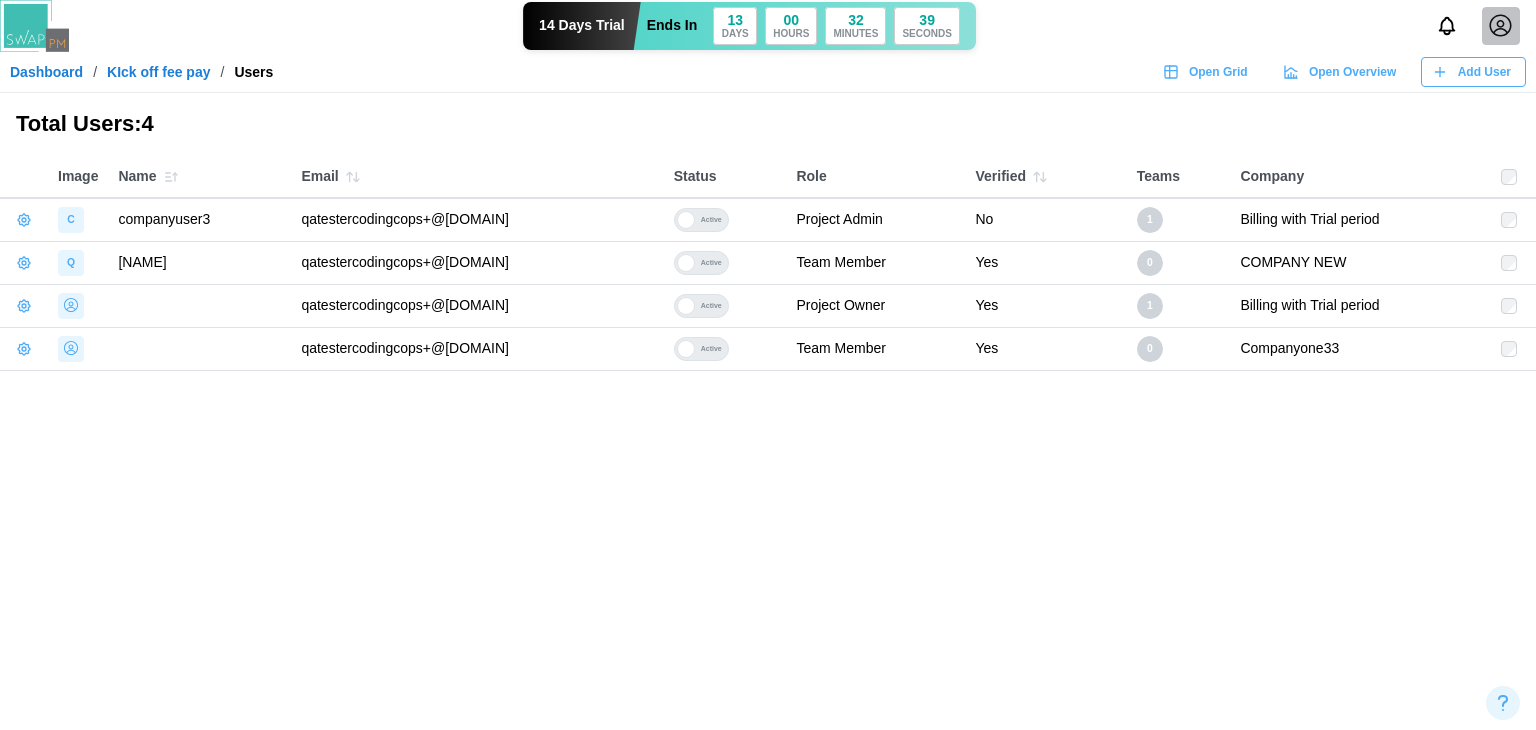 scroll, scrollTop: 0, scrollLeft: 0, axis: both 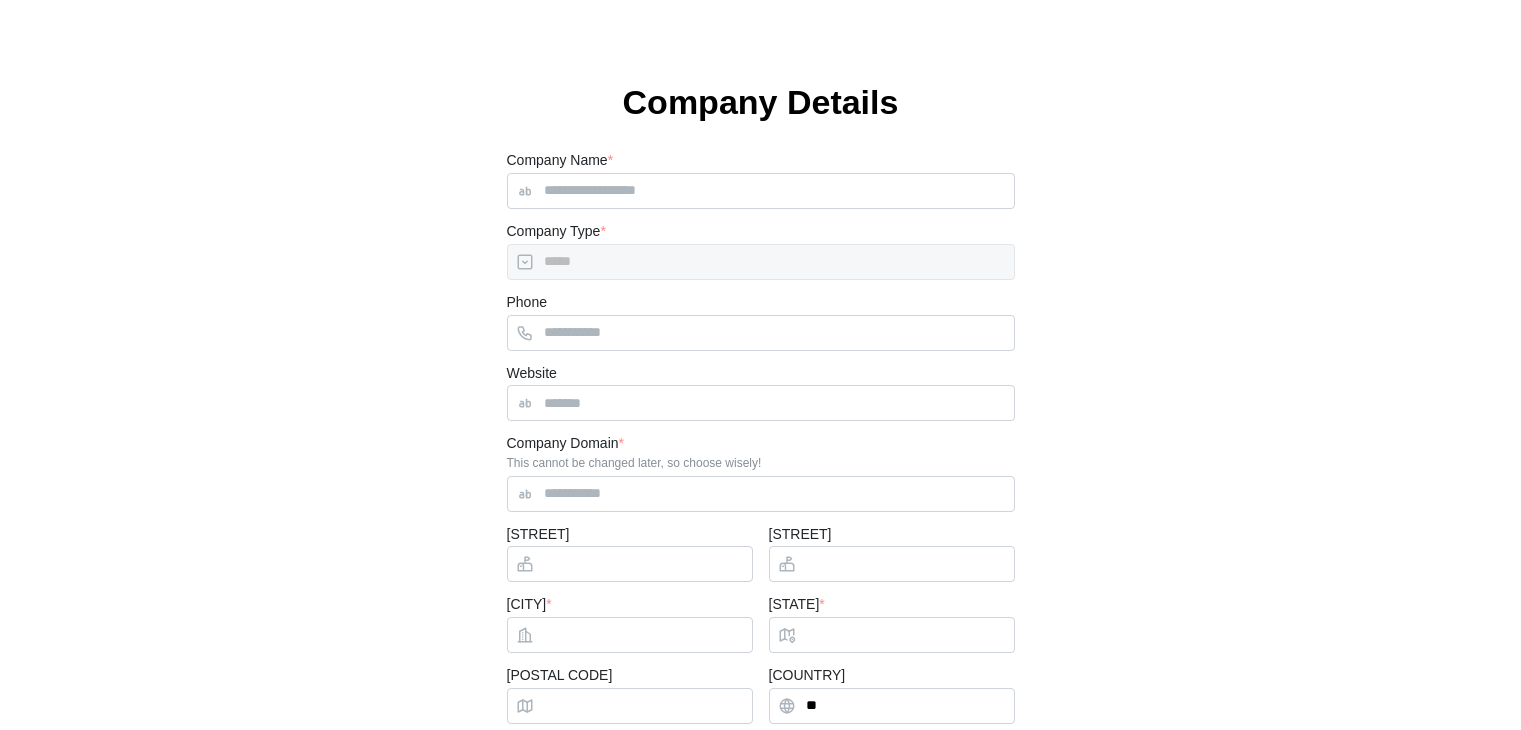 type 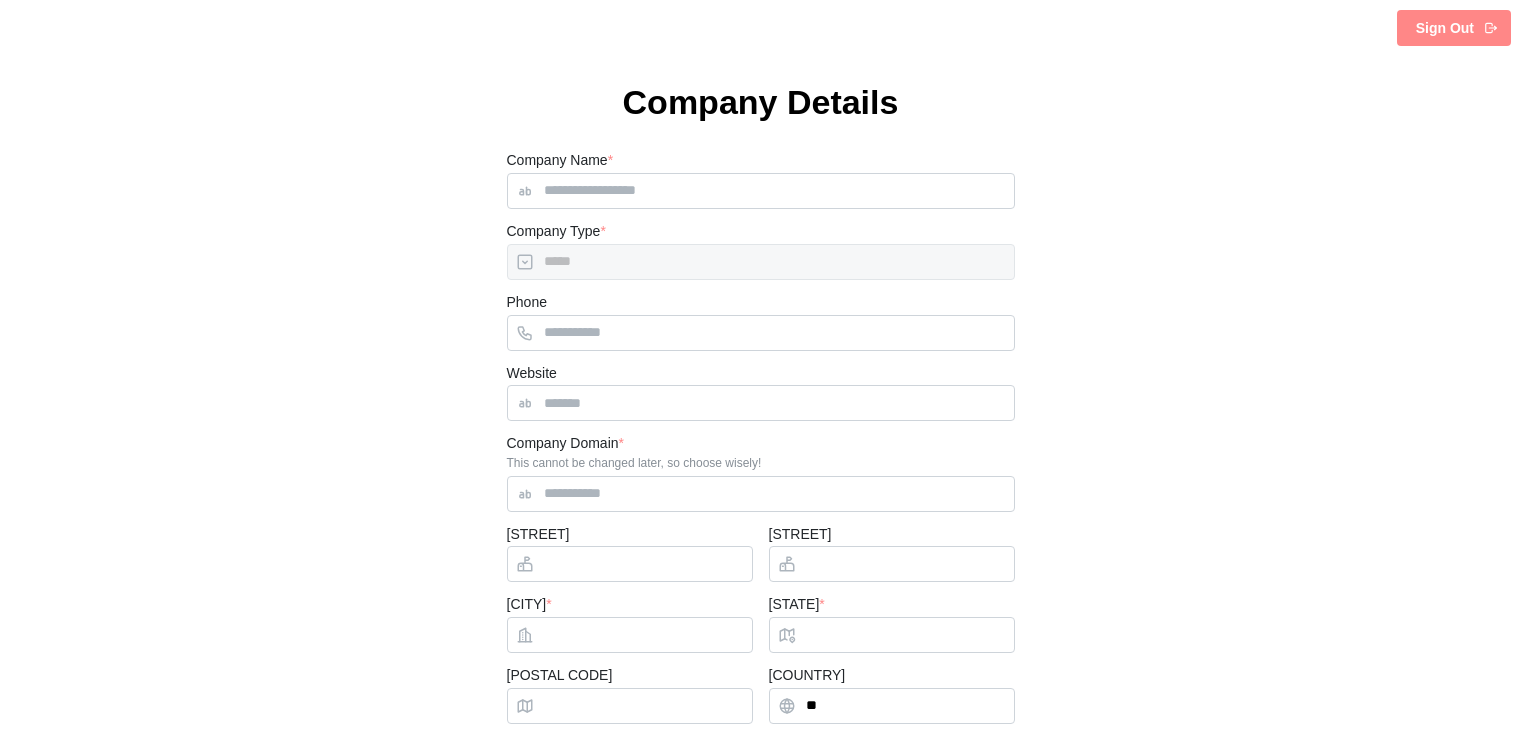 scroll, scrollTop: 0, scrollLeft: 0, axis: both 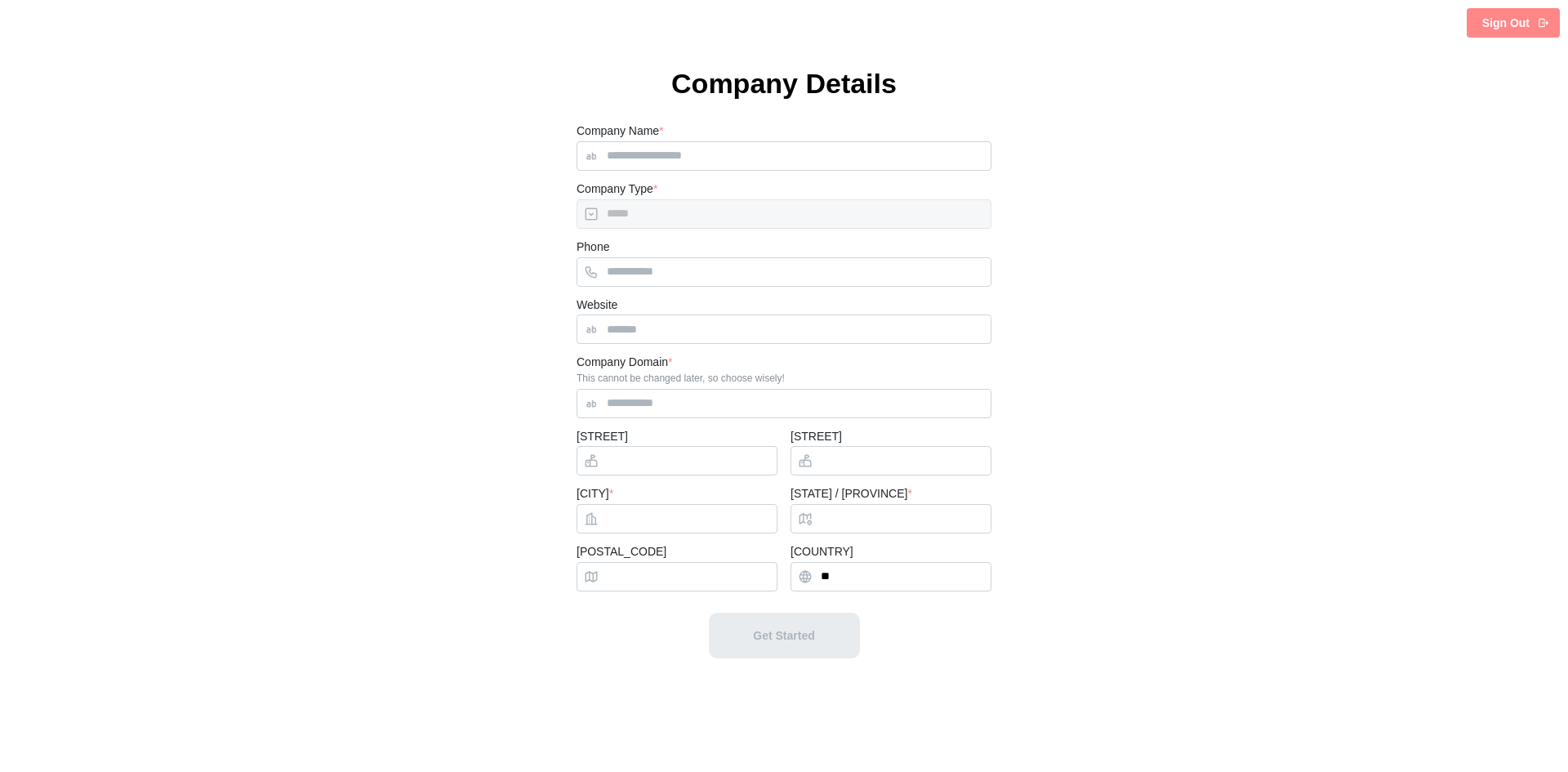 click on "Sign Out" at bounding box center [1506, 23] 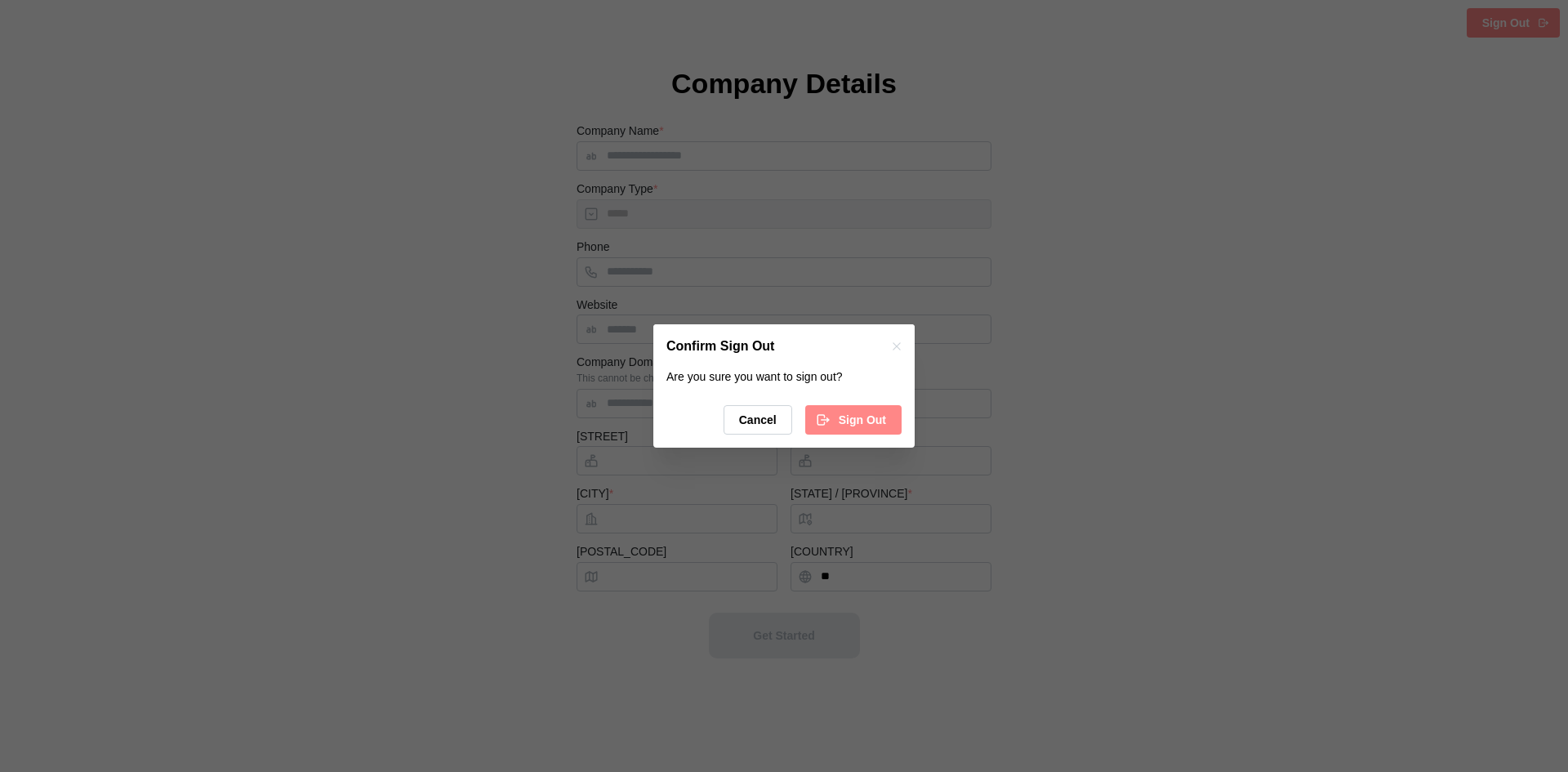 click on "Sign Out" at bounding box center (862, 420) 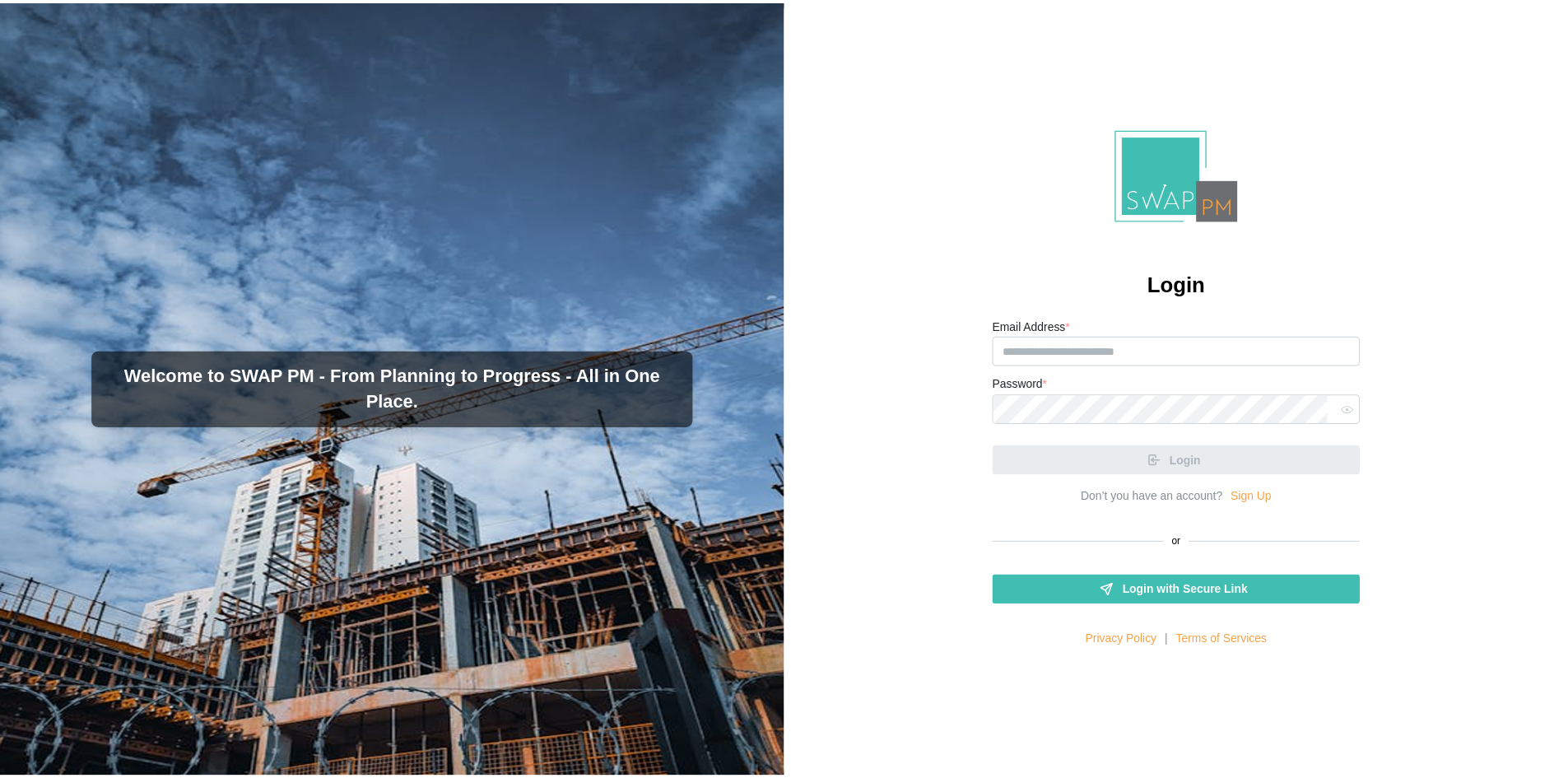 scroll, scrollTop: 0, scrollLeft: 0, axis: both 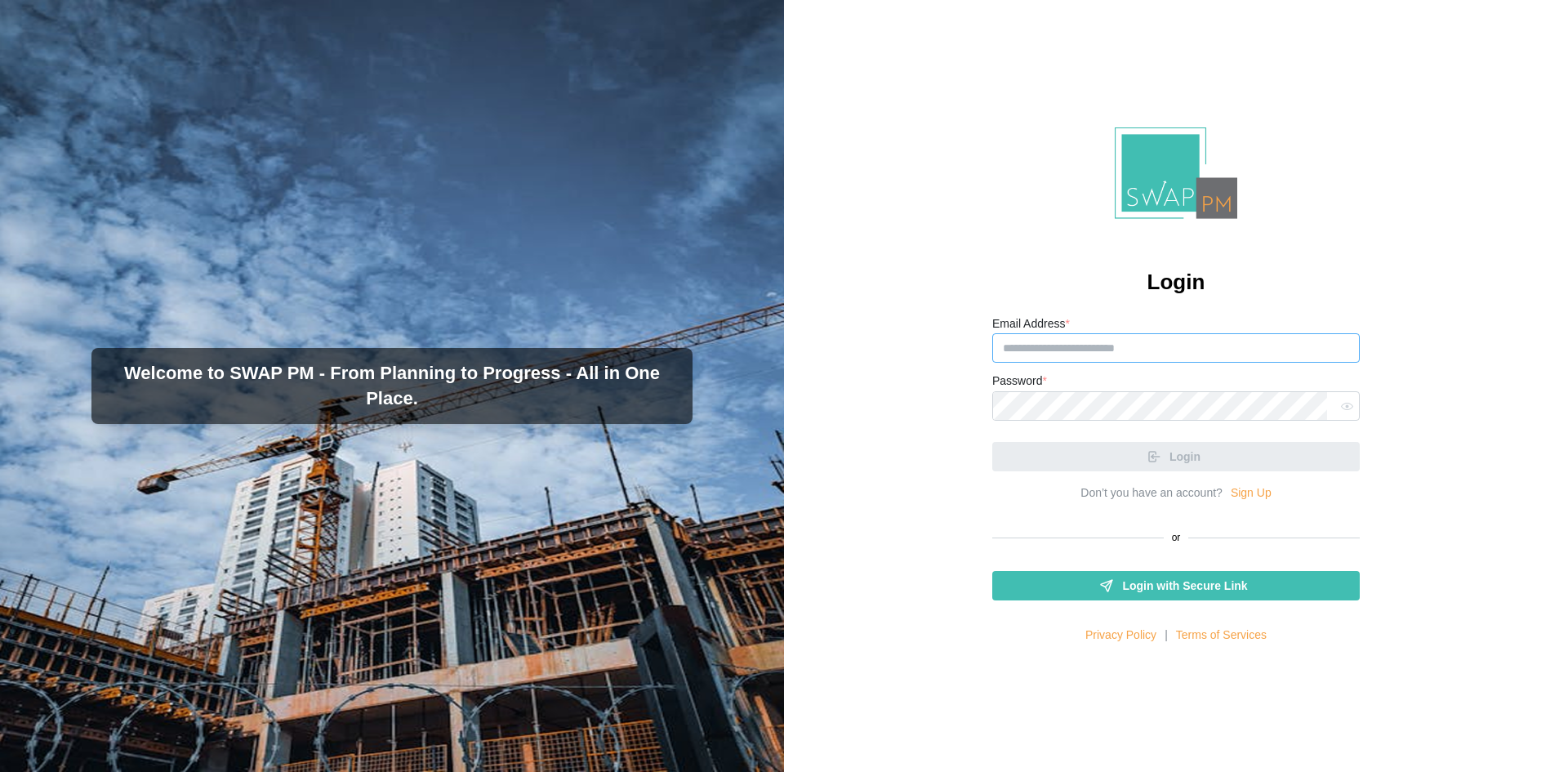 click on "Email Address  * [EMAIL]" at bounding box center [1176, 348] 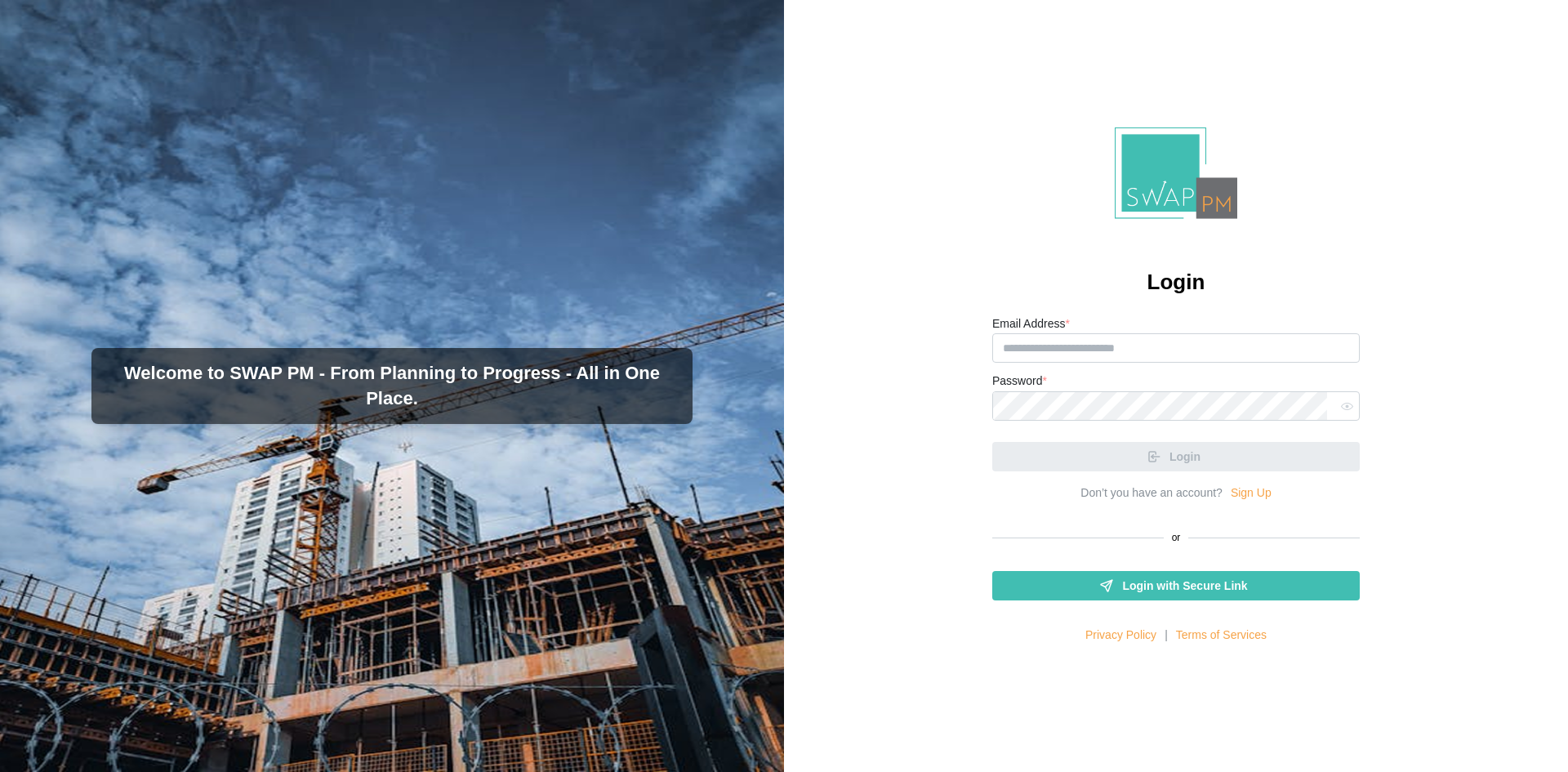 click on "Email Address  * Password  * Login Don’t you have an account? Sign Up or Login with Secure Link Privacy Policy | Terms of Services" at bounding box center (1176, 386) 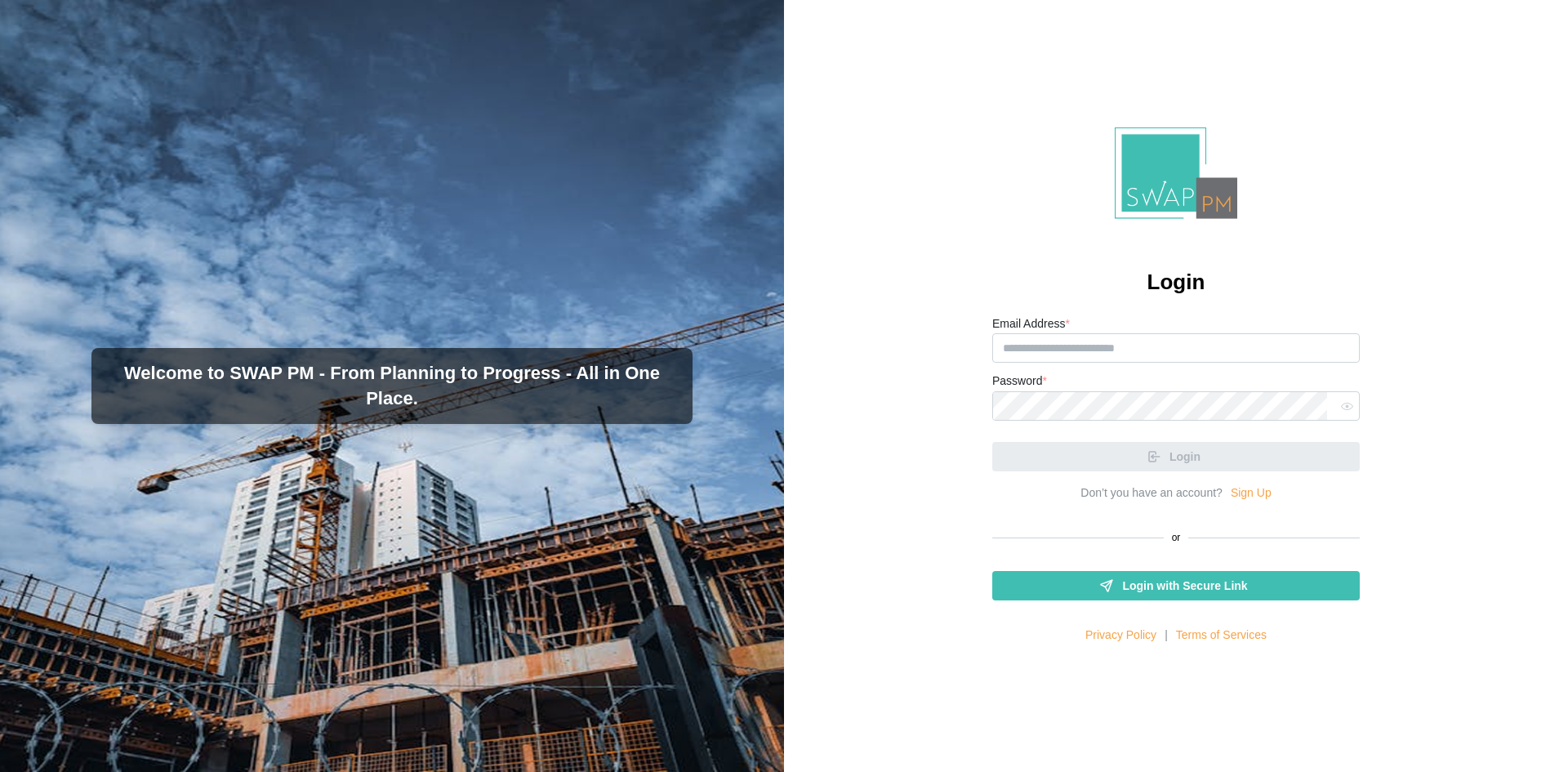 click on "Email Address  * Password  * Login" at bounding box center (1176, 393) 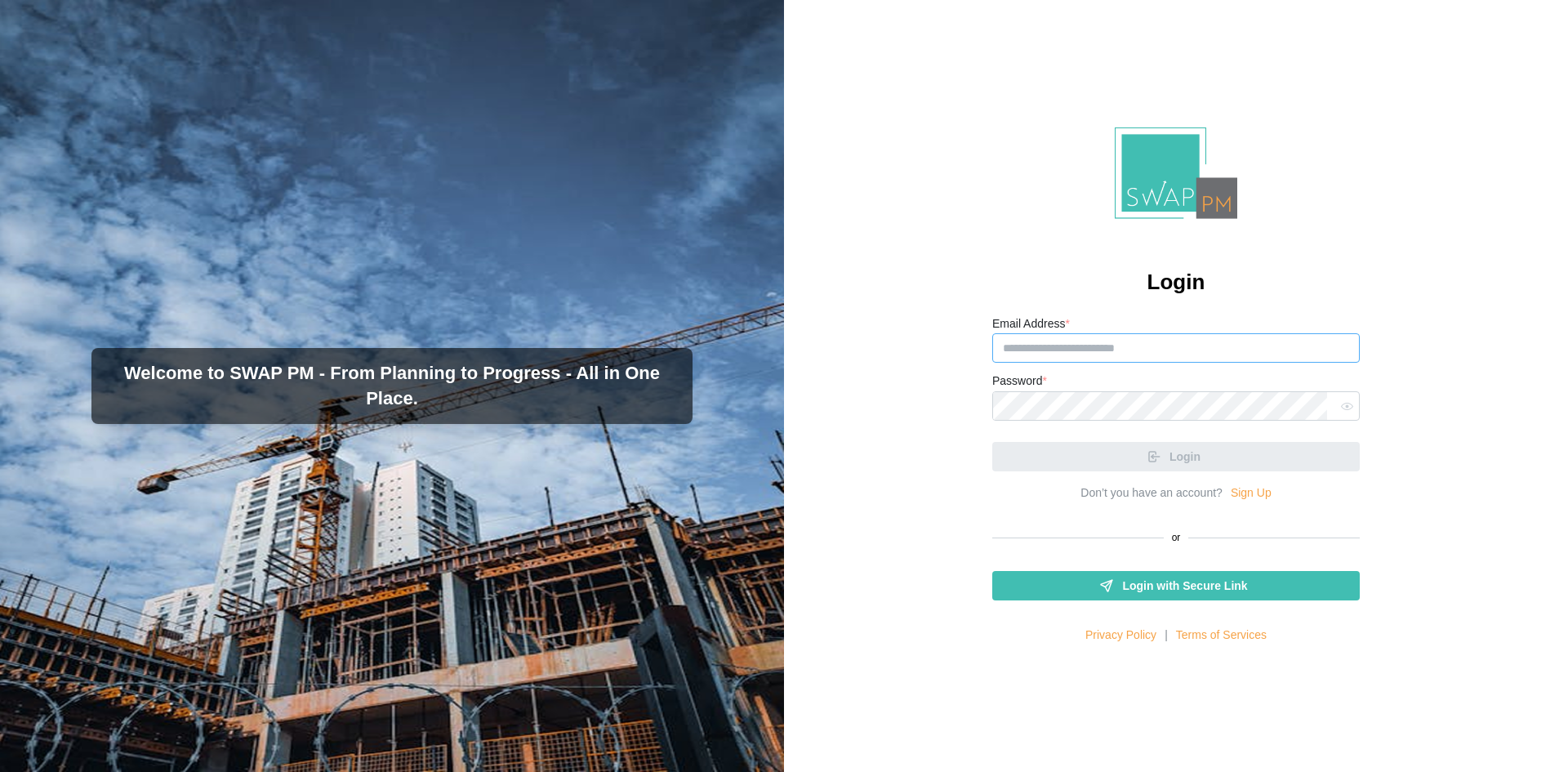 click on "Email Address  * [EMAIL]" at bounding box center (1176, 348) 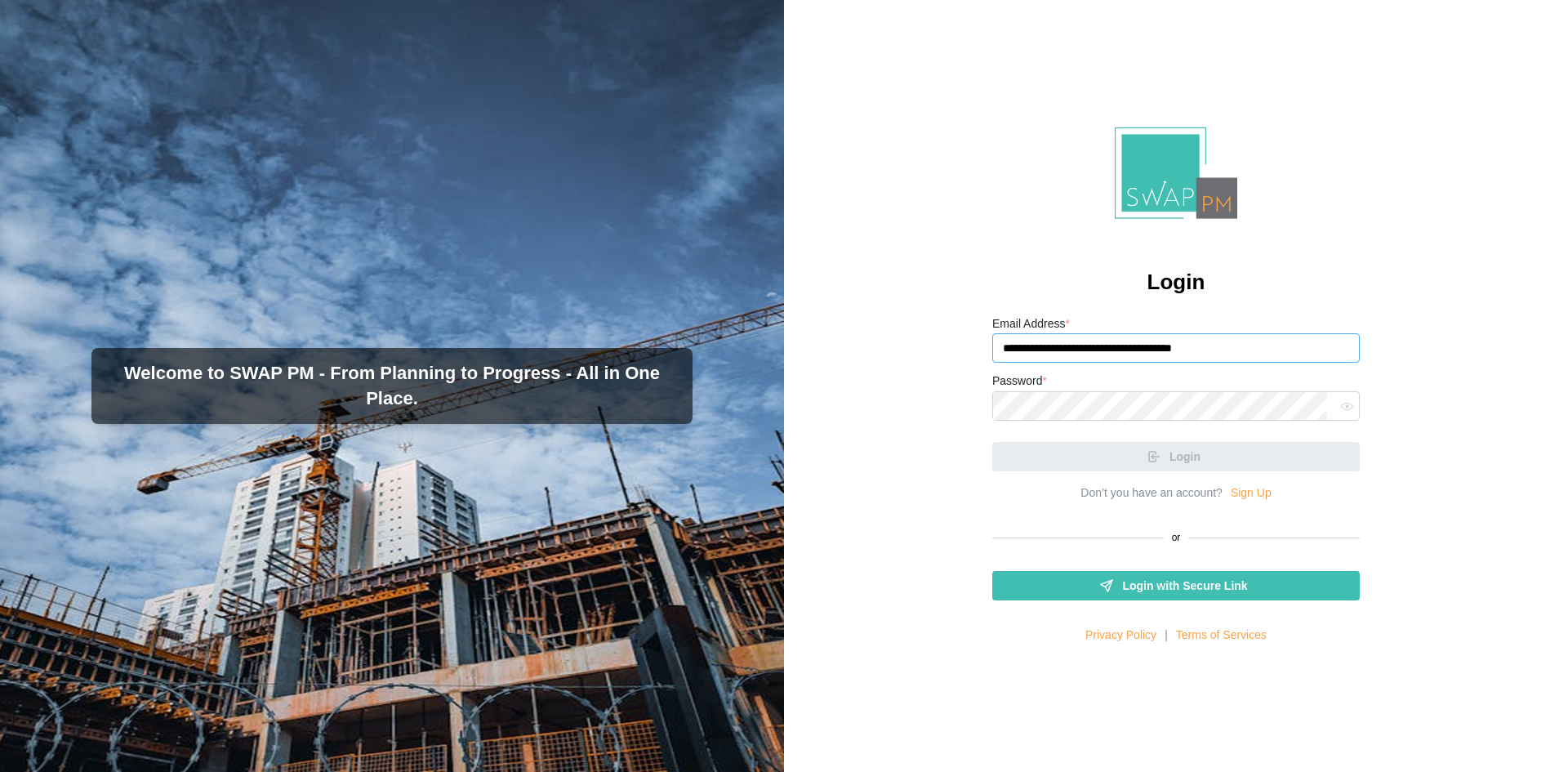 type on "**********" 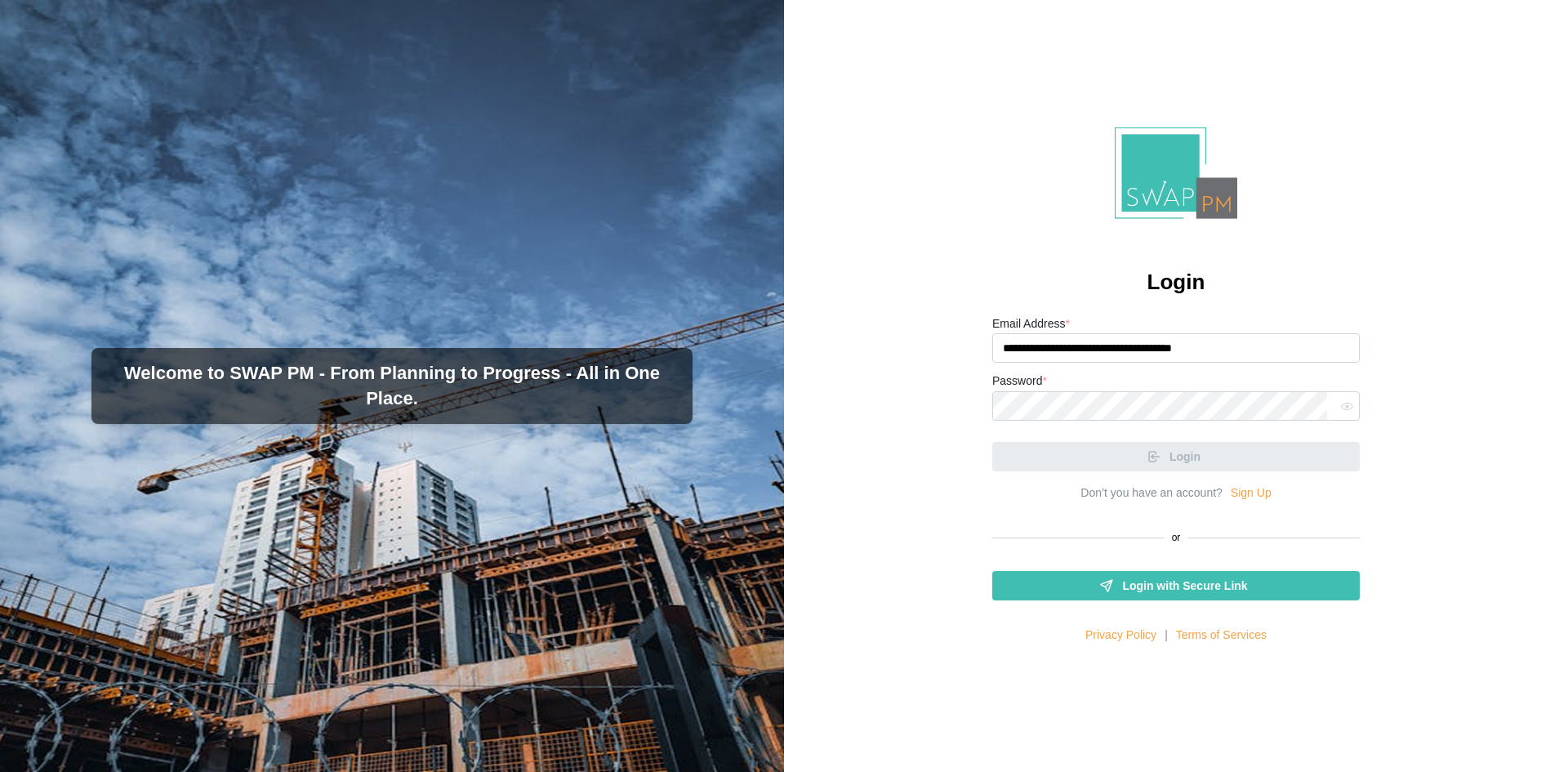 click on "**********" at bounding box center (1176, 393) 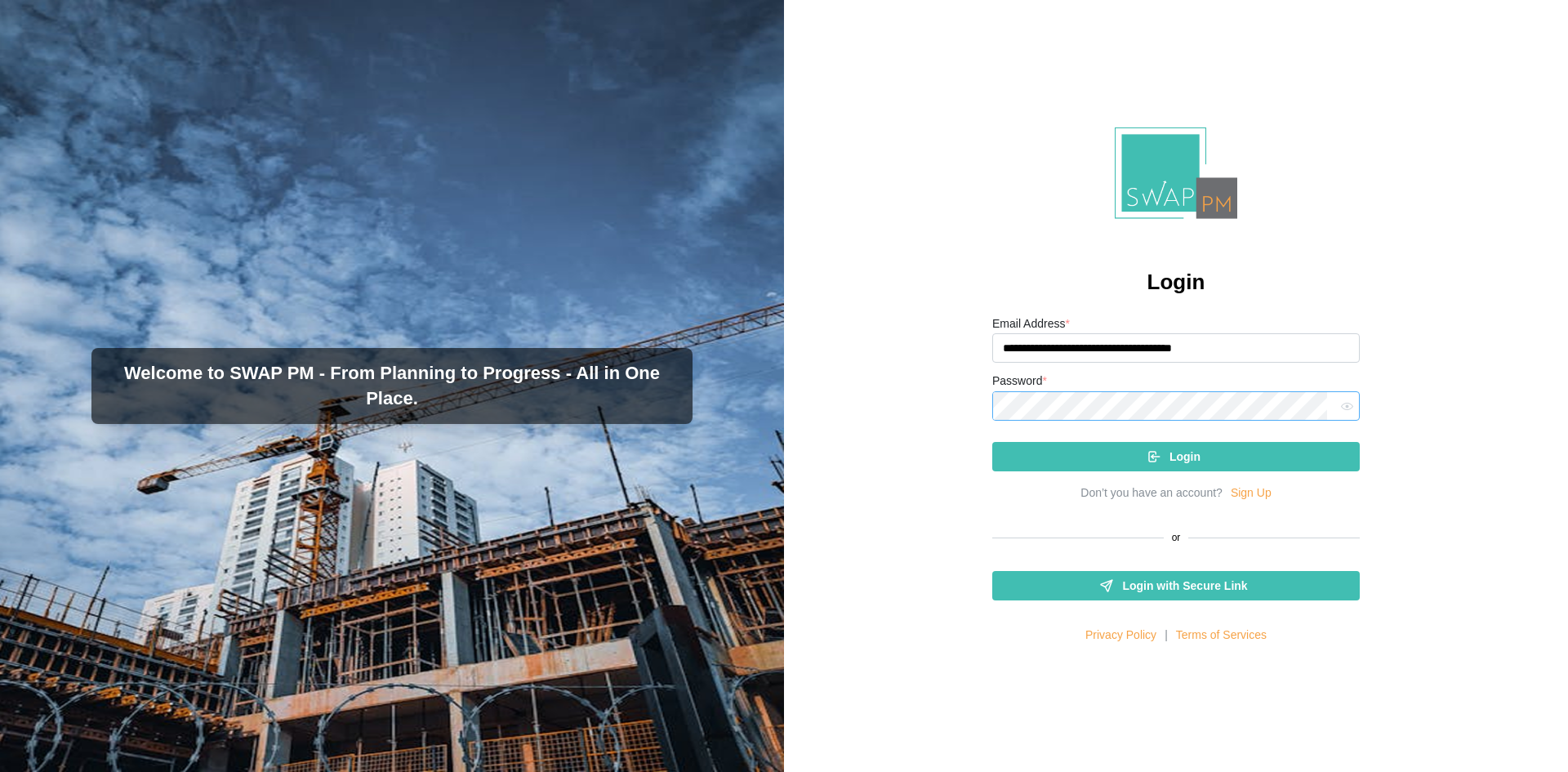 click on "Login" at bounding box center [1176, 457] 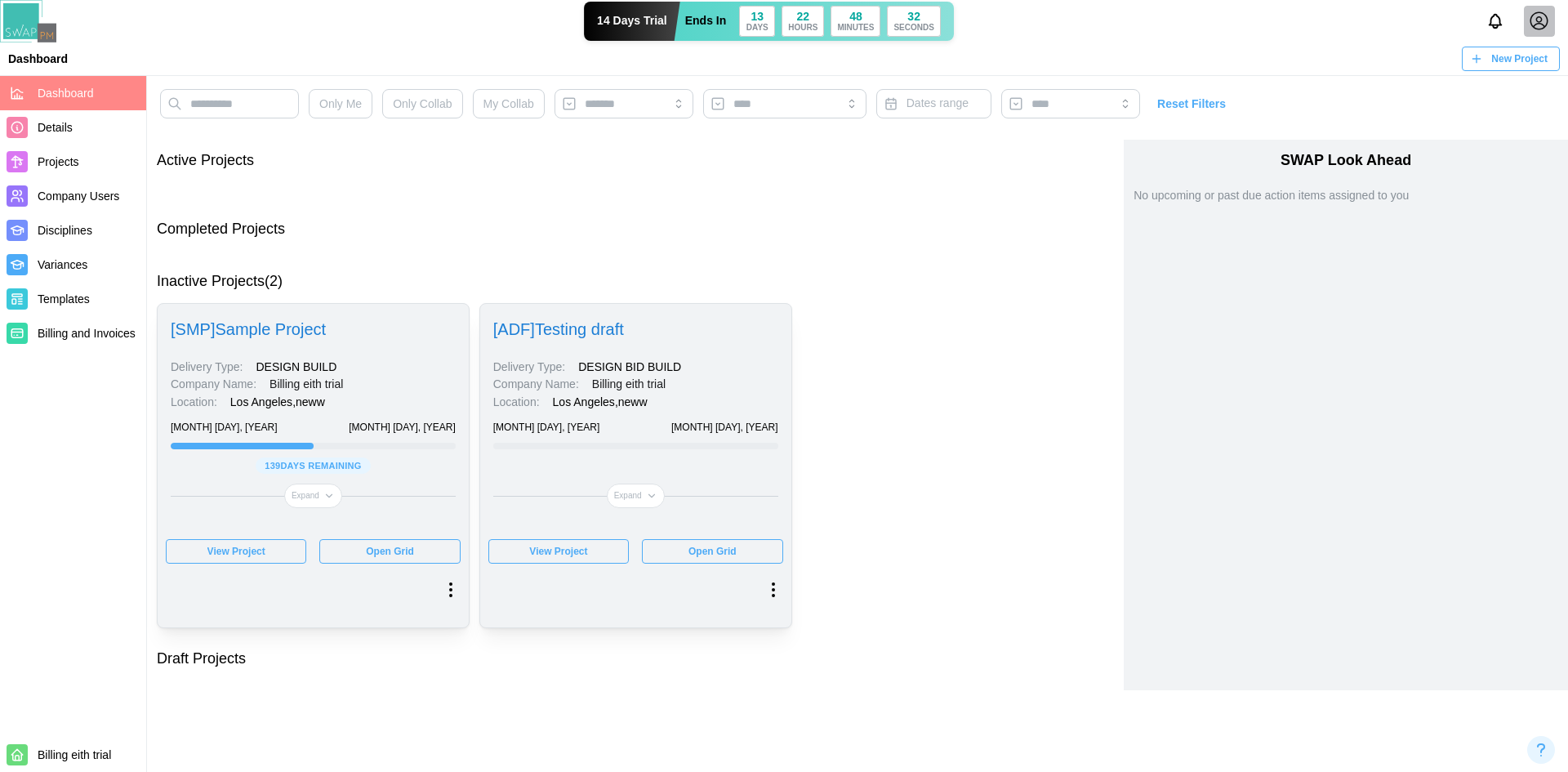 click on "View Project Open Grid" at bounding box center [635, 551] 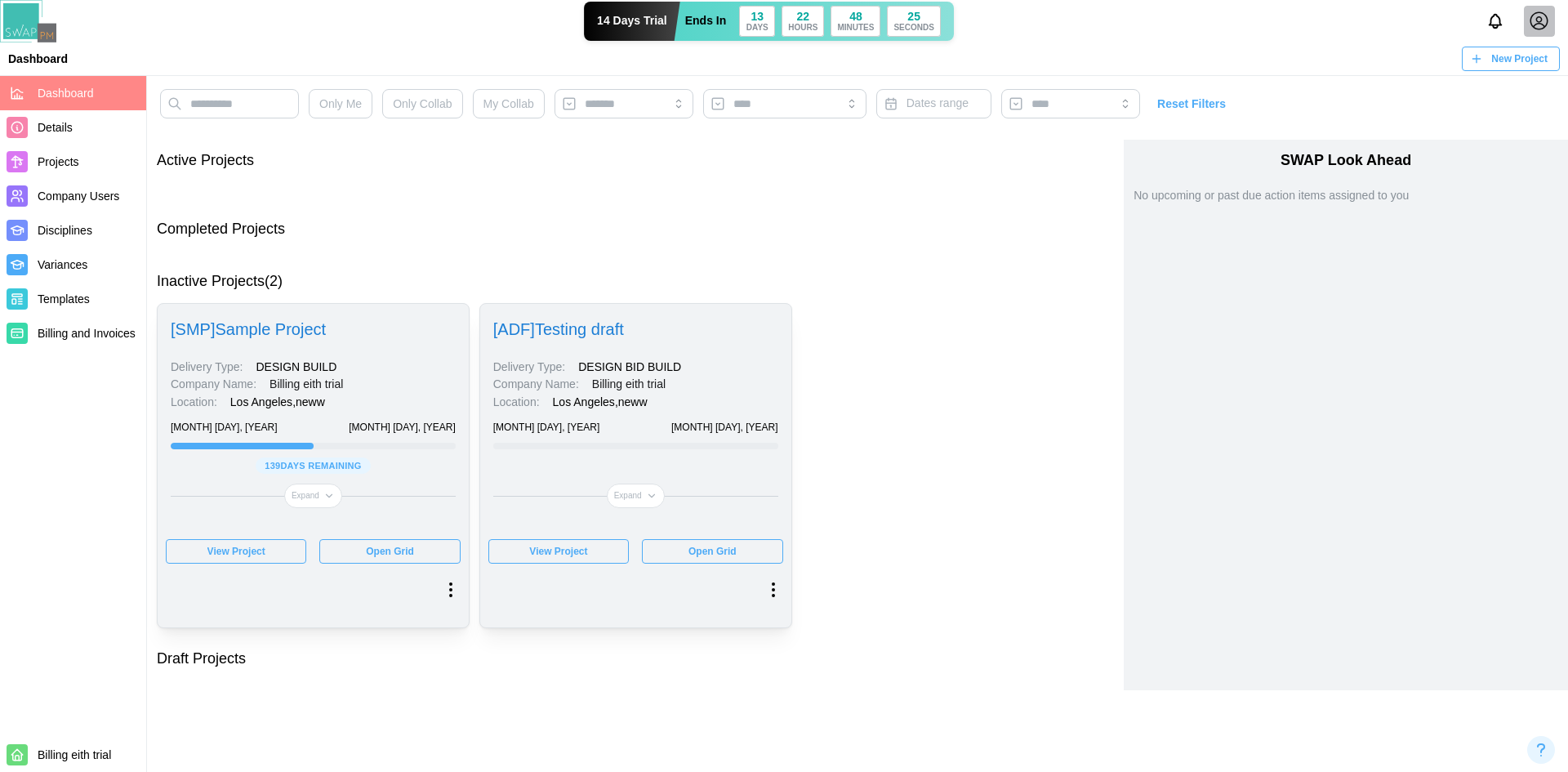 click on "View Project" at bounding box center (558, 551) 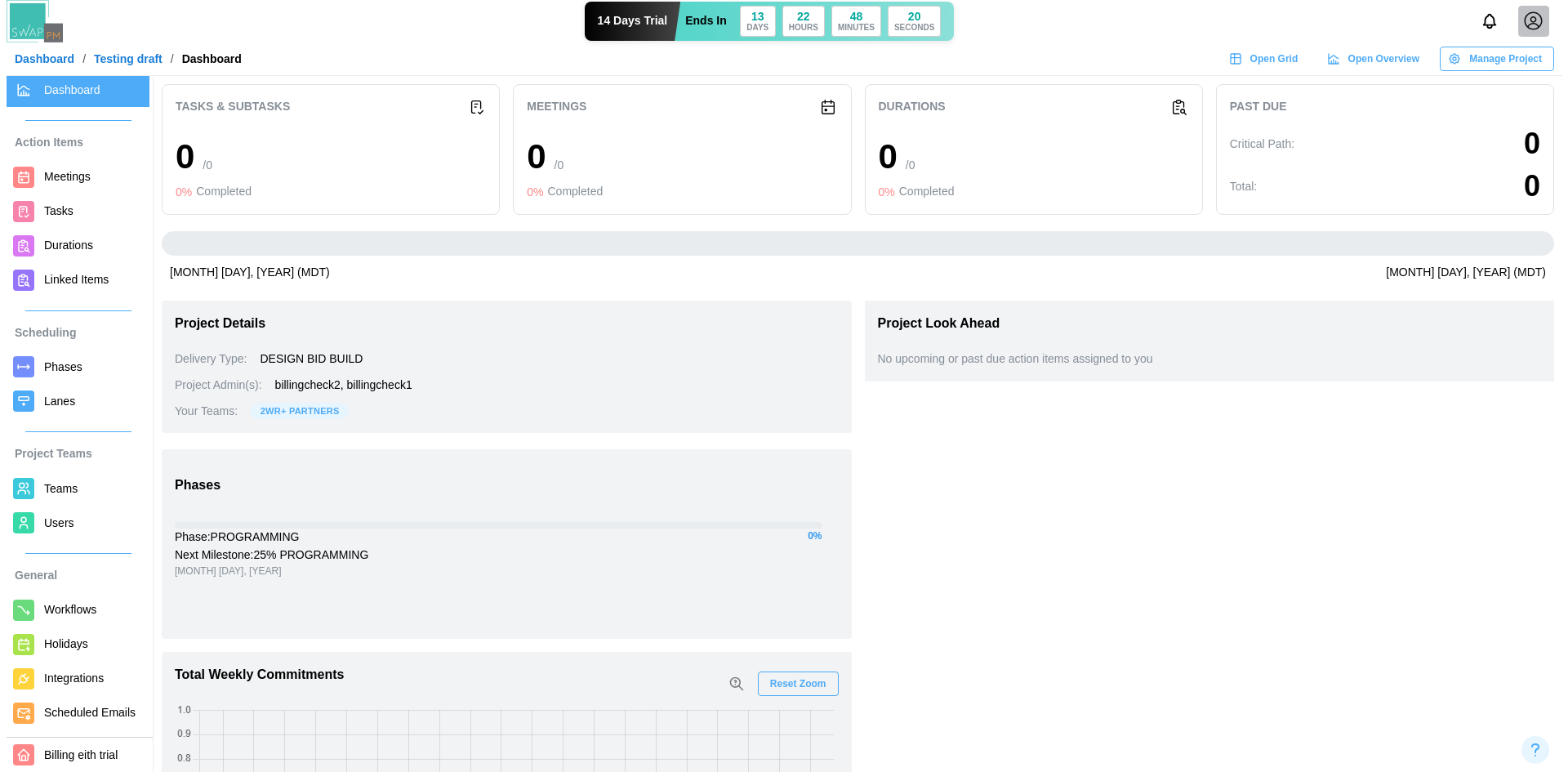 scroll, scrollTop: 22, scrollLeft: 0, axis: vertical 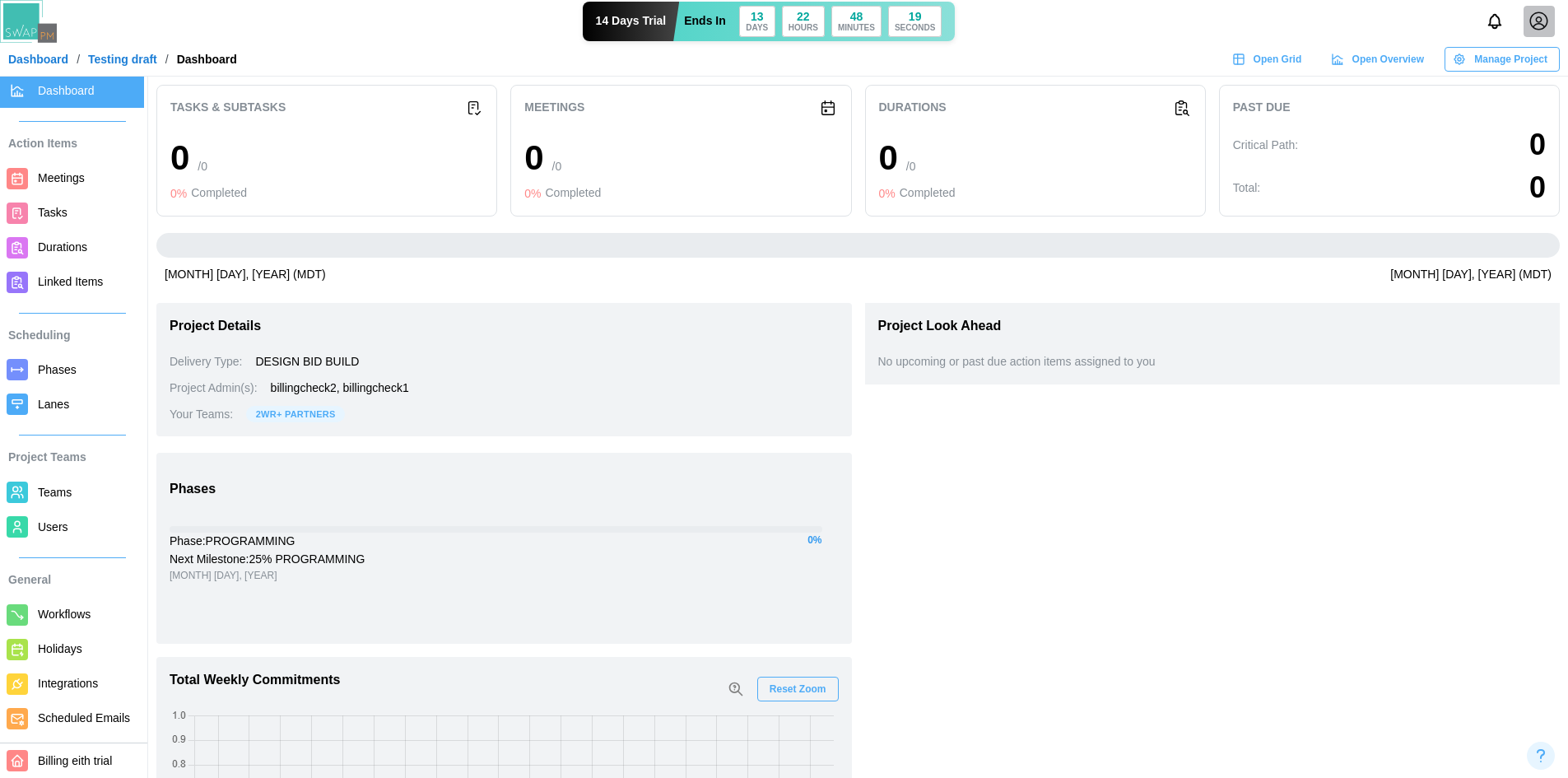 click on "Users" at bounding box center [53, 527] 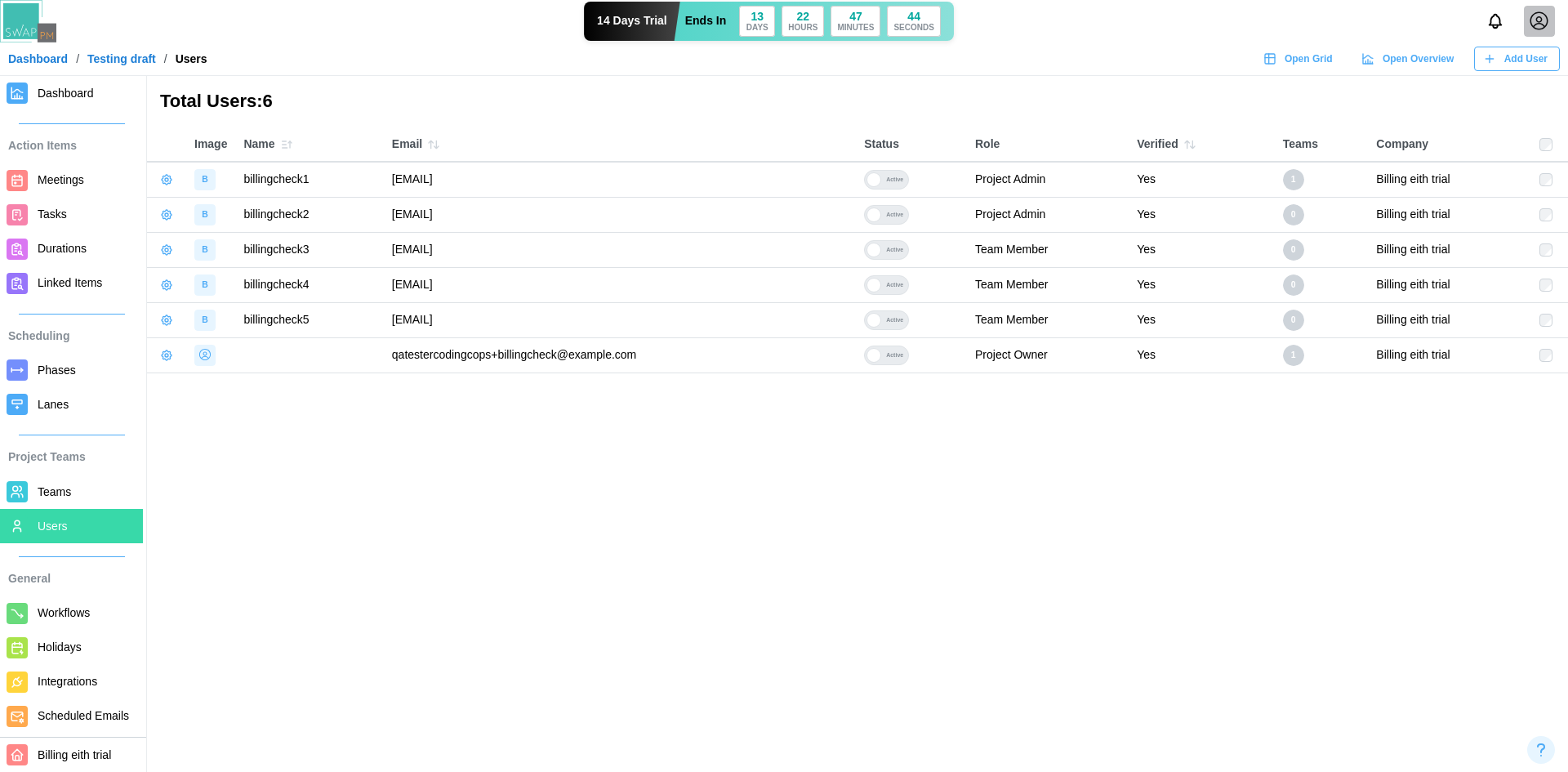click on "Active" at bounding box center (894, 320) 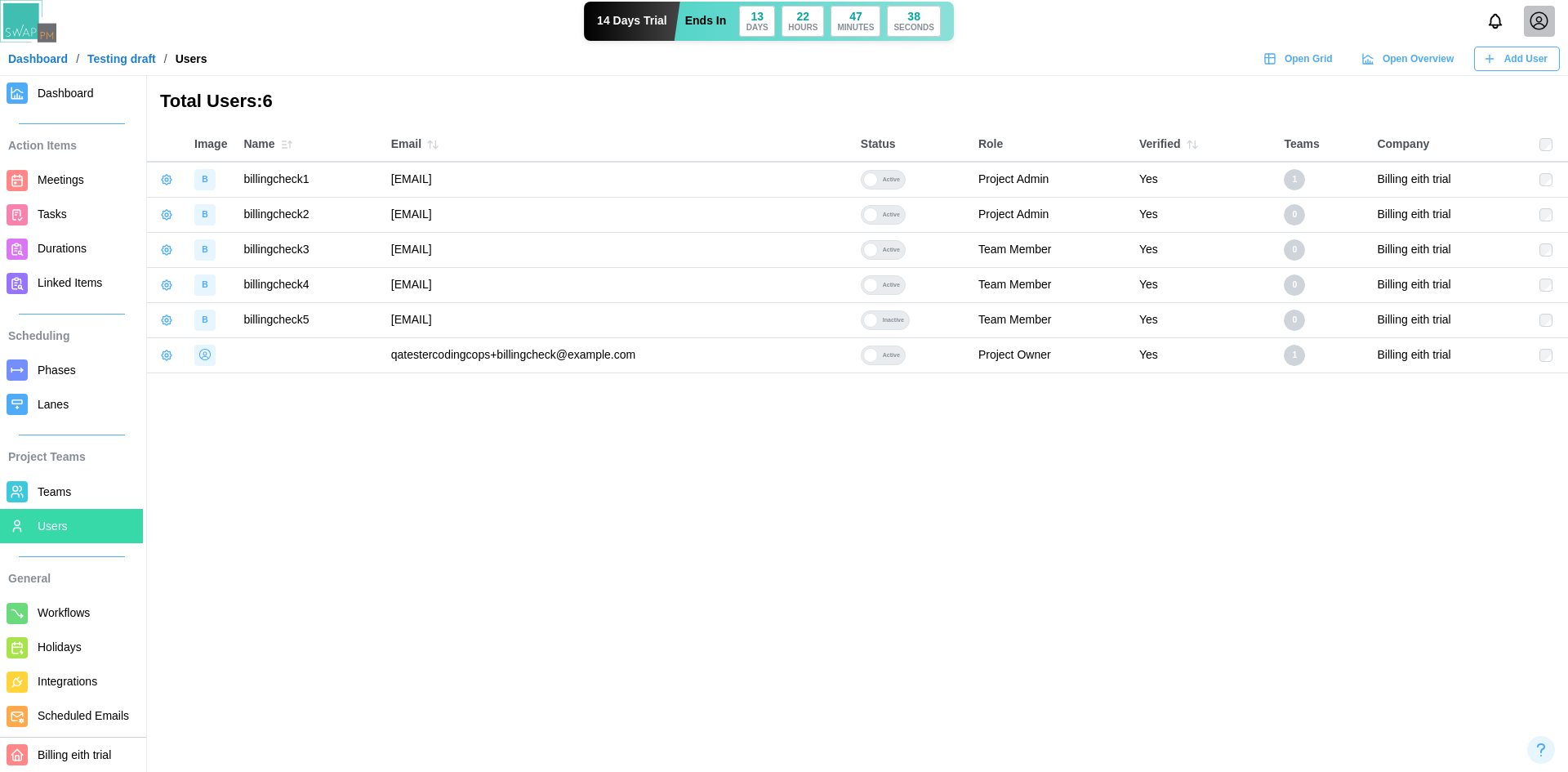 click on "Inactive" at bounding box center [893, 320] 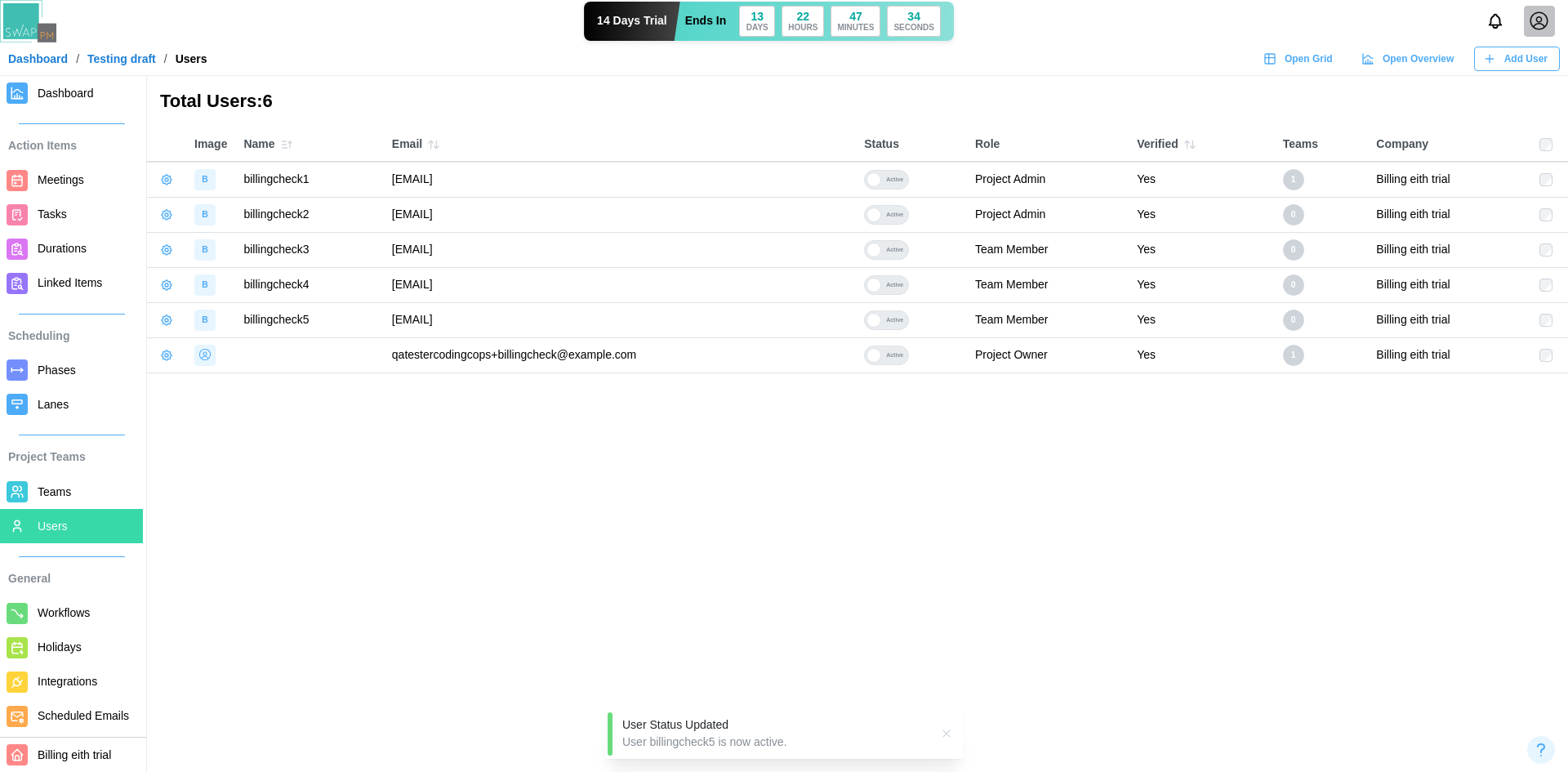 click at bounding box center [874, 320] 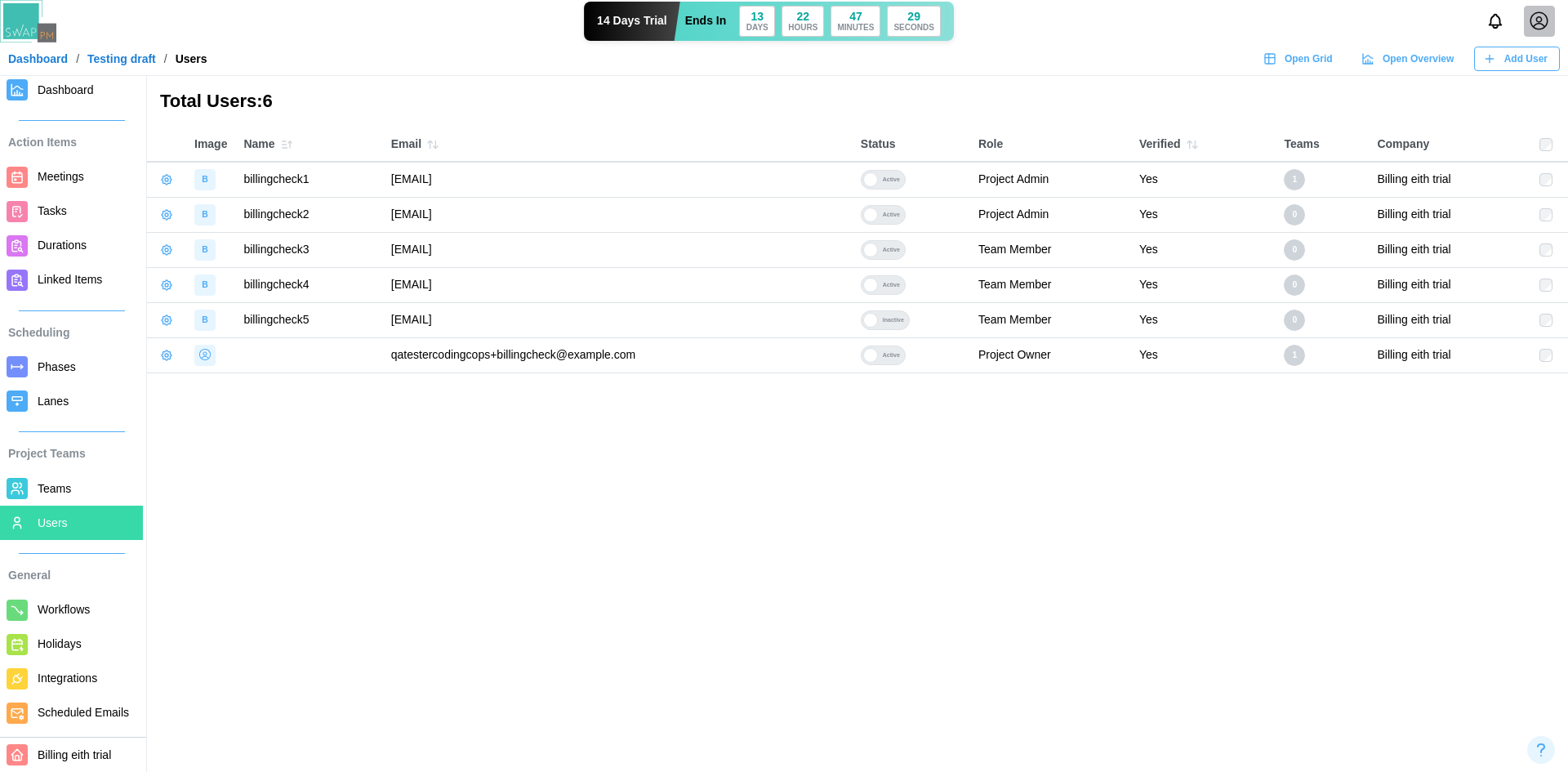 scroll, scrollTop: 0, scrollLeft: 0, axis: both 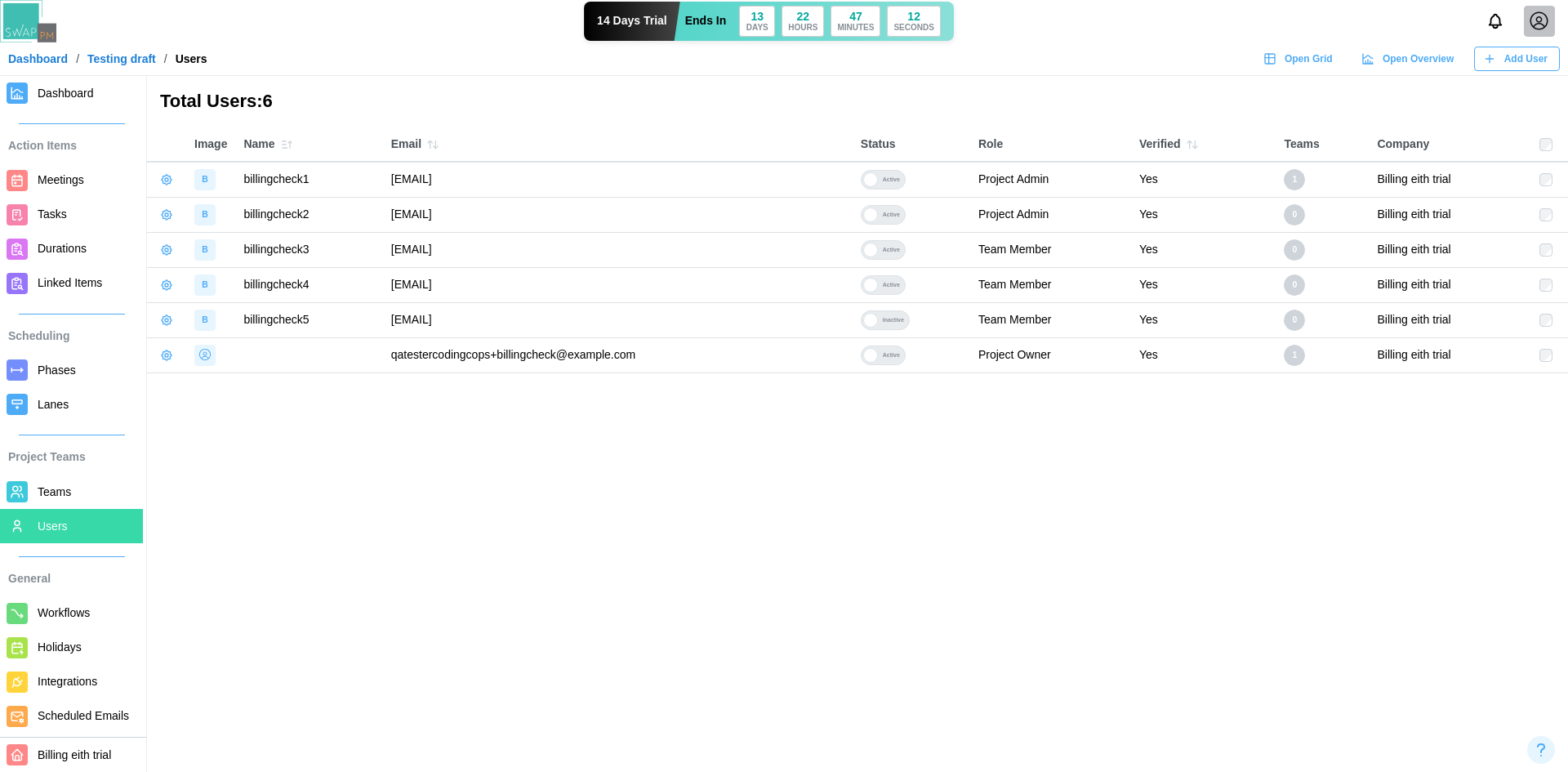 click on "Meetings" at bounding box center (71, 181) 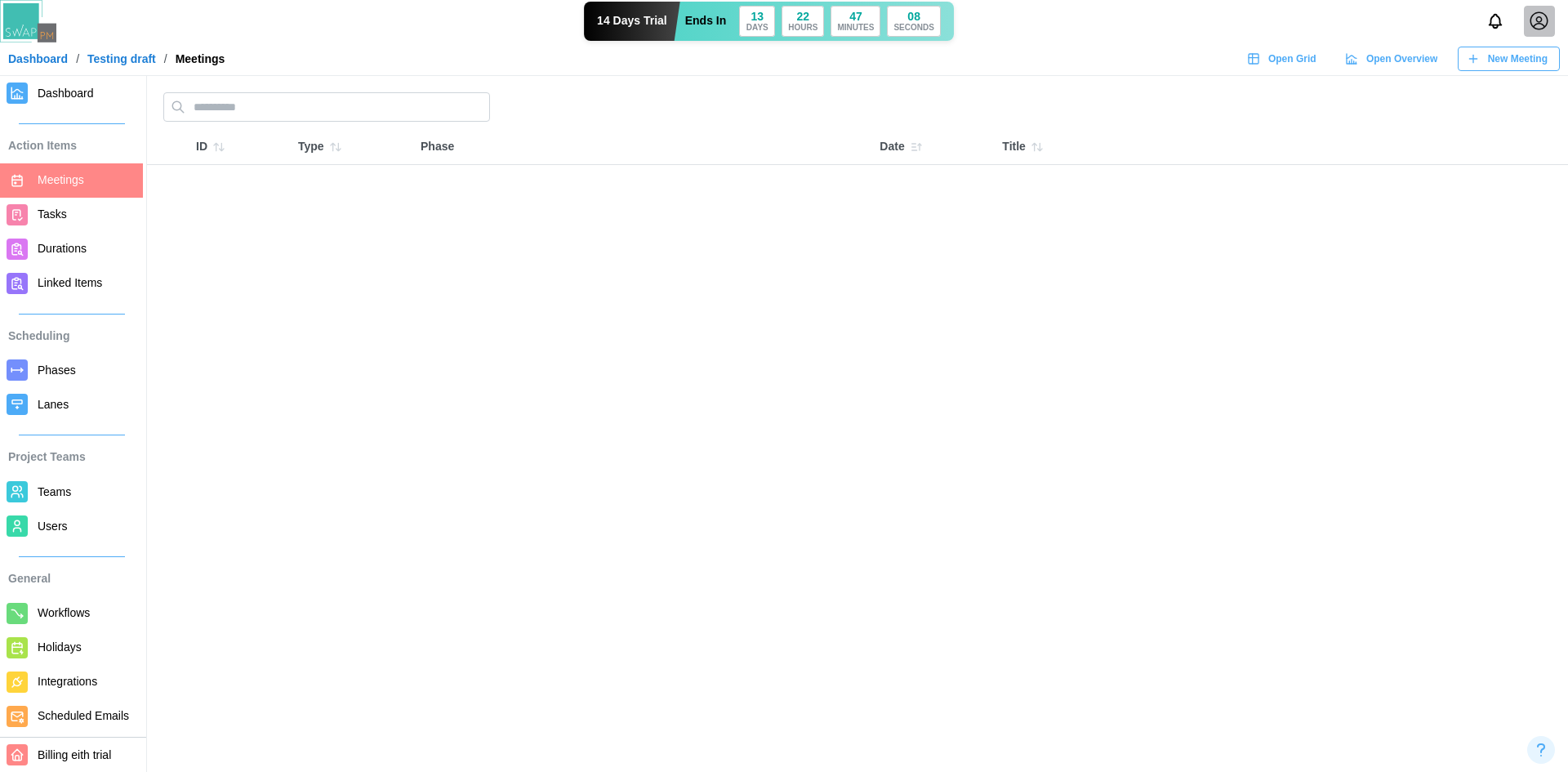click on "New Meeting" at bounding box center (1517, 59) 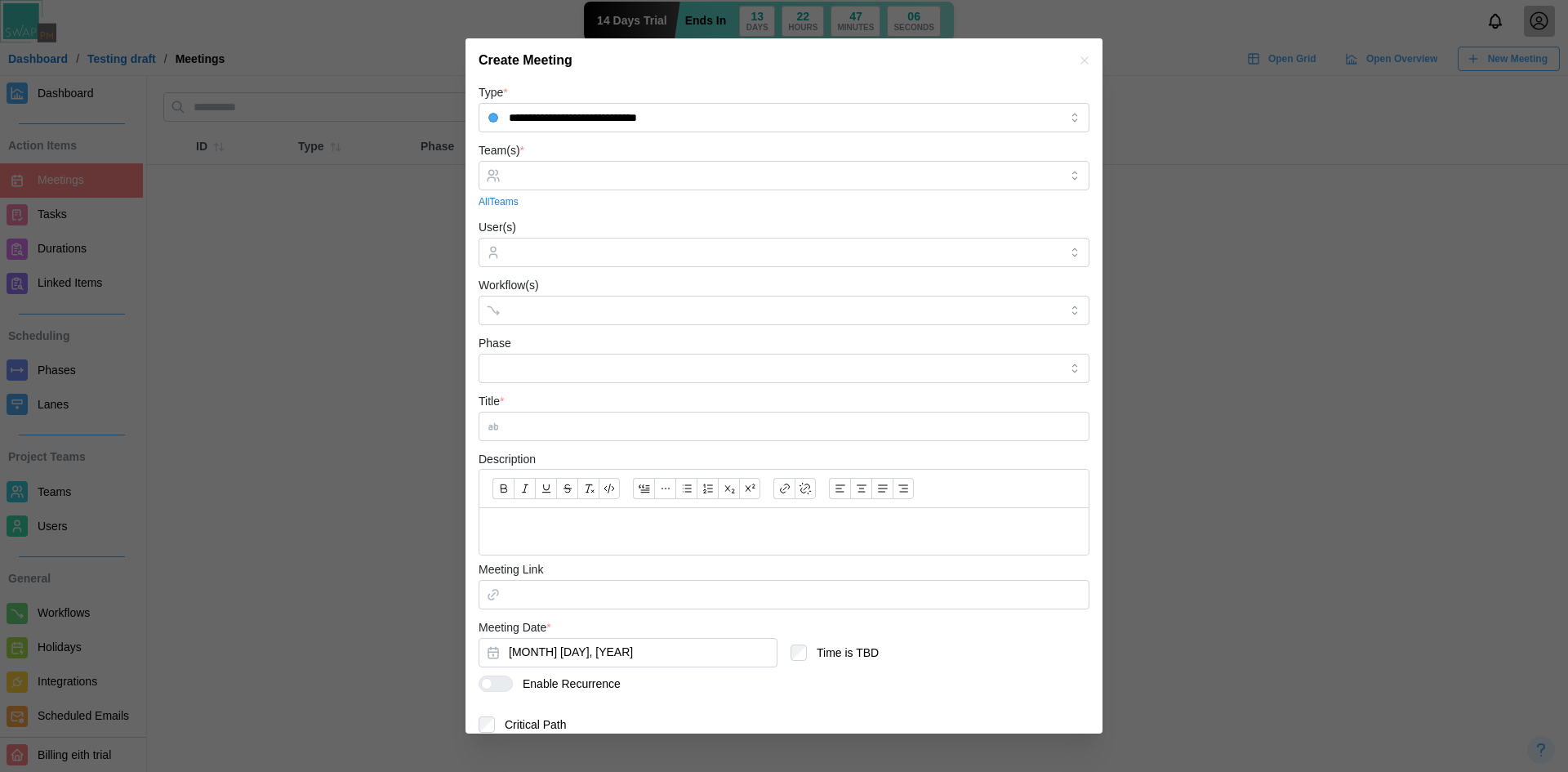 click on "*" at bounding box center [522, 150] 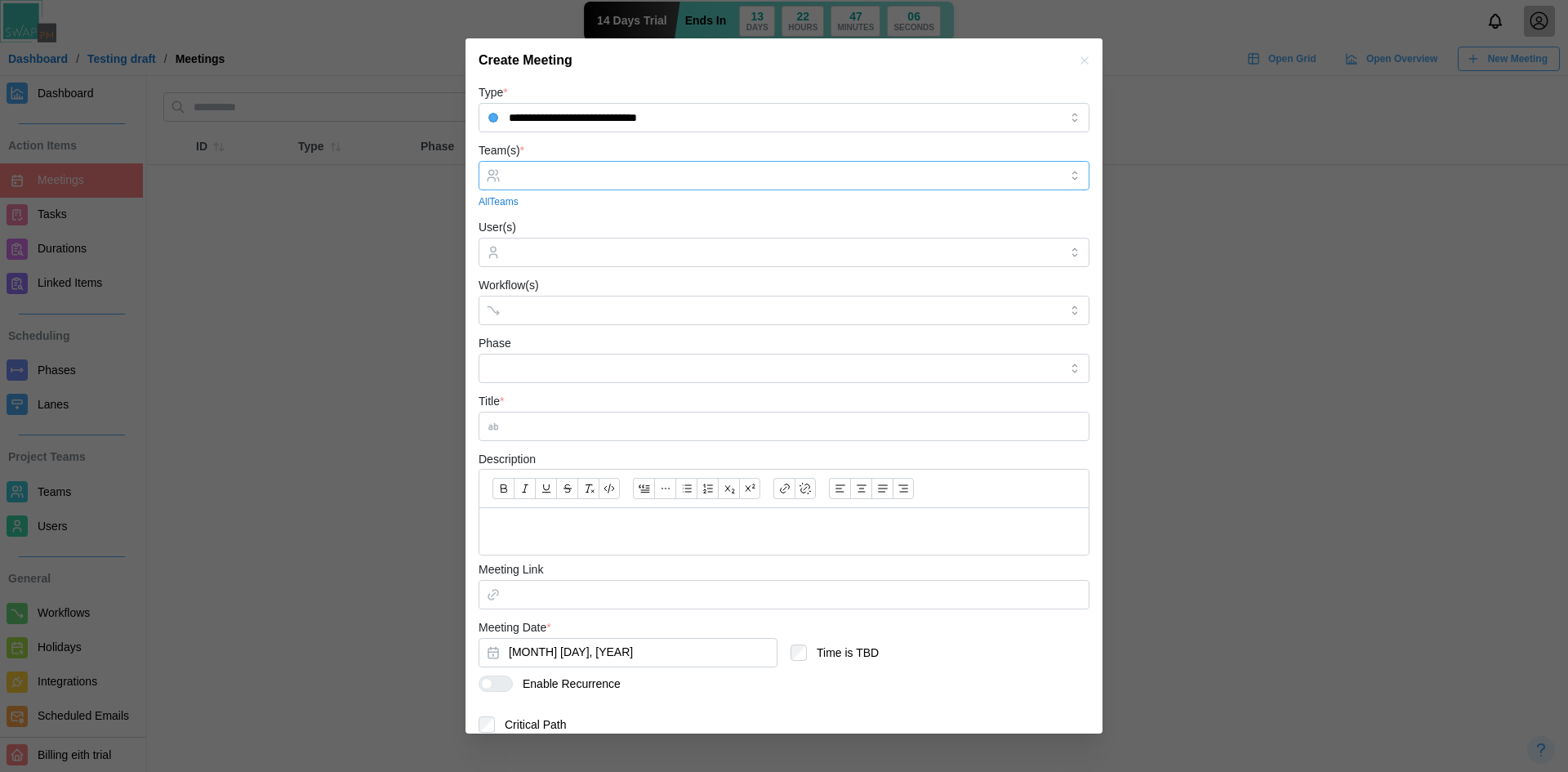 click on "Team(s)  *" at bounding box center (784, 176) 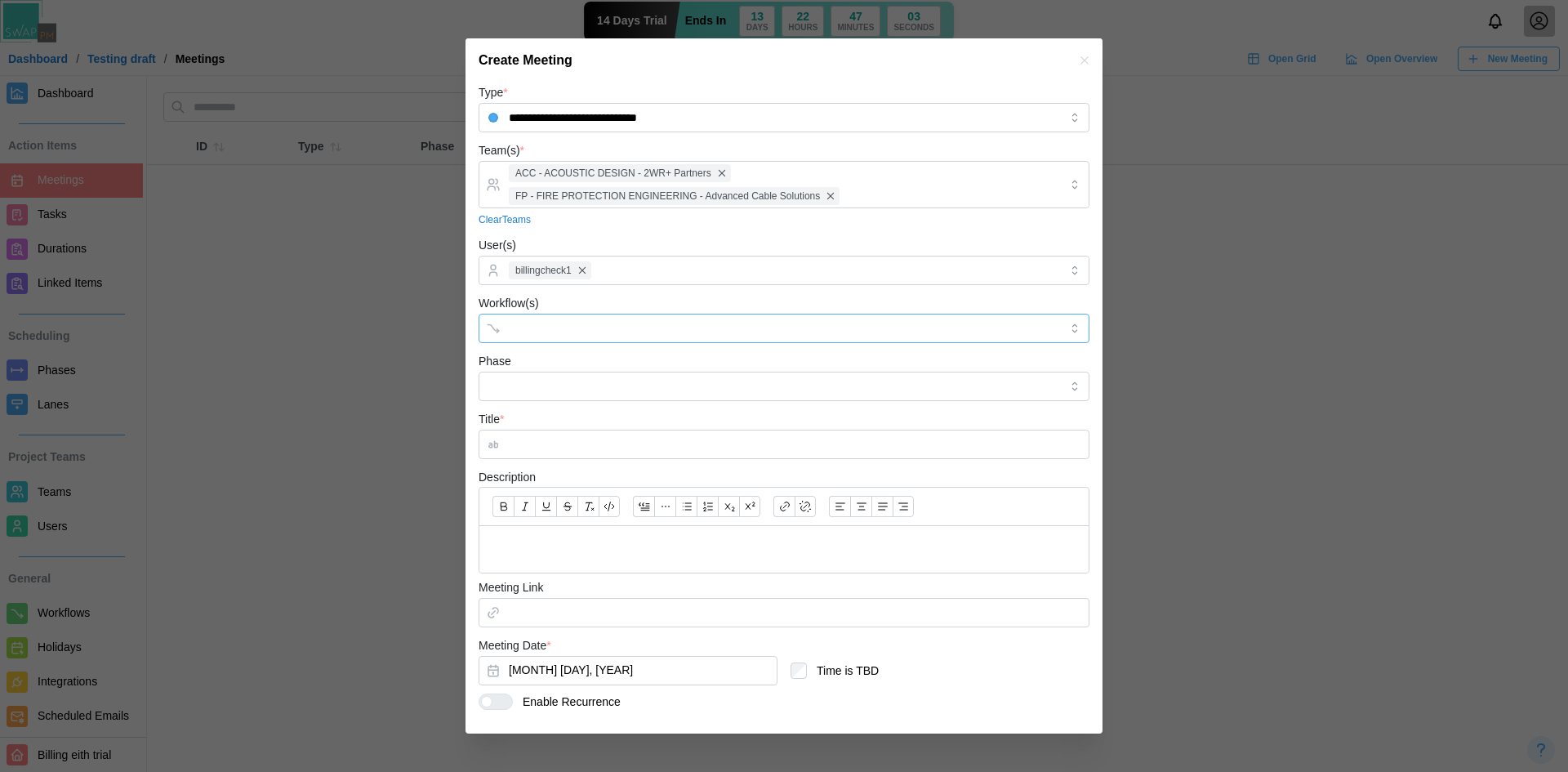 click at bounding box center (767, 328) 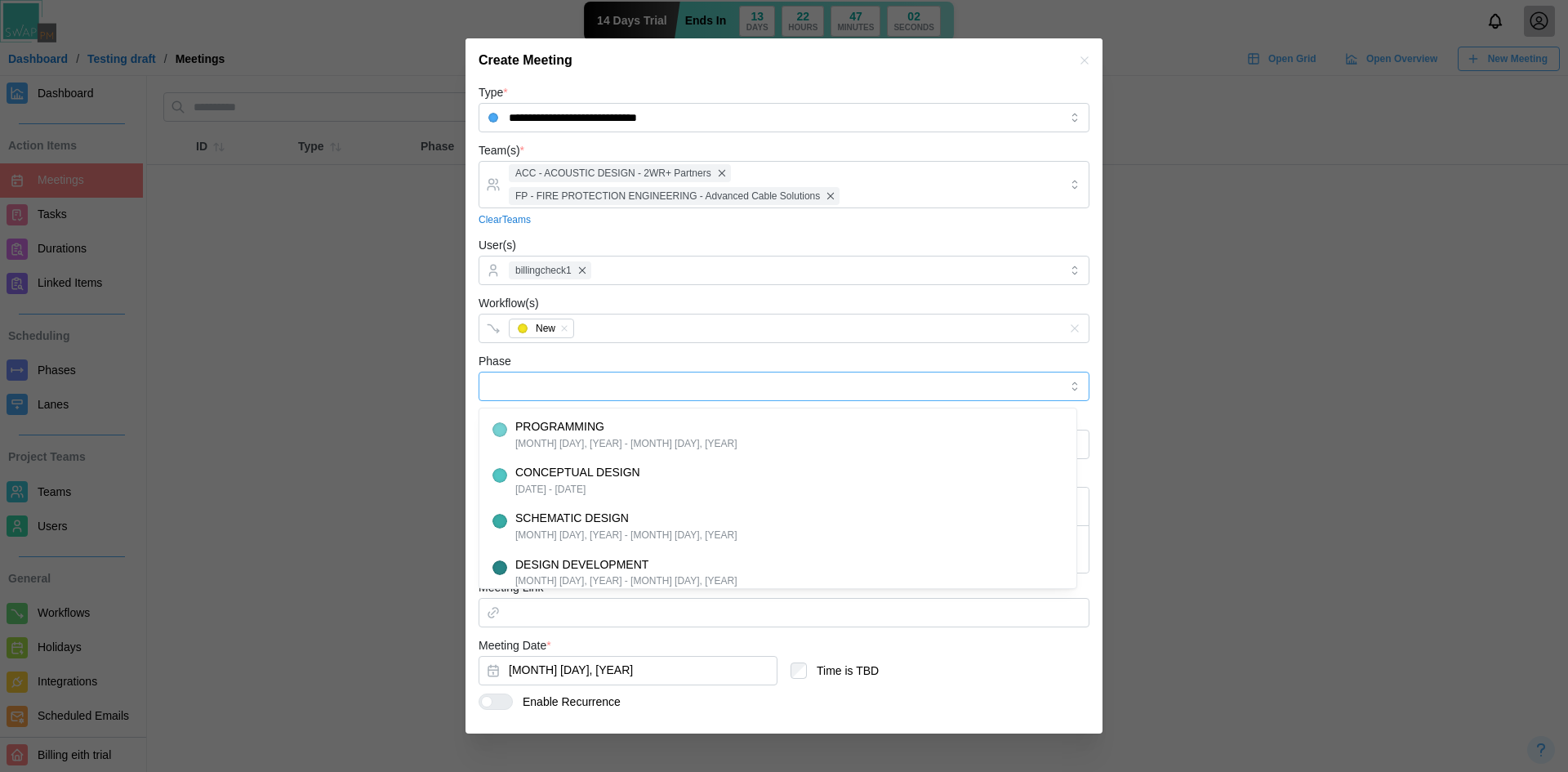 click on "Phase" at bounding box center [784, 386] 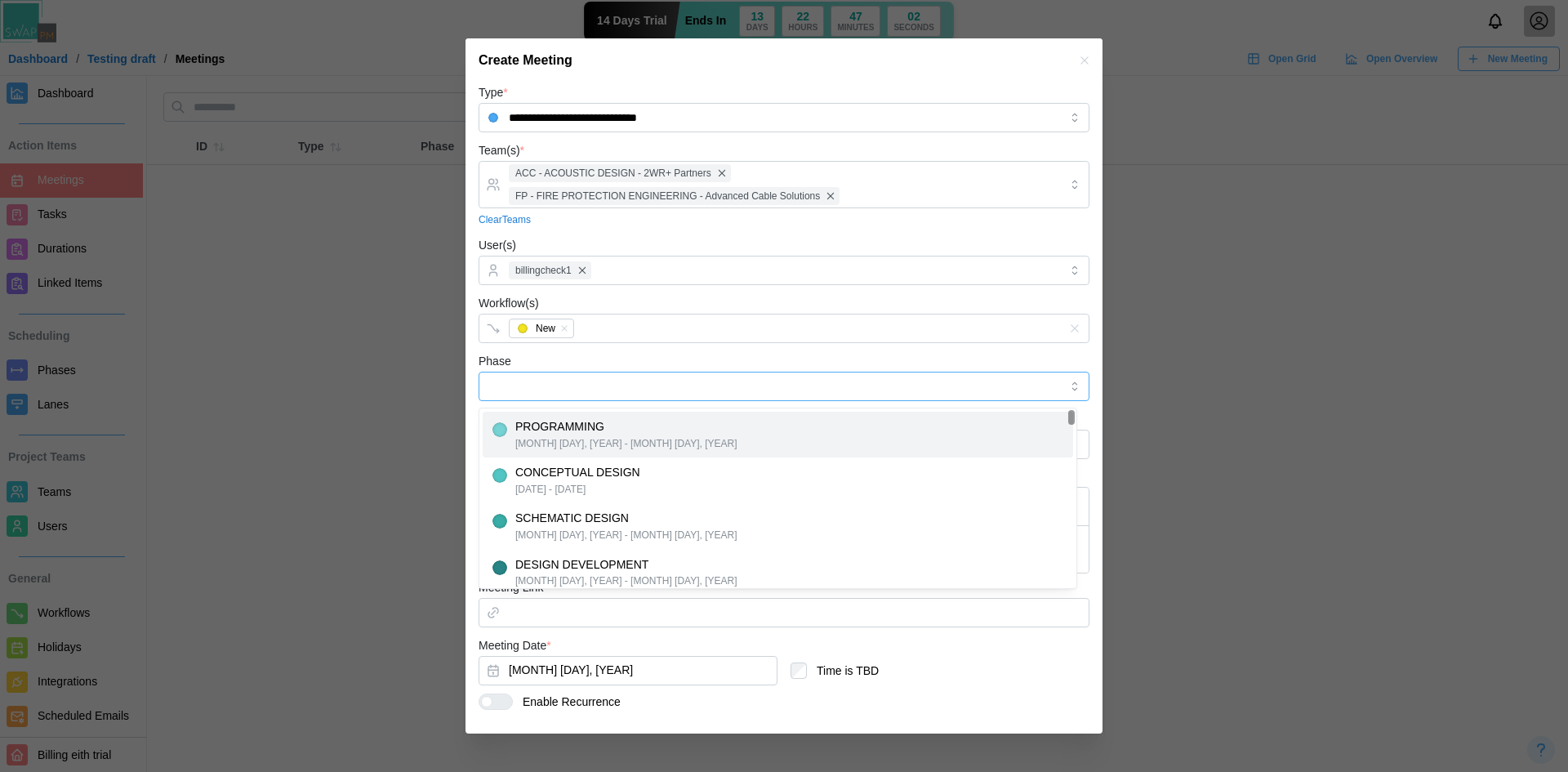 type on "**********" 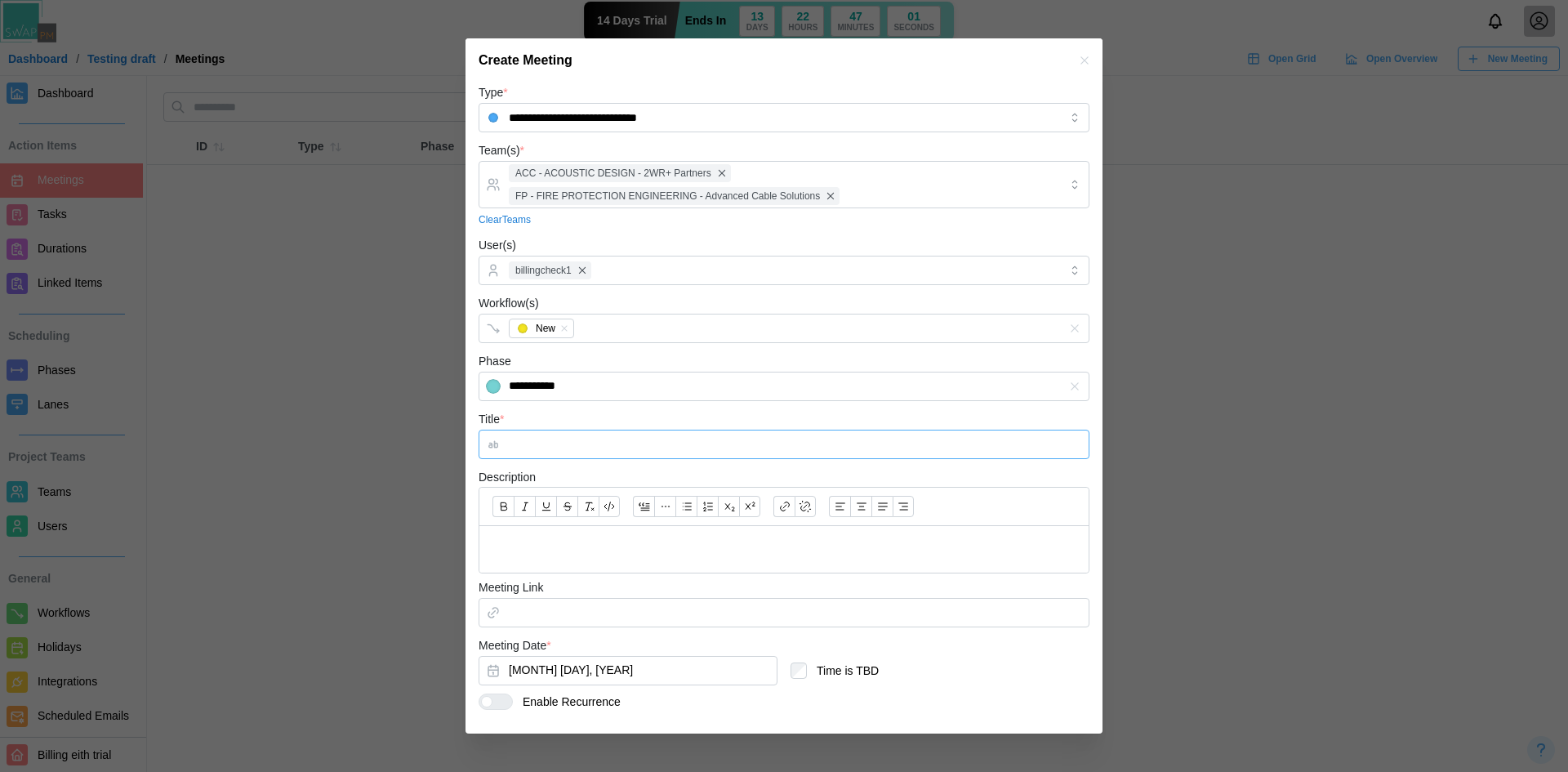 click on "Title  *" at bounding box center (784, 444) 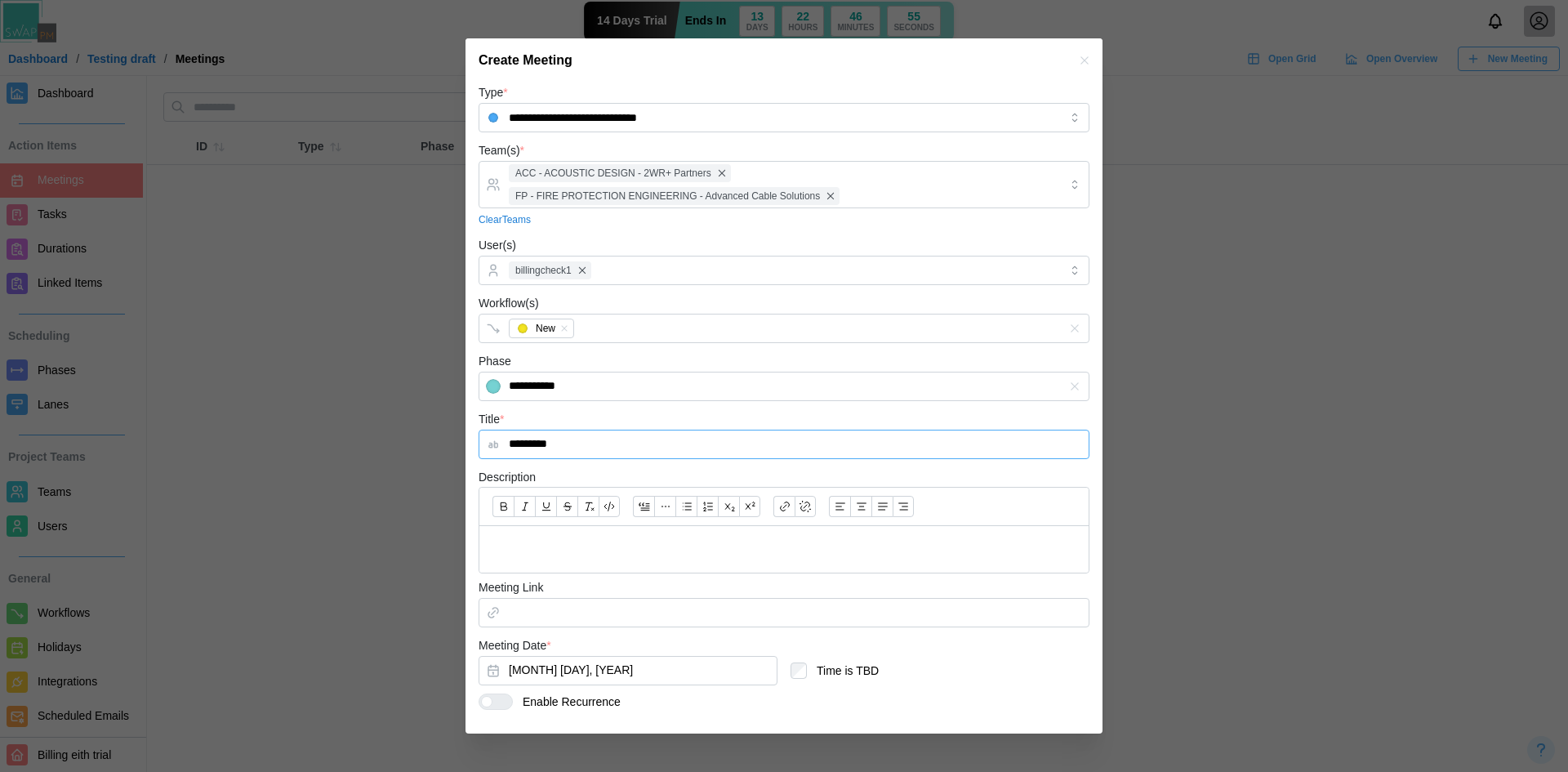 type on "*********" 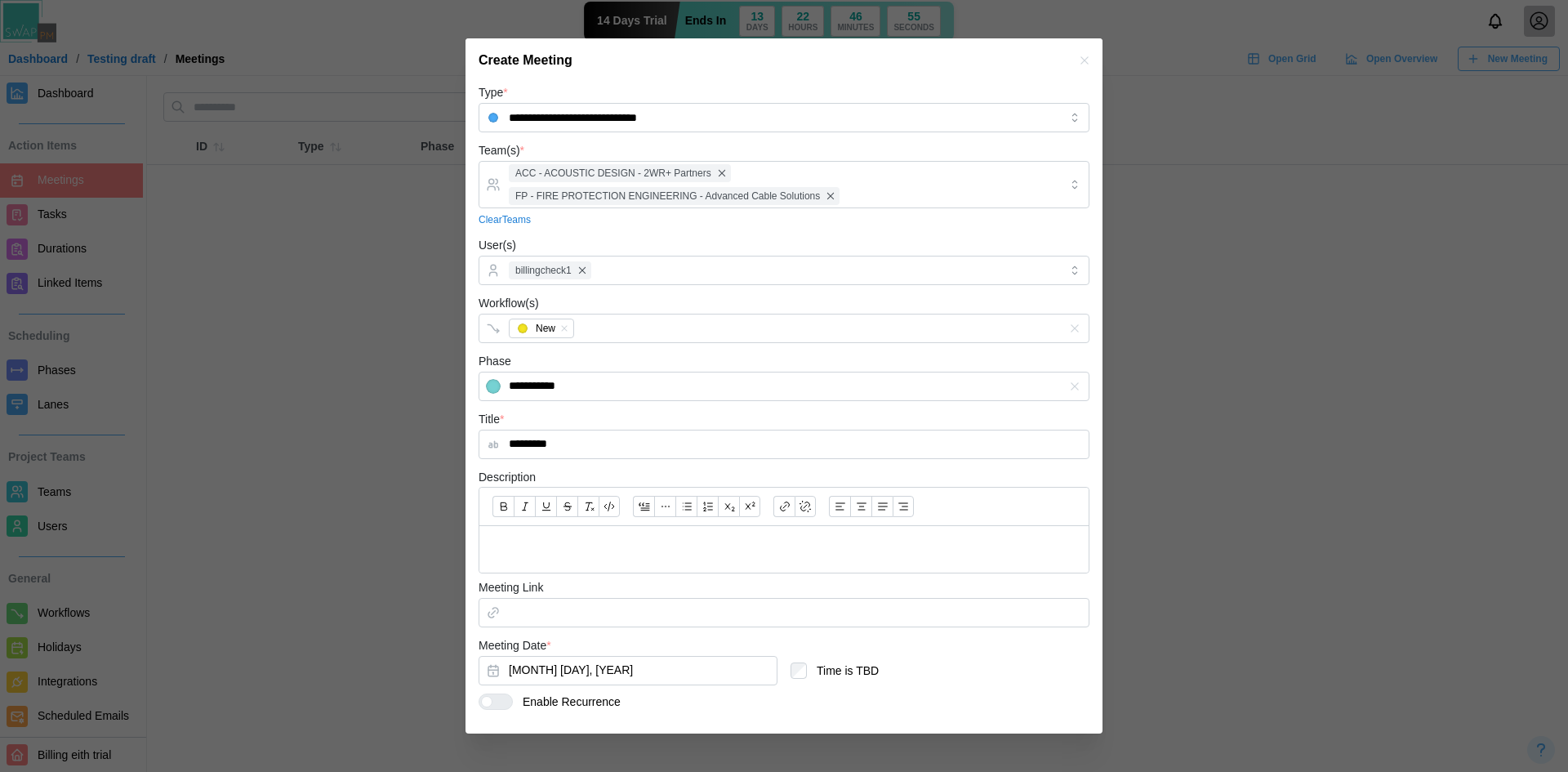 click at bounding box center [784, 549] 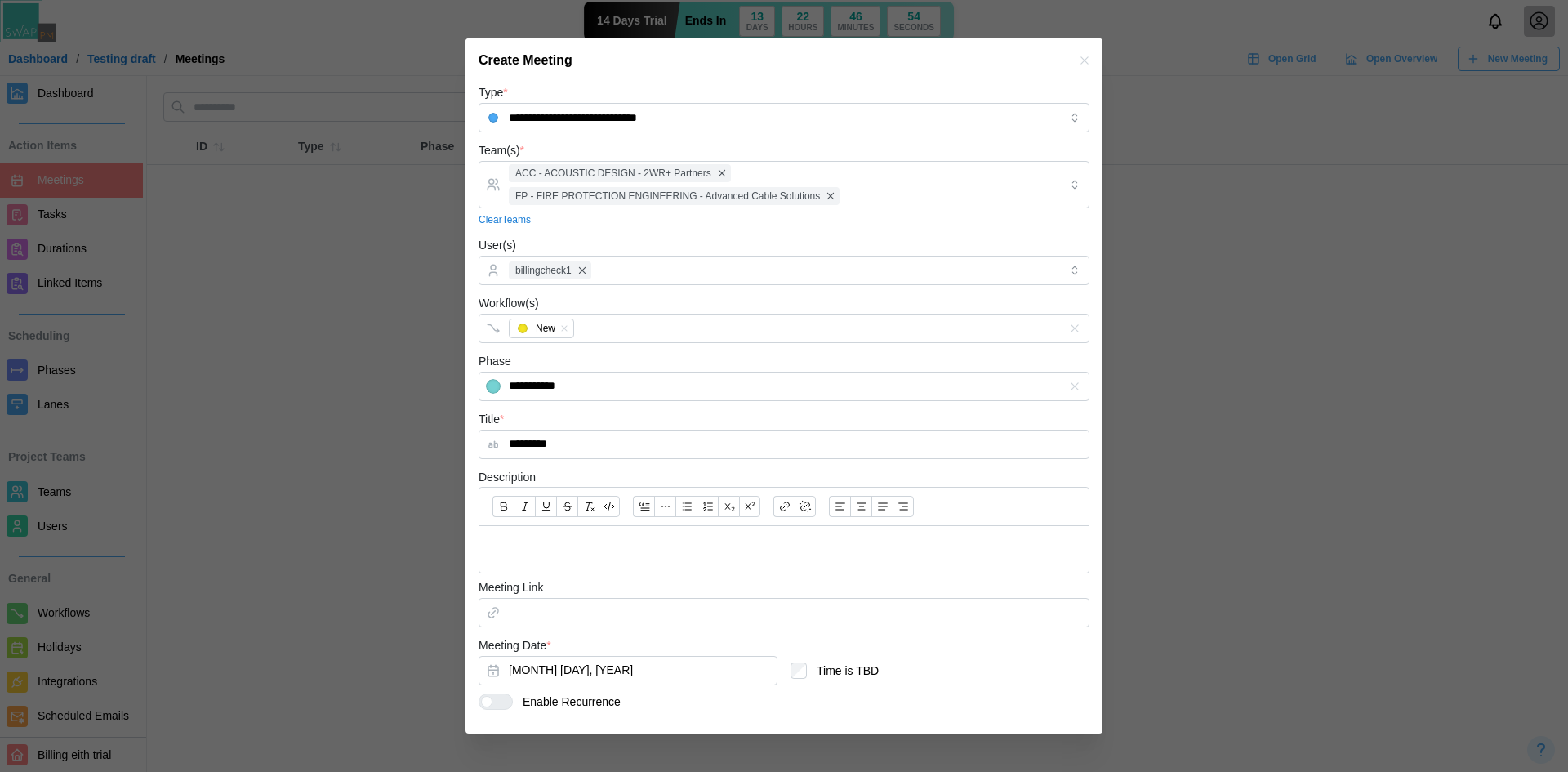type 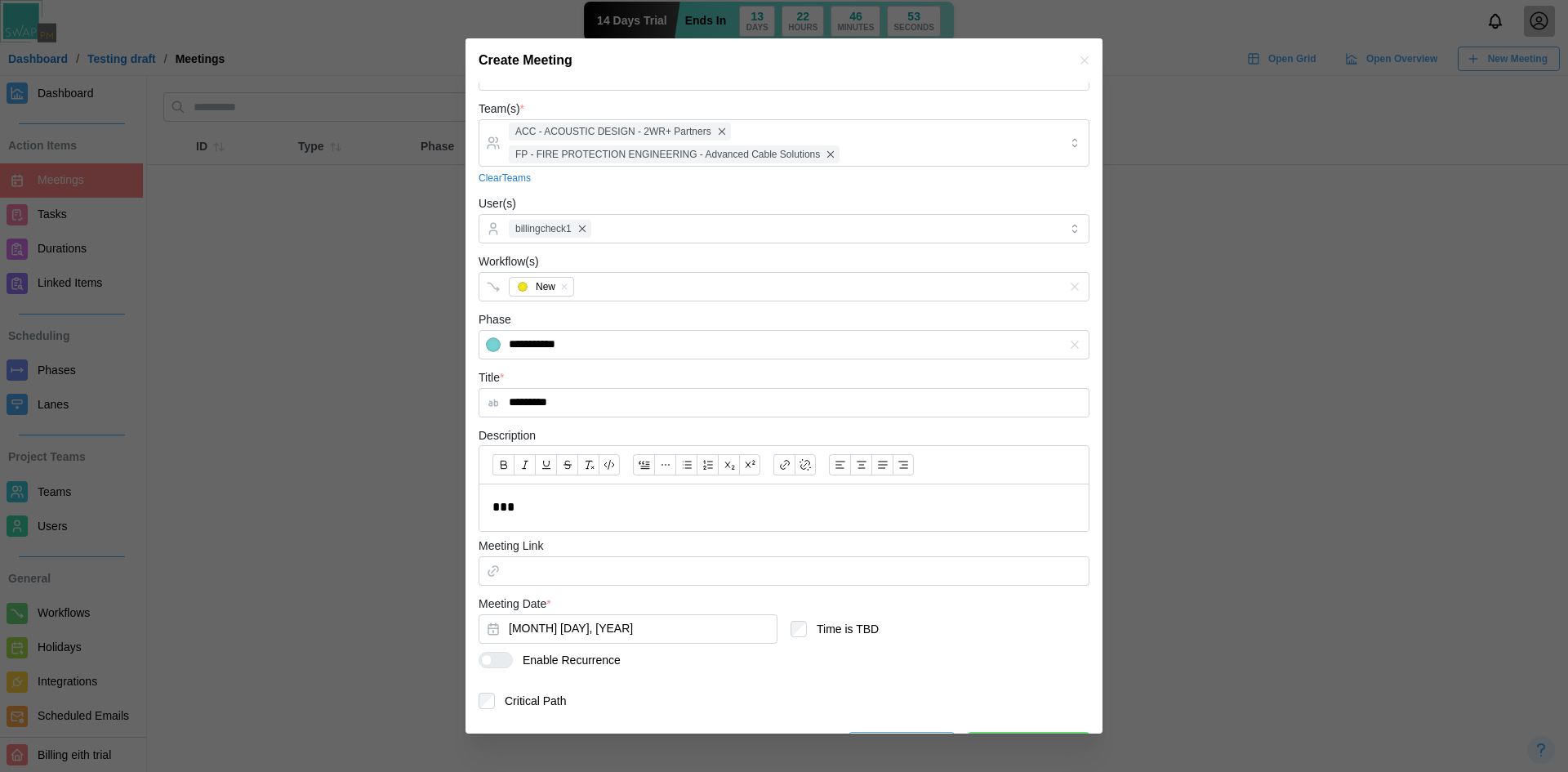 scroll, scrollTop: 83, scrollLeft: 0, axis: vertical 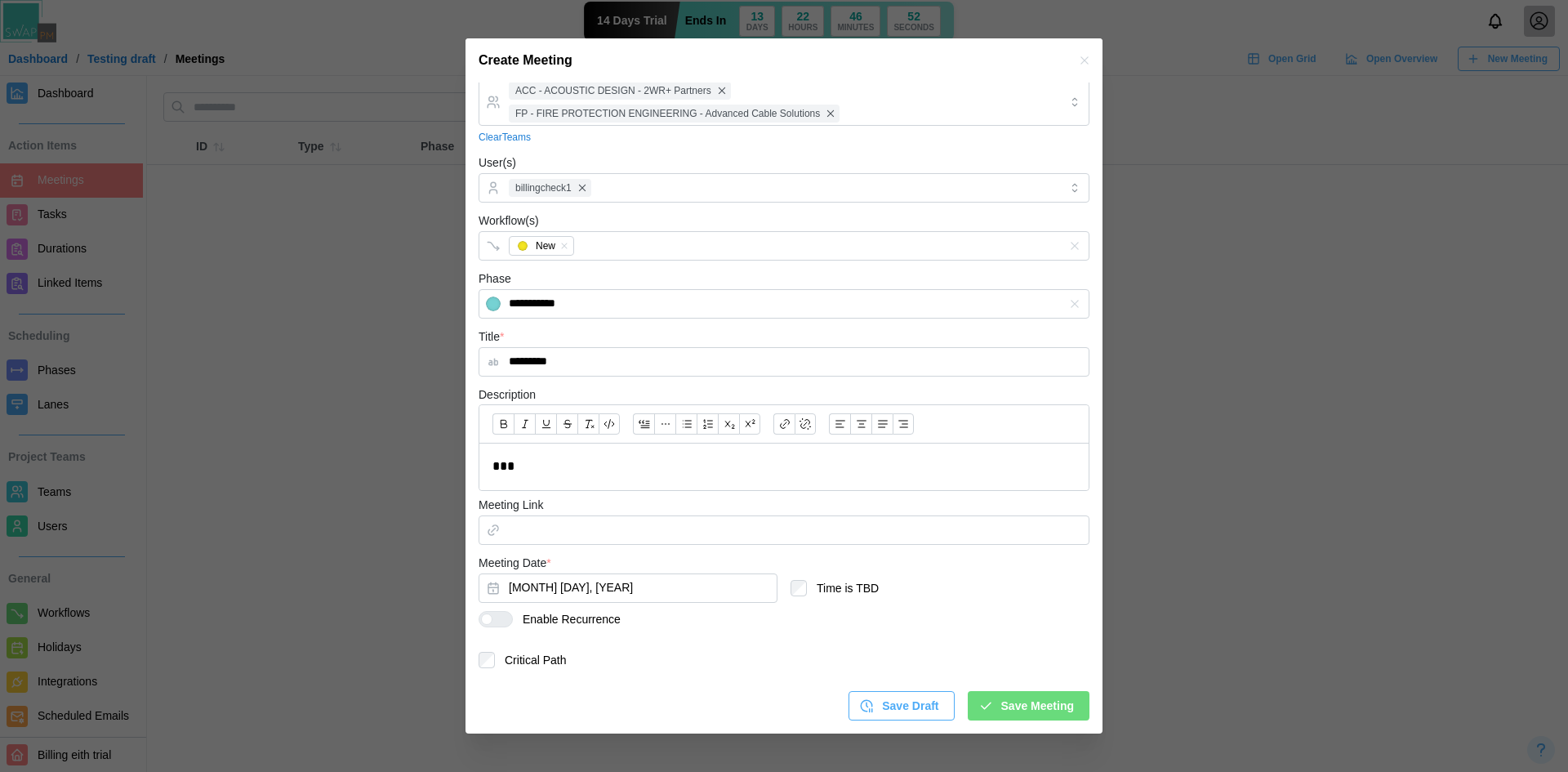 click on "Enable Recurrence" at bounding box center [567, 619] 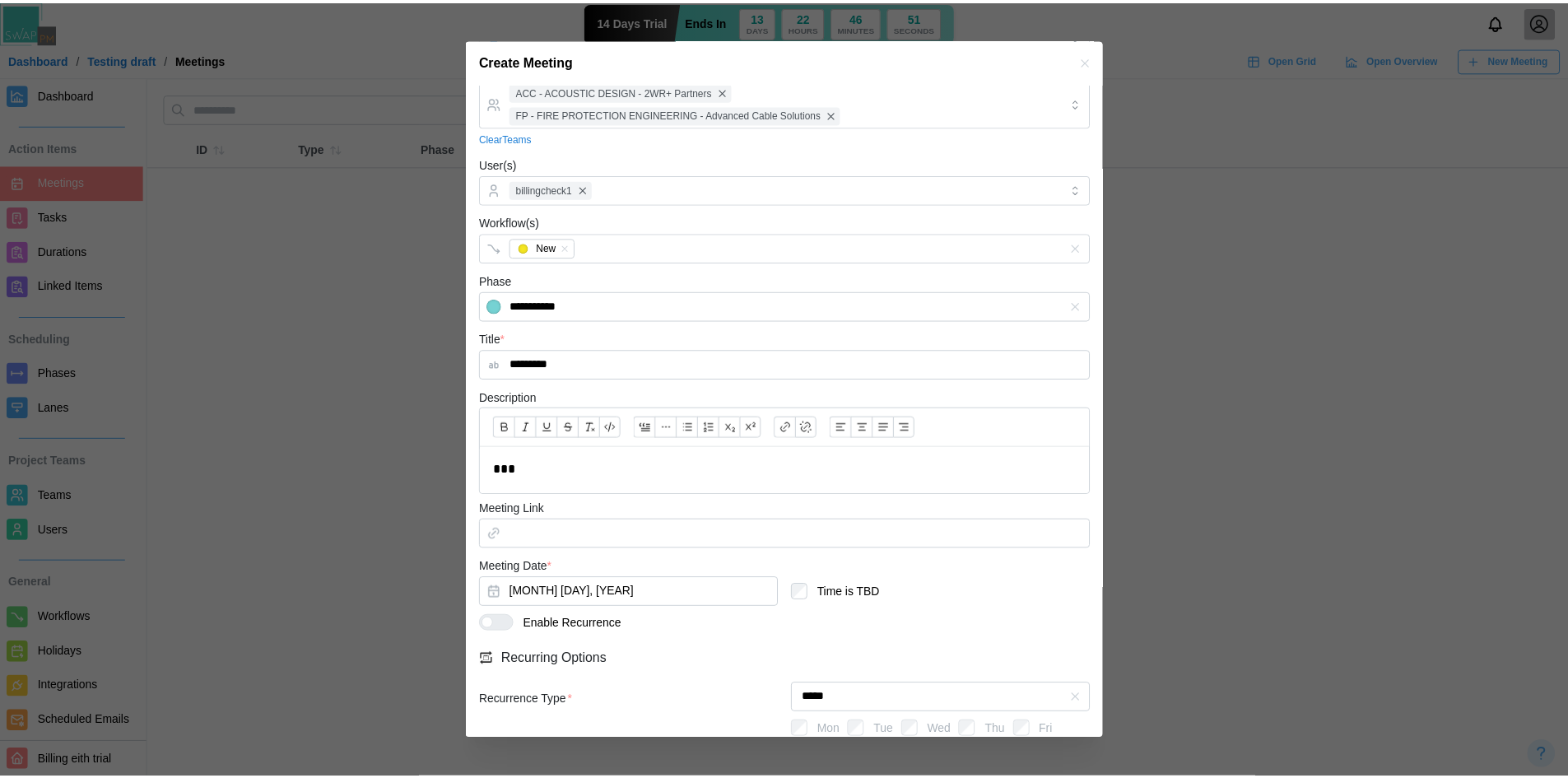 scroll, scrollTop: 218, scrollLeft: 0, axis: vertical 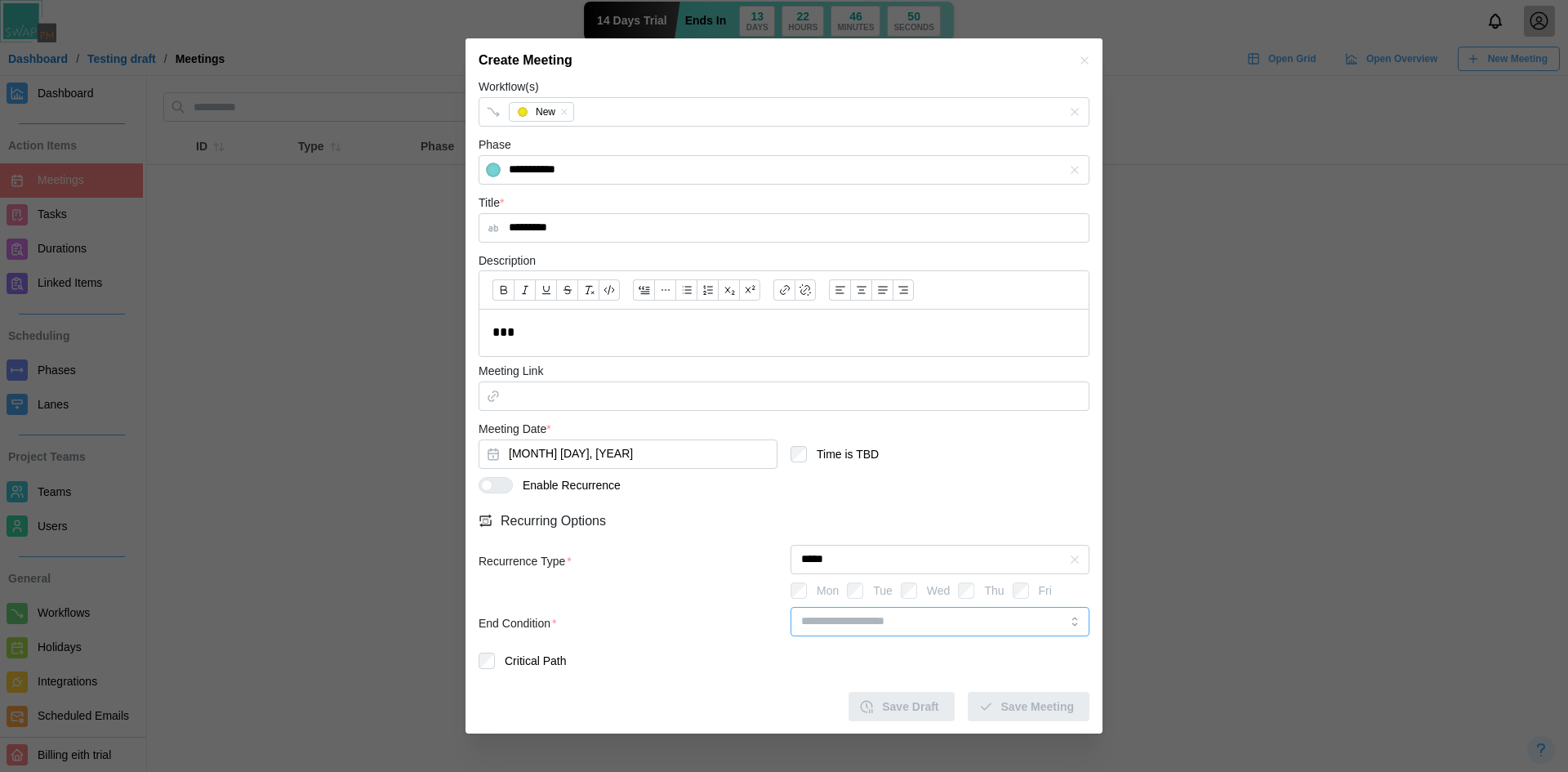 click at bounding box center [940, 622] 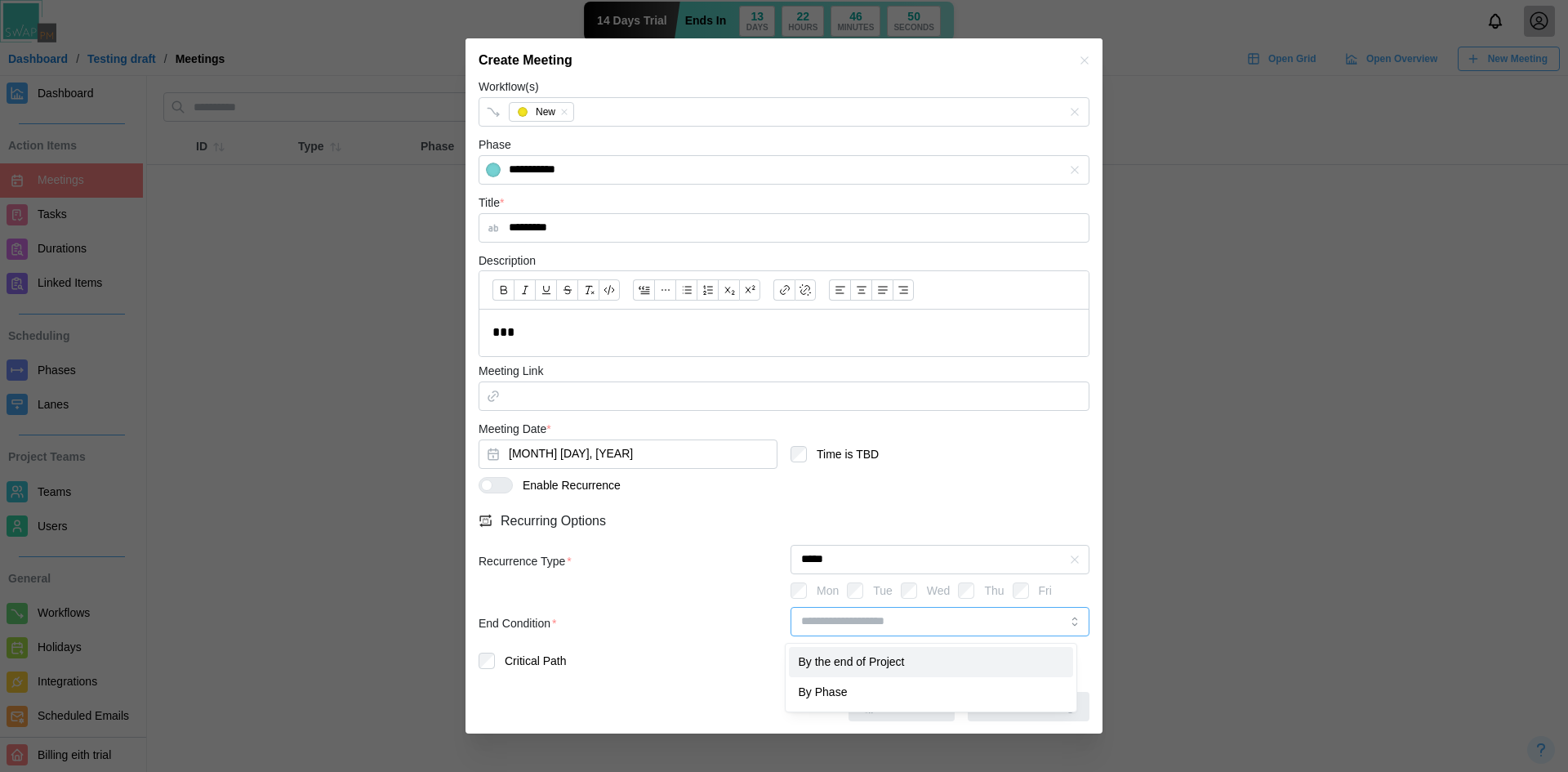 type on "**********" 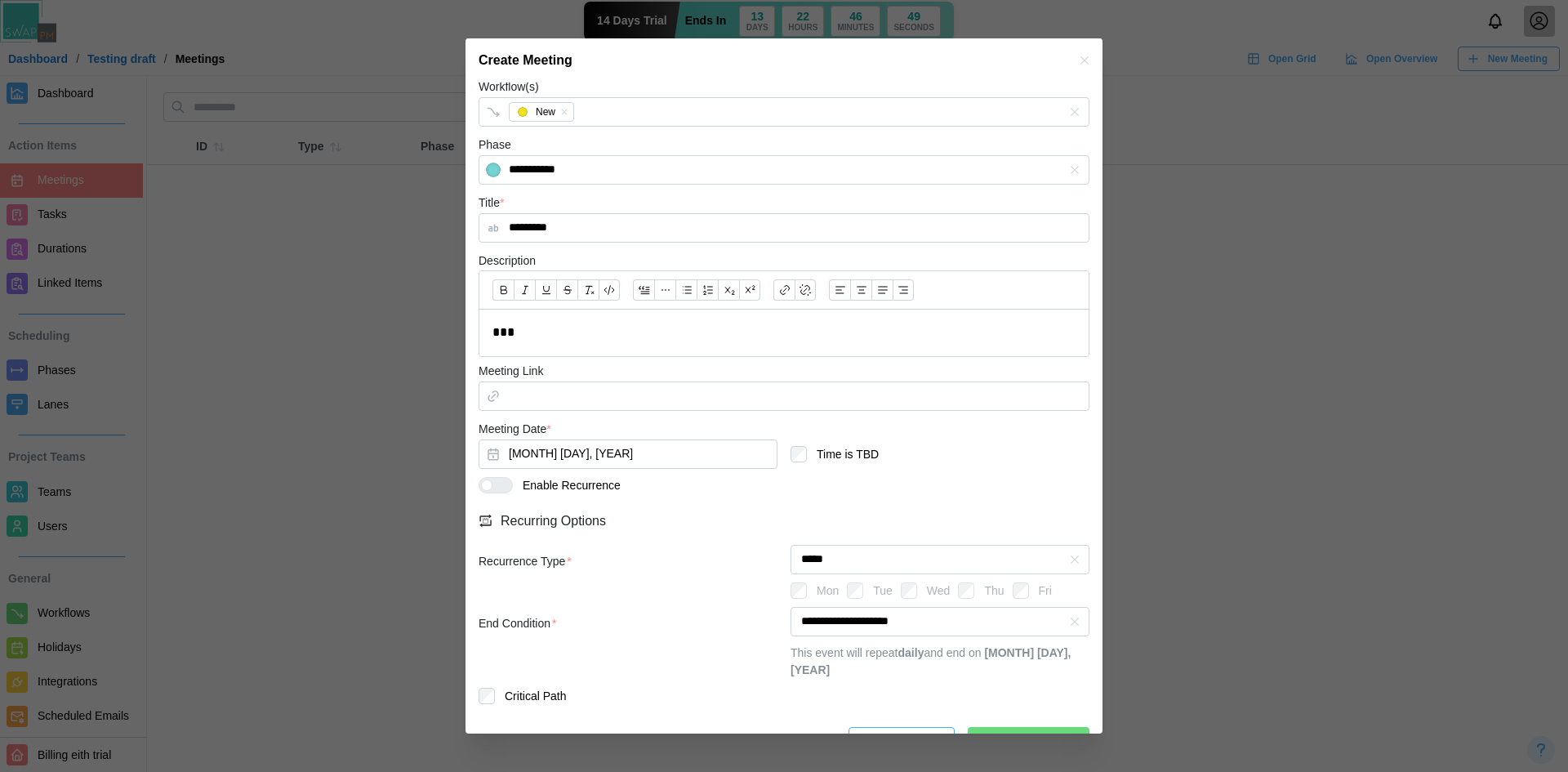 click on "Save   Meeting" at bounding box center (1037, 742) 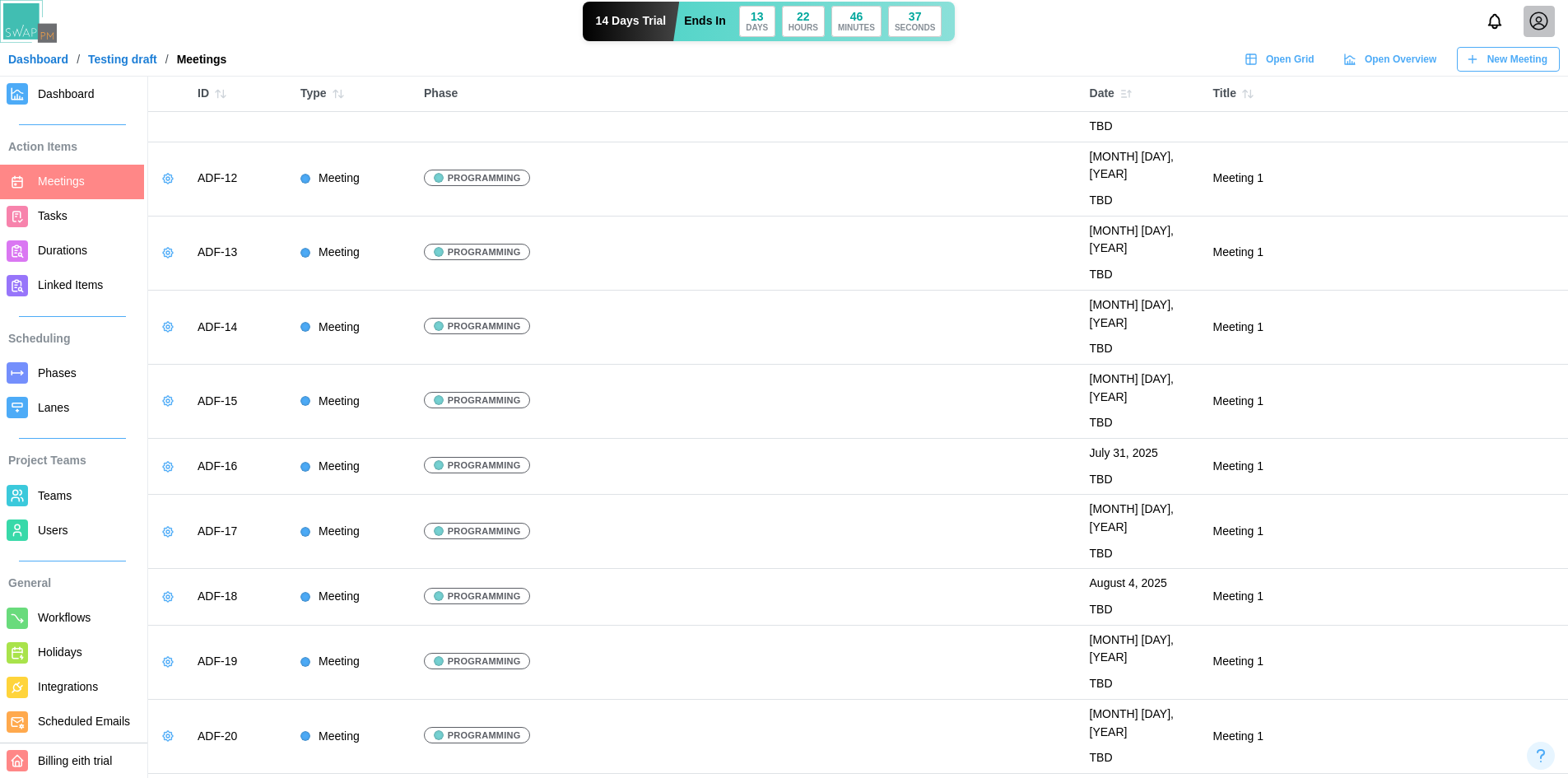 scroll, scrollTop: 845, scrollLeft: 0, axis: vertical 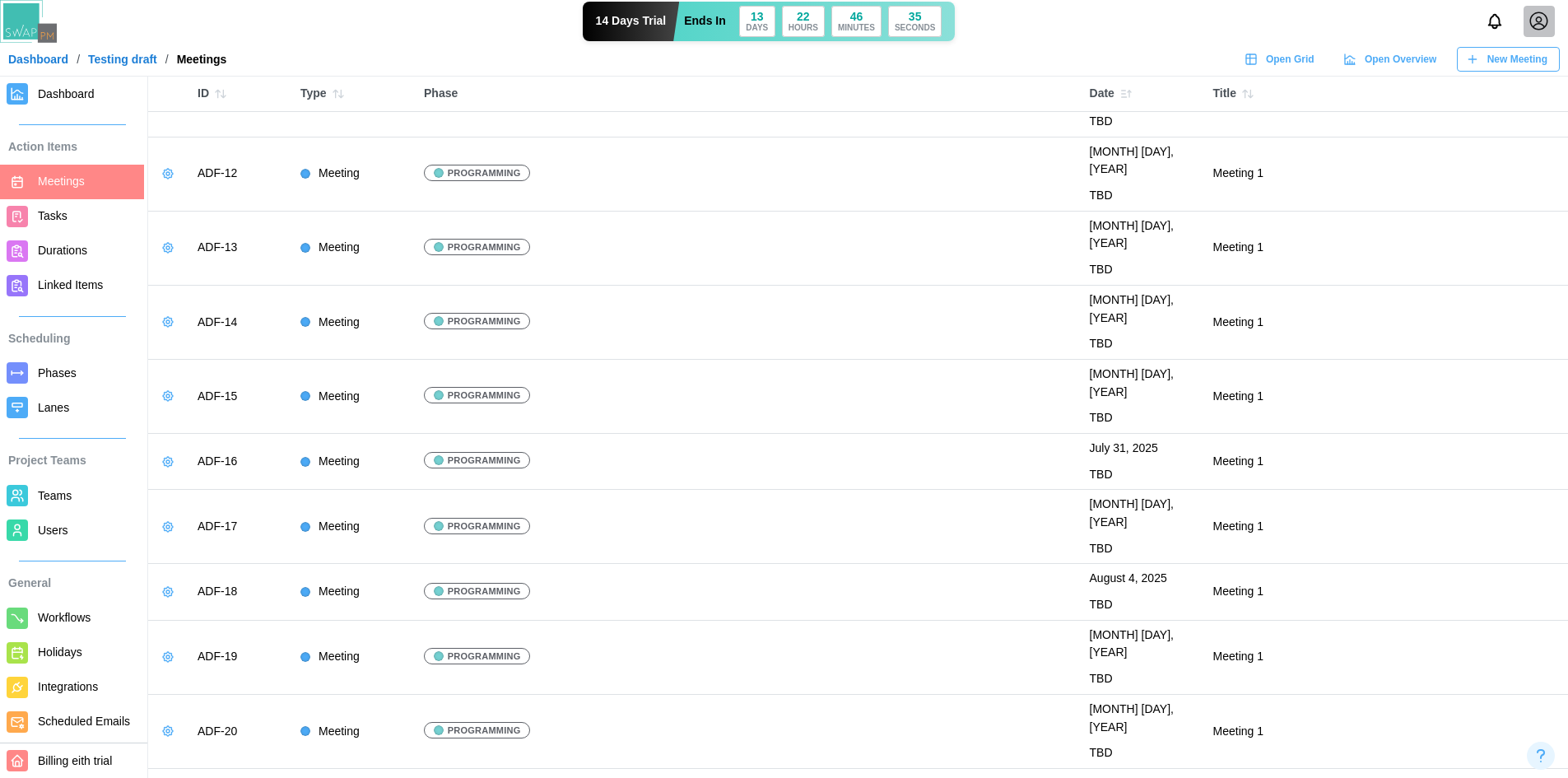 click on "Tasks" at bounding box center (87, 216) 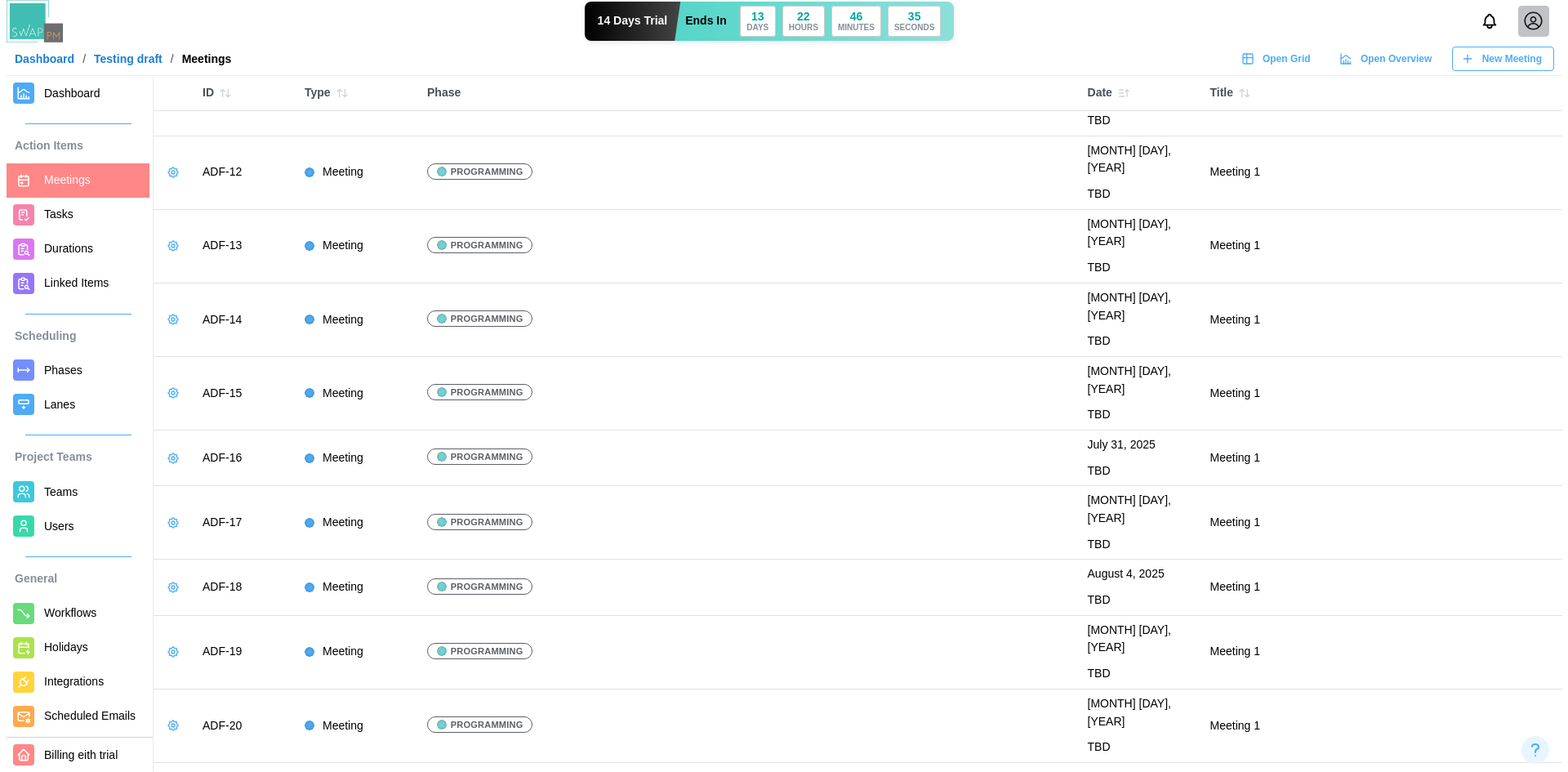 scroll, scrollTop: 0, scrollLeft: 0, axis: both 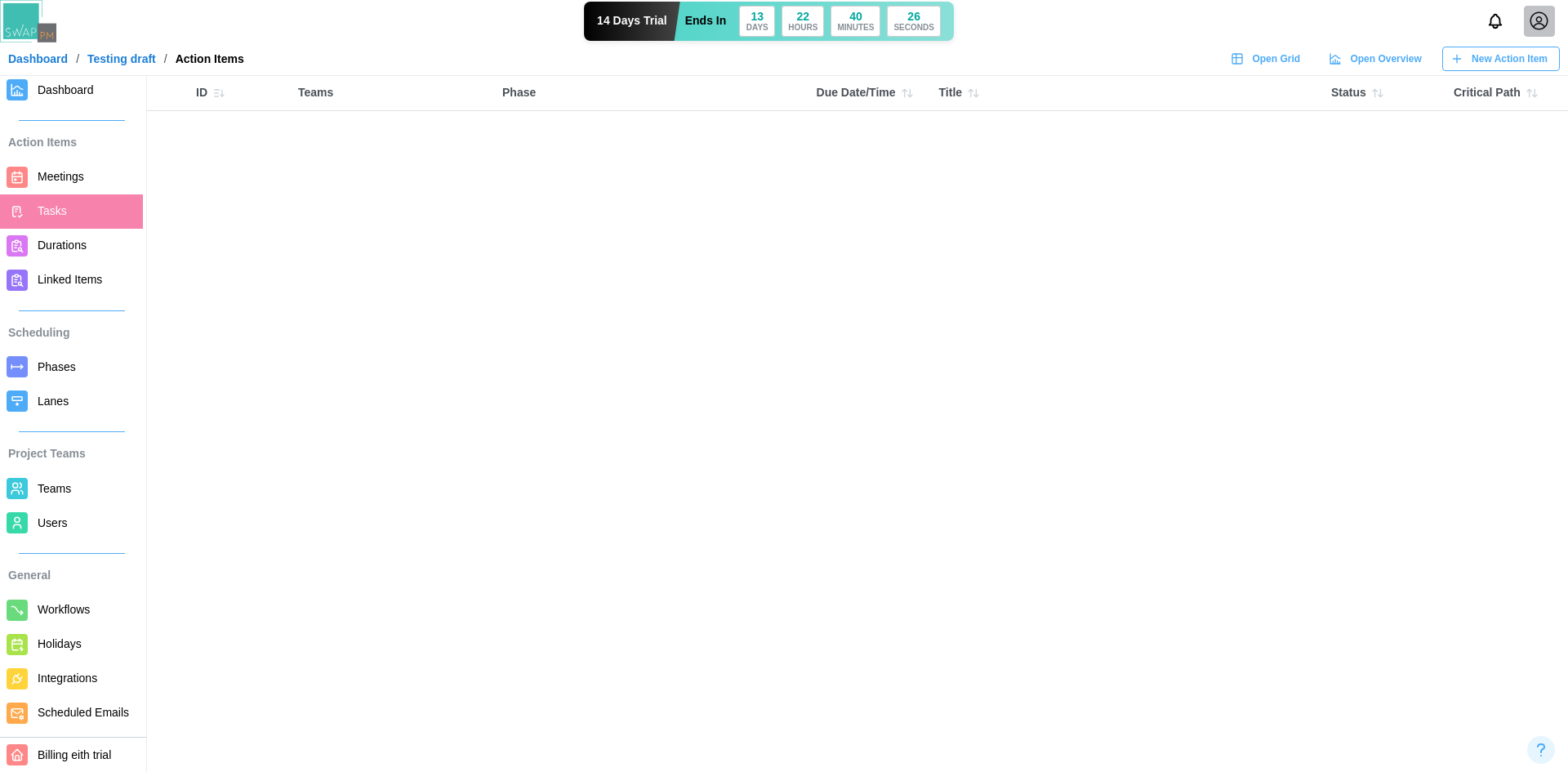 click on "Dashboard" at bounding box center [38, 59] 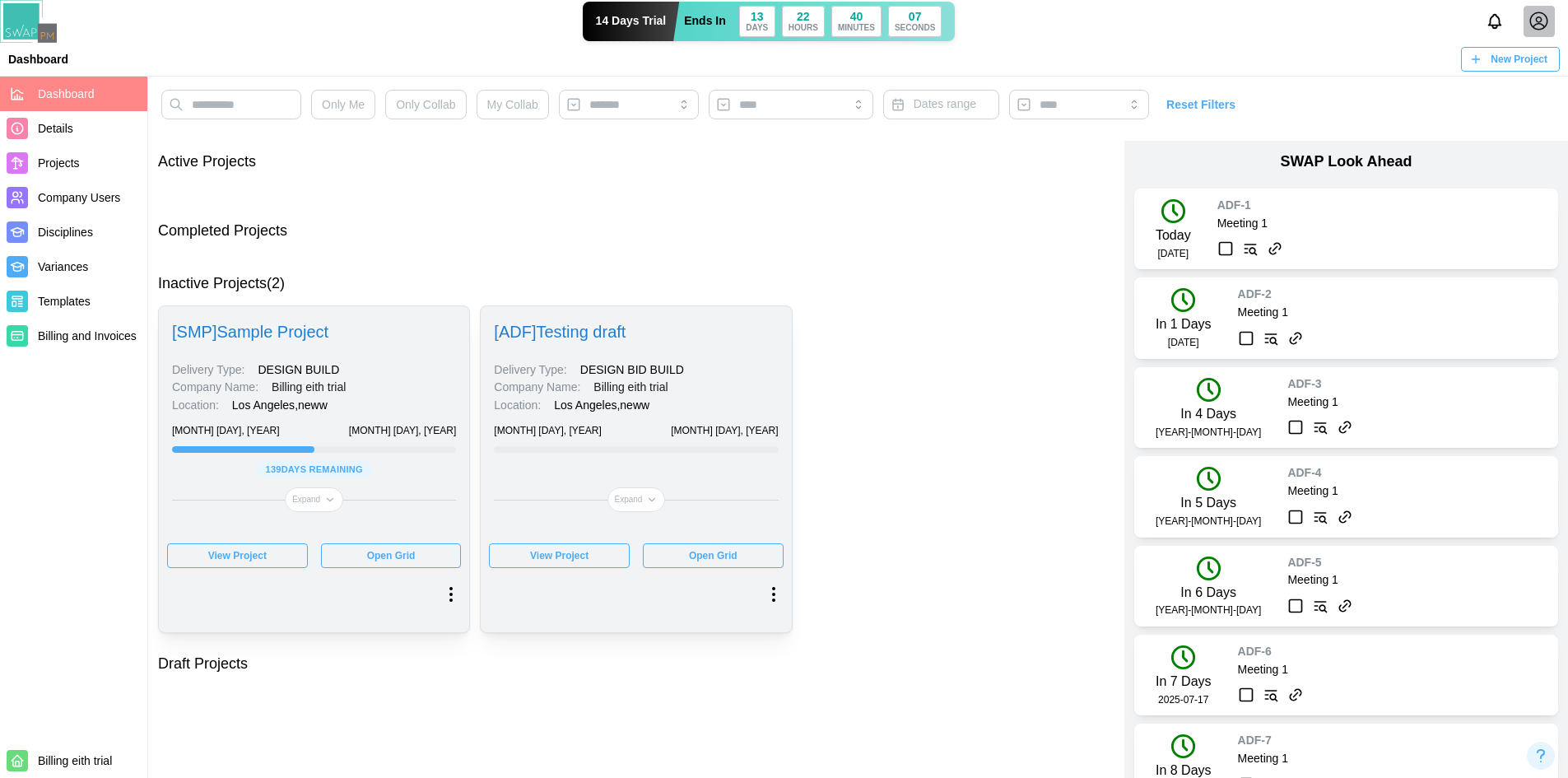 drag, startPoint x: 535, startPoint y: 550, endPoint x: 605, endPoint y: 591, distance: 81.12336 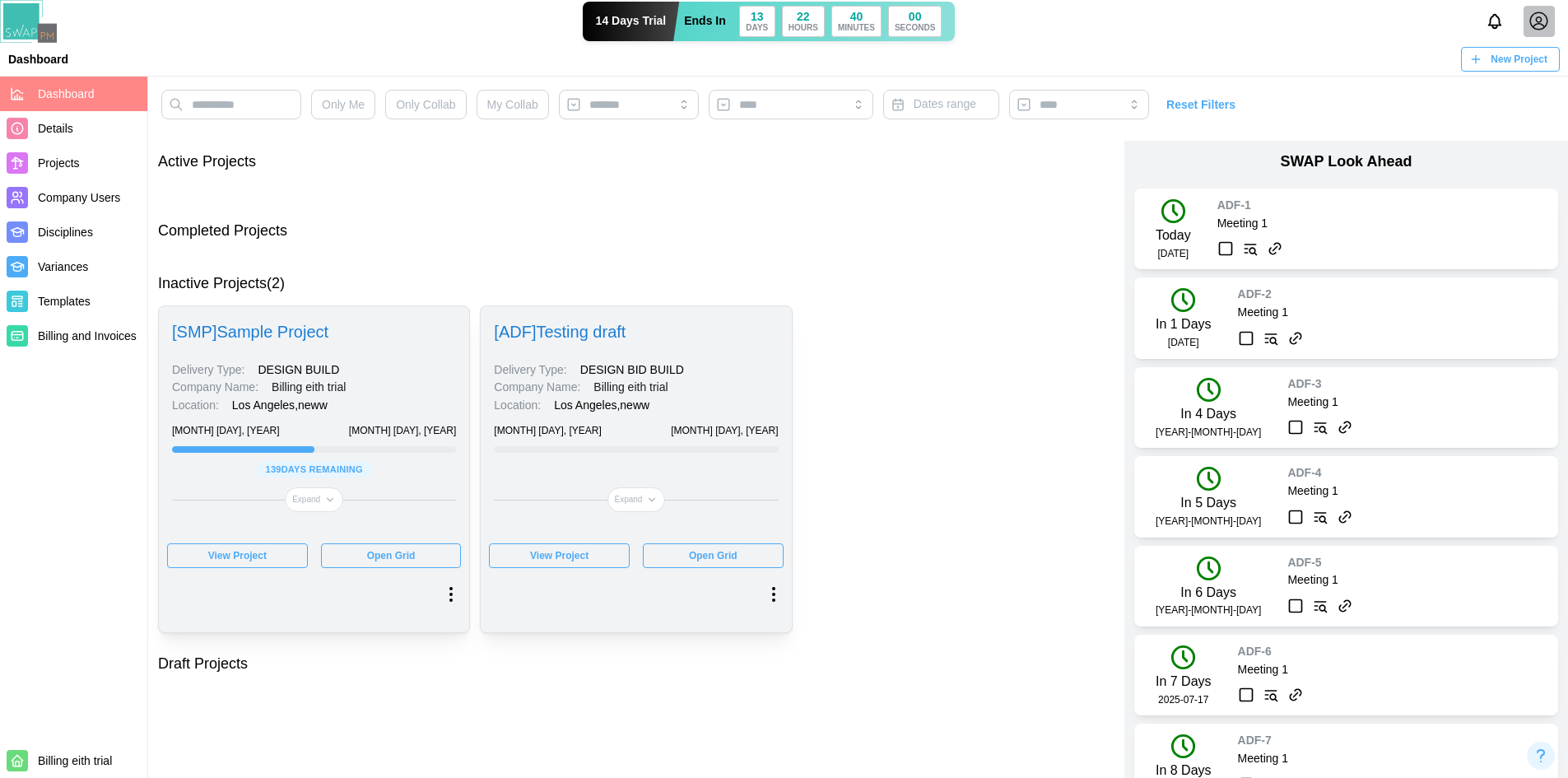 click on "View Project" at bounding box center (559, 556) 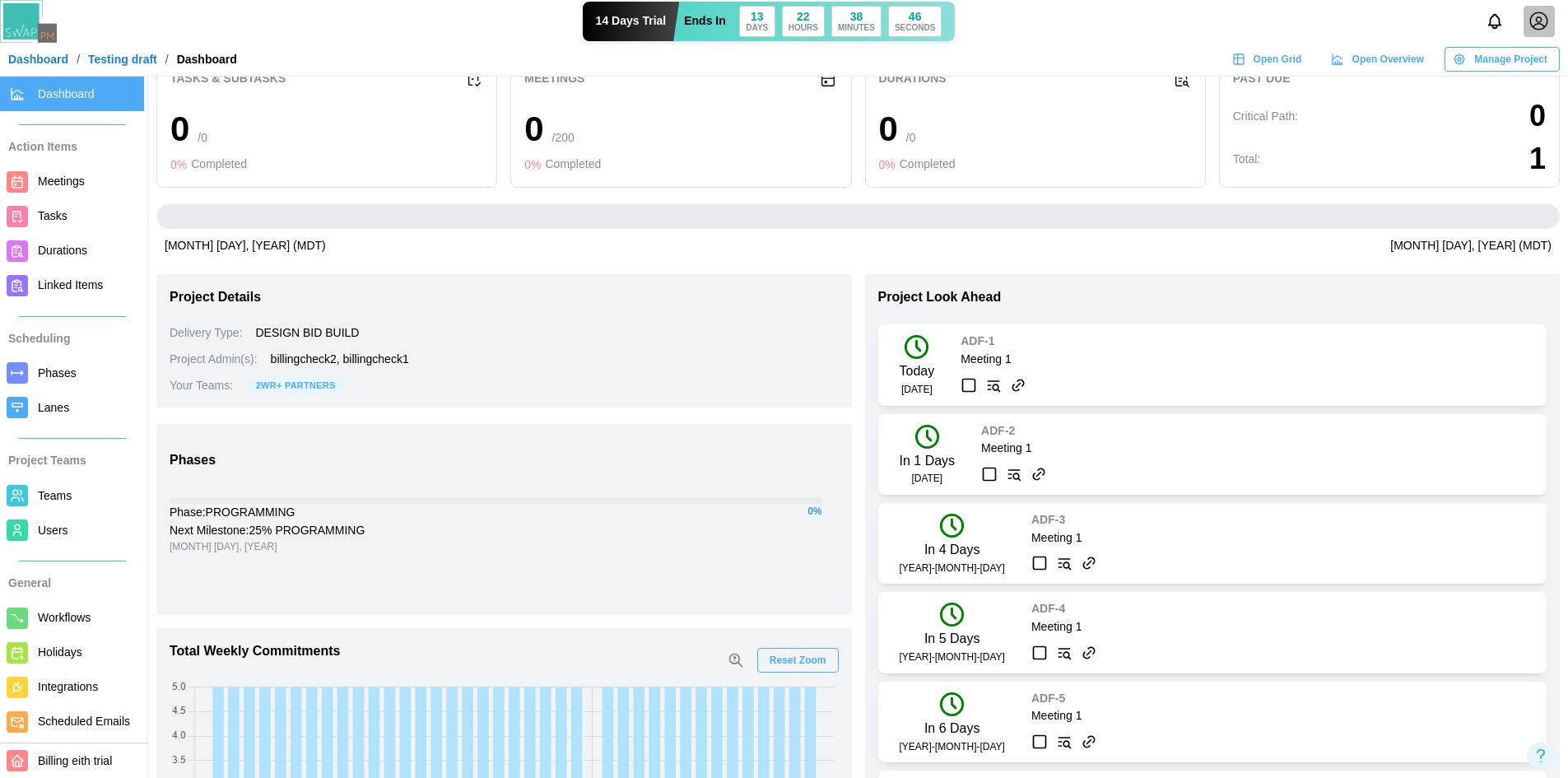 scroll, scrollTop: 0, scrollLeft: 0, axis: both 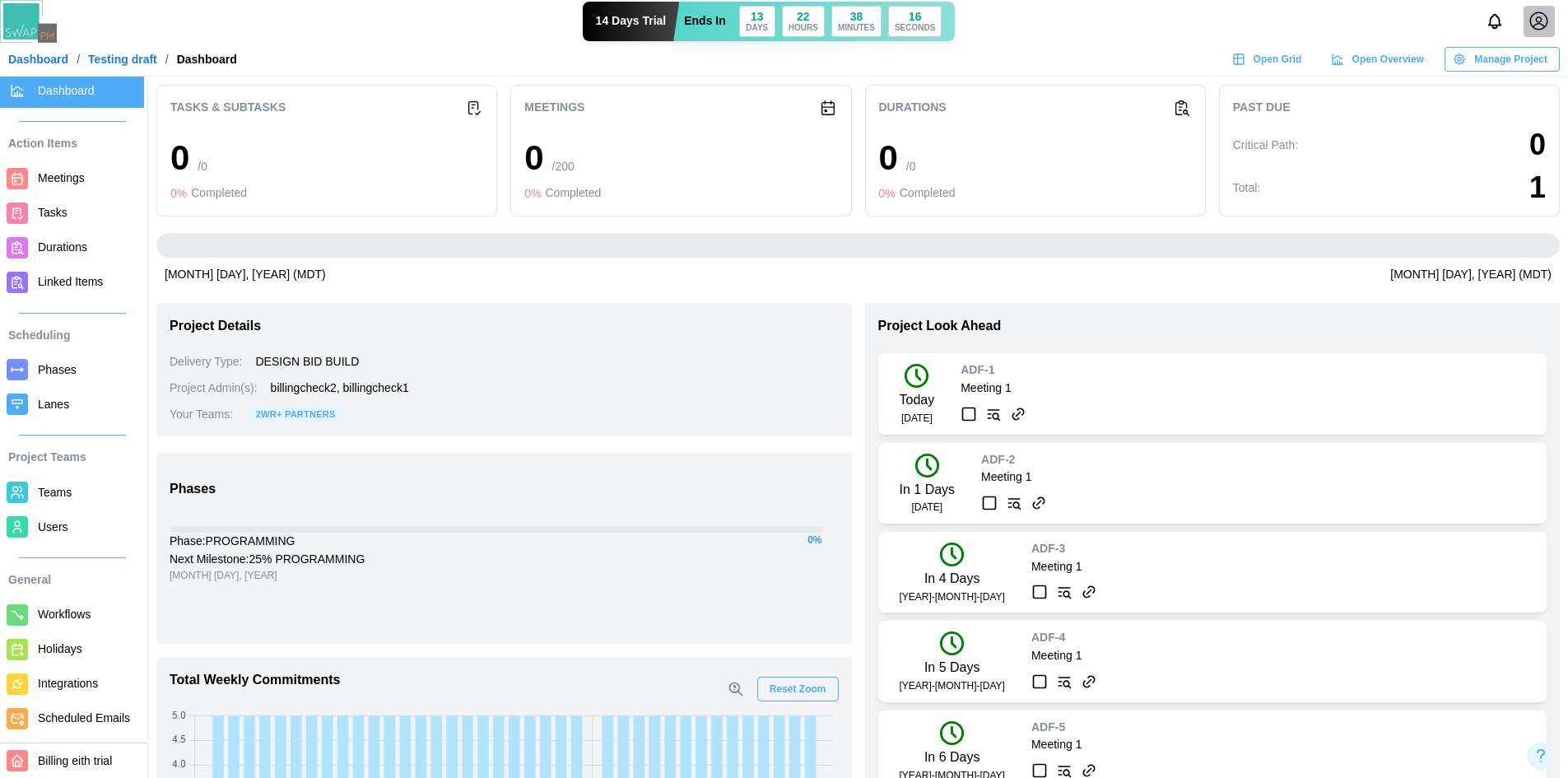 click on "Tasks" at bounding box center (72, 213) 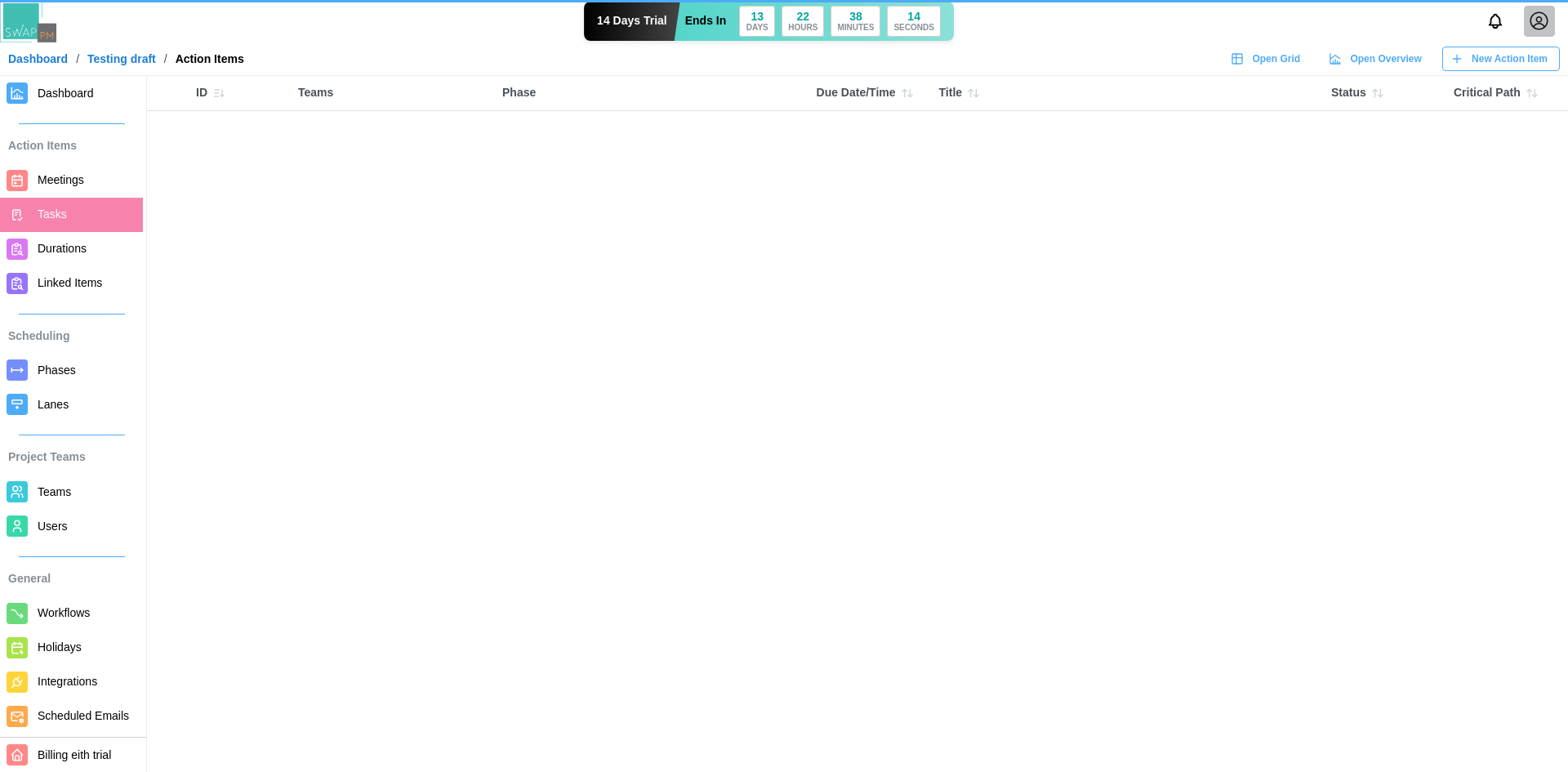 click on "Meetings" at bounding box center [60, 180] 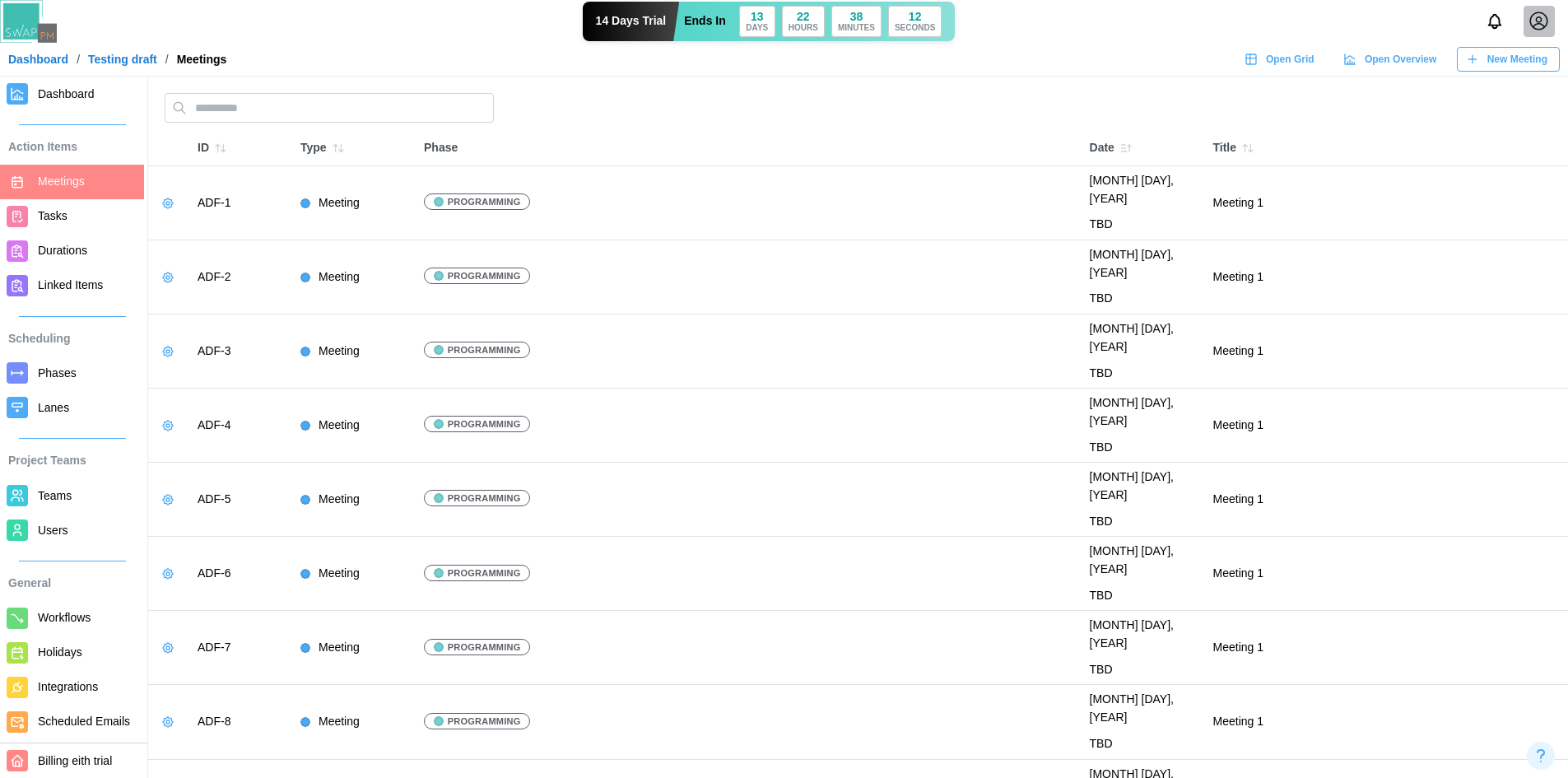 click on "Tasks" at bounding box center [87, 216] 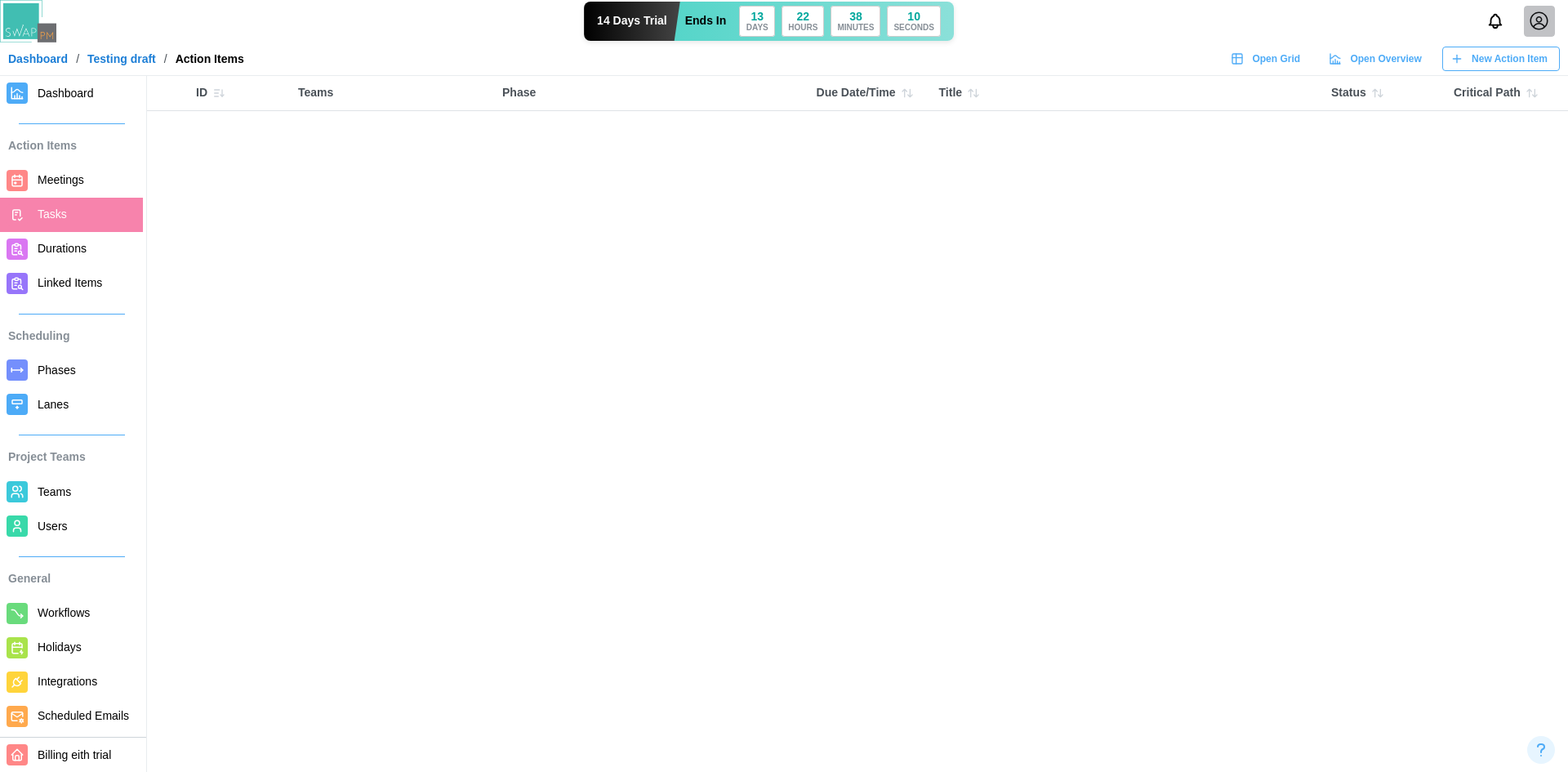 click on "New Action Item" at bounding box center (1509, 59) 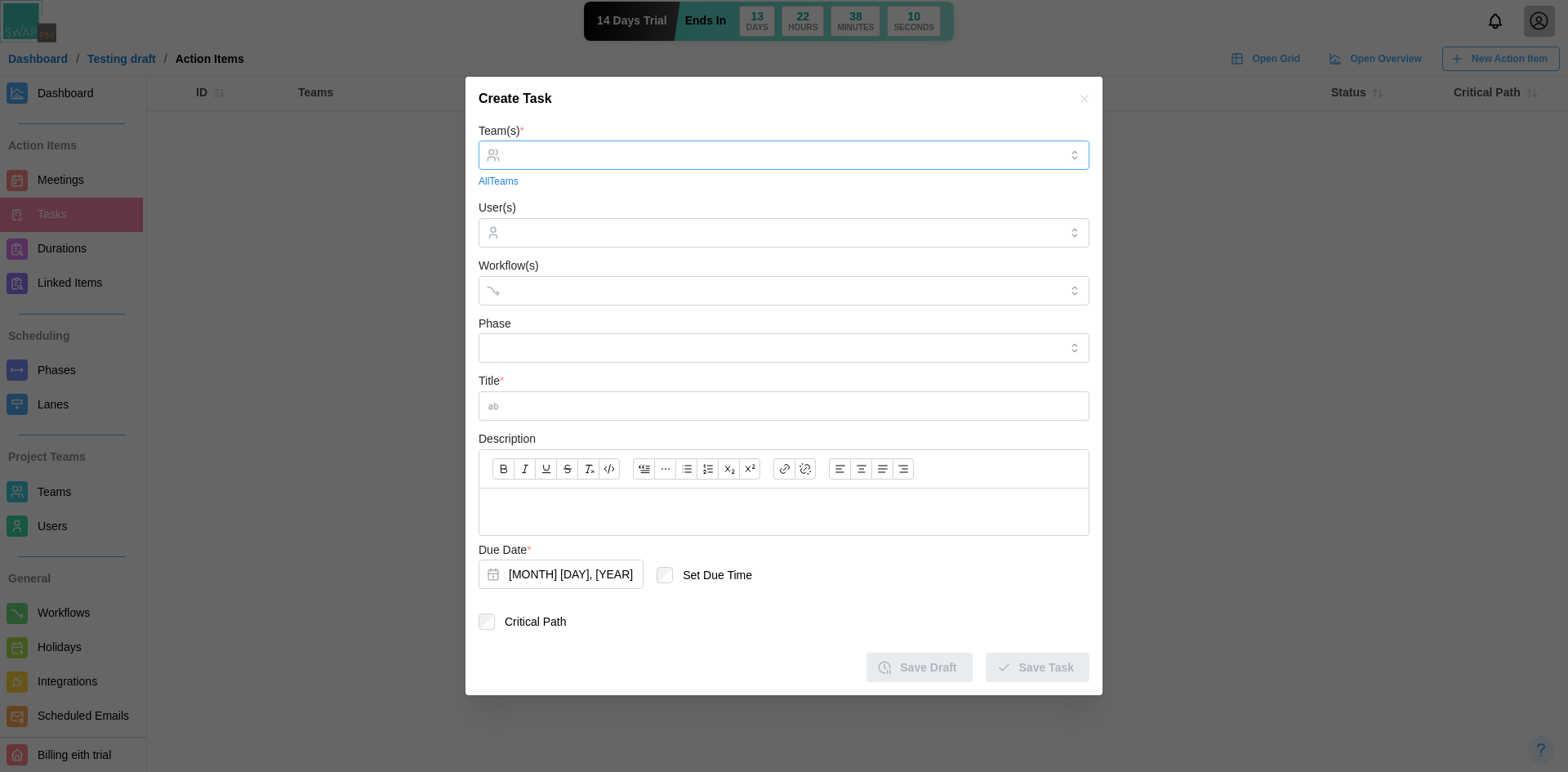 click at bounding box center [782, 155] 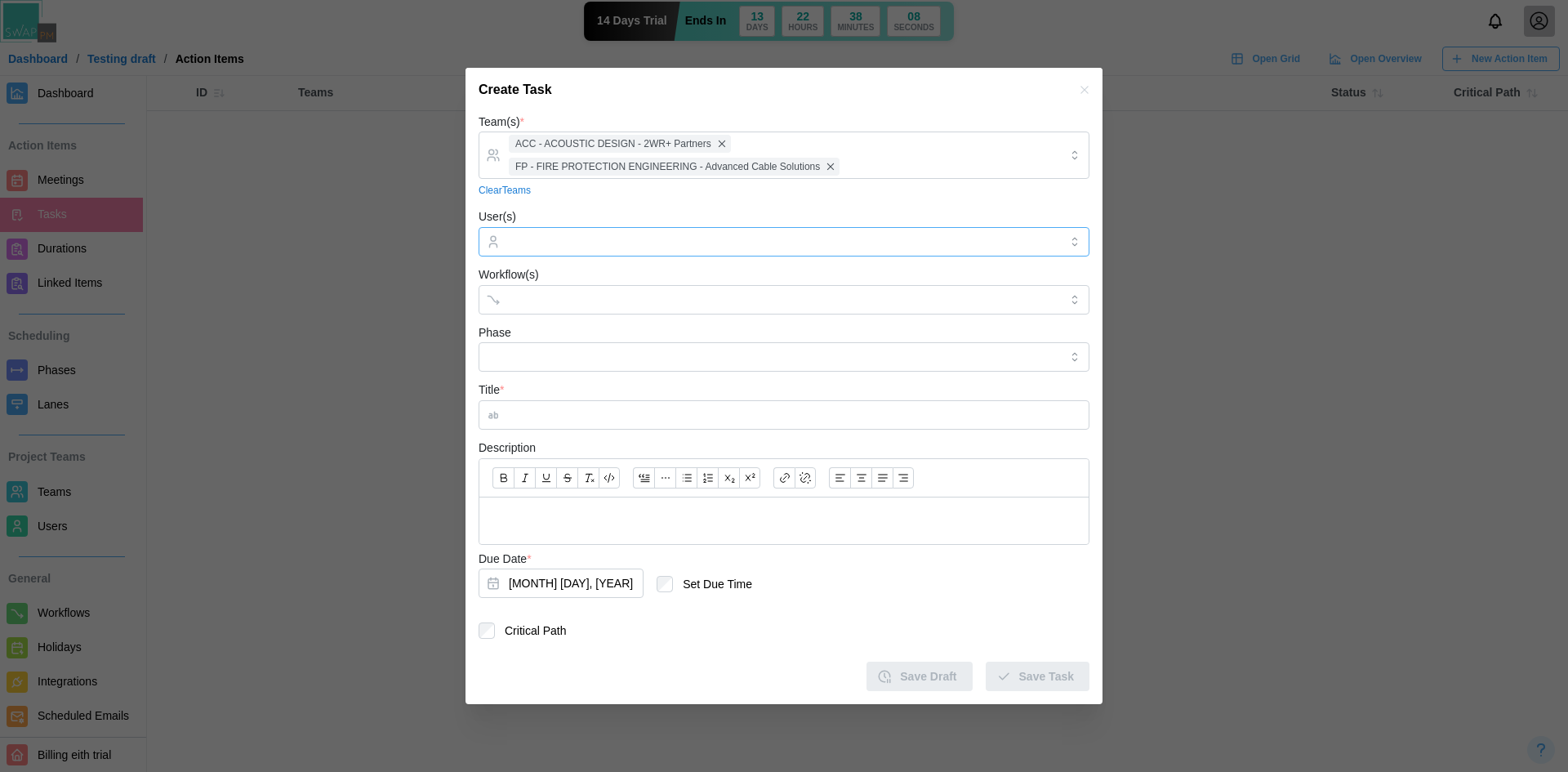 click on "User(s)" at bounding box center (784, 242) 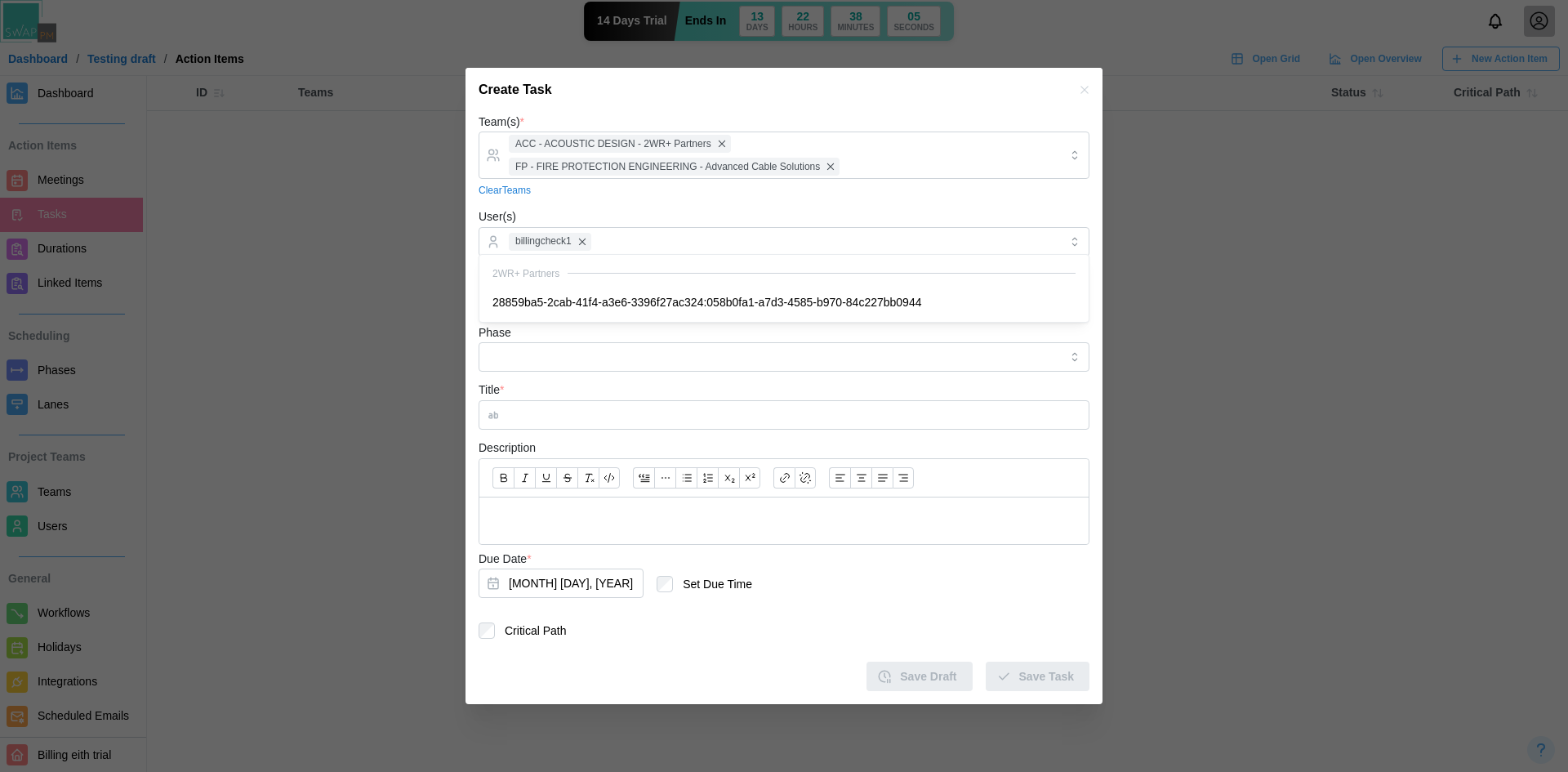 click on "Team(s)  * ACC - ACOUSTIC DESIGN - 2WR+ Partners FP - FIRE PROTECTION ENGINEERING - Advanced Cable Solutions Clear  Teams User(s) billingcheck1 Workflow(s) Phase Title  * Description Due Date  * Jul 10, 2025 Set Due Time Critical Path Save Draft Save Task" at bounding box center (784, 402) 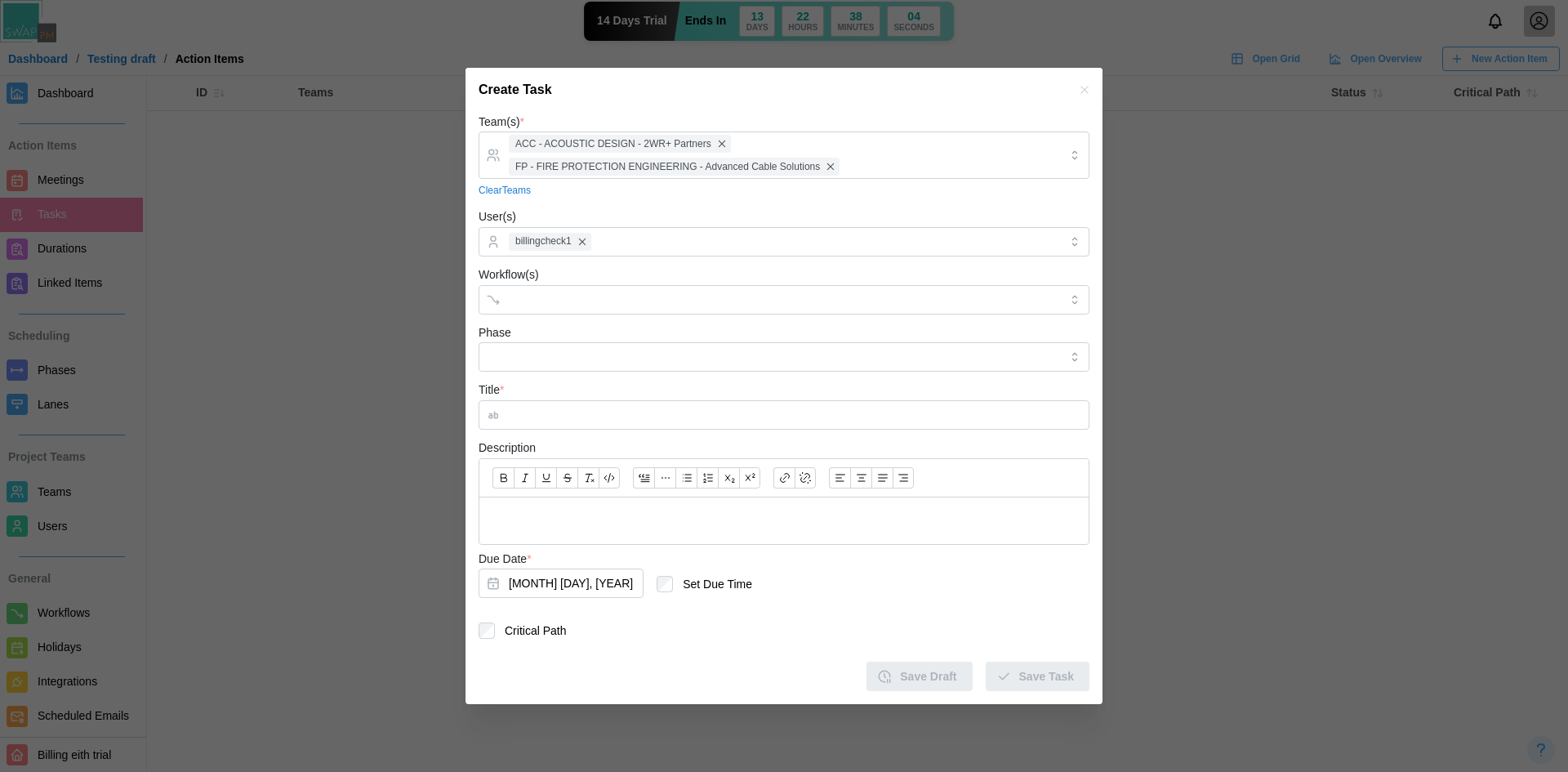 click on "Workflow(s)" at bounding box center (784, 289) 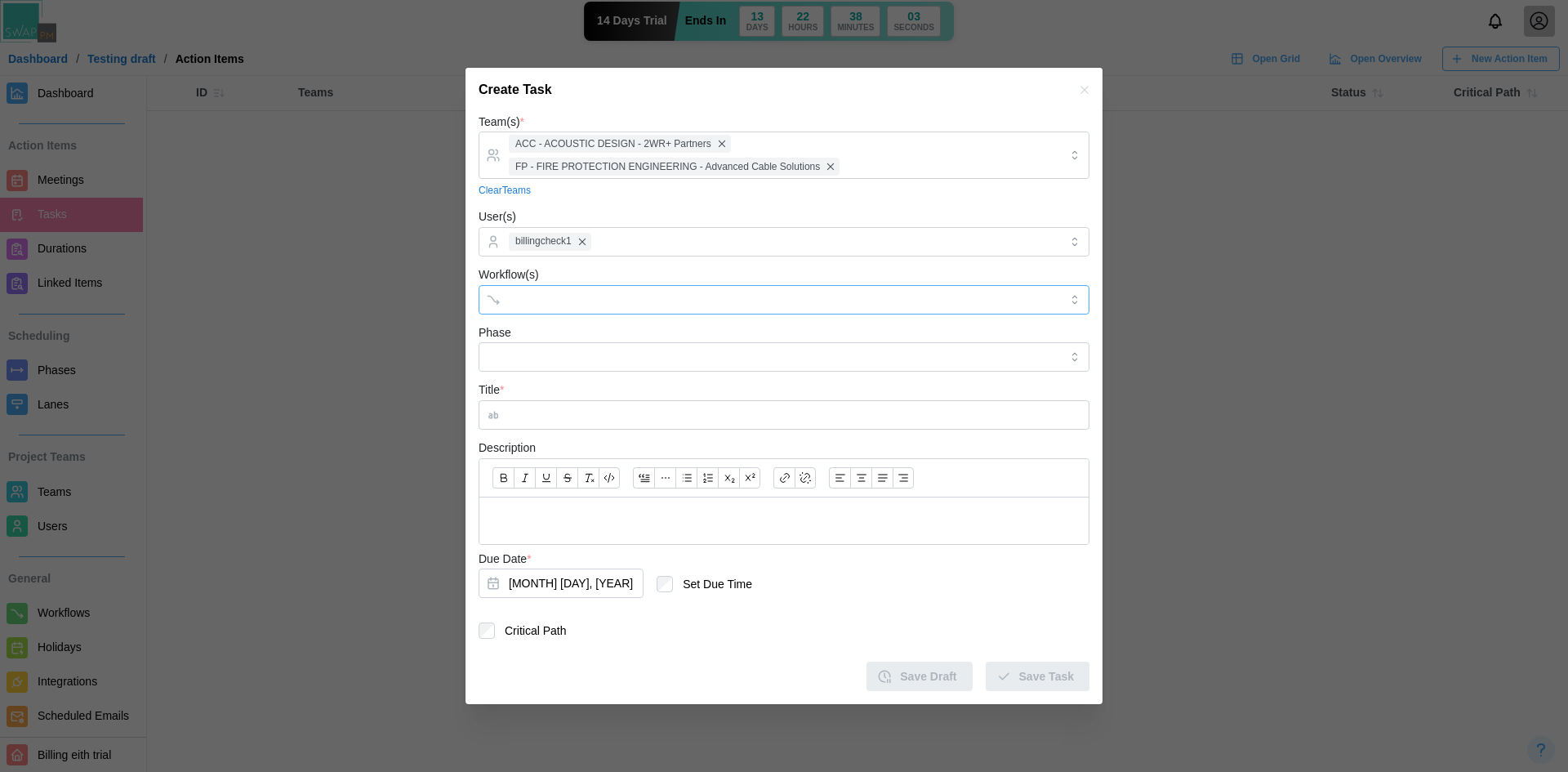 click on "Workflow(s)" at bounding box center (769, 299) 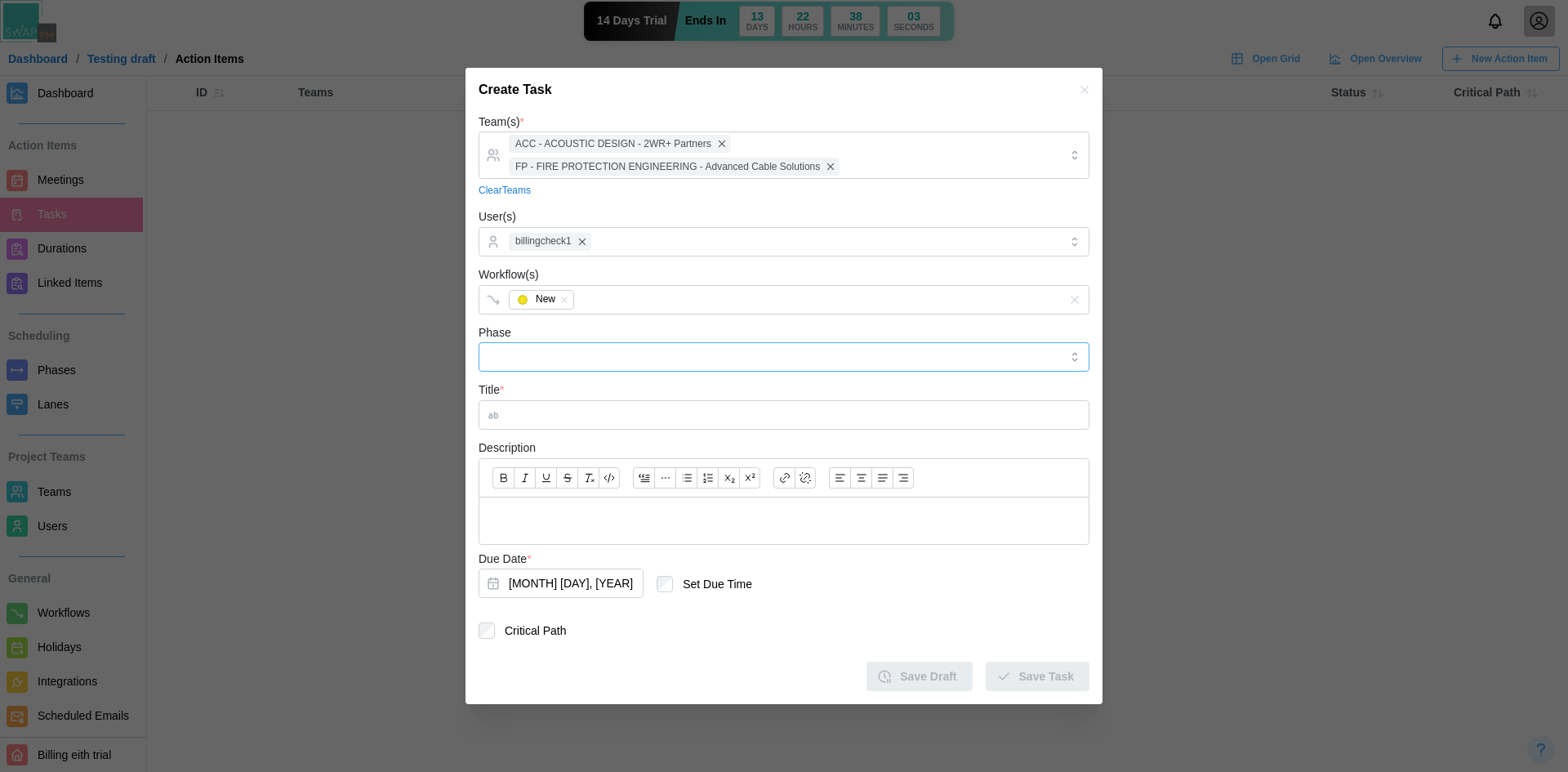 click on "Phase" at bounding box center (784, 357) 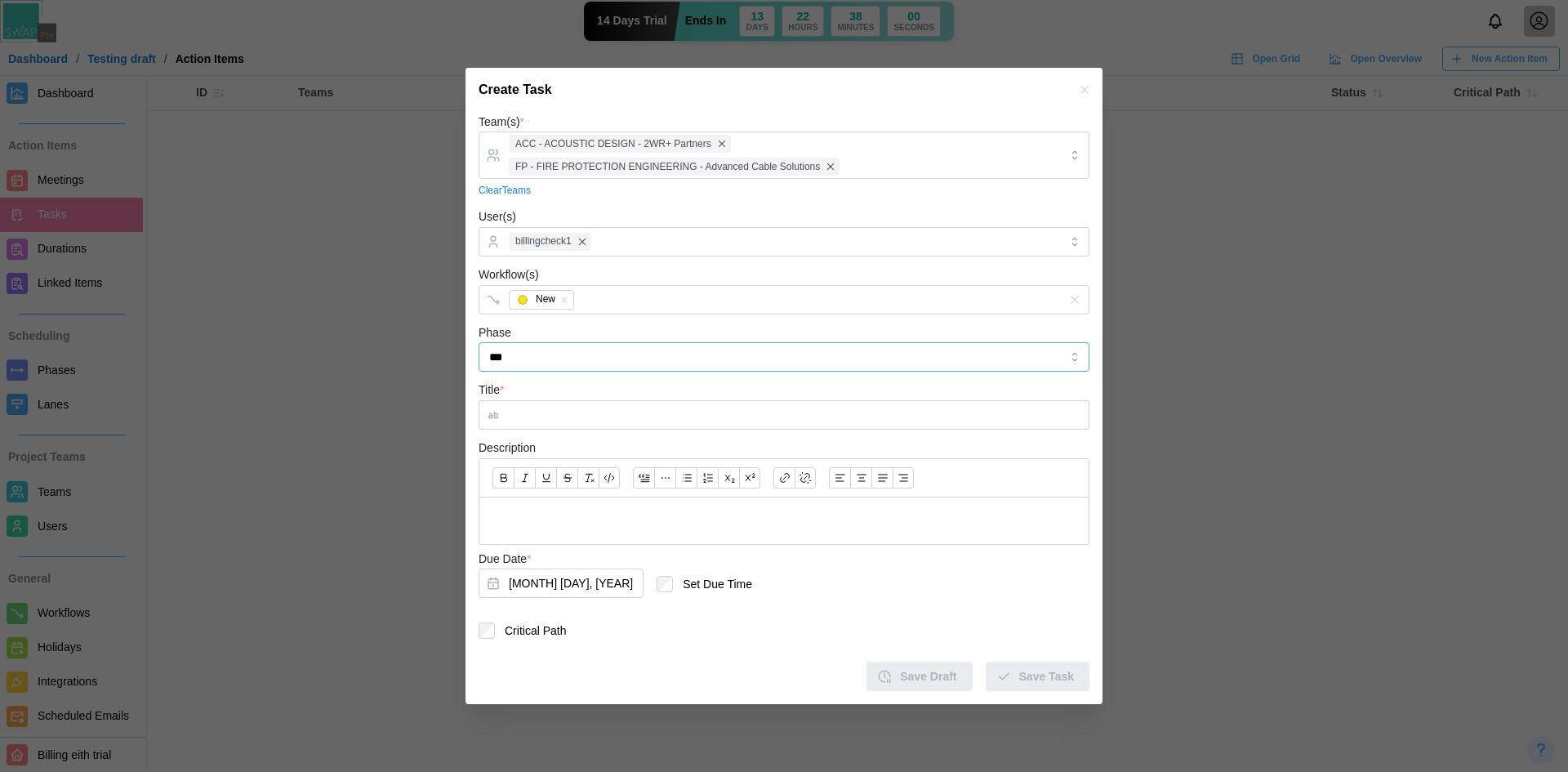 type on "***" 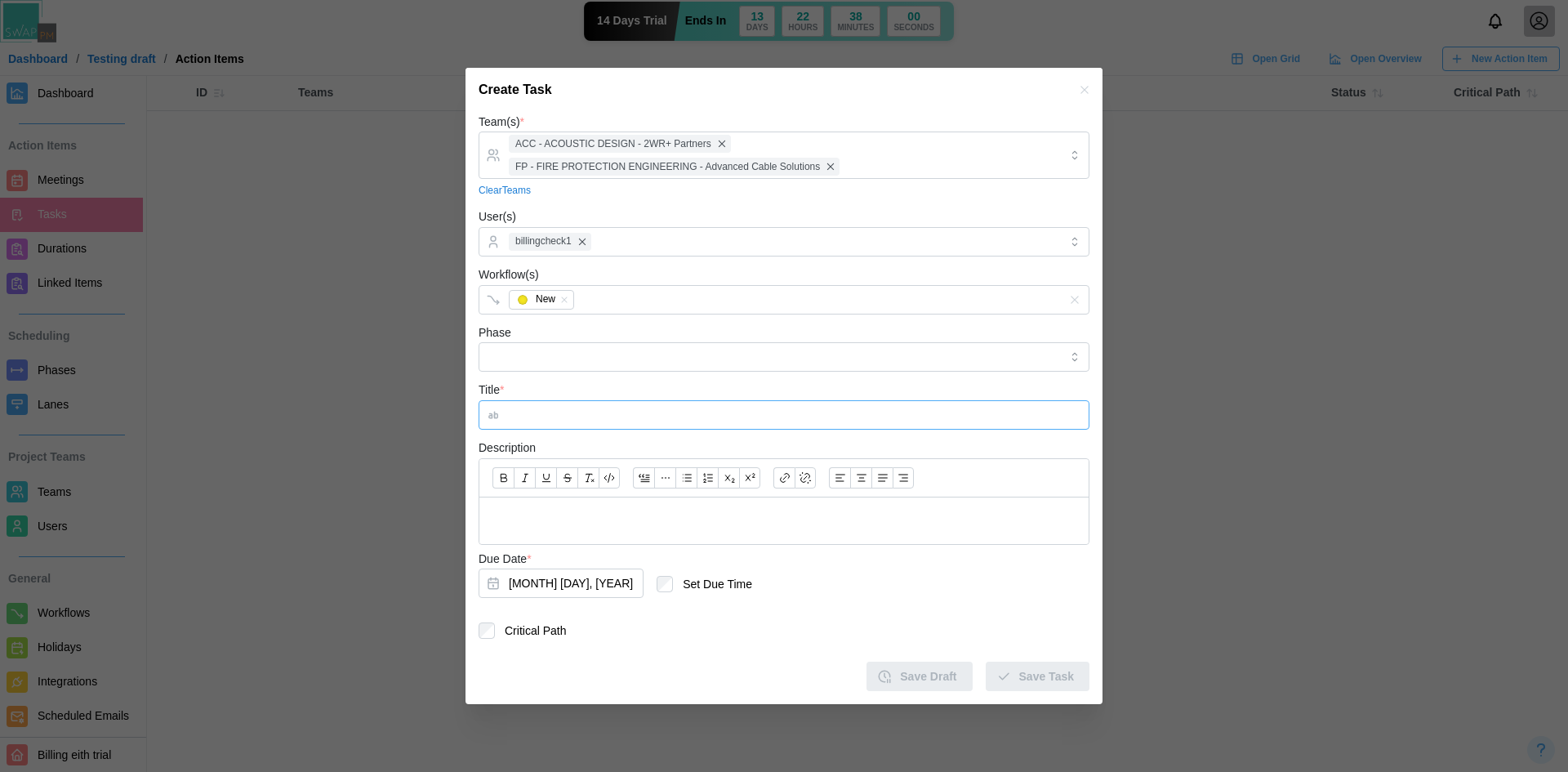 click on "Title  *" at bounding box center (784, 415) 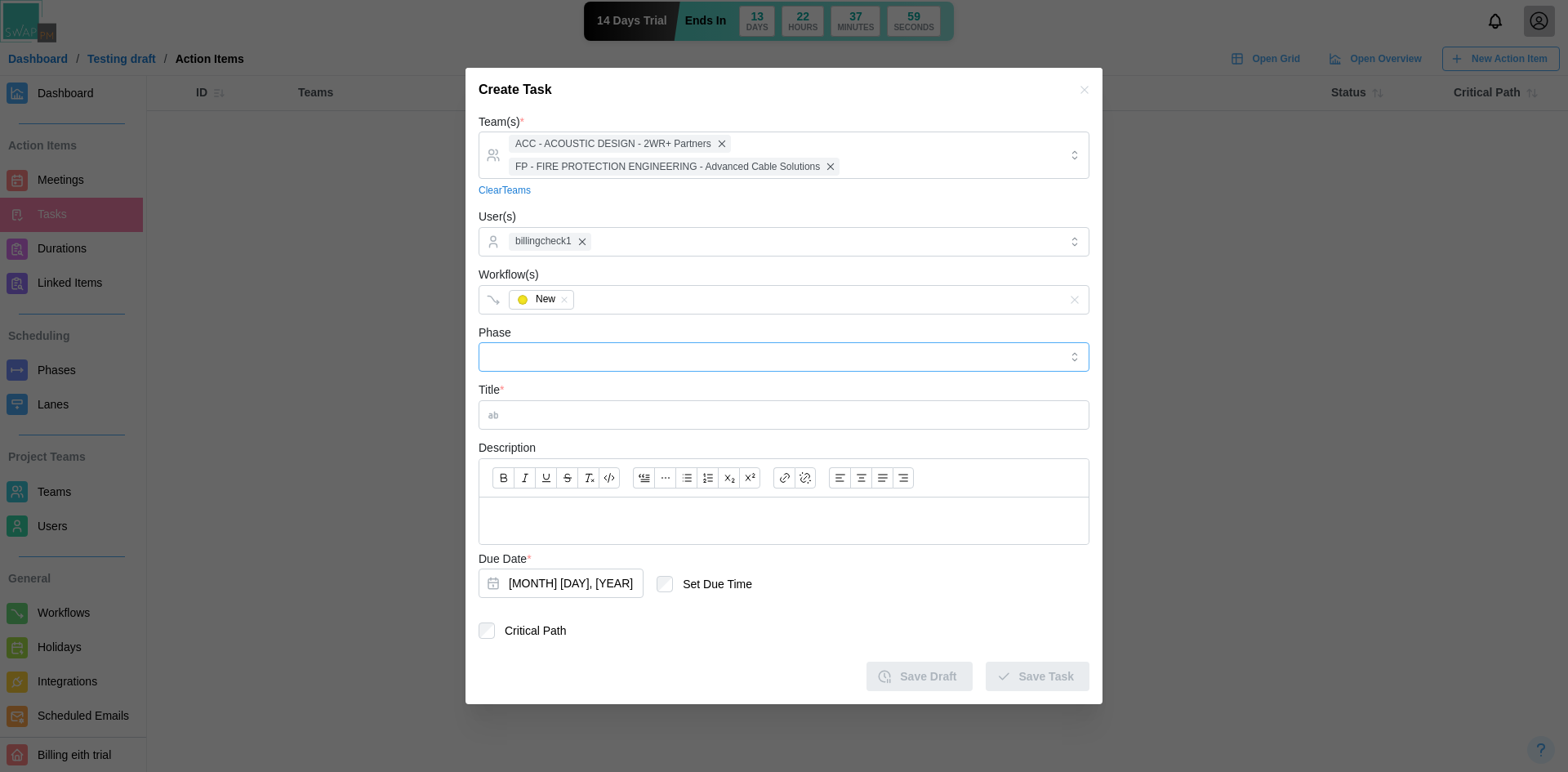 click on "Phase" at bounding box center [784, 357] 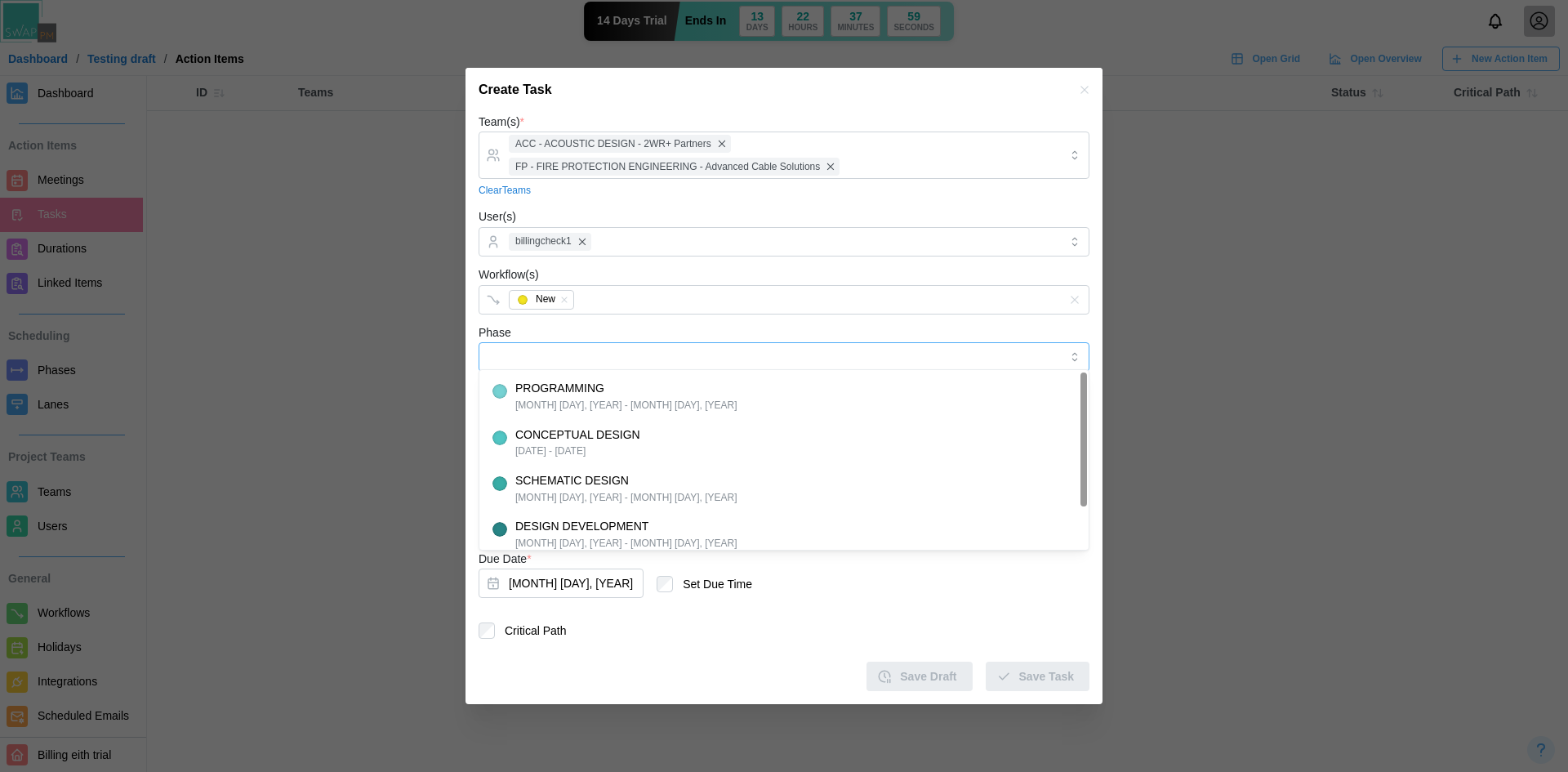 click on "PROGRAMMING July 10, 2025 - September 3, 2025 CONCEPTUAL DESIGN September 4, 2025 - October 30, 2025 SCHEMATIC DESIGN October 31, 2025 - December 26, 2025 DESIGN DEVELOPMENT December 29, 2025 - February 23, 2026 CONSTRUCTION DOCUMENTS February 23, 2026 - April 15, 2026" at bounding box center [784, 488] 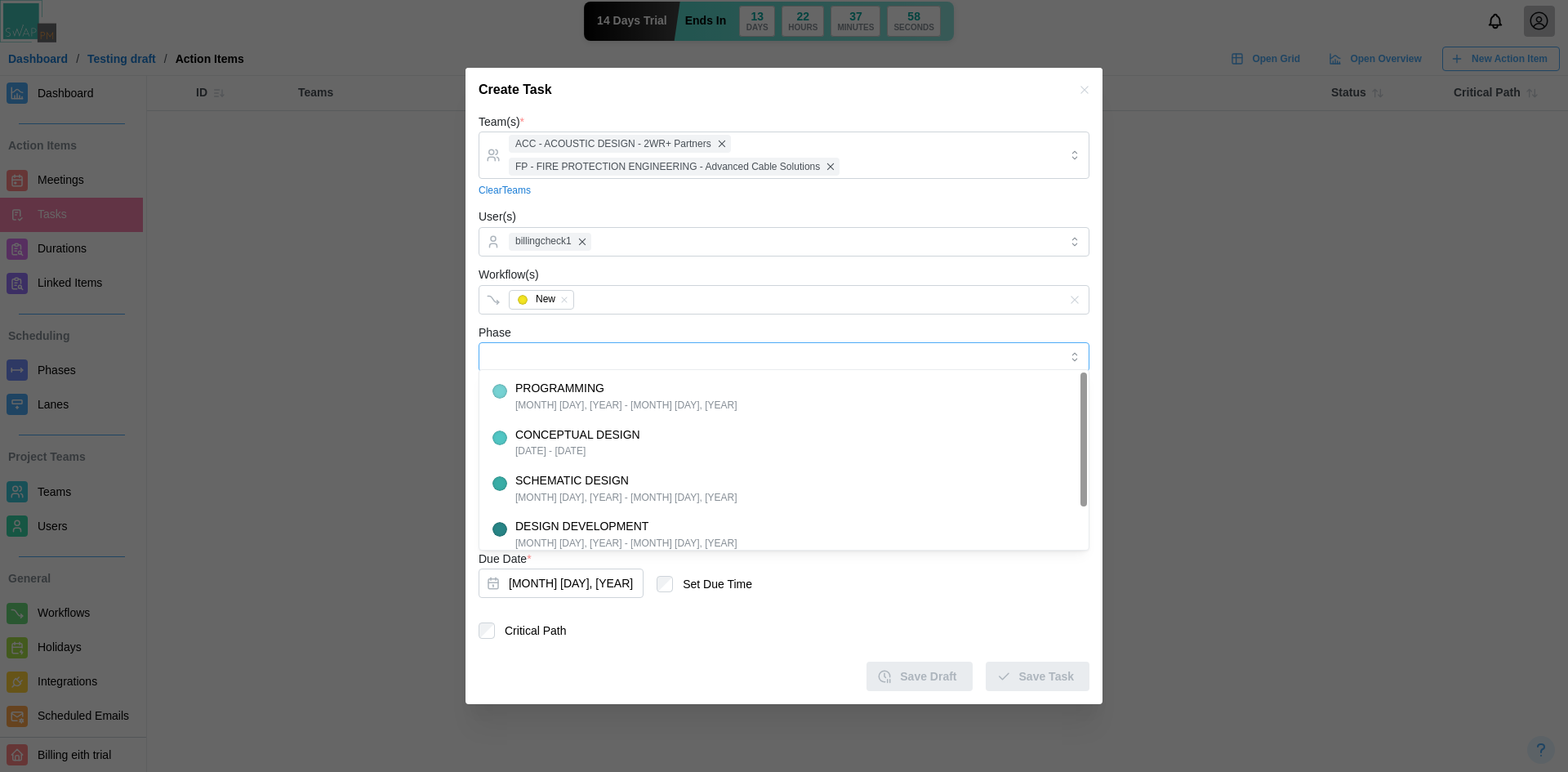 type on "**********" 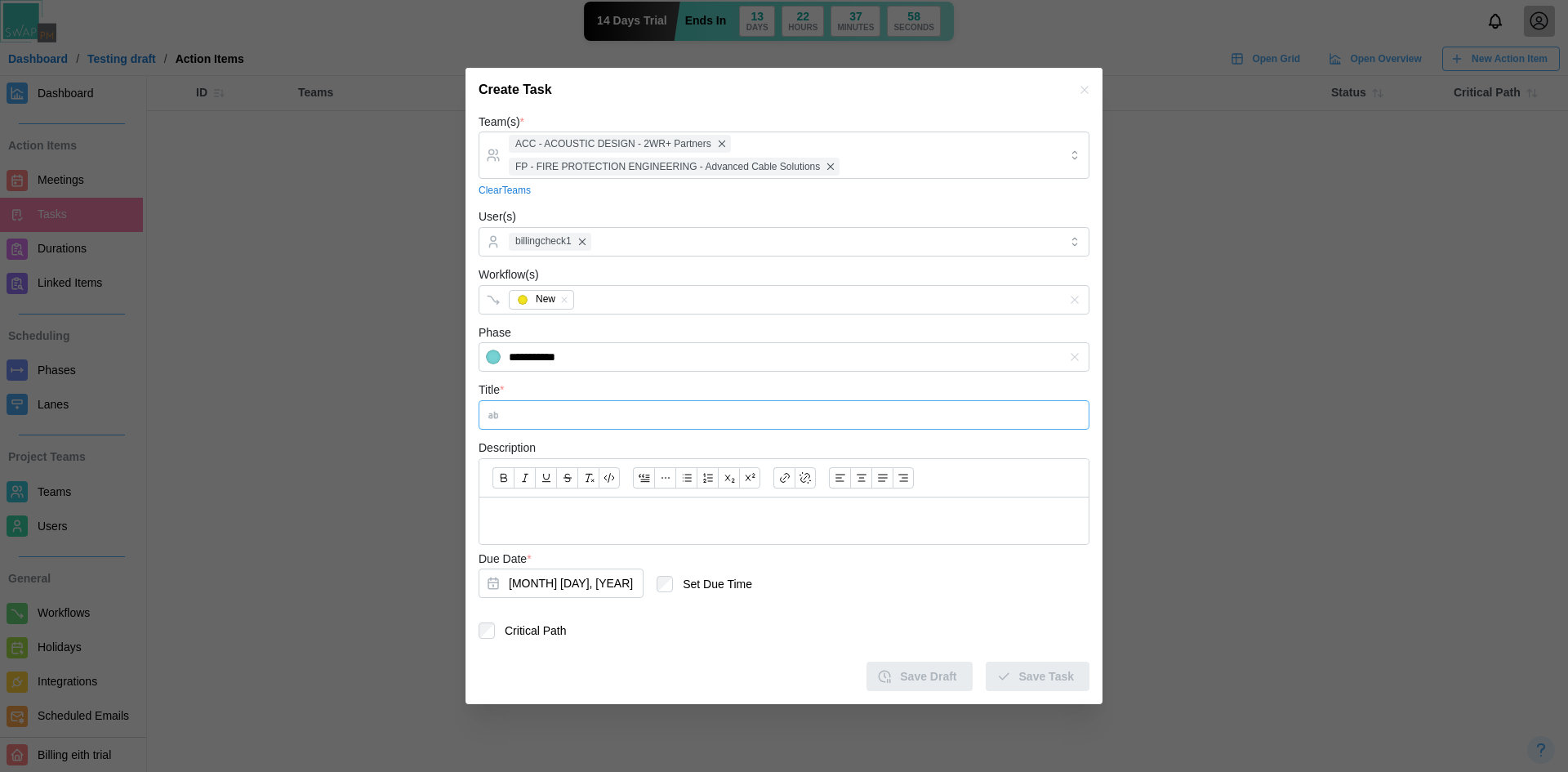 click on "Title  *" at bounding box center (784, 415) 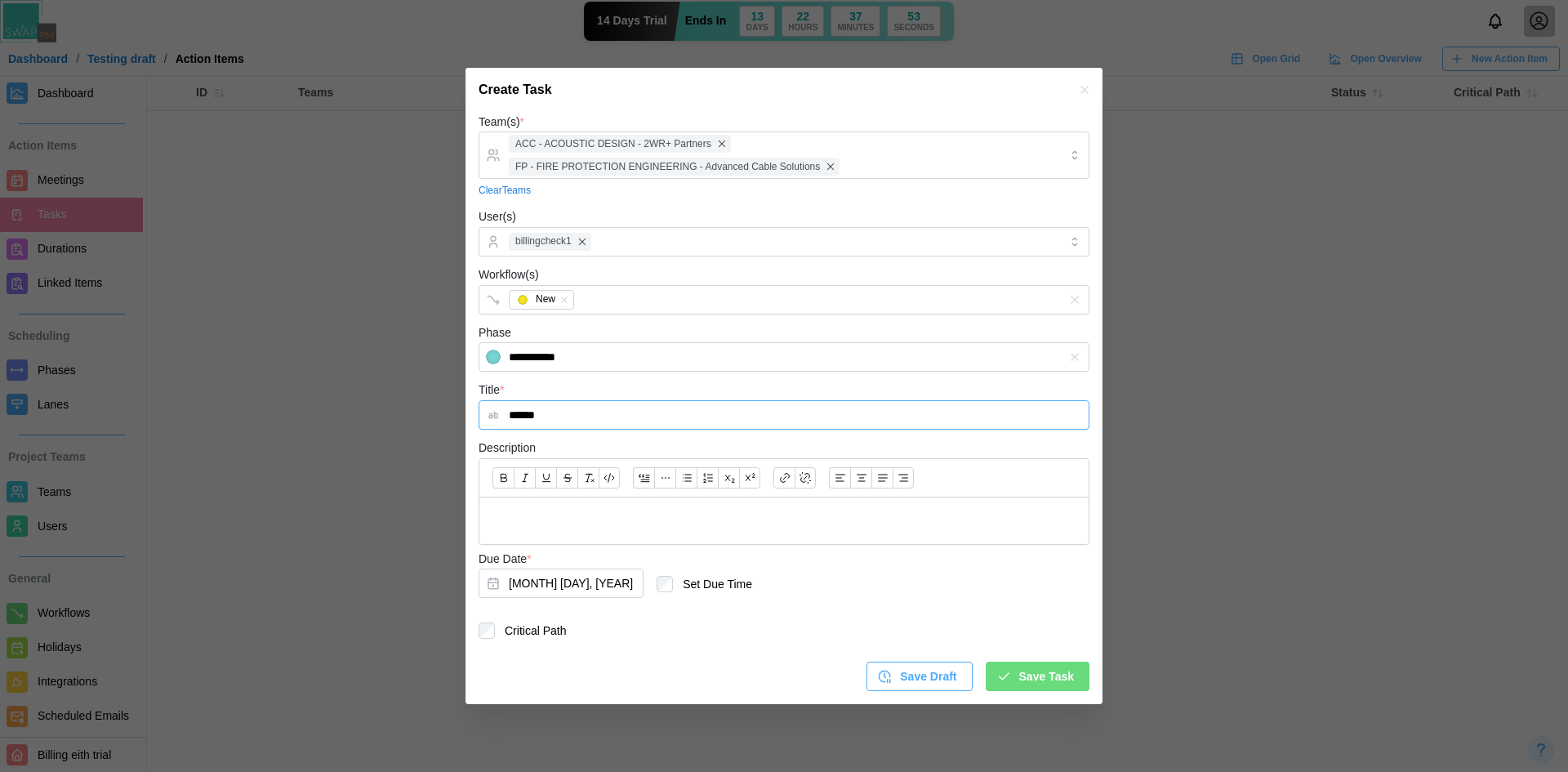 type on "******" 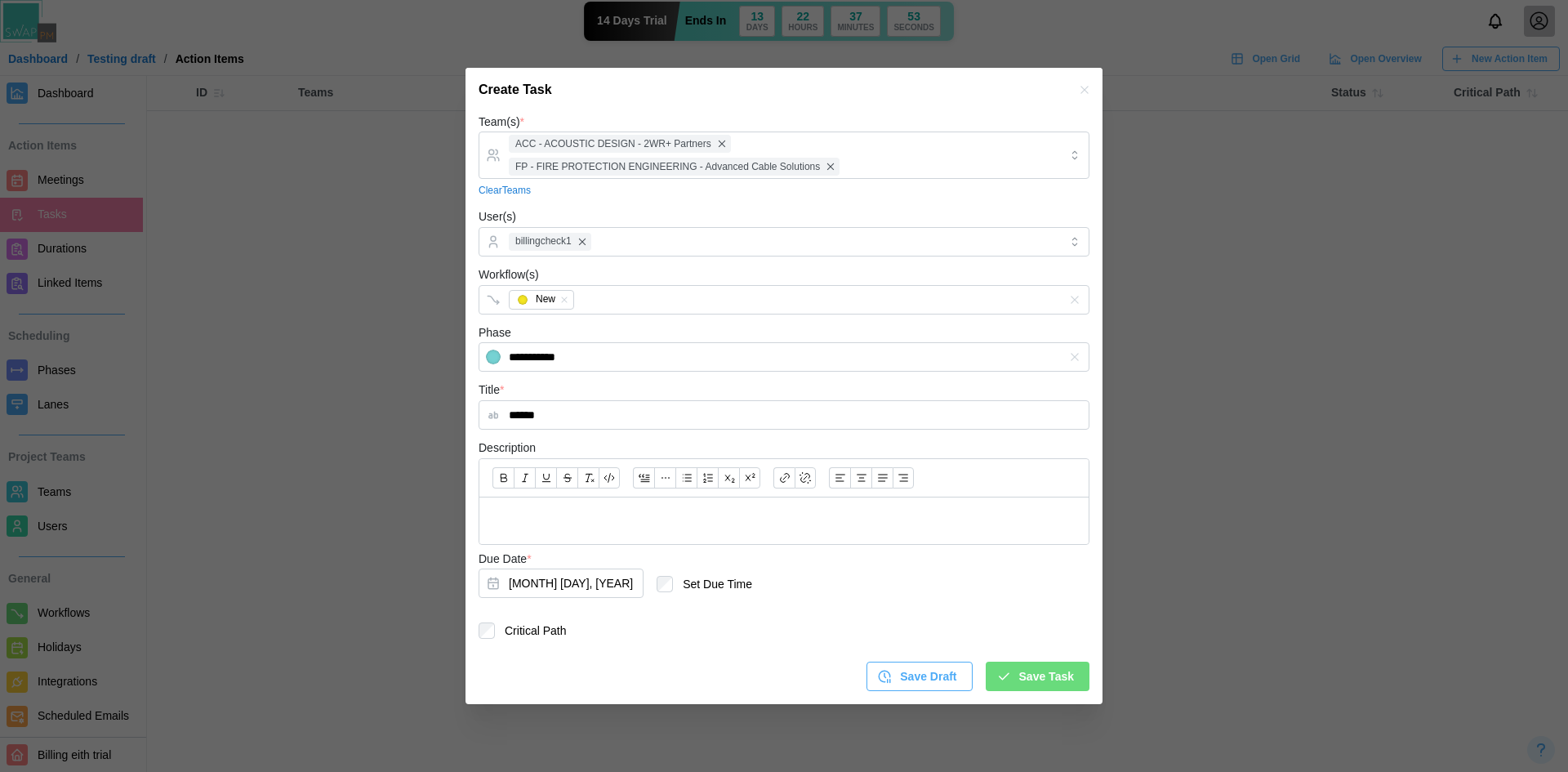 click on "Save Task" at bounding box center (1037, 676) 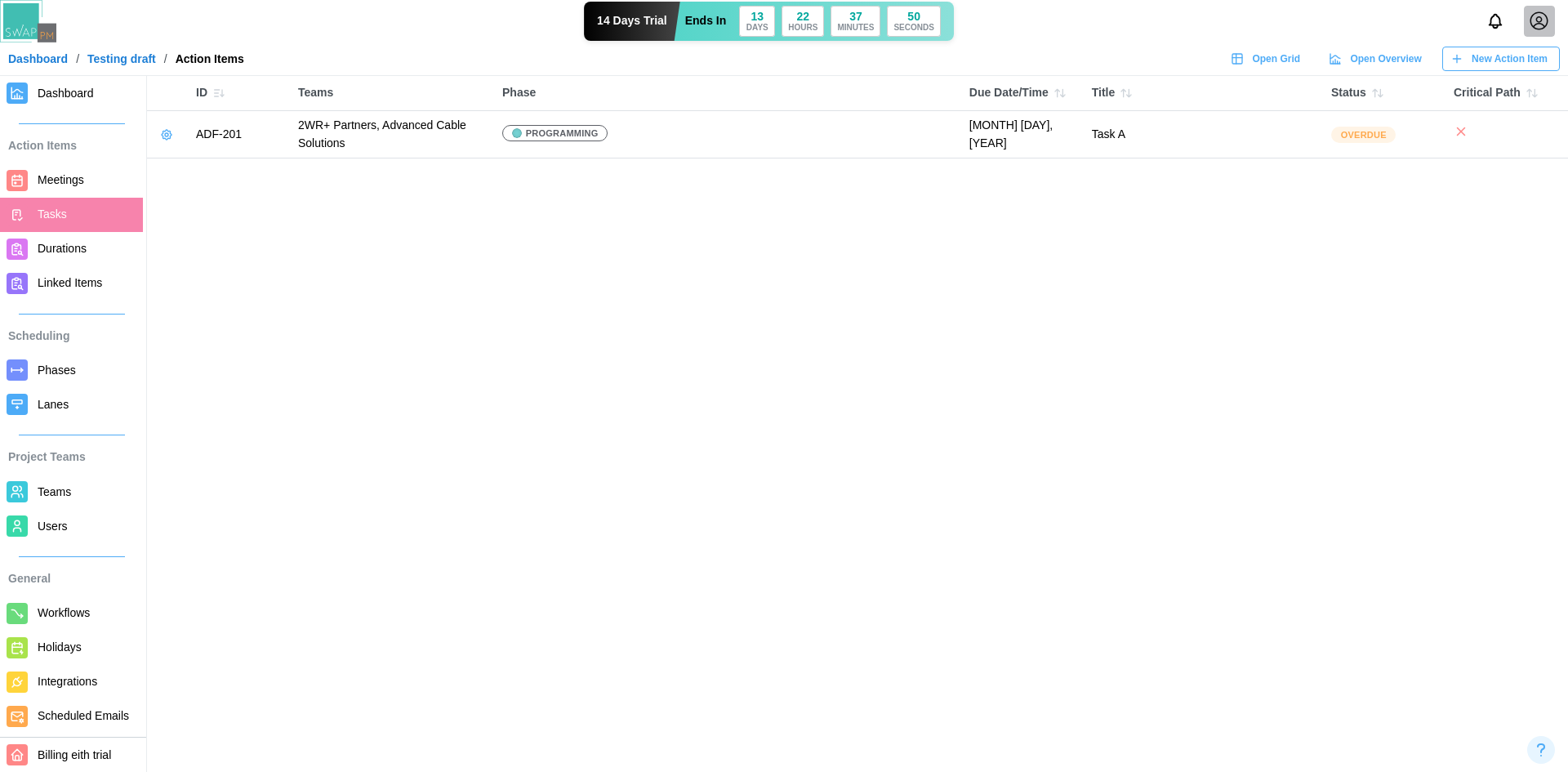 click on "Critical Path" at bounding box center (1507, 93) 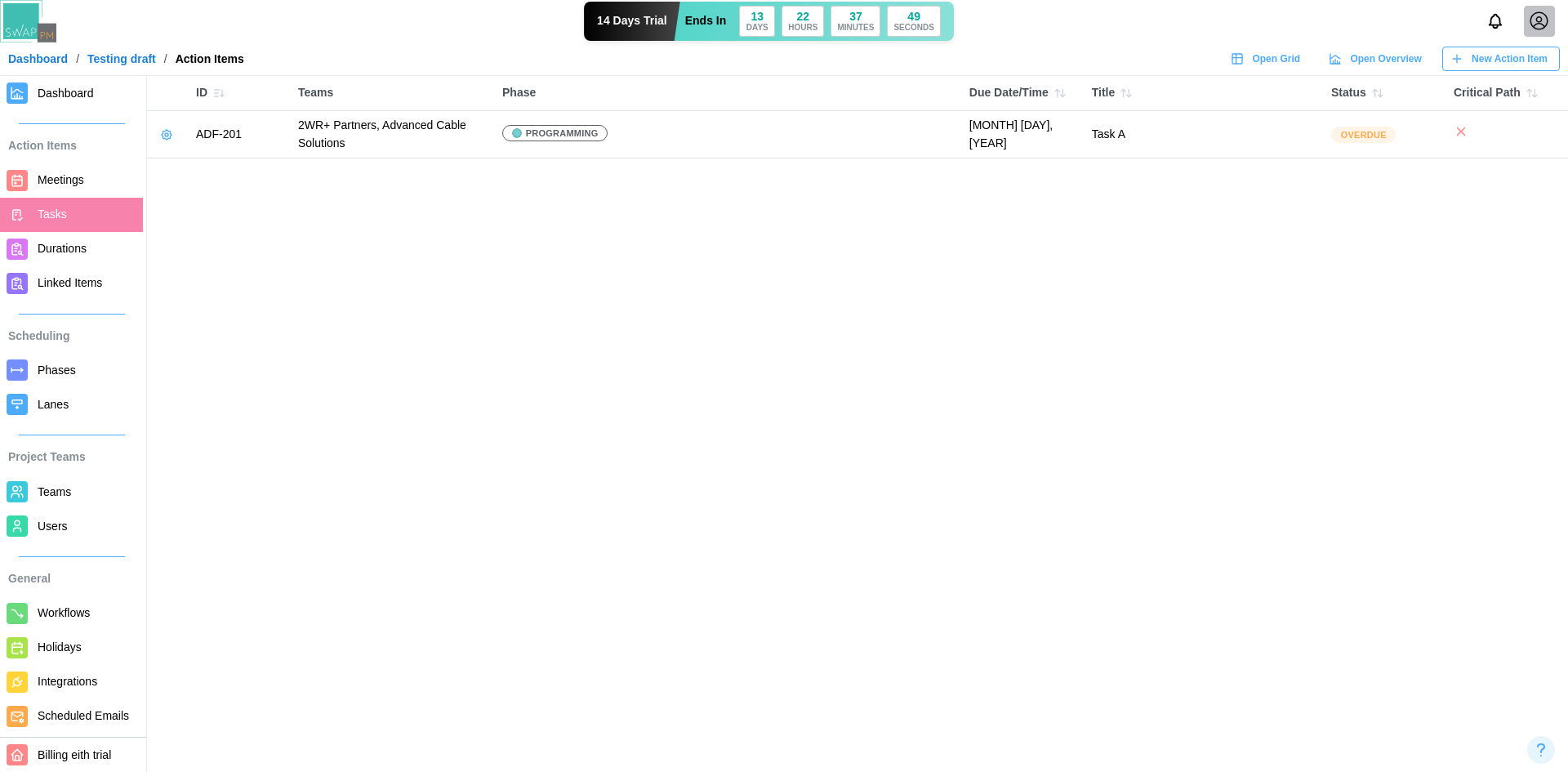 click on "New Action Item" at bounding box center [1509, 59] 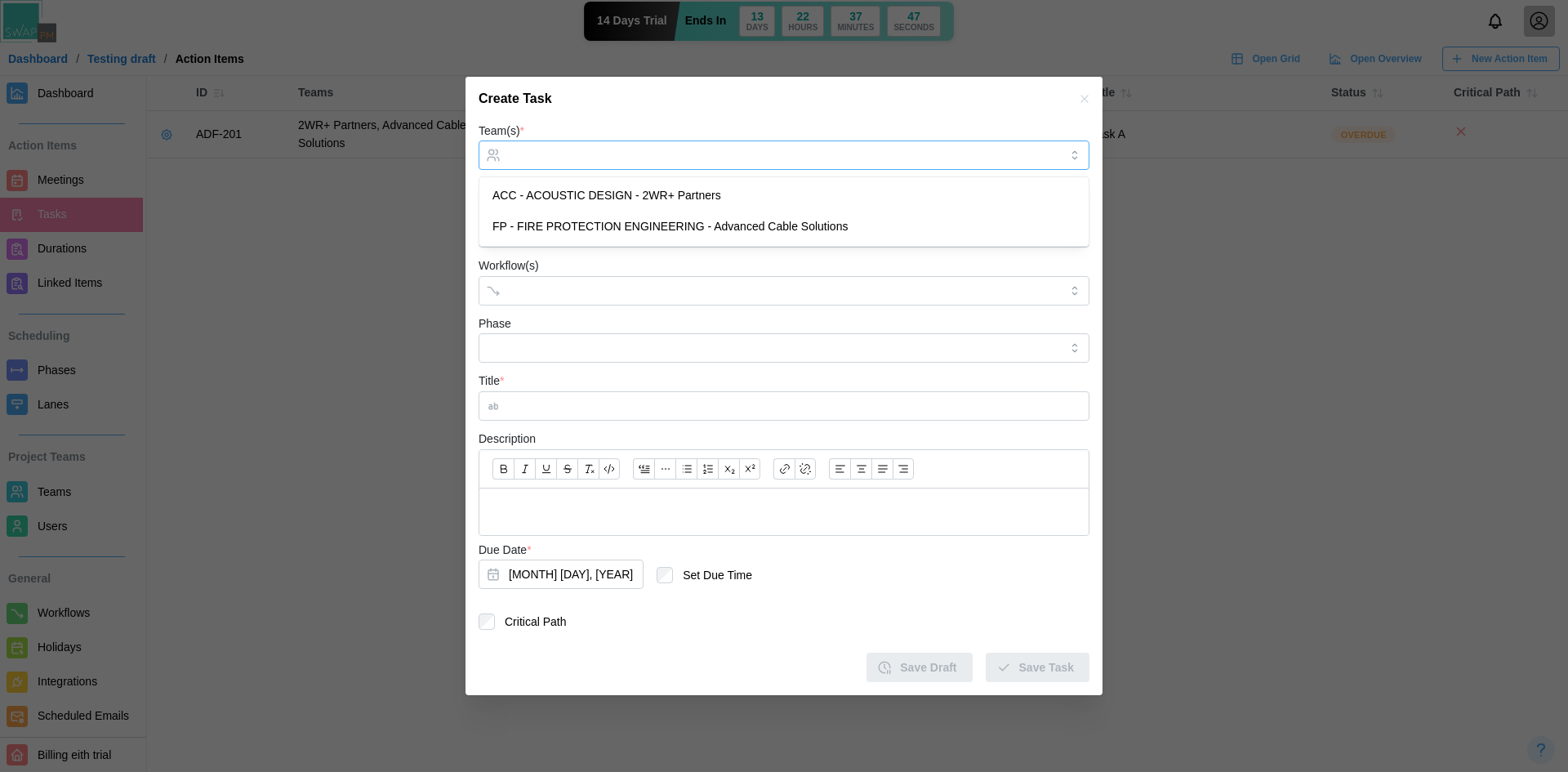 click on "Team(s)  *" at bounding box center [784, 155] 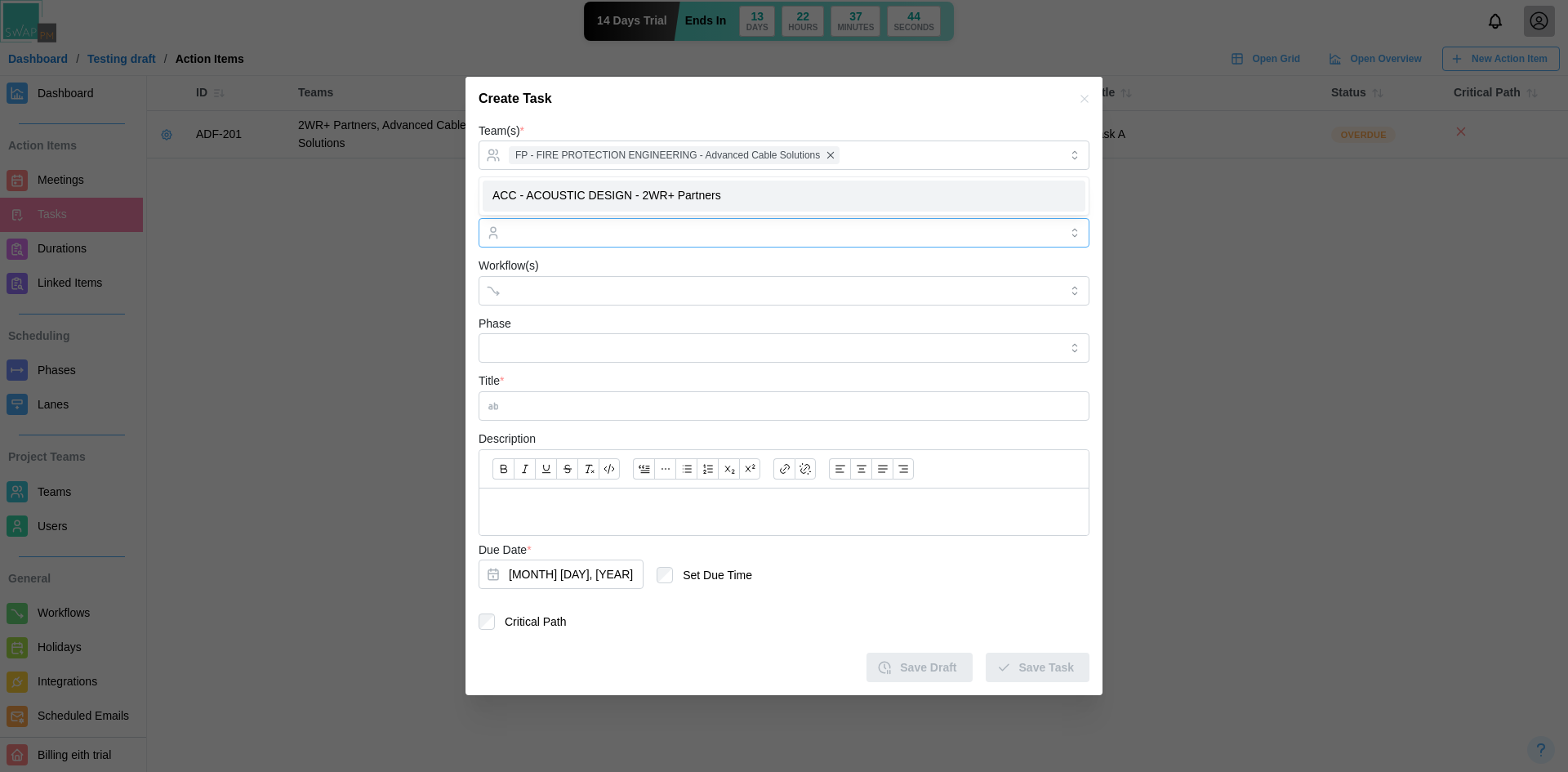 click at bounding box center [782, 233] 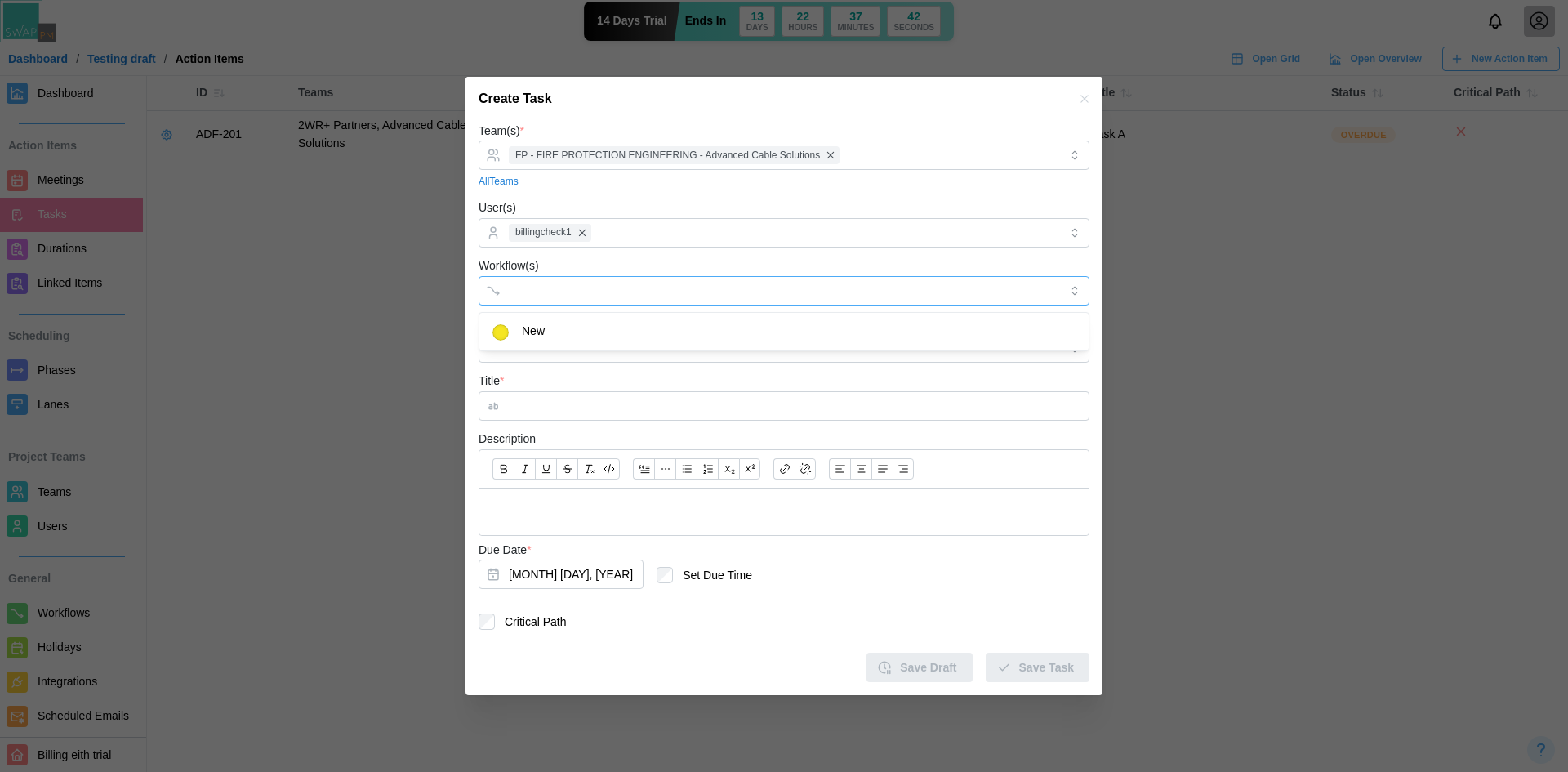 click at bounding box center (767, 291) 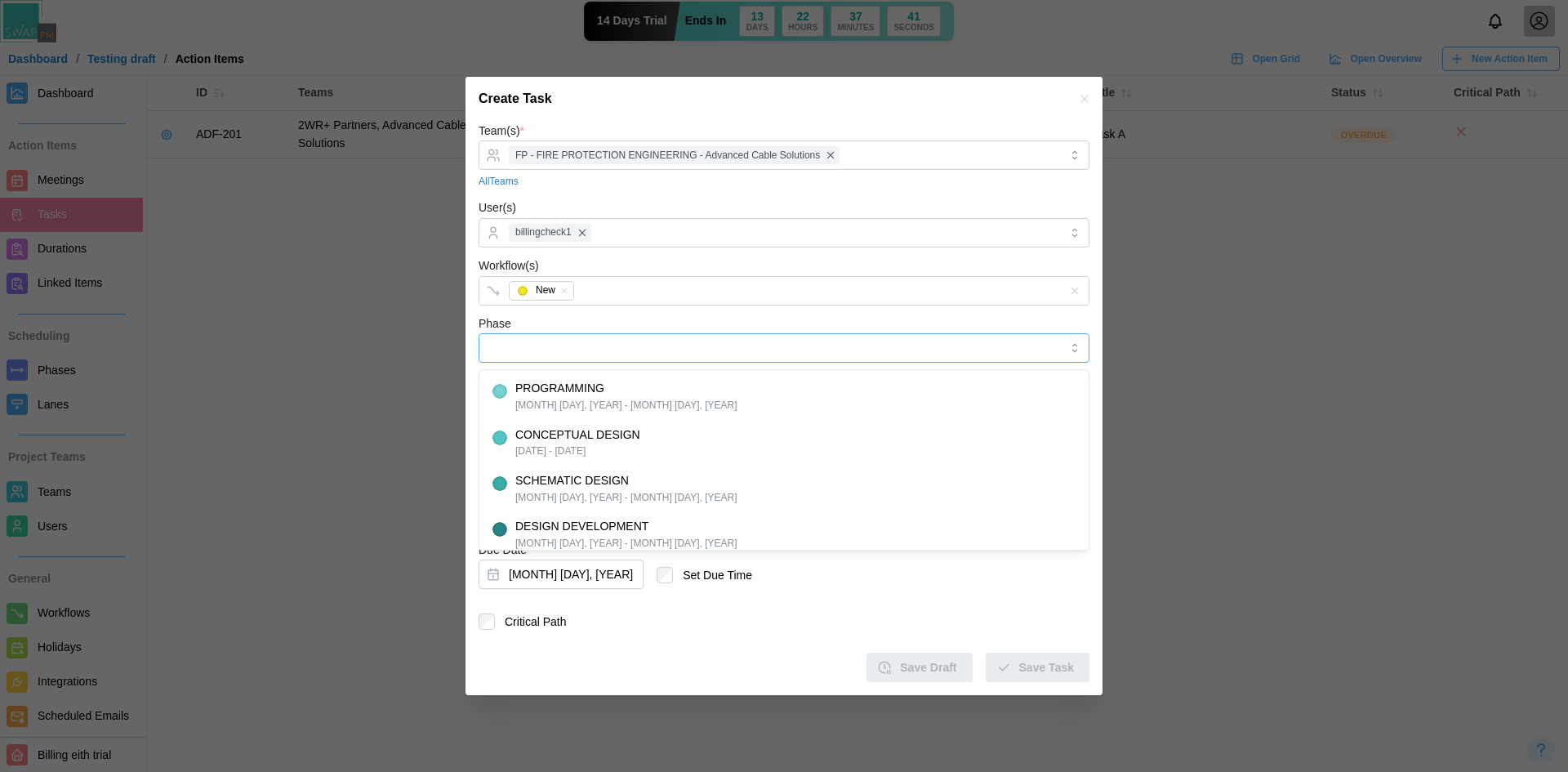 click on "Phase" at bounding box center (784, 348) 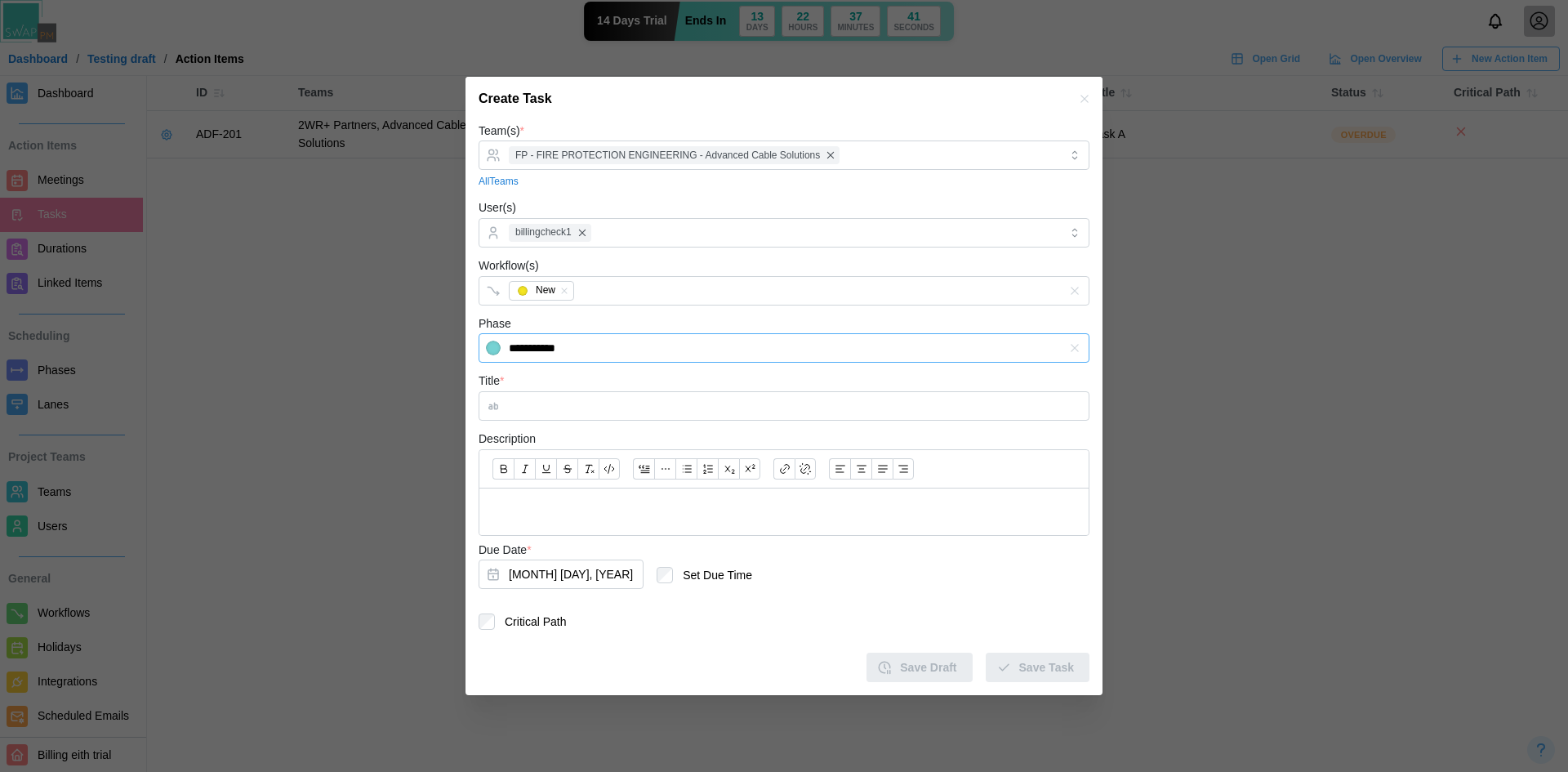 type on "**********" 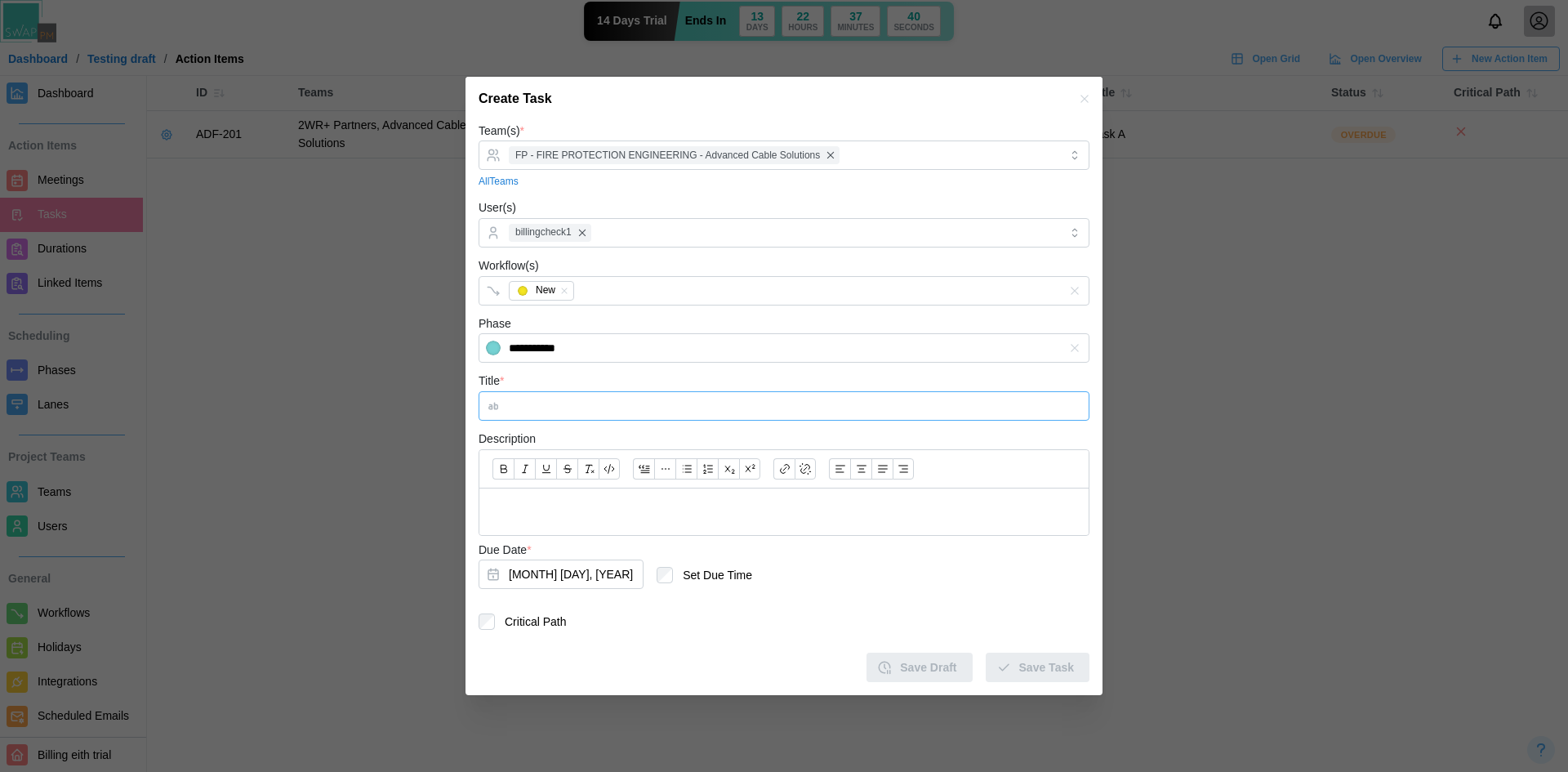click on "Title  *" at bounding box center [784, 406] 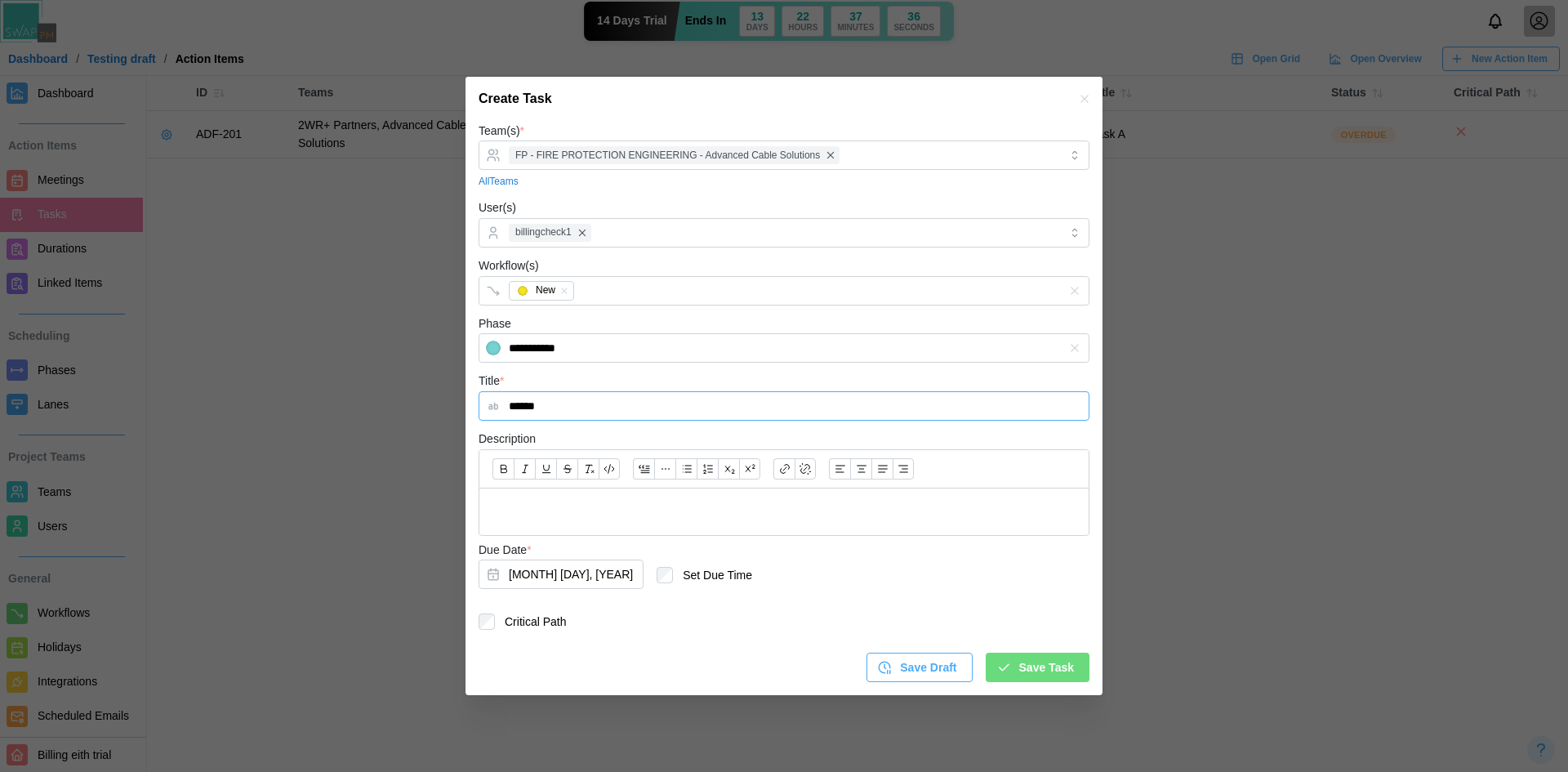 type on "******" 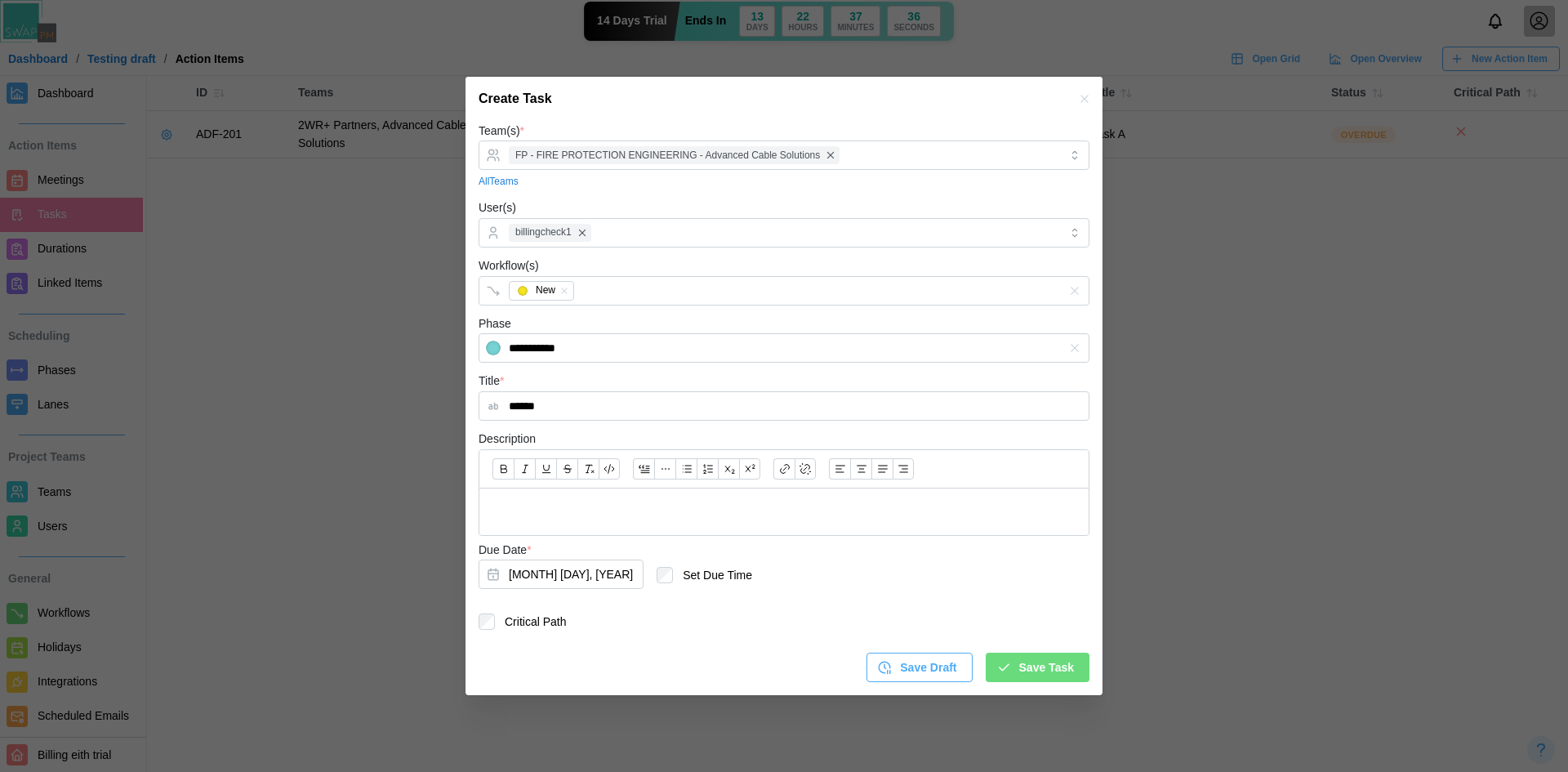 click 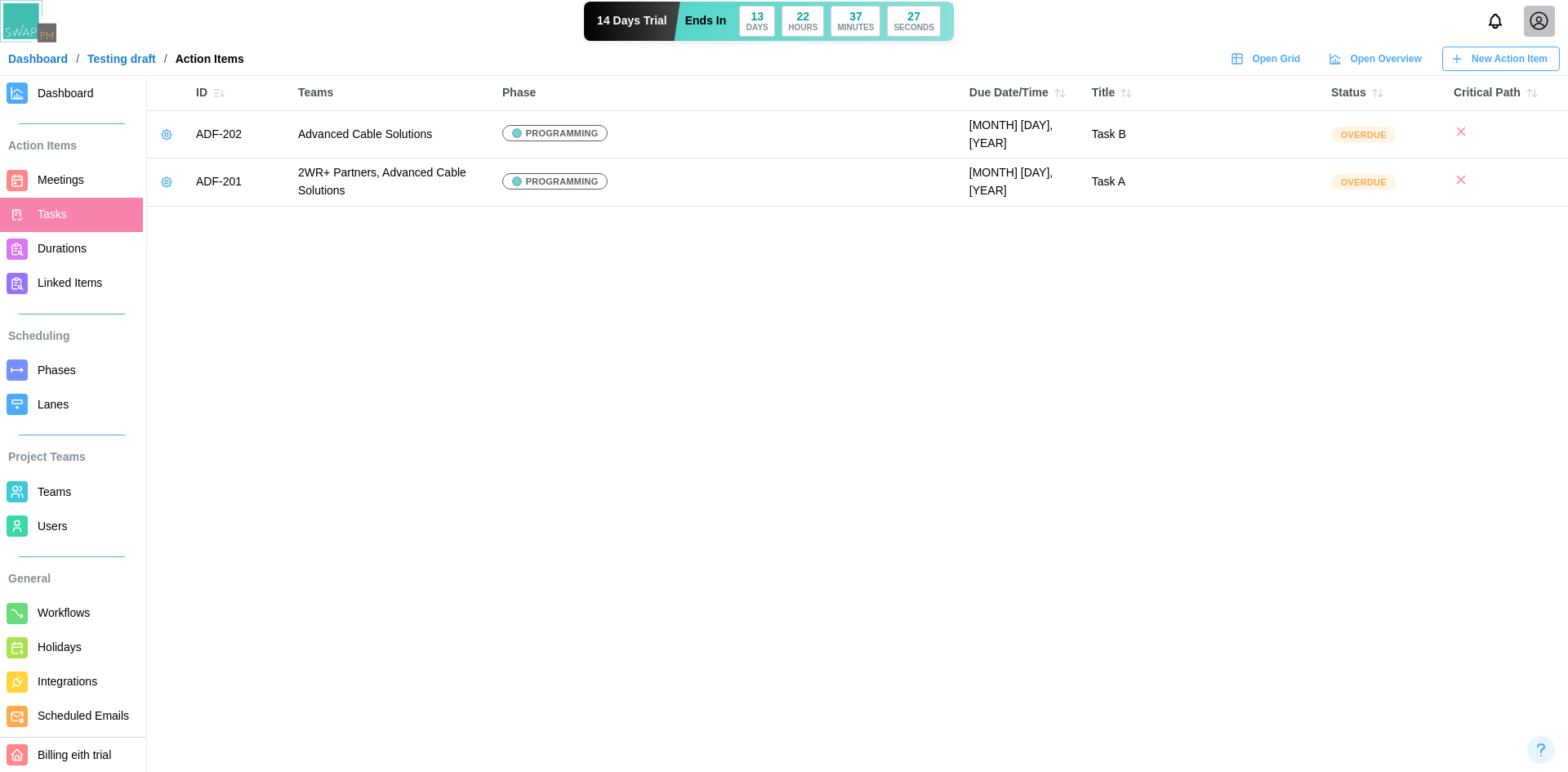 click on "New Action Item" at bounding box center [1499, 59] 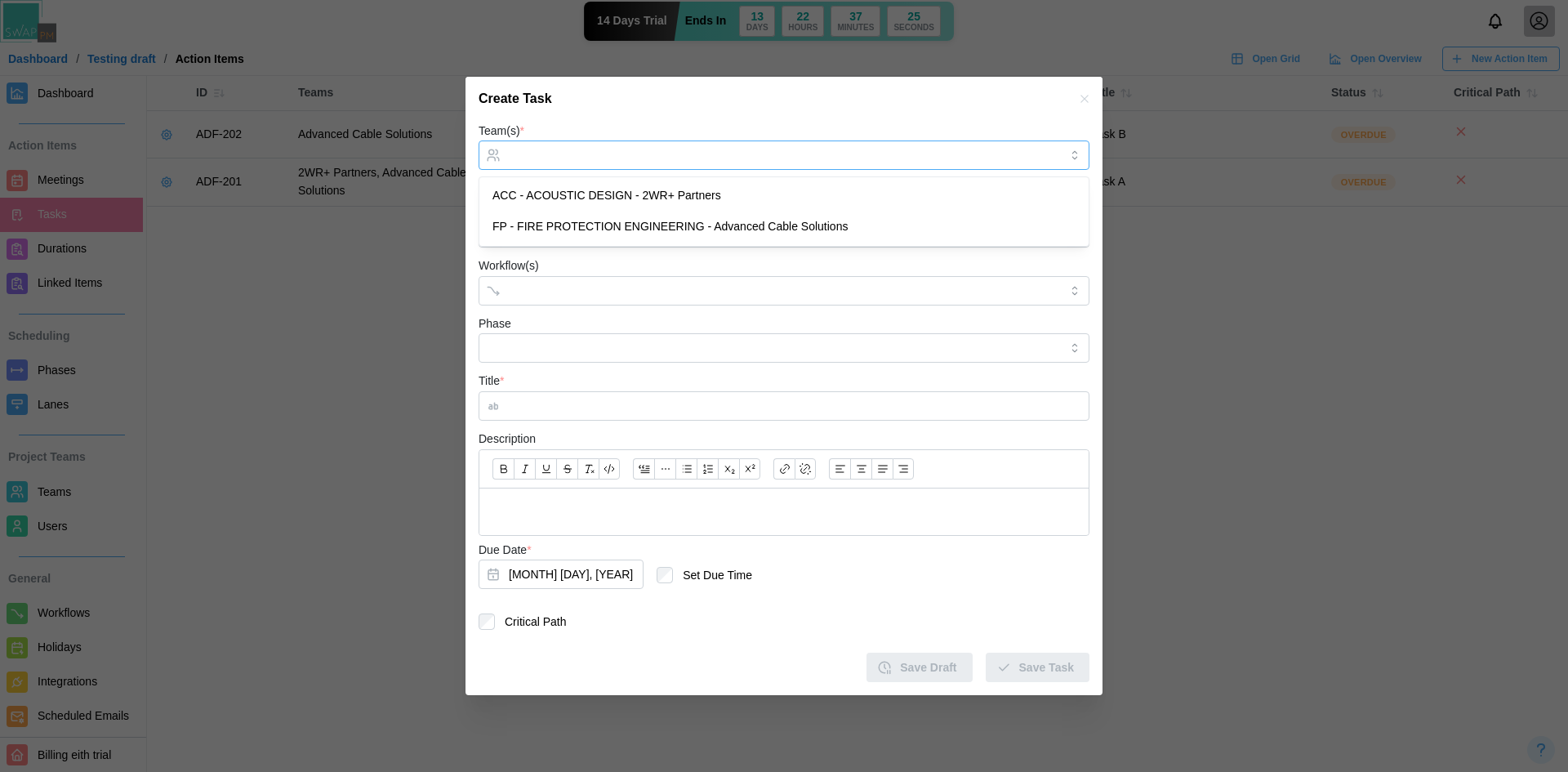 click at bounding box center (782, 155) 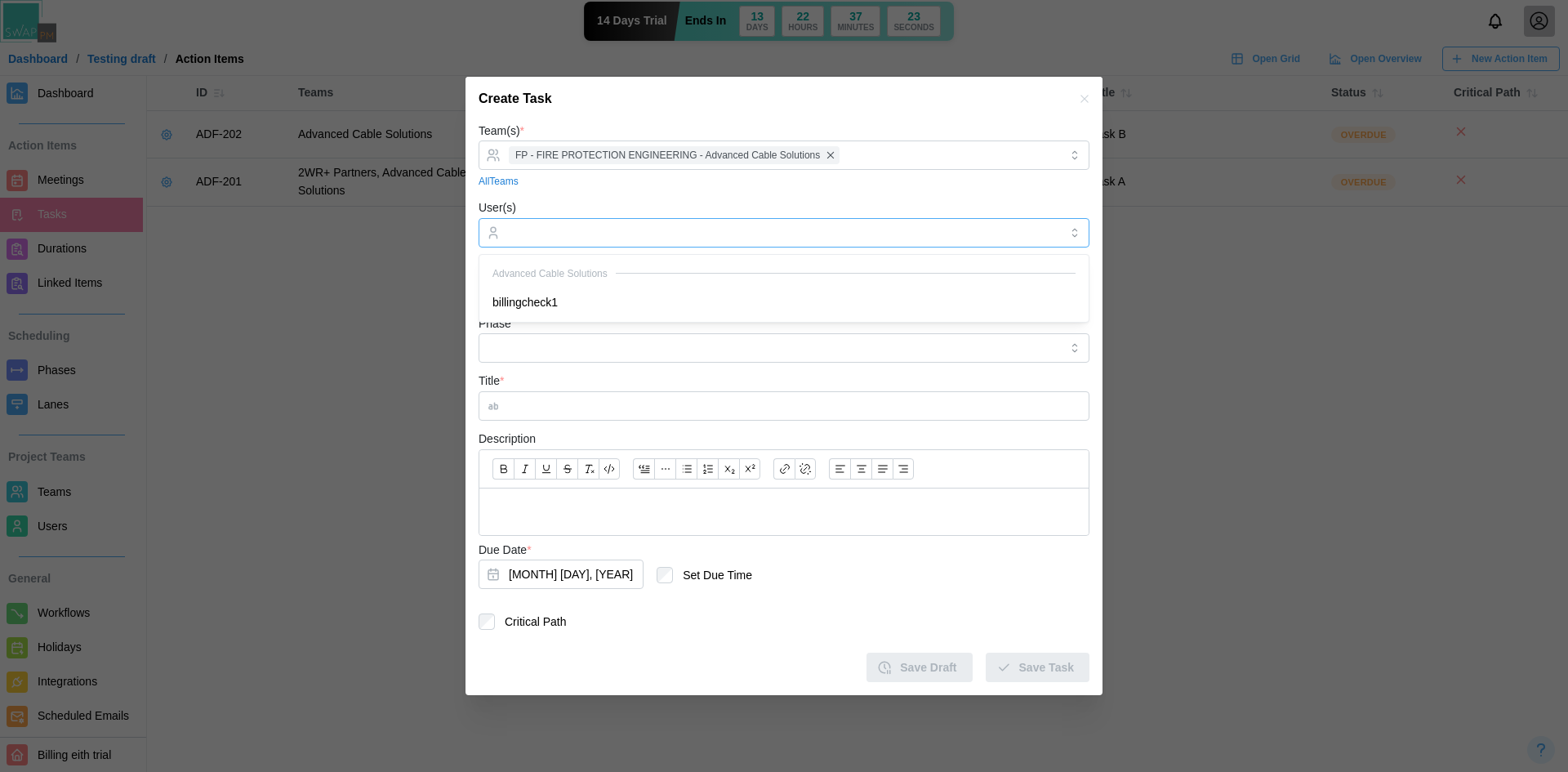 click on "User(s)" at bounding box center (784, 233) 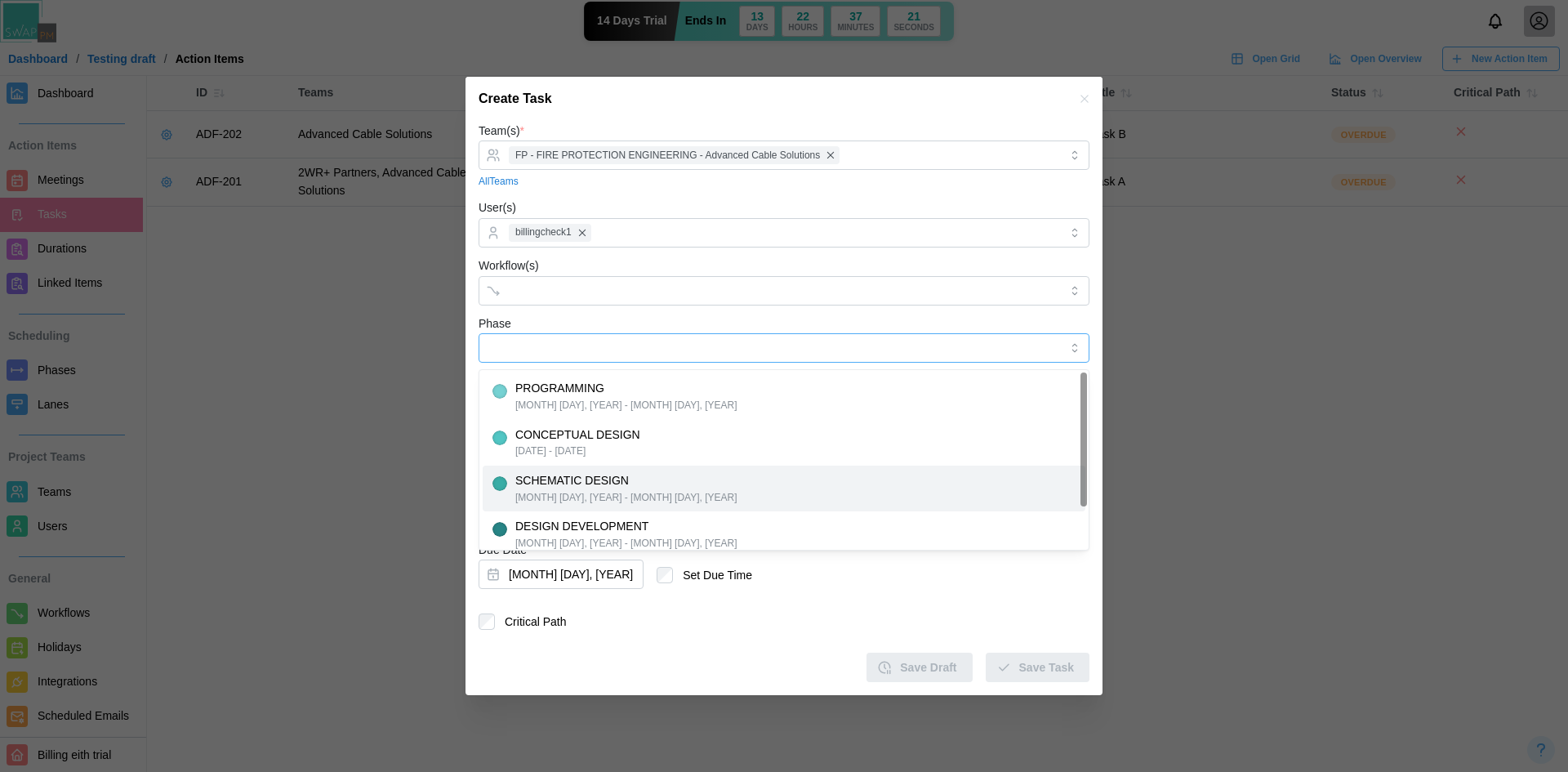 drag, startPoint x: 576, startPoint y: 343, endPoint x: 568, endPoint y: 474, distance: 131.244 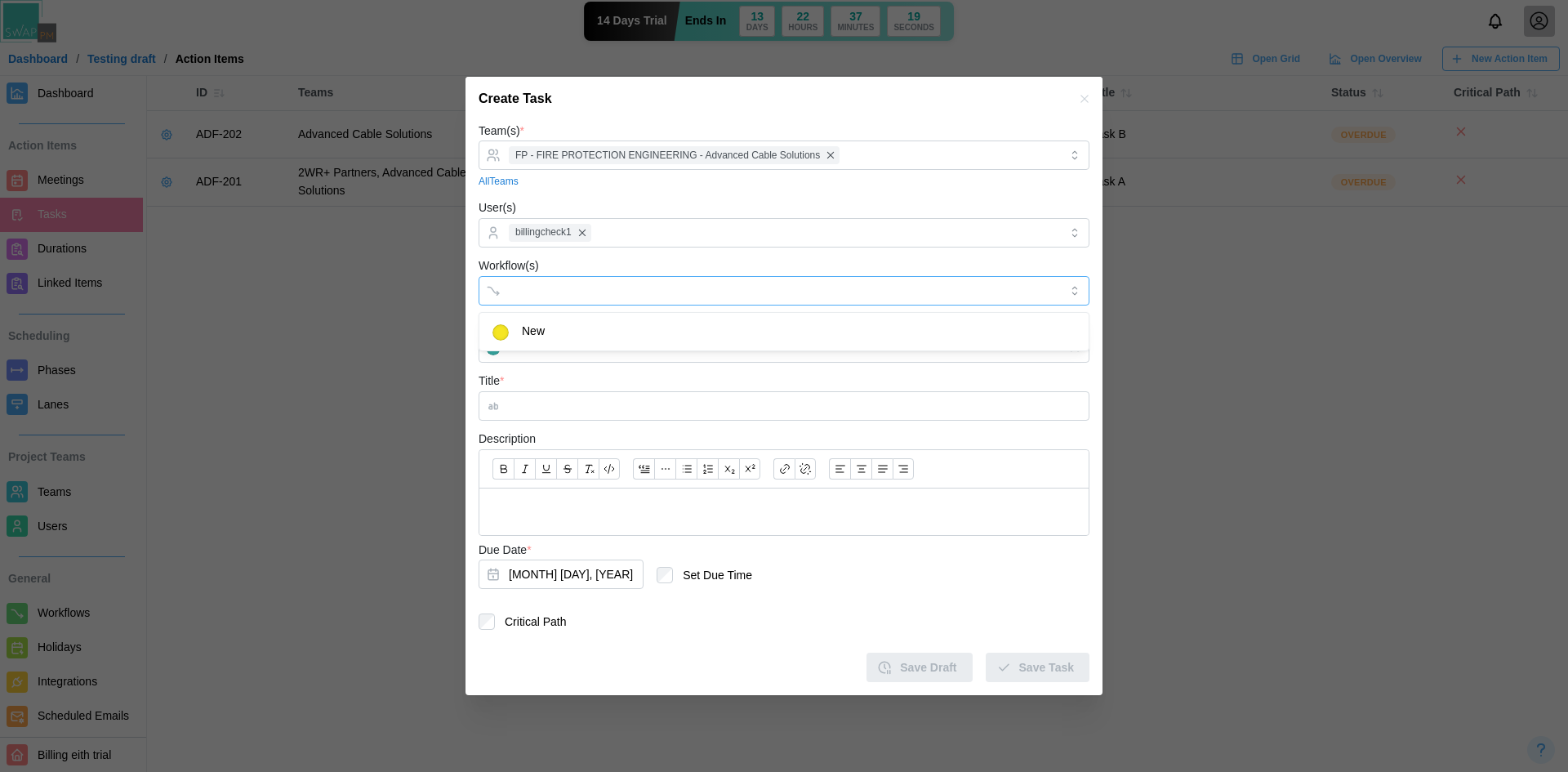 click at bounding box center (784, 291) 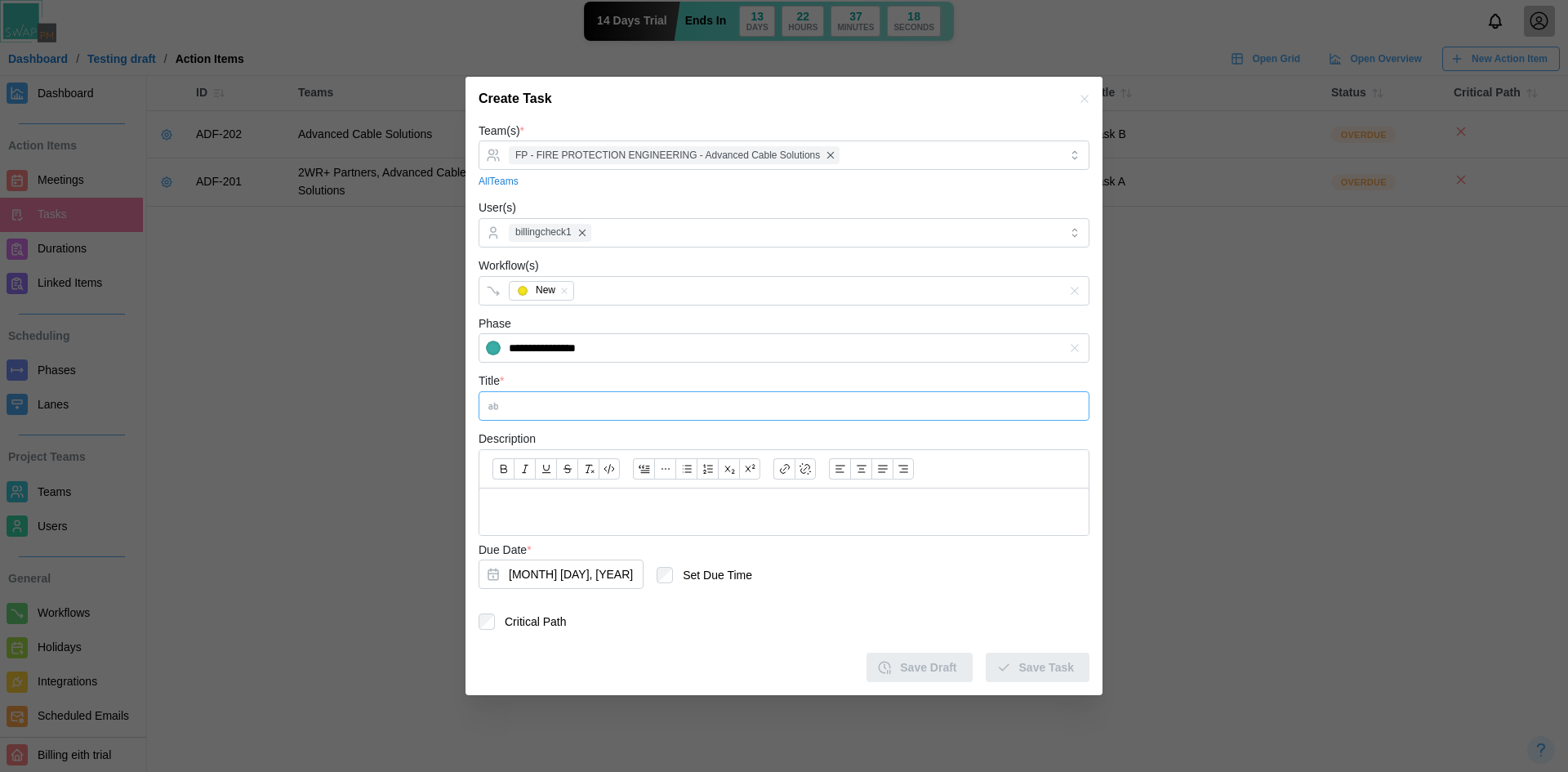 click on "Title  *" at bounding box center (784, 406) 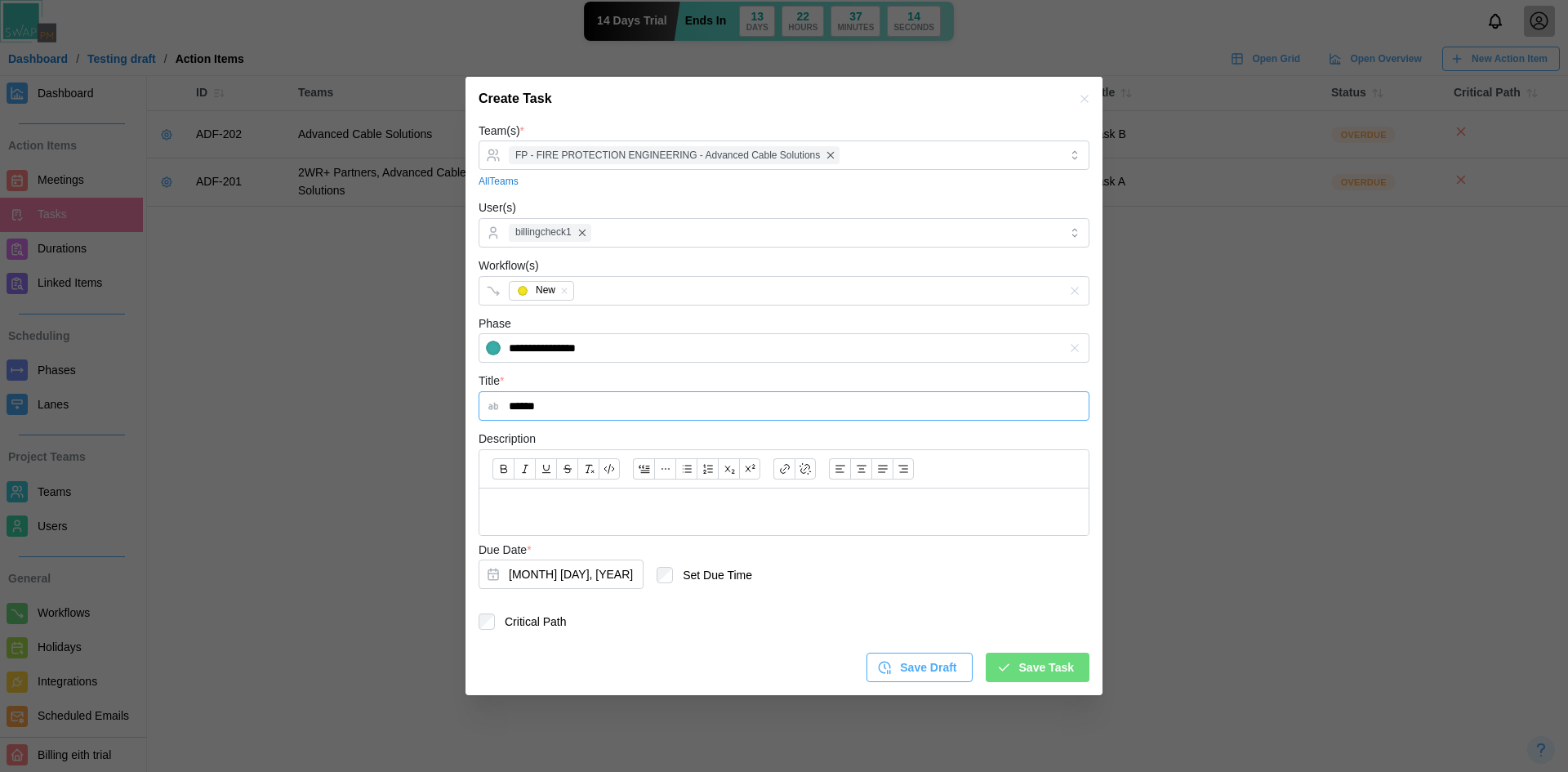 type on "******" 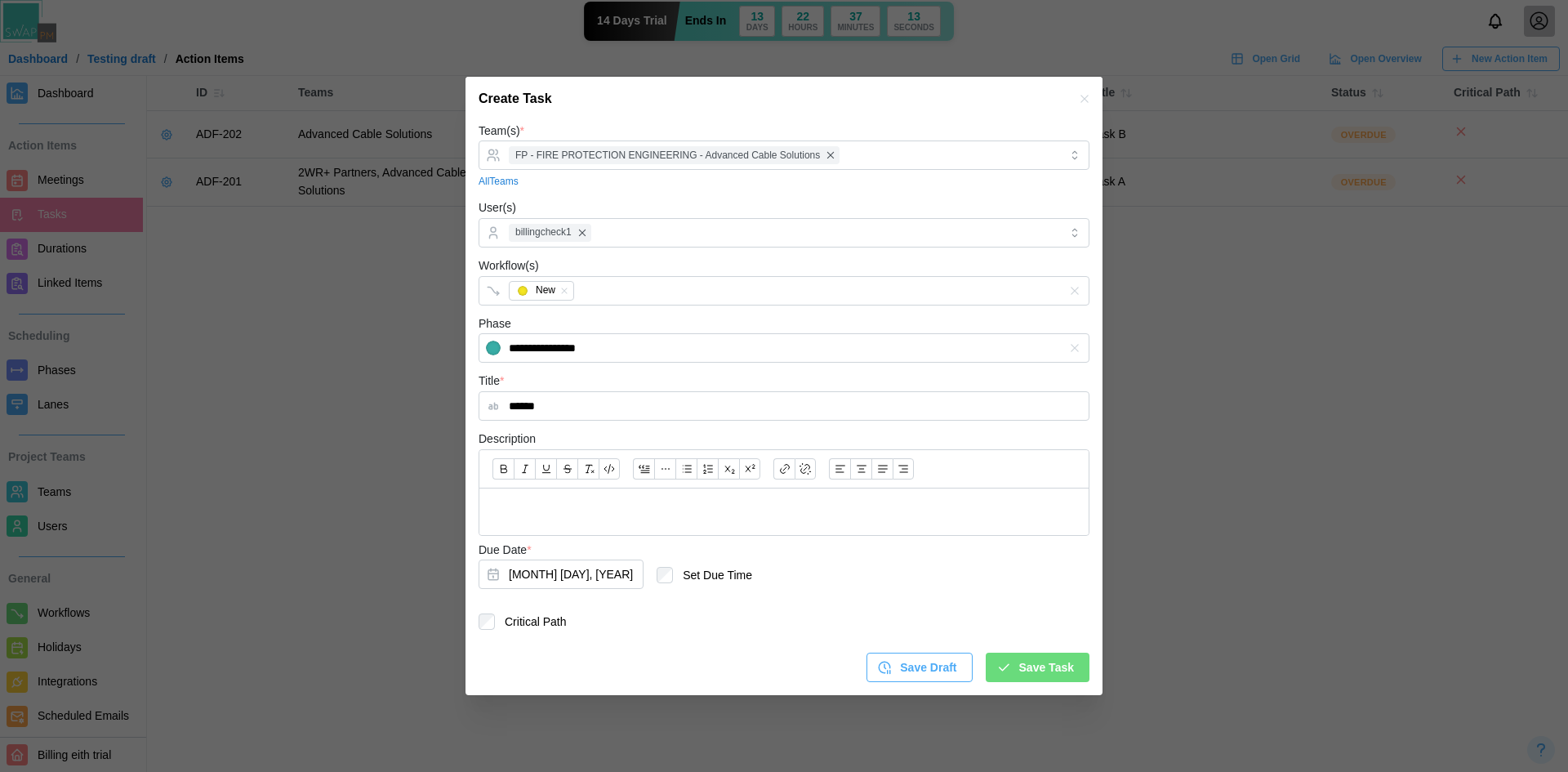 click at bounding box center (784, 511) 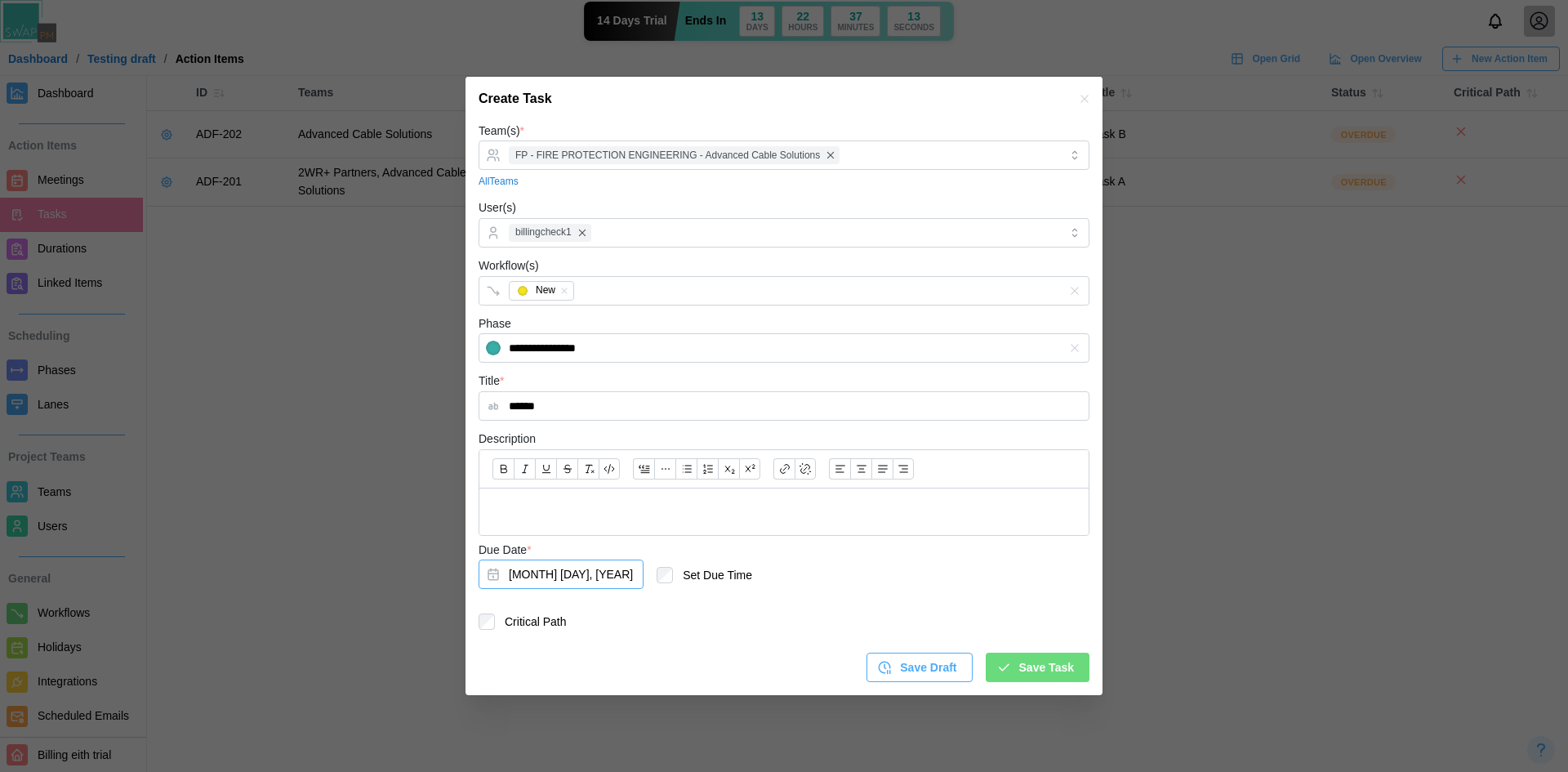 click on "[DATE]" at bounding box center (561, 574) 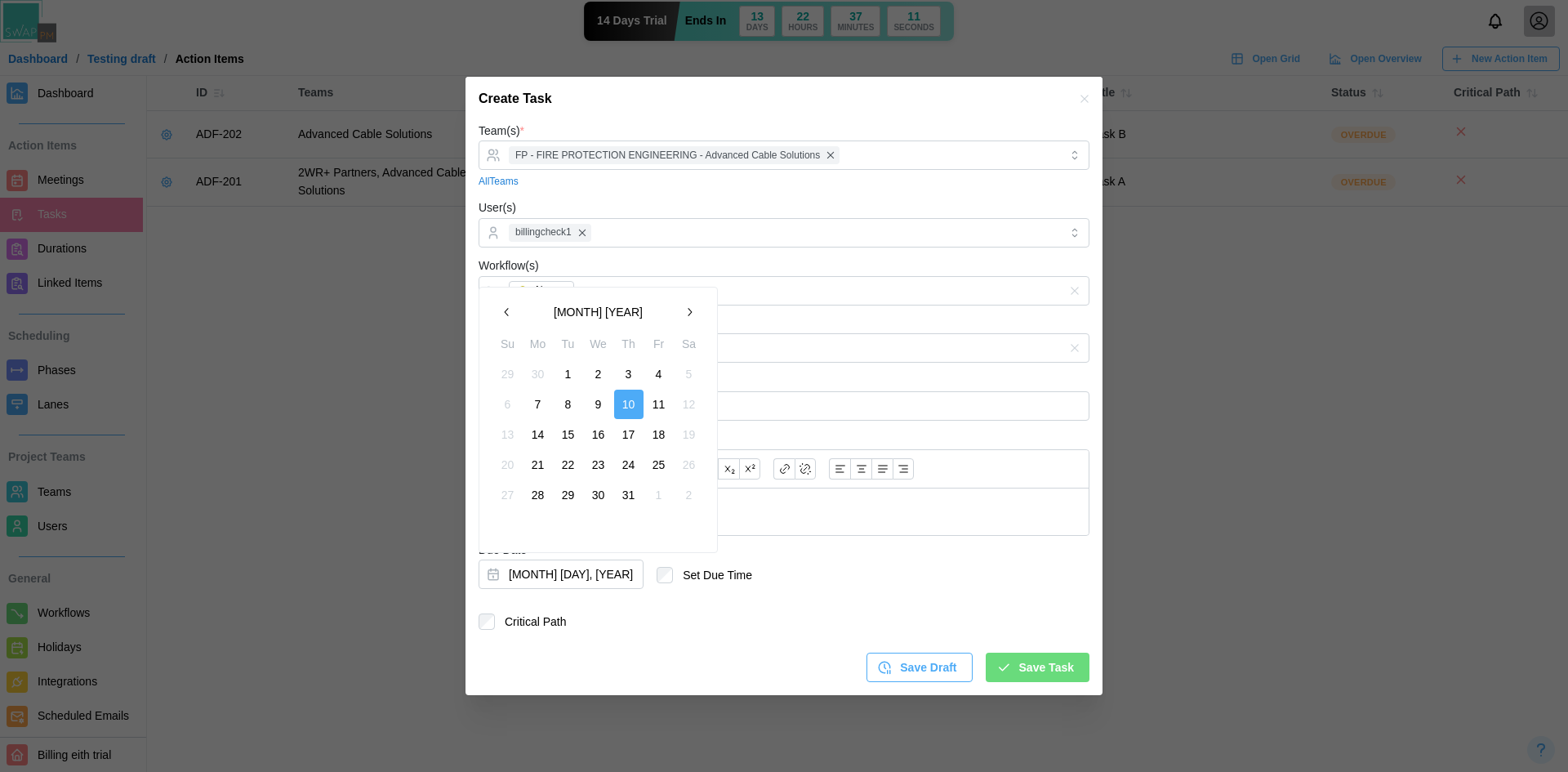 click on "11" at bounding box center (659, 404) 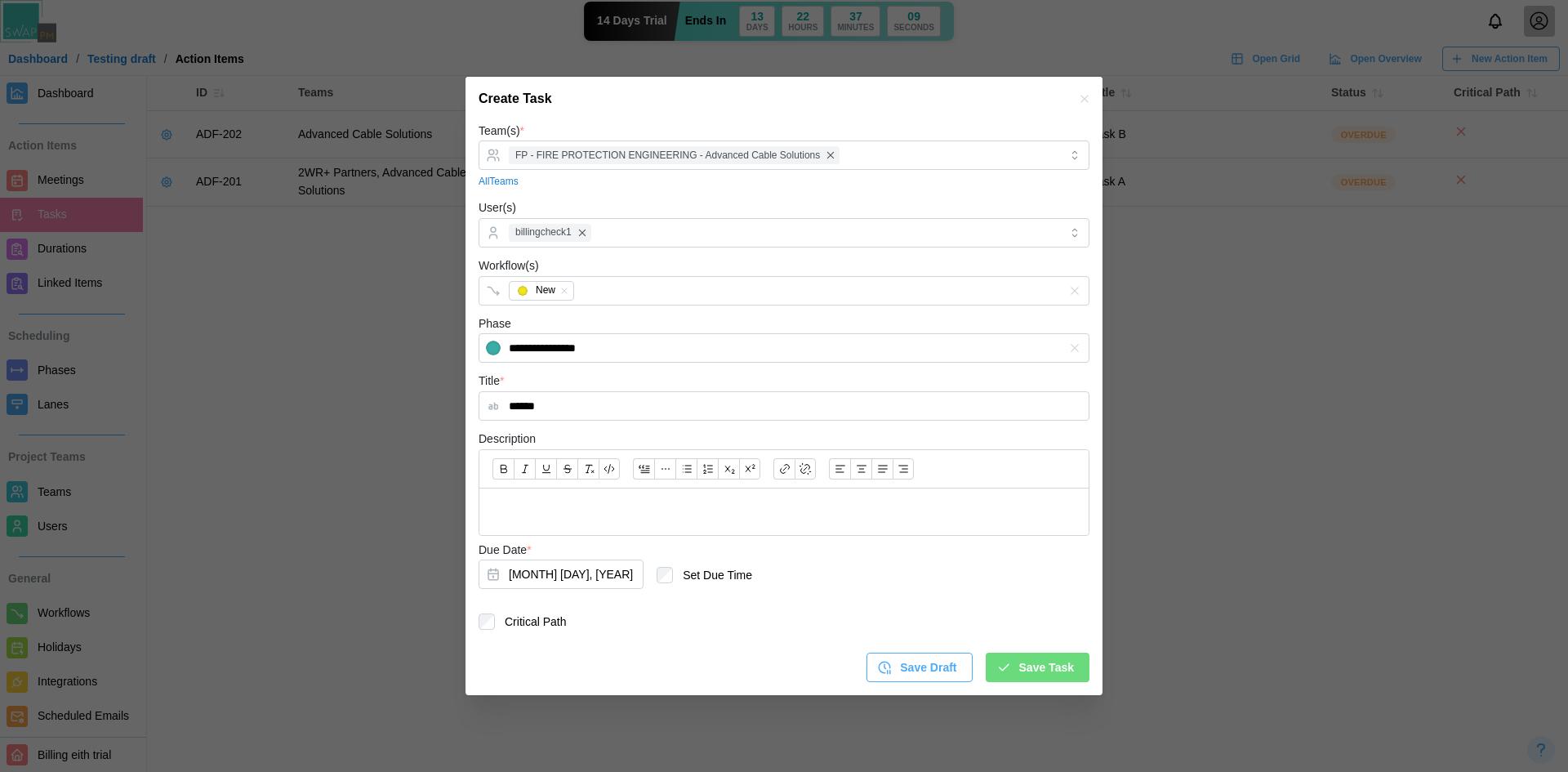 click on "Save Task" at bounding box center [1035, 667] 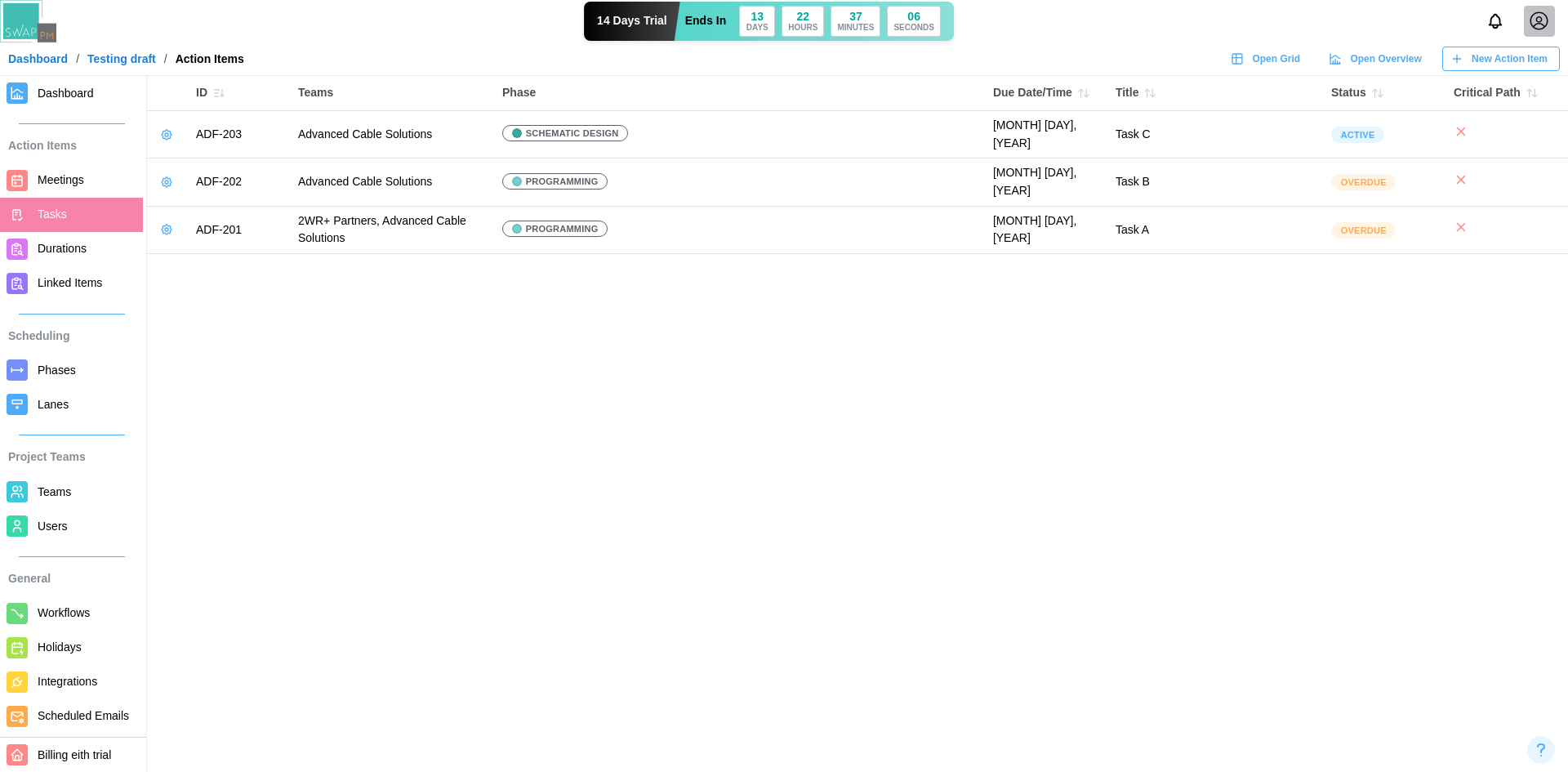 click on "New Action Item" at bounding box center (1509, 59) 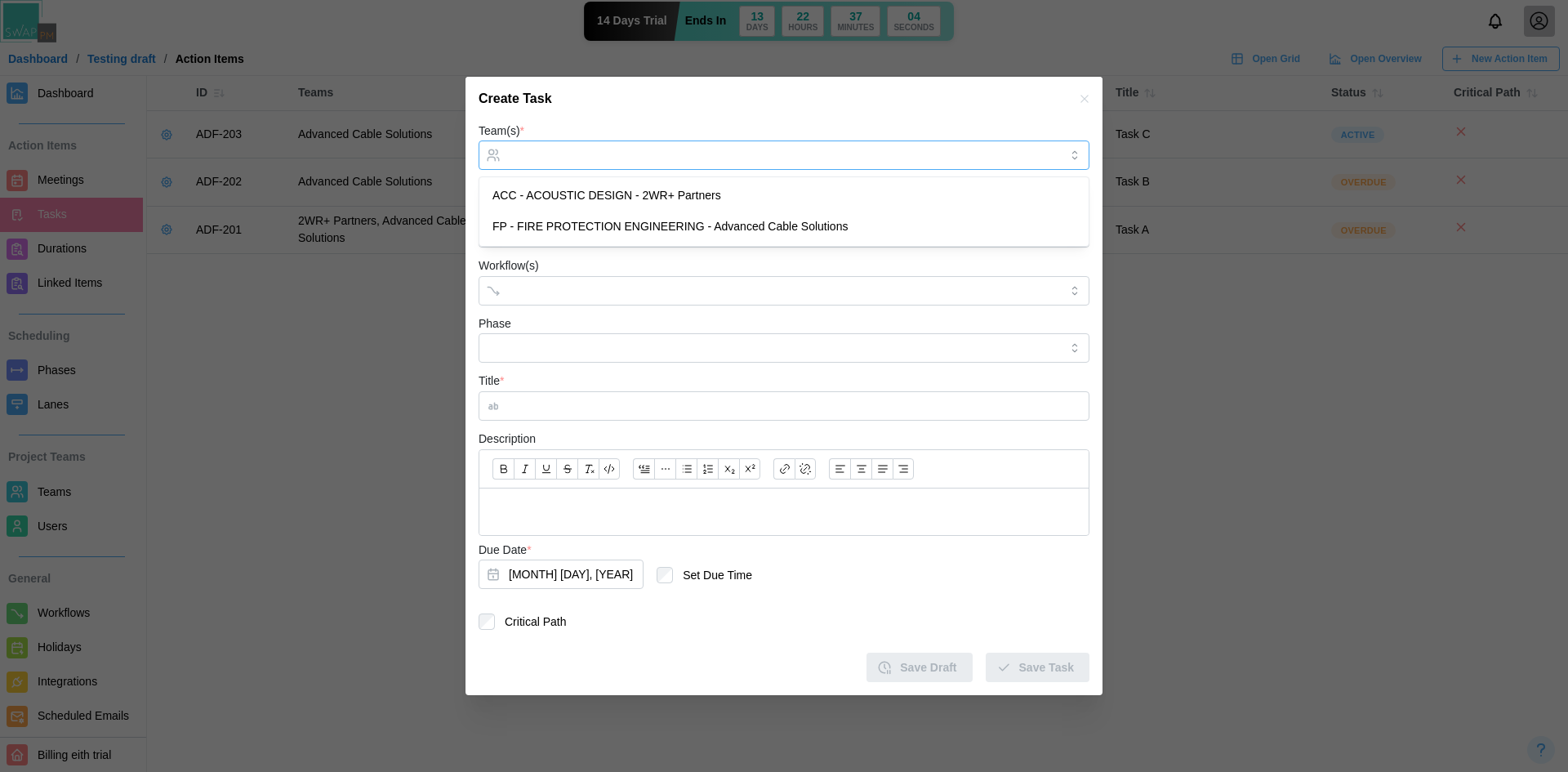 click at bounding box center [782, 155] 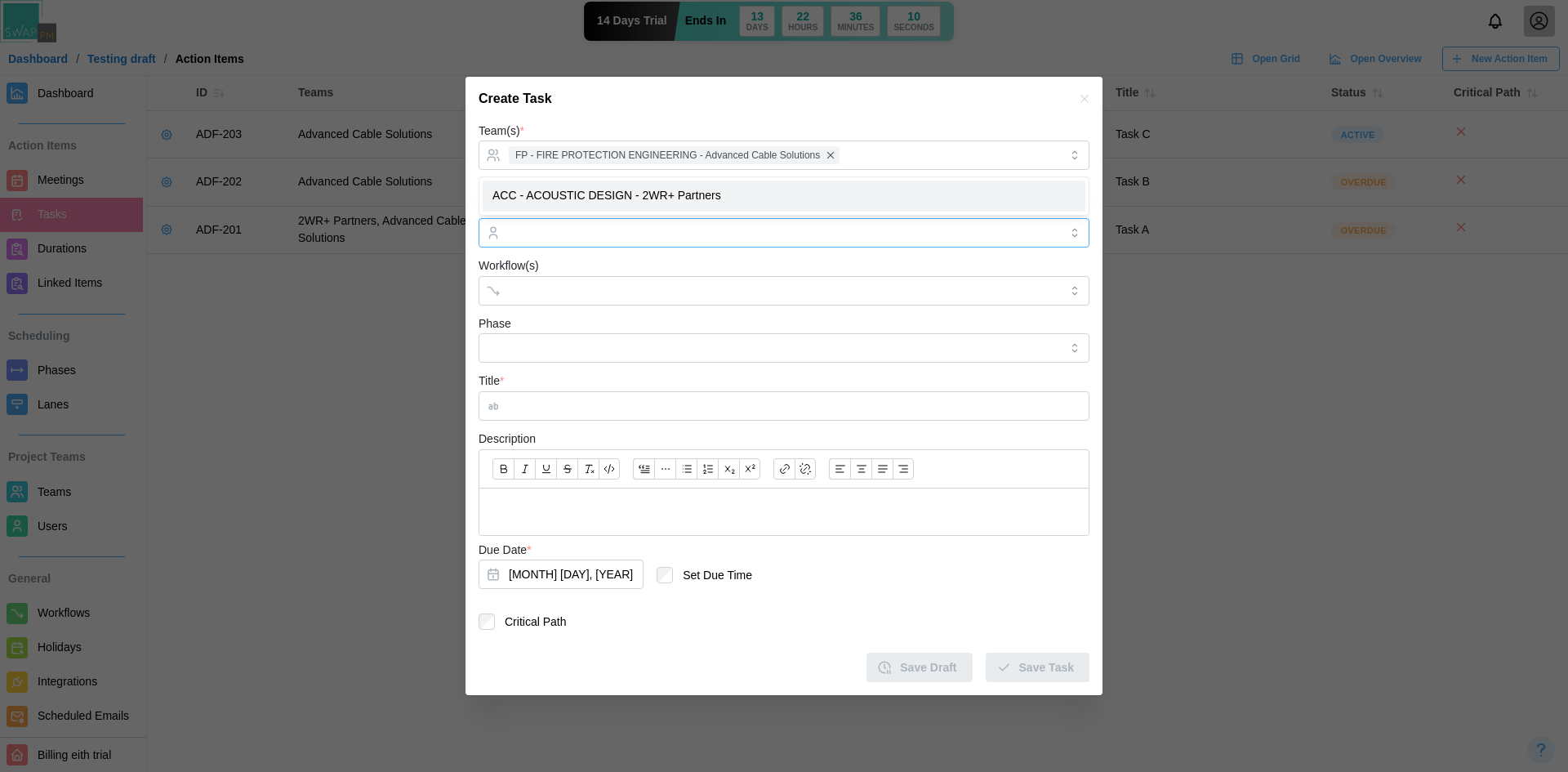 click at bounding box center [782, 233] 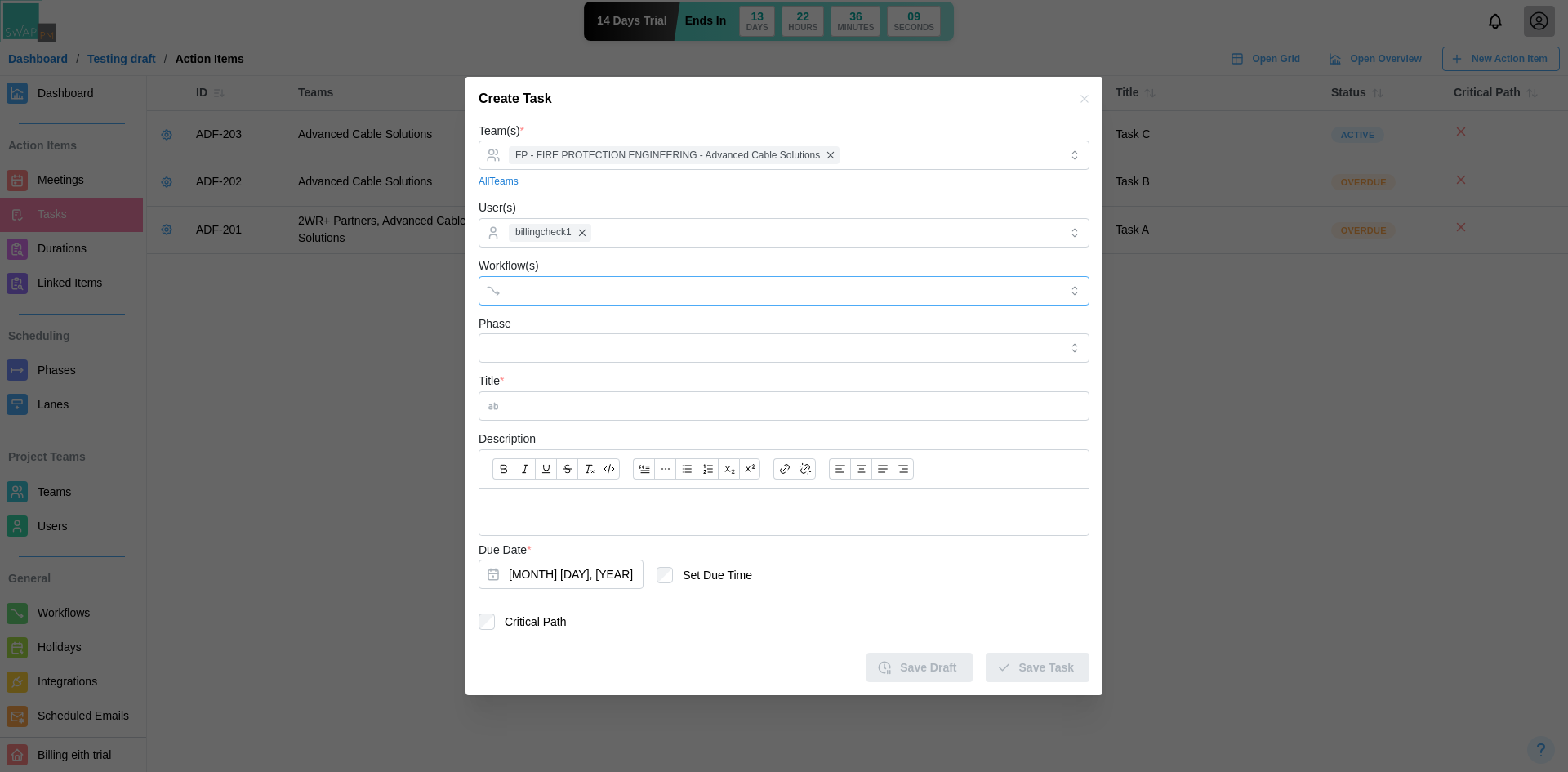 click on "Workflow(s)" at bounding box center (769, 290) 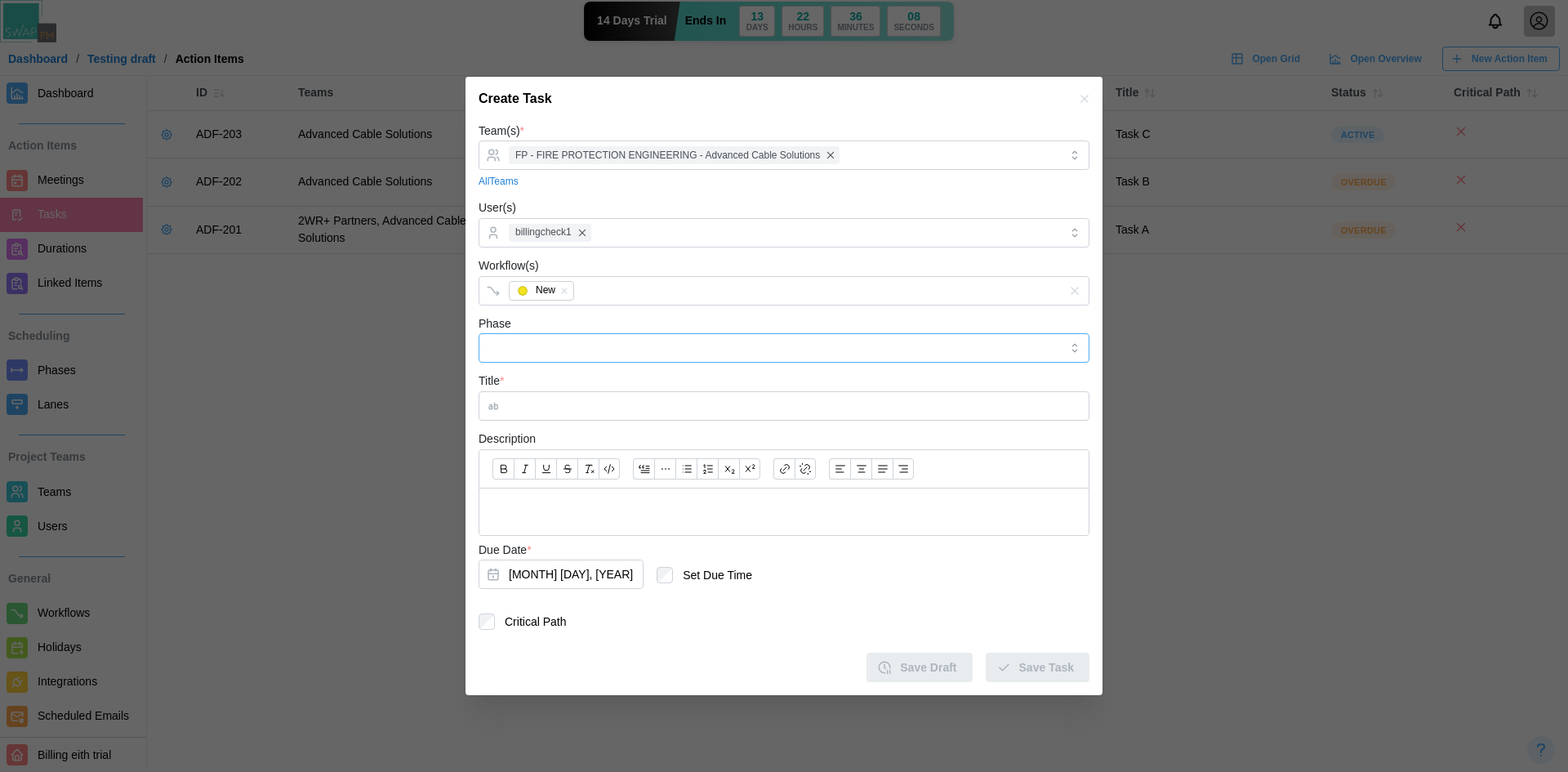 click on "Phase" at bounding box center (784, 348) 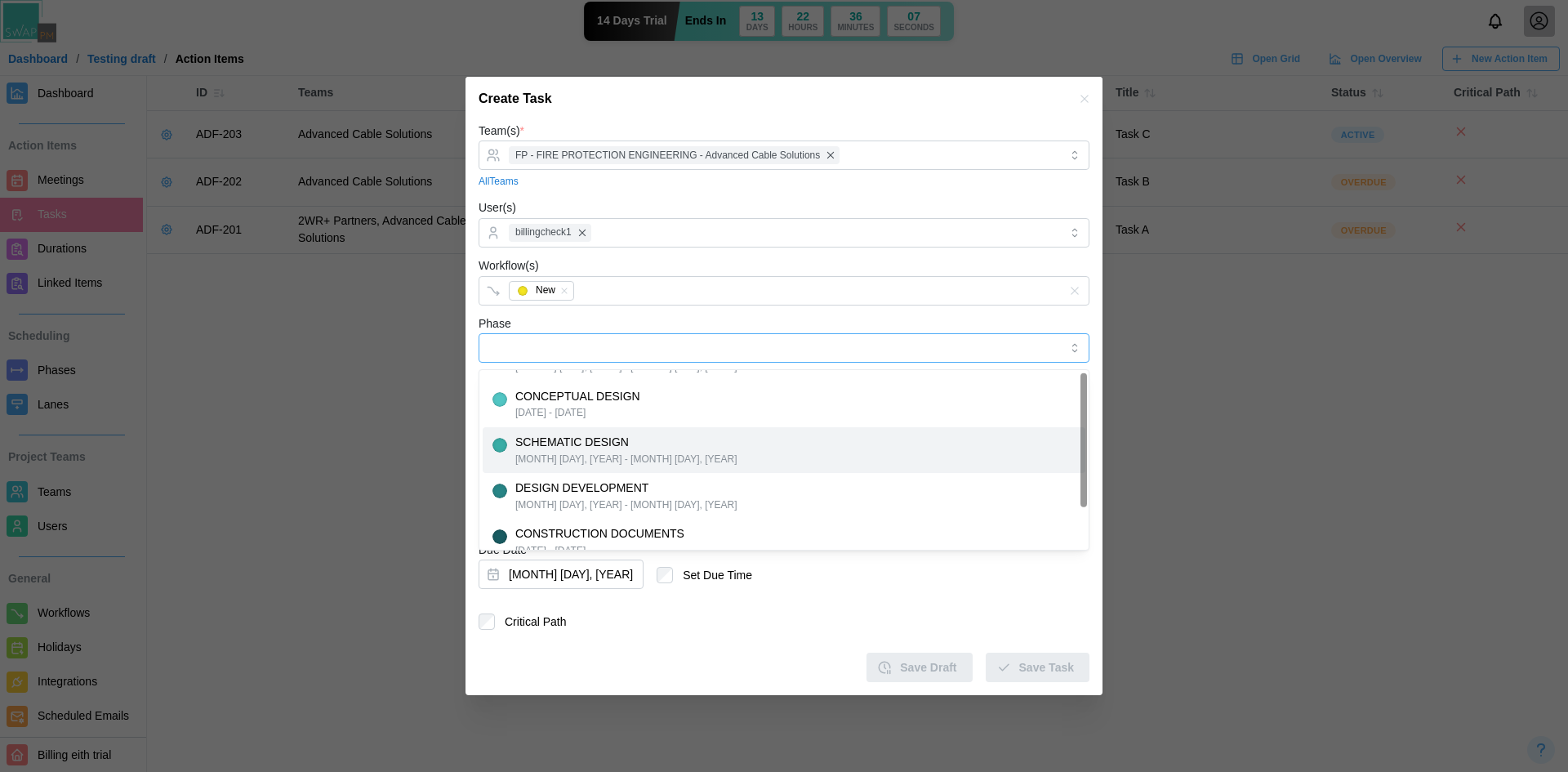 scroll, scrollTop: 56, scrollLeft: 0, axis: vertical 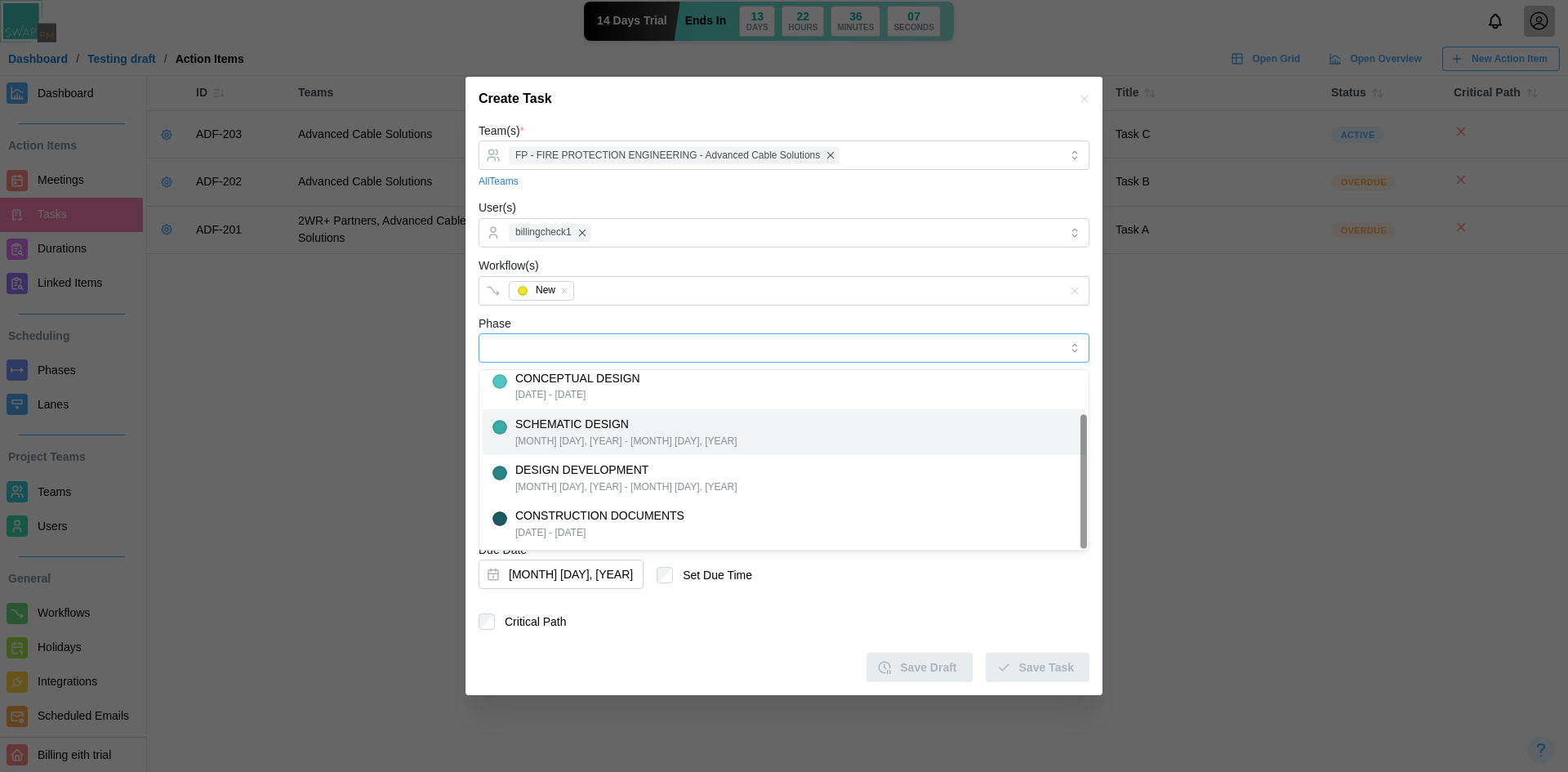 type on "**********" 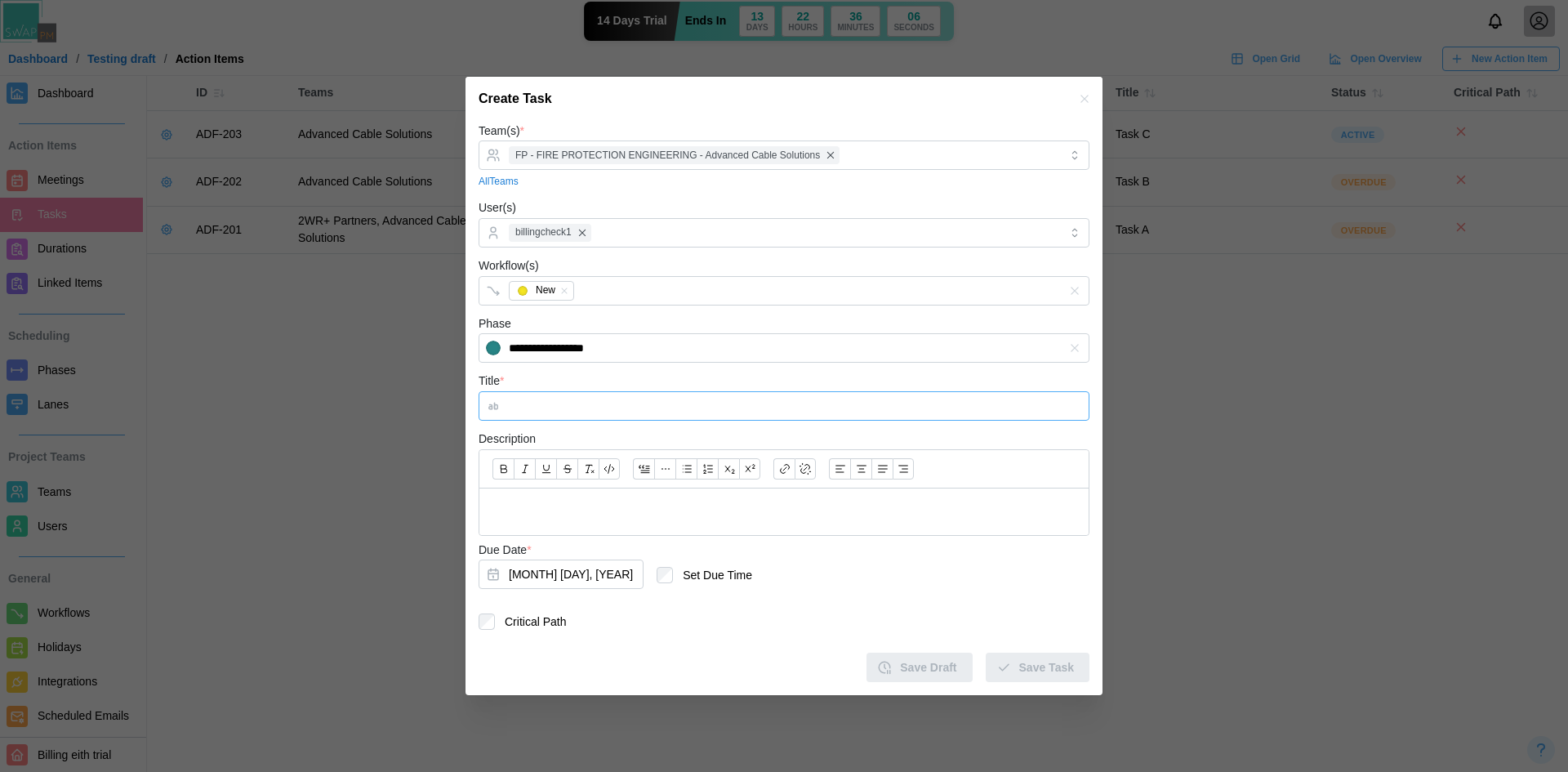 click on "Title  *" at bounding box center [784, 406] 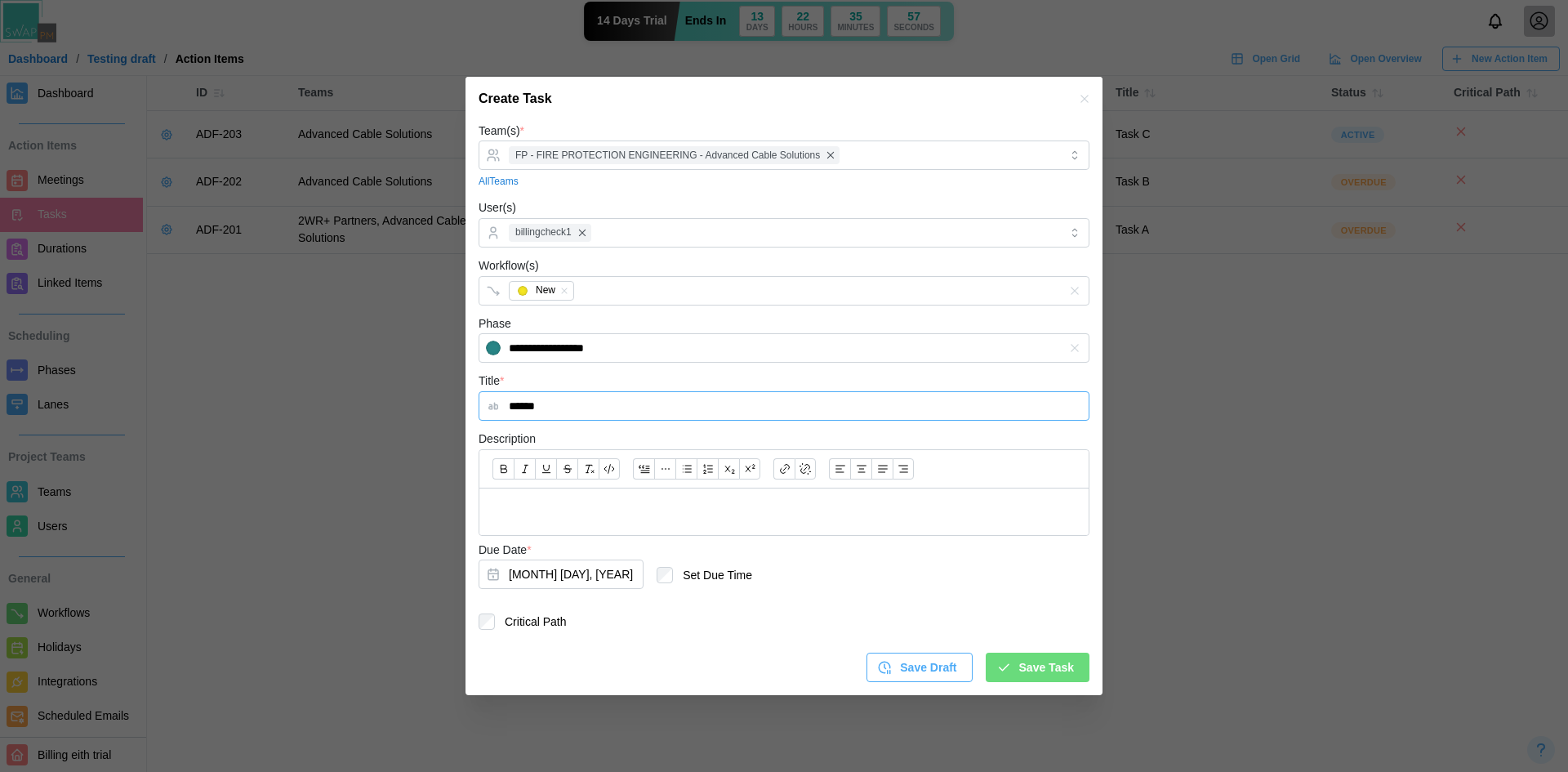type on "******" 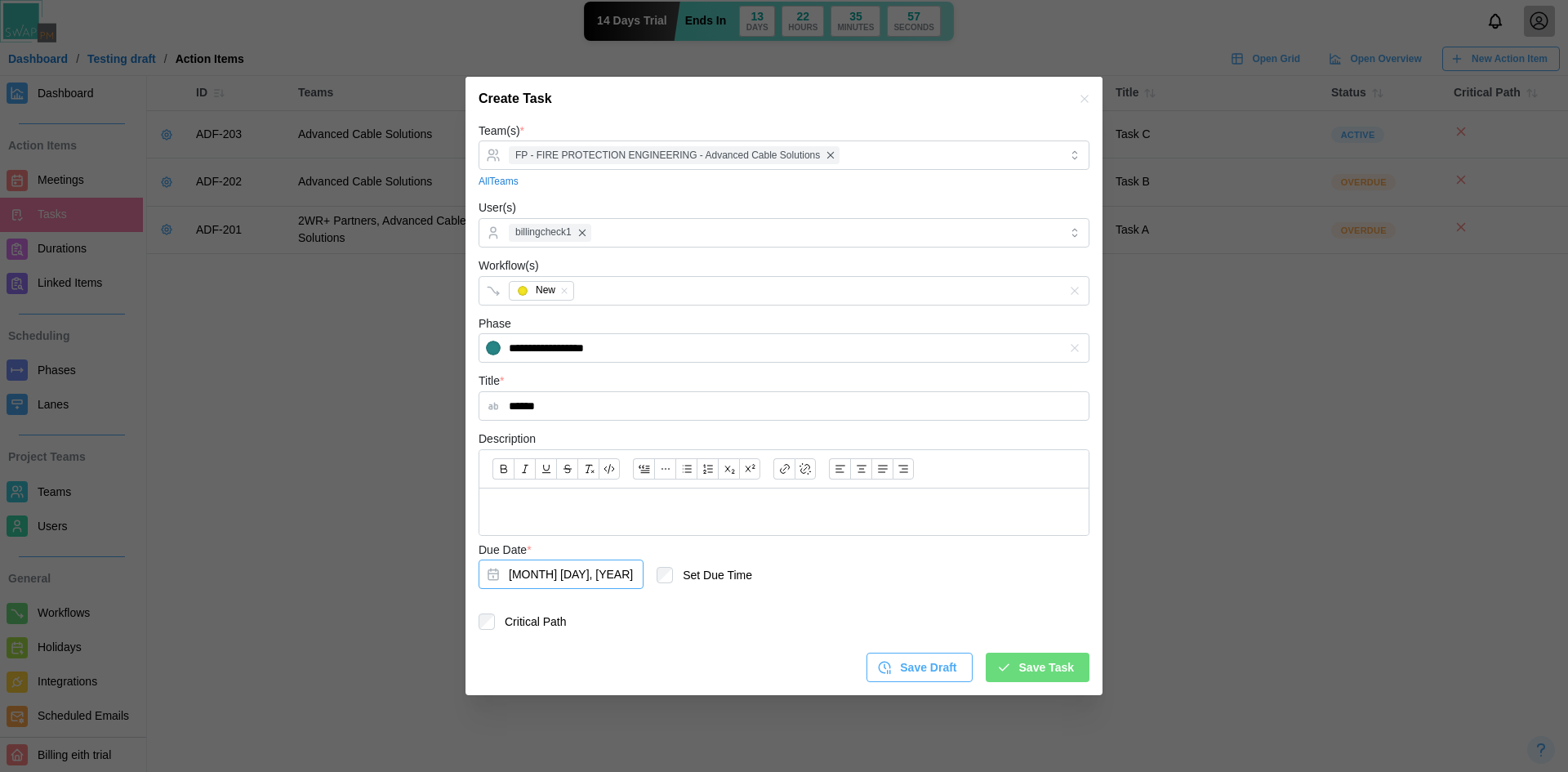 click on "Jul 10, 2025" at bounding box center (561, 574) 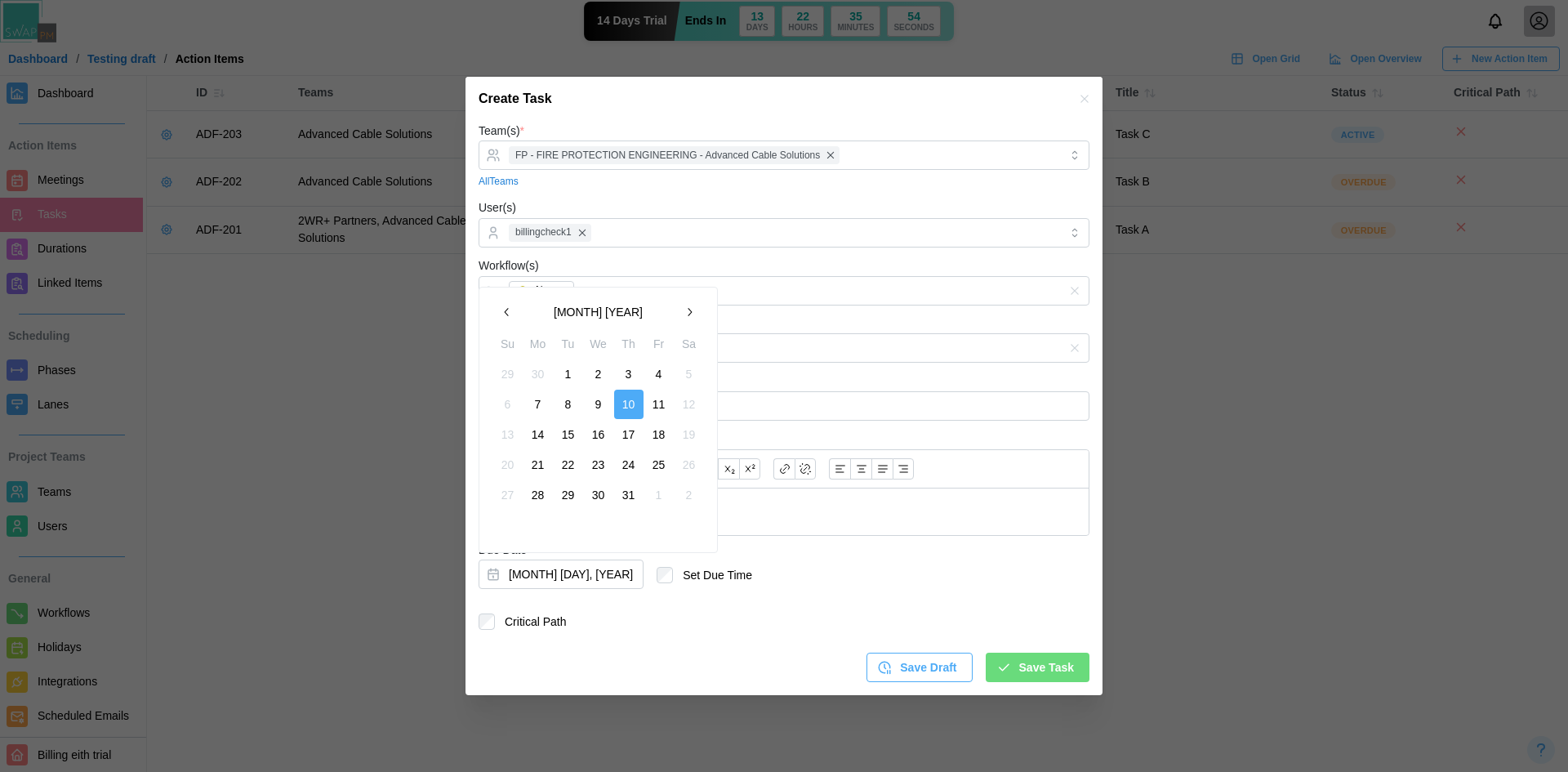 click on "14" at bounding box center (538, 435) 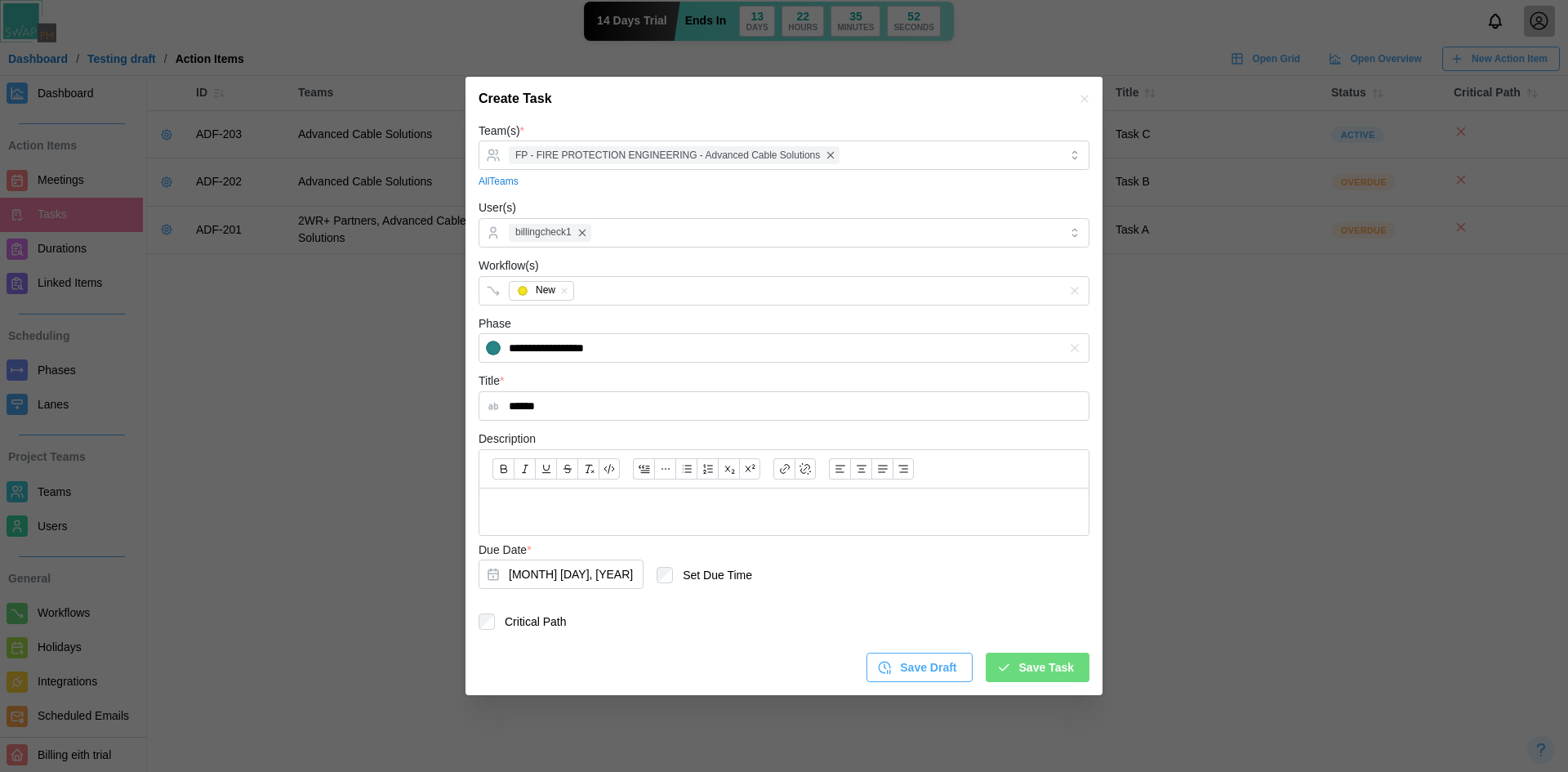 click on "Save Task" at bounding box center [1035, 667] 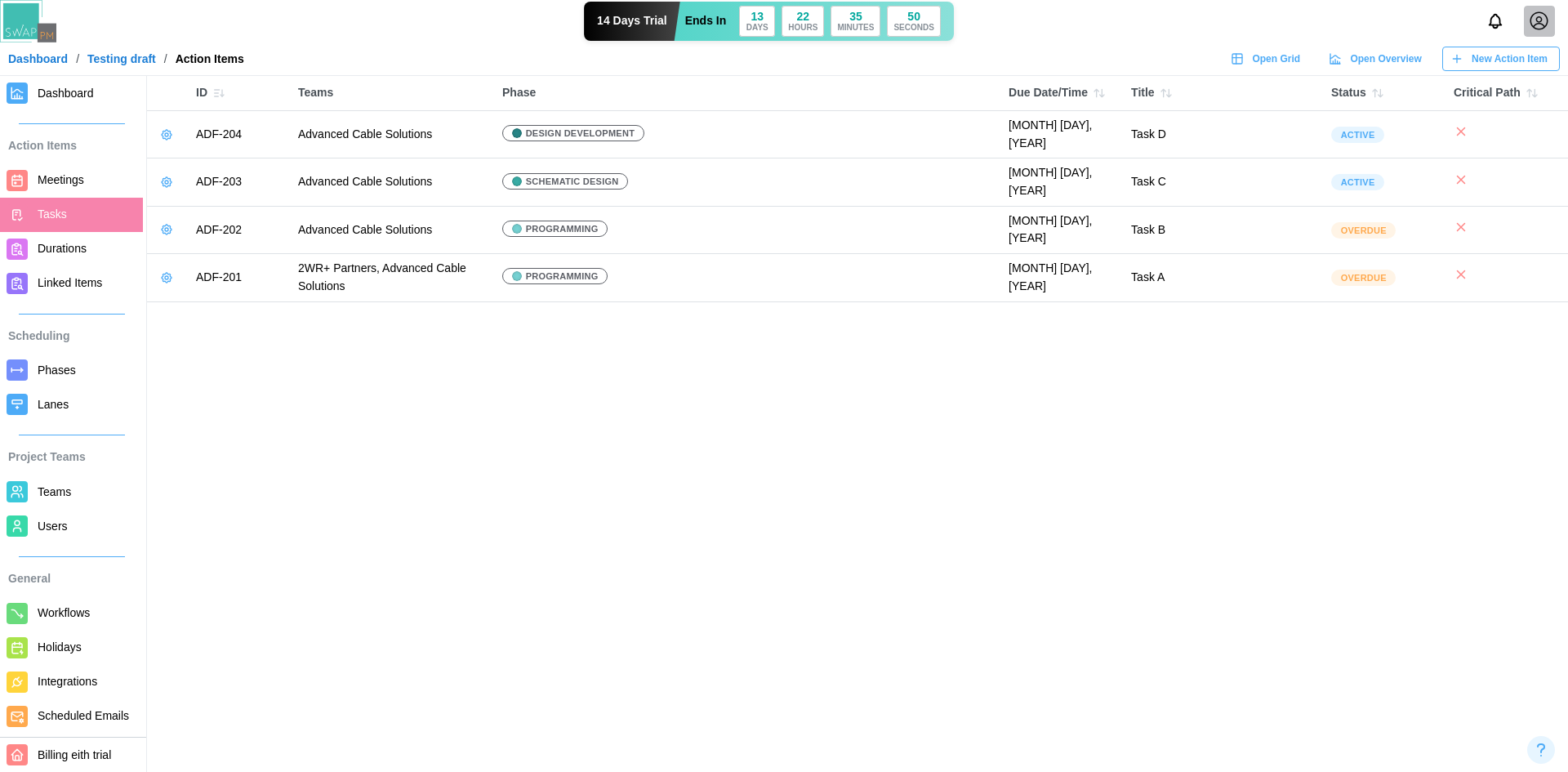 click on "New Action Item" at bounding box center (1509, 59) 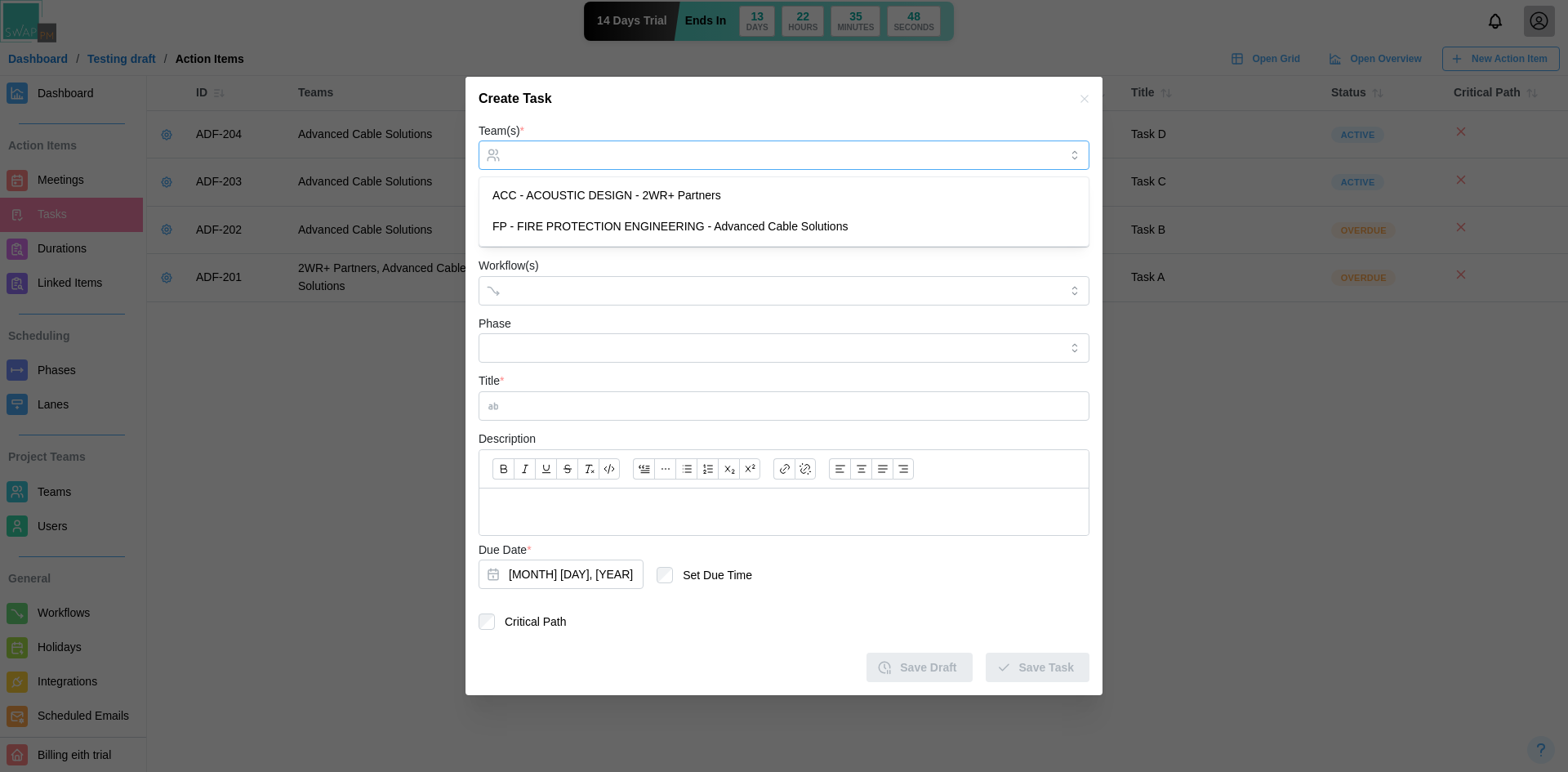 click on "Team(s)  *" at bounding box center (784, 155) 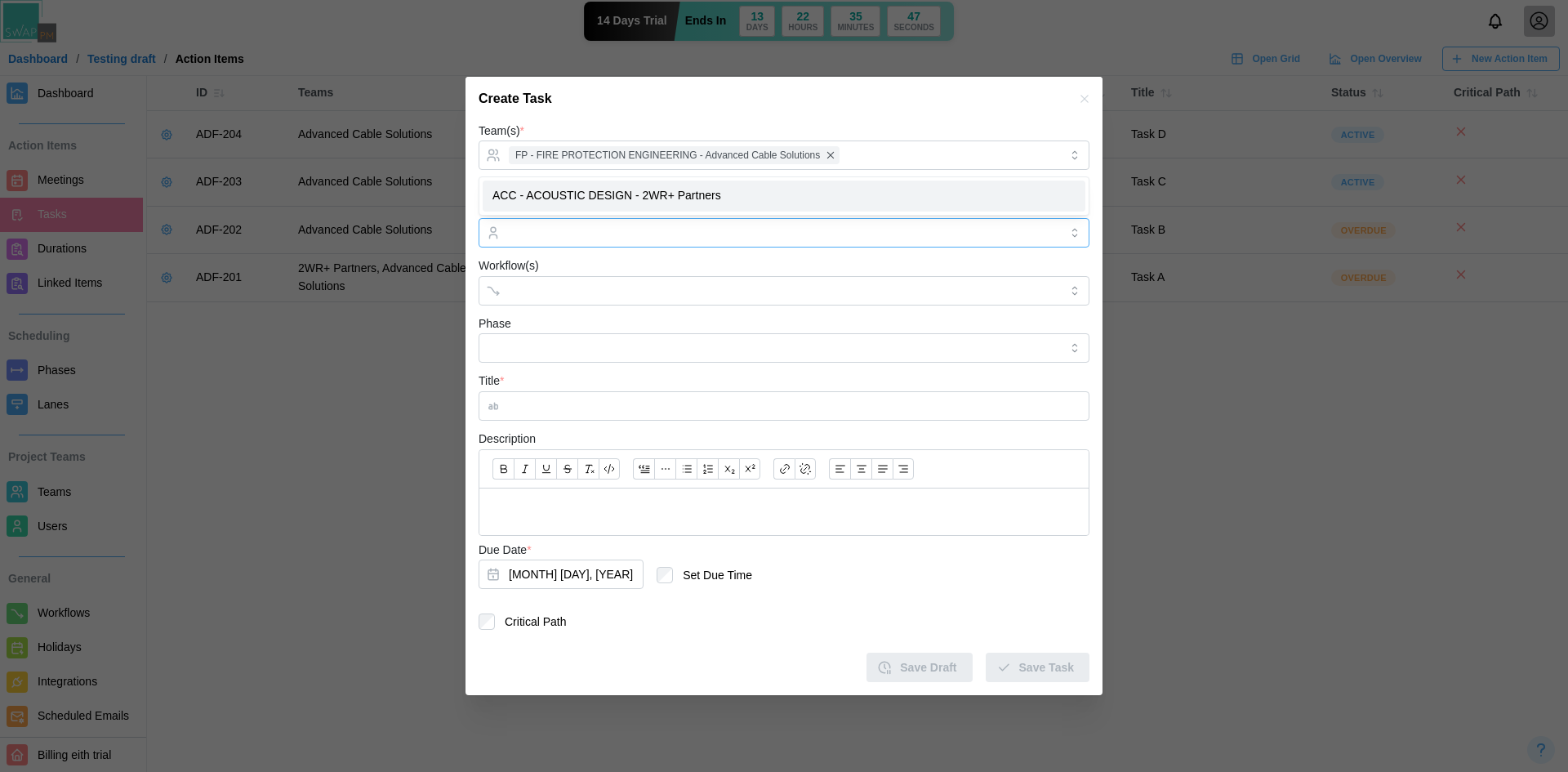 click on "User(s)" at bounding box center (784, 233) 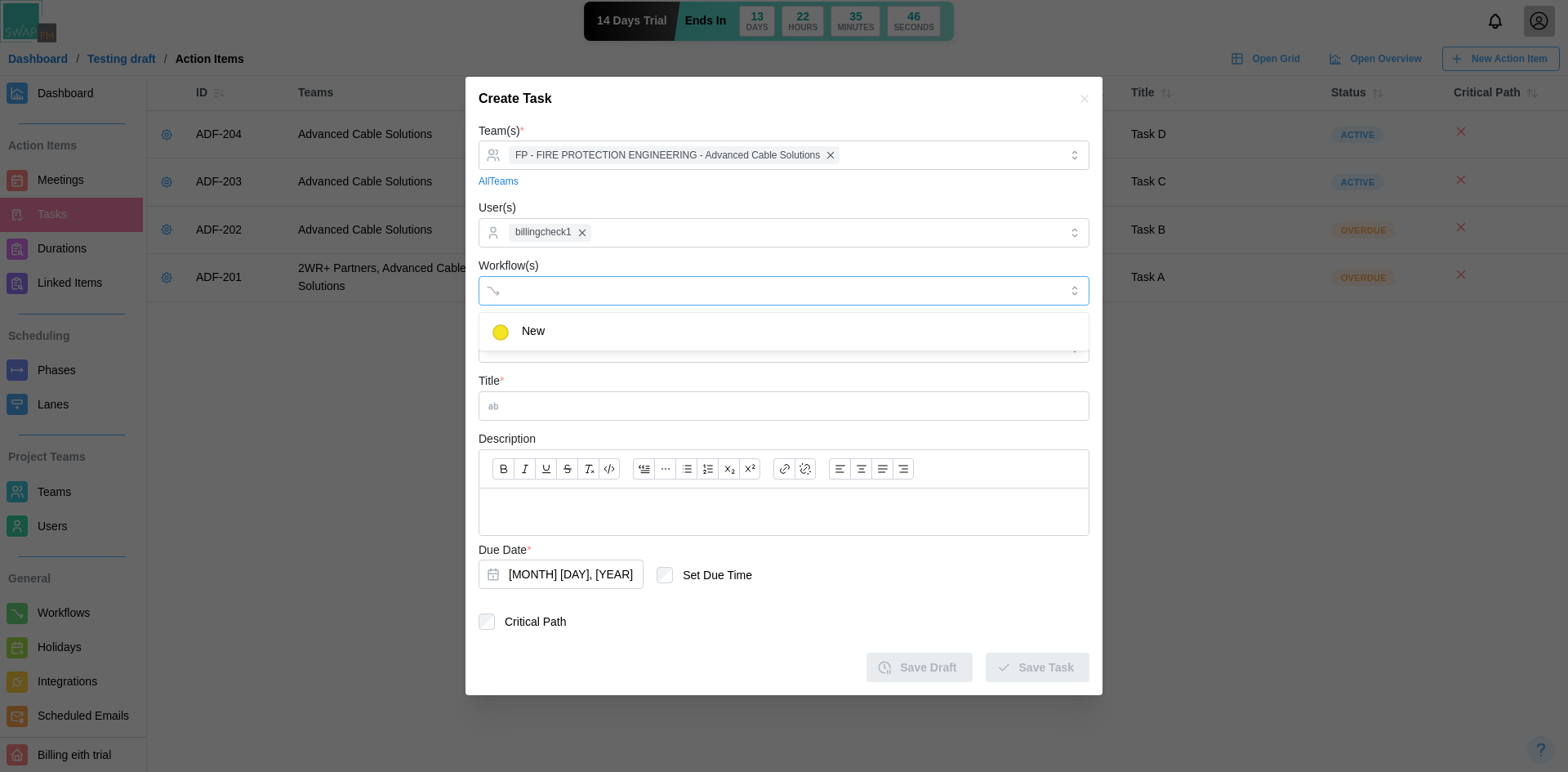 click at bounding box center (767, 291) 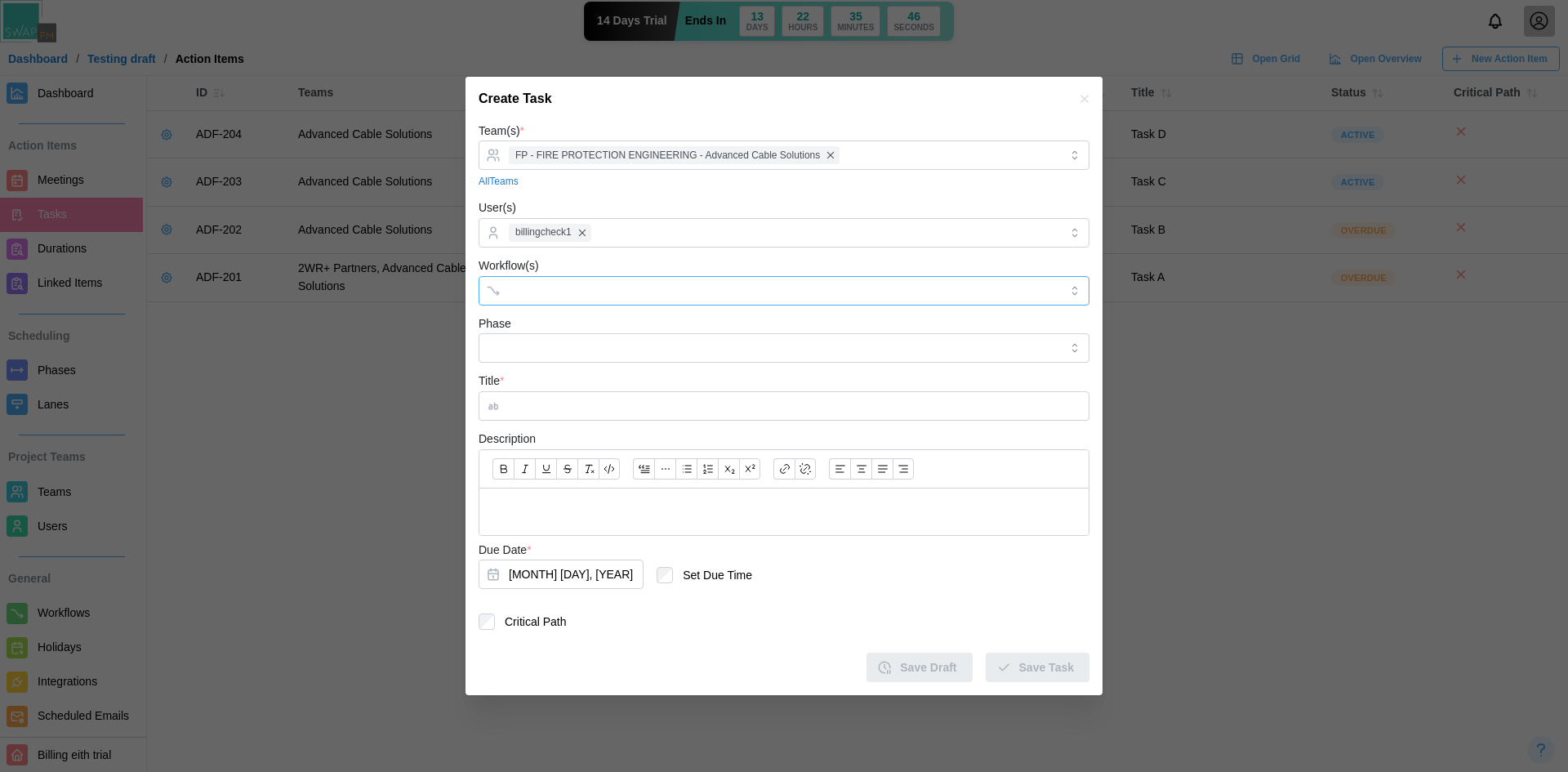 click on "Workflow(s)" at bounding box center (769, 290) 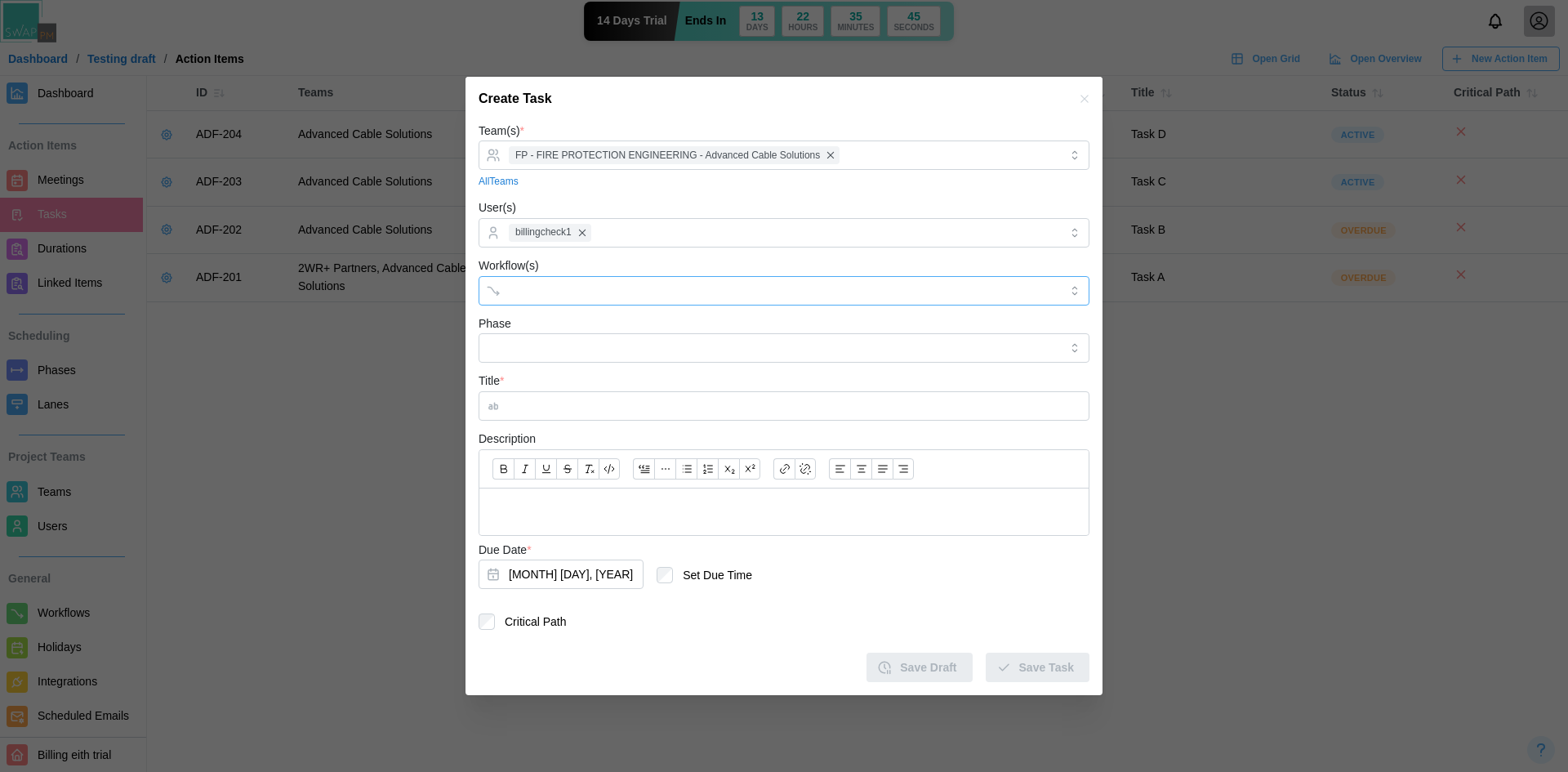 drag, startPoint x: 566, startPoint y: 290, endPoint x: 568, endPoint y: 308, distance: 18.11077 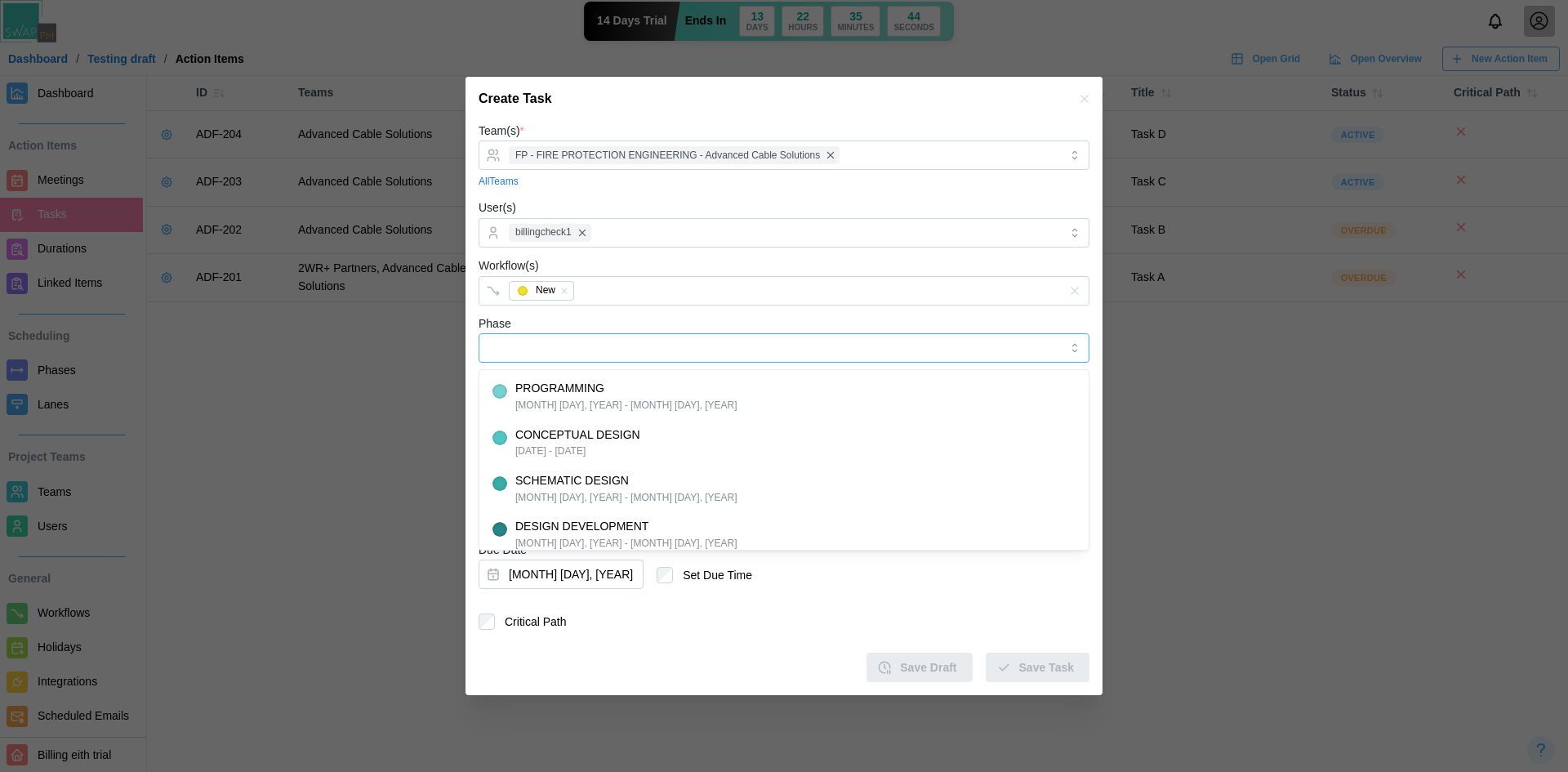 click on "Phase" at bounding box center [784, 348] 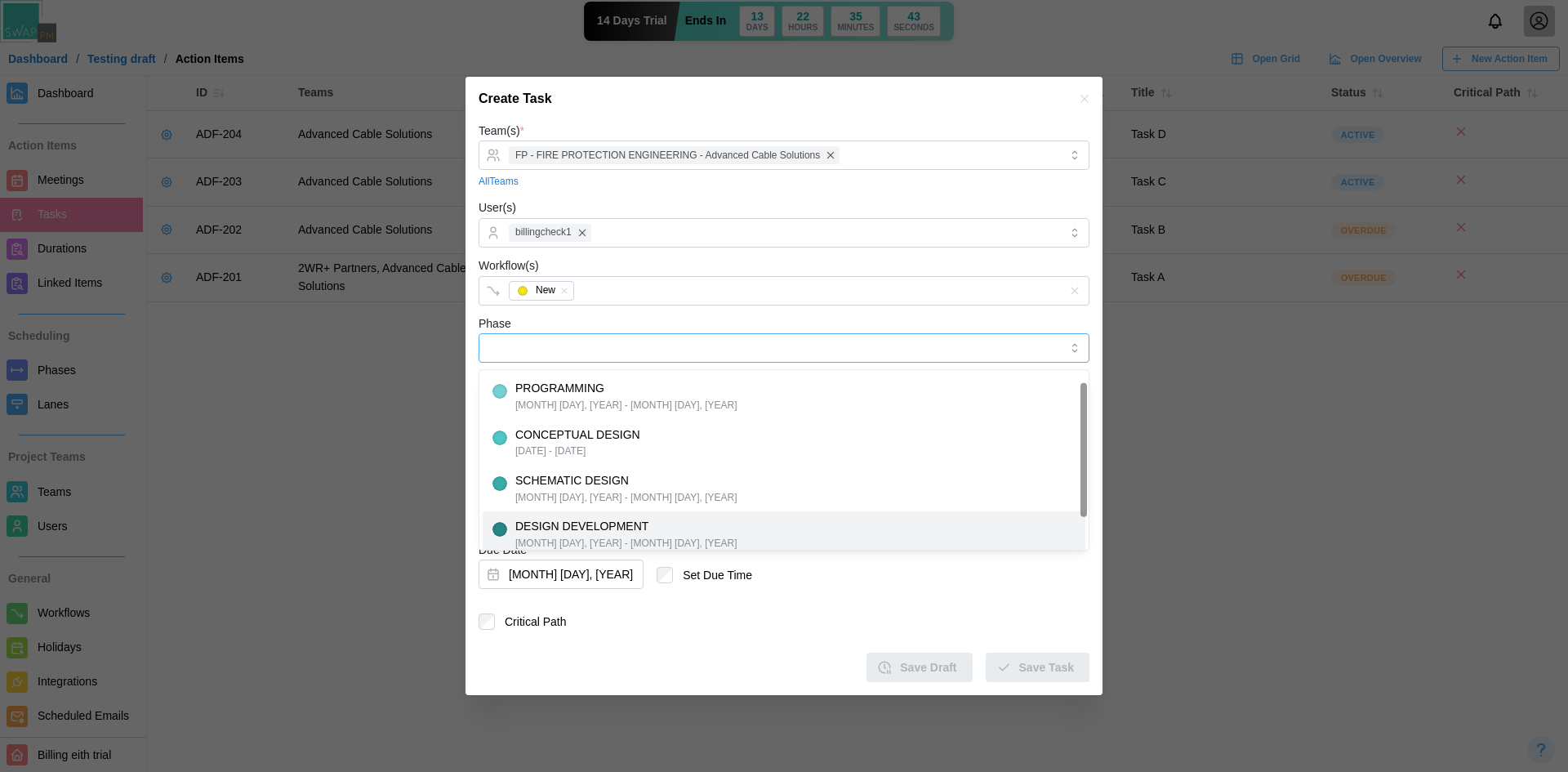 scroll, scrollTop: 56, scrollLeft: 0, axis: vertical 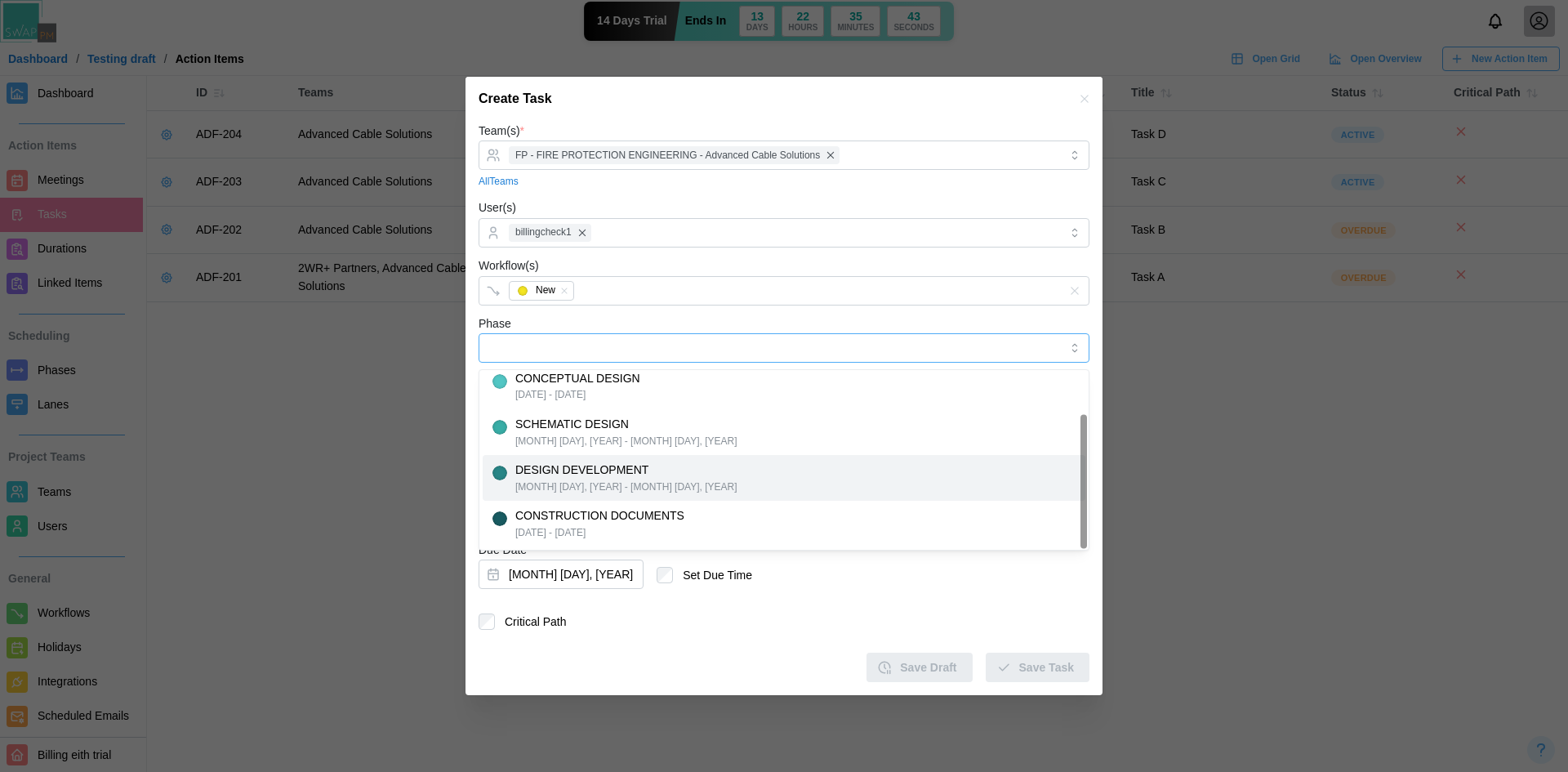 type on "**********" 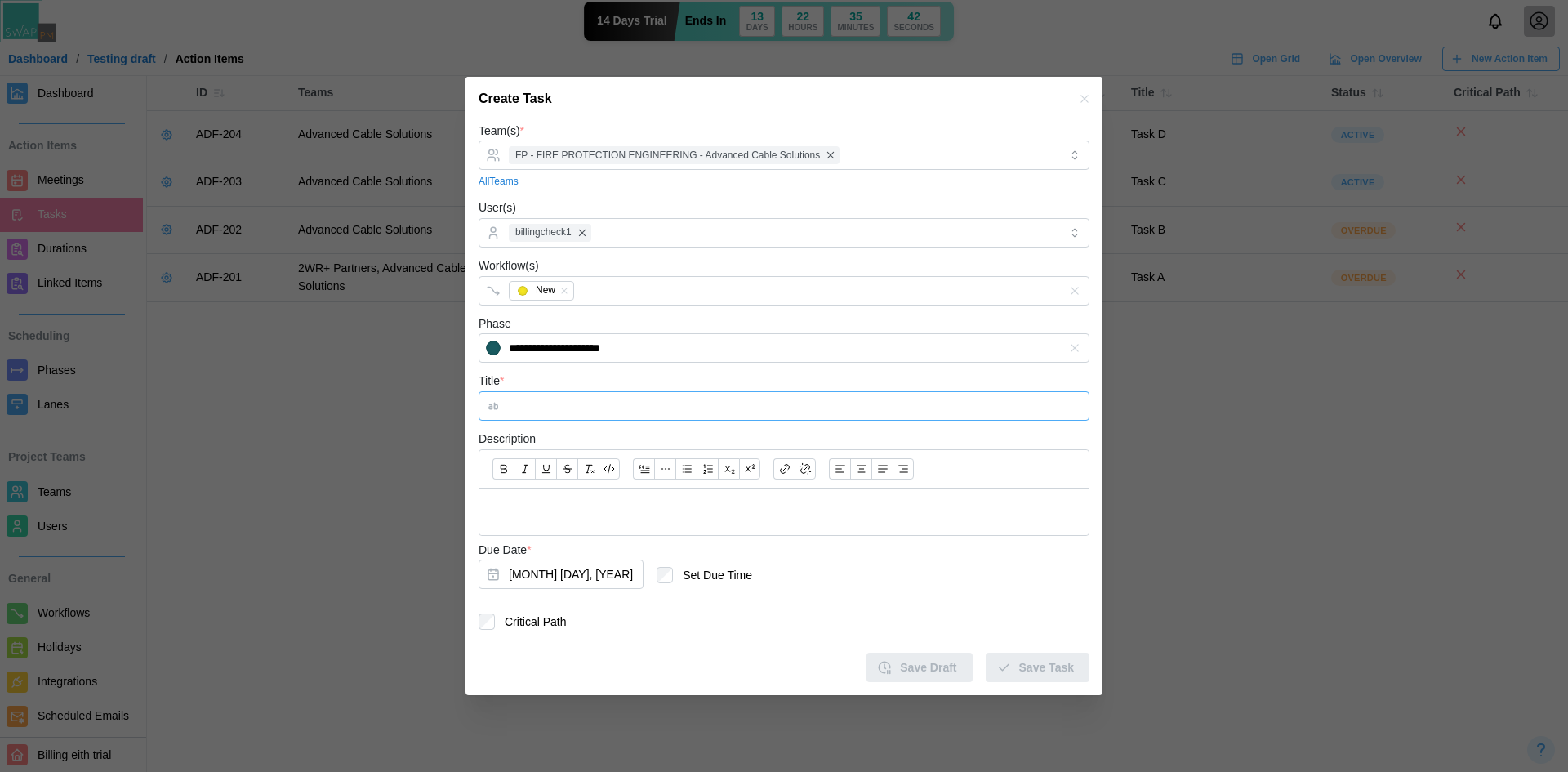 click on "Title  *" at bounding box center [784, 406] 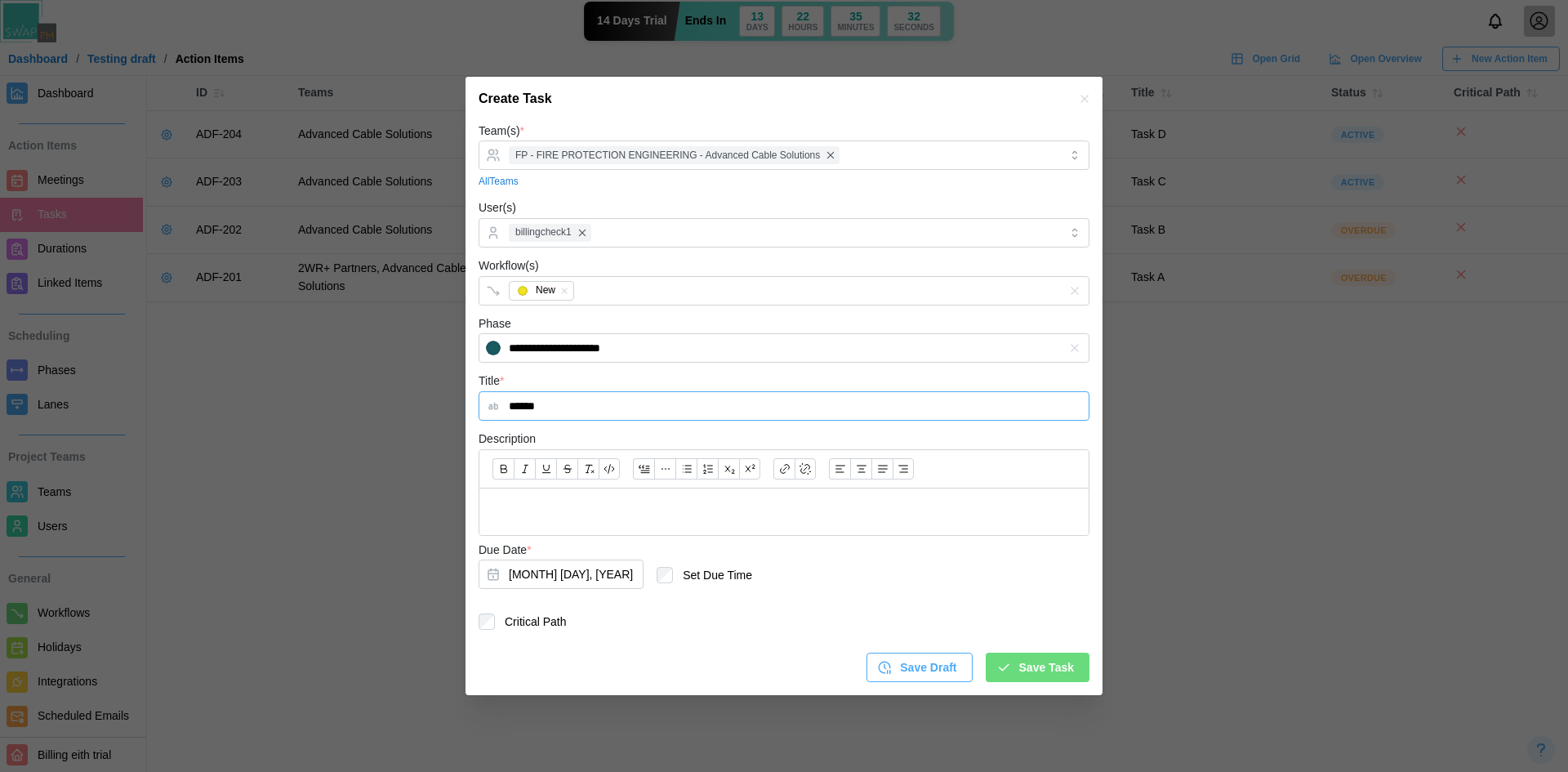 type on "******" 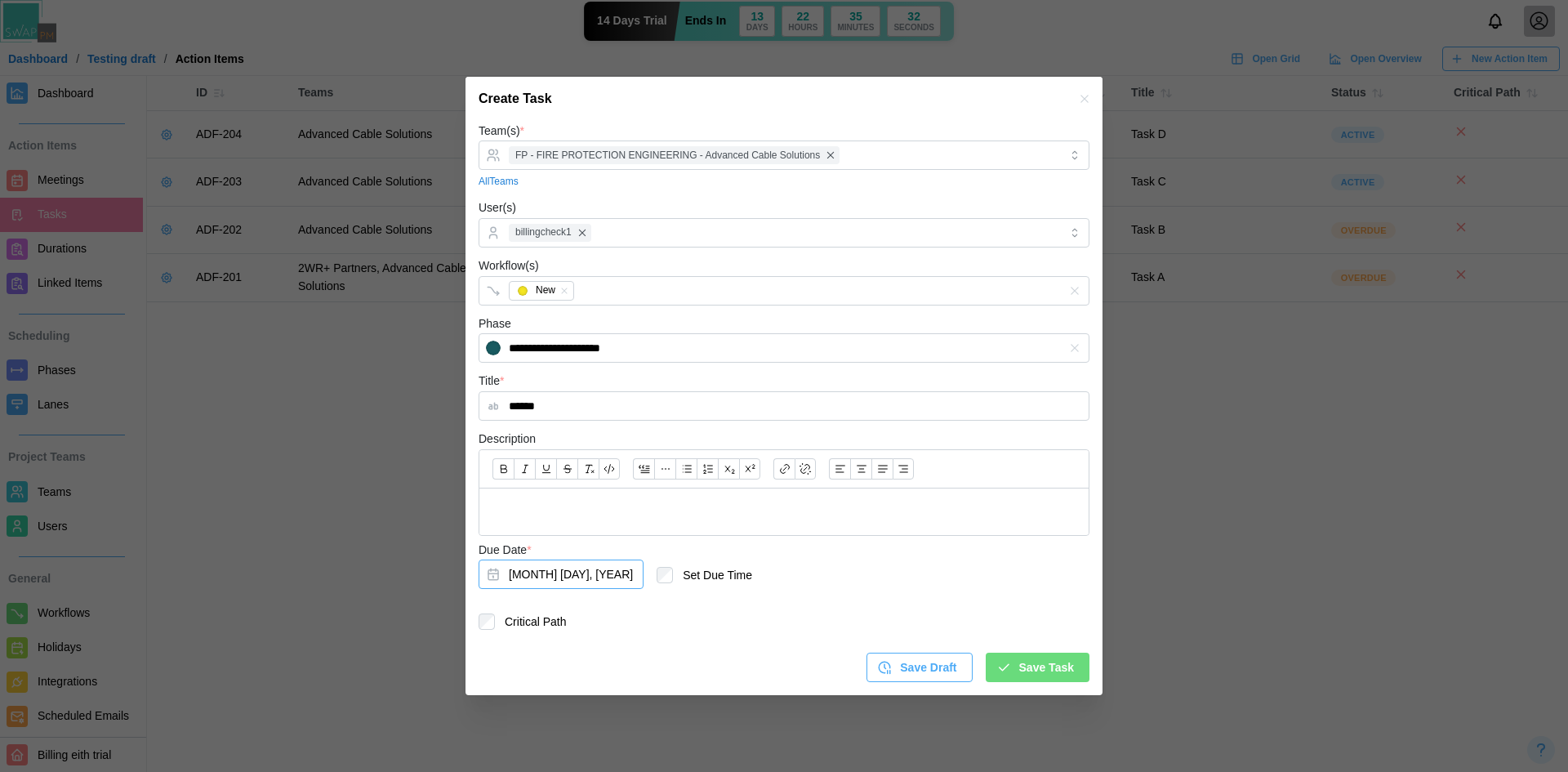 click on "Jul 10, 2025" at bounding box center (561, 574) 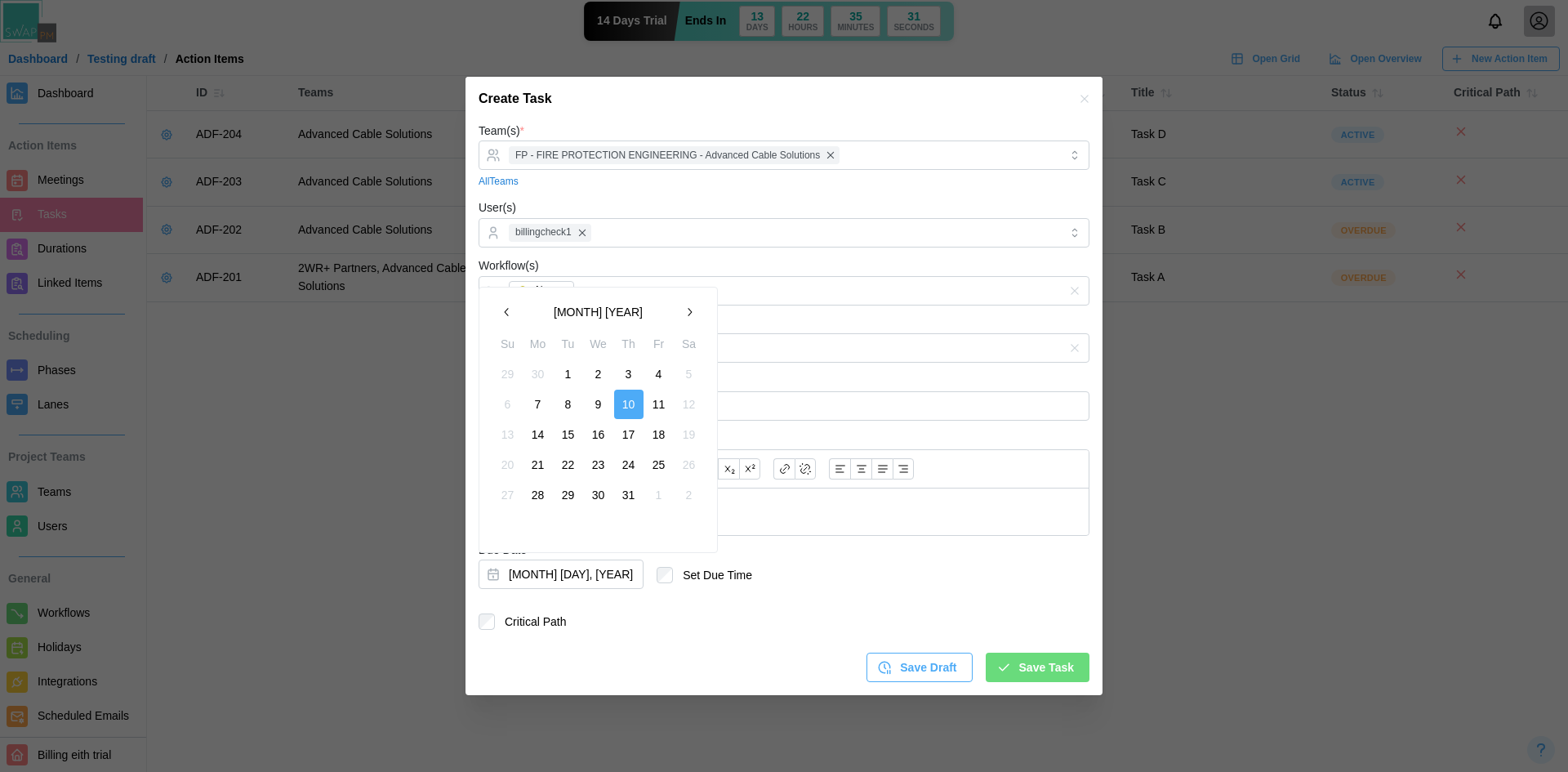 click on "24" at bounding box center [629, 465] 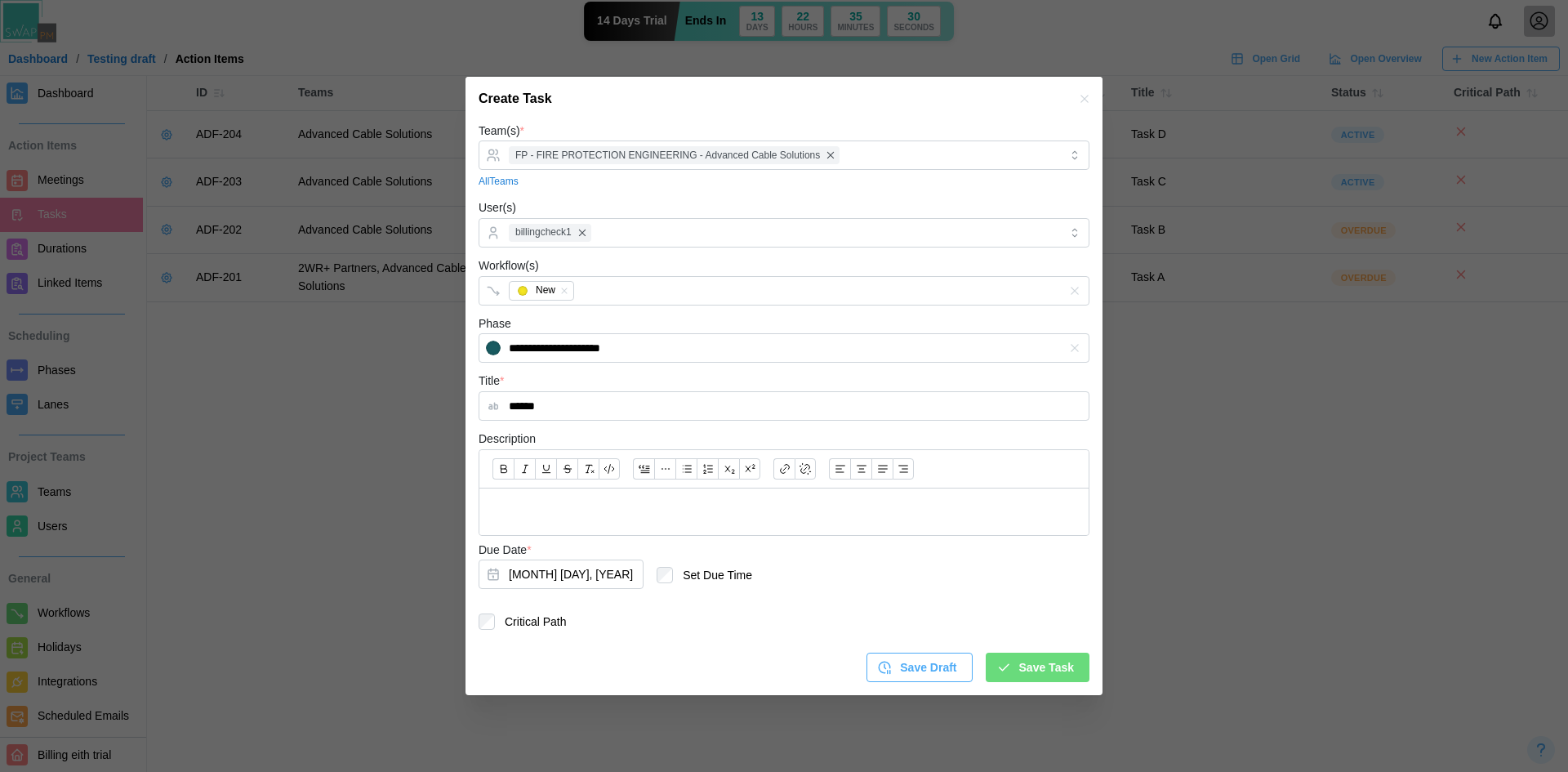 click 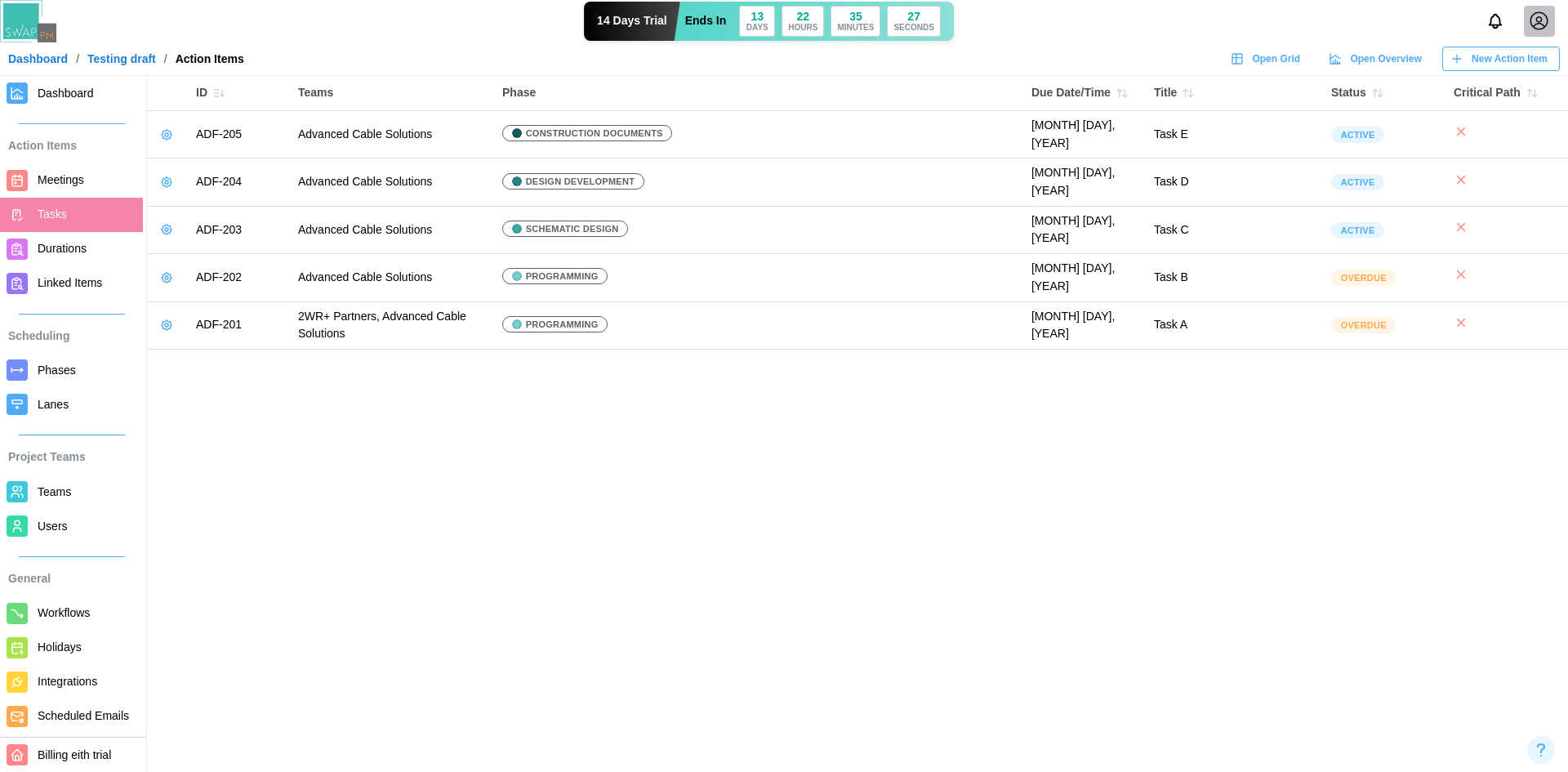 click on "Durations" at bounding box center [87, 248] 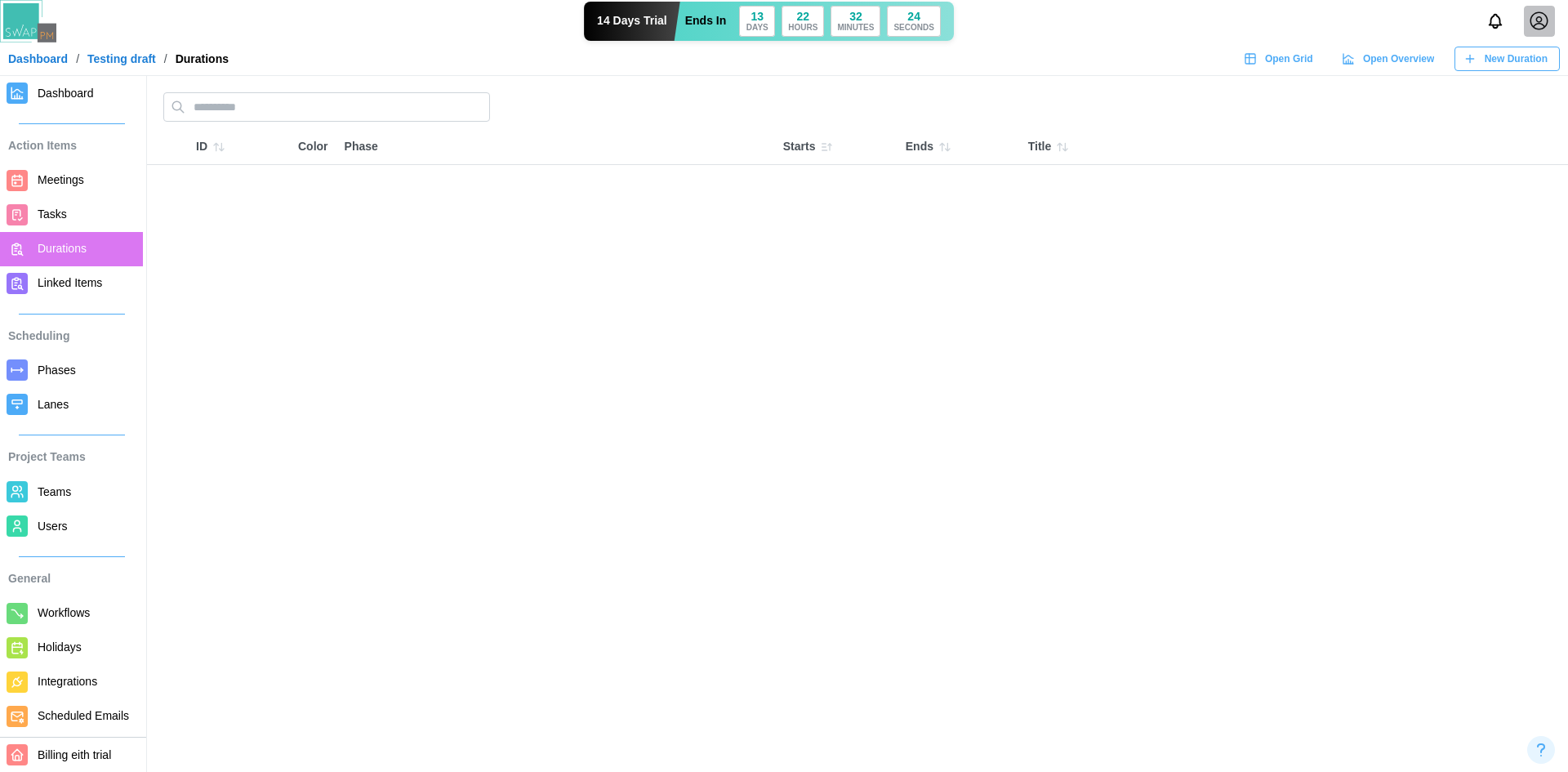 click on "14 Days Trial Ends In 13 DAYS 22 HOURS 32 MINUTES 24 SECONDS Dashboard / Testing draft / Durations Open Grid Open Overview New Duration" at bounding box center [784, 38] 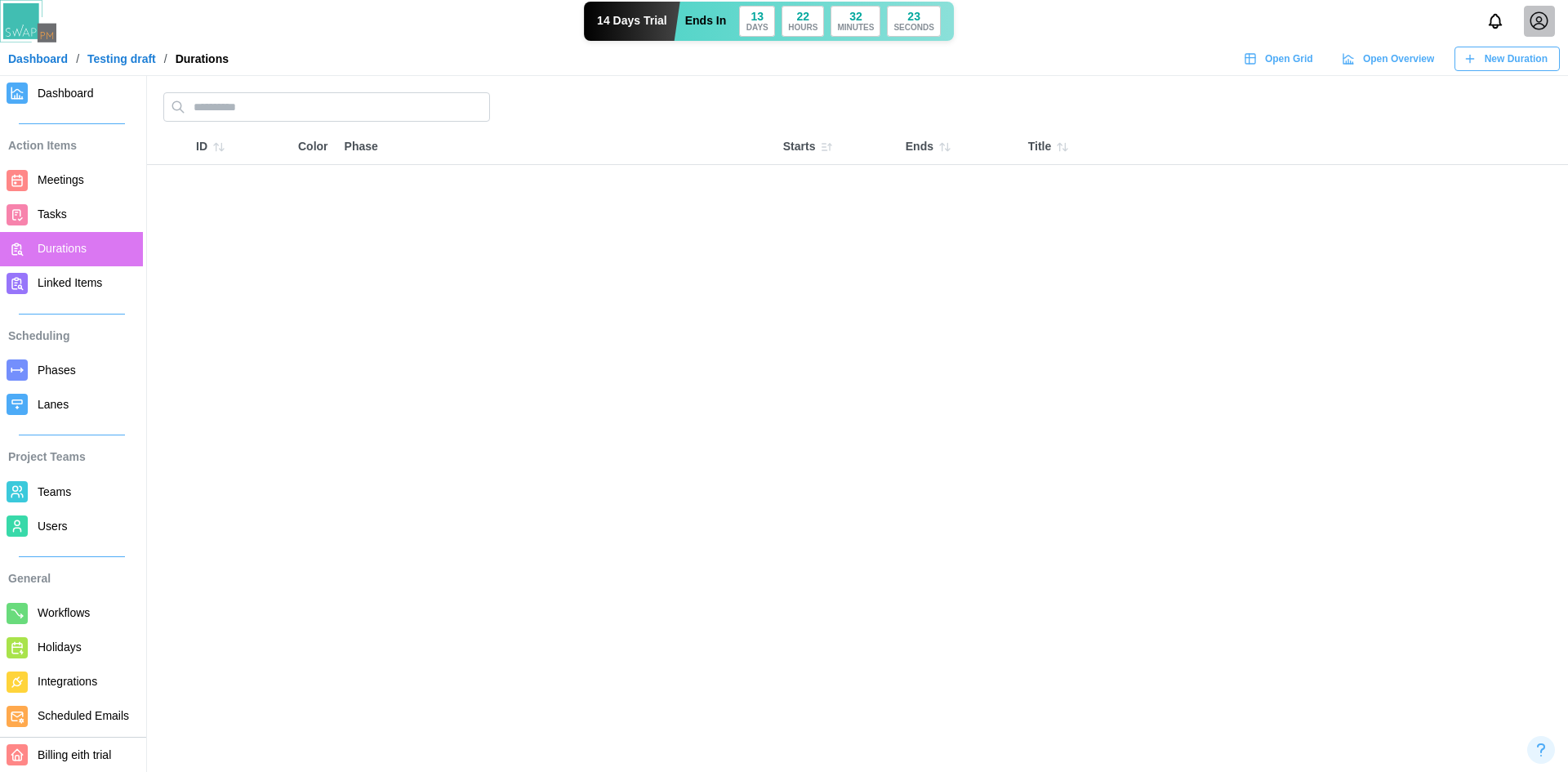click on "New Duration" at bounding box center (1516, 59) 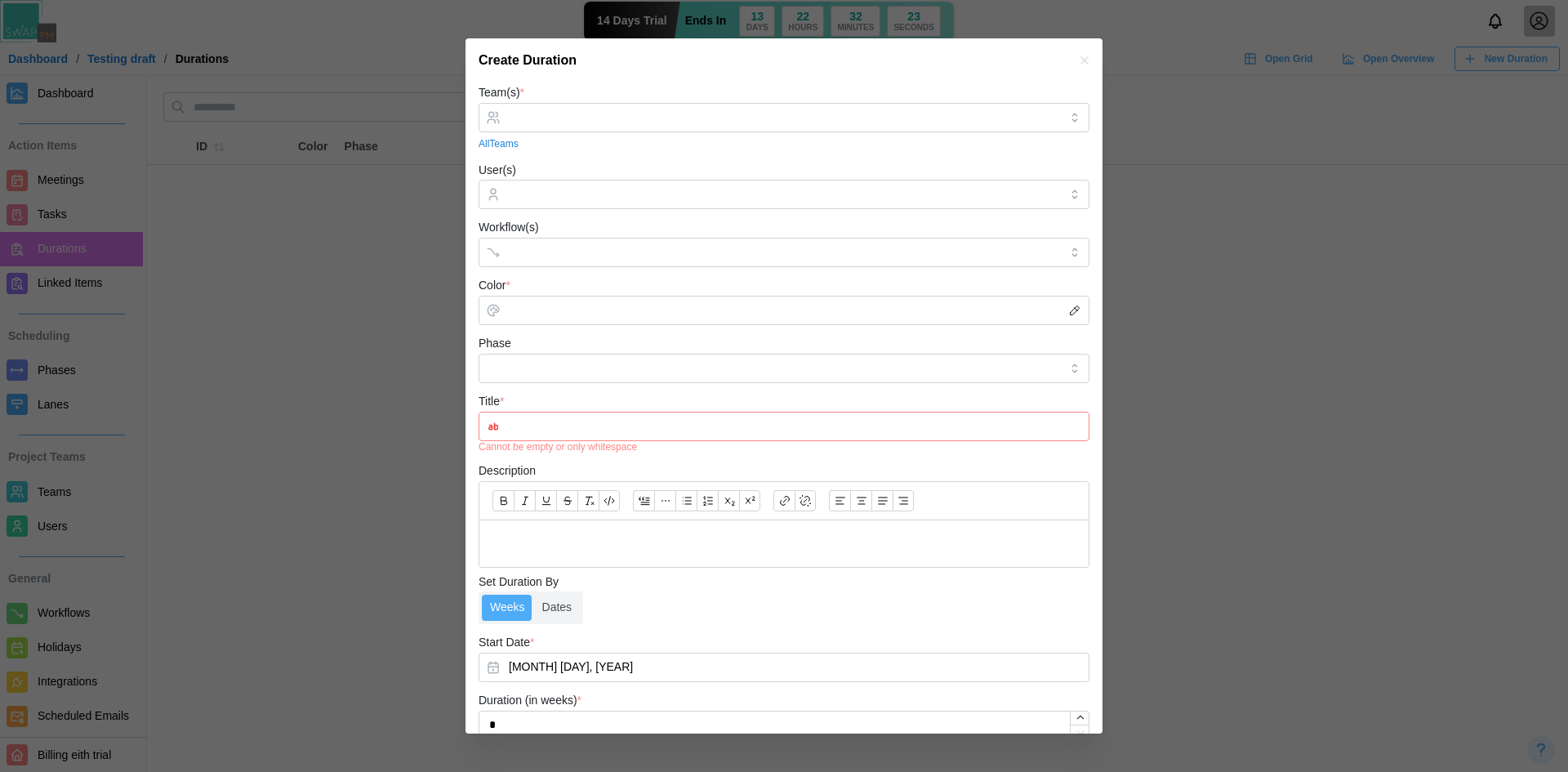 click on "Team(s)  * All  Teams" at bounding box center (784, 117) 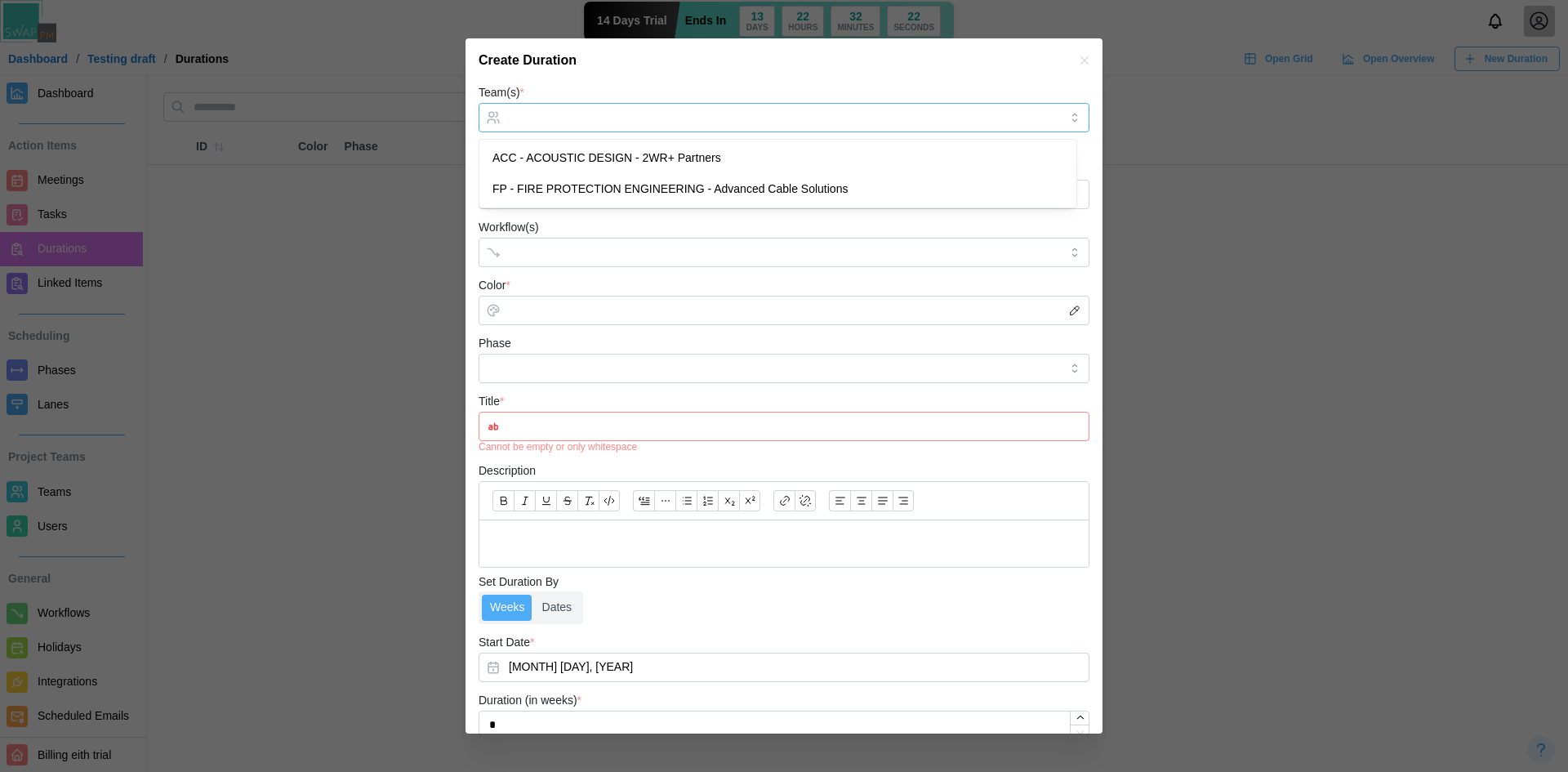 click at bounding box center [782, 118] 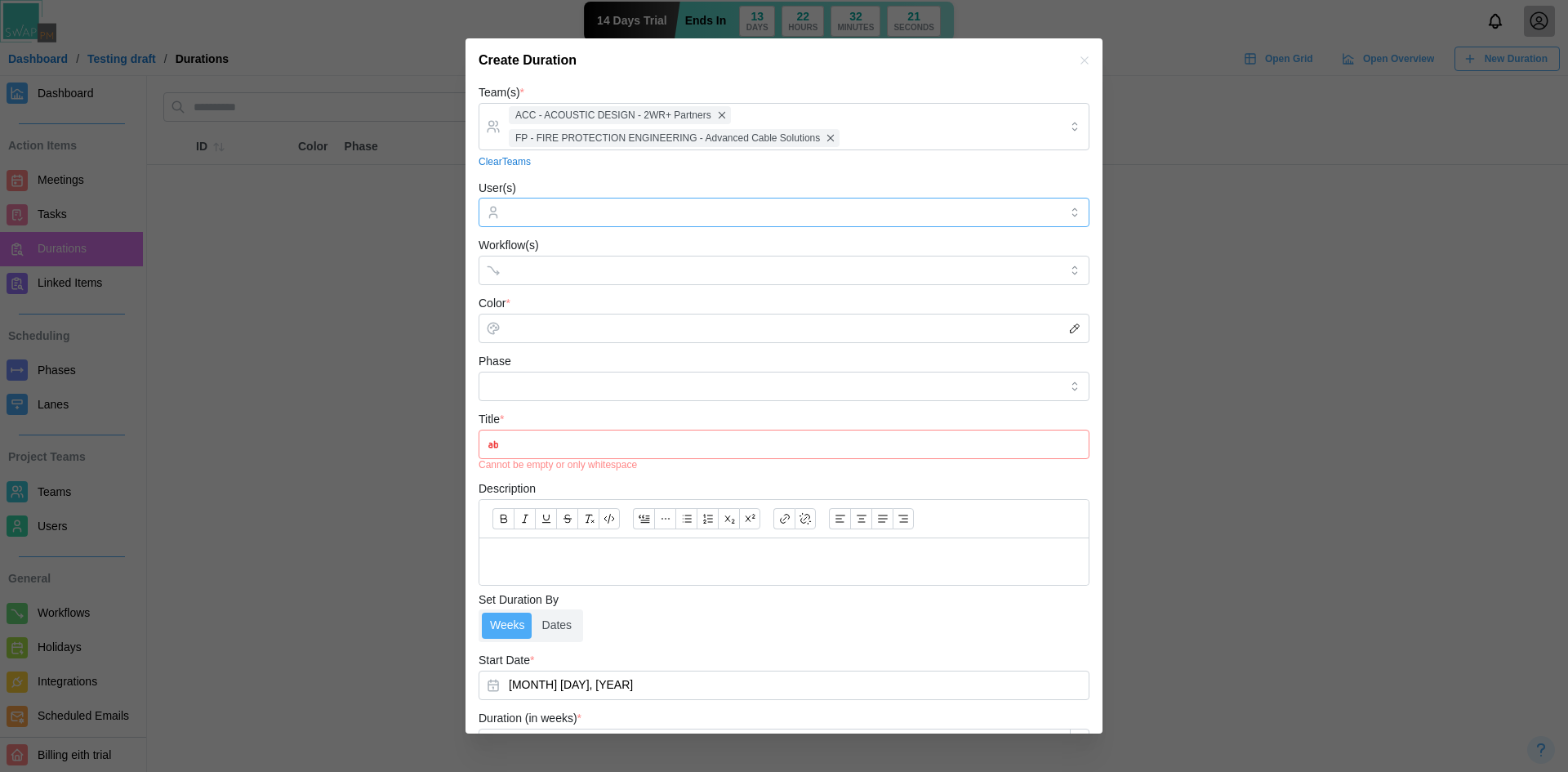 click on "User(s)" at bounding box center (784, 212) 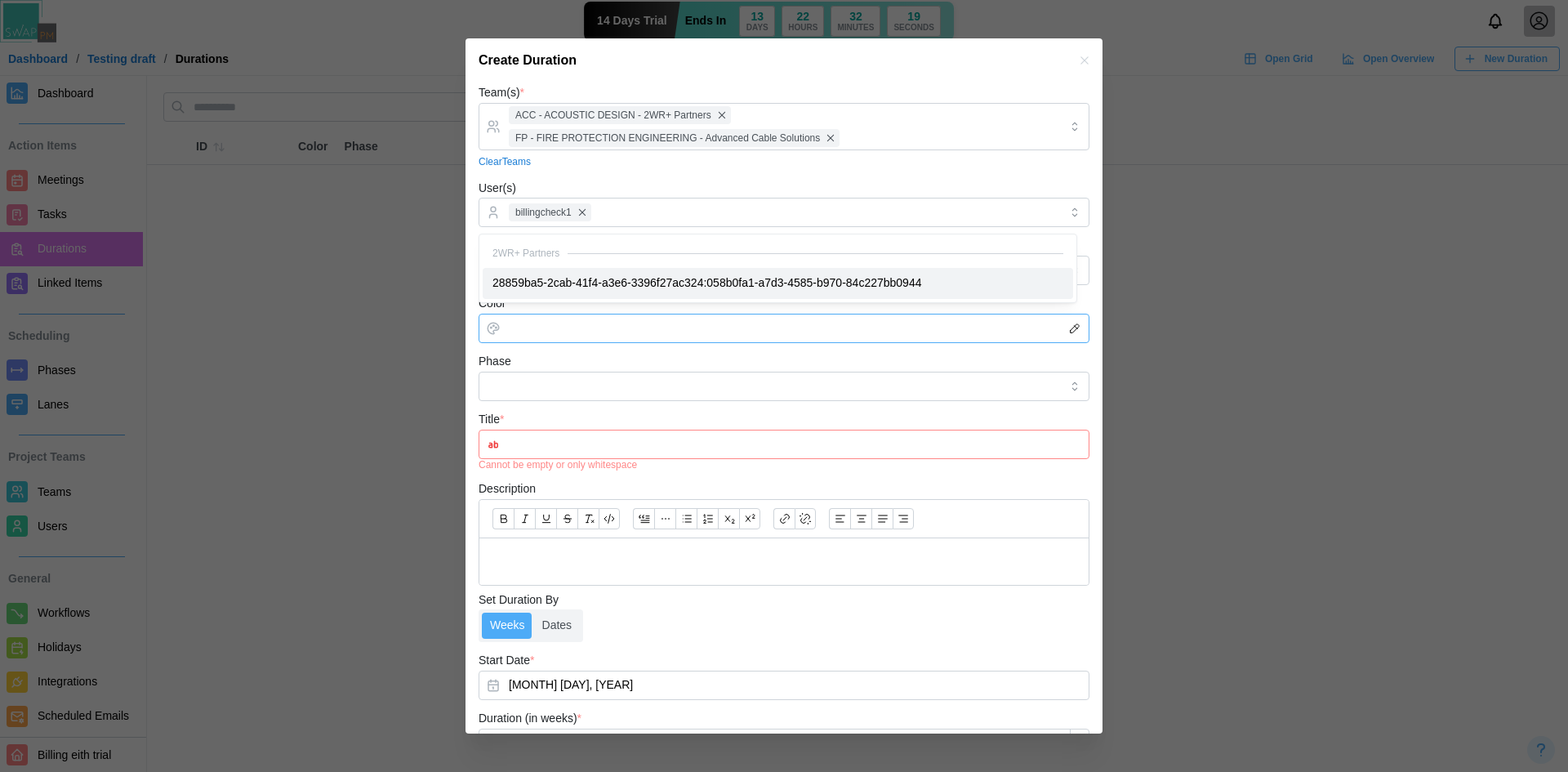 click on "Color  *" at bounding box center [784, 328] 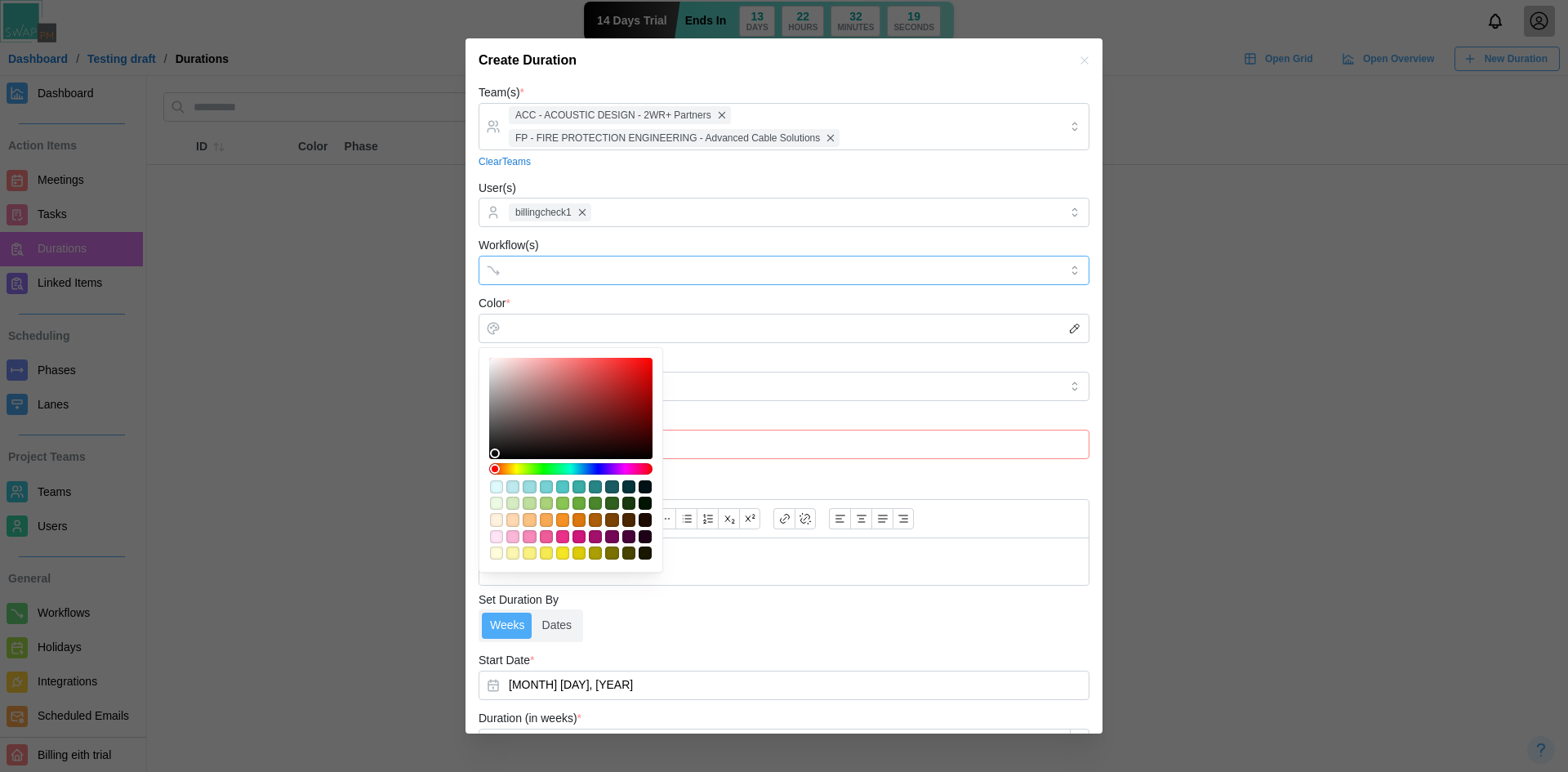 click on "Workflow(s)" at bounding box center (769, 270) 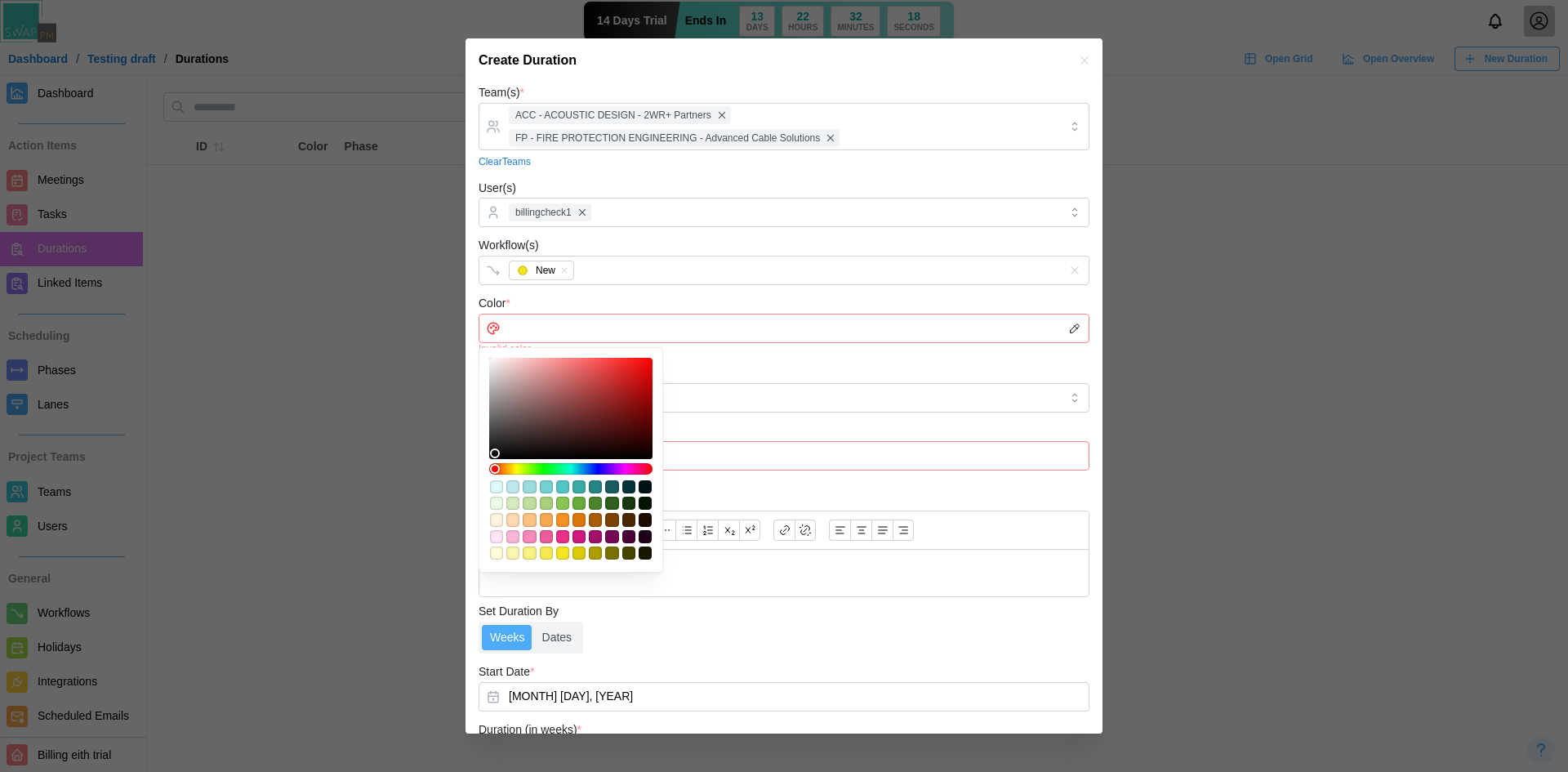 click on "Color  *" at bounding box center (784, 328) 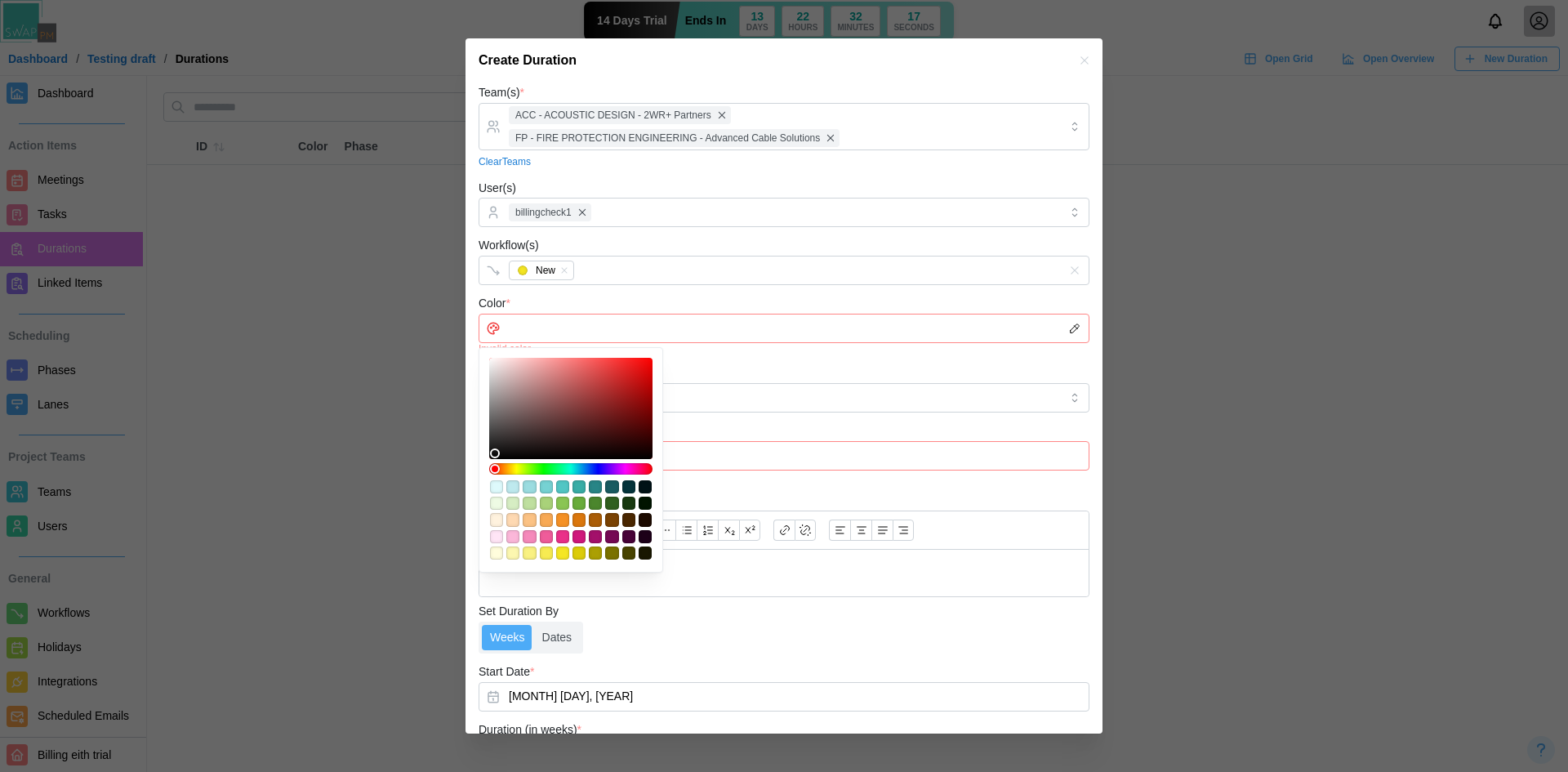 type on "*******" 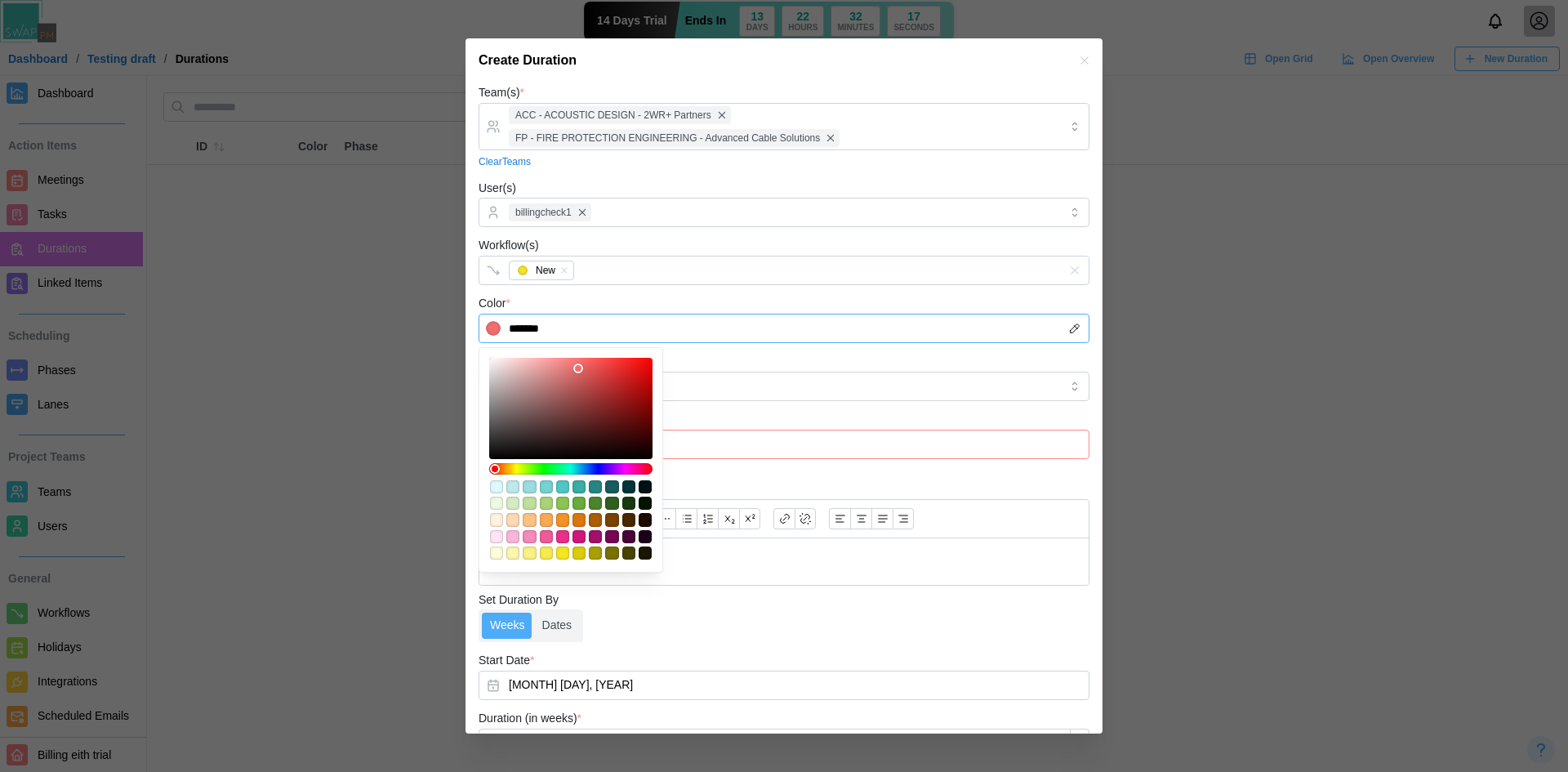 click at bounding box center (571, 408) 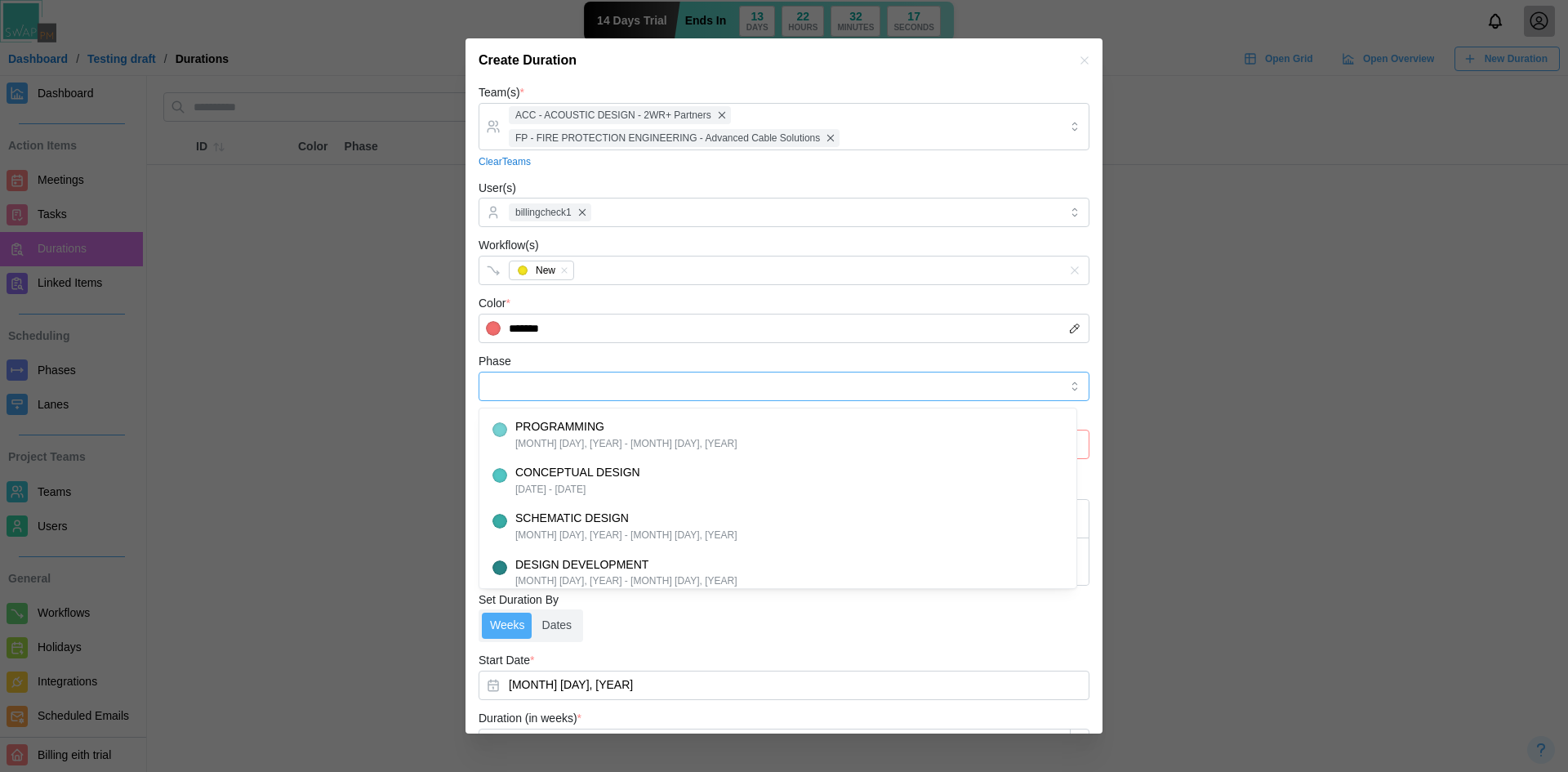 click on "Phase" at bounding box center (784, 386) 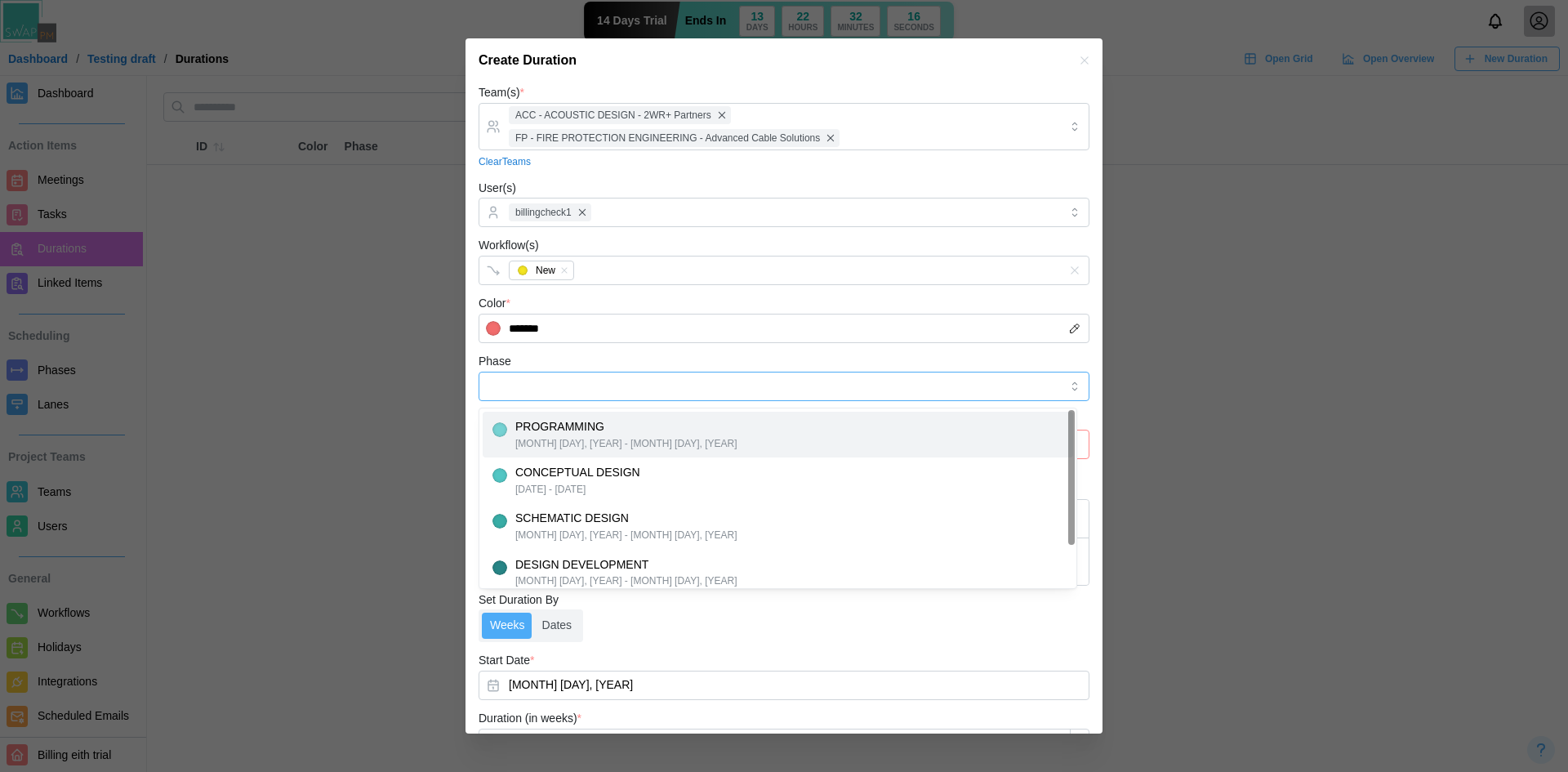 type on "**********" 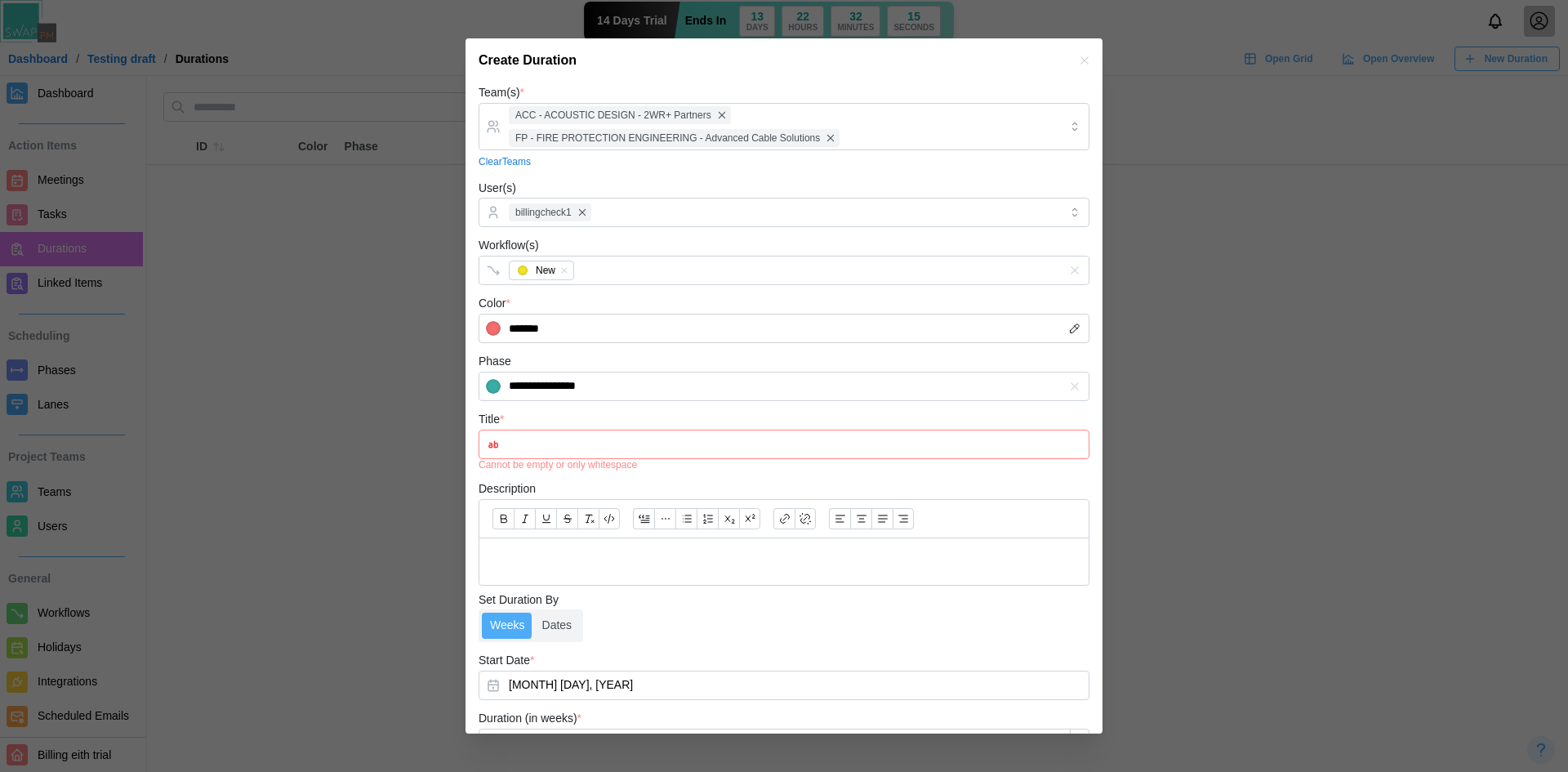 click on "Title  *" at bounding box center (784, 444) 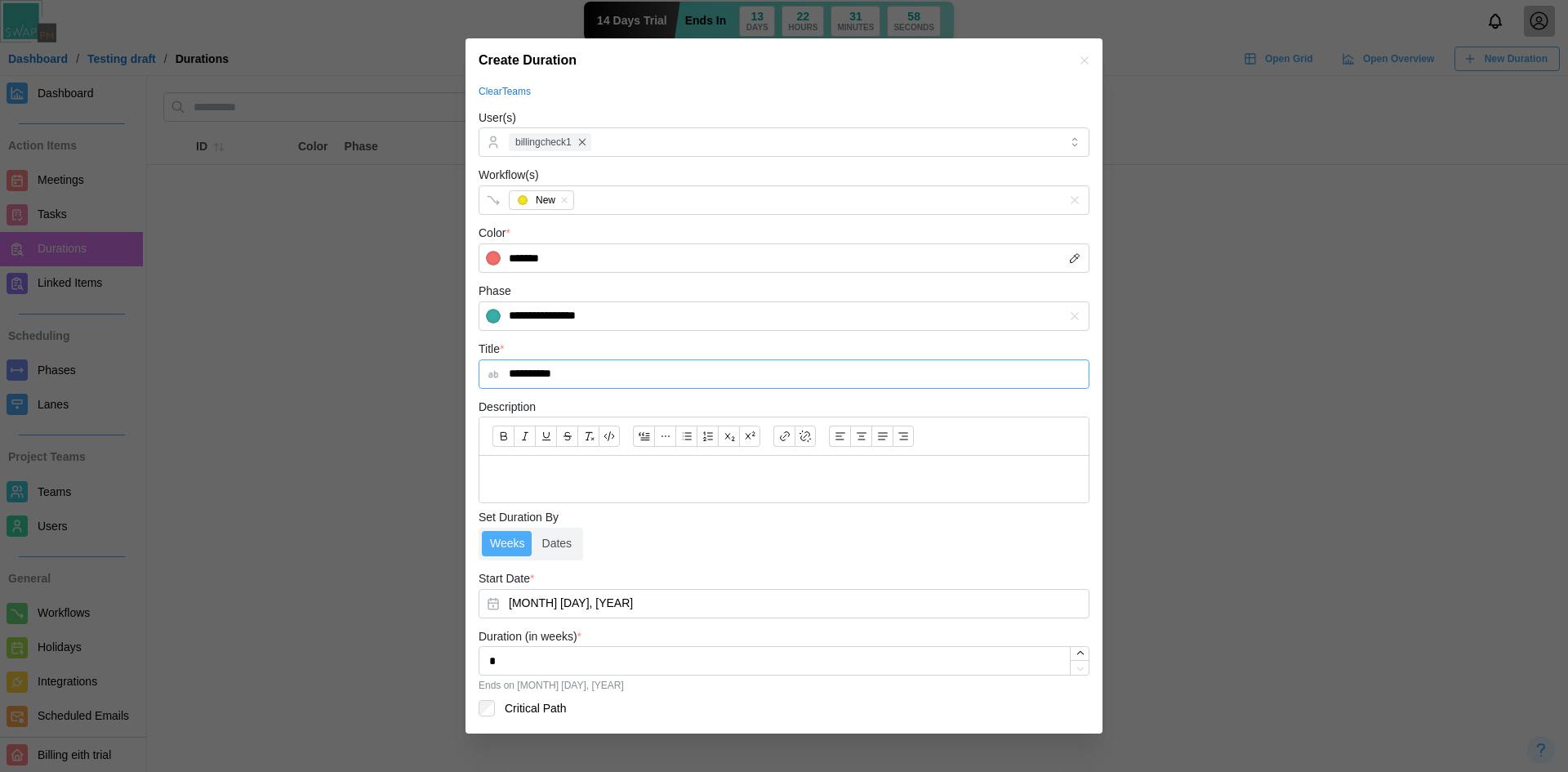 scroll, scrollTop: 118, scrollLeft: 0, axis: vertical 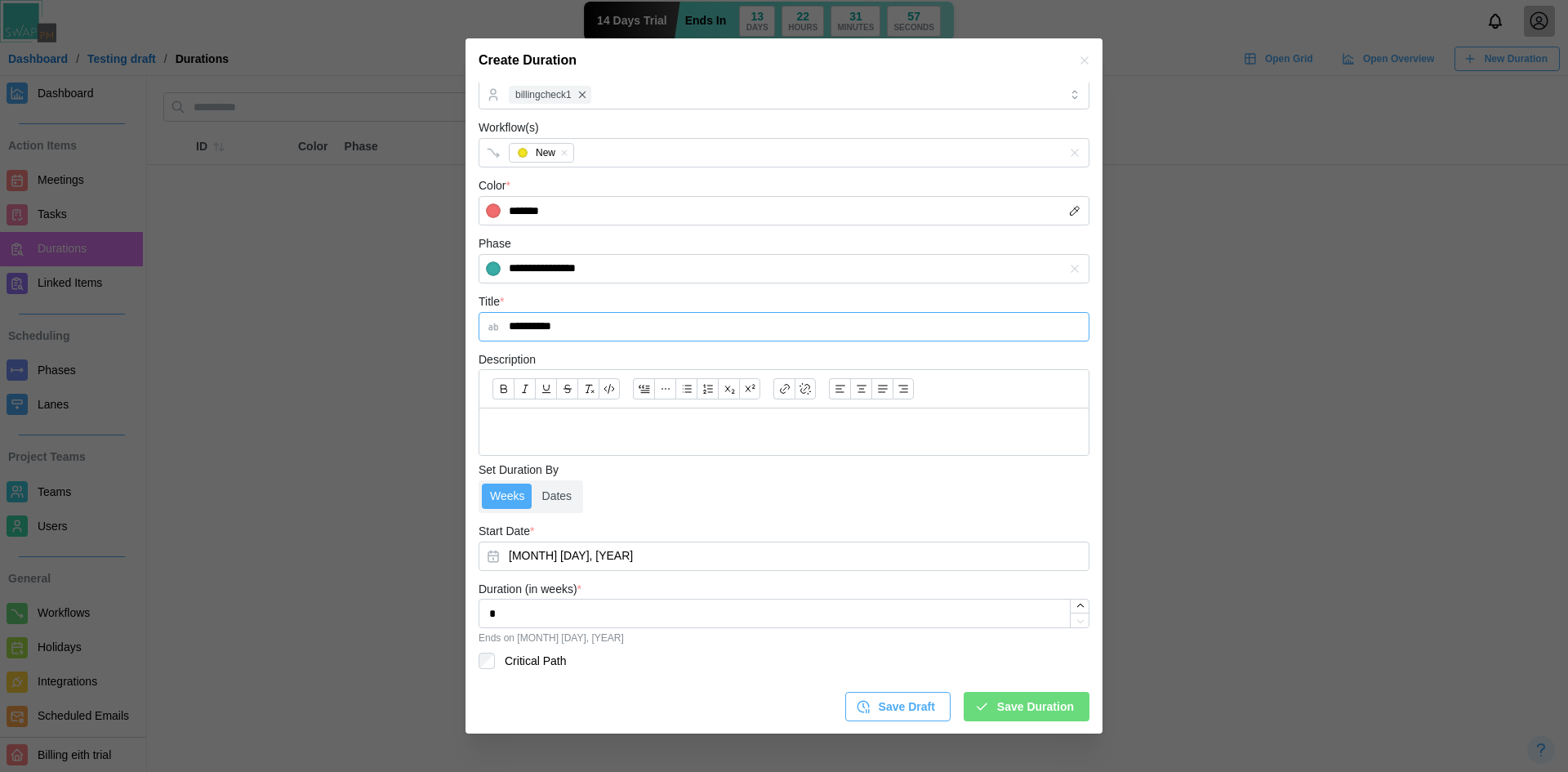 type on "**********" 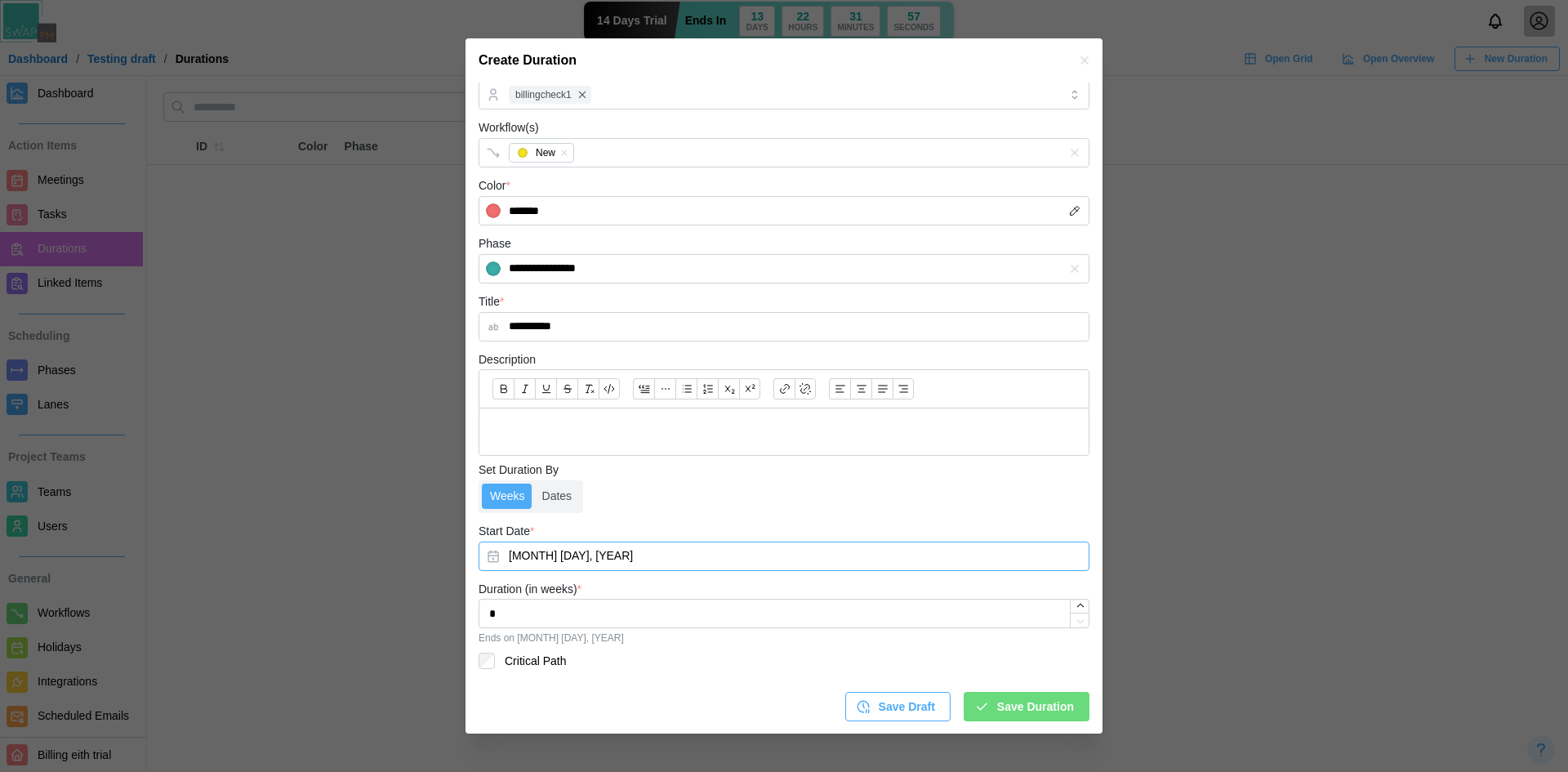 click on "Jul 10, 2025" at bounding box center [784, 556] 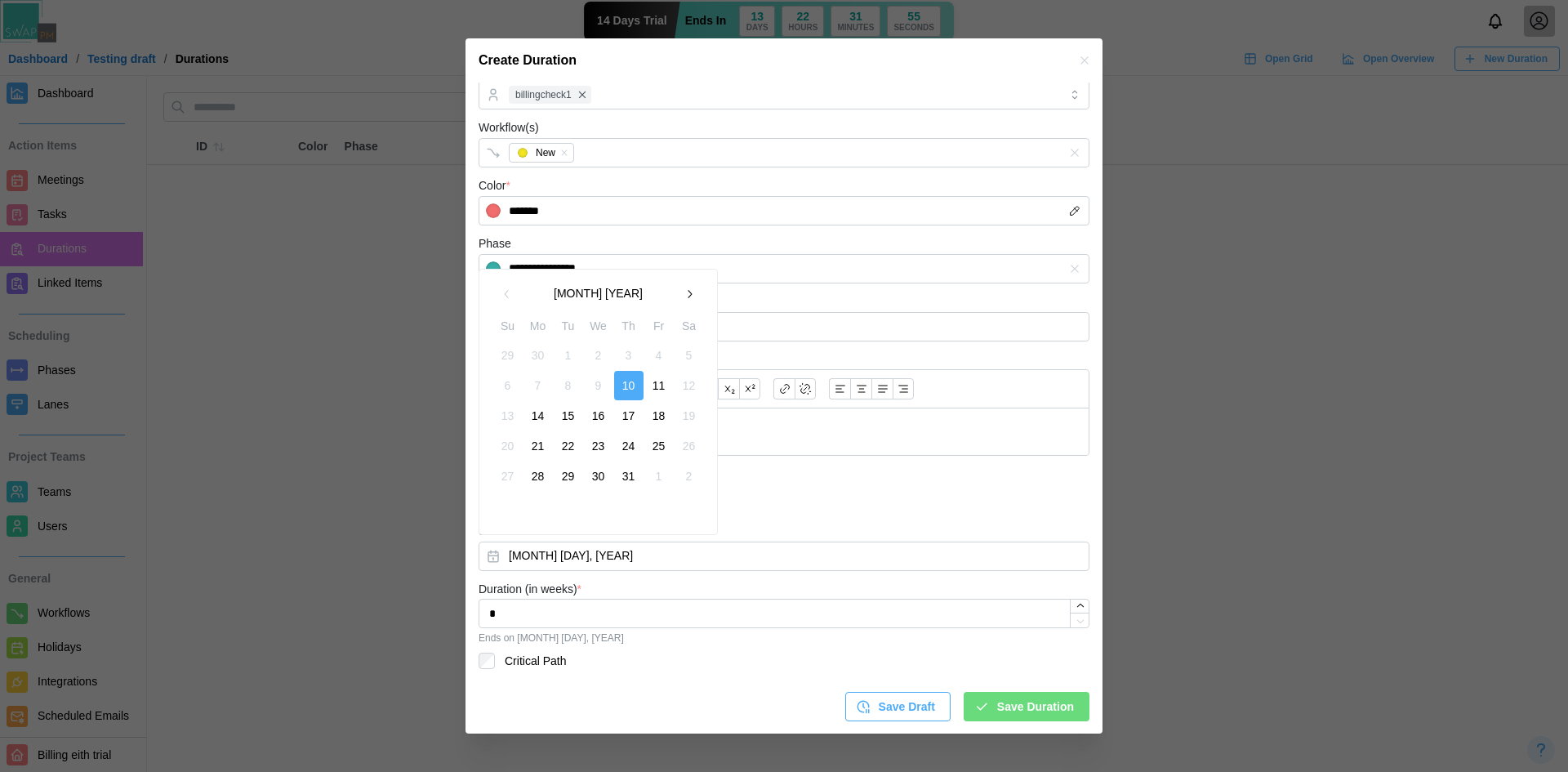 click on "15" at bounding box center [568, 416] 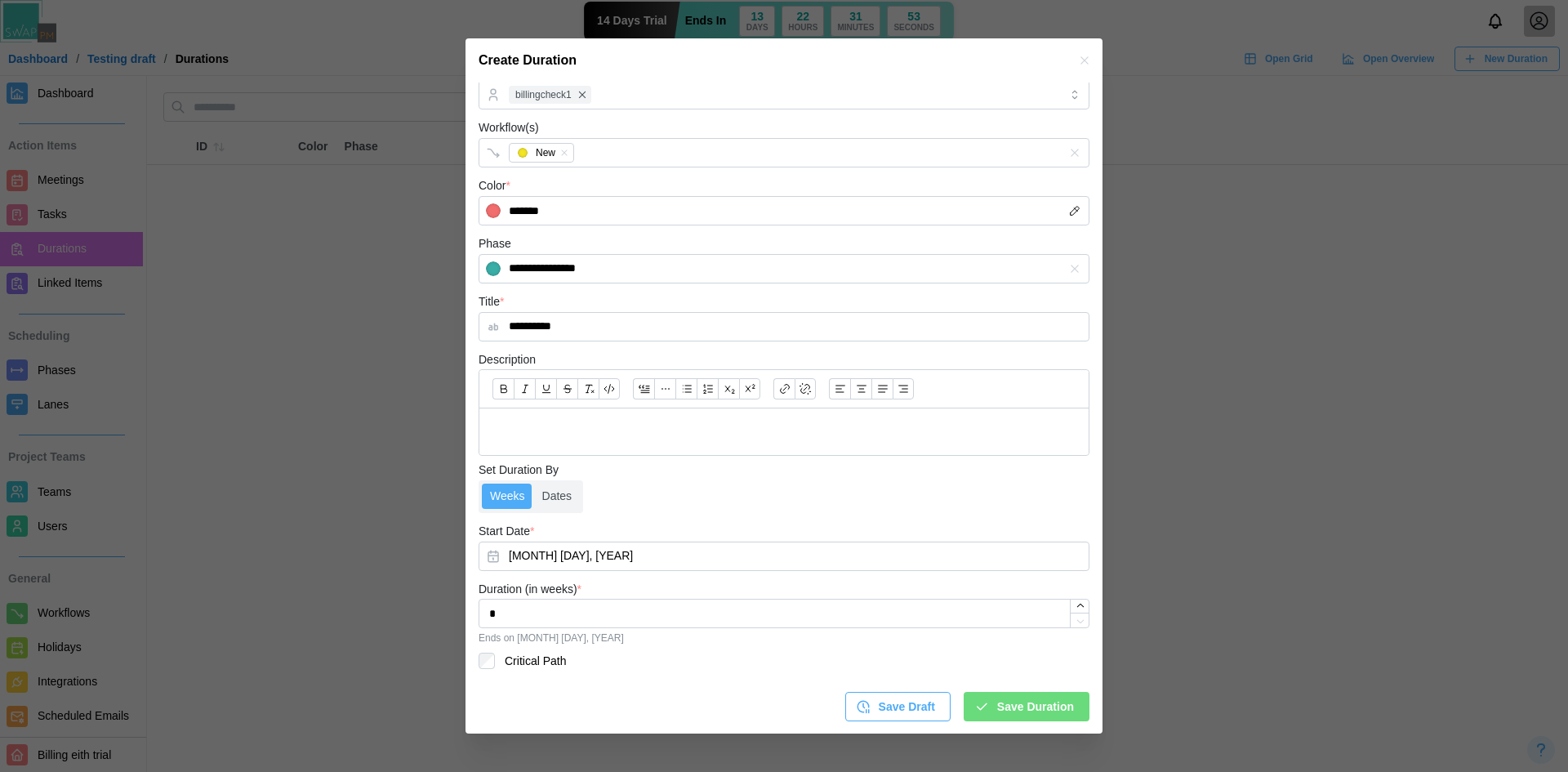 click on "Save Duration" at bounding box center (1036, 707) 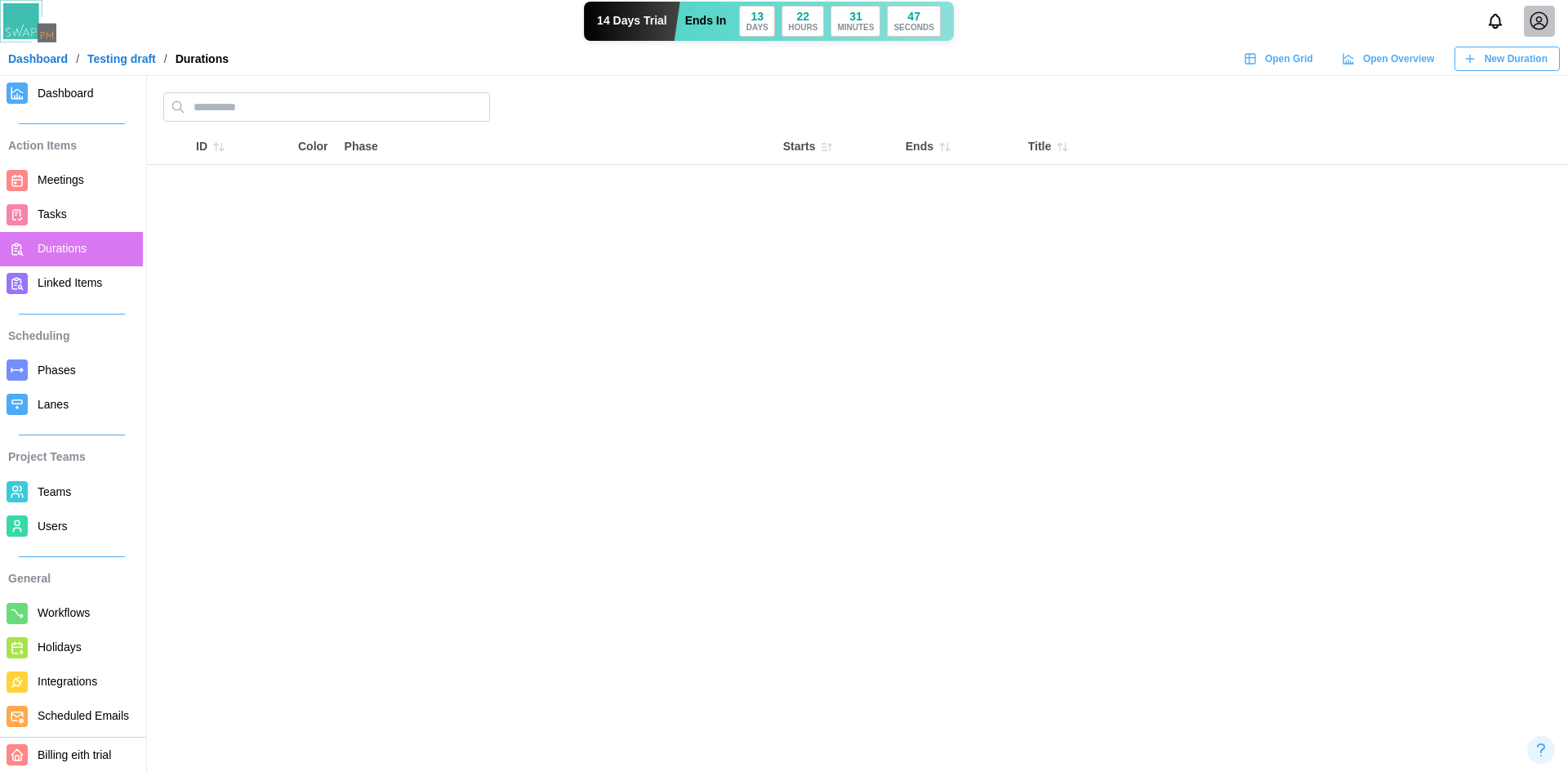 click on "New Duration" at bounding box center [1516, 59] 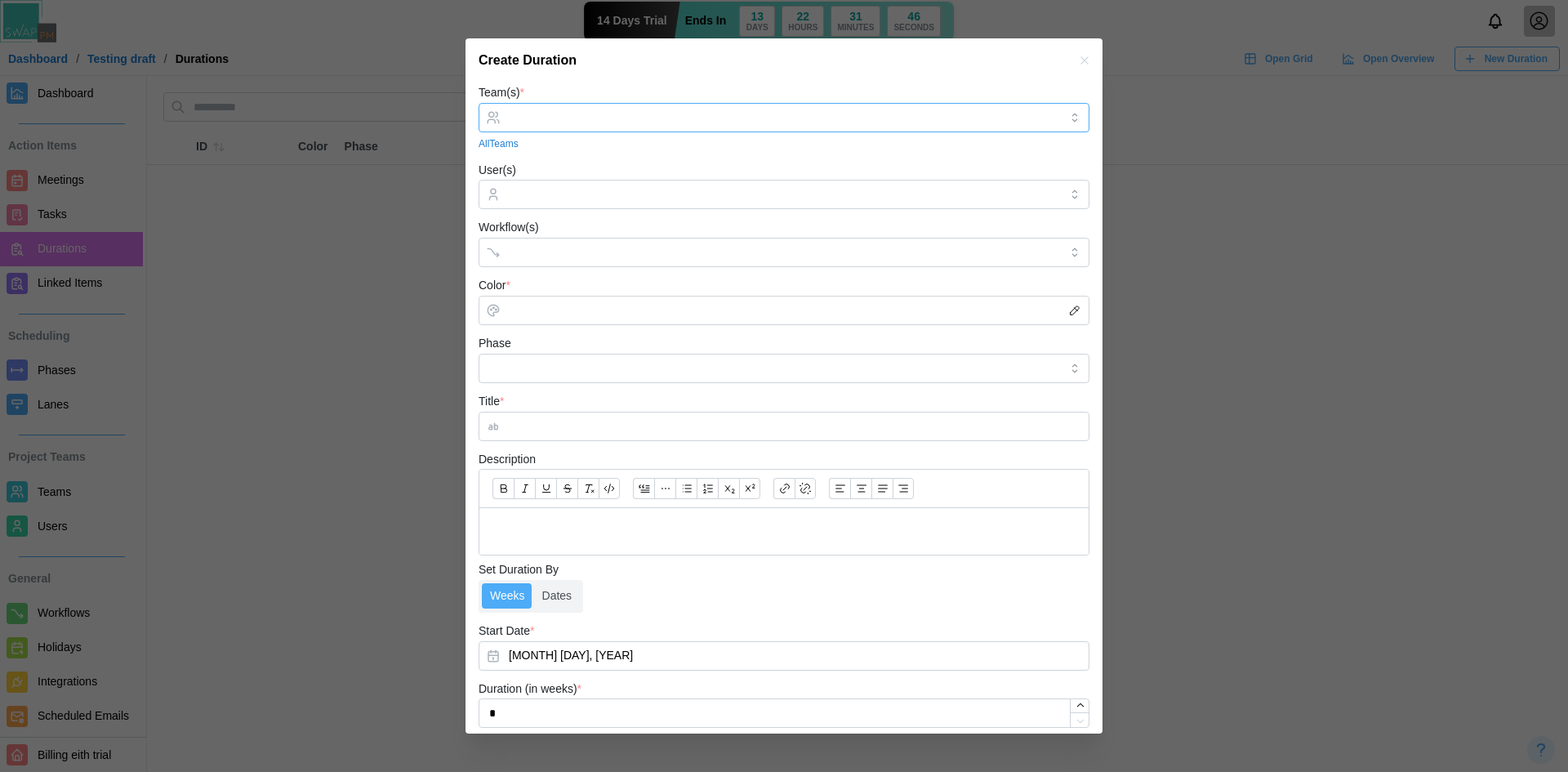 click at bounding box center [782, 118] 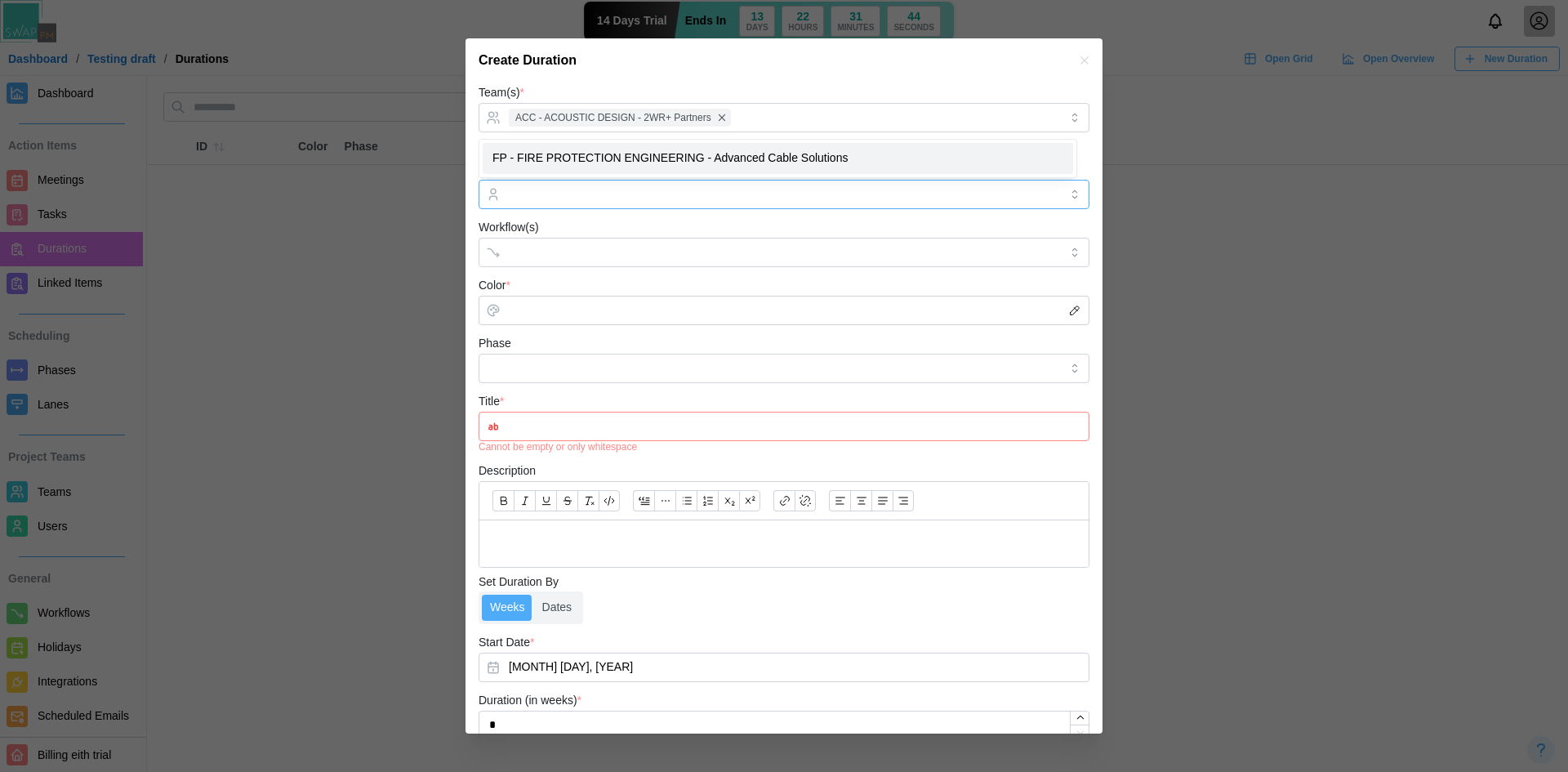 click on "User(s)" at bounding box center [784, 194] 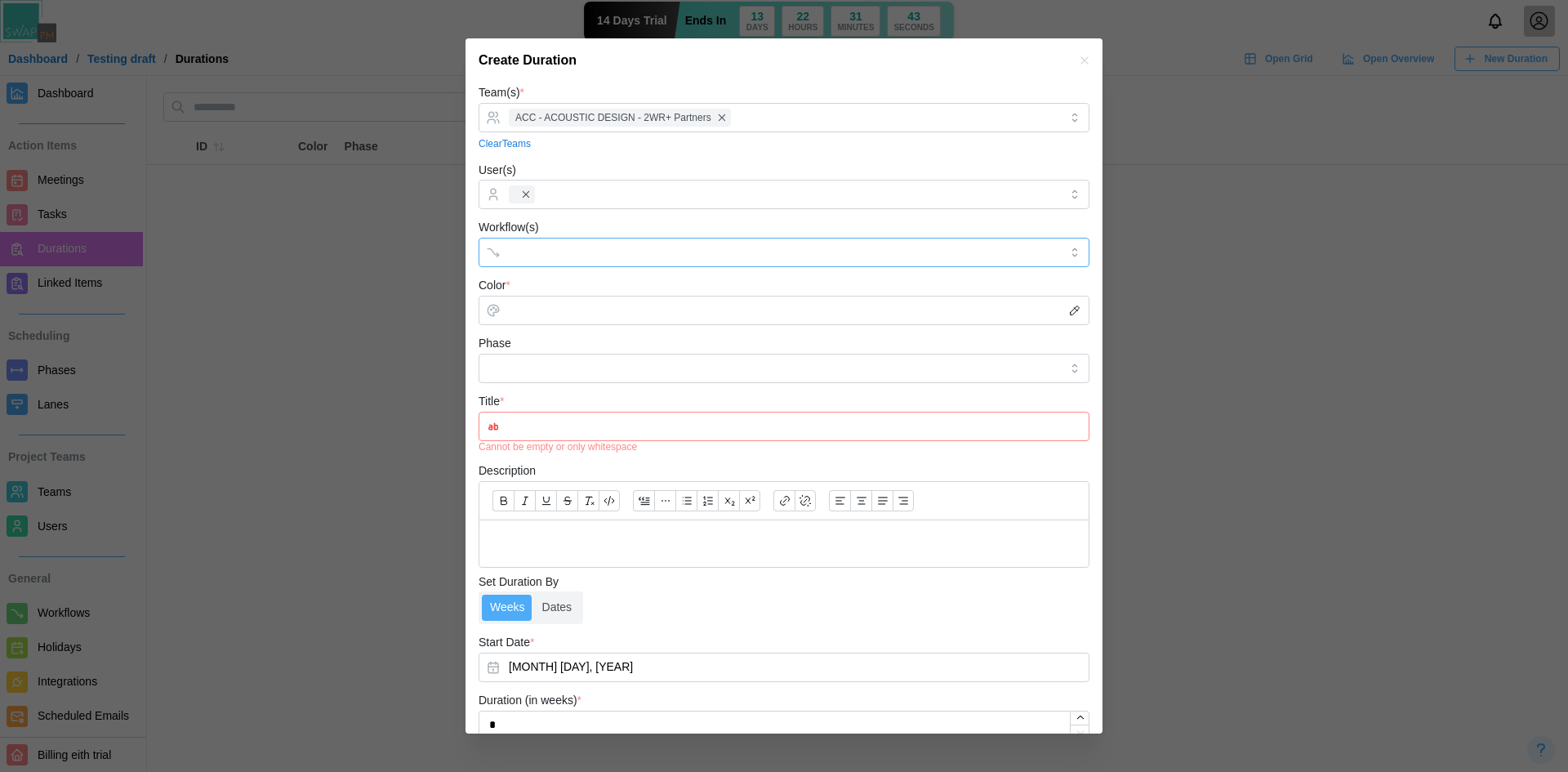 click on "Workflow(s)" at bounding box center [769, 252] 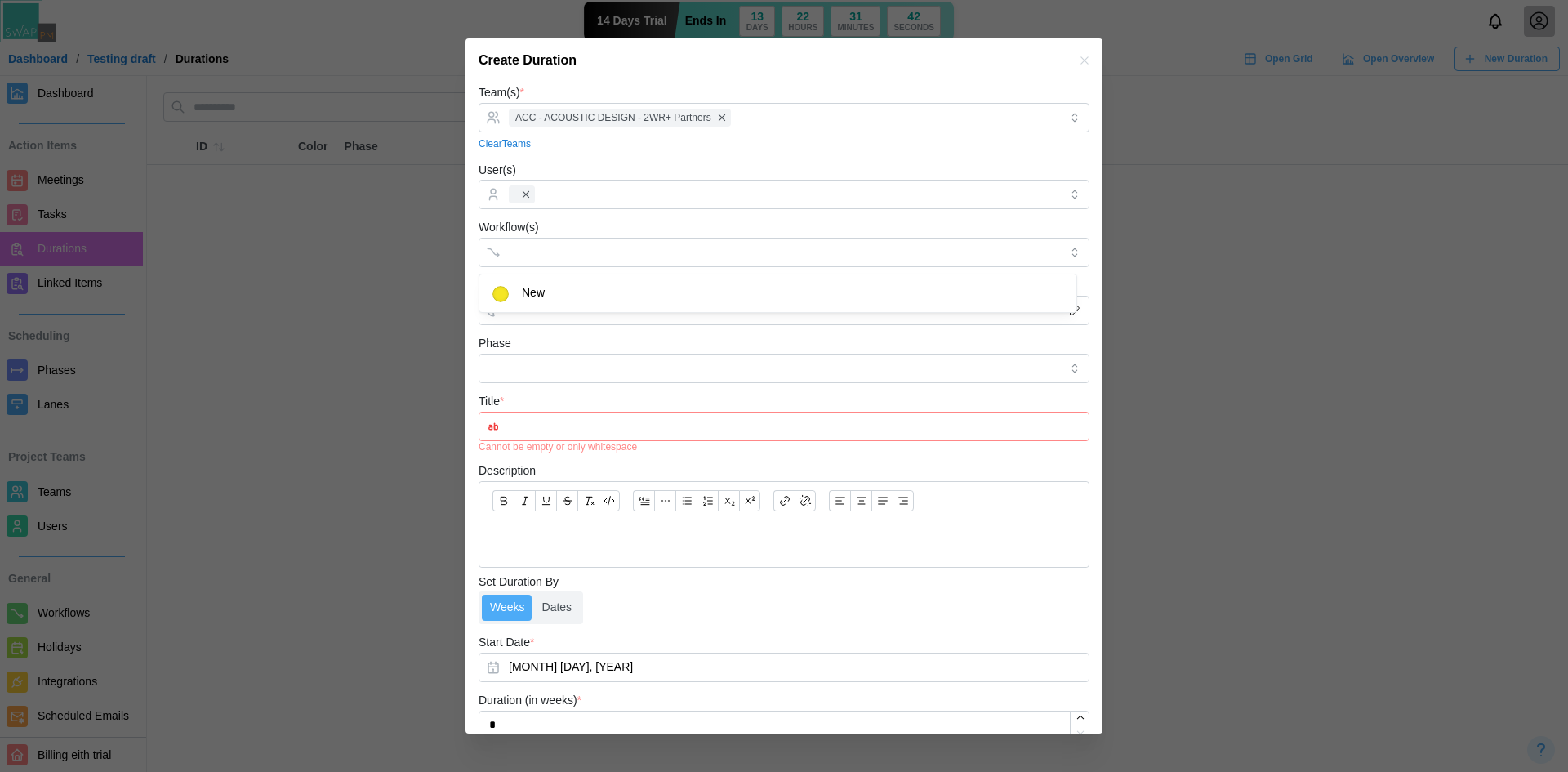 click on "Team(s)  * ACC - ACOUSTIC DESIGN - 2WR+ Partners Clear  Teams User(s) Workflow(s) Color  * Phase Title  * Cannot be empty or only whitespace Description Set Duration By Weeks Dates Start Date  * Jul 10, 2025 Duration (in weeks)  * * Ends on Jul 16, 2025 Critical Path Save Draft Save Duration" at bounding box center (784, 457) 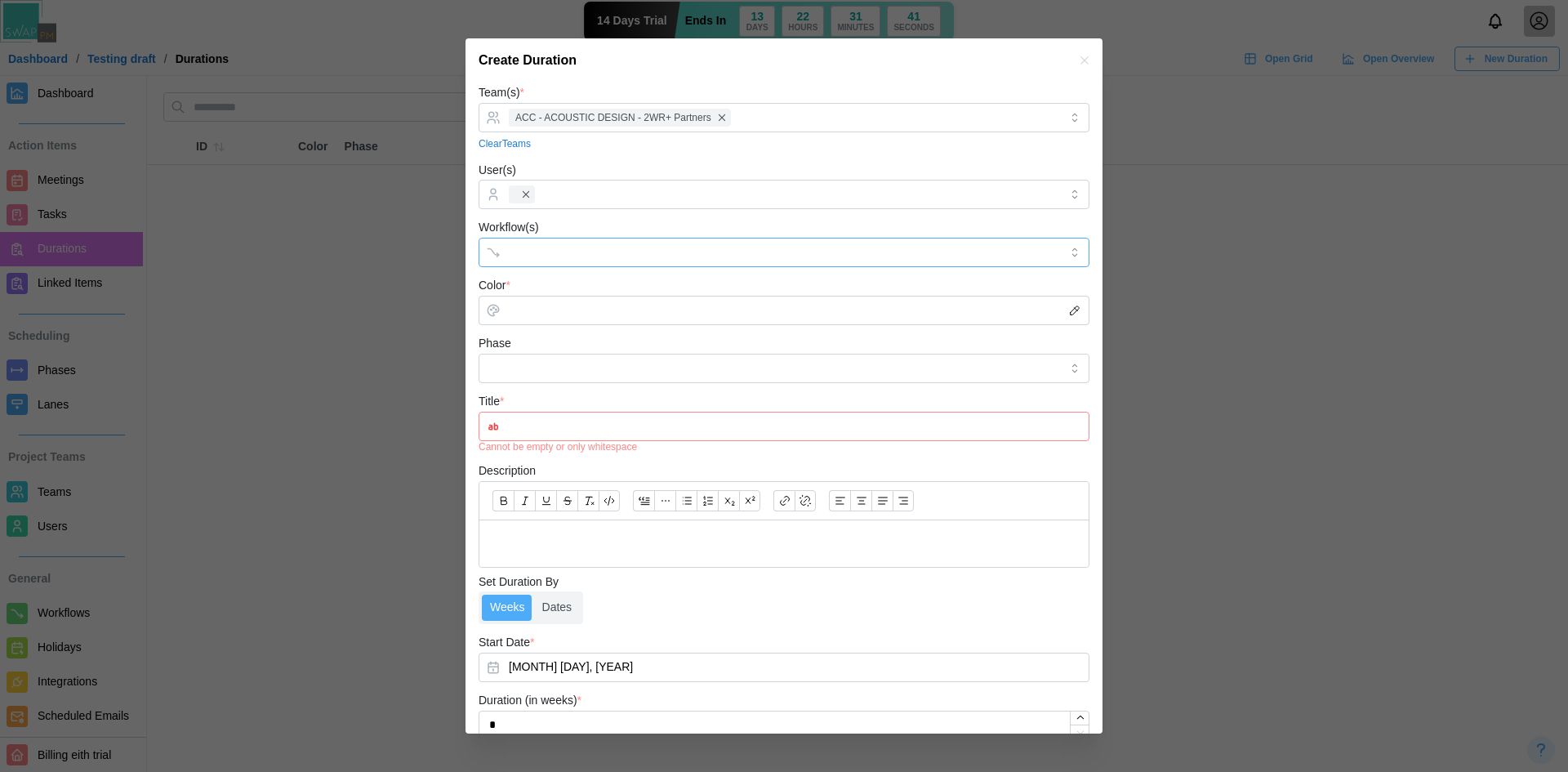 click on "Workflow(s)" at bounding box center (769, 252) 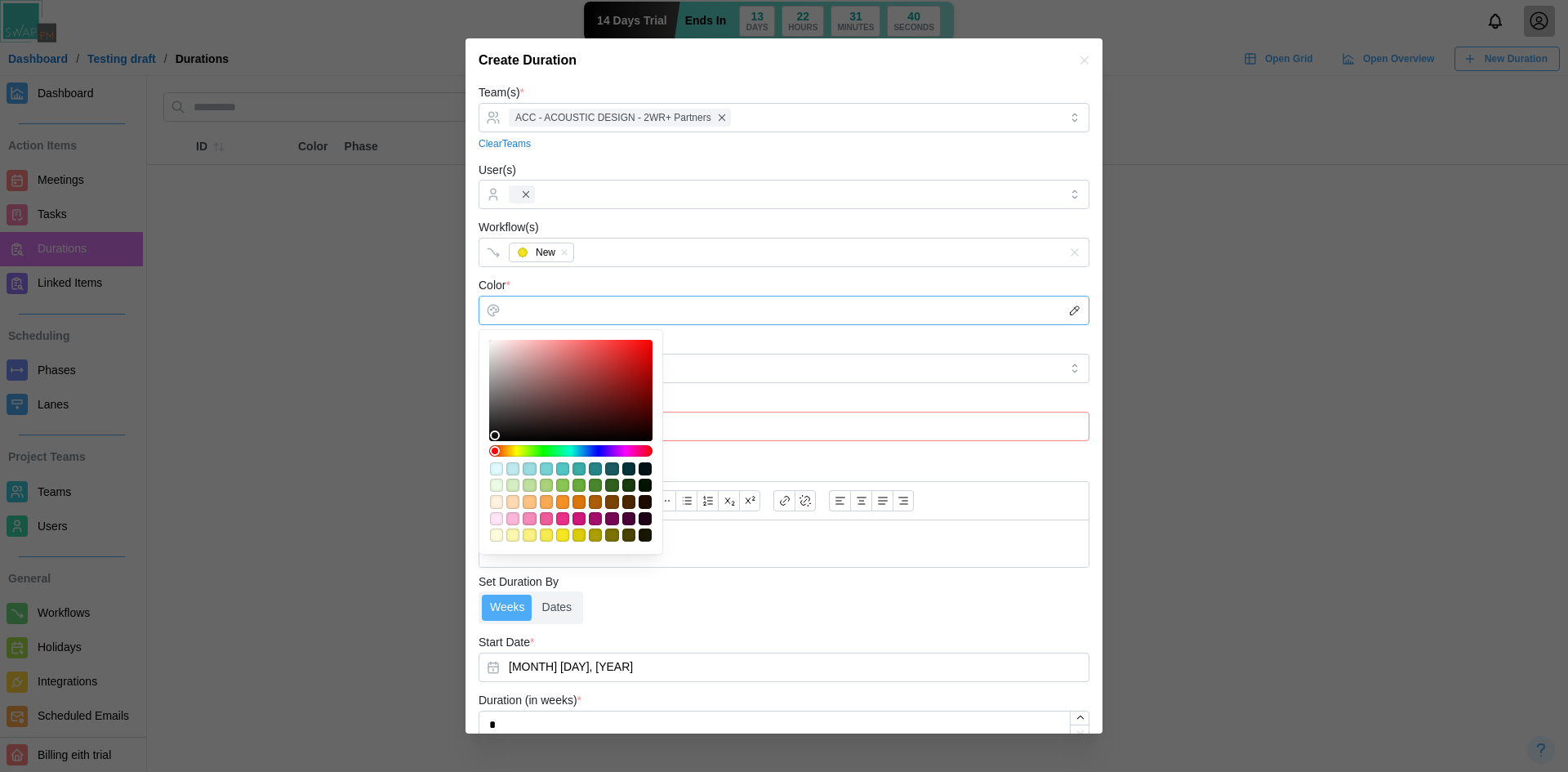 click on "Color  *" at bounding box center (784, 310) 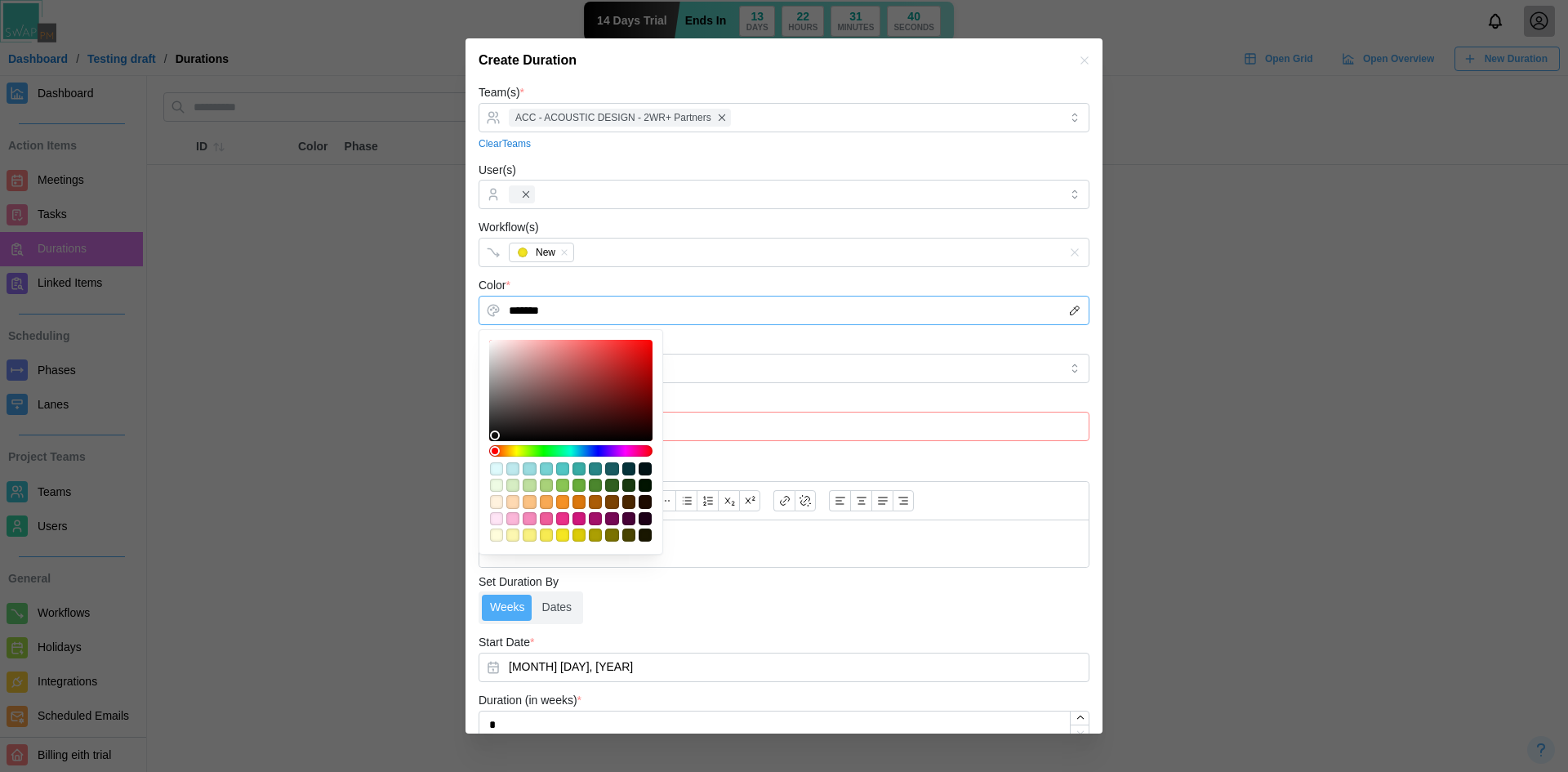click at bounding box center (571, 390) 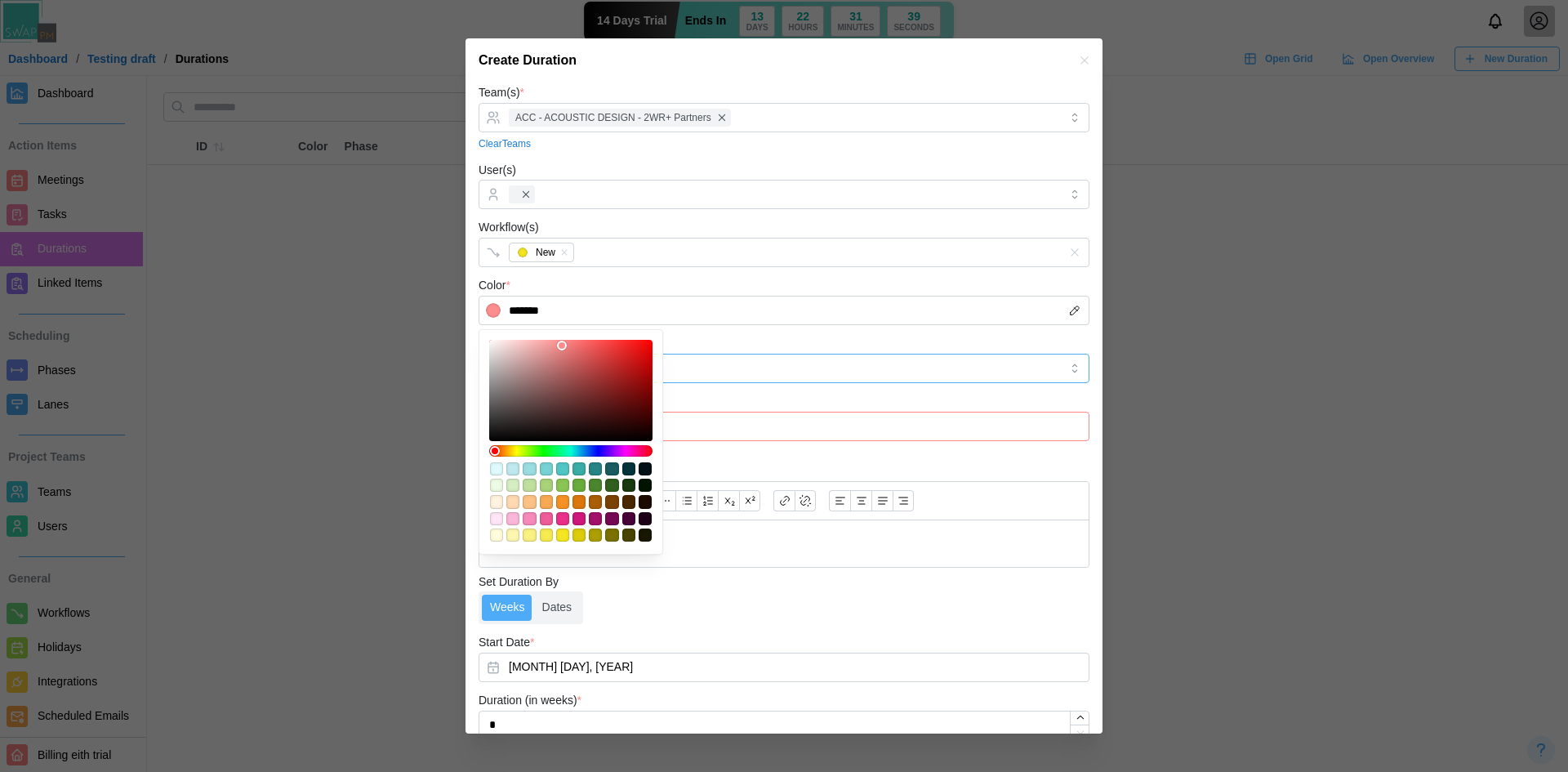 click on "Phase" at bounding box center (784, 368) 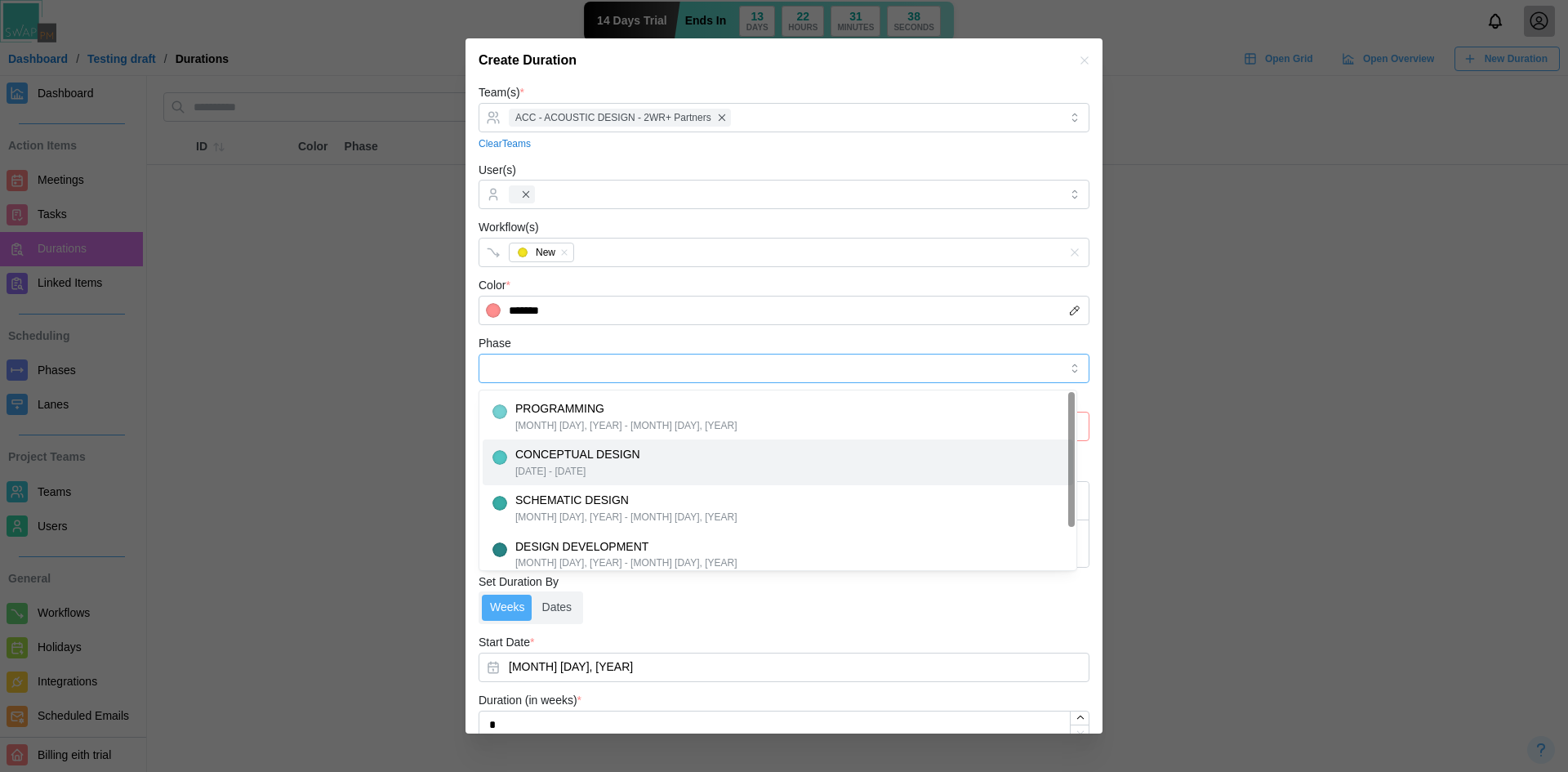 type on "**********" 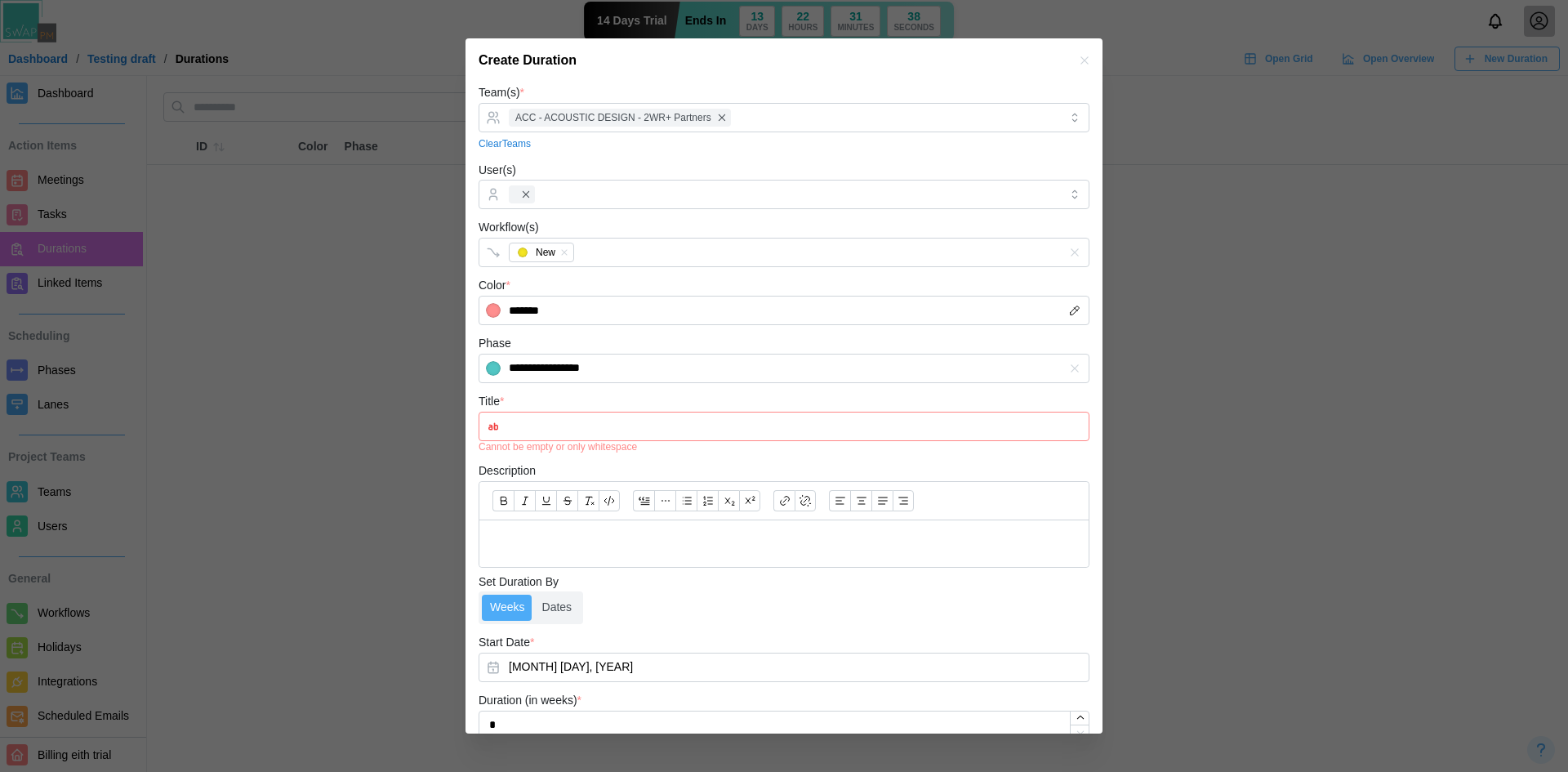 click on "Title  *" at bounding box center [784, 426] 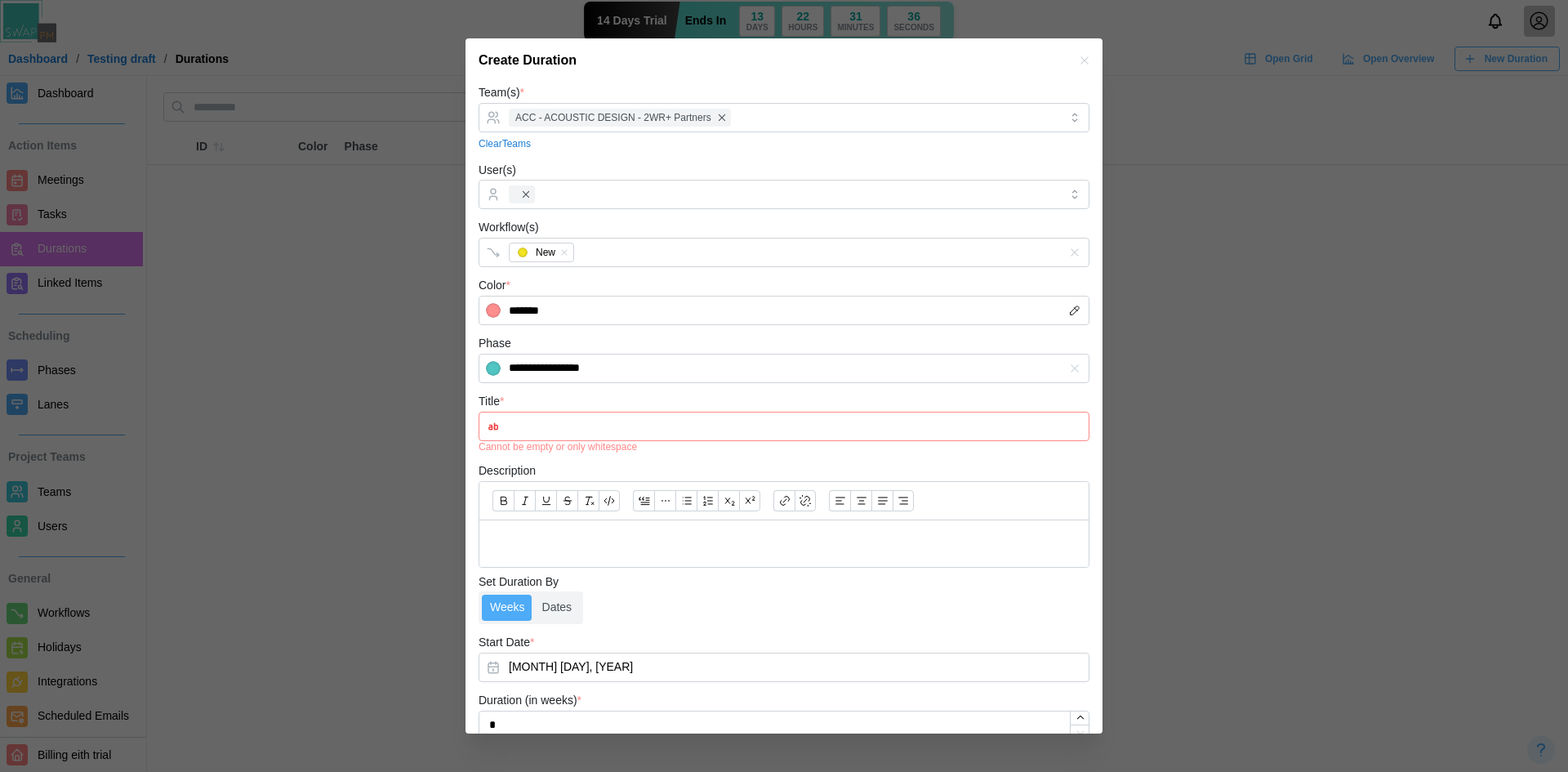 type 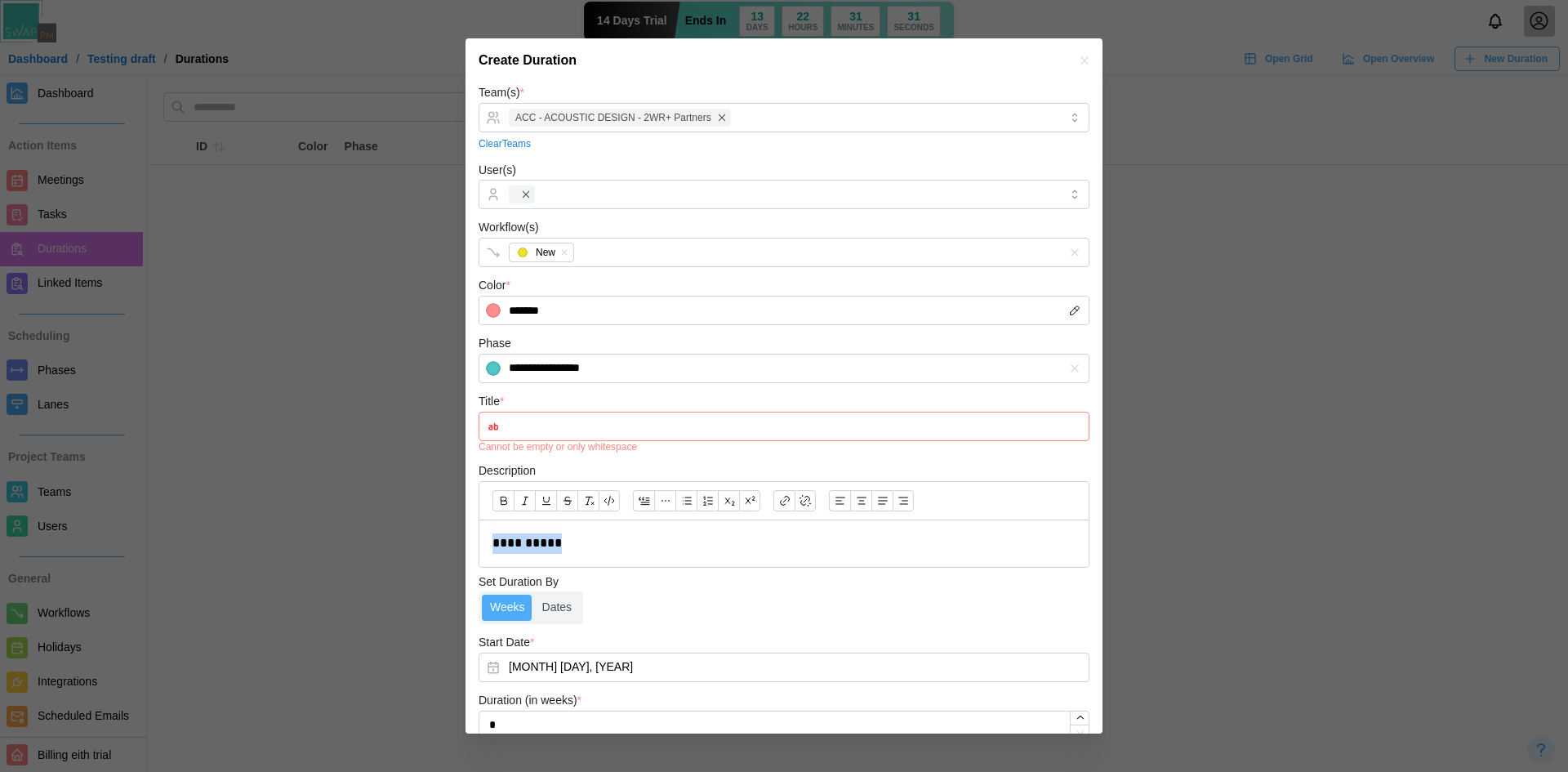 drag, startPoint x: 559, startPoint y: 541, endPoint x: 461, endPoint y: 538, distance: 98.04591 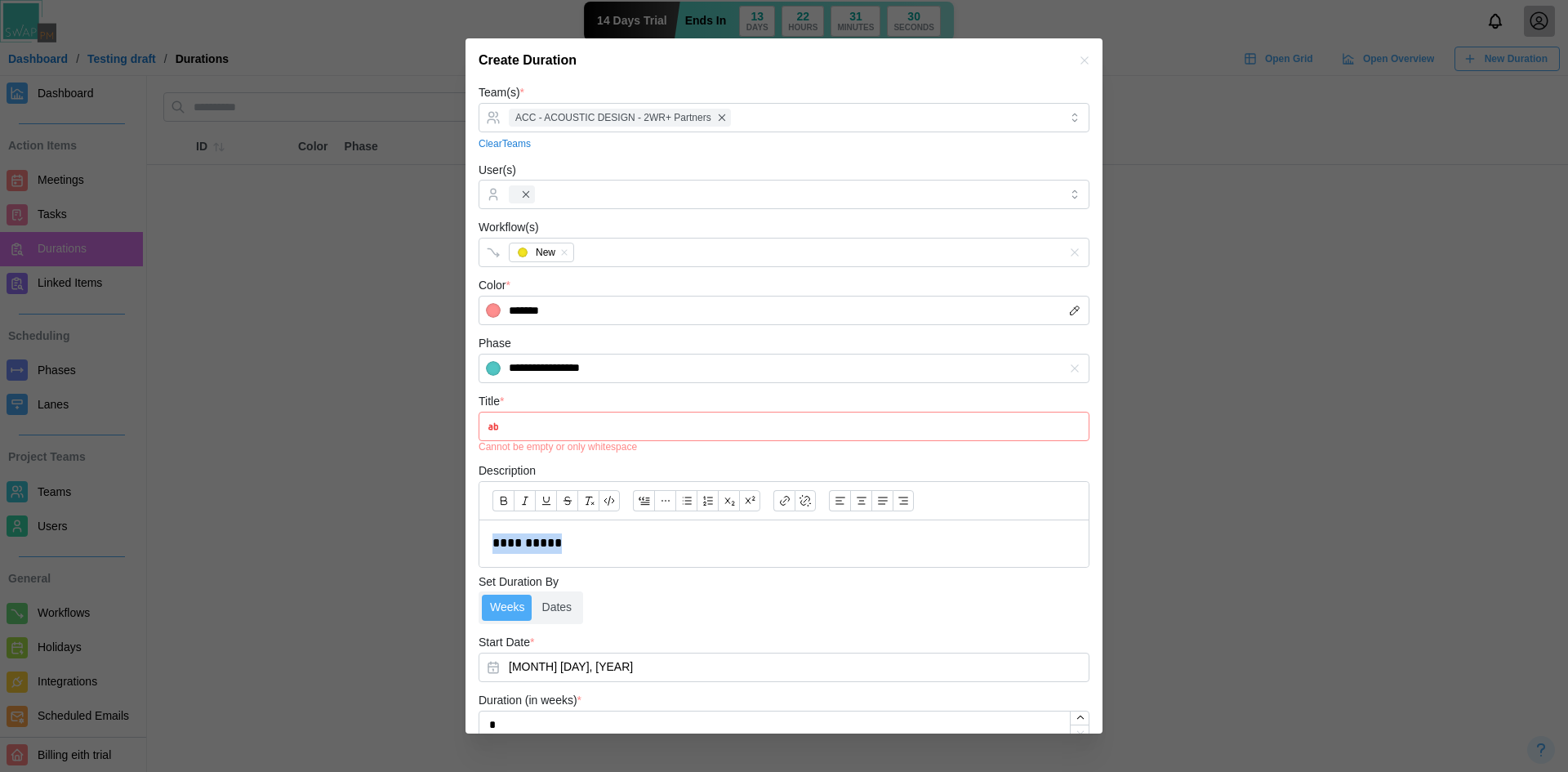 copy on "**********" 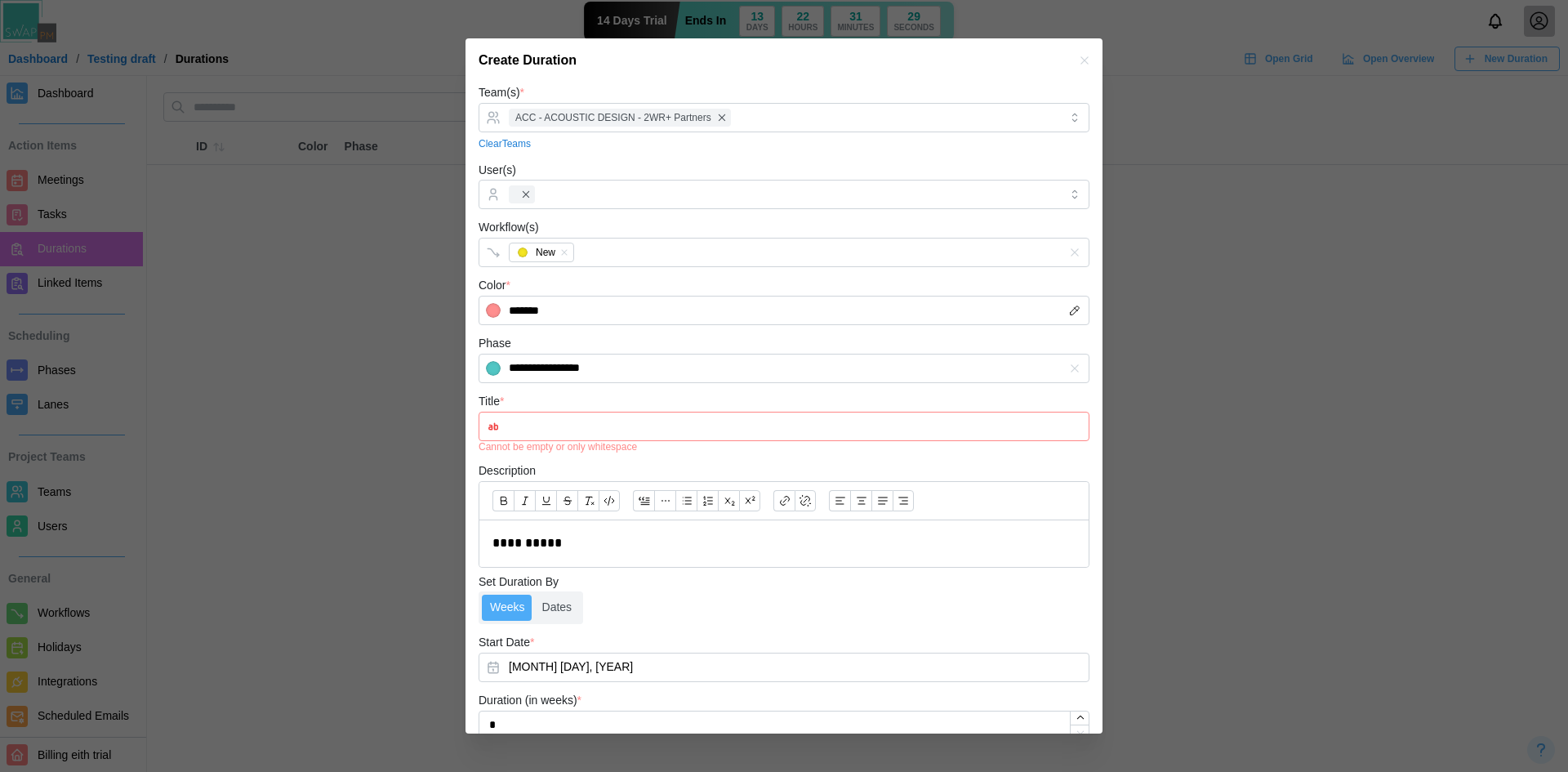 click on "Cannot be empty or only whitespace" at bounding box center (784, 447) 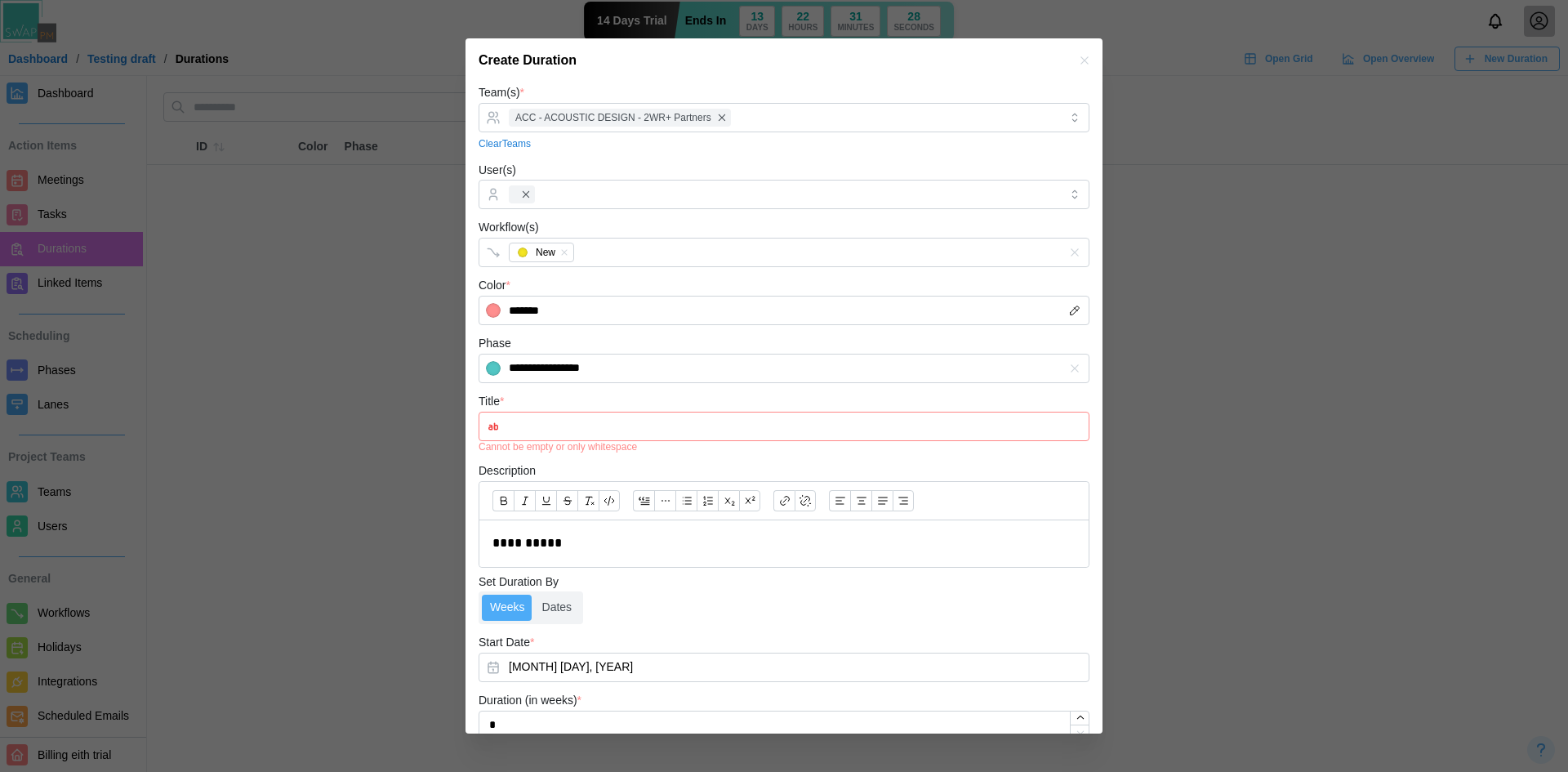 click on "Title  *" at bounding box center (784, 426) 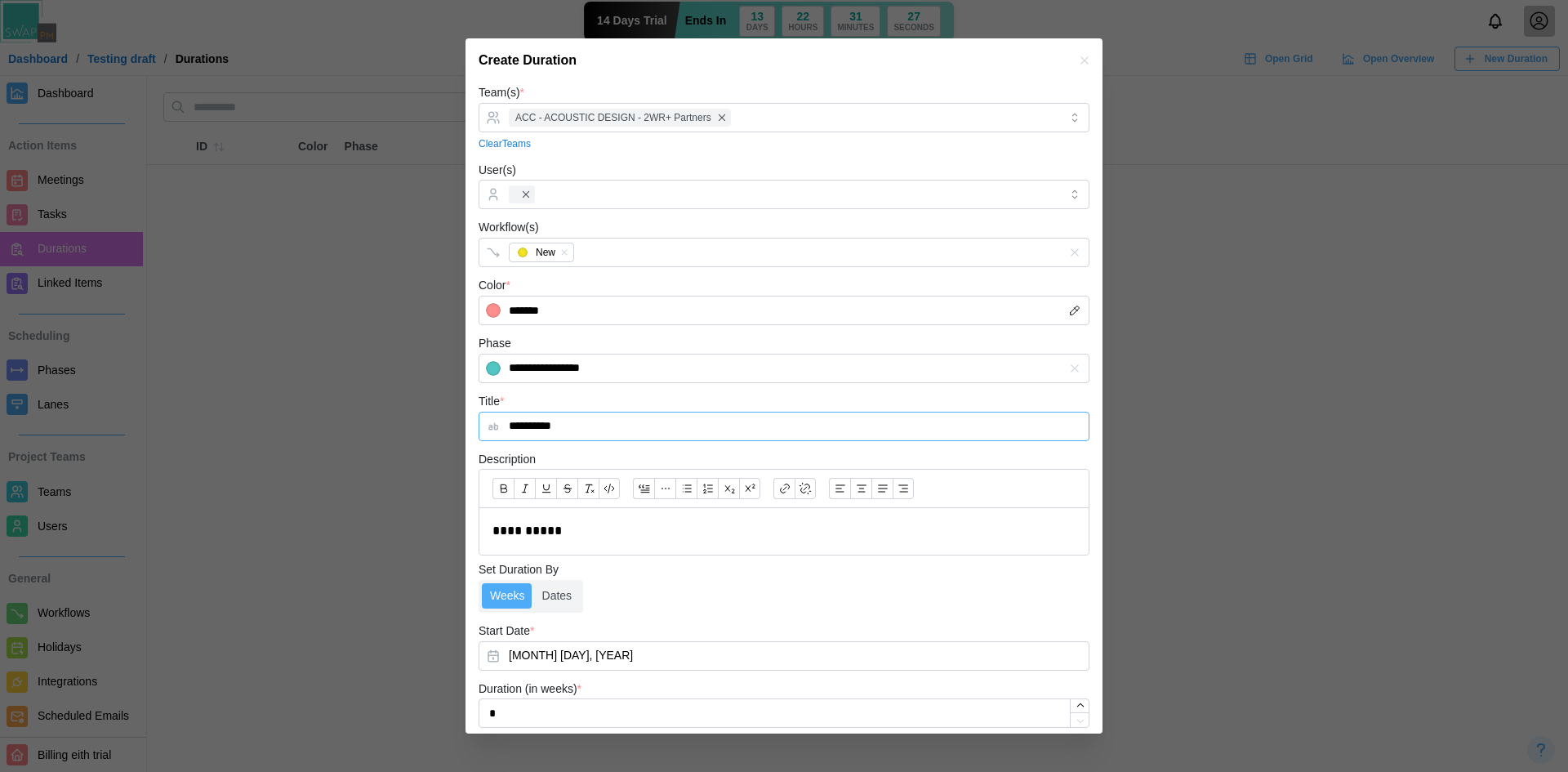 type on "**********" 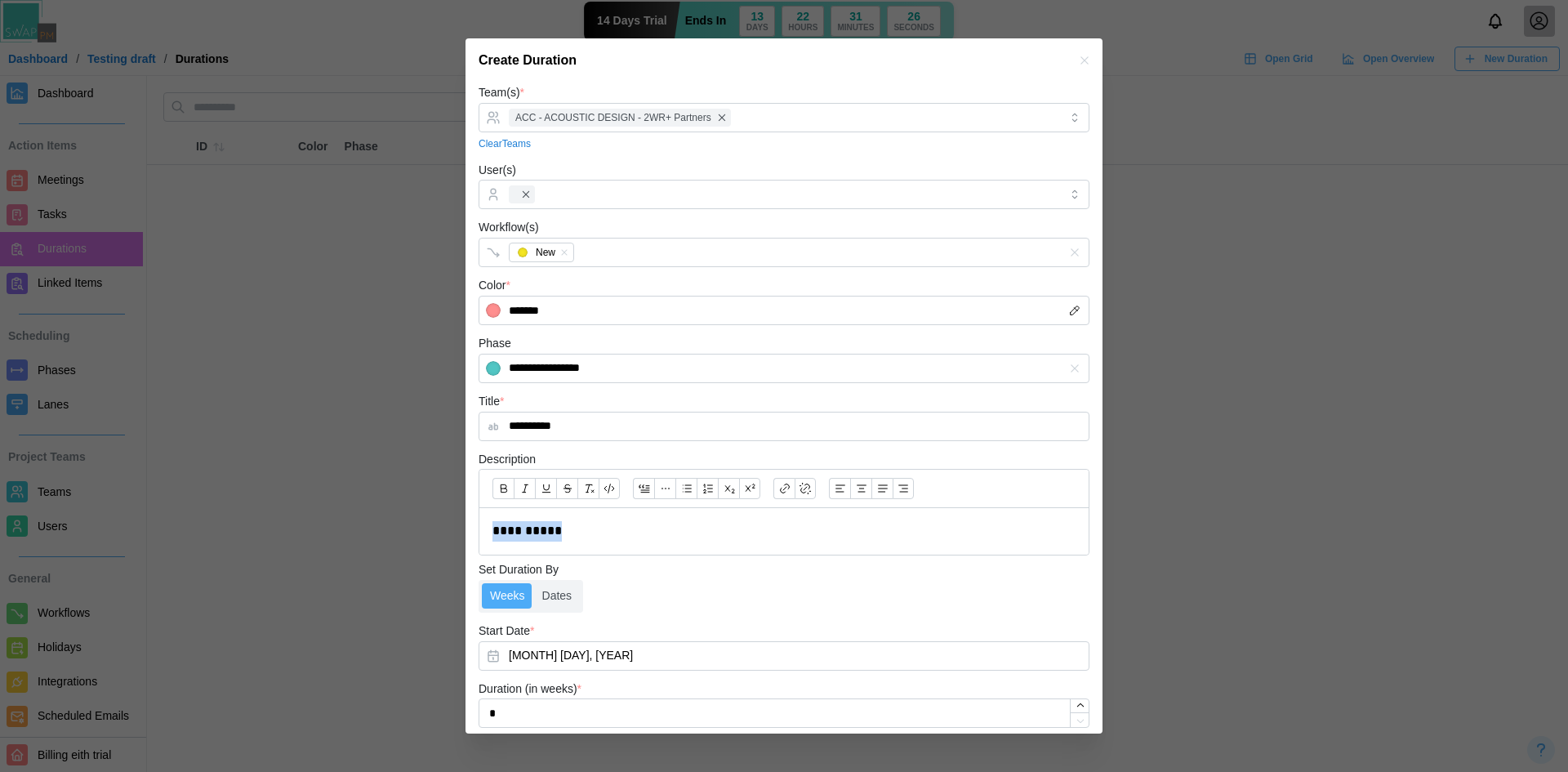 drag, startPoint x: 554, startPoint y: 525, endPoint x: 457, endPoint y: 489, distance: 103.46497 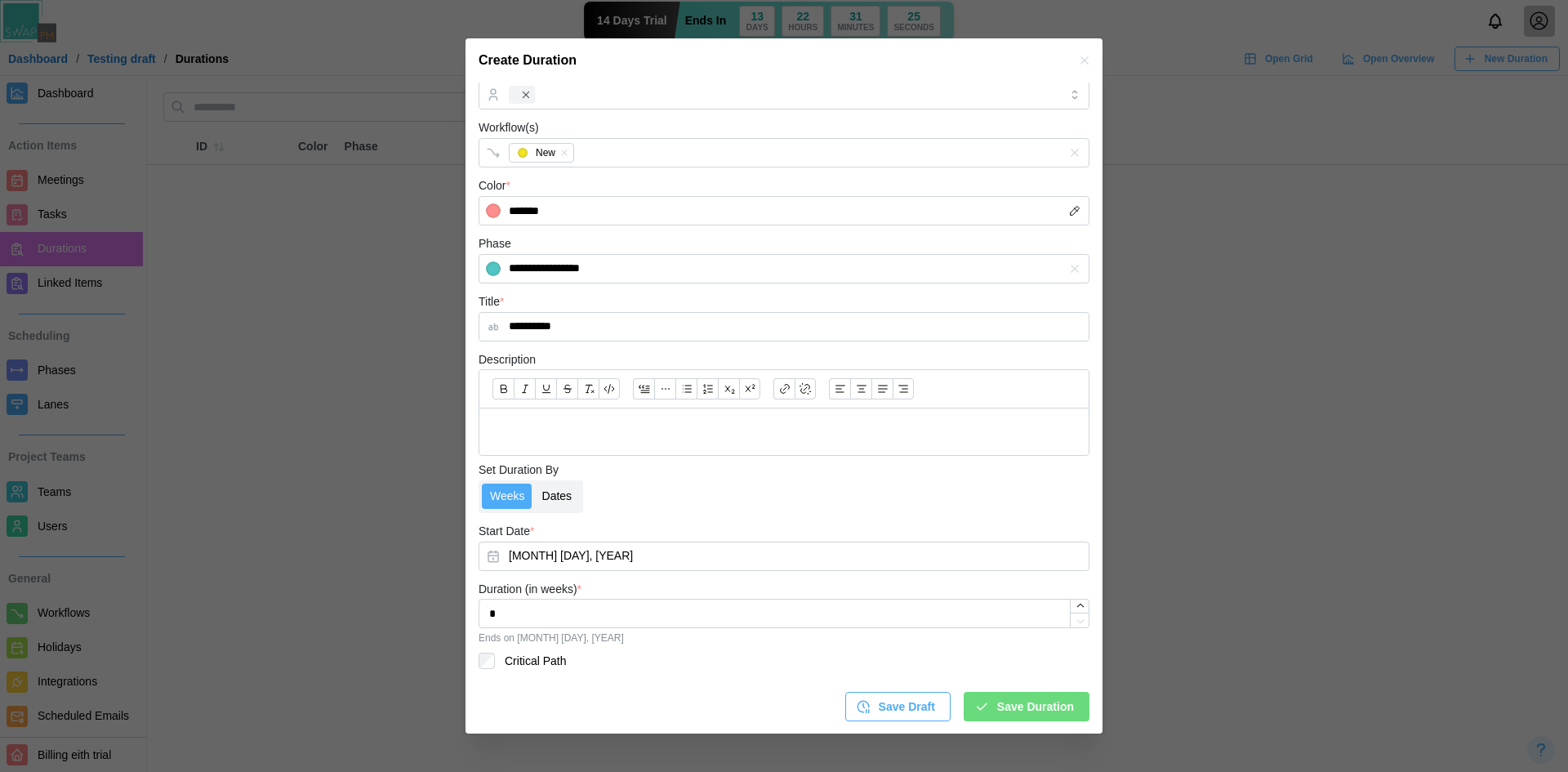 click on "Dates" at bounding box center [557, 497] 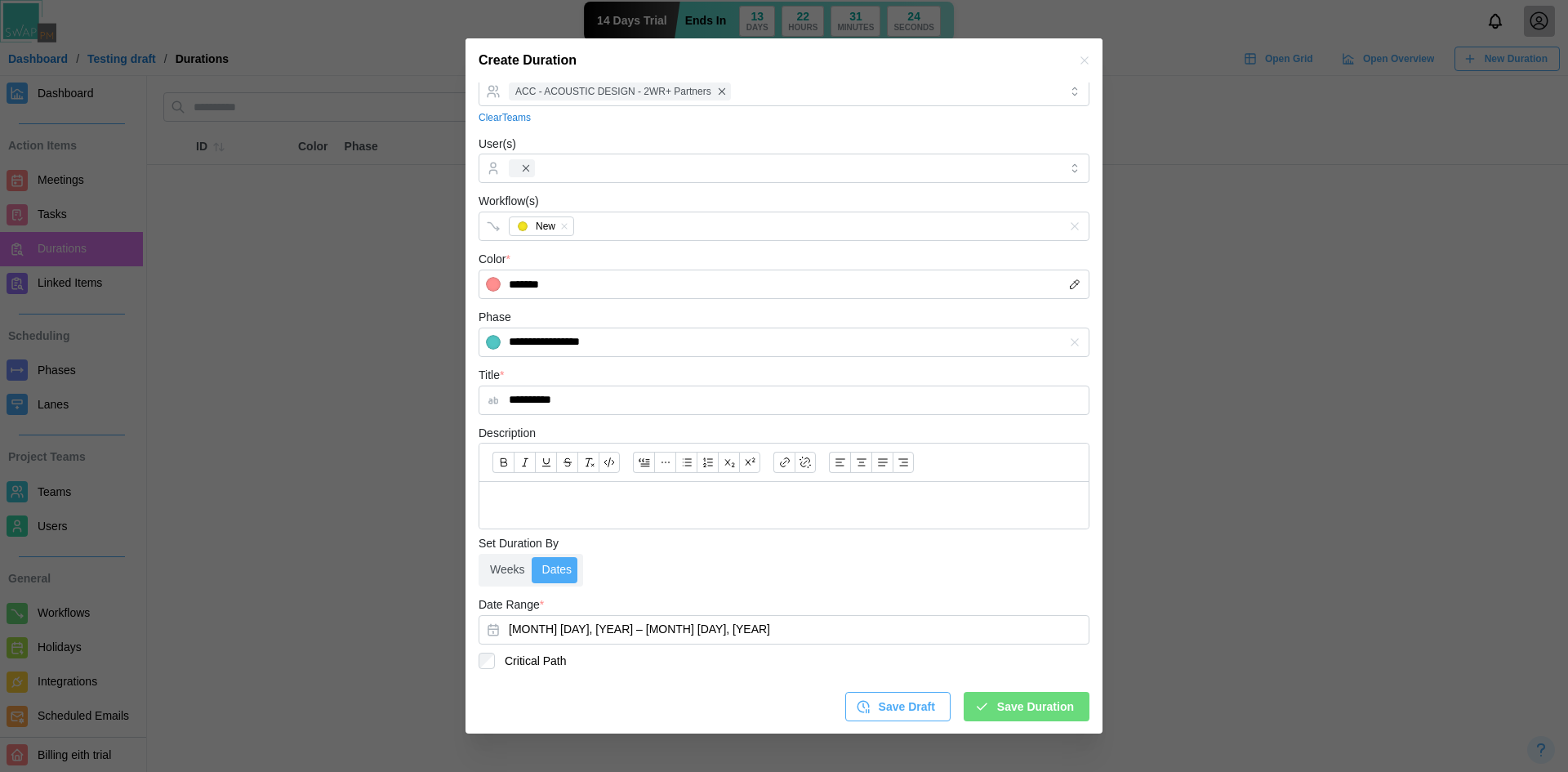scroll, scrollTop: 26, scrollLeft: 0, axis: vertical 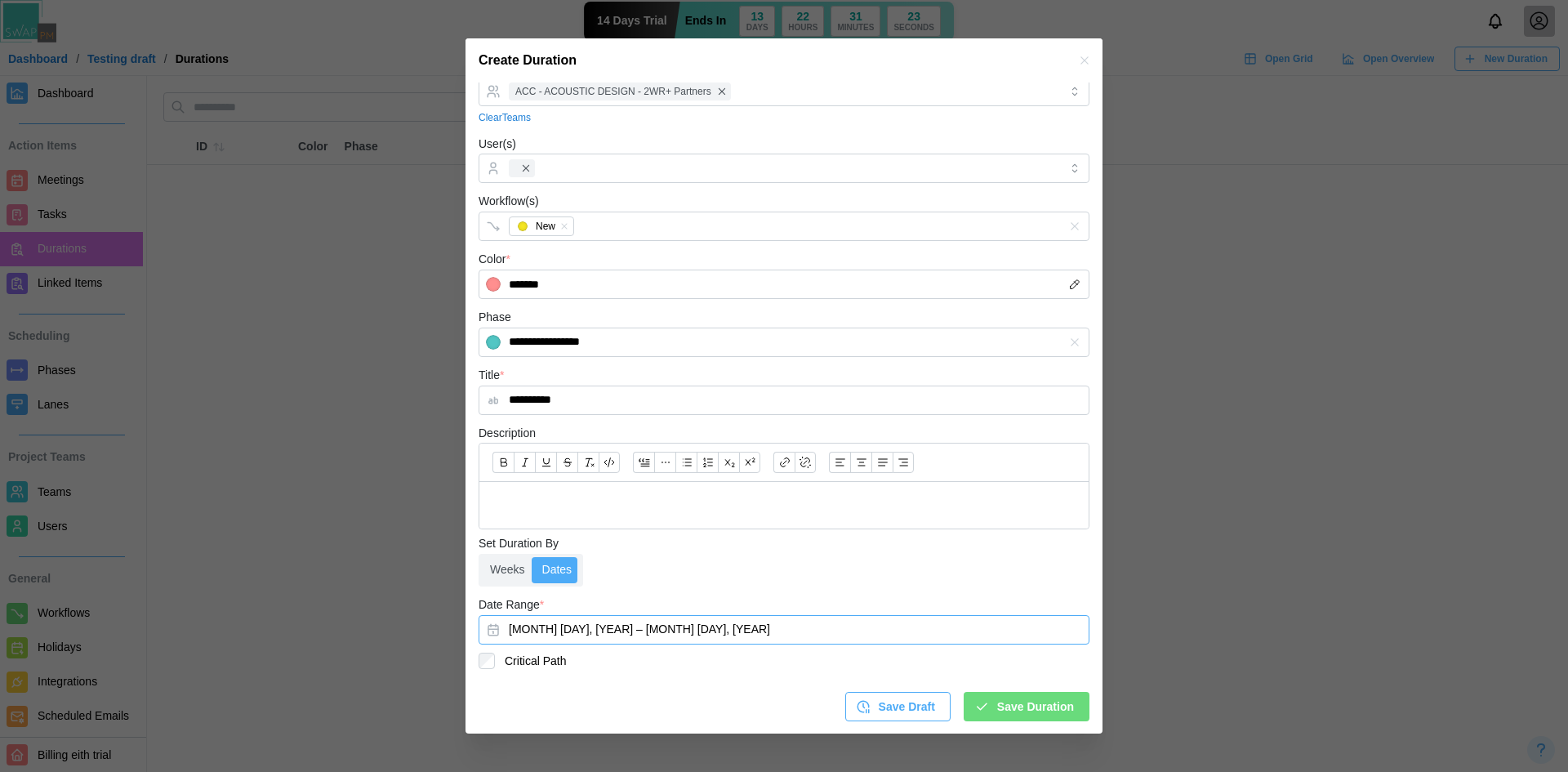 click on "July 10, 2025 – July 16, 2025" at bounding box center (784, 630) 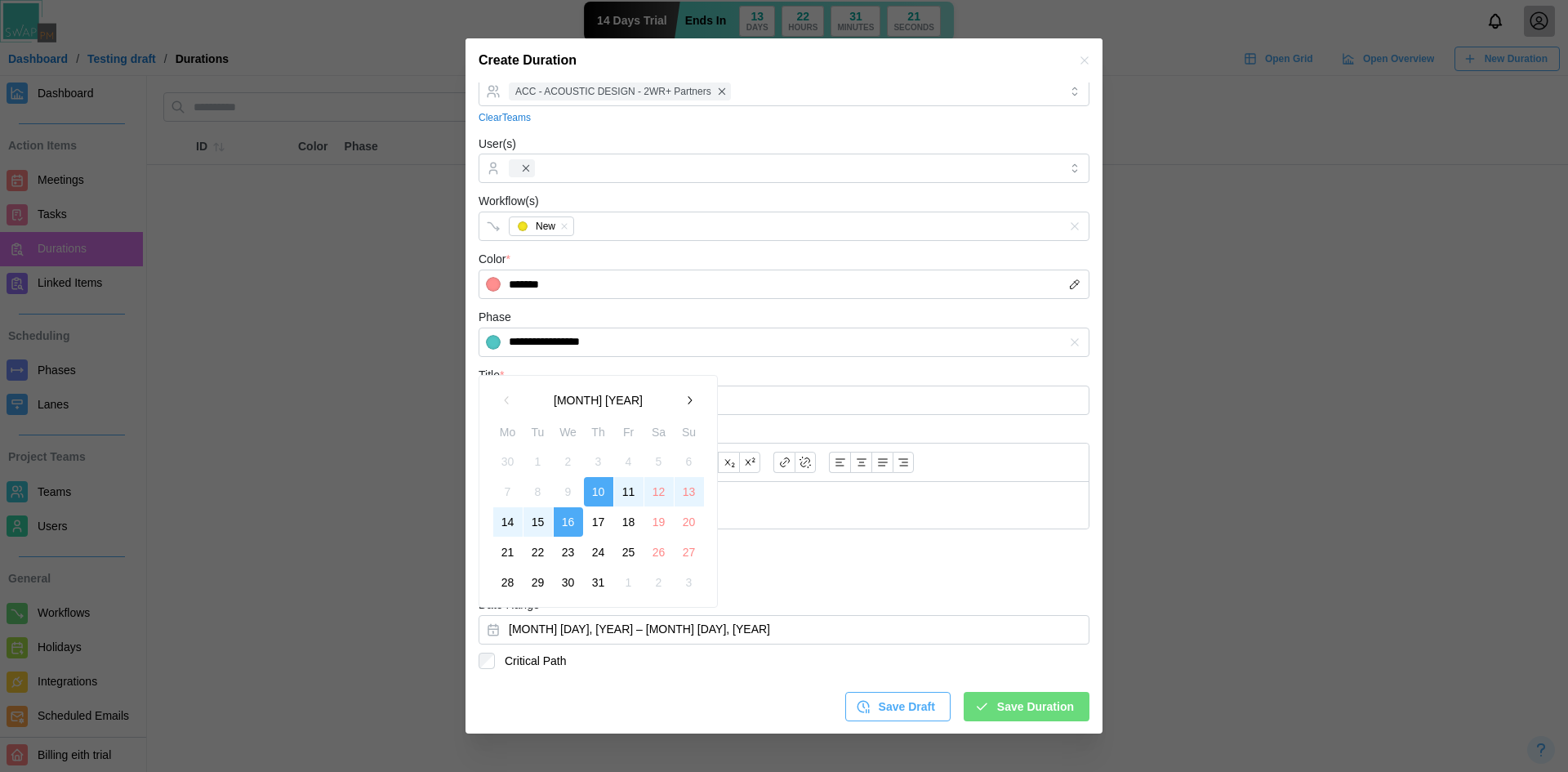 click on "17" at bounding box center (599, 522) 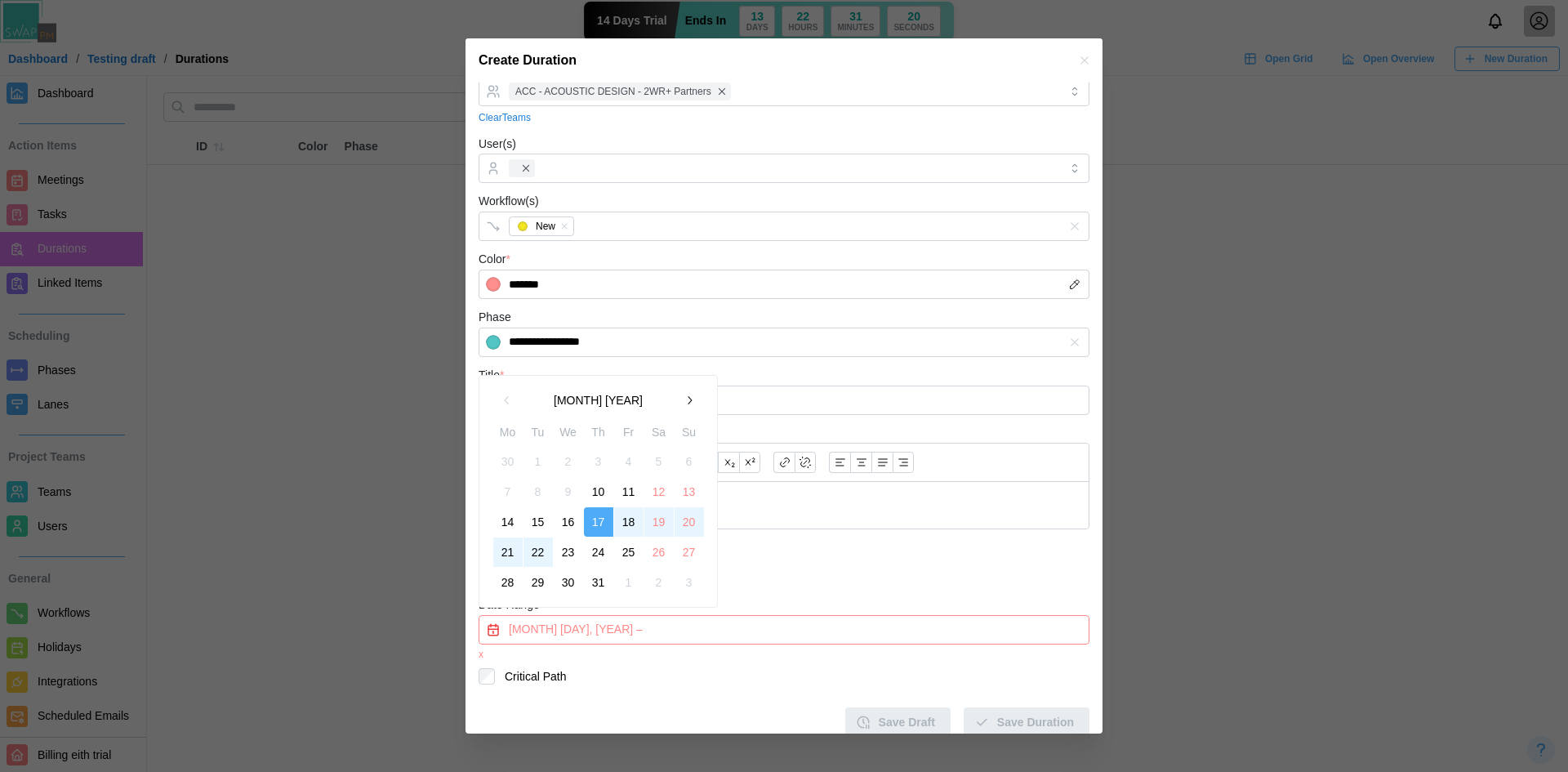click on "22" at bounding box center [538, 552] 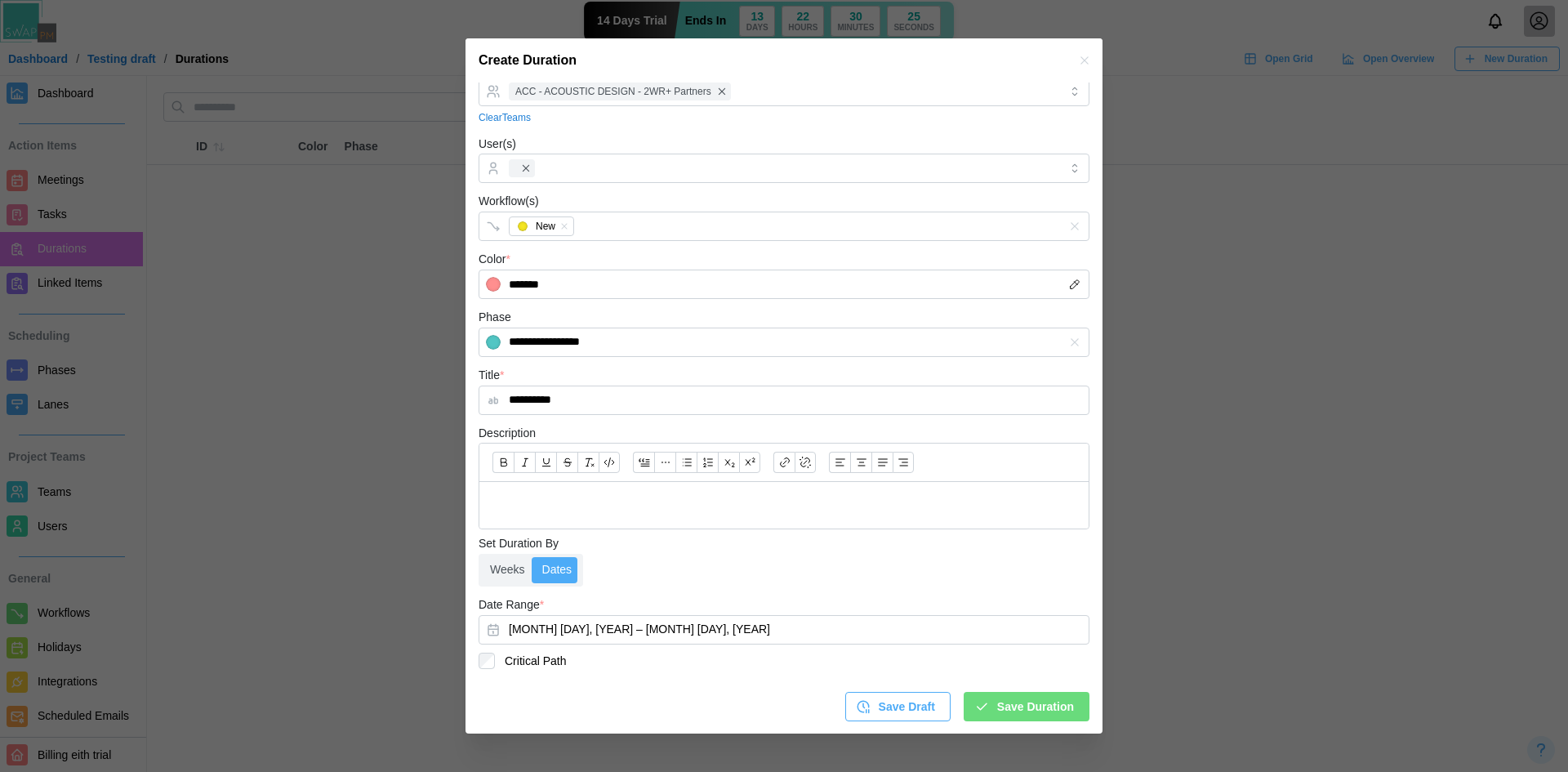 click on "Save Duration" at bounding box center [1027, 707] 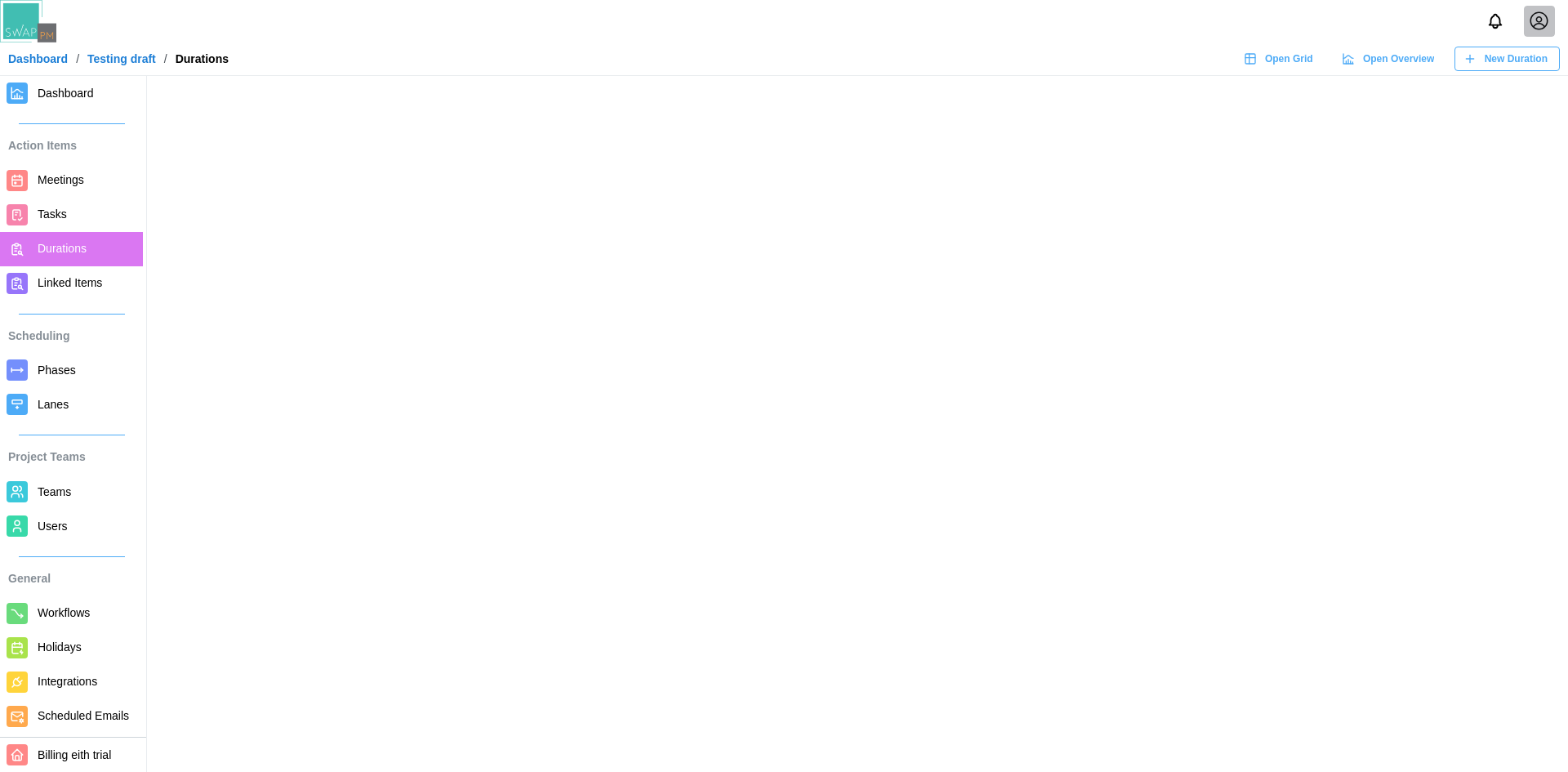 scroll, scrollTop: 0, scrollLeft: 0, axis: both 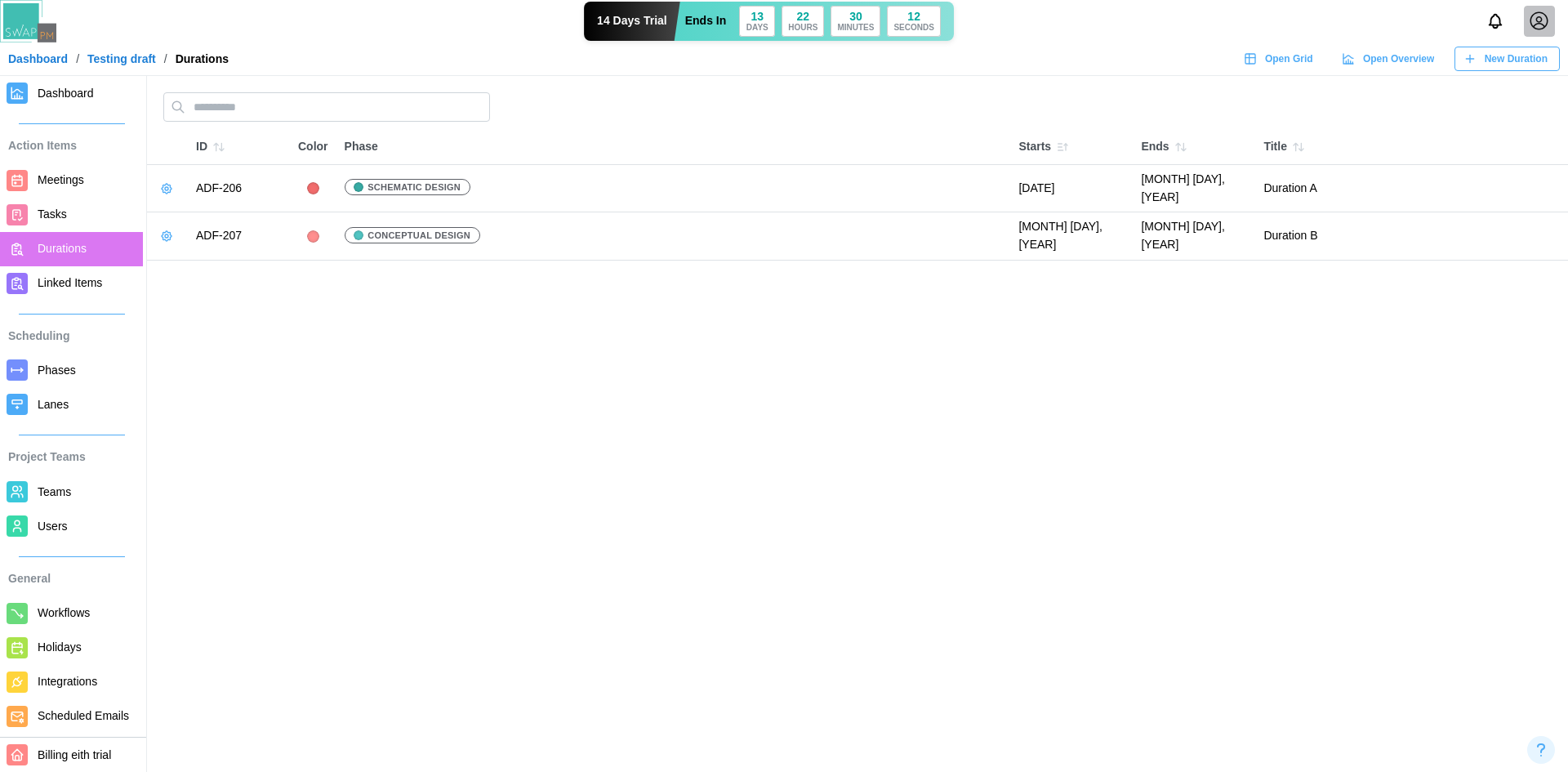 click on "New Duration" at bounding box center (1505, 59) 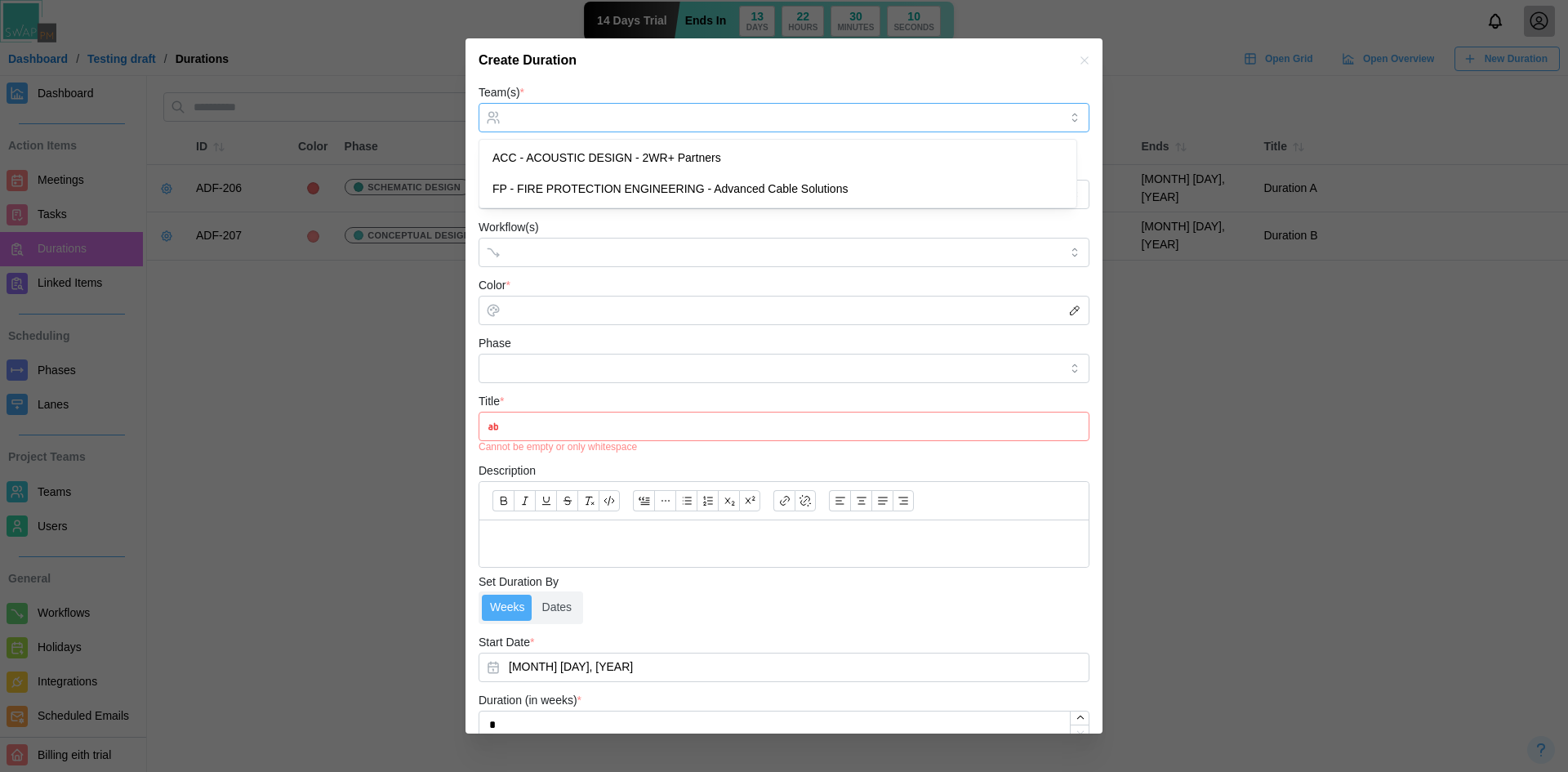 click on "Team(s)  *" at bounding box center [784, 118] 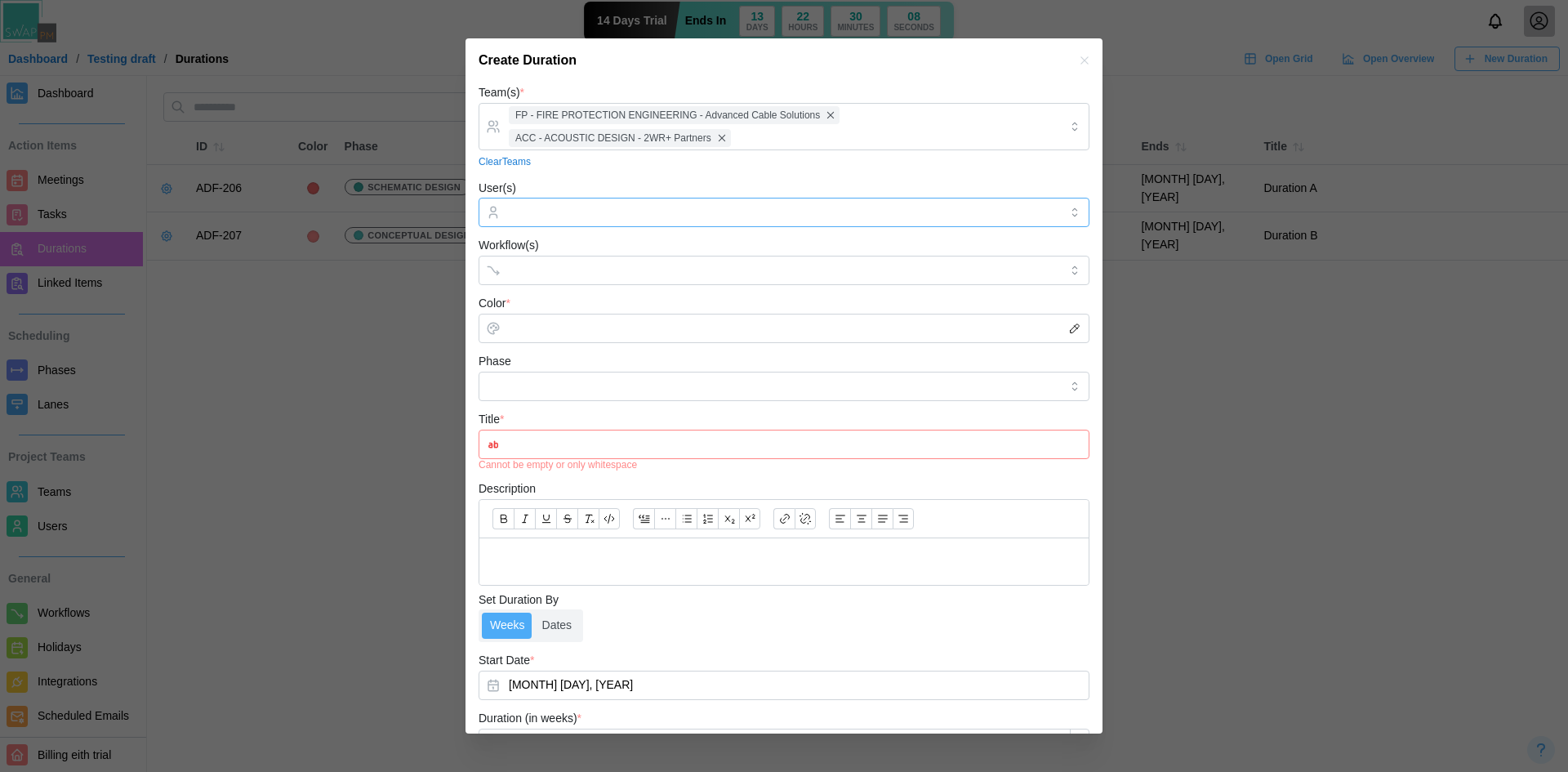 click at bounding box center (782, 212) 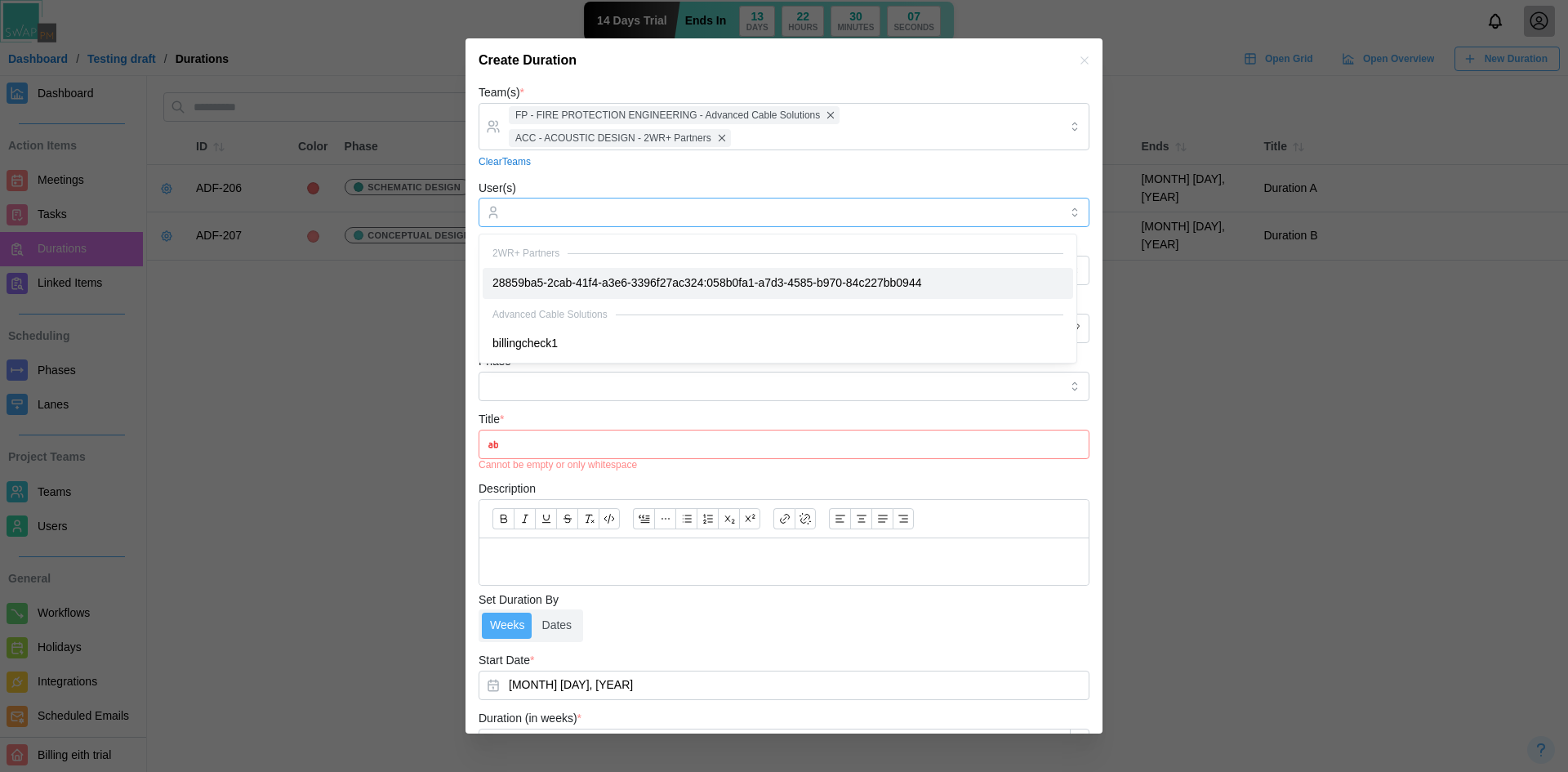 click on "Advanced Cable Solutions" at bounding box center (777, 314) 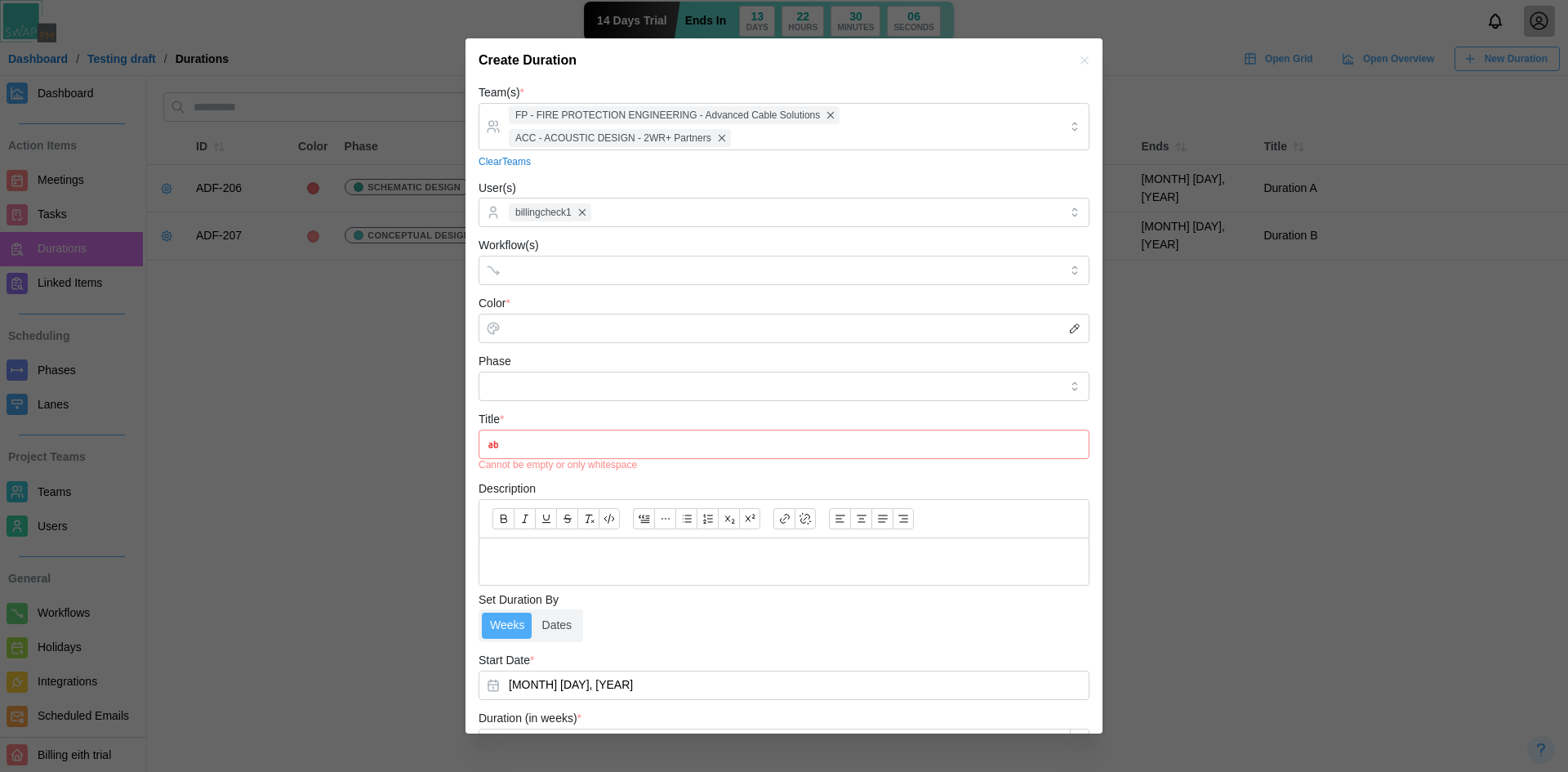 click on "Team(s)  * FP - FIRE PROTECTION ENGINEERING - Advanced Cable Solutions ACC - ACOUSTIC DESIGN - 2WR+ Partners Clear  Teams User(s) billingcheck1 Workflow(s) Color  * Phase Title  * Cannot be empty or only whitespace Description Set Duration By Weeks Dates Start Date  * Jul 10, 2025 Duration (in weeks)  * * Ends on Jul 16, 2025 Critical Path Save Draft Save Duration" at bounding box center [784, 466] 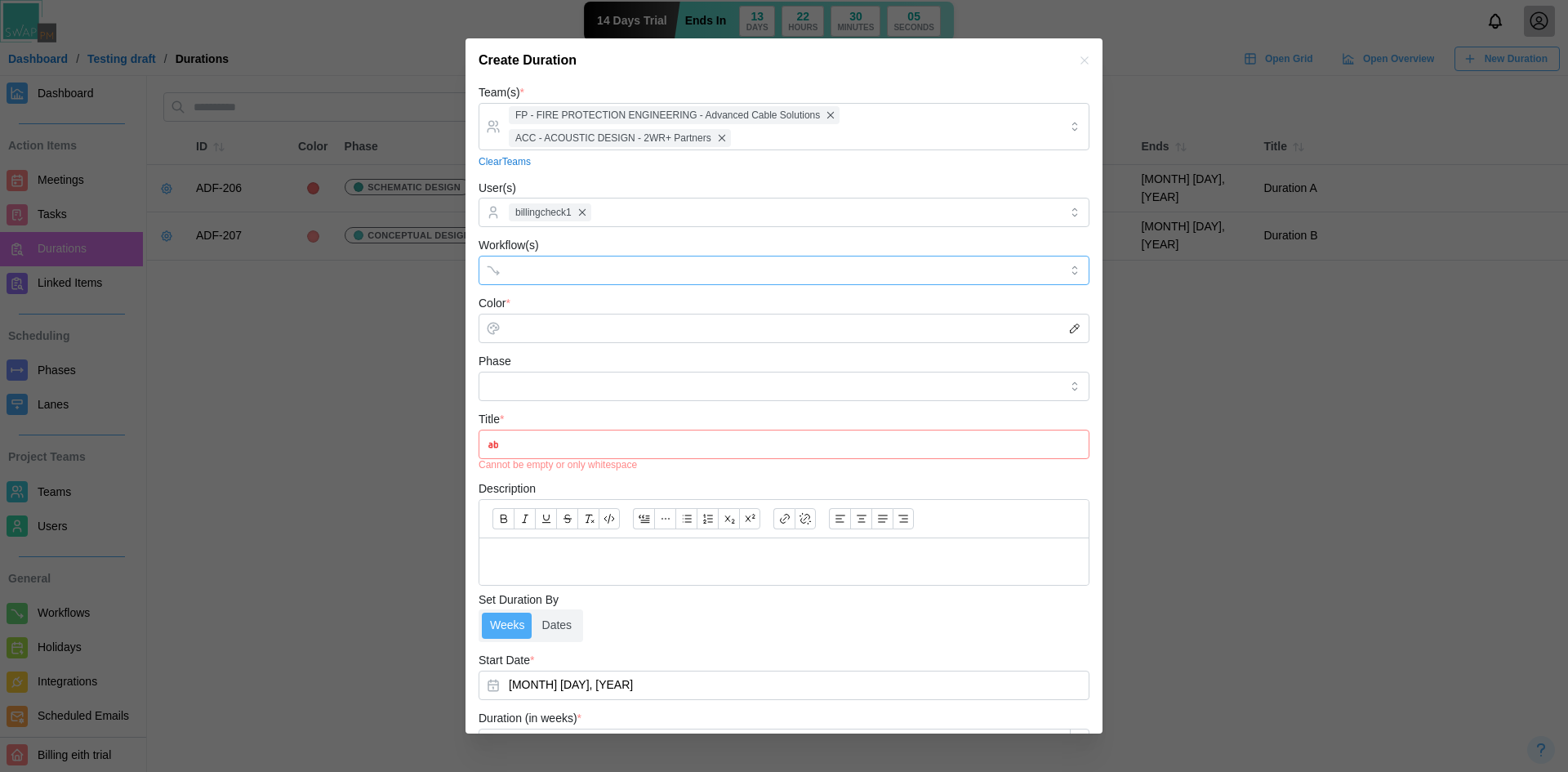click on "Workflow(s)" at bounding box center [769, 270] 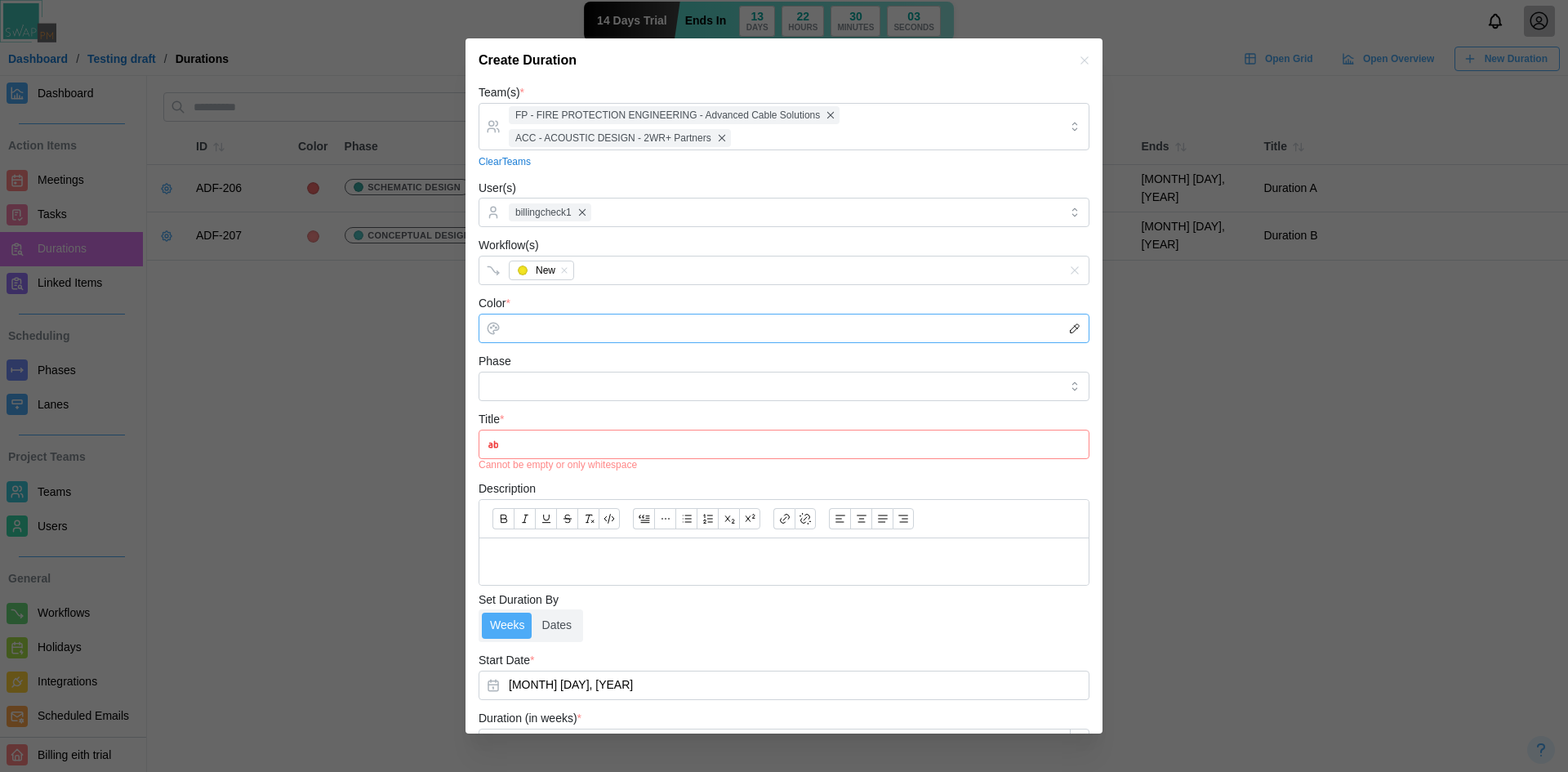 click on "Color  *" at bounding box center [784, 328] 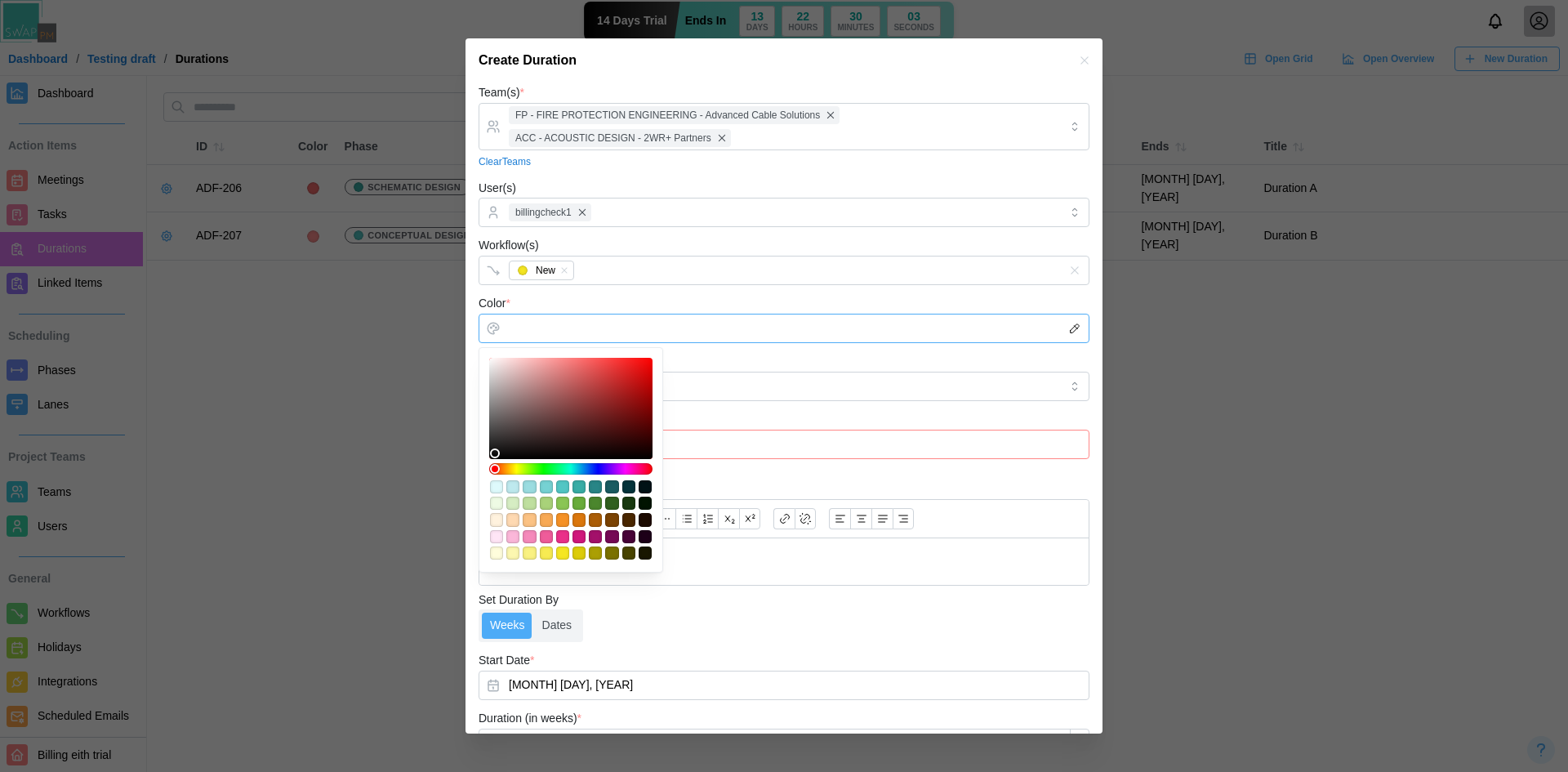 click at bounding box center (579, 503) 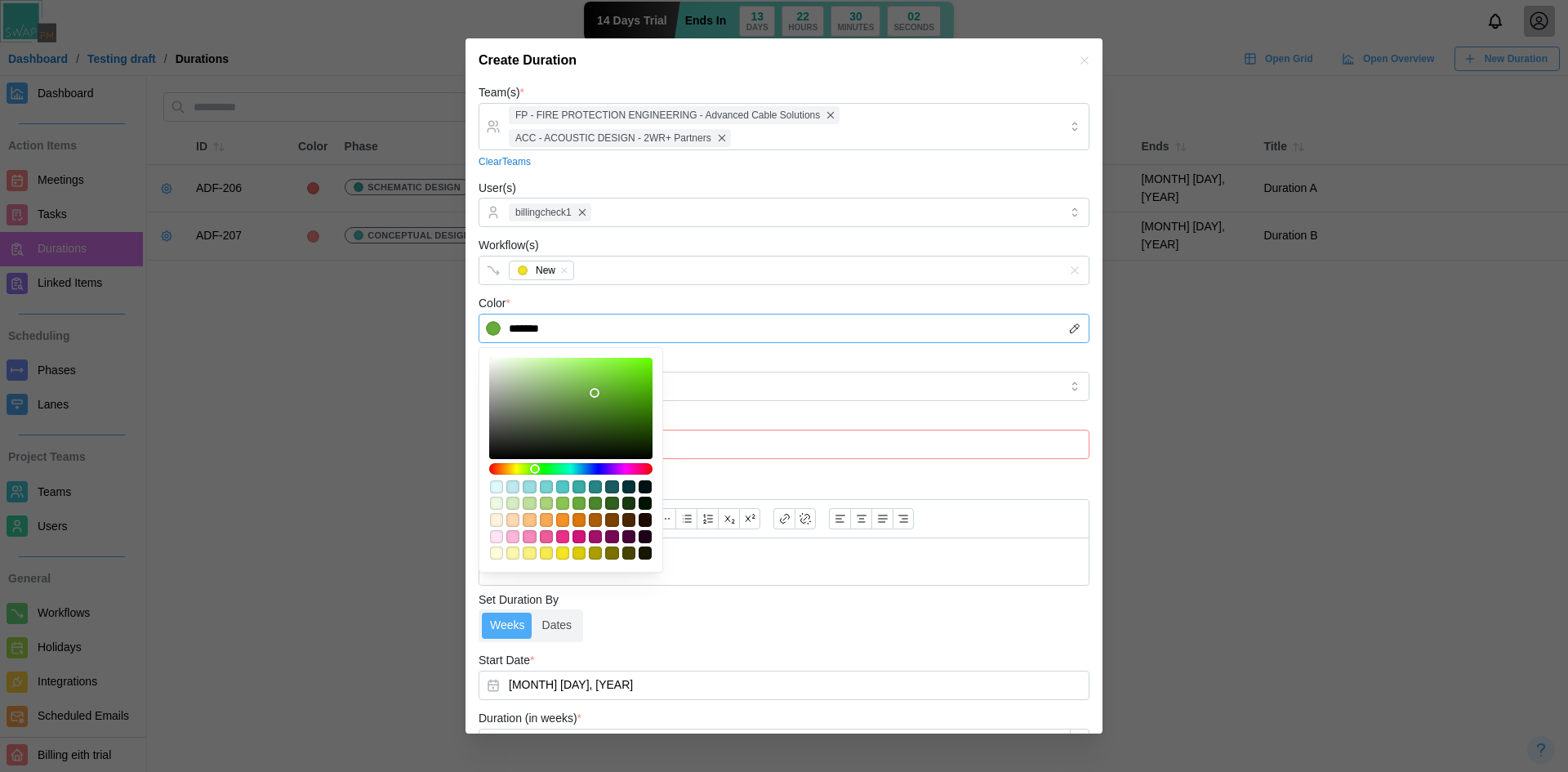 type on "*******" 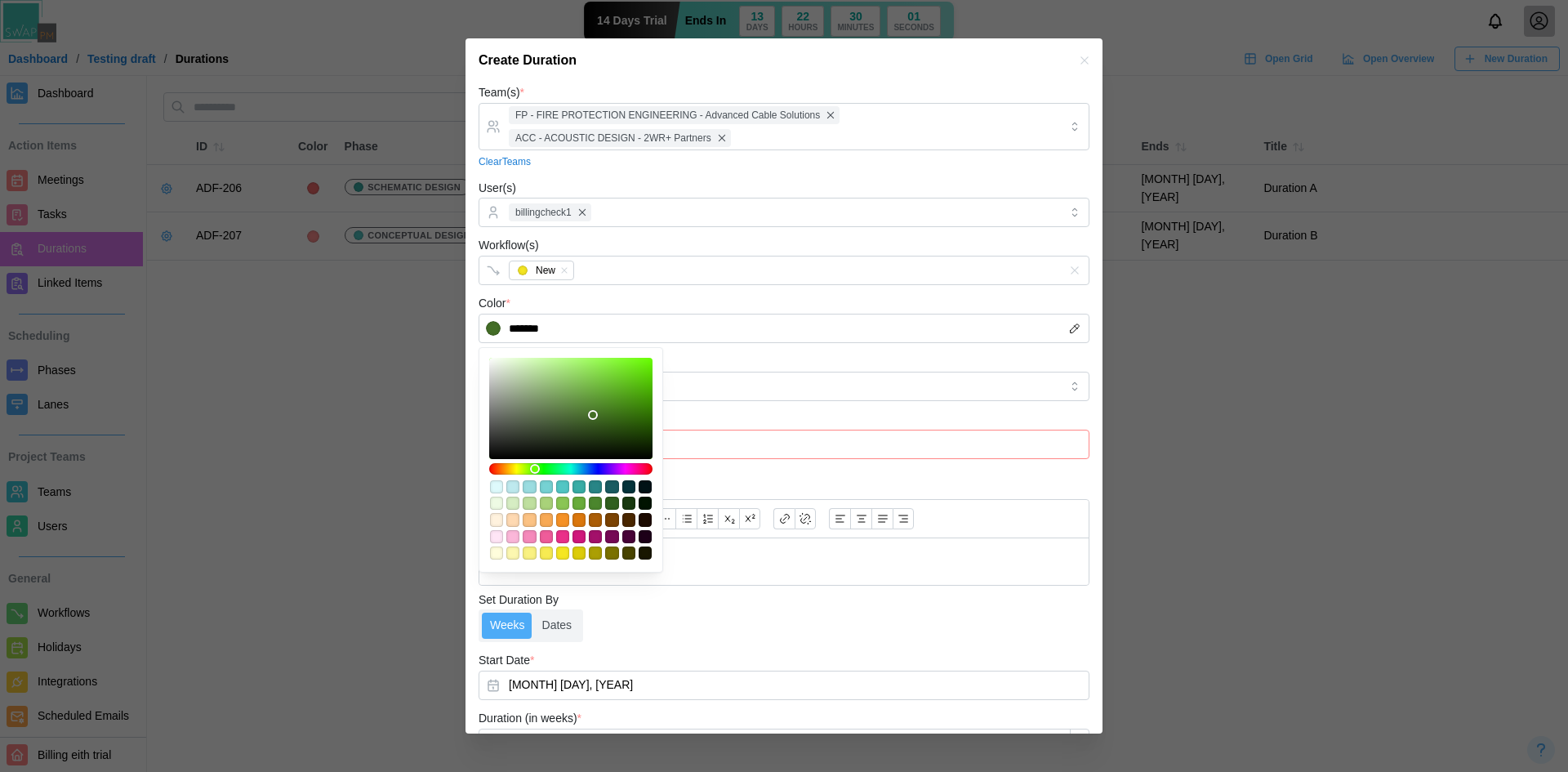 click on "Title  * Cannot be empty or only whitespace" at bounding box center (784, 440) 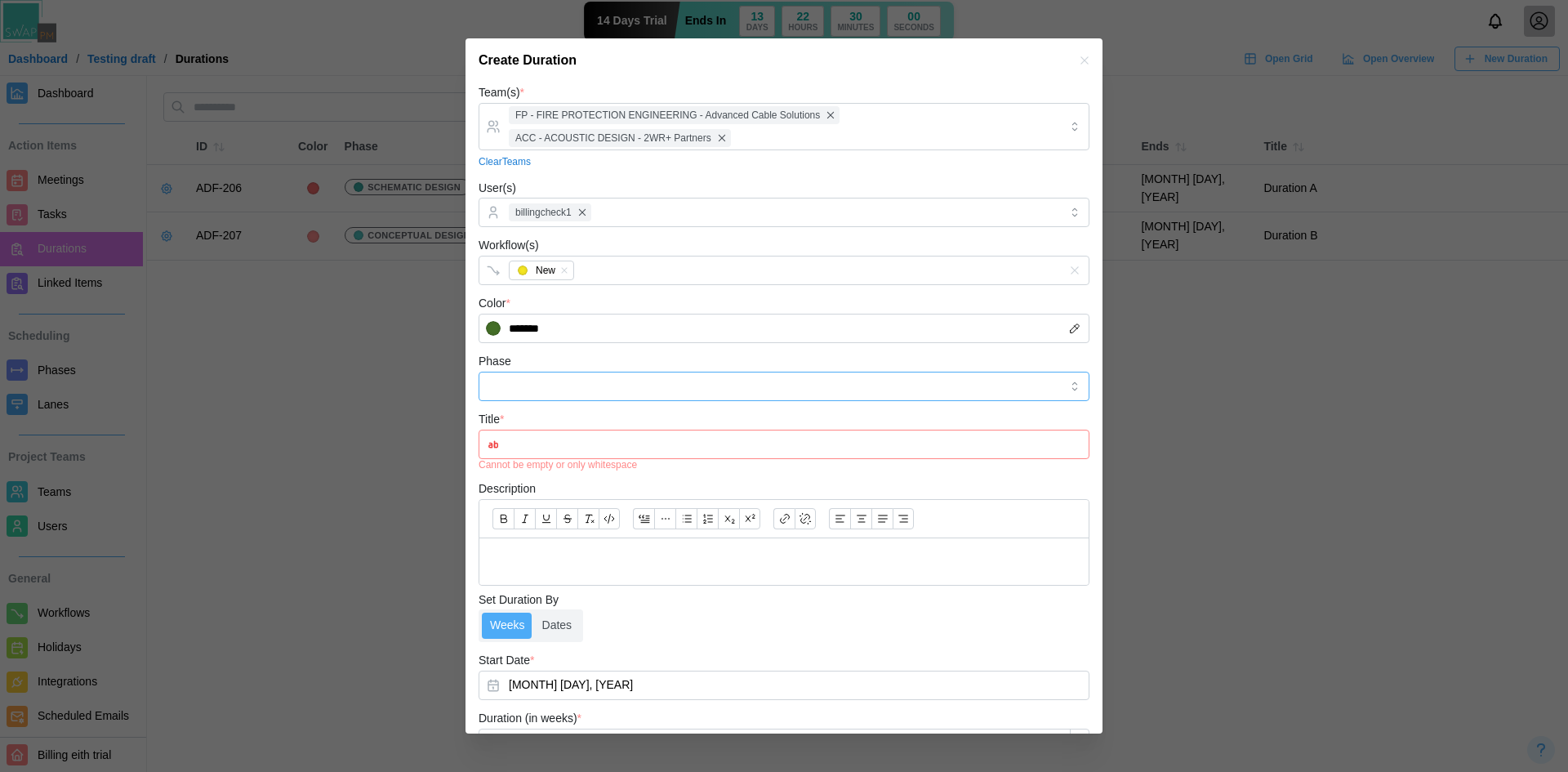 click on "Phase" at bounding box center (784, 386) 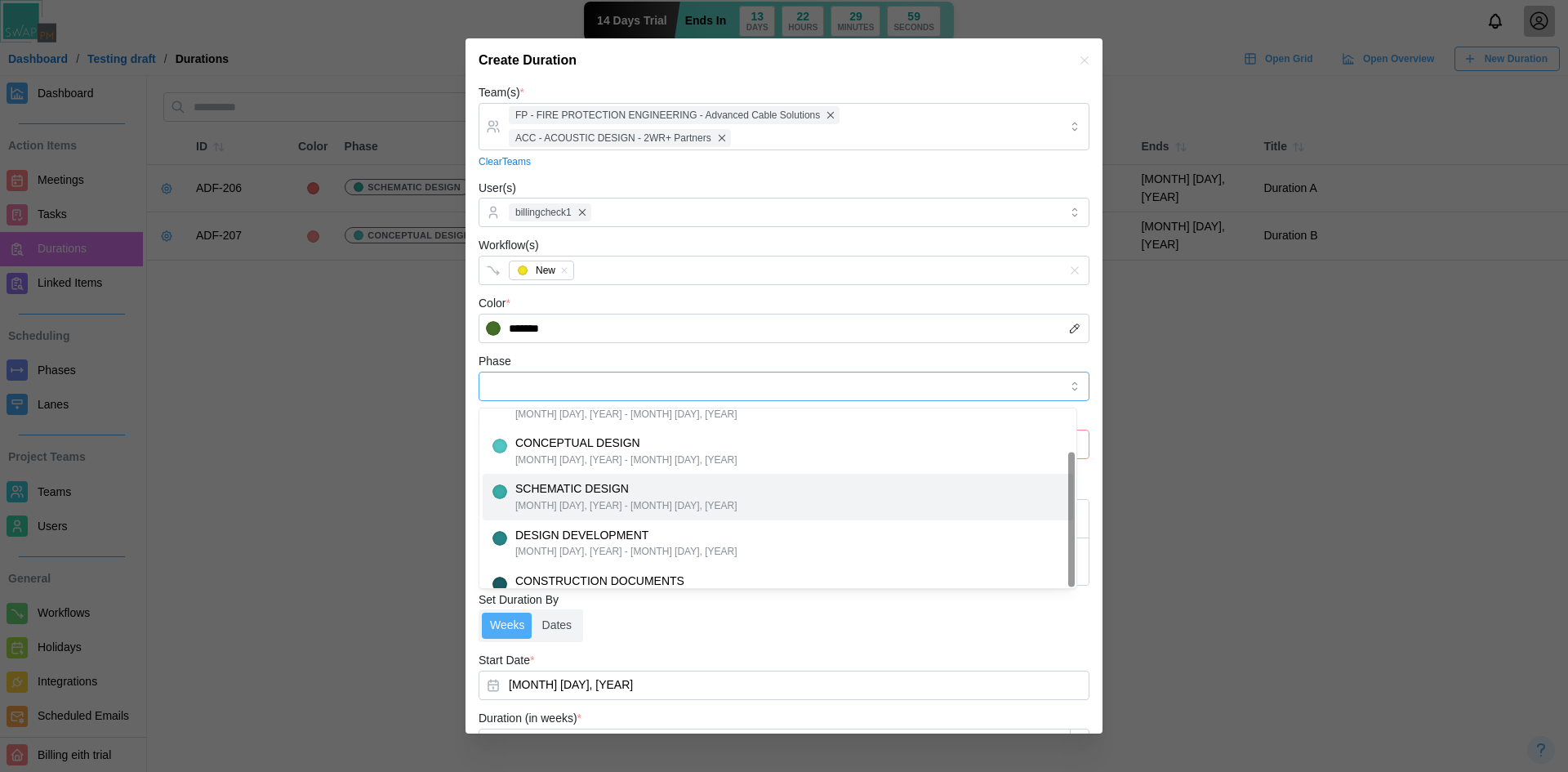 scroll, scrollTop: 56, scrollLeft: 0, axis: vertical 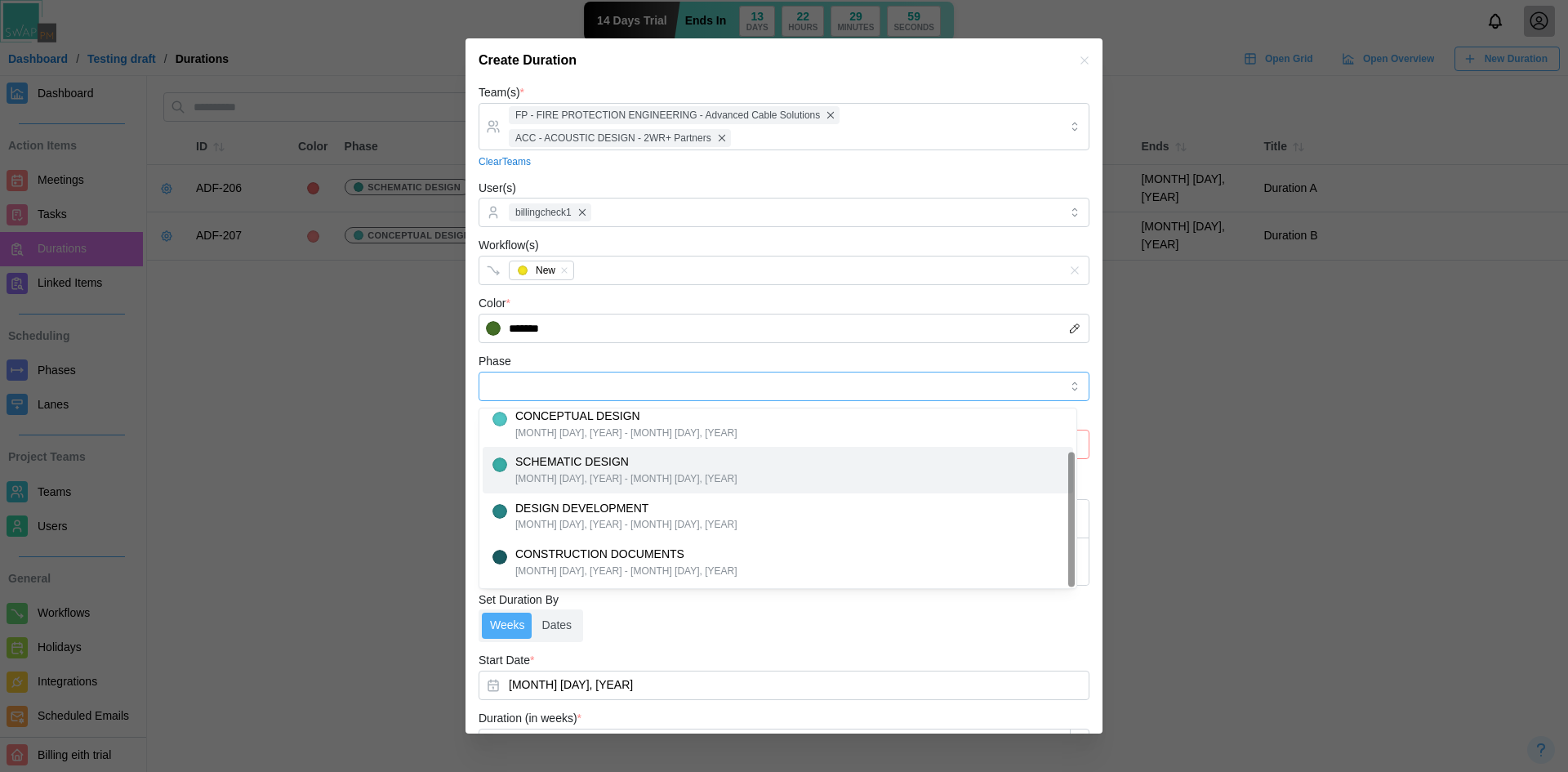 type on "**********" 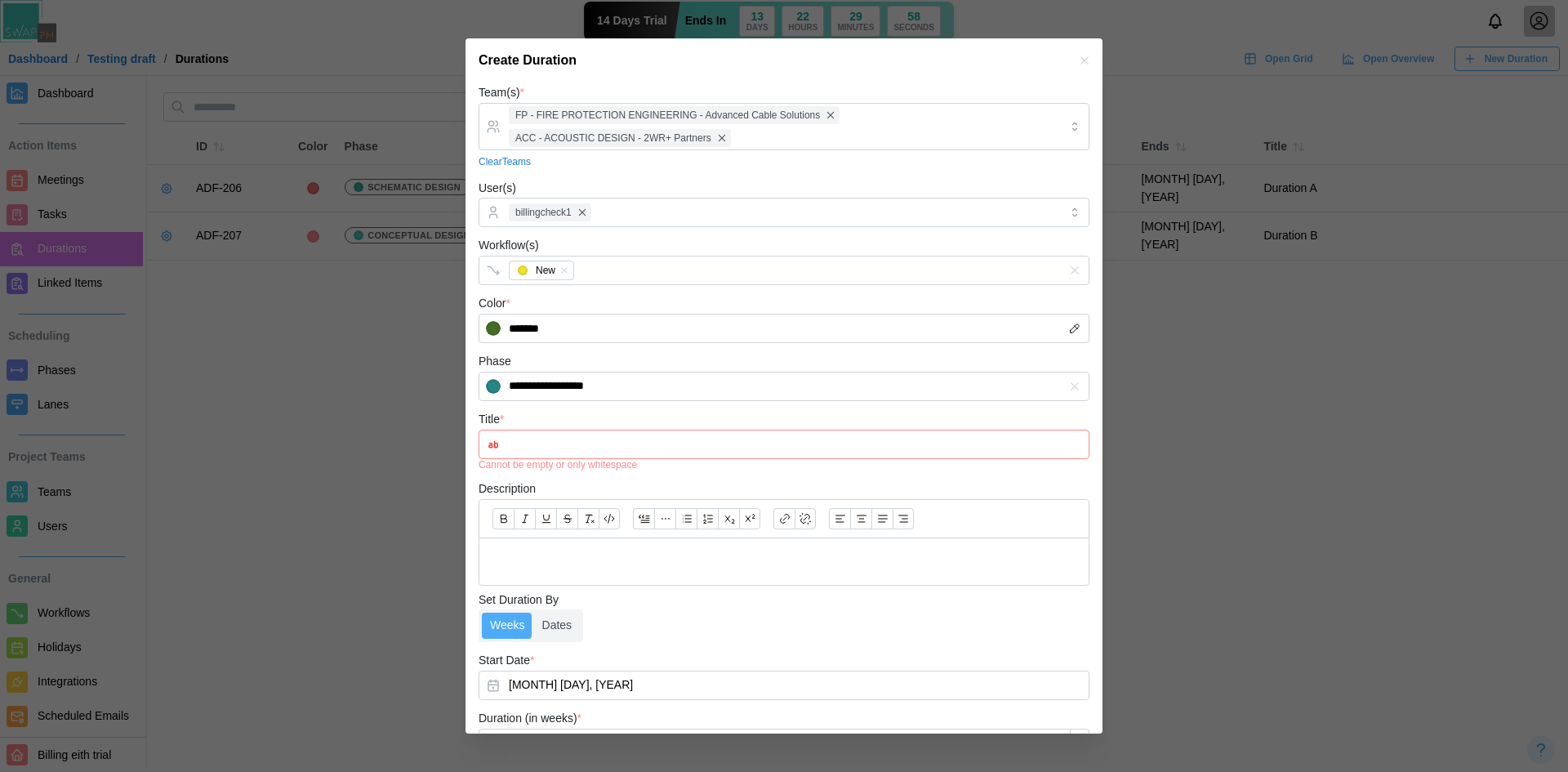 click on "Title  *" at bounding box center (784, 444) 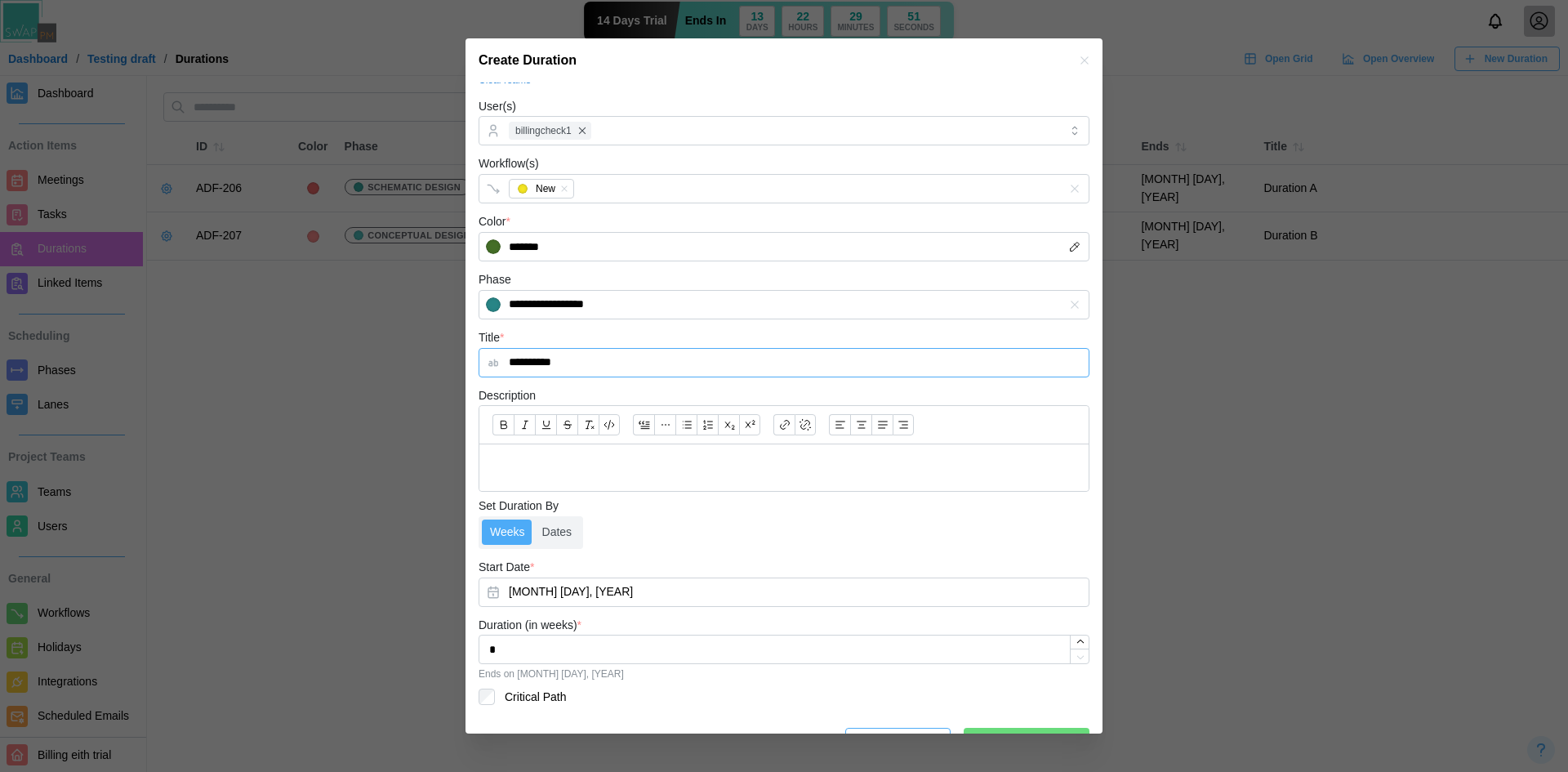 scroll, scrollTop: 118, scrollLeft: 0, axis: vertical 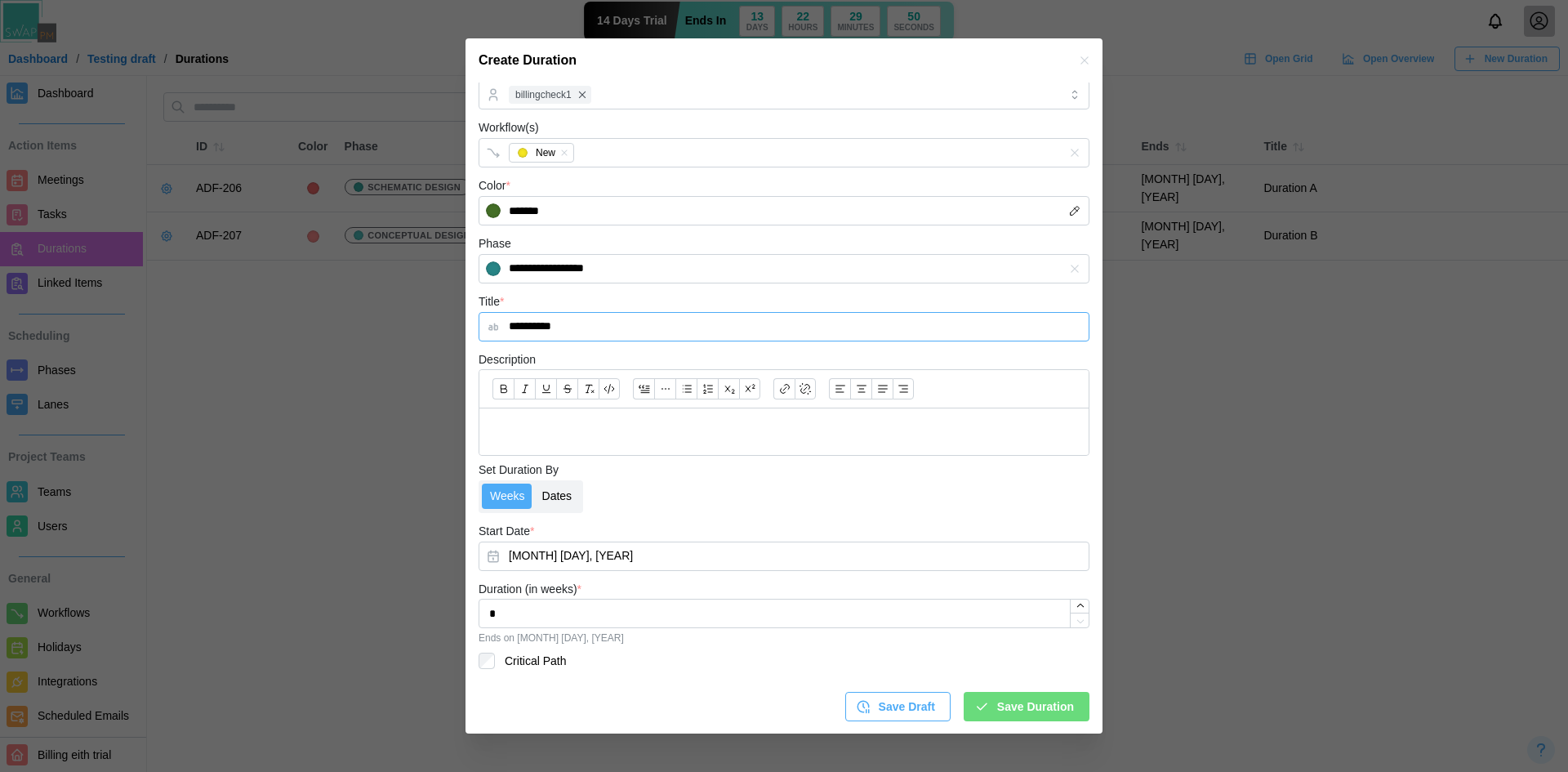 type on "**********" 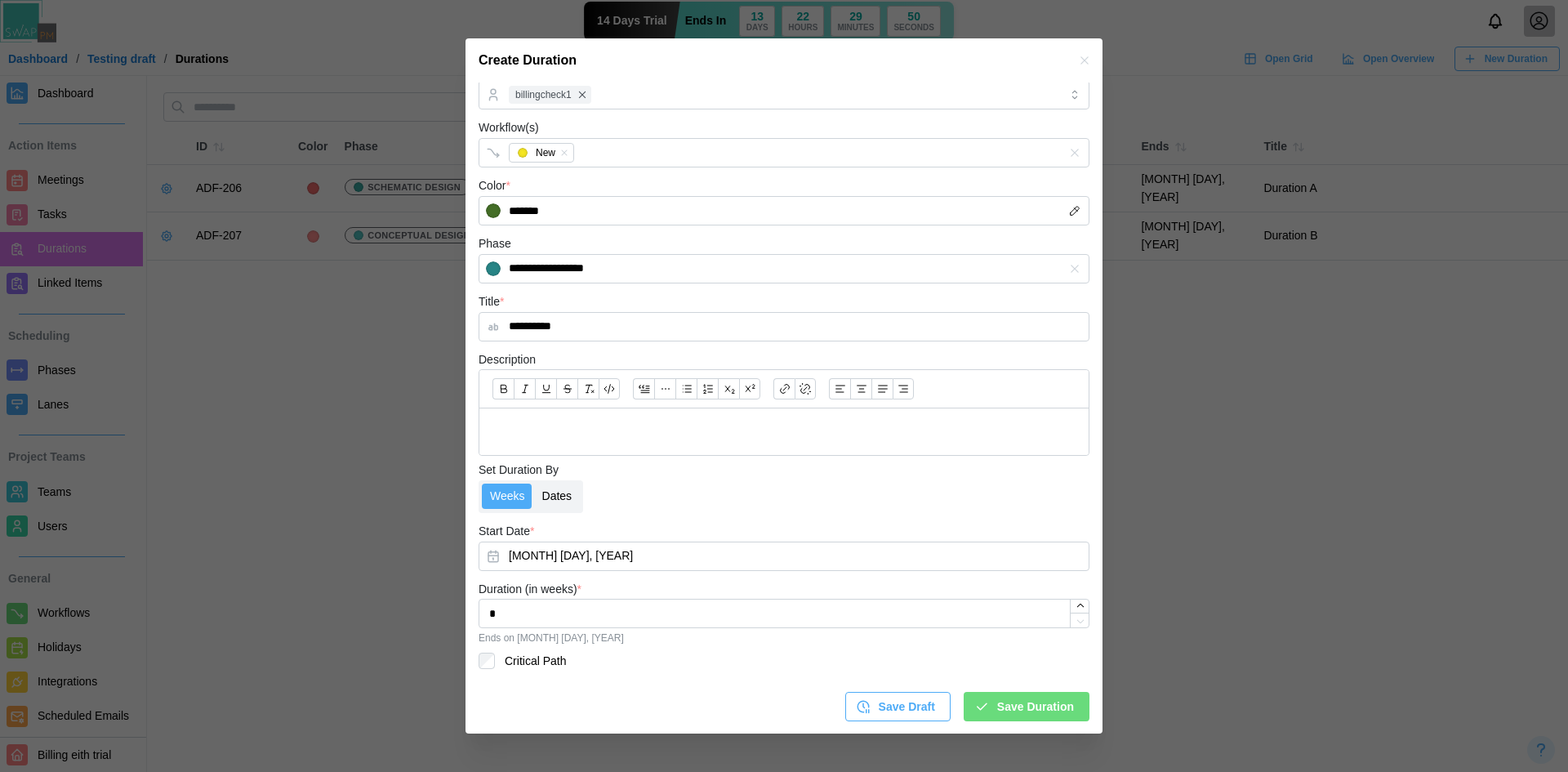 click on "Dates" at bounding box center (557, 497) 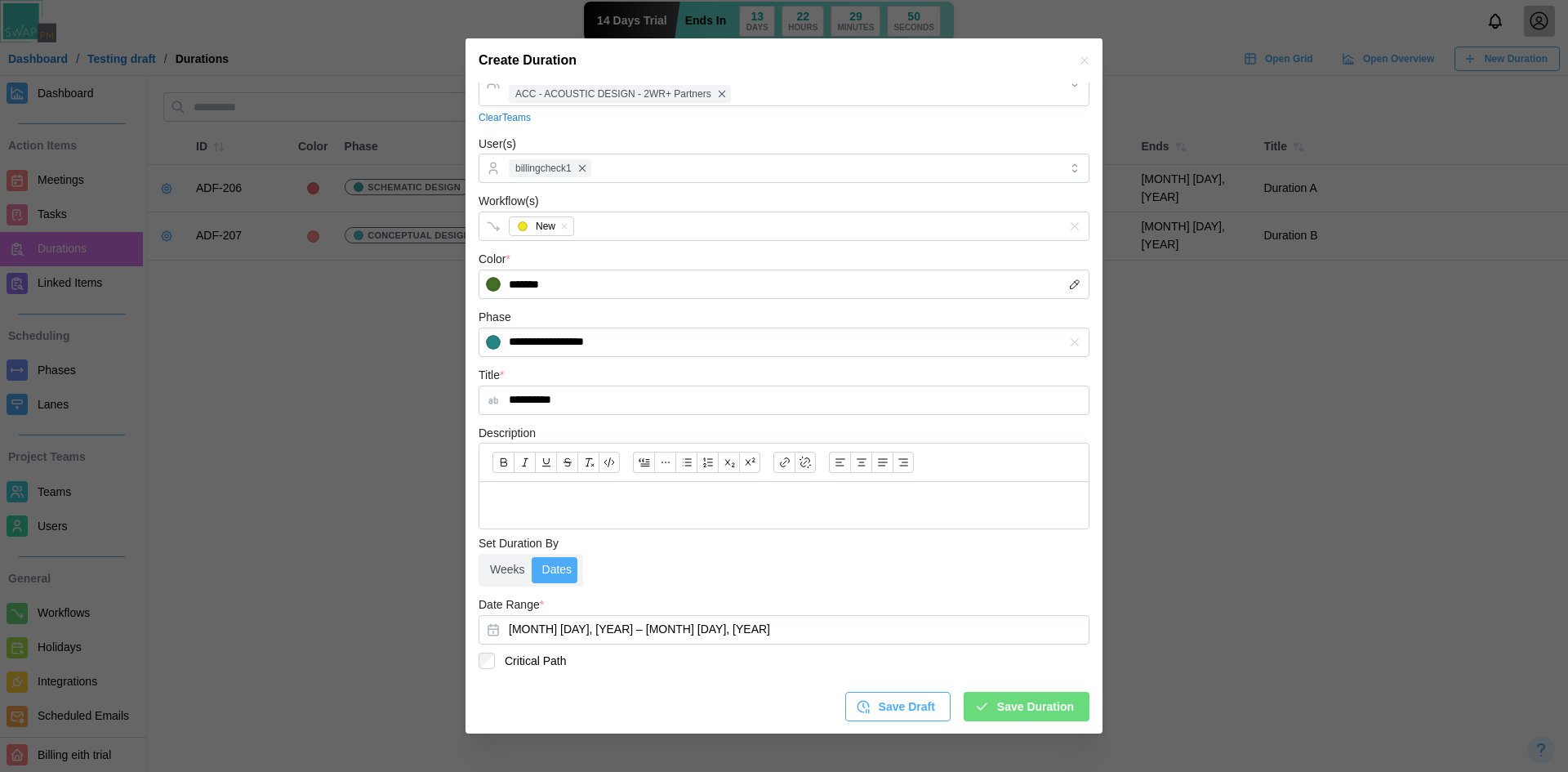 scroll, scrollTop: 44, scrollLeft: 0, axis: vertical 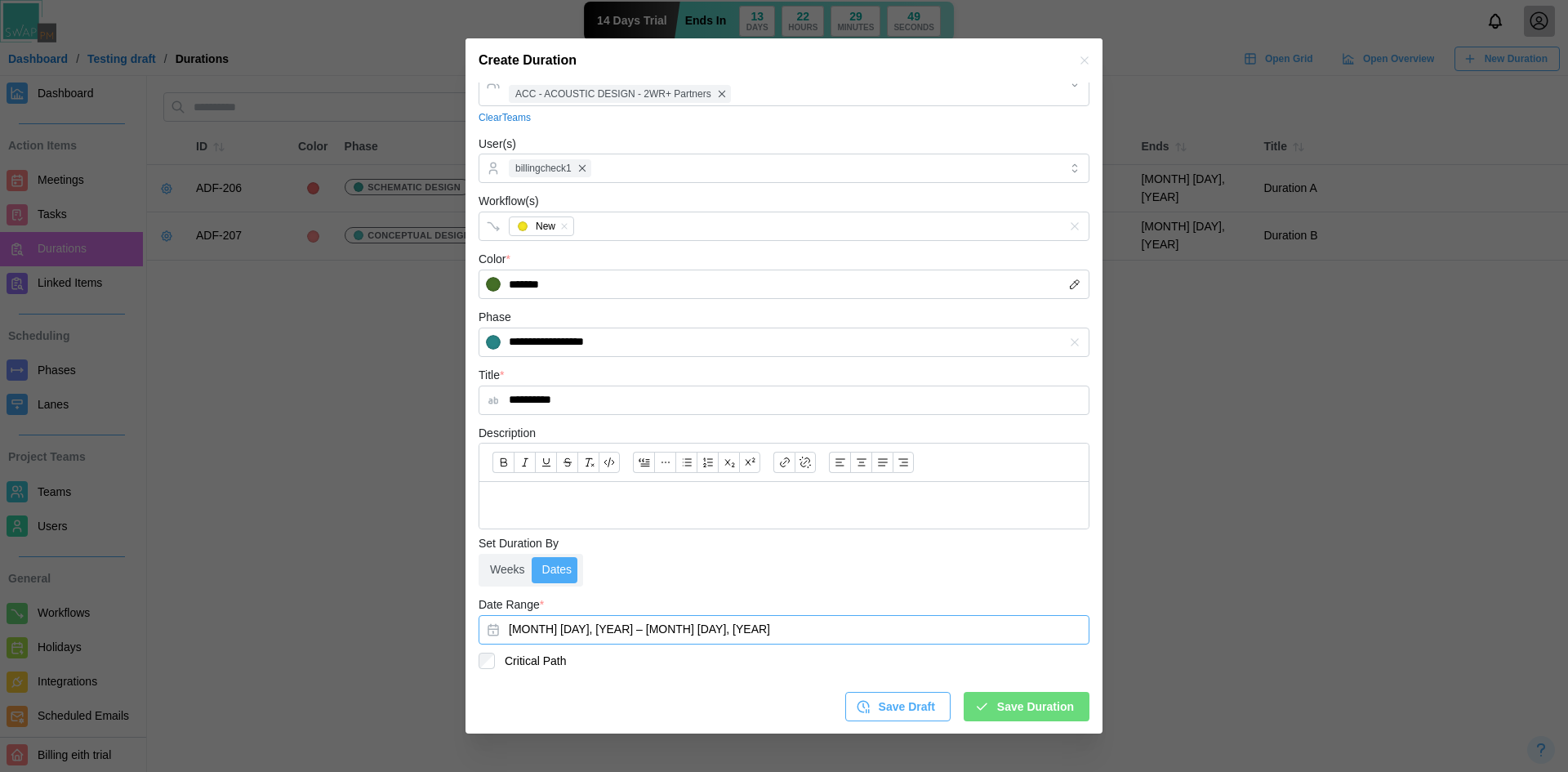 click on "[MONTH] [DAY], [YEAR] – [MONTH] [DAY], [YEAR]" at bounding box center (784, 630) 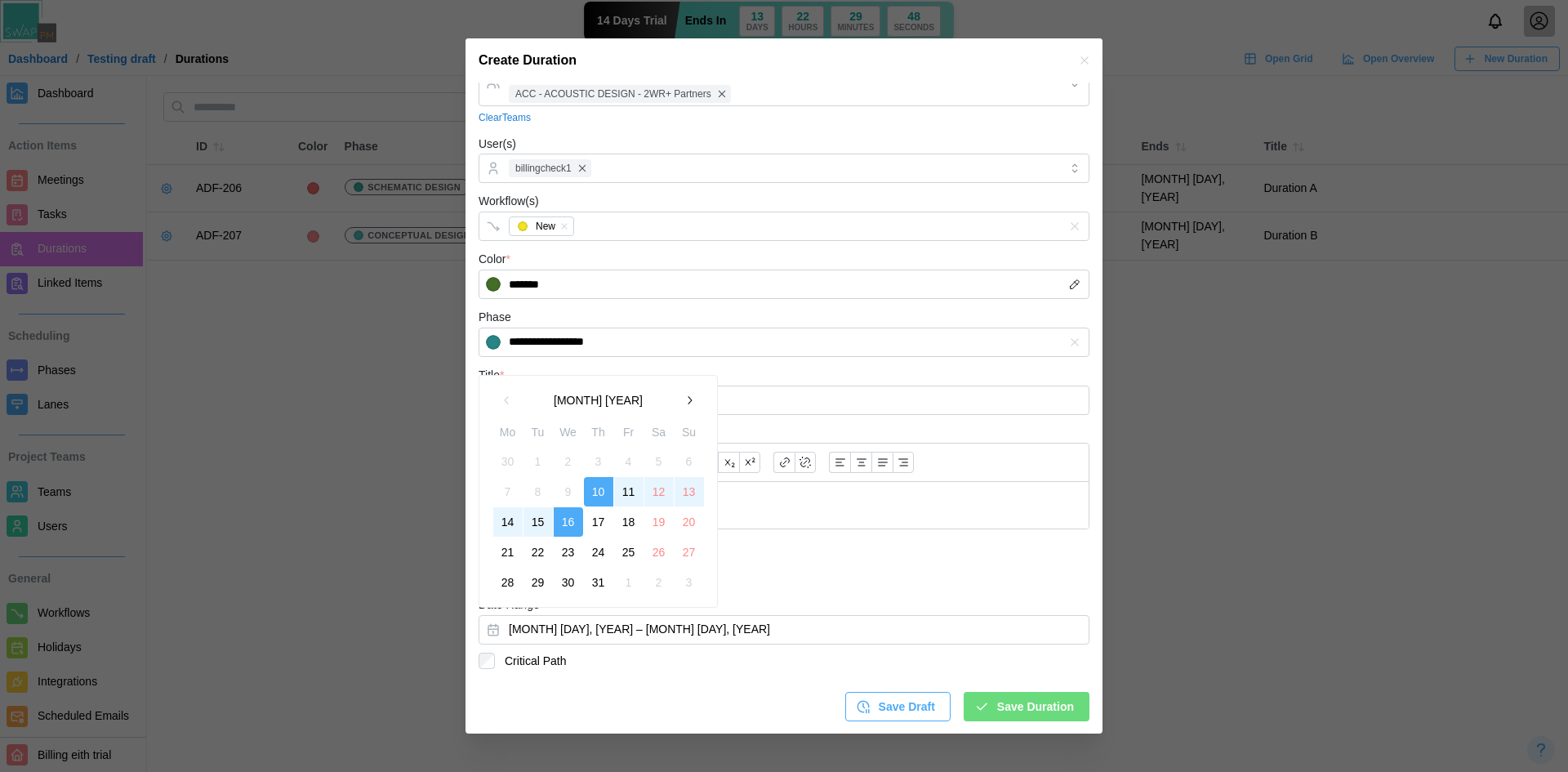 click on "25" at bounding box center [629, 552] 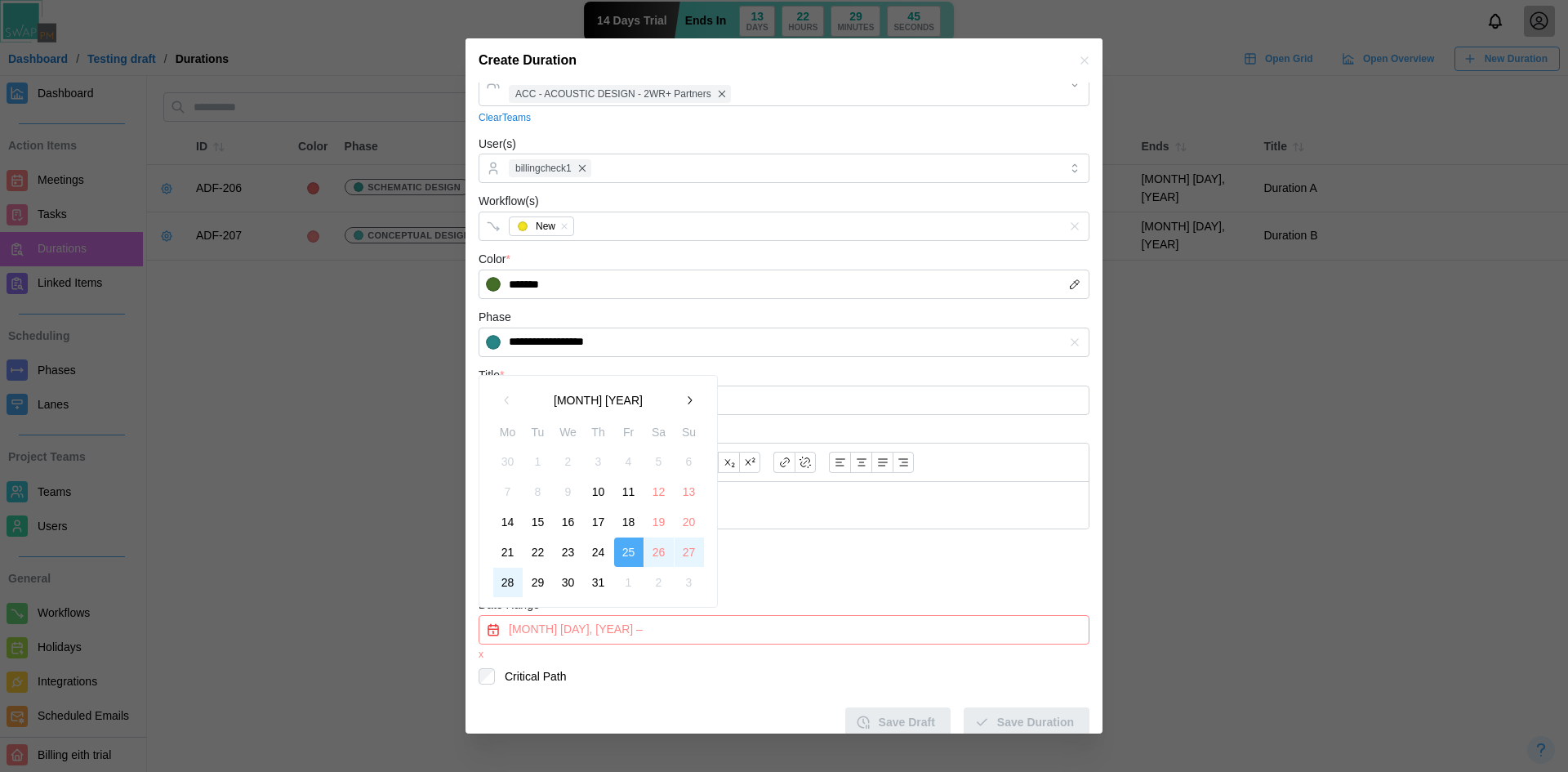click on "28" at bounding box center [508, 582] 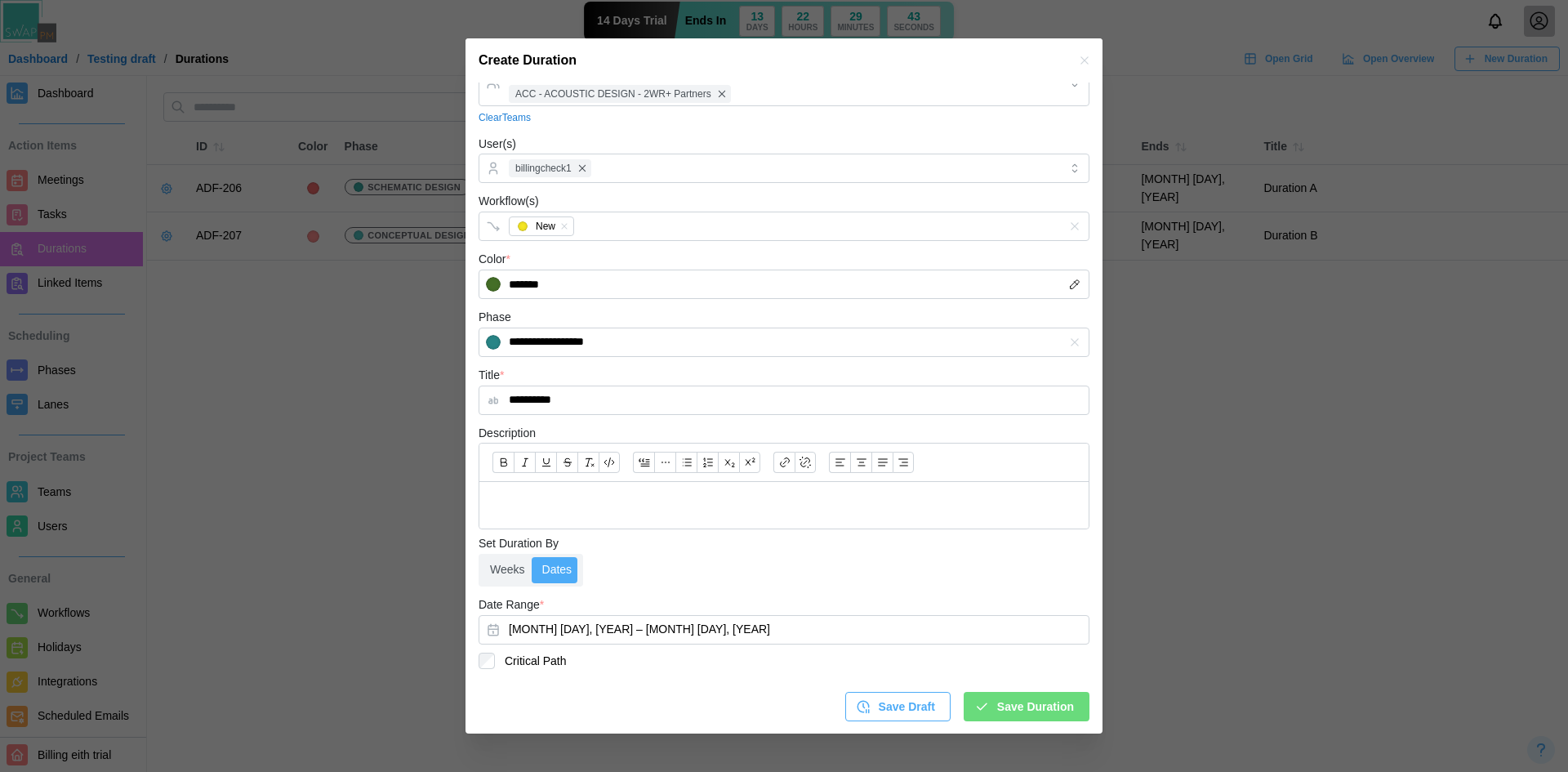 click on "Save Duration" at bounding box center (1036, 707) 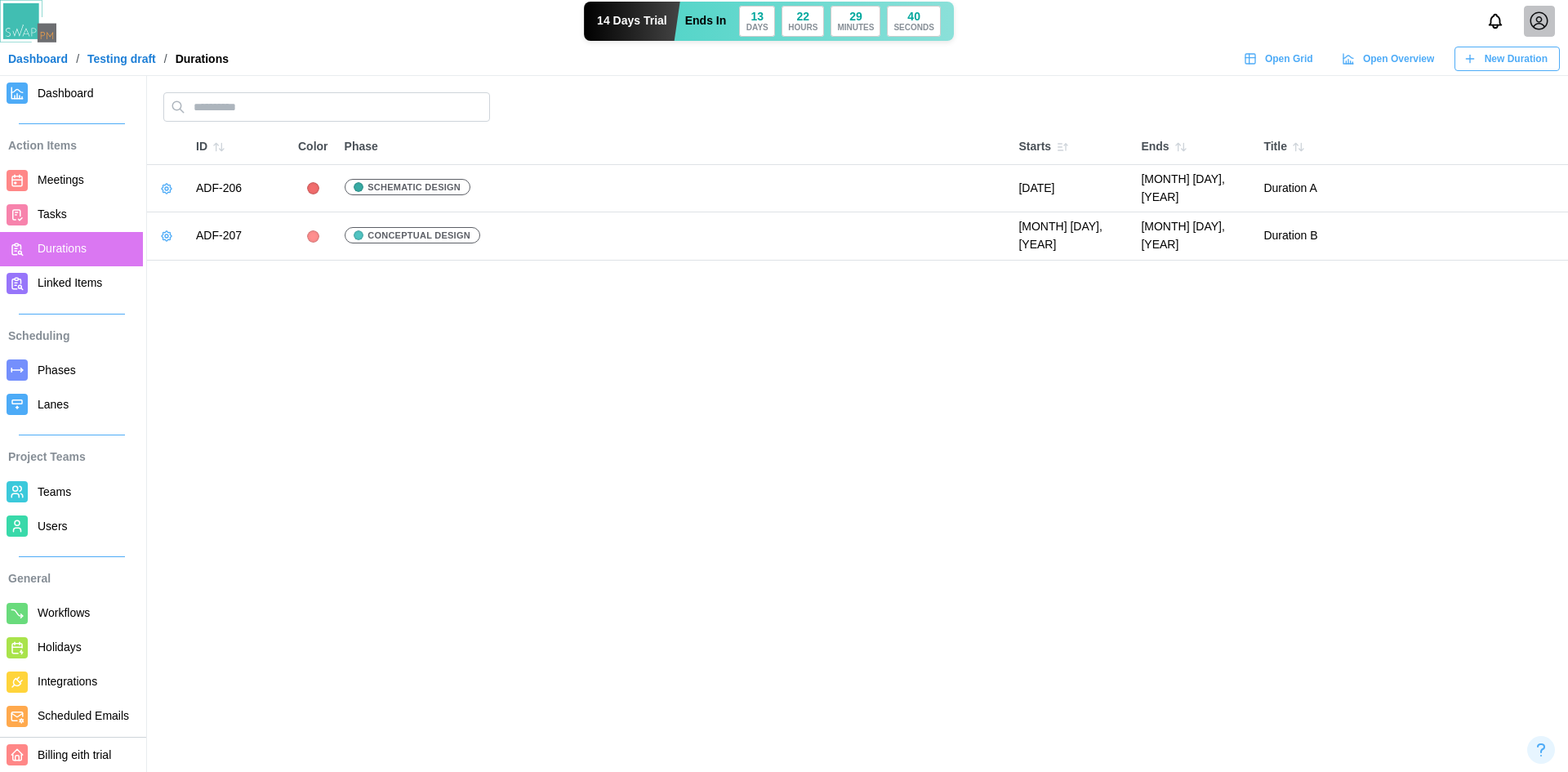 click on "New Duration" at bounding box center (1516, 59) 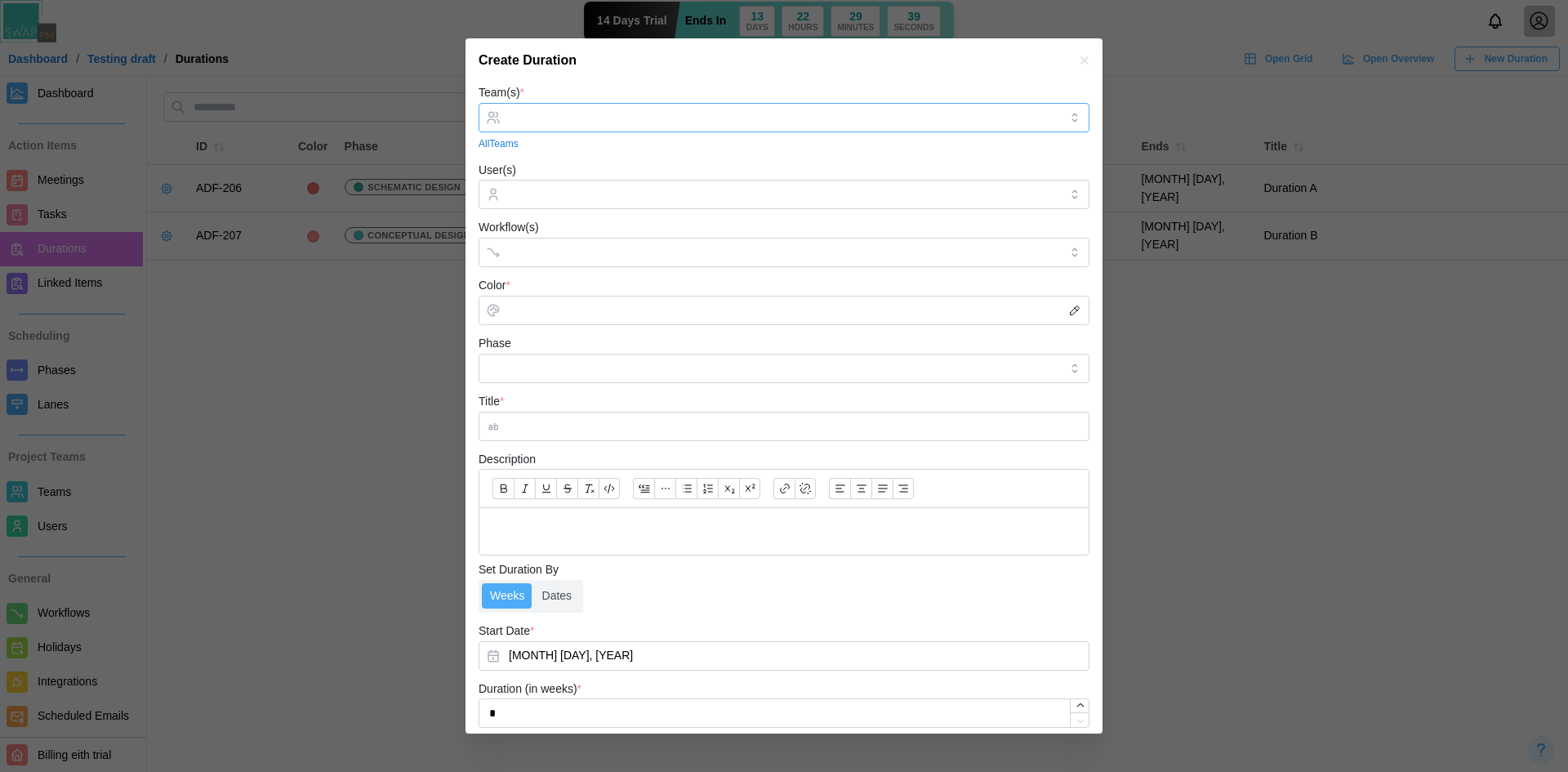click on "Team(s)  *" at bounding box center [784, 118] 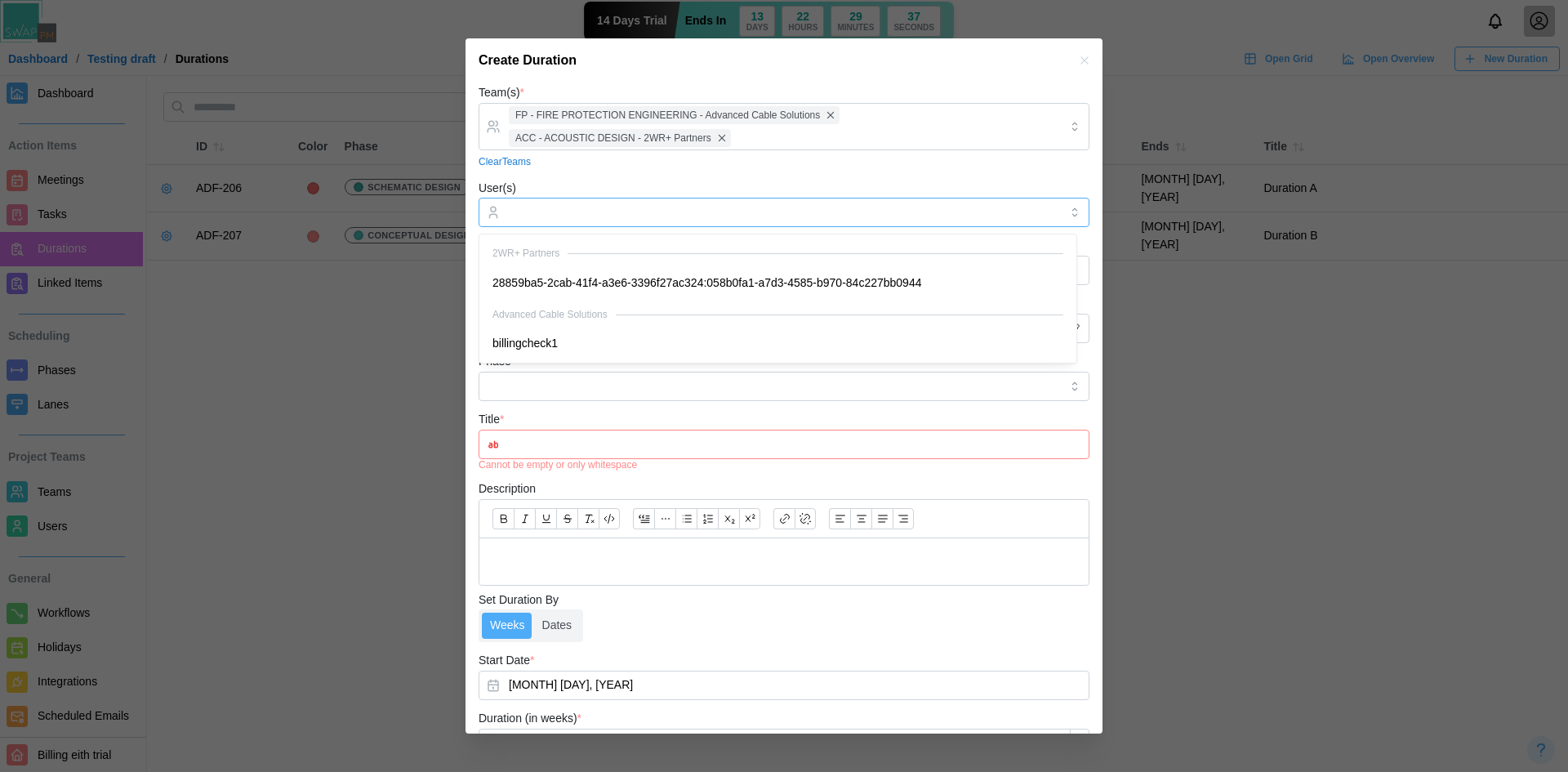 click on "User(s)" at bounding box center (784, 212) 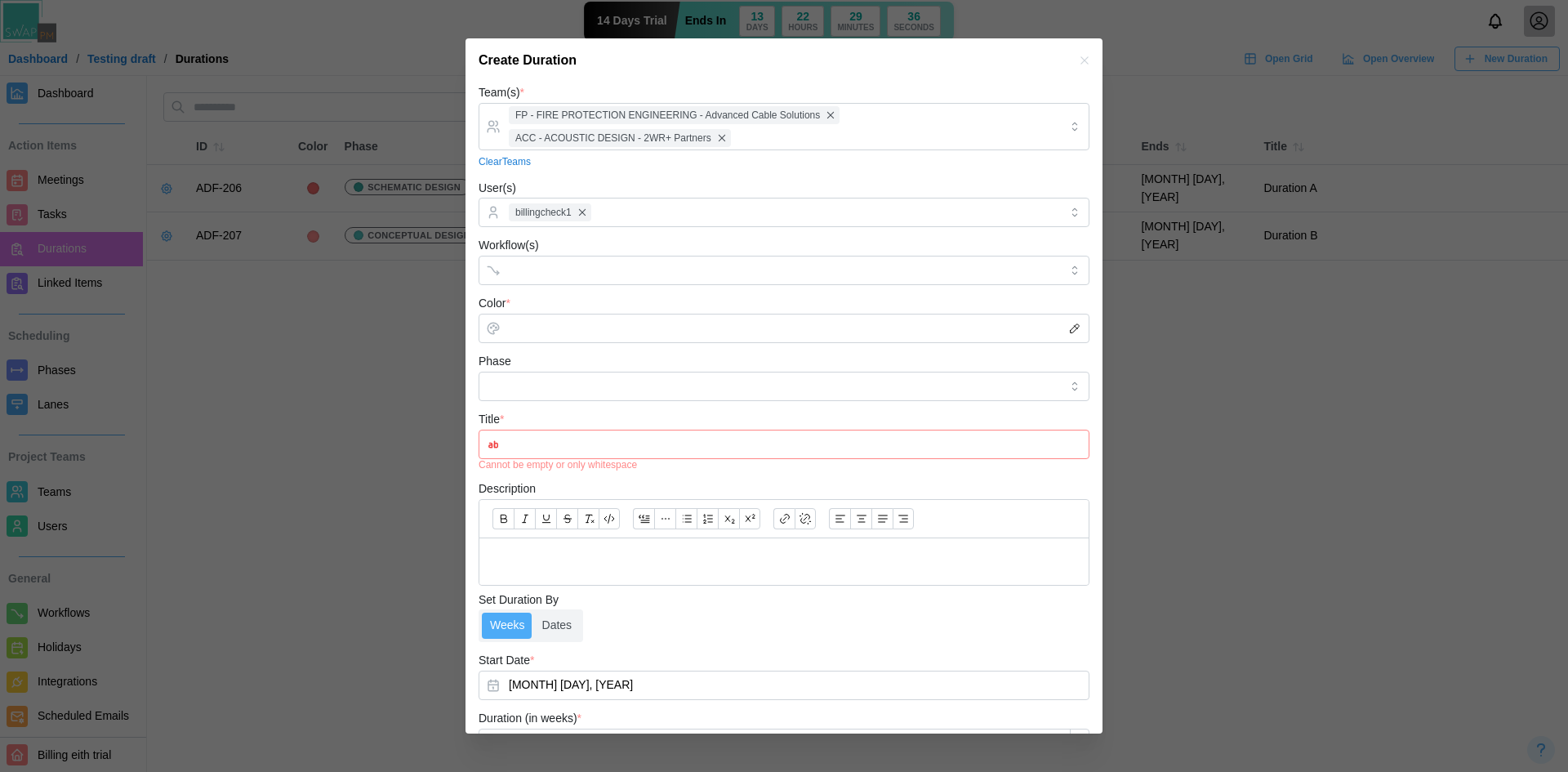 click on "User(s) billingcheck1" at bounding box center (784, 203) 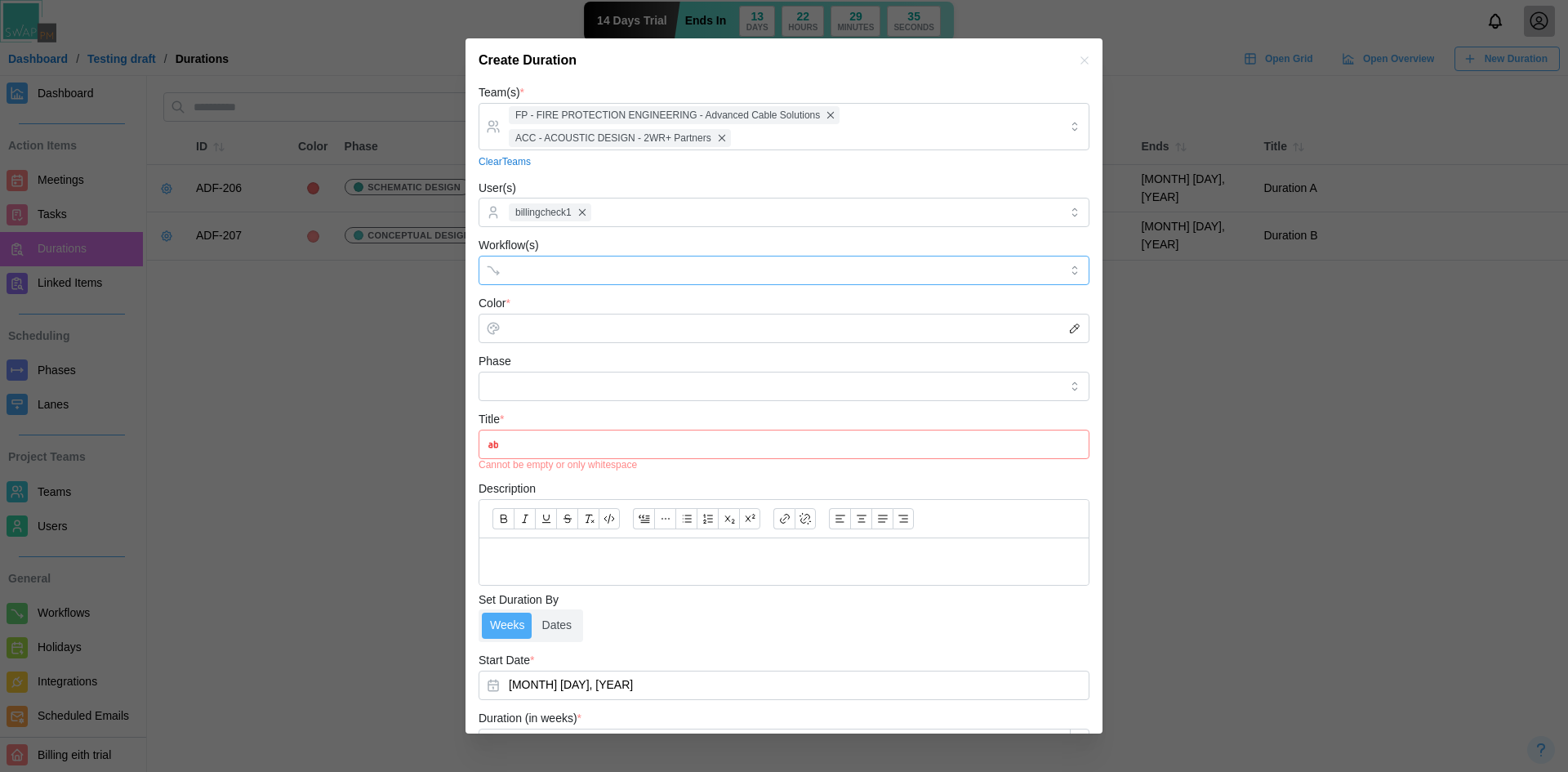 click on "Workflow(s)" at bounding box center [769, 270] 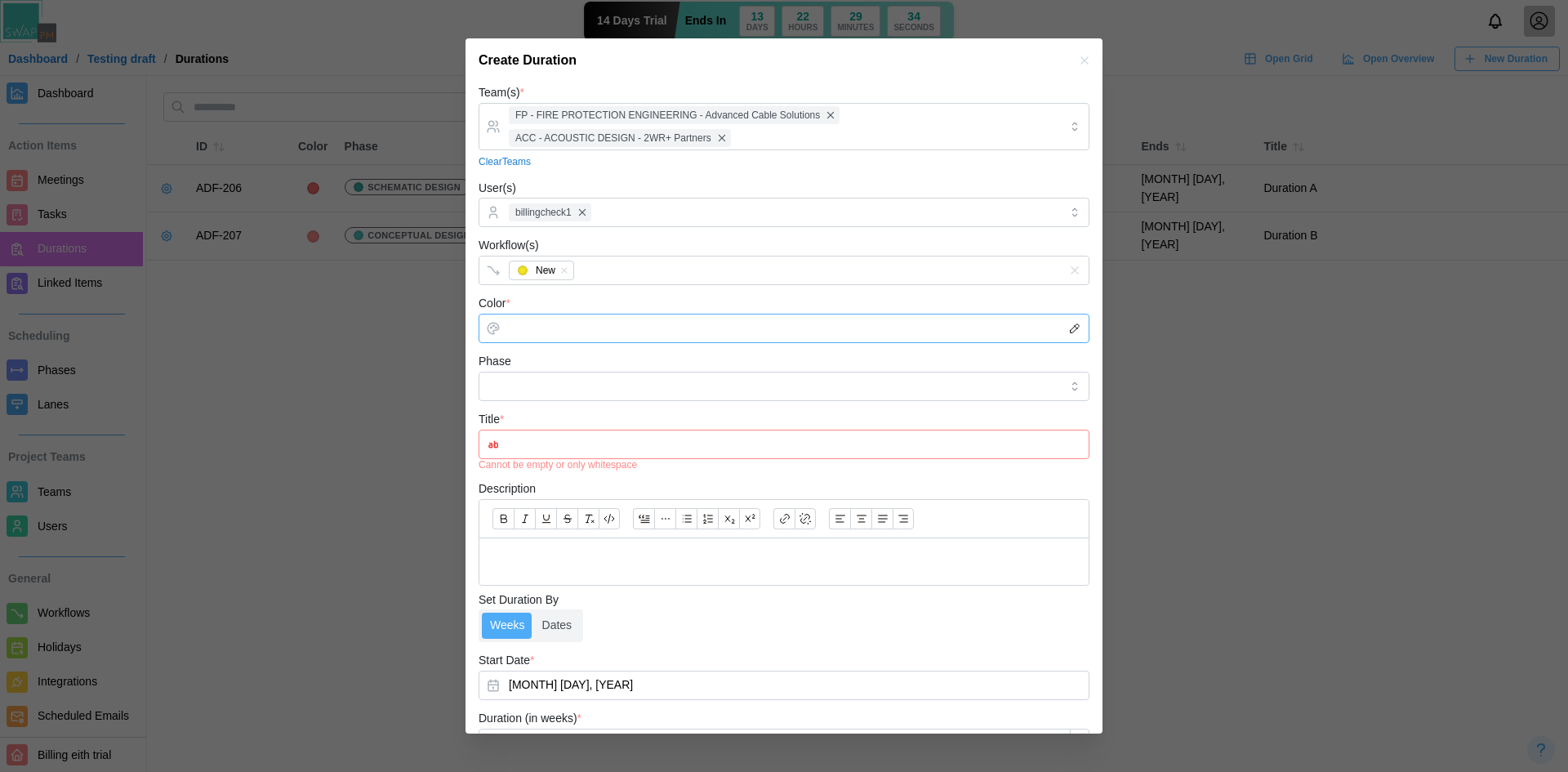click on "Color  *" at bounding box center (784, 328) 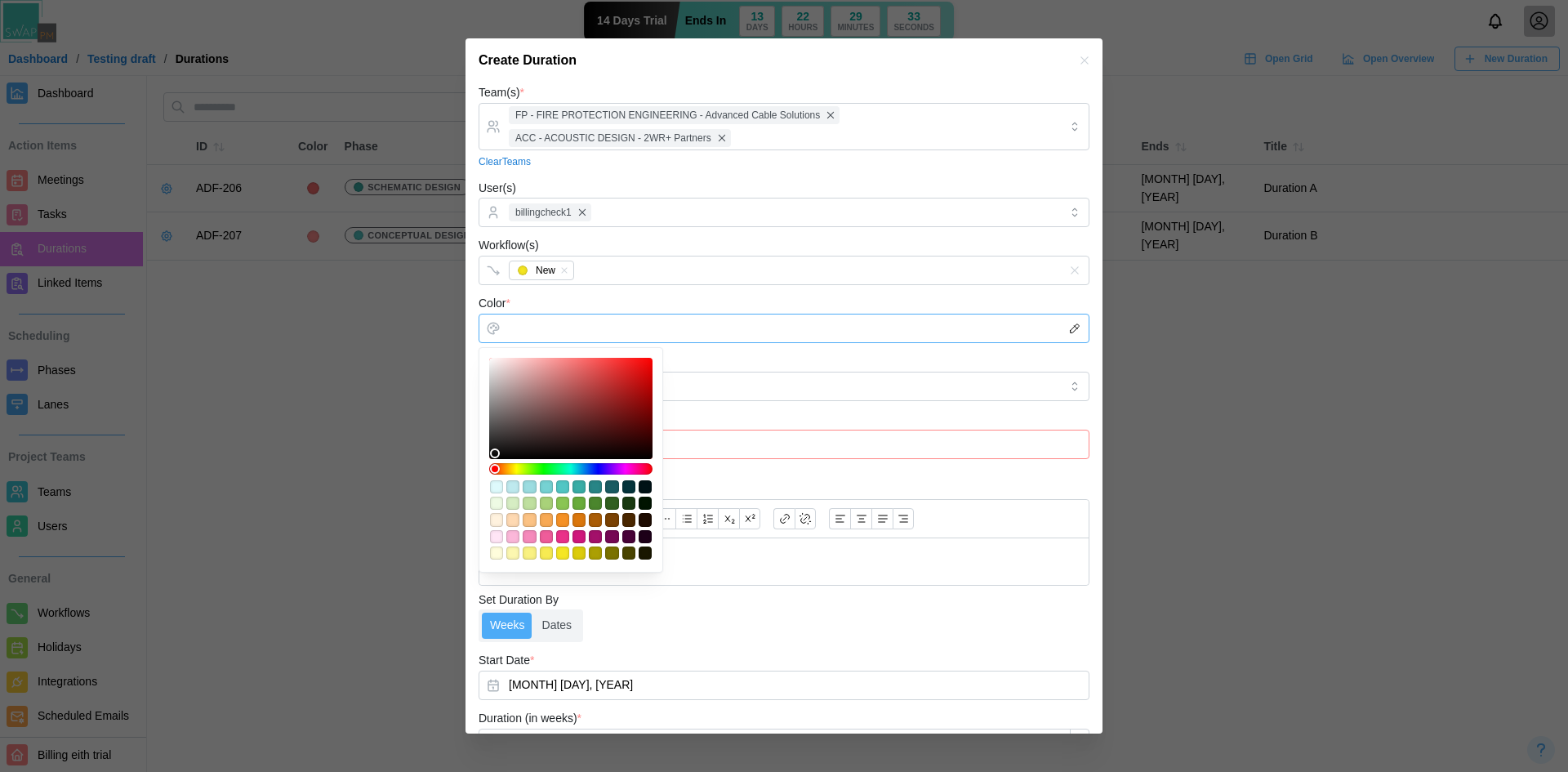 click at bounding box center [612, 537] 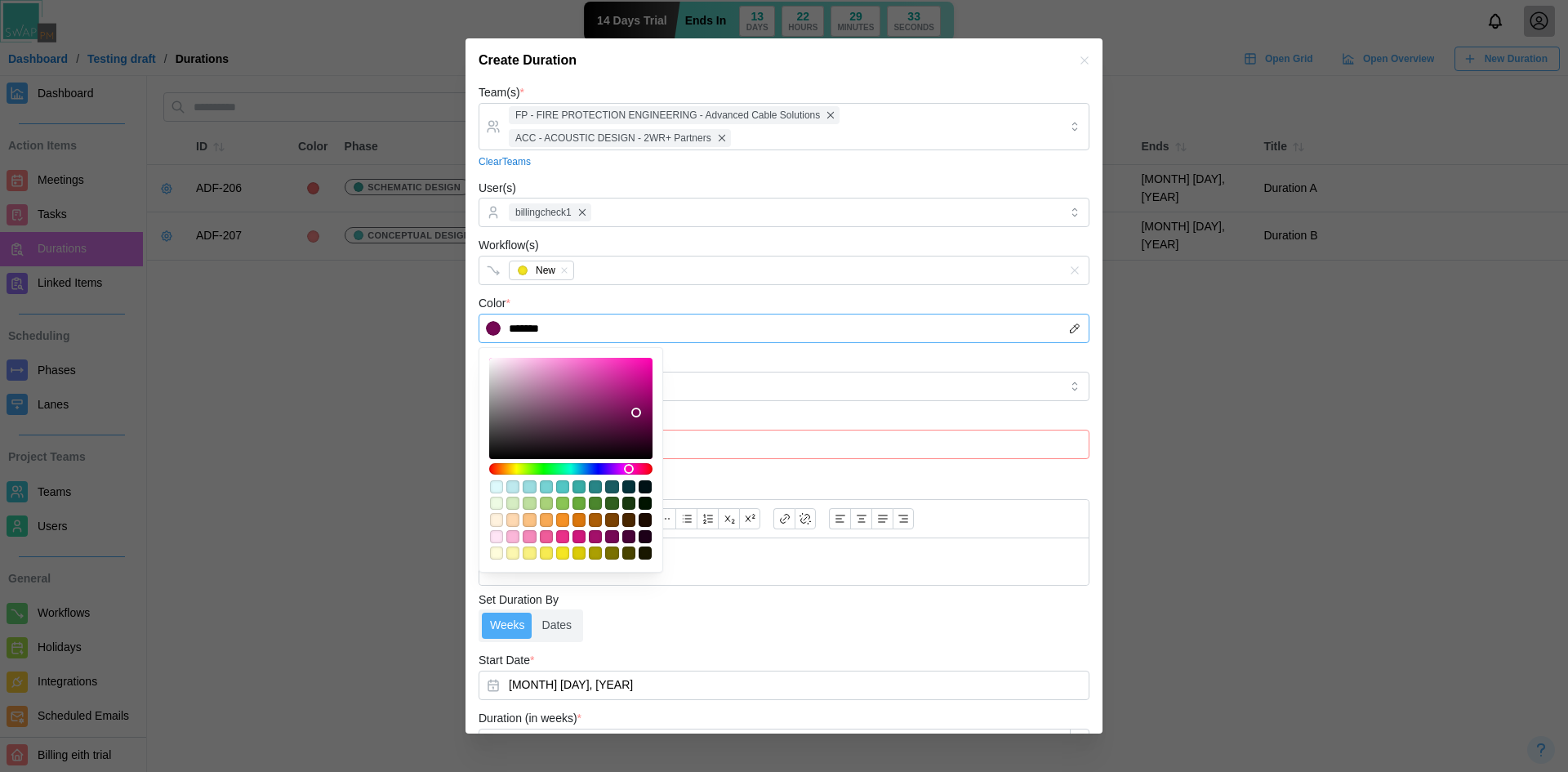 type on "*******" 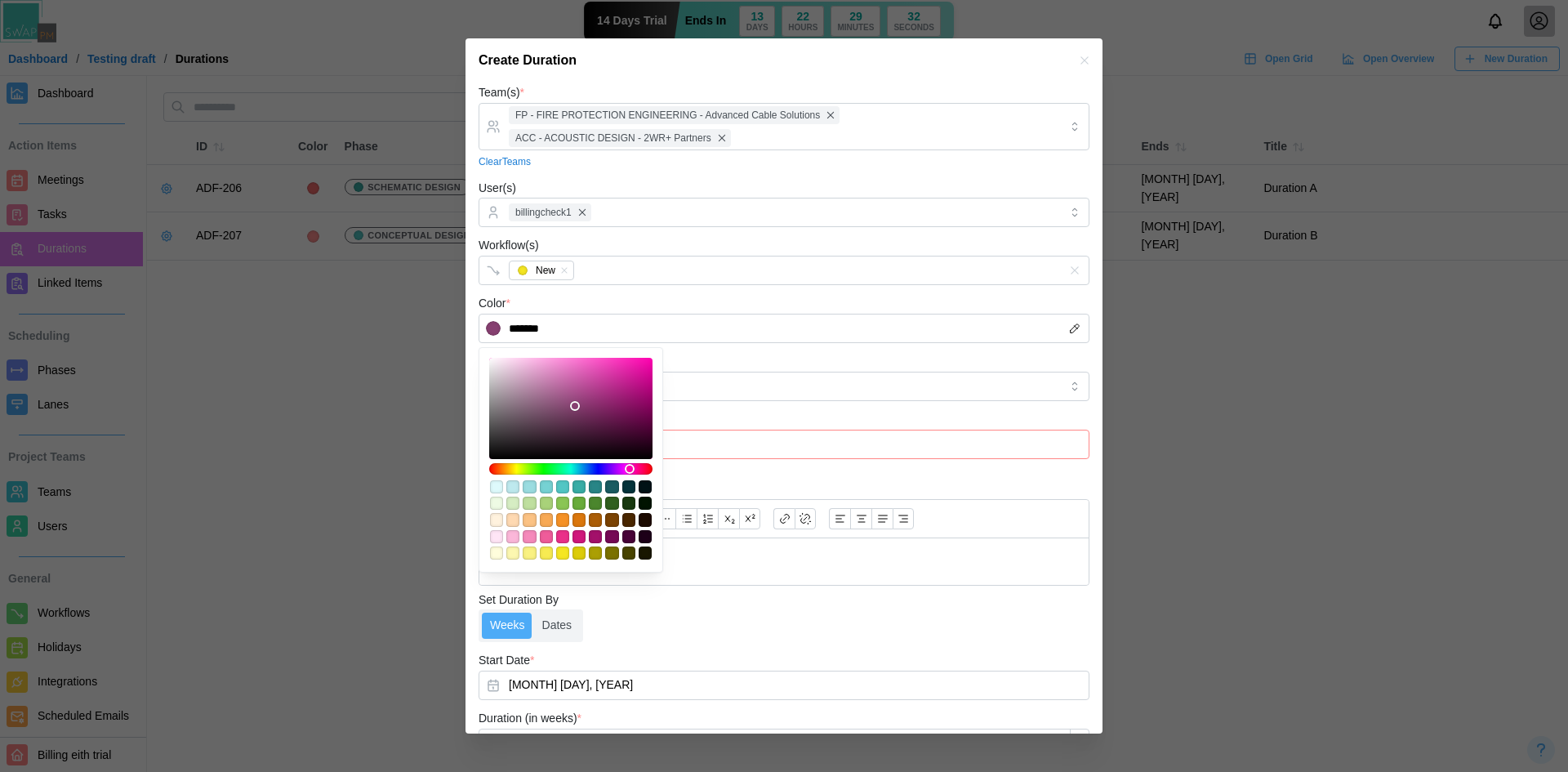click on "Title  * Cannot be empty or only whitespace" at bounding box center (784, 440) 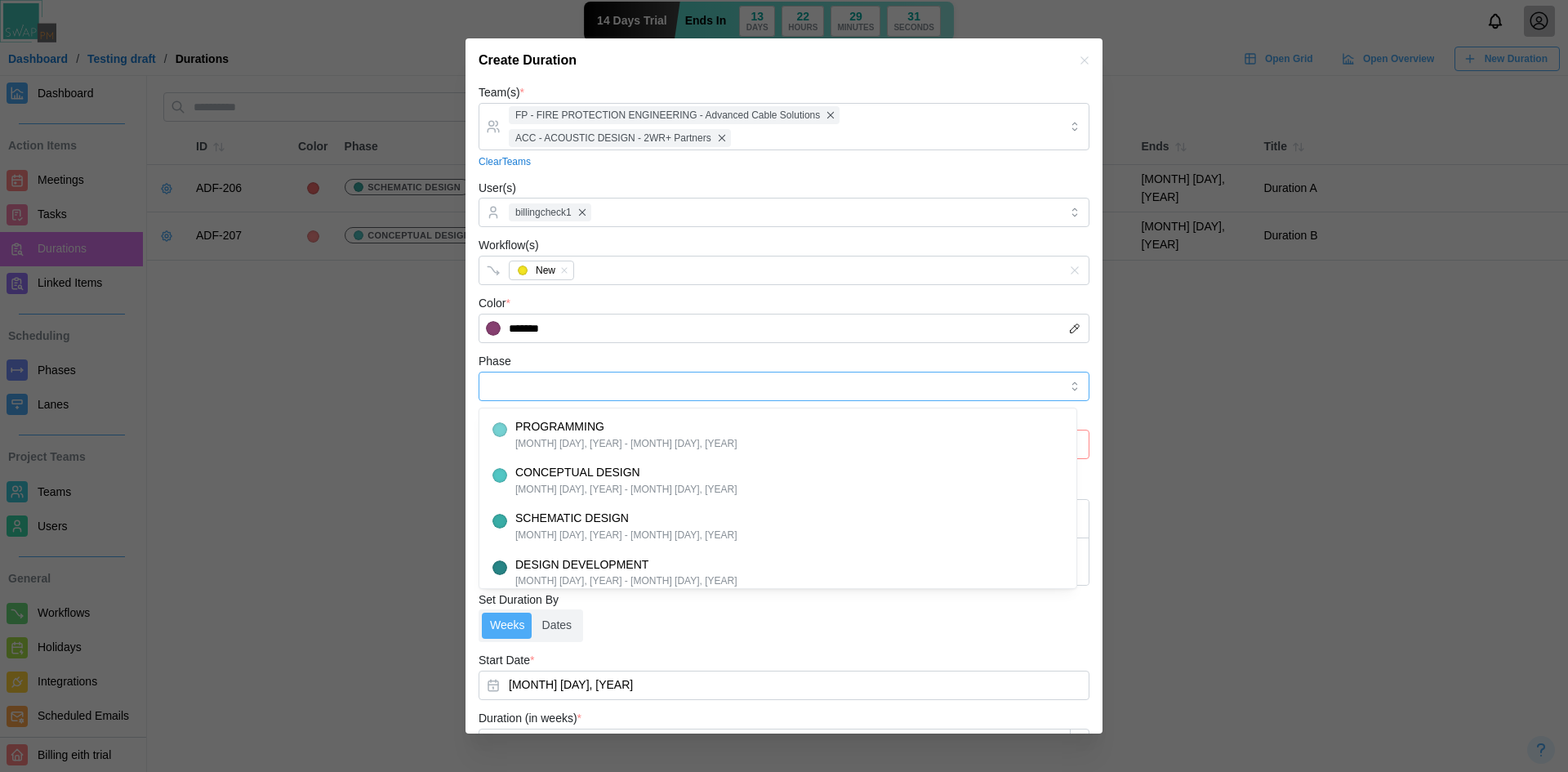 click on "Phase" at bounding box center (784, 386) 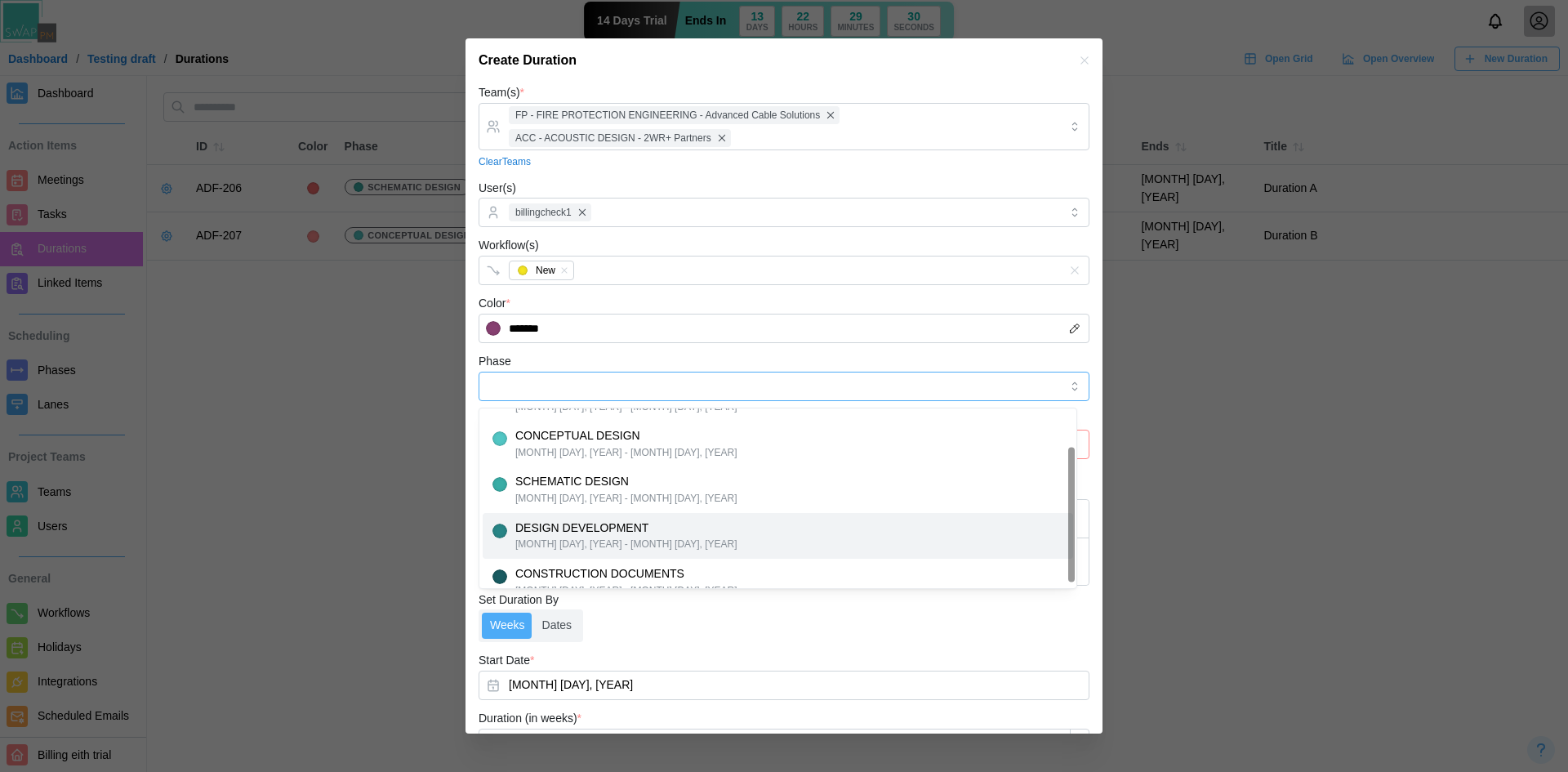 scroll, scrollTop: 56, scrollLeft: 0, axis: vertical 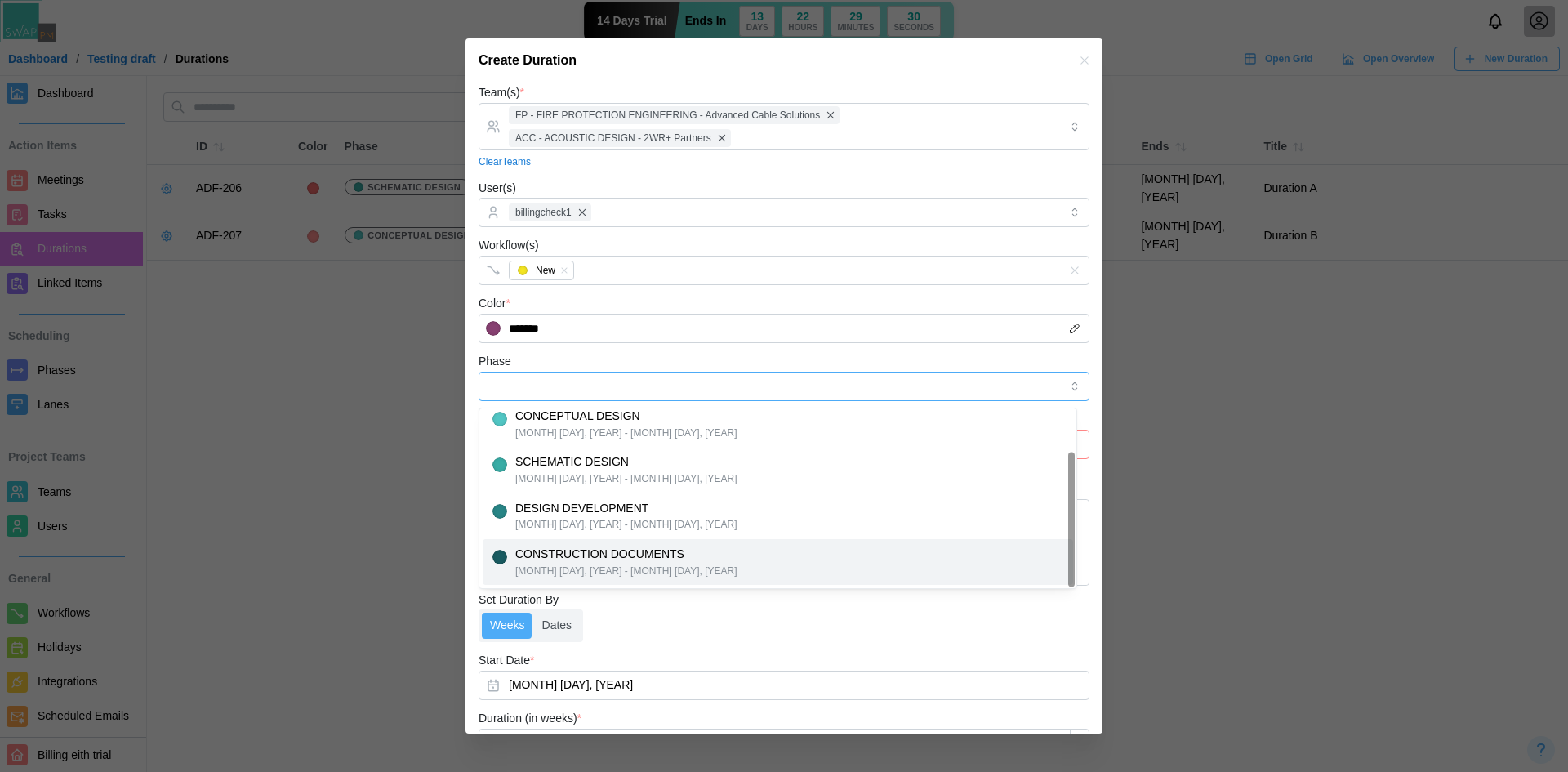 type on "**********" 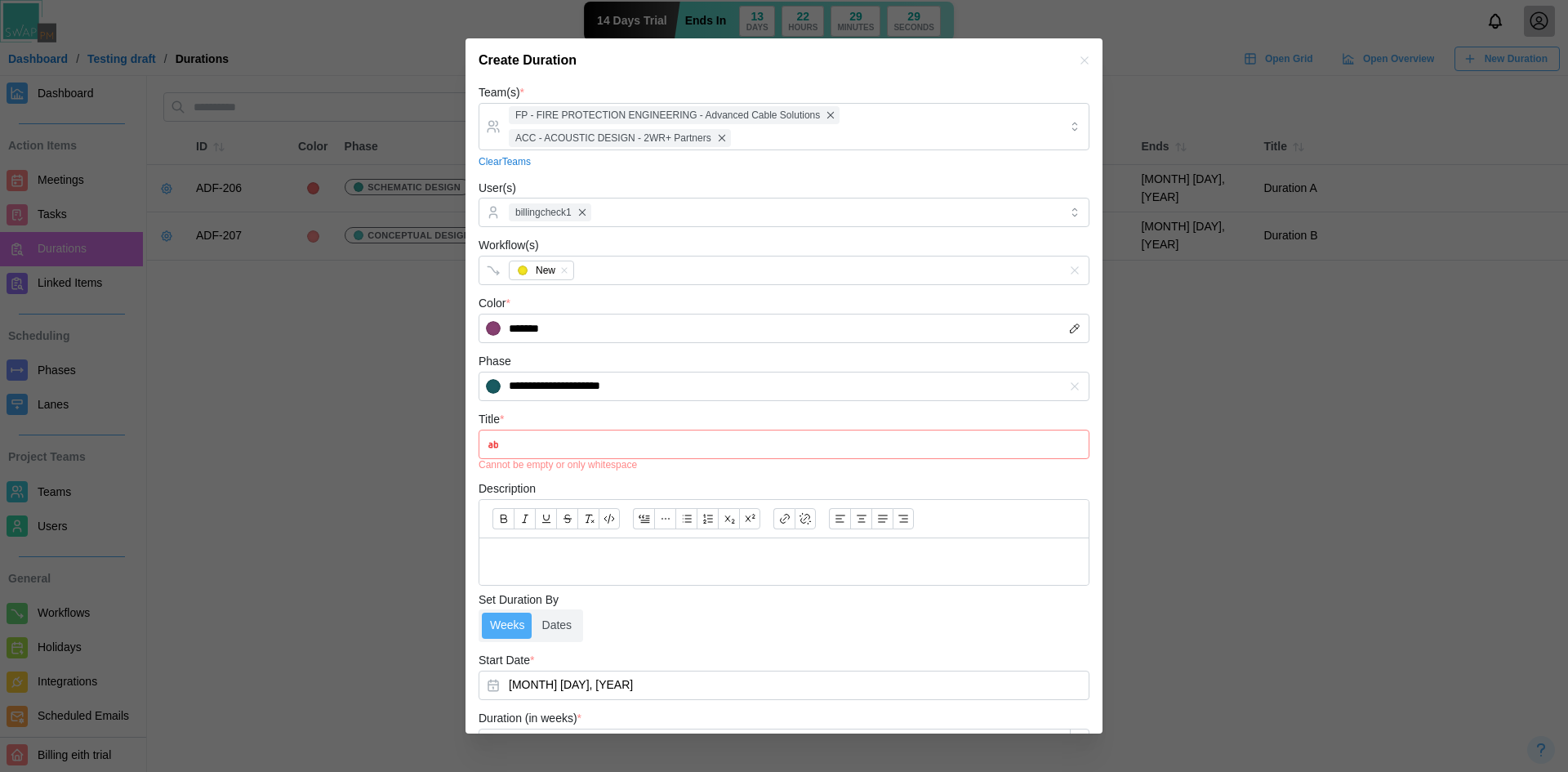 click on "Title  *" at bounding box center (784, 444) 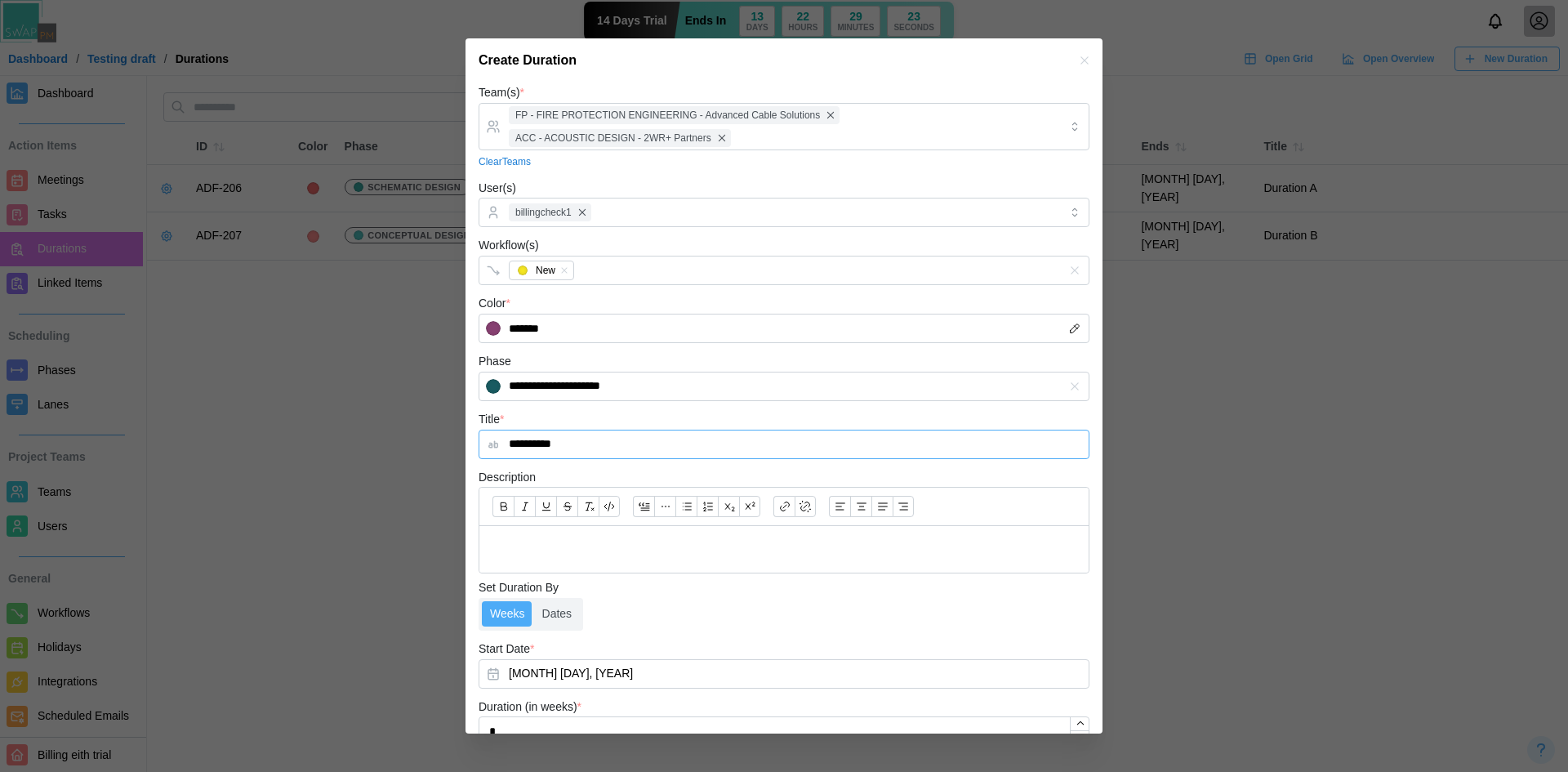 type on "**********" 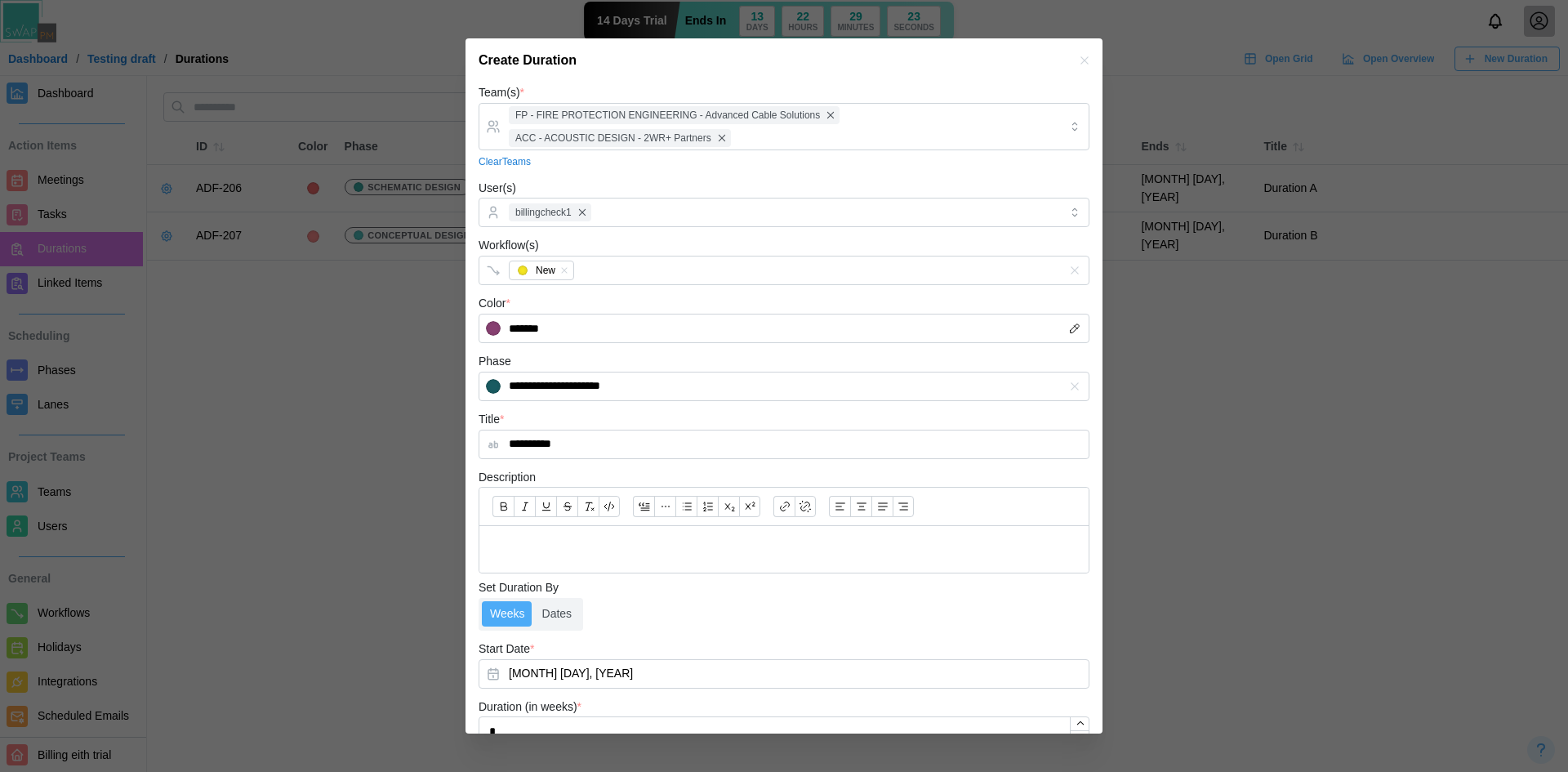 click at bounding box center [784, 549] 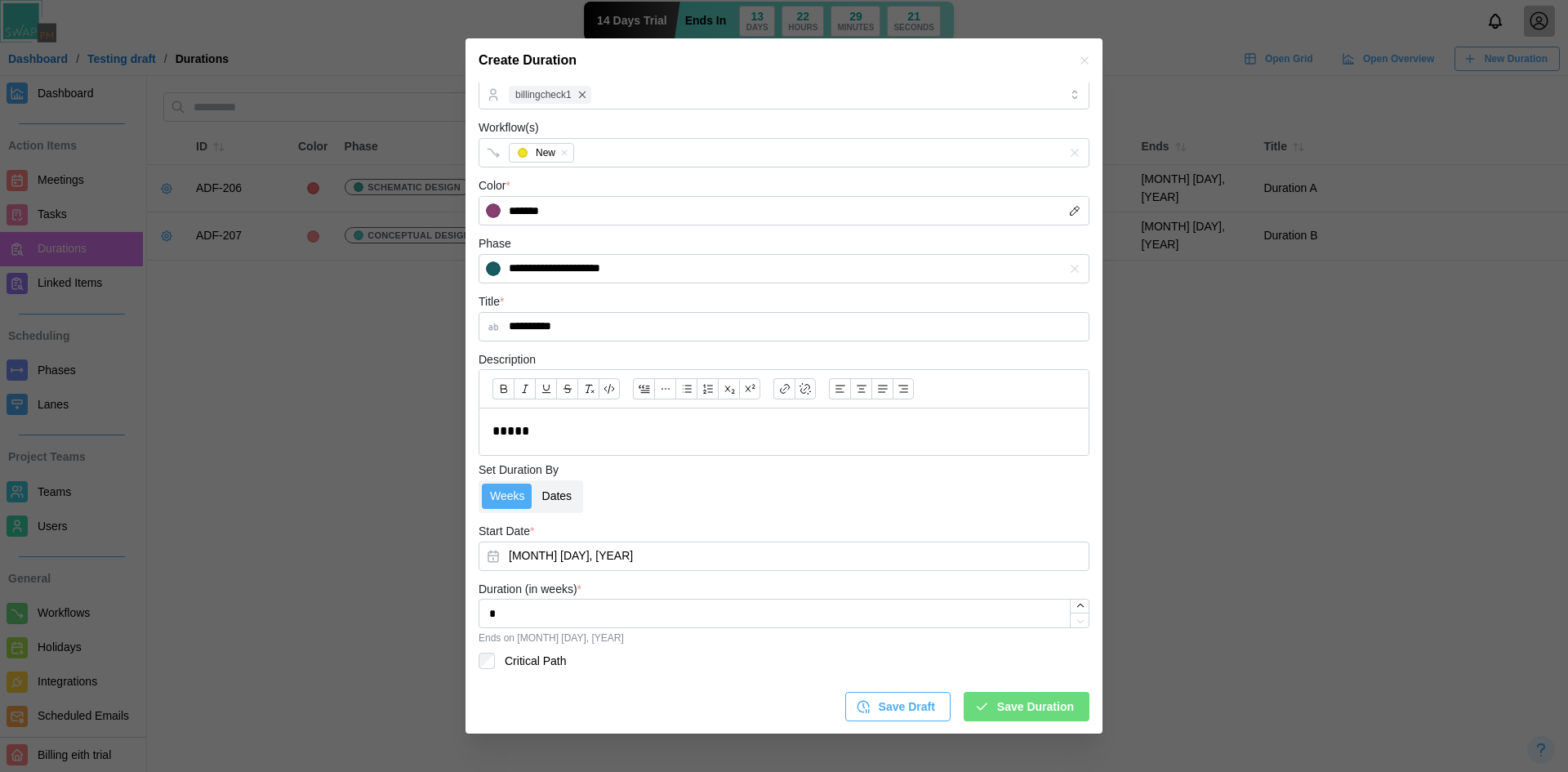 click on "Dates" at bounding box center (557, 497) 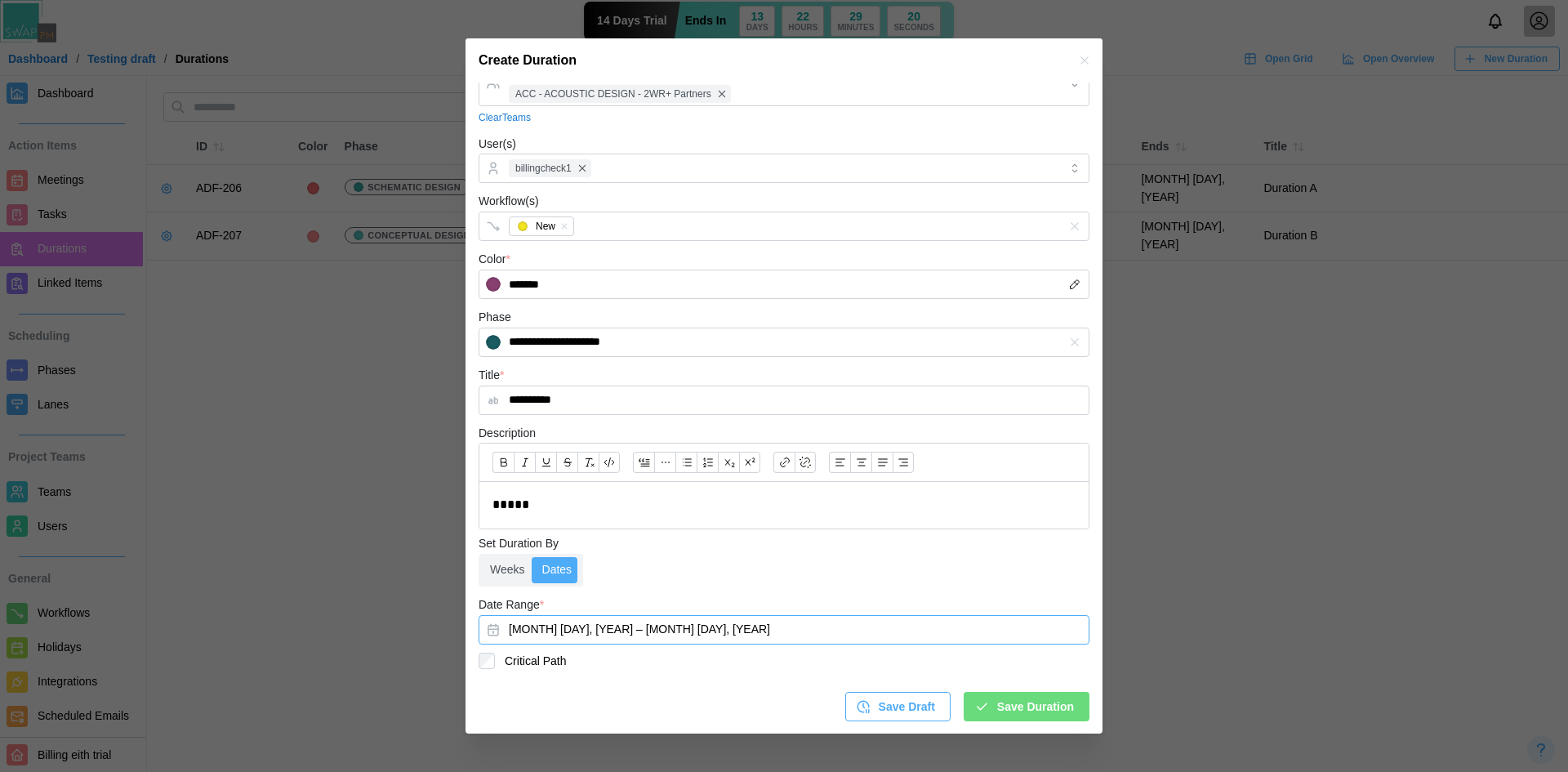 click on "[MONTH] [DAY], [YEAR] – [MONTH] [DAY], [YEAR]" at bounding box center (784, 630) 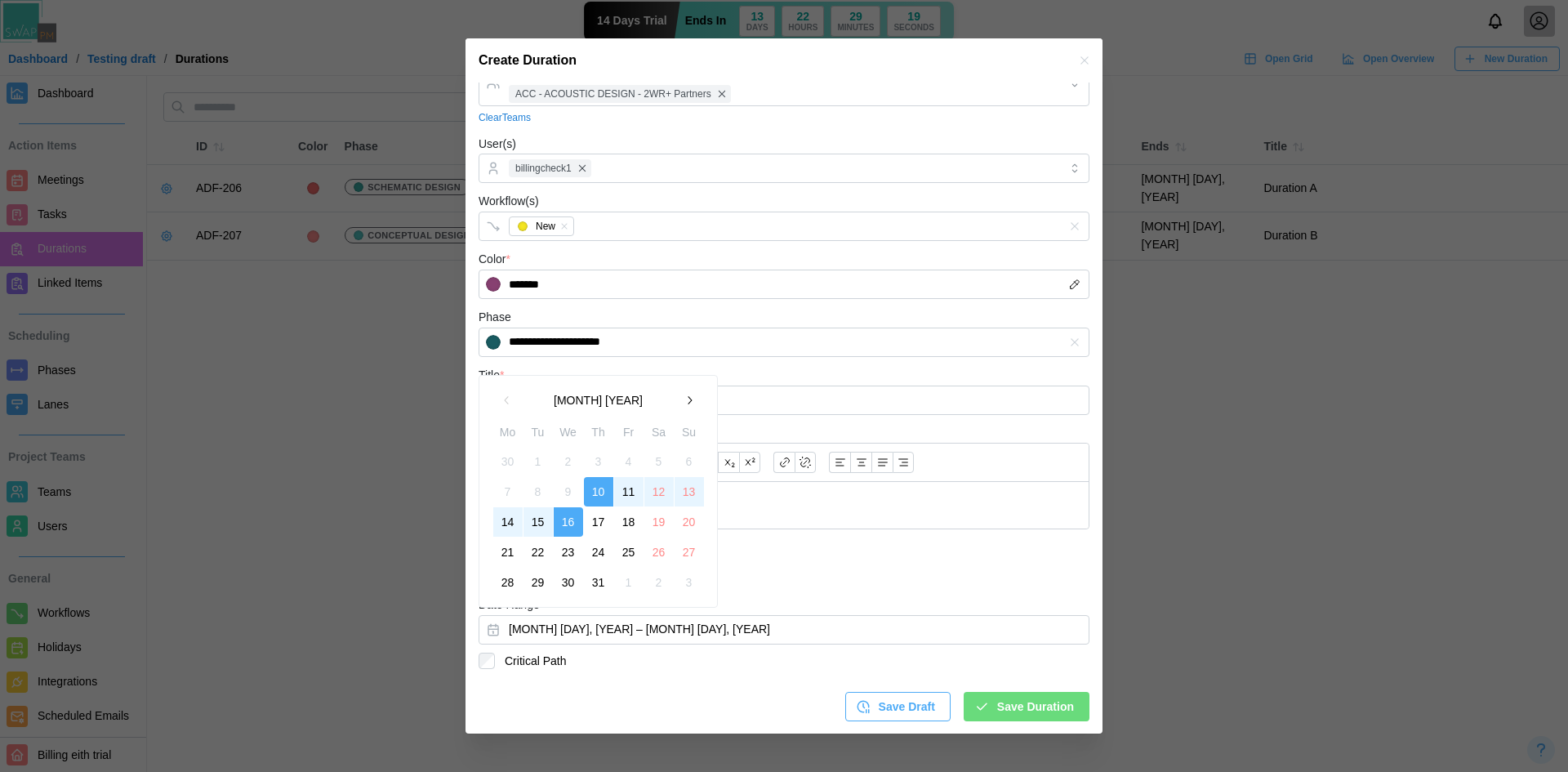 click on "30" at bounding box center [568, 582] 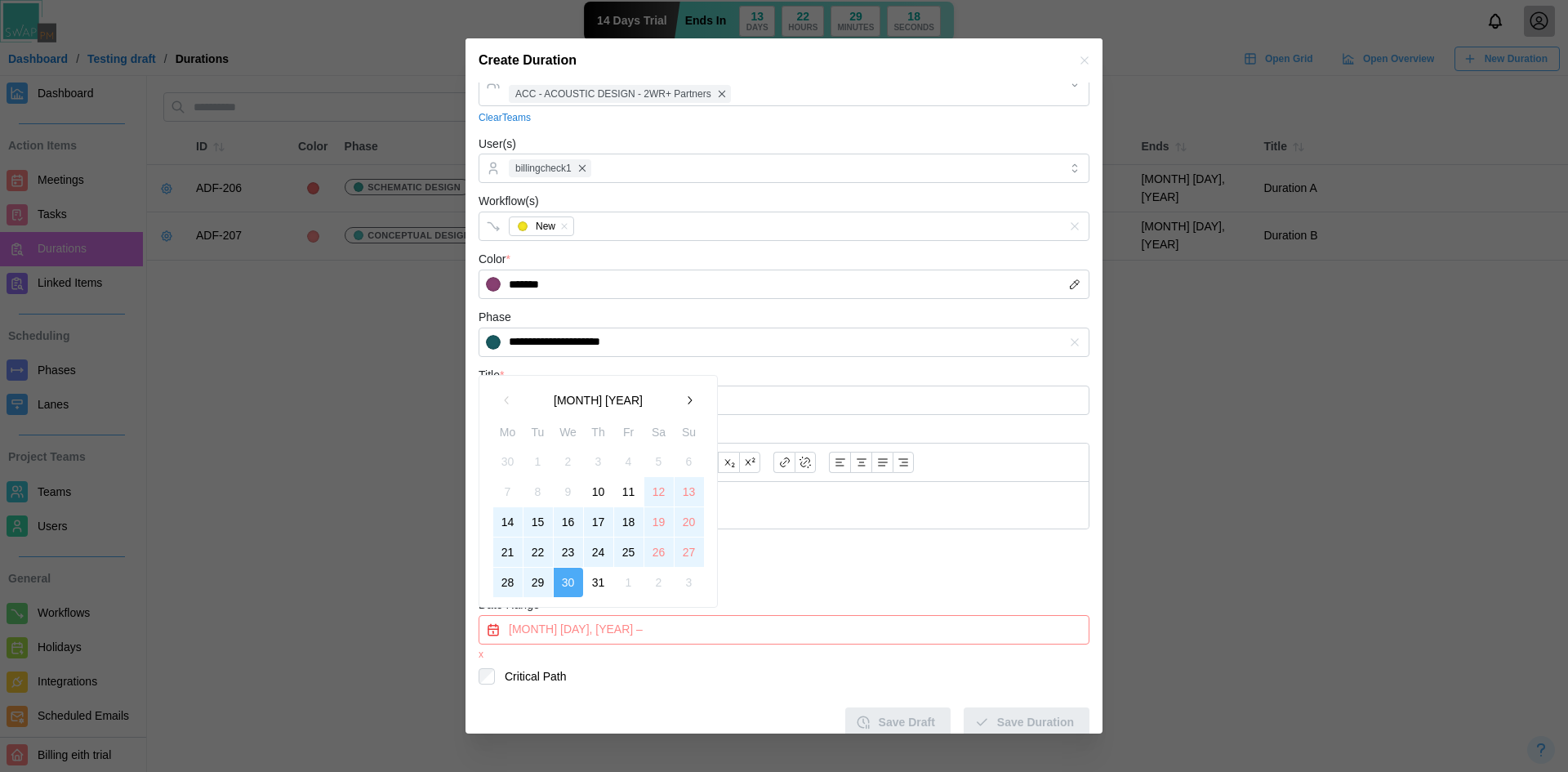 click at bounding box center [689, 400] 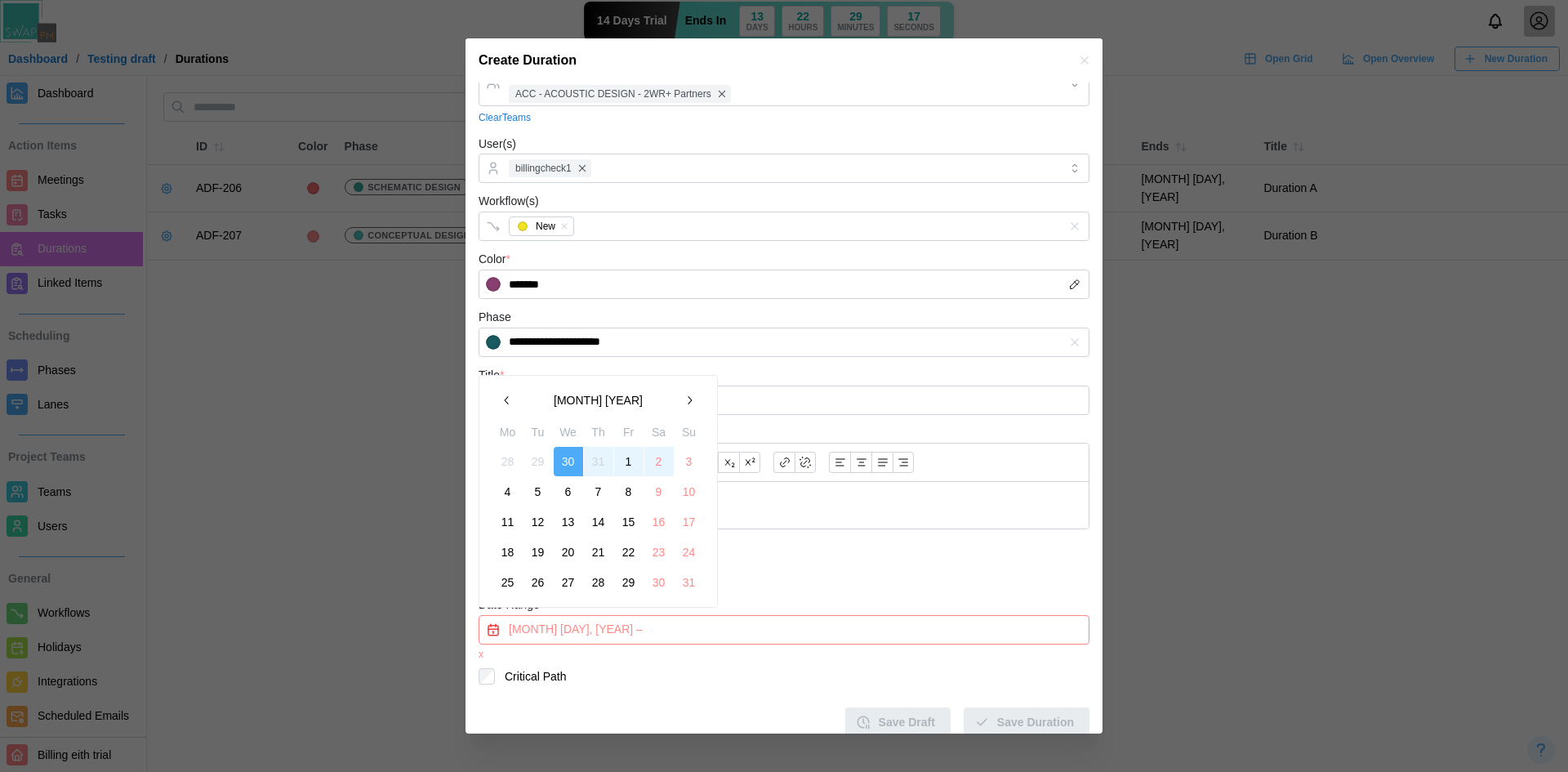 click on "2" at bounding box center [659, 462] 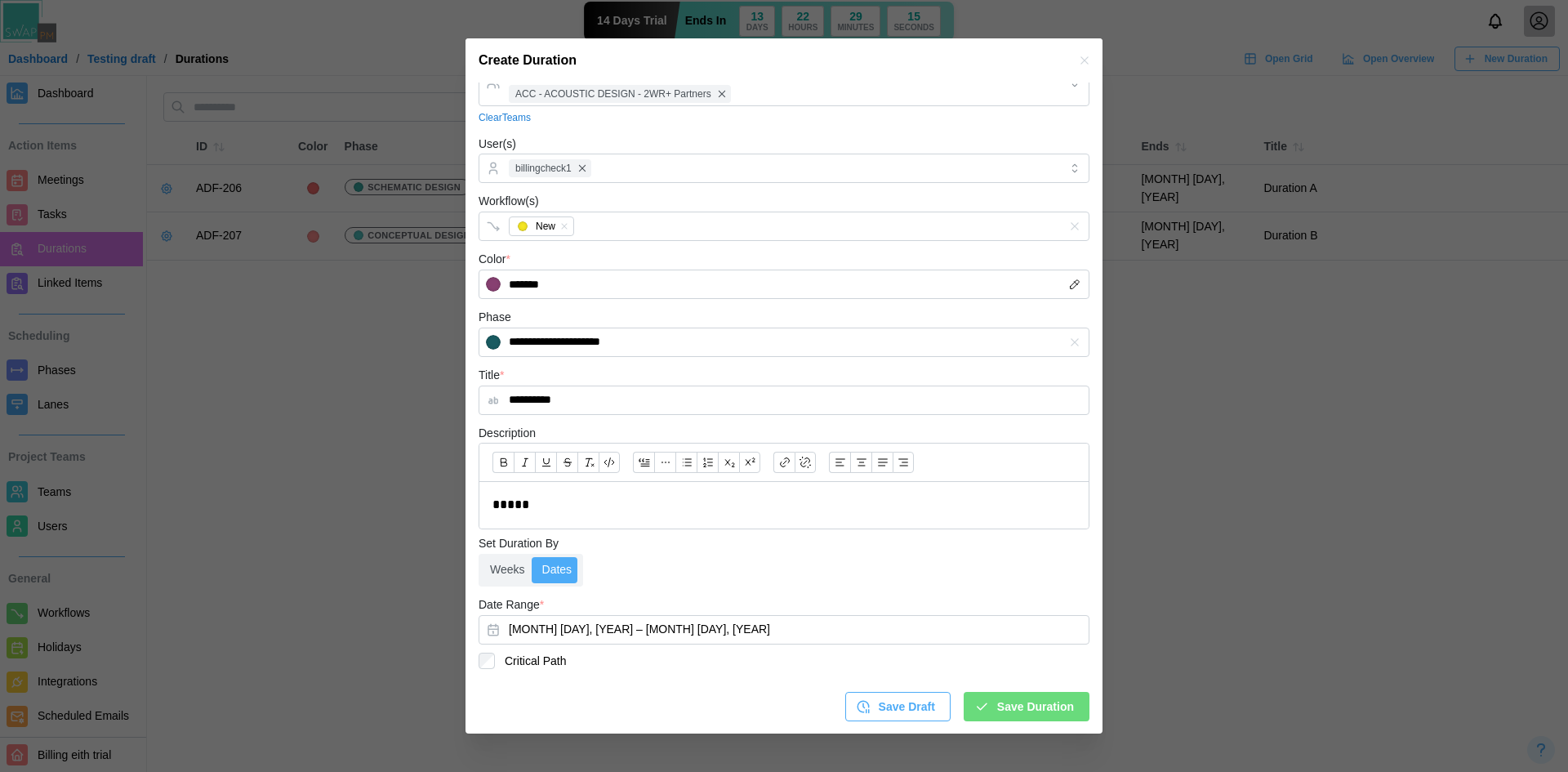 click on "Save Duration" at bounding box center [1036, 707] 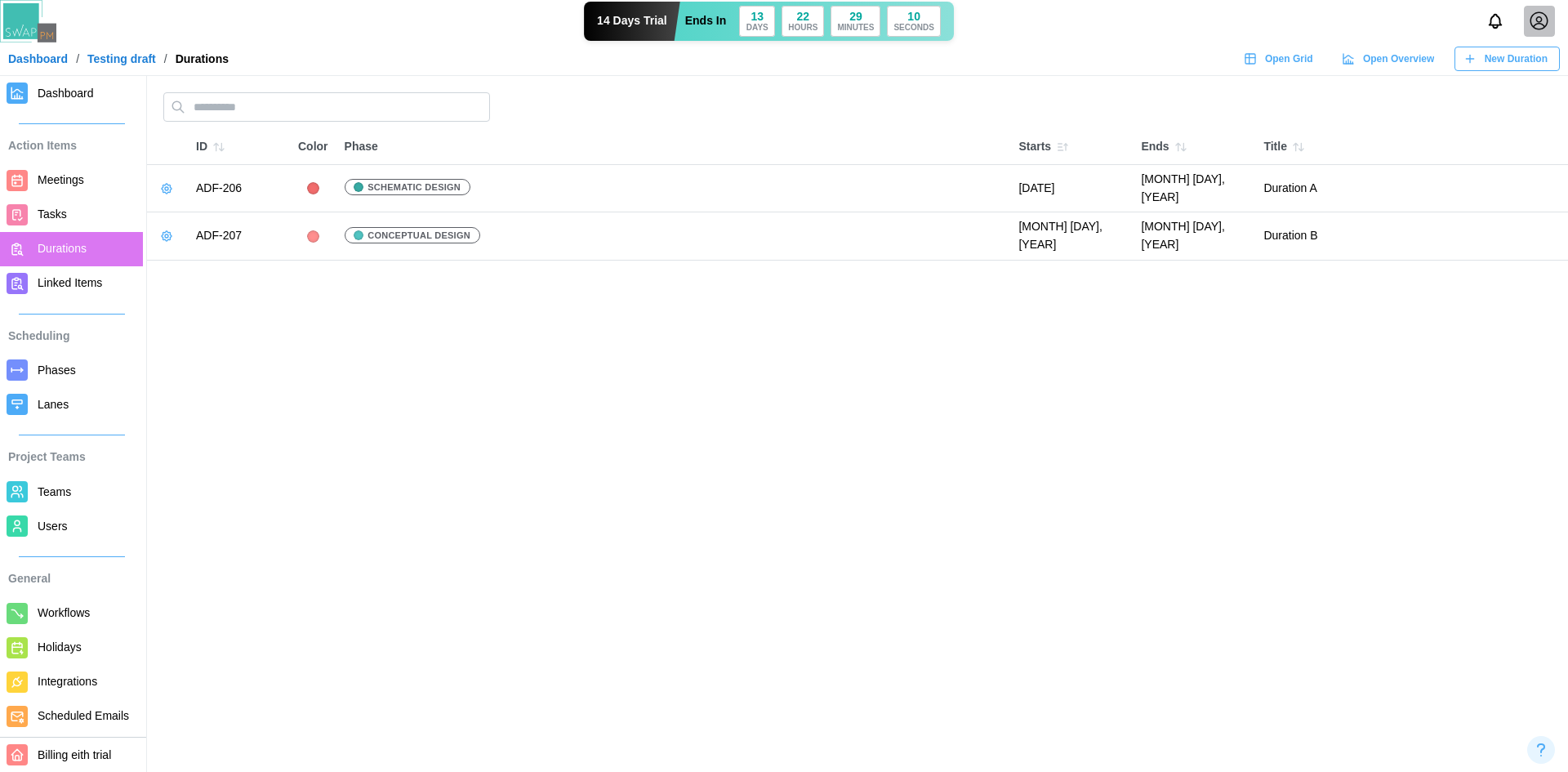 click on "New Duration" at bounding box center [1516, 59] 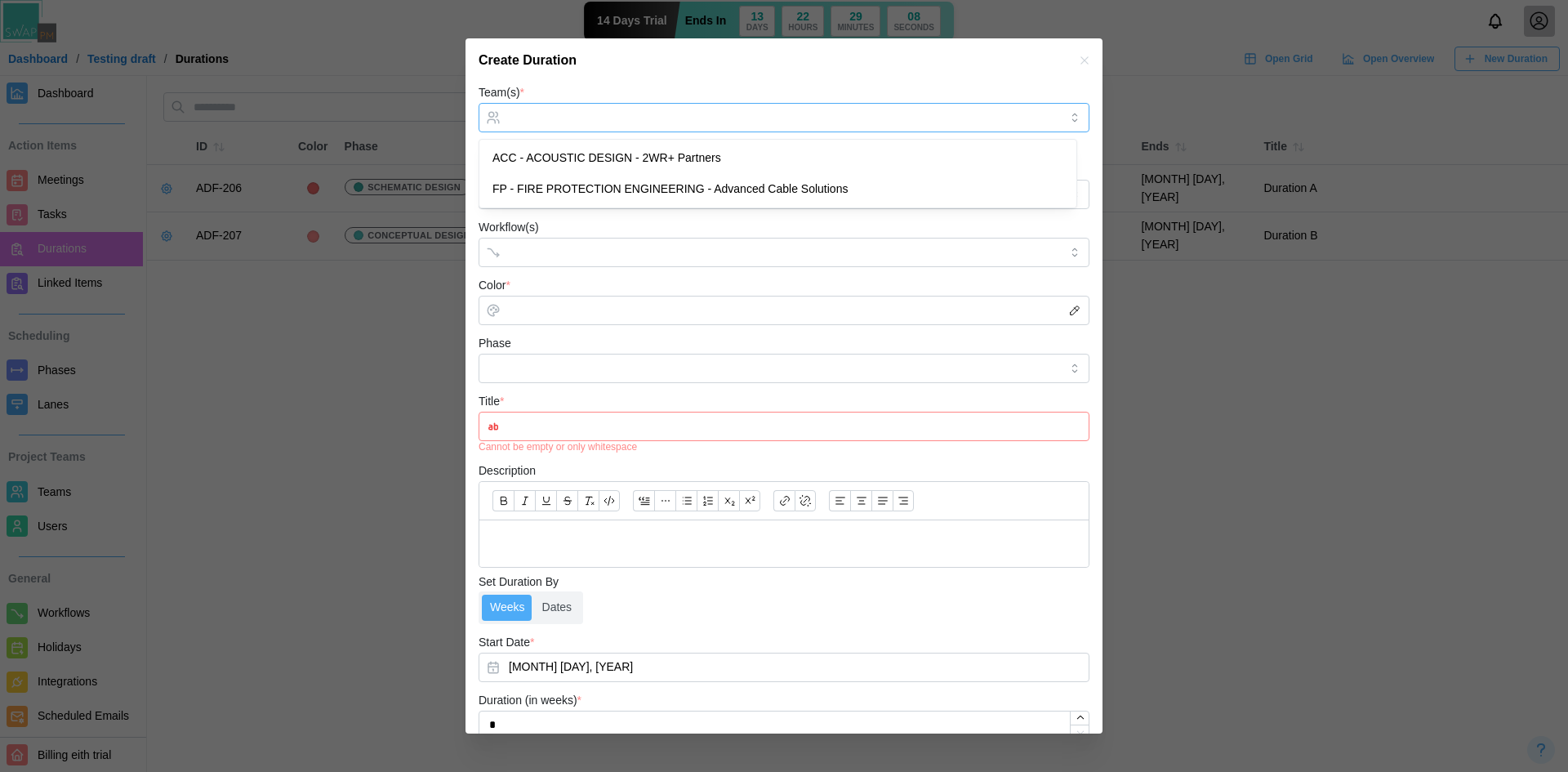 click on "Team(s)  *" at bounding box center [784, 118] 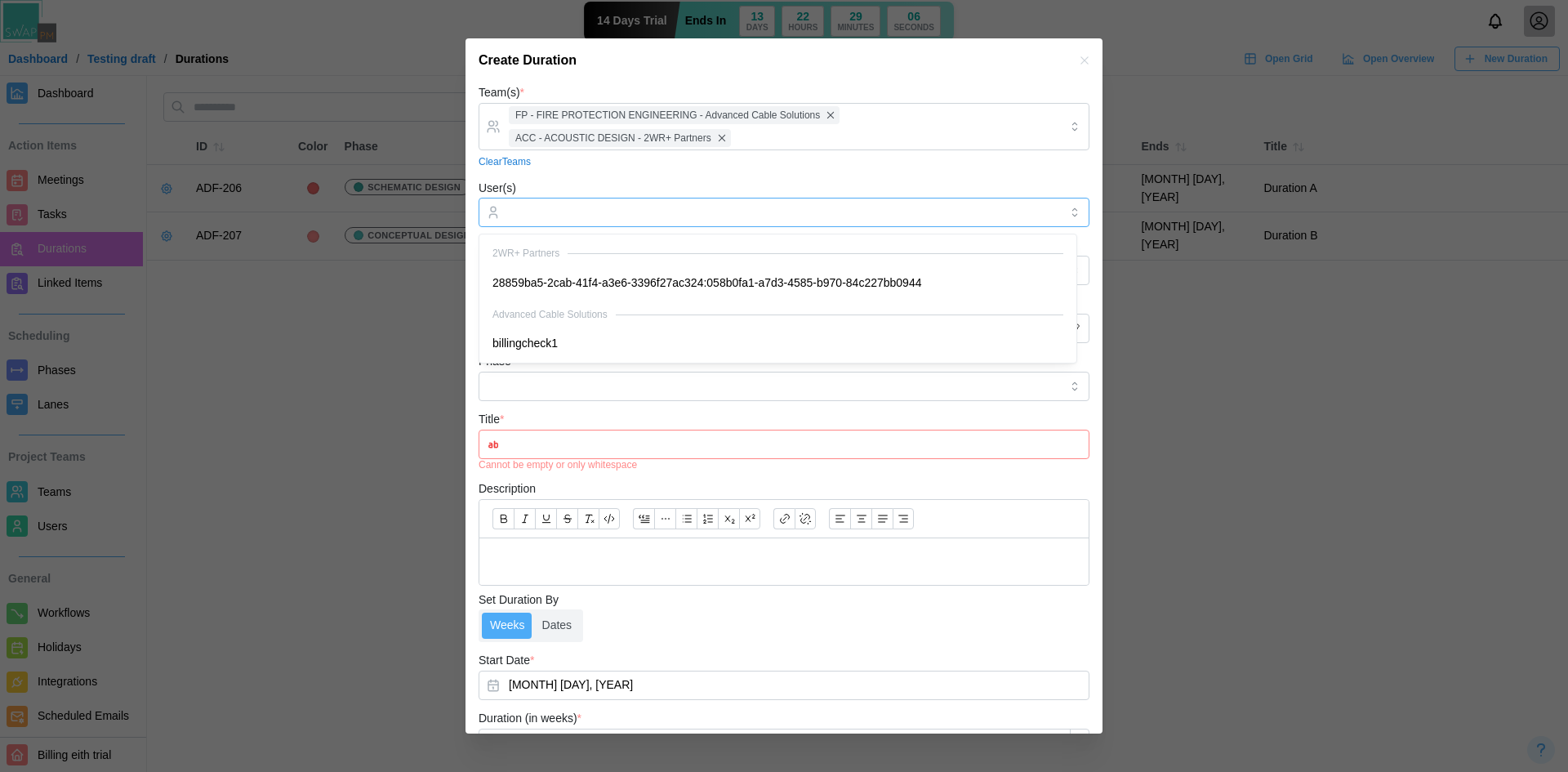 click on "User(s)" at bounding box center [784, 212] 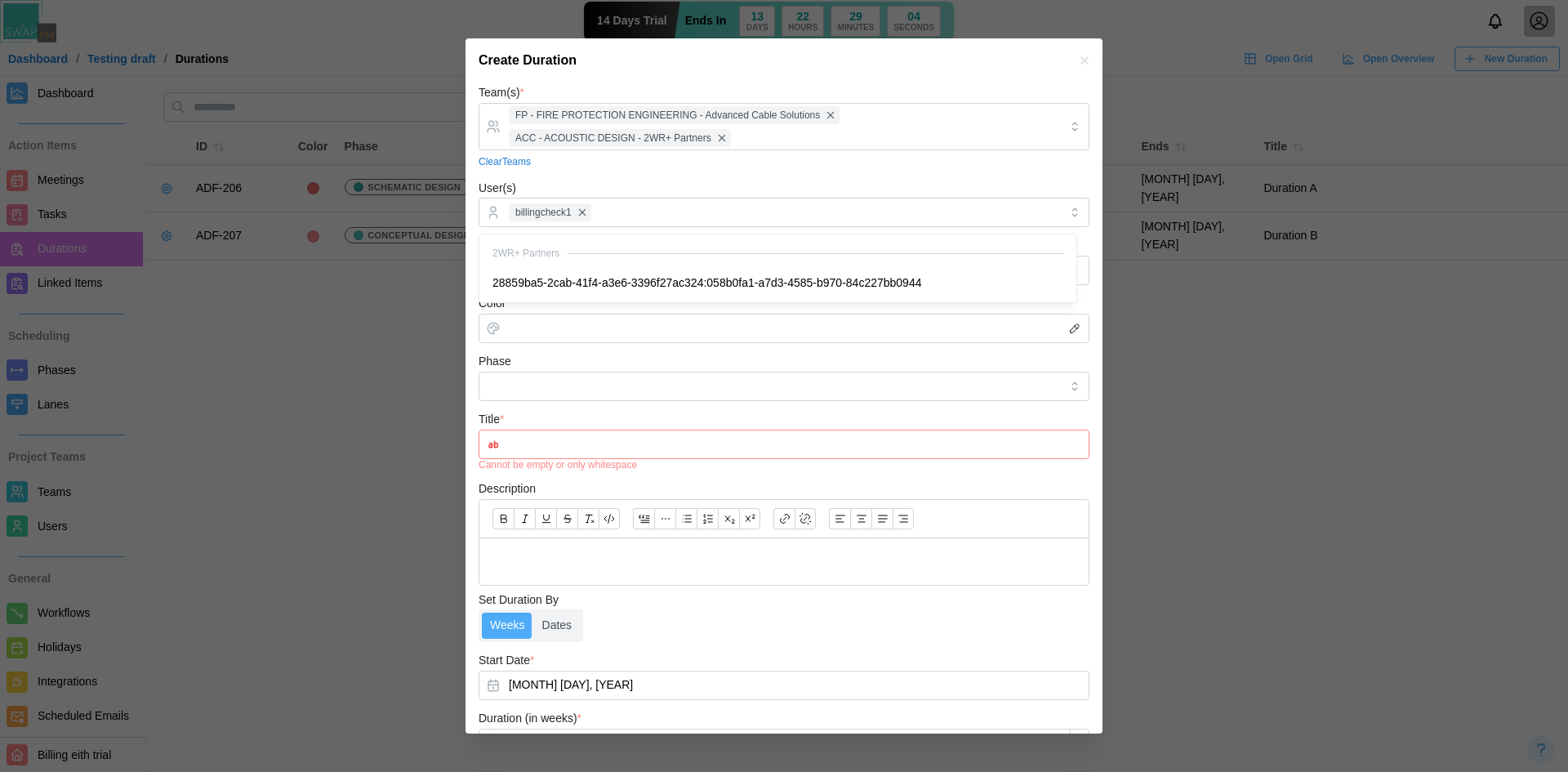 click on "User(s) billingcheck1" at bounding box center [784, 203] 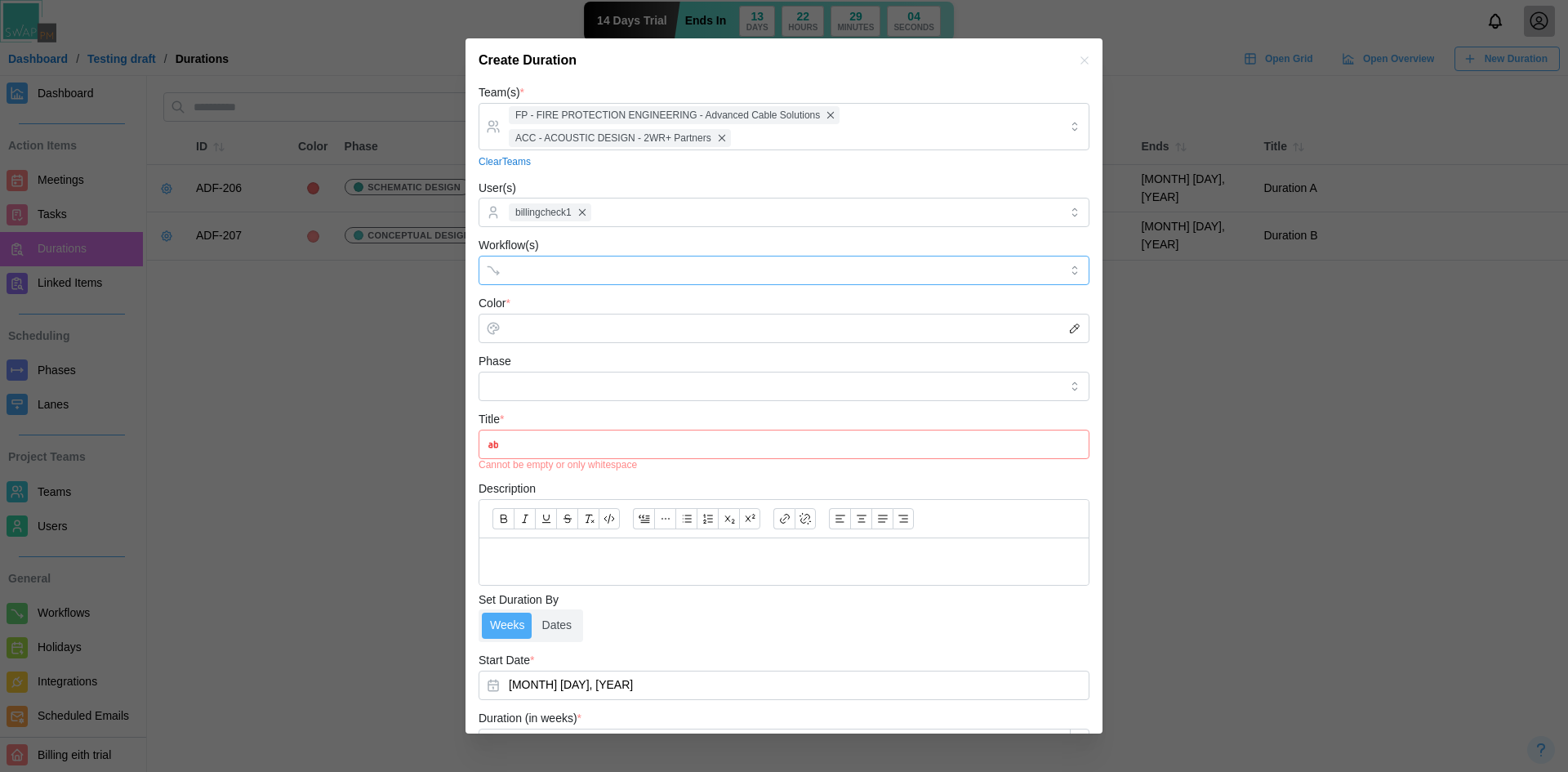 click on "Workflow(s)" at bounding box center (769, 270) 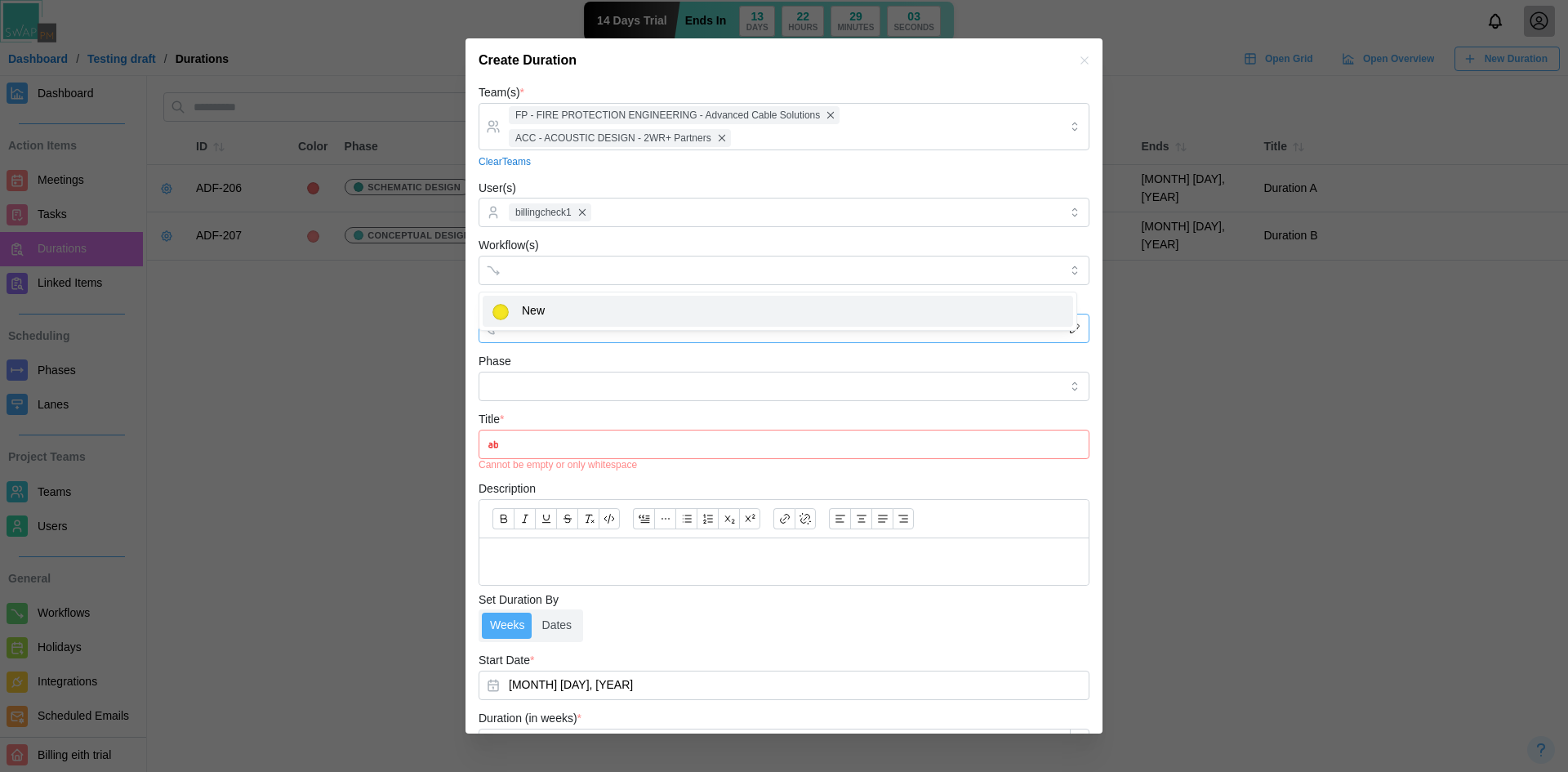 click on "Color  *" at bounding box center (784, 328) 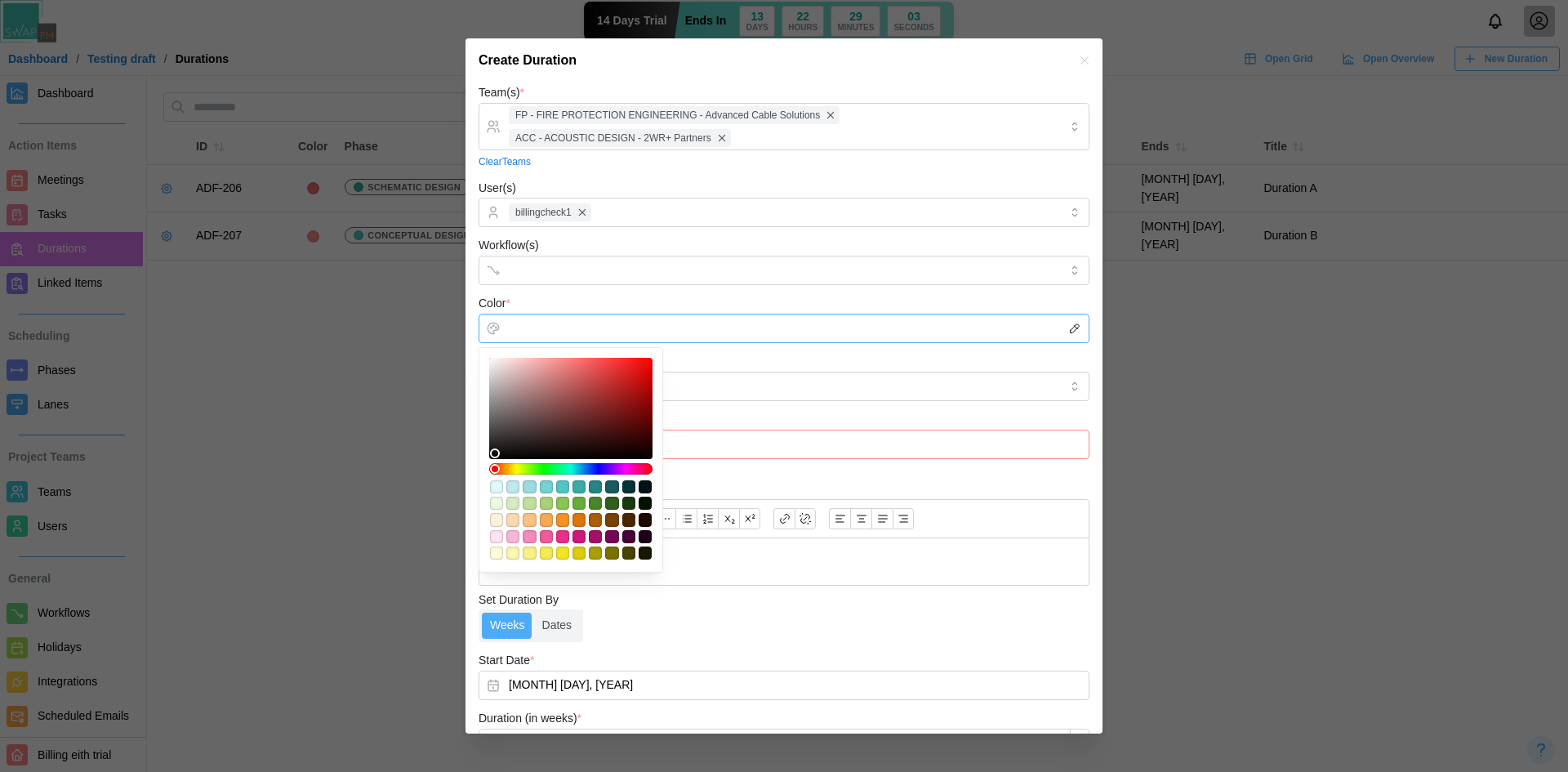 type on "*******" 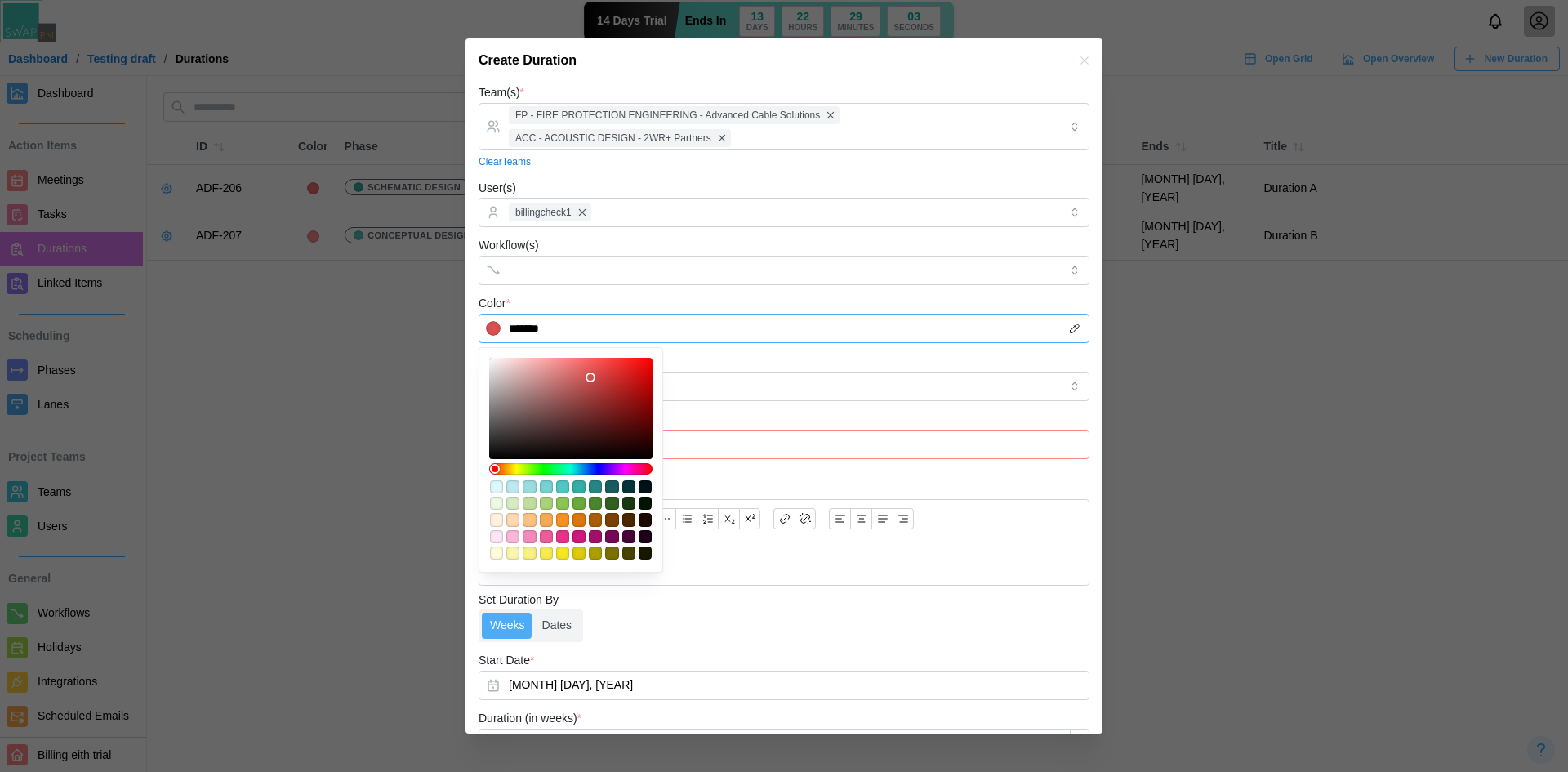 click at bounding box center [571, 408] 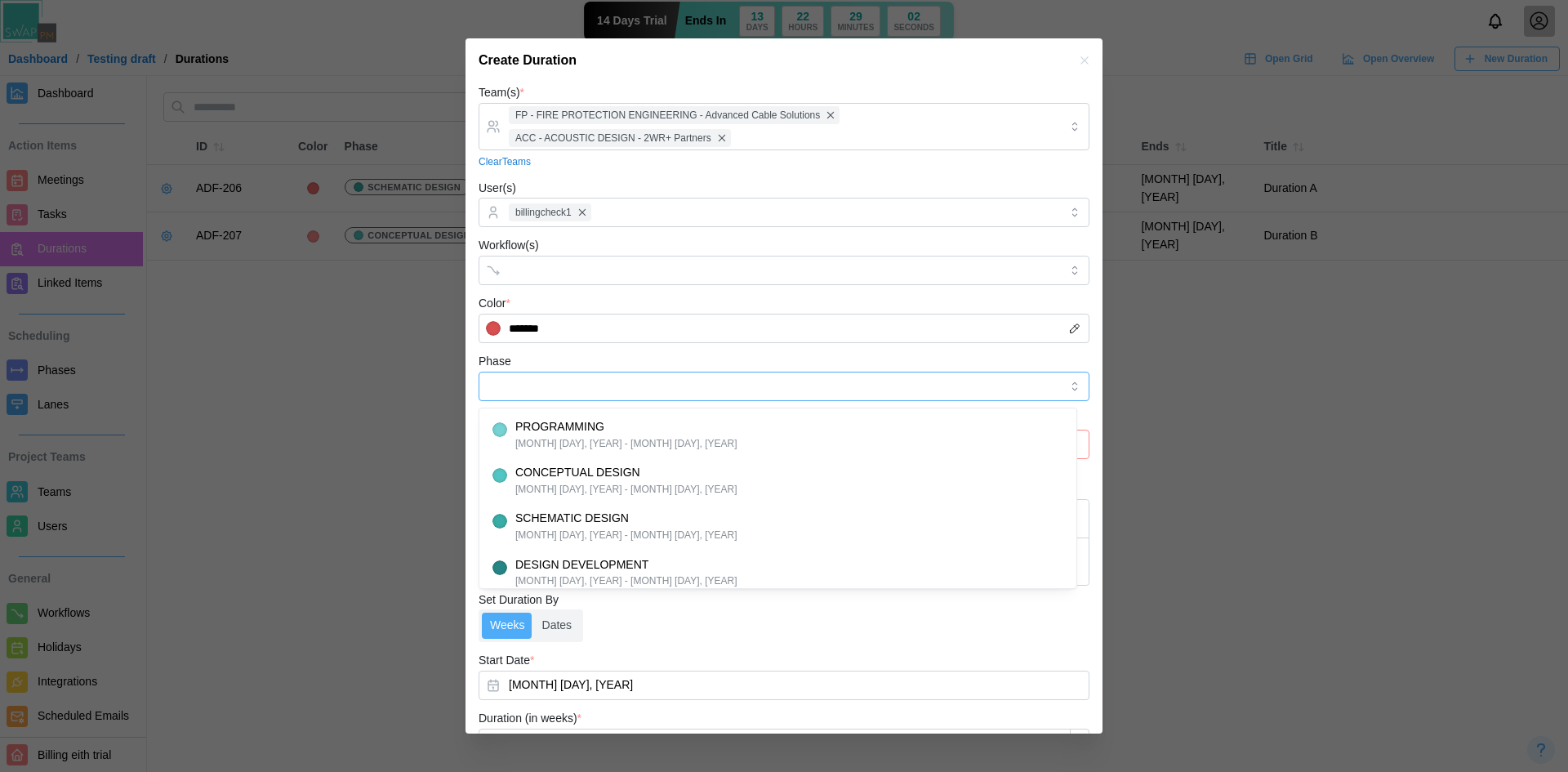 click on "Phase" at bounding box center (784, 386) 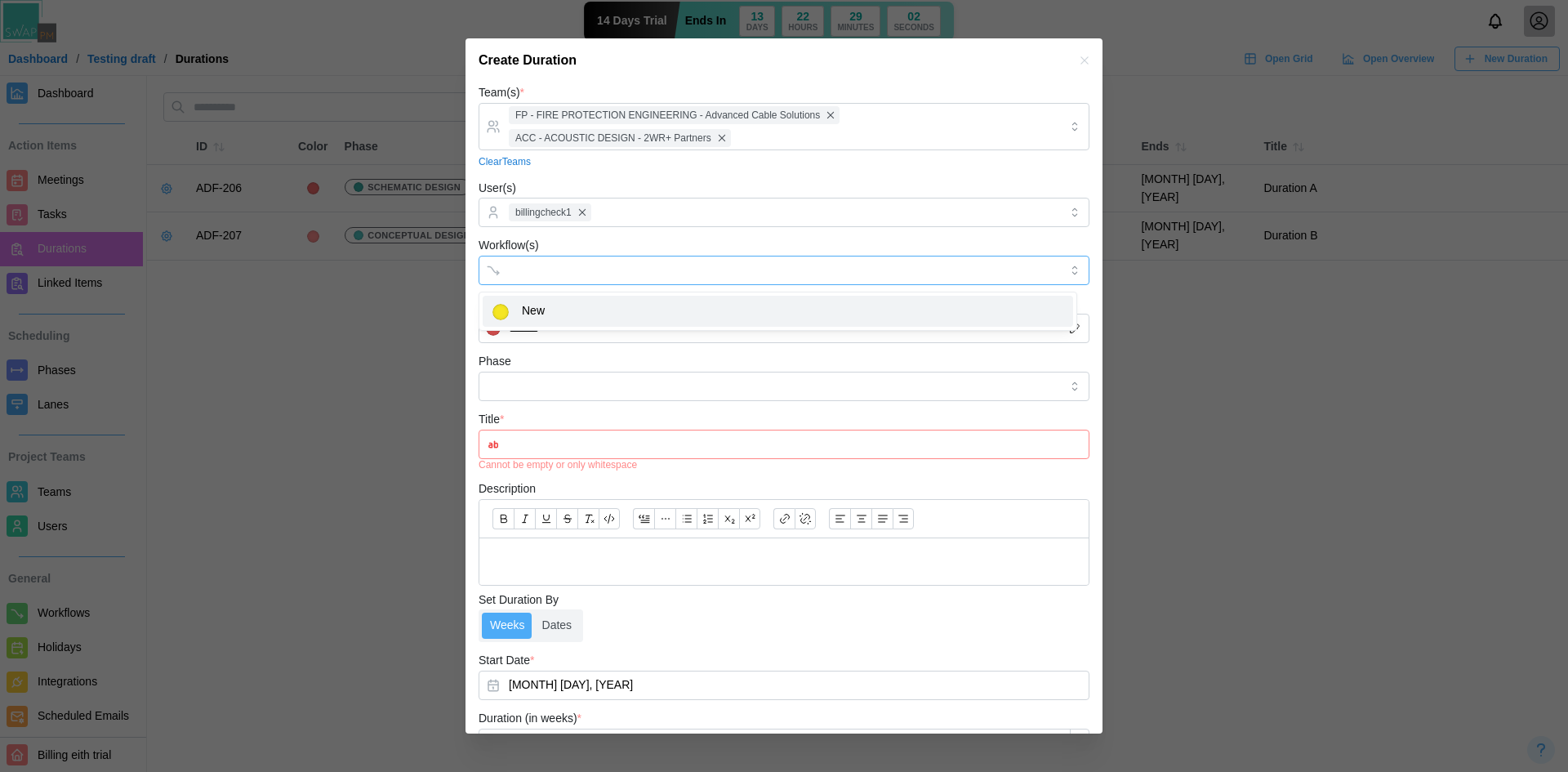 click on "Workflow(s)" at bounding box center [769, 270] 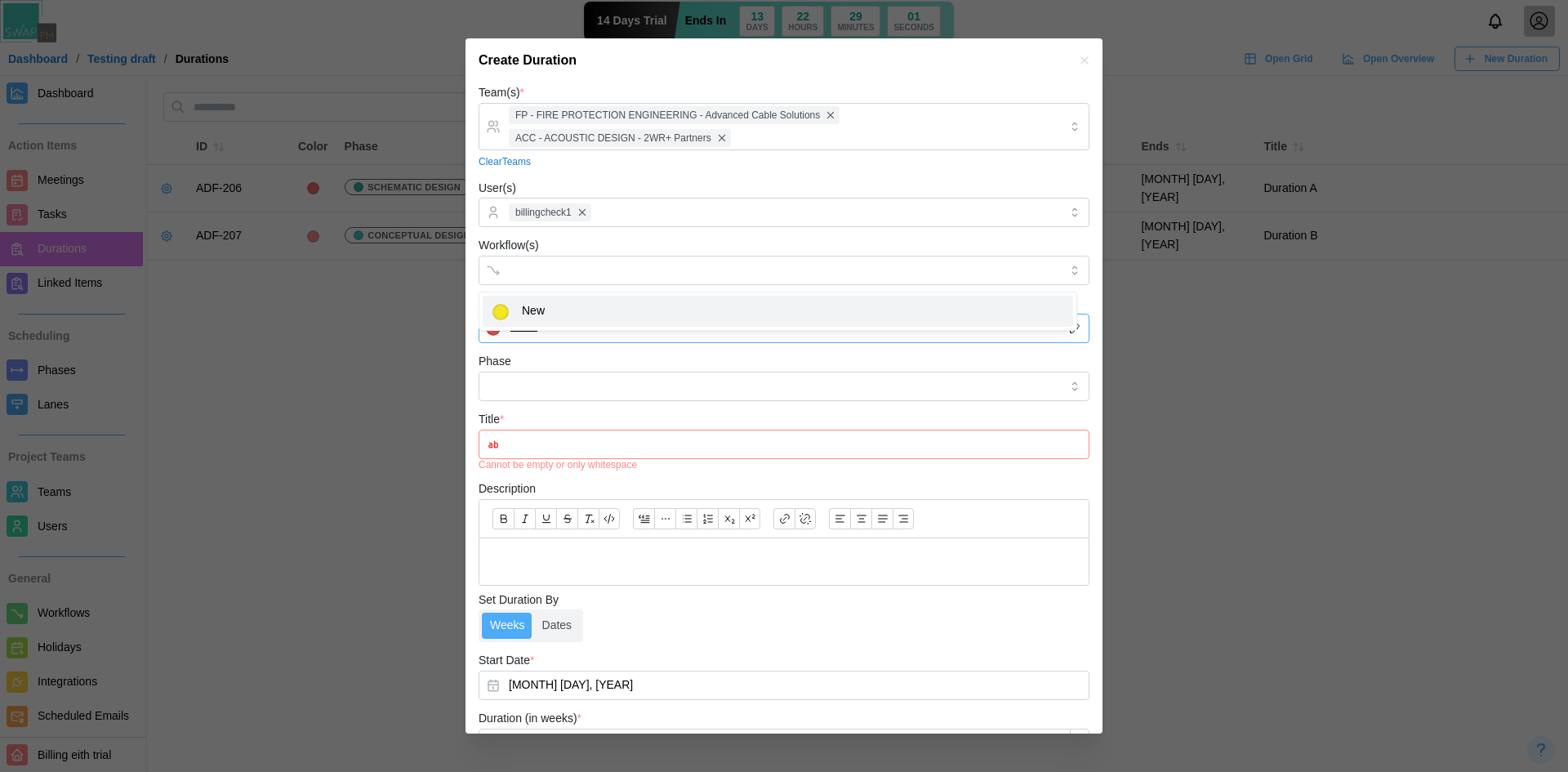 click on "*******" at bounding box center [784, 328] 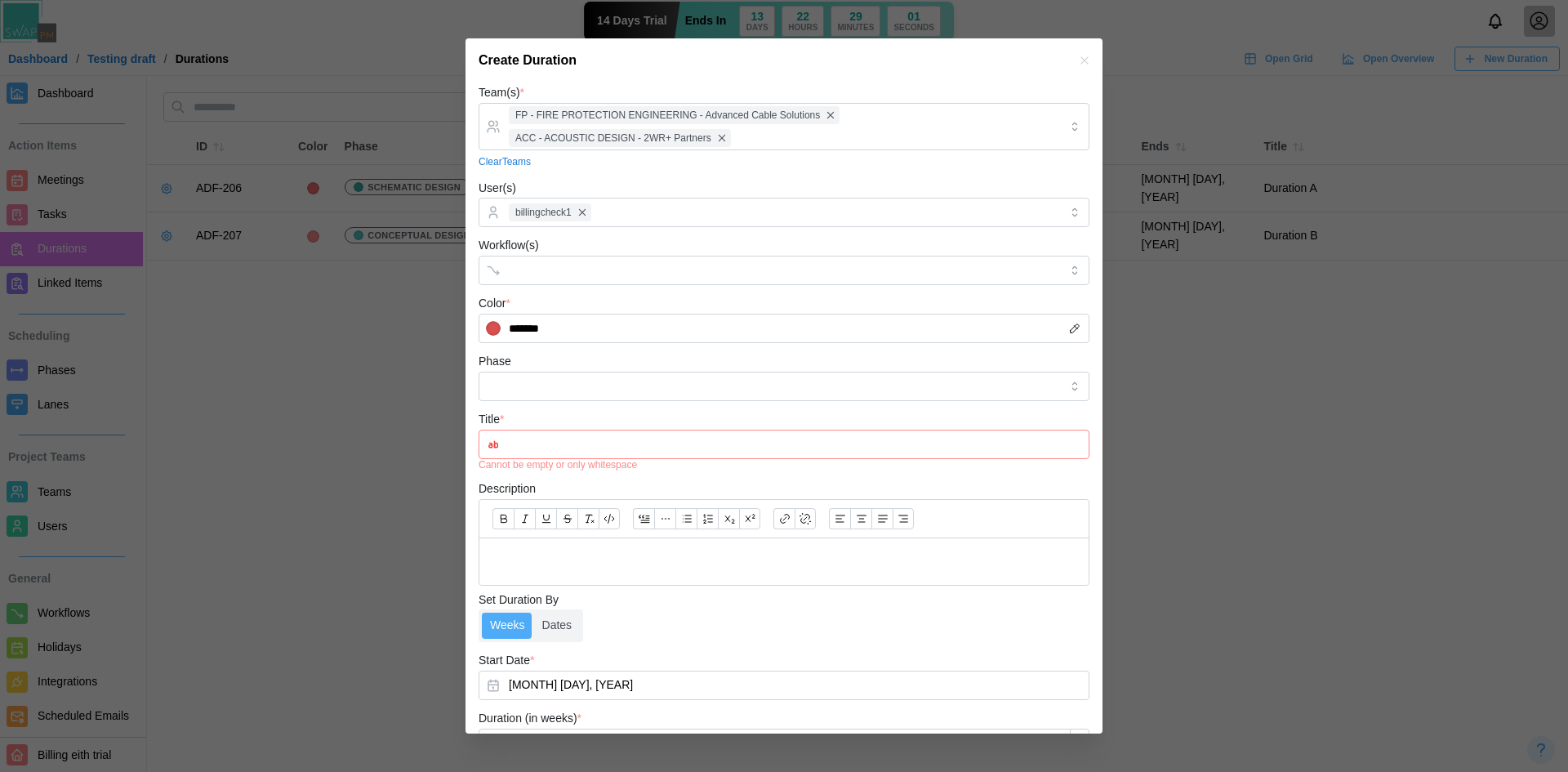click on "Color  * *******" at bounding box center (784, 318) 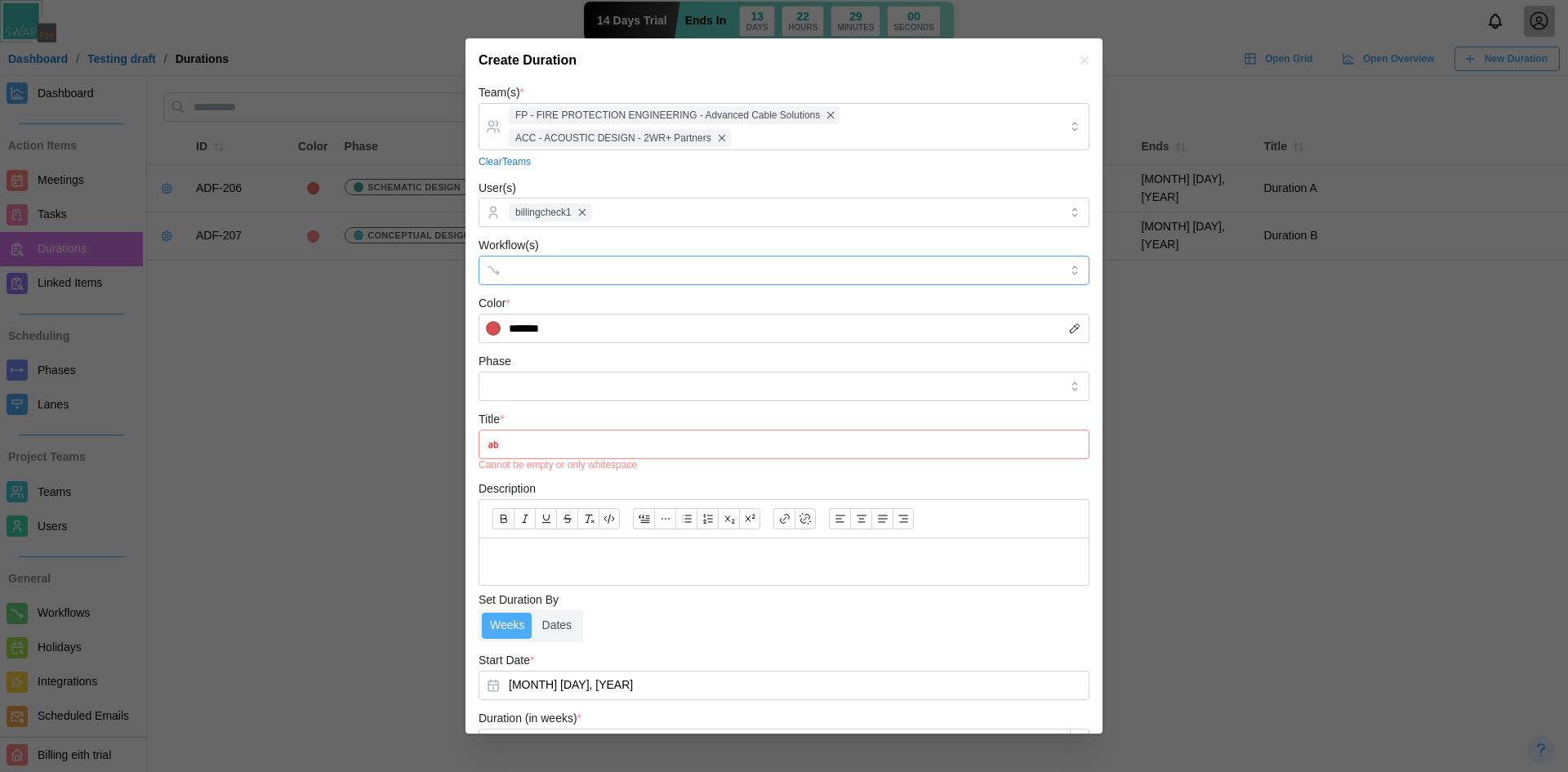 click on "Workflow(s)" at bounding box center [769, 270] 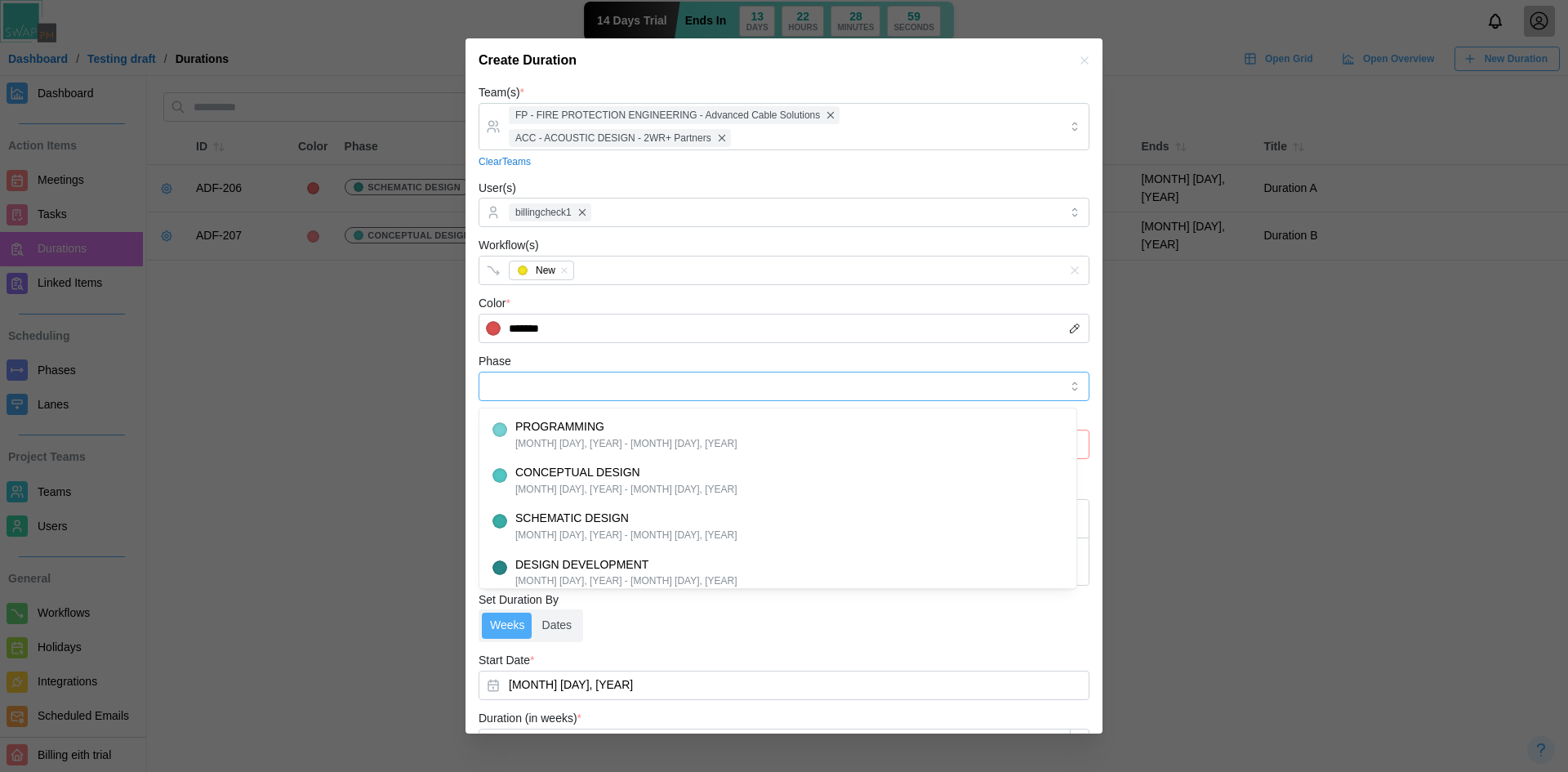 click on "Phase" at bounding box center [784, 386] 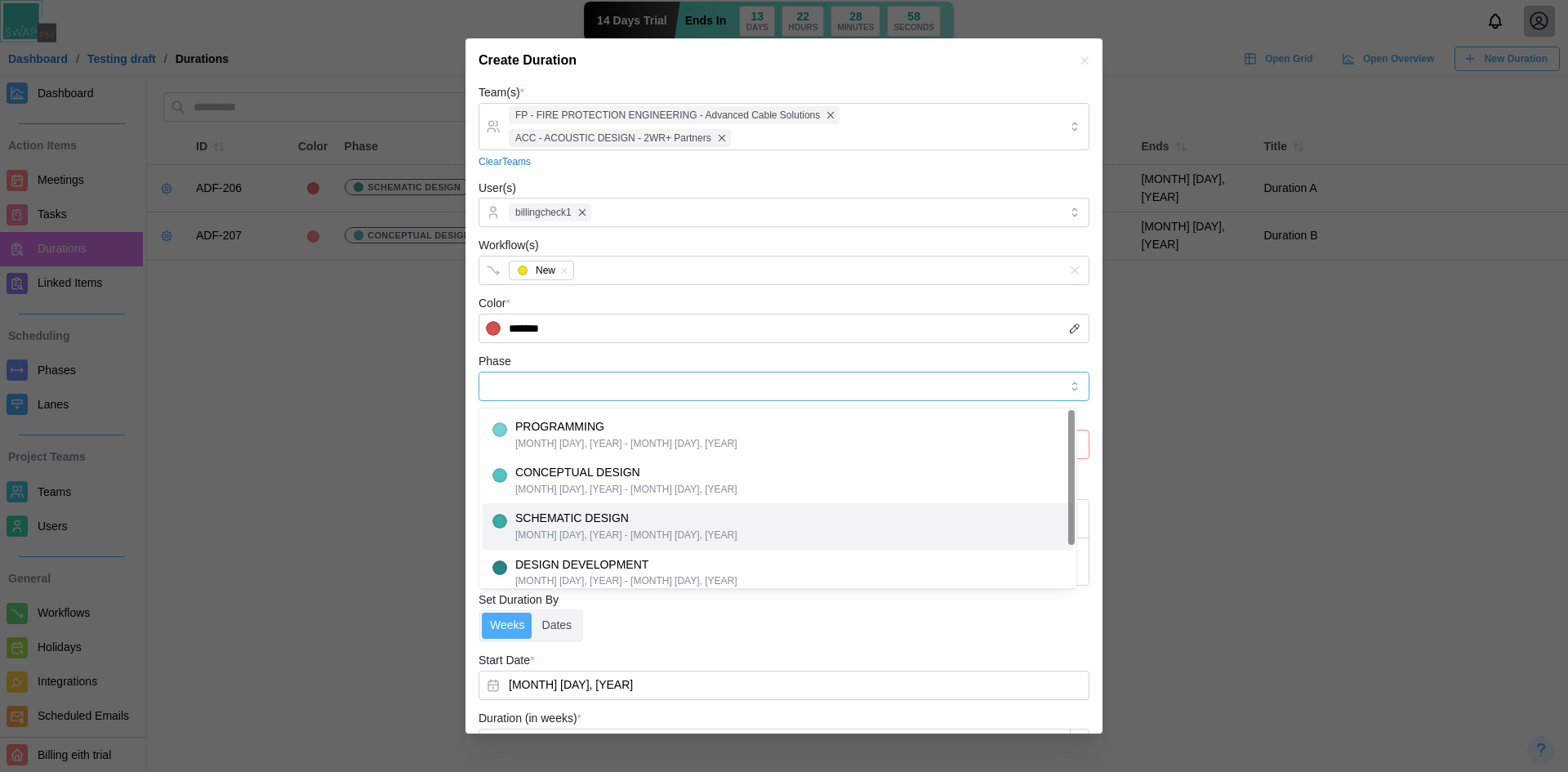 type on "**********" 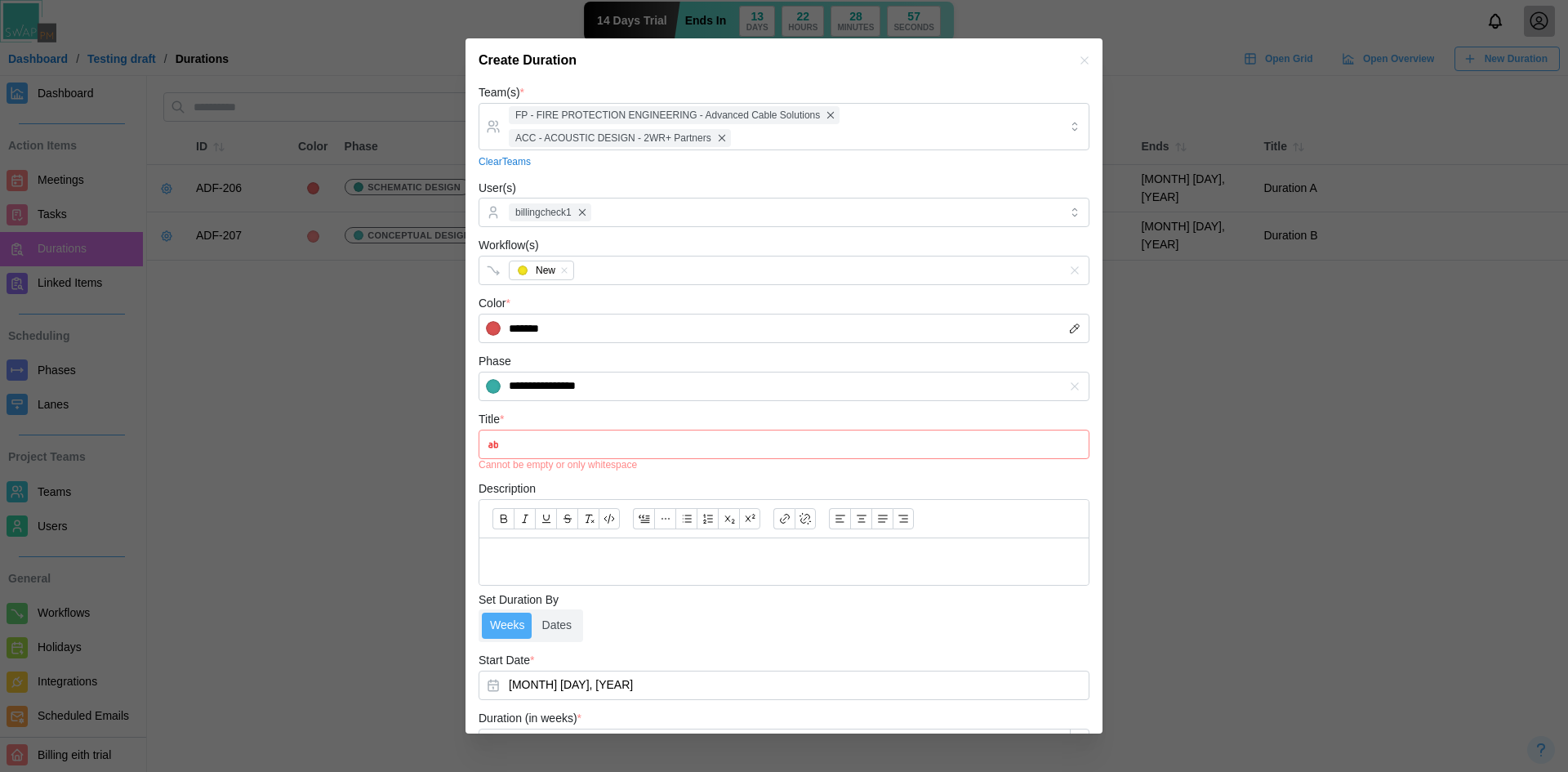 click on "Title  *" at bounding box center [784, 444] 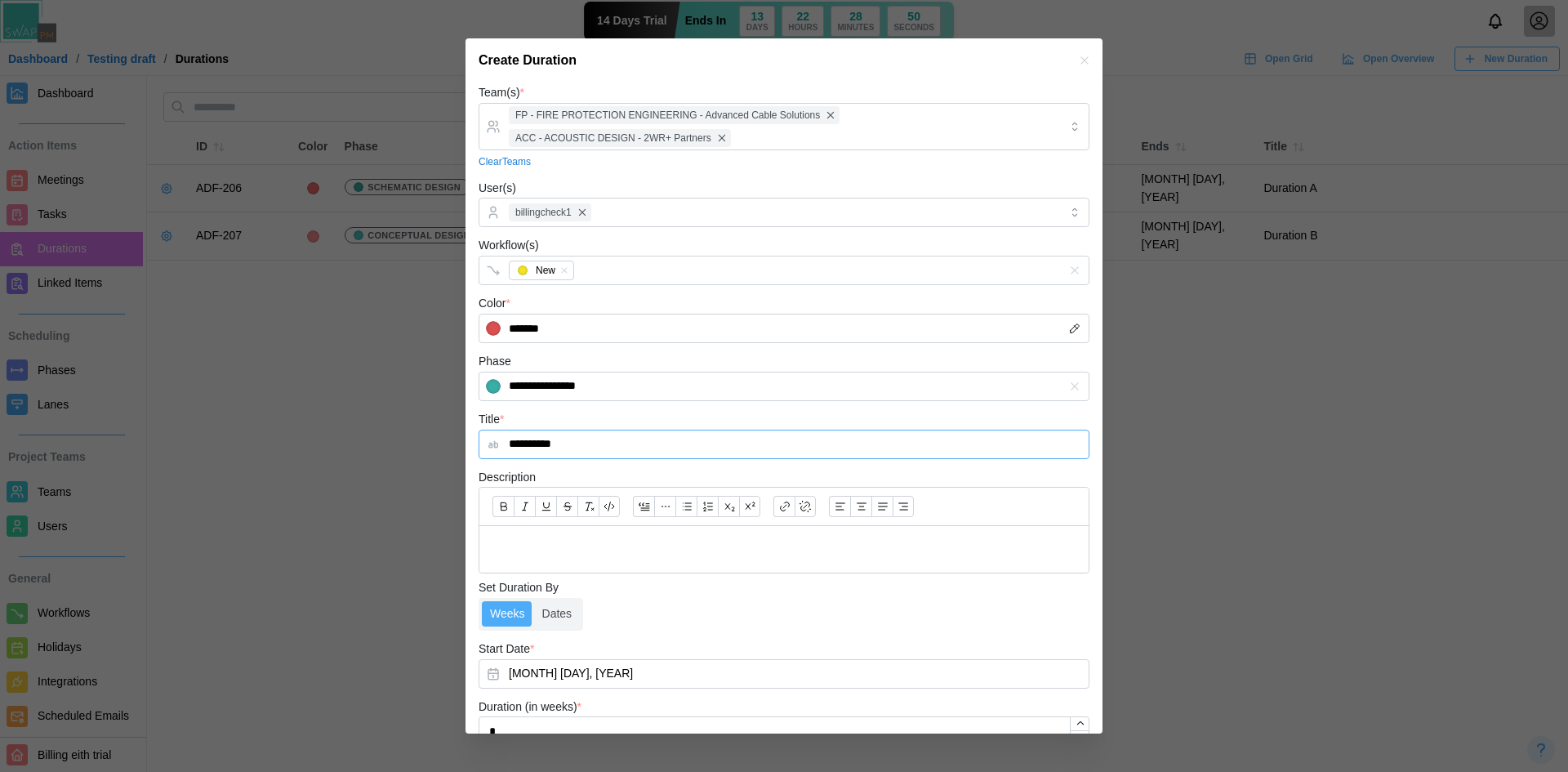 type on "**********" 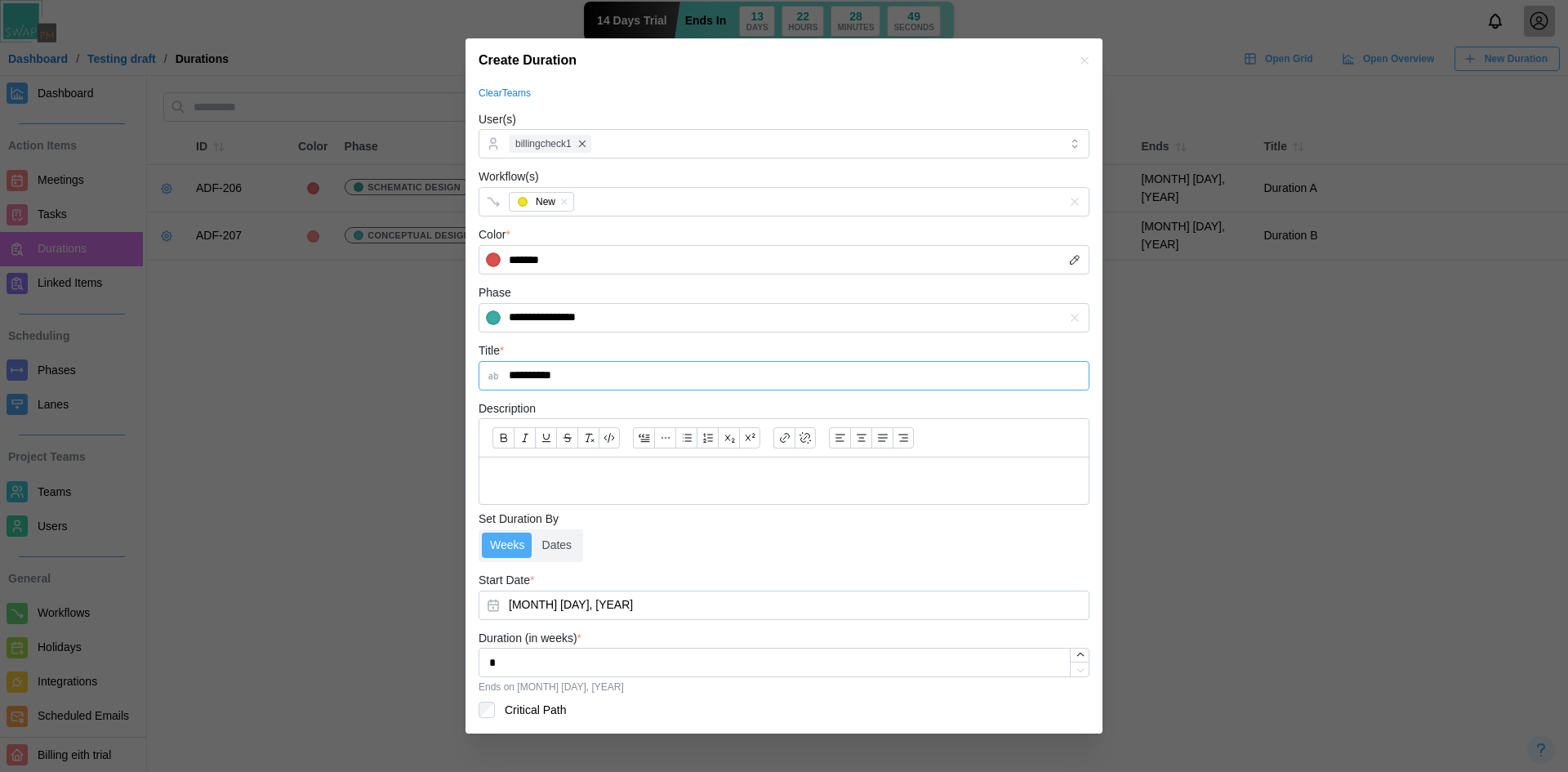 scroll, scrollTop: 118, scrollLeft: 0, axis: vertical 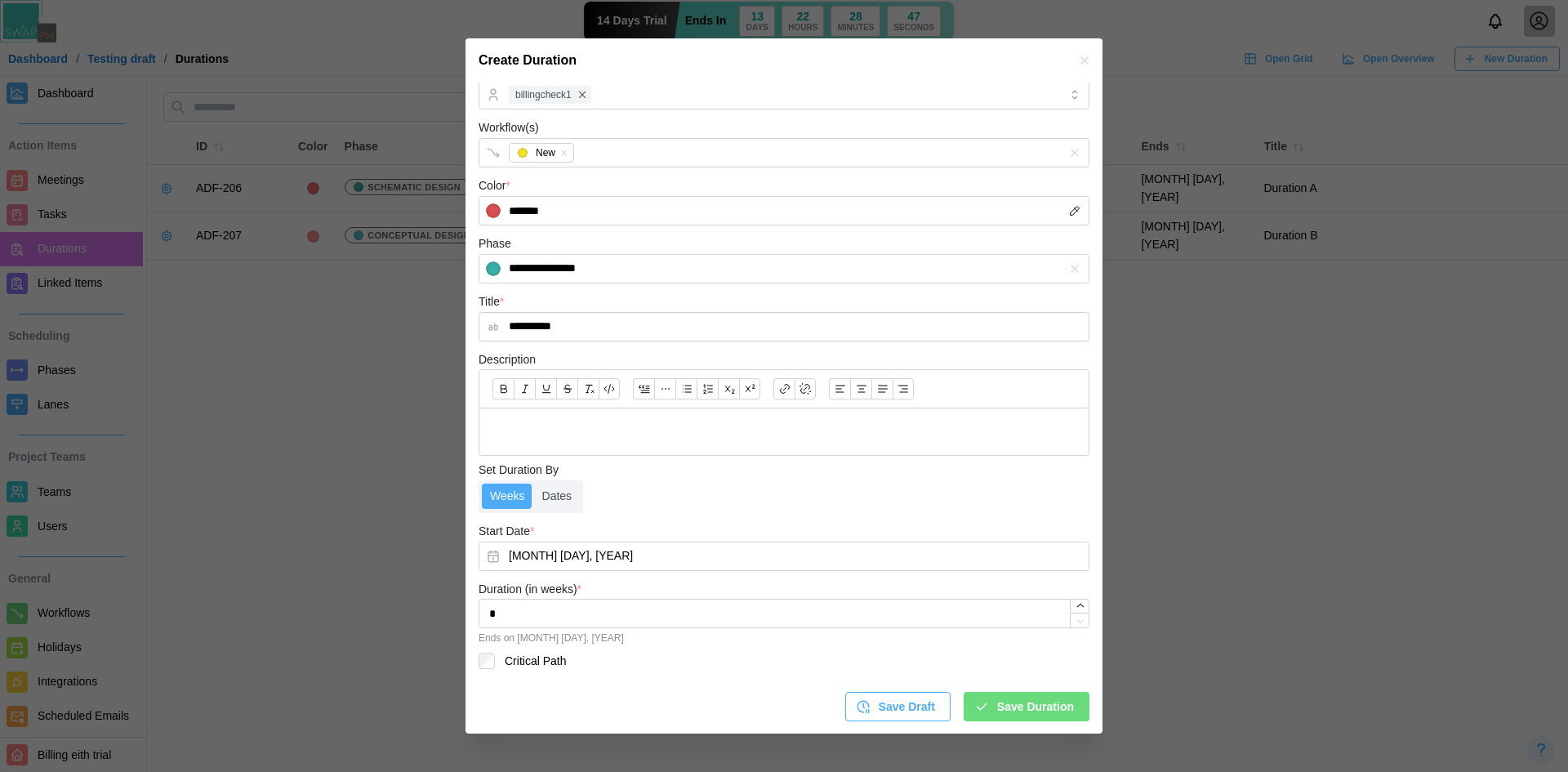 click on "Dates" at bounding box center [557, 497] 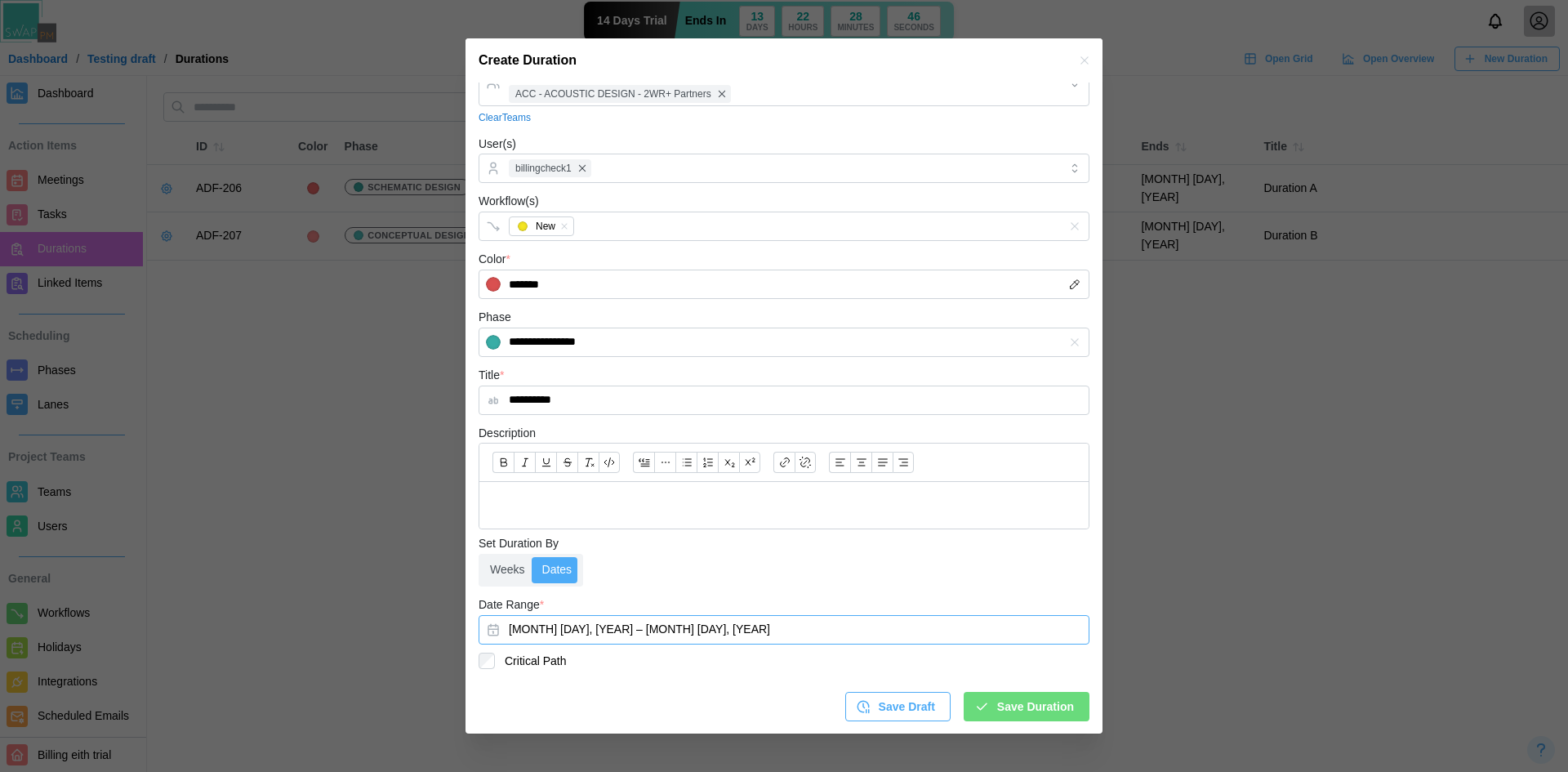 click on "[MONTH] [DAY], [YEAR] – [MONTH] [DAY], [YEAR]" at bounding box center (784, 630) 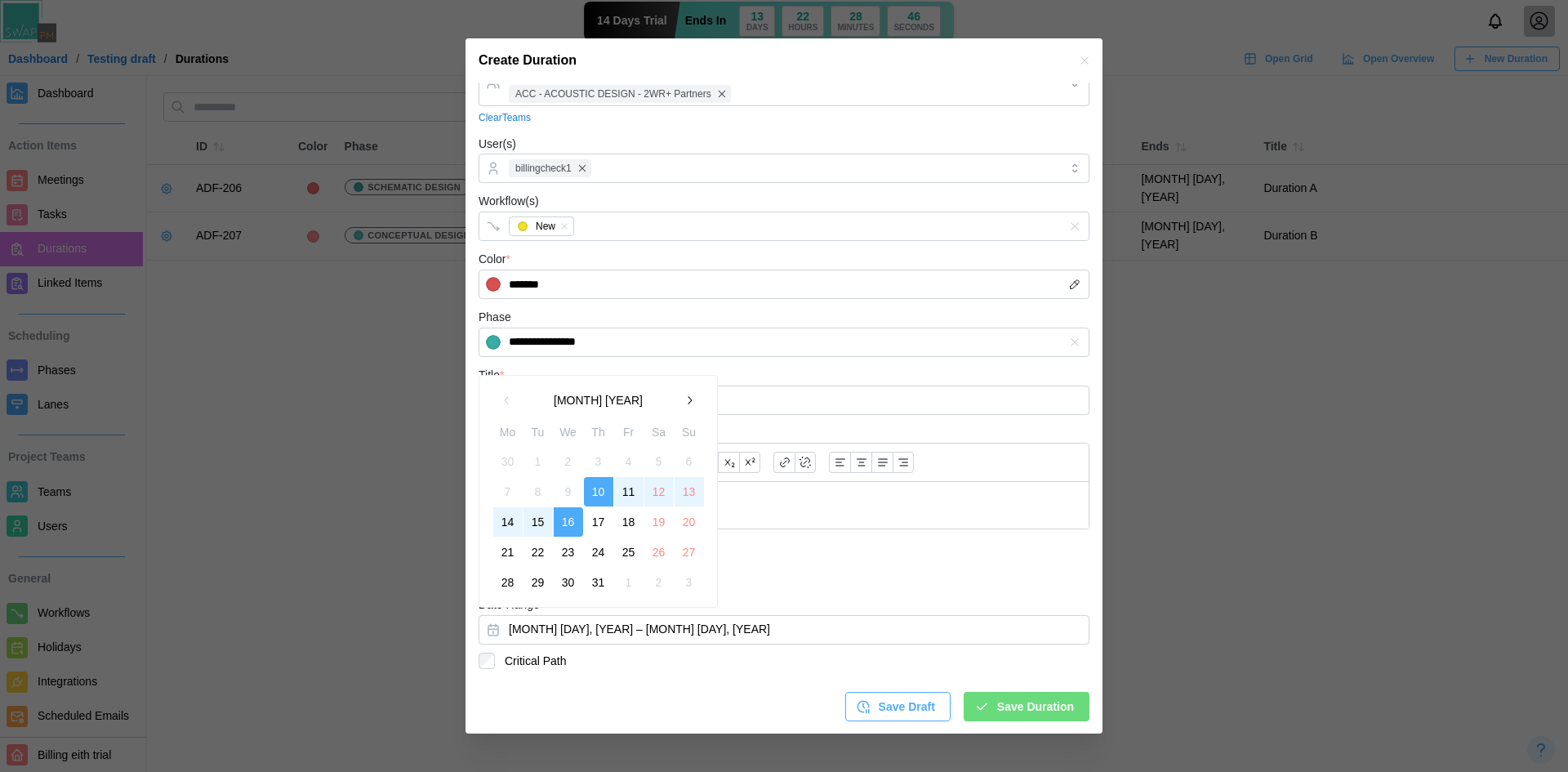 click on "31" at bounding box center (599, 582) 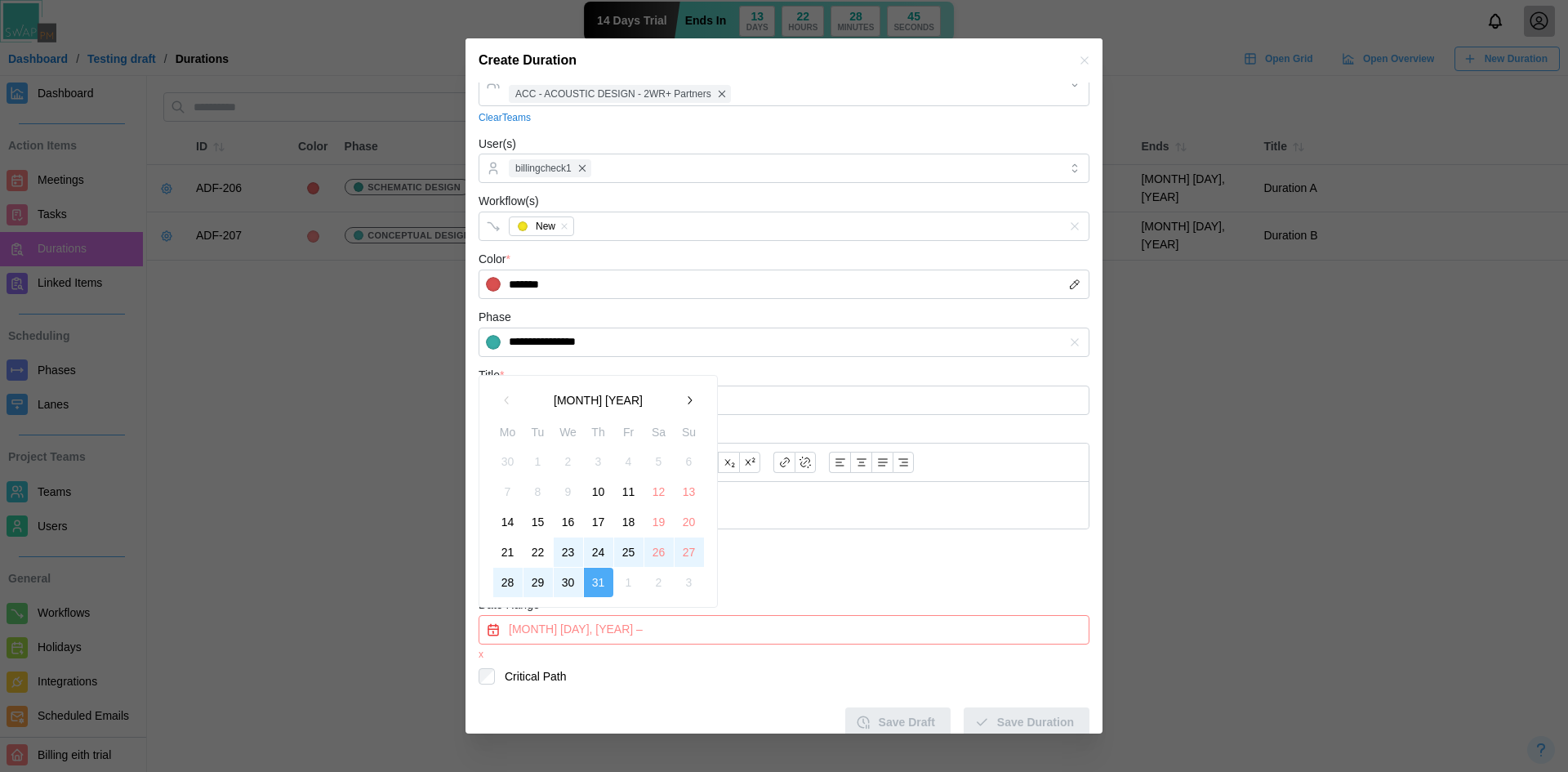 click on "23" at bounding box center (568, 552) 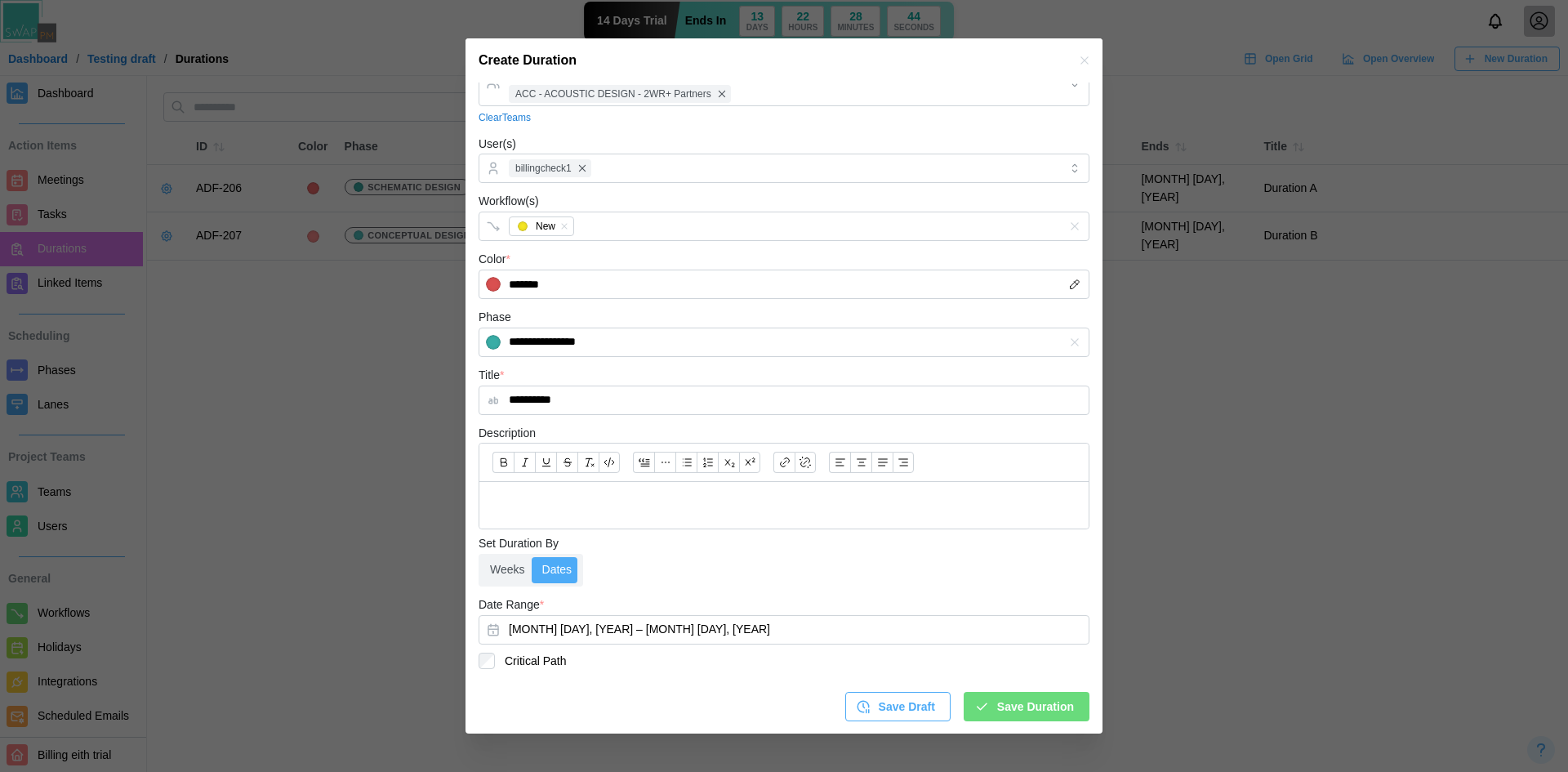 click on "Save Duration" at bounding box center (1024, 707) 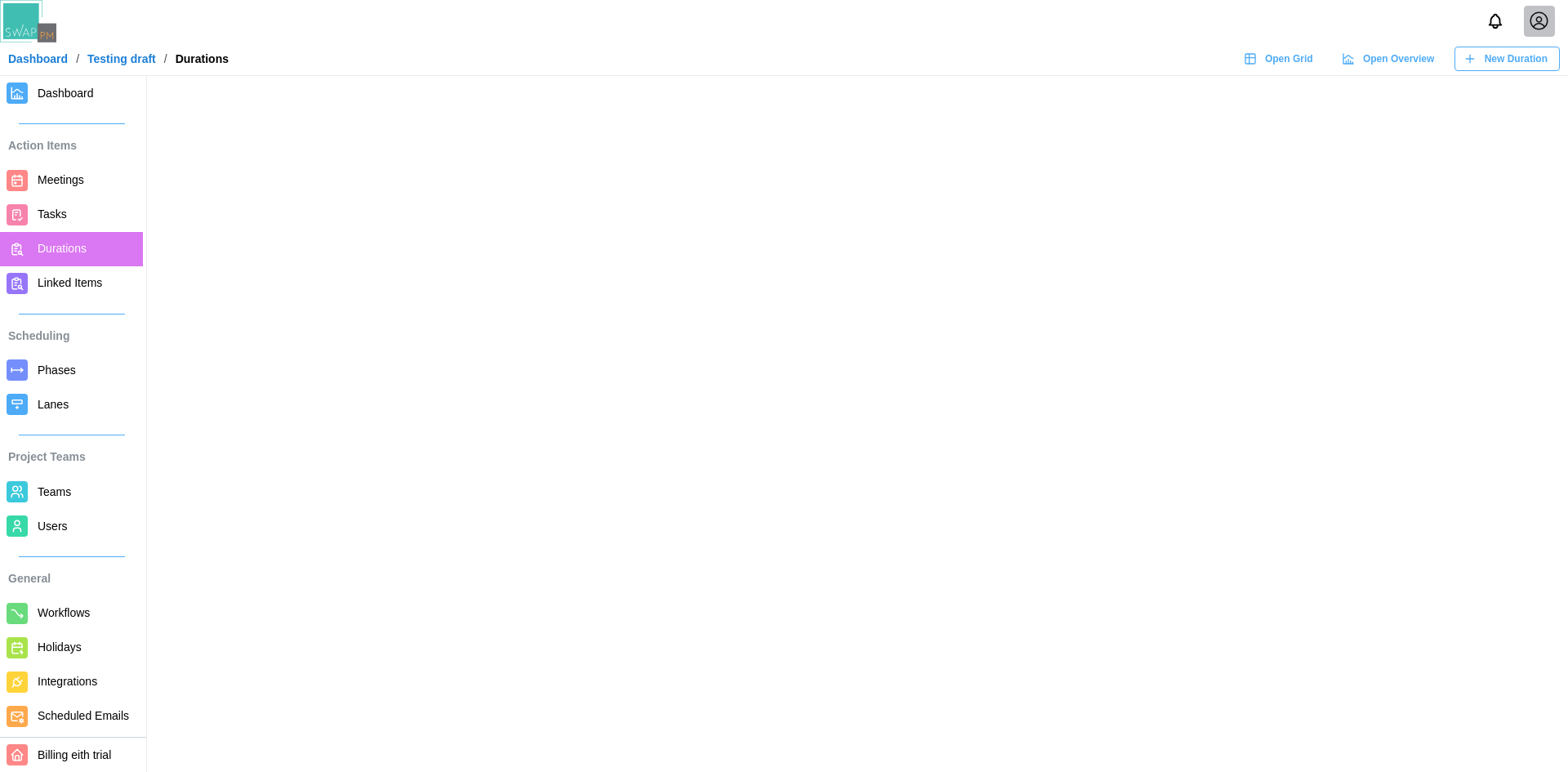 scroll, scrollTop: 0, scrollLeft: 0, axis: both 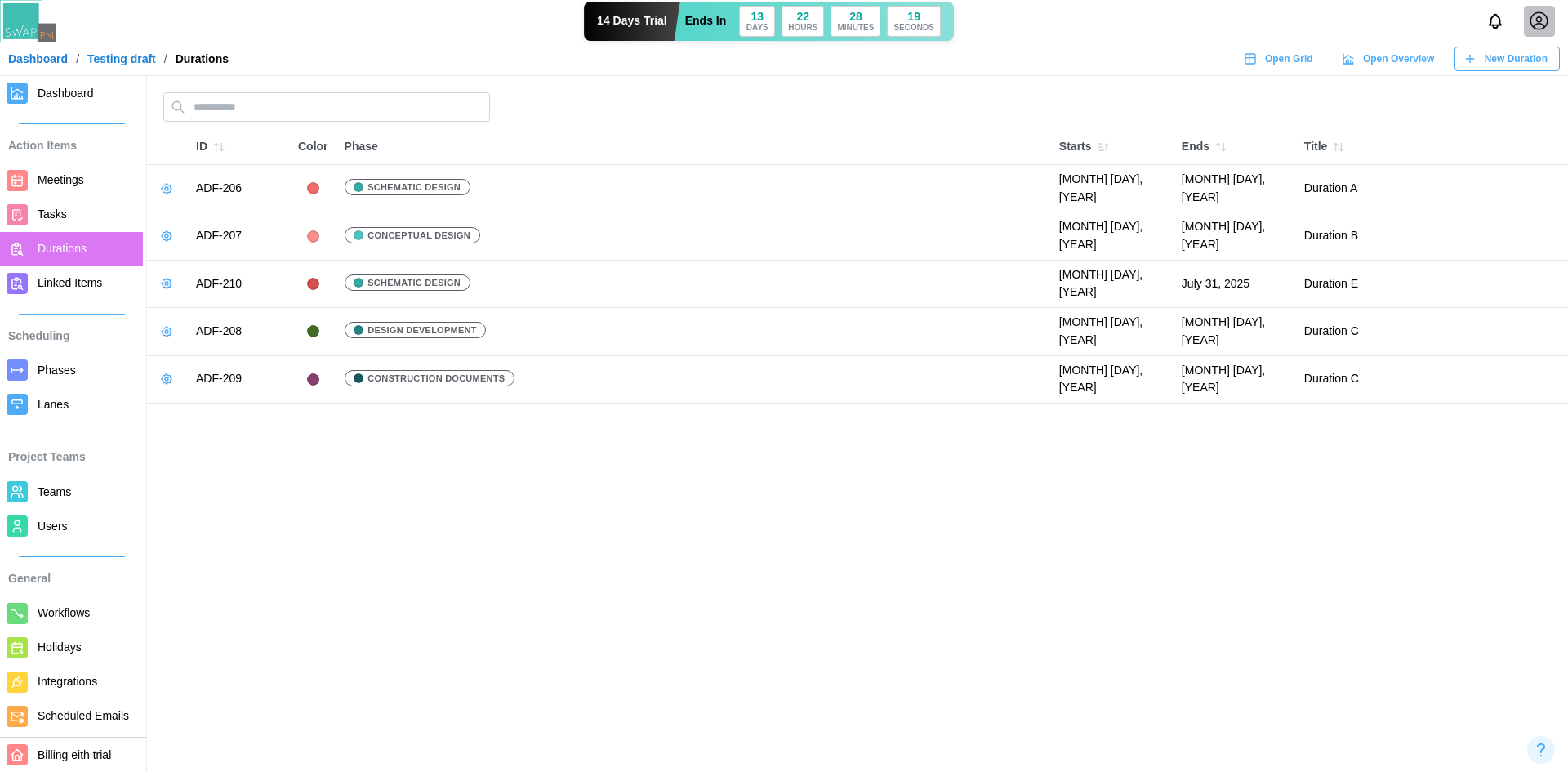 click 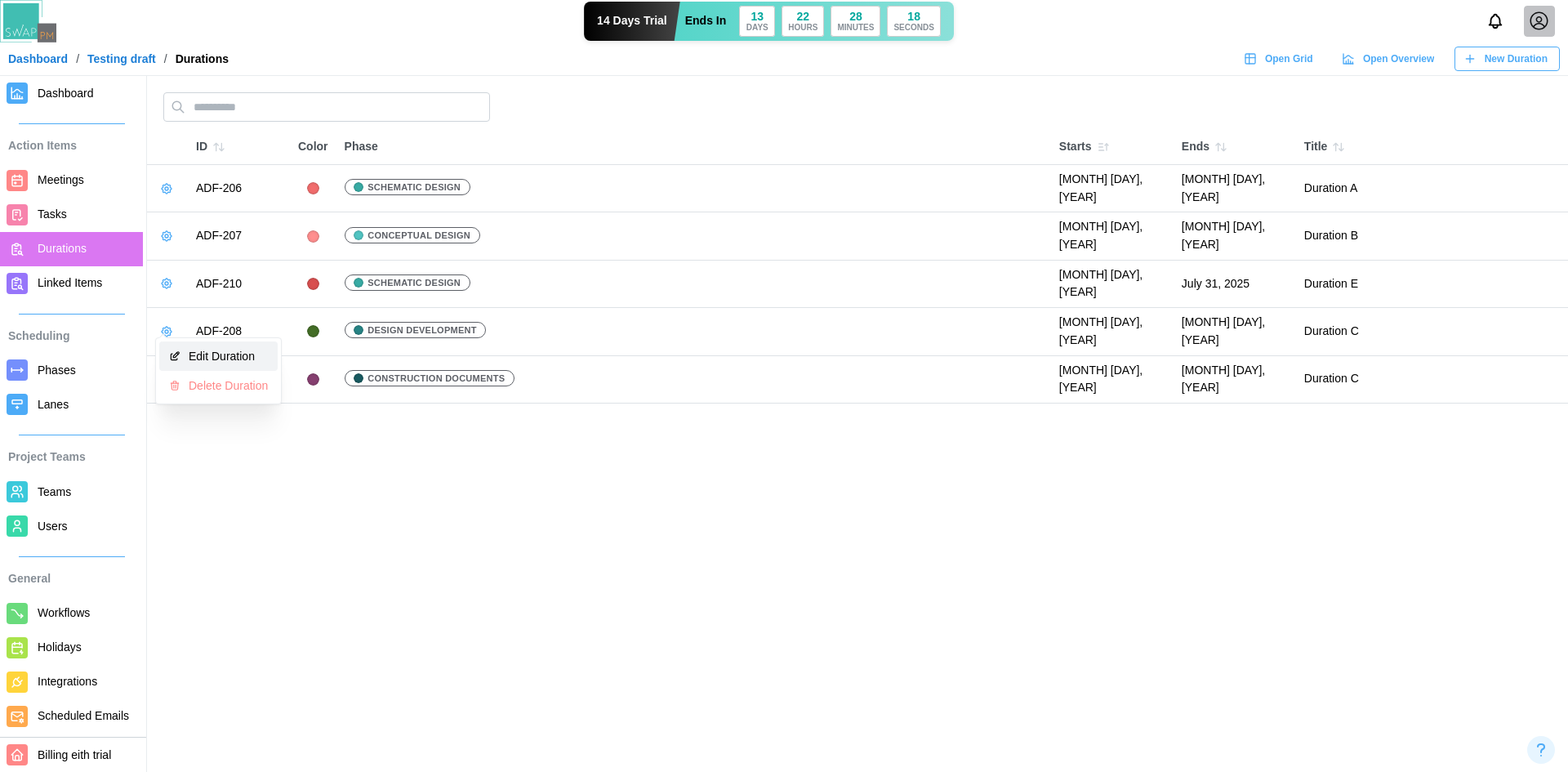 click on "Edit Duration" at bounding box center [218, 356] 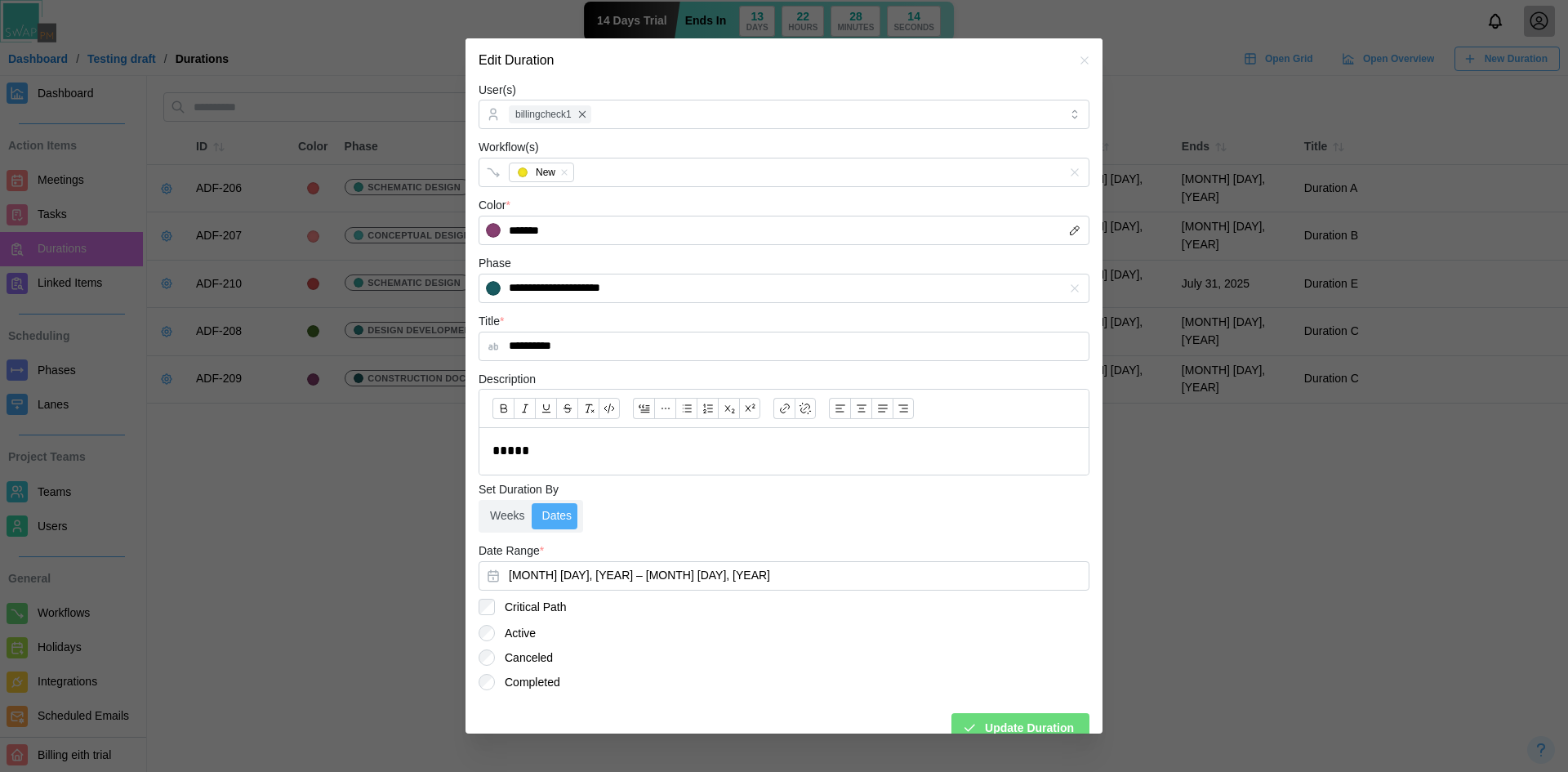 scroll, scrollTop: 119, scrollLeft: 0, axis: vertical 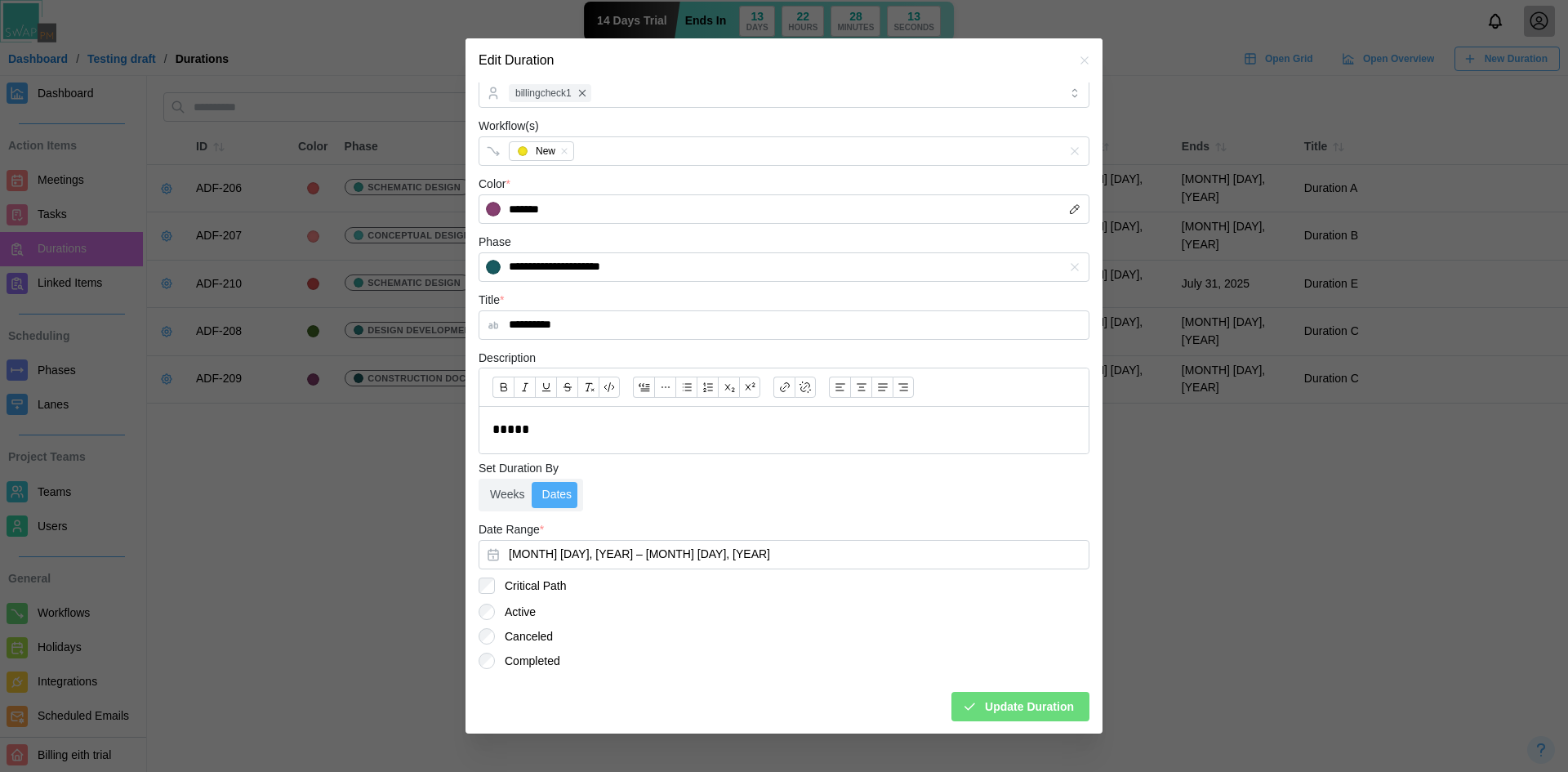 type on "**********" 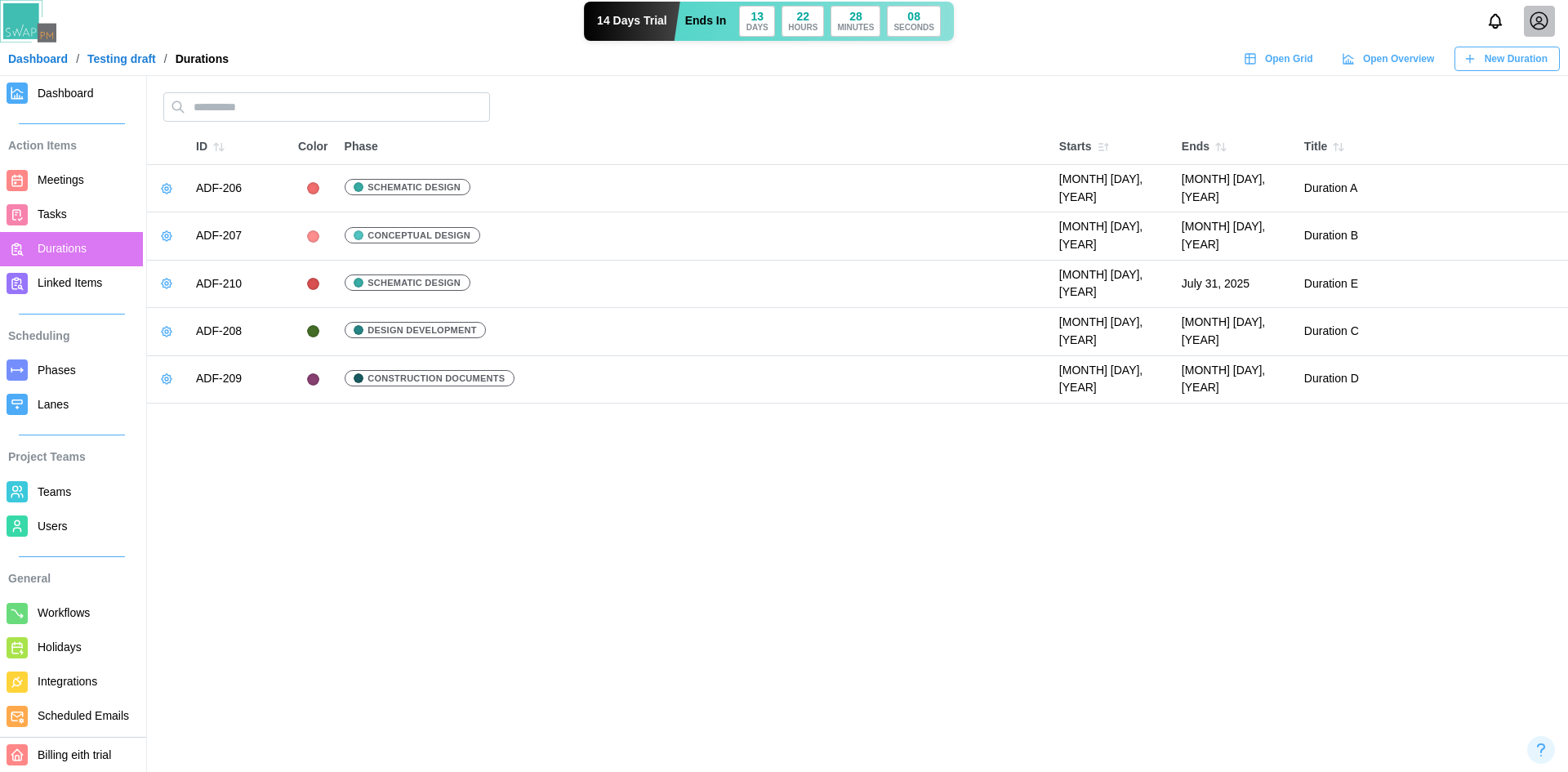 click on "New Duration" at bounding box center [1516, 59] 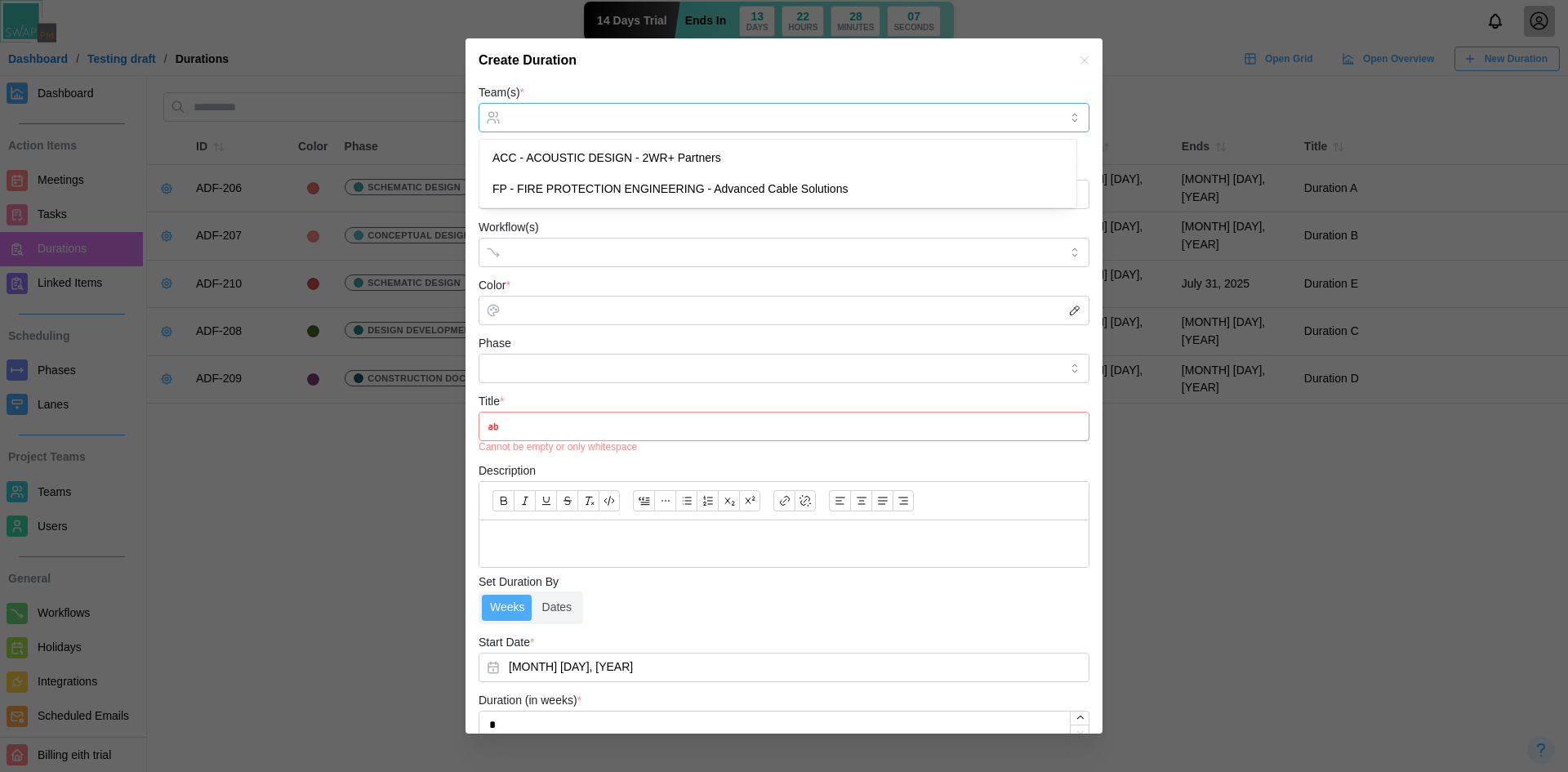 click on "Team(s)  *" at bounding box center (784, 118) 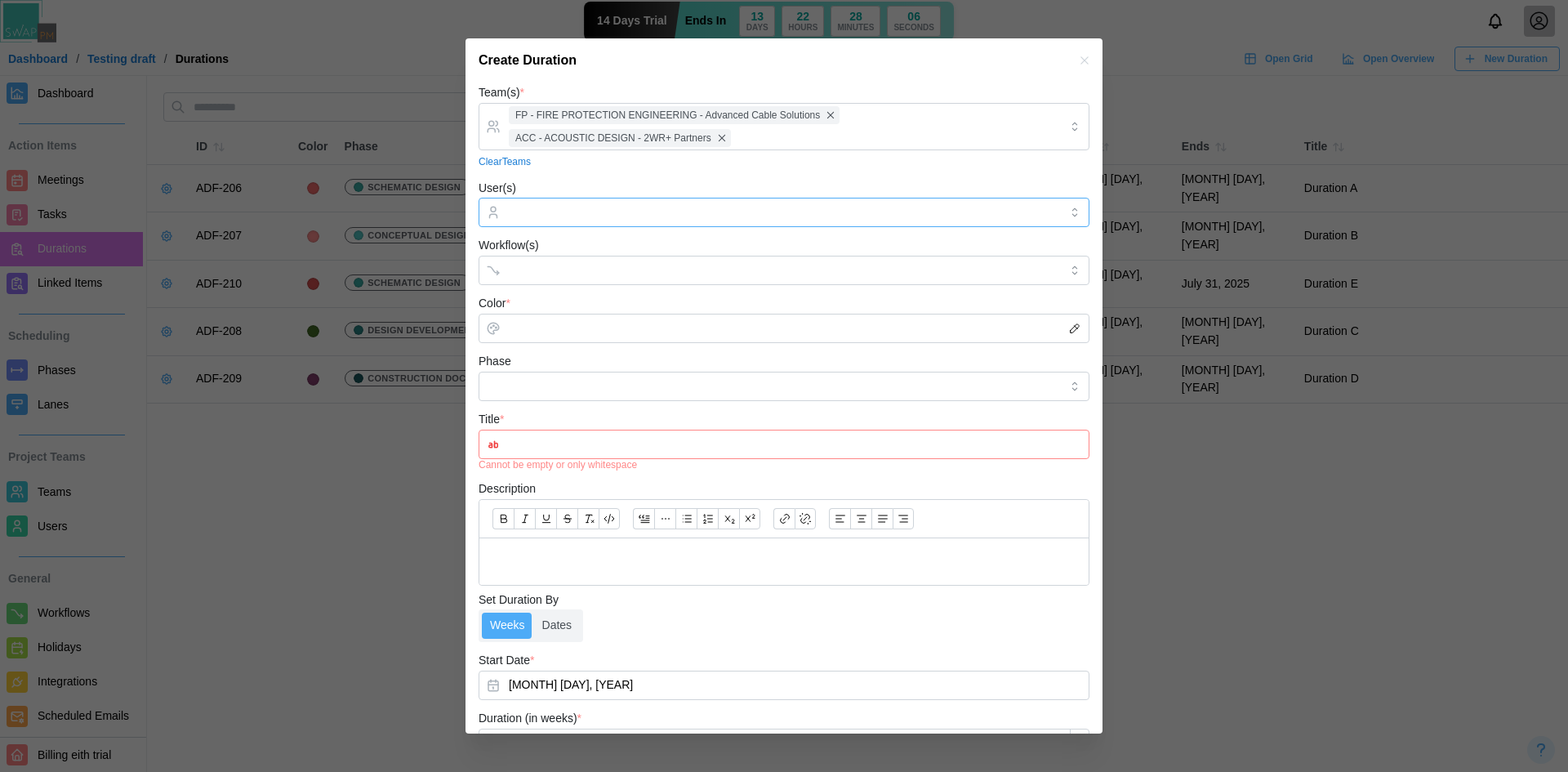 click on "User(s)" at bounding box center (784, 212) 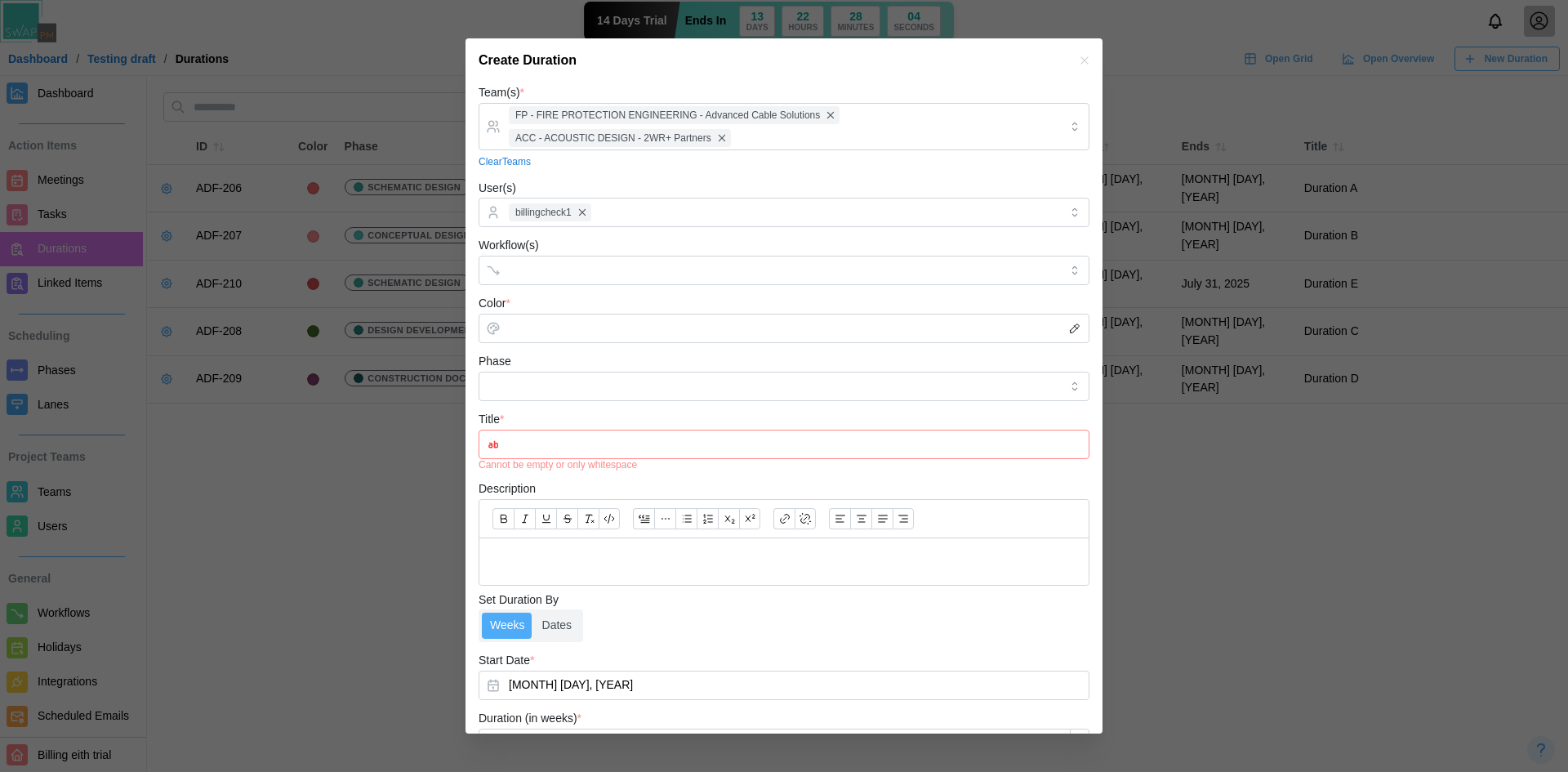 click on "User(s) billingcheck1" at bounding box center [784, 203] 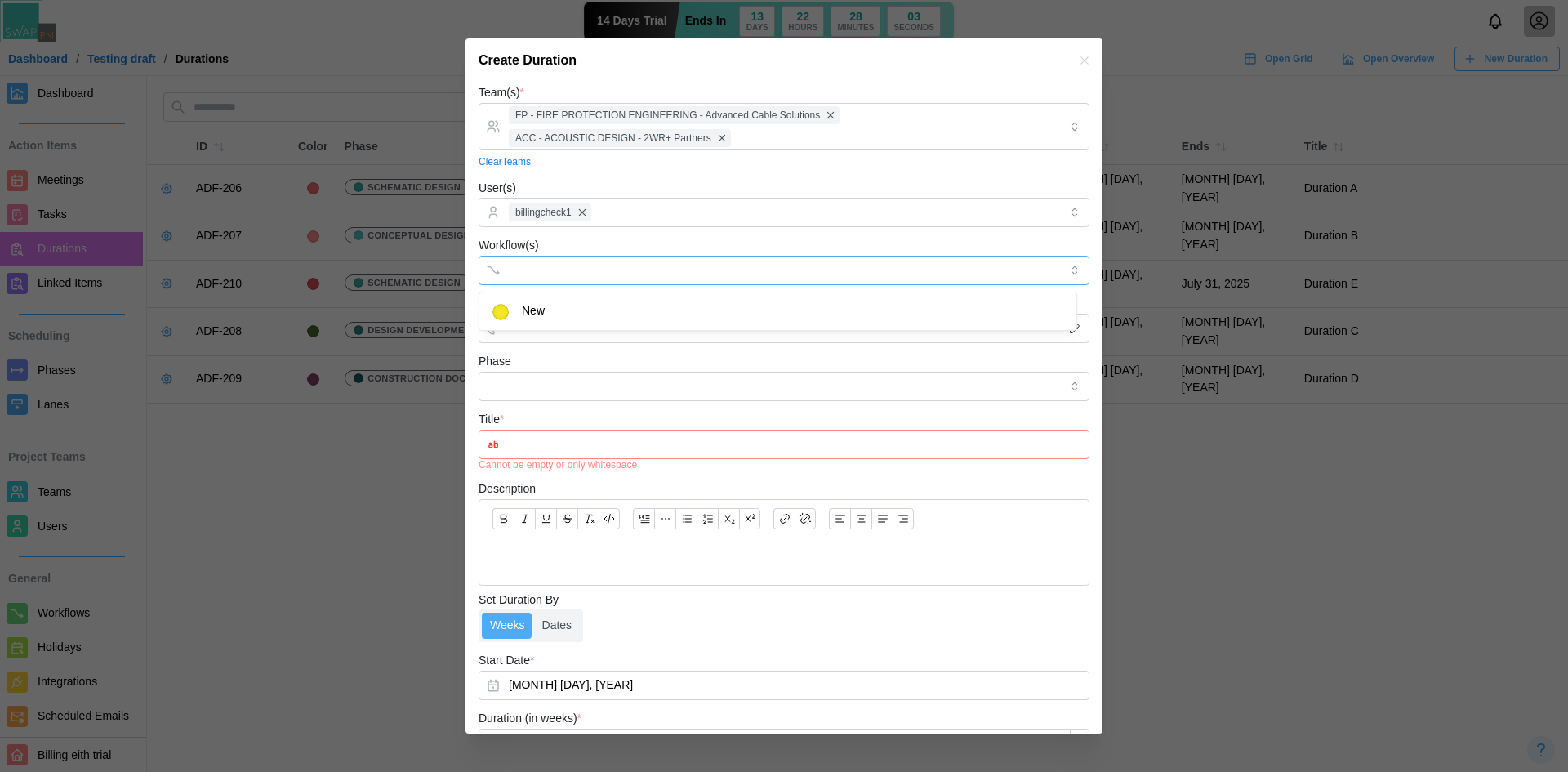 click at bounding box center (767, 270) 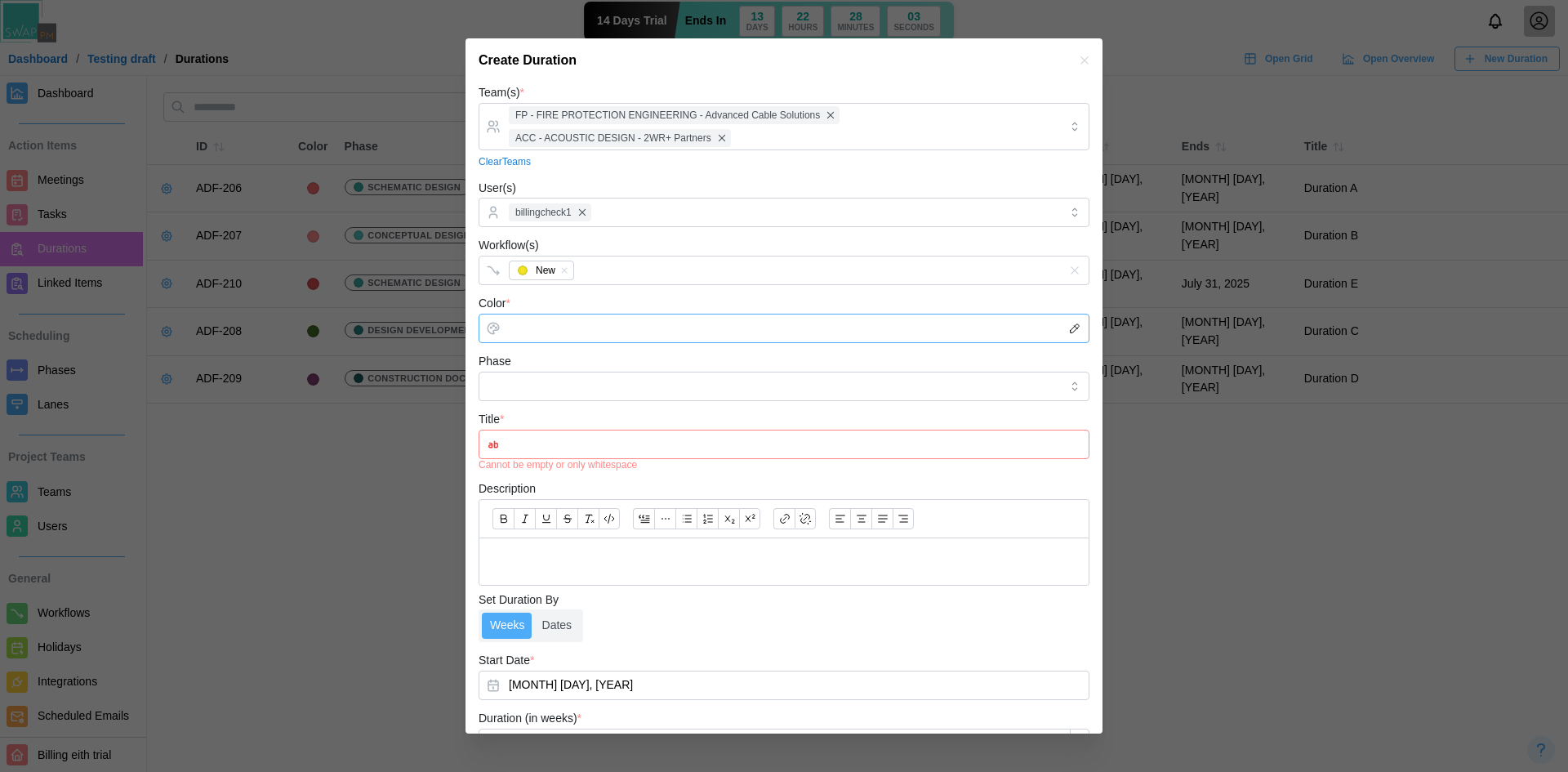 click on "Color  *" at bounding box center [784, 328] 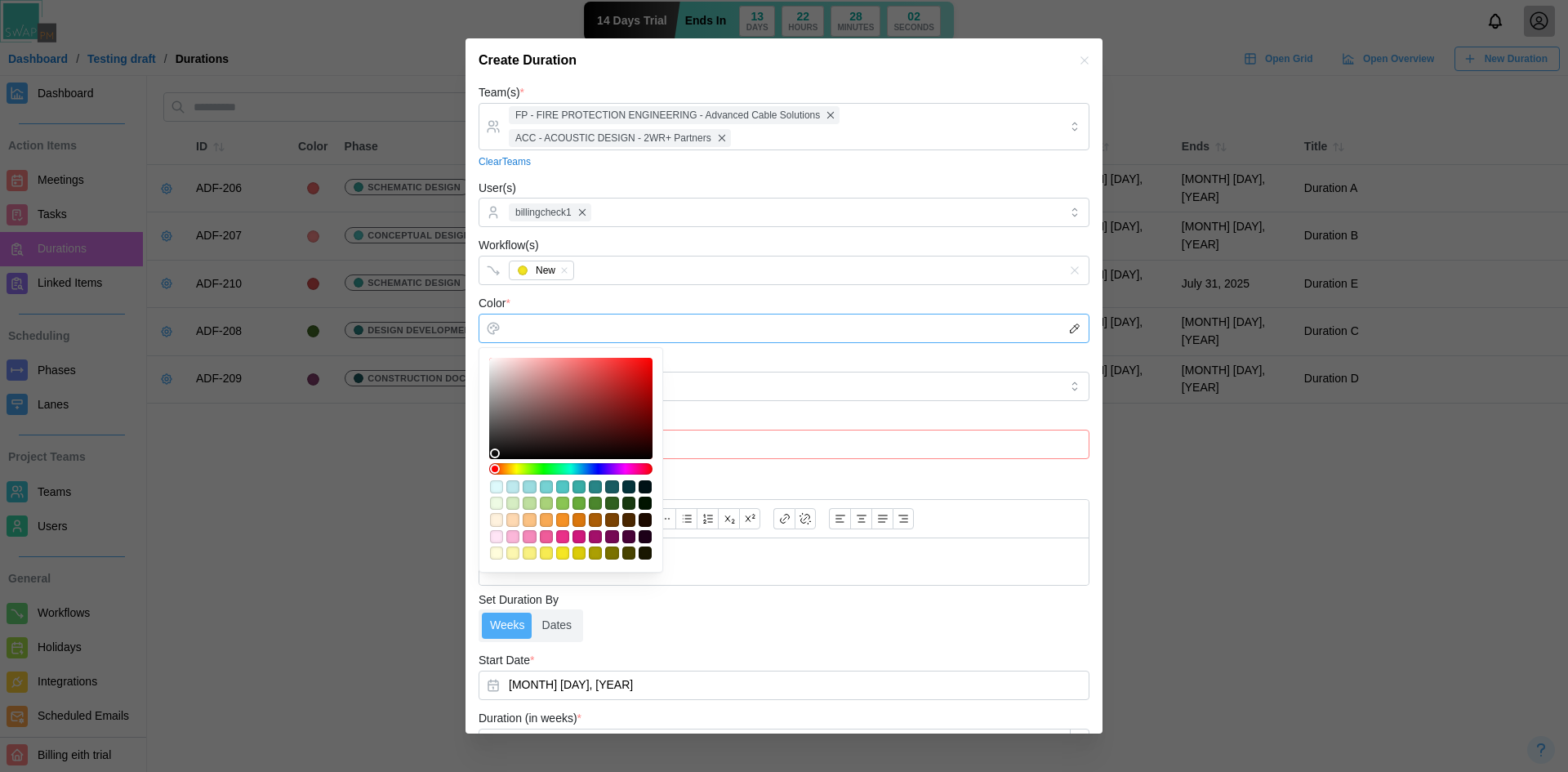 click at bounding box center (571, 408) 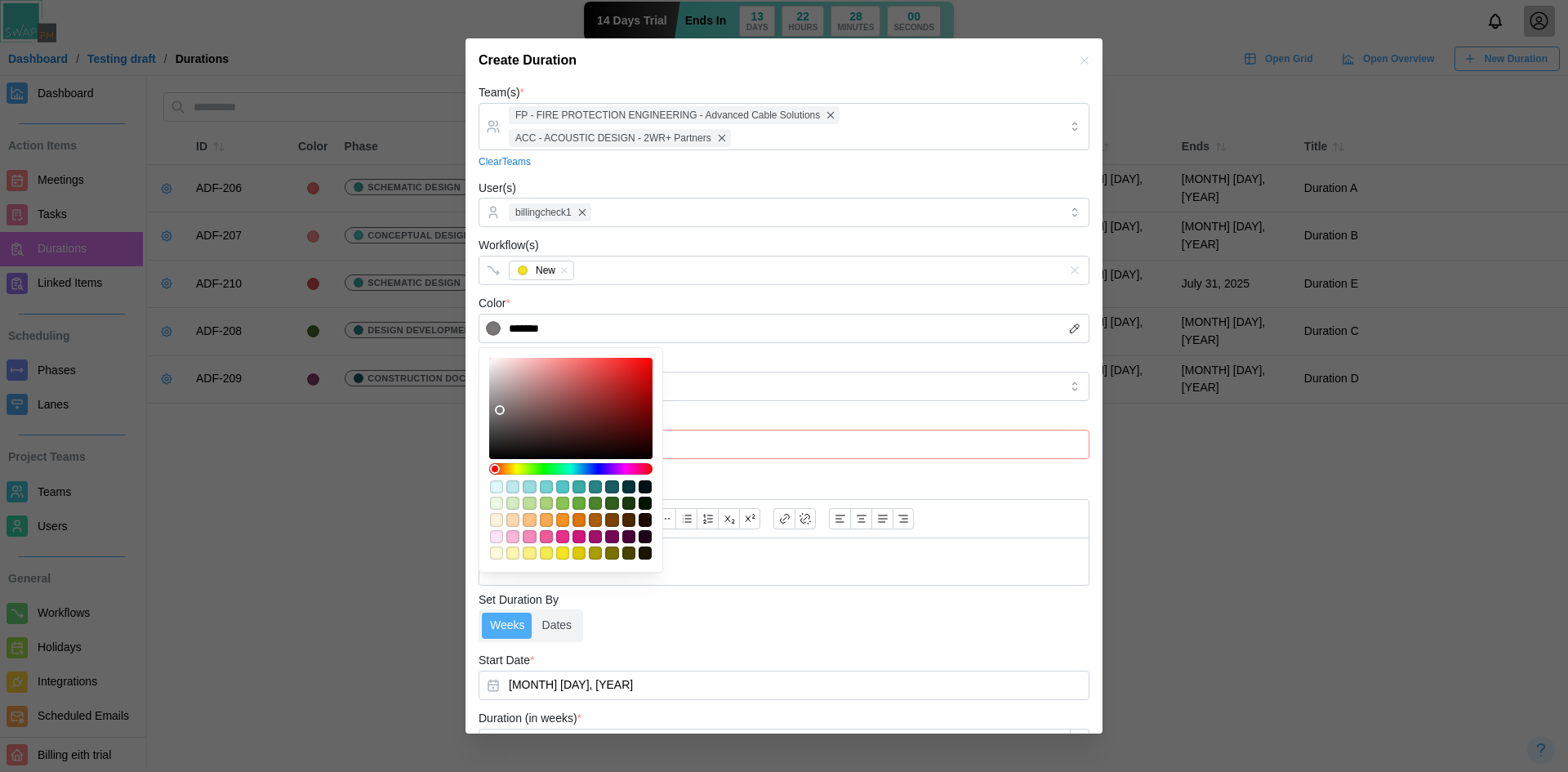 click on "Color  * *******" at bounding box center (784, 318) 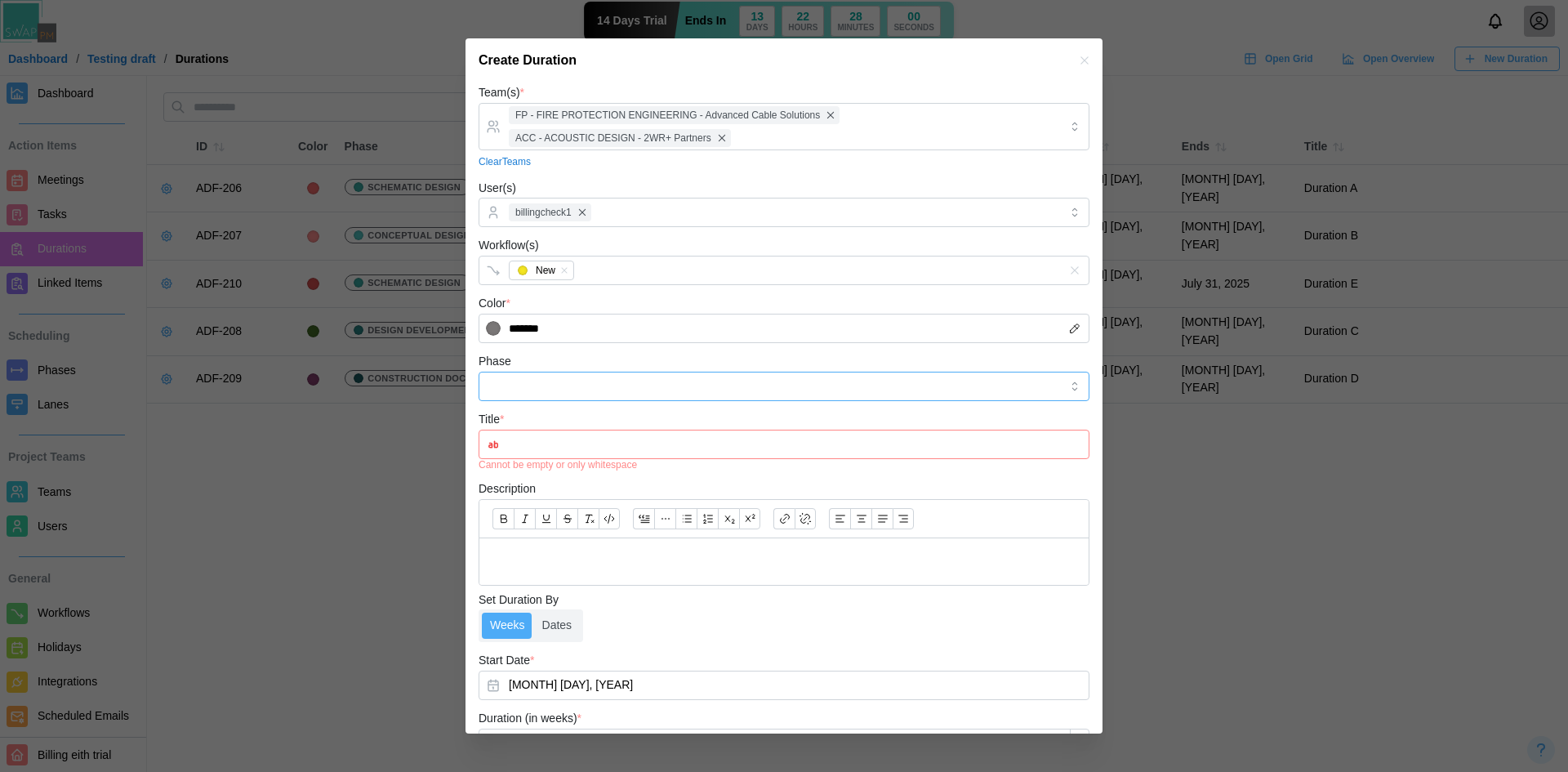 click on "Phase" at bounding box center (784, 386) 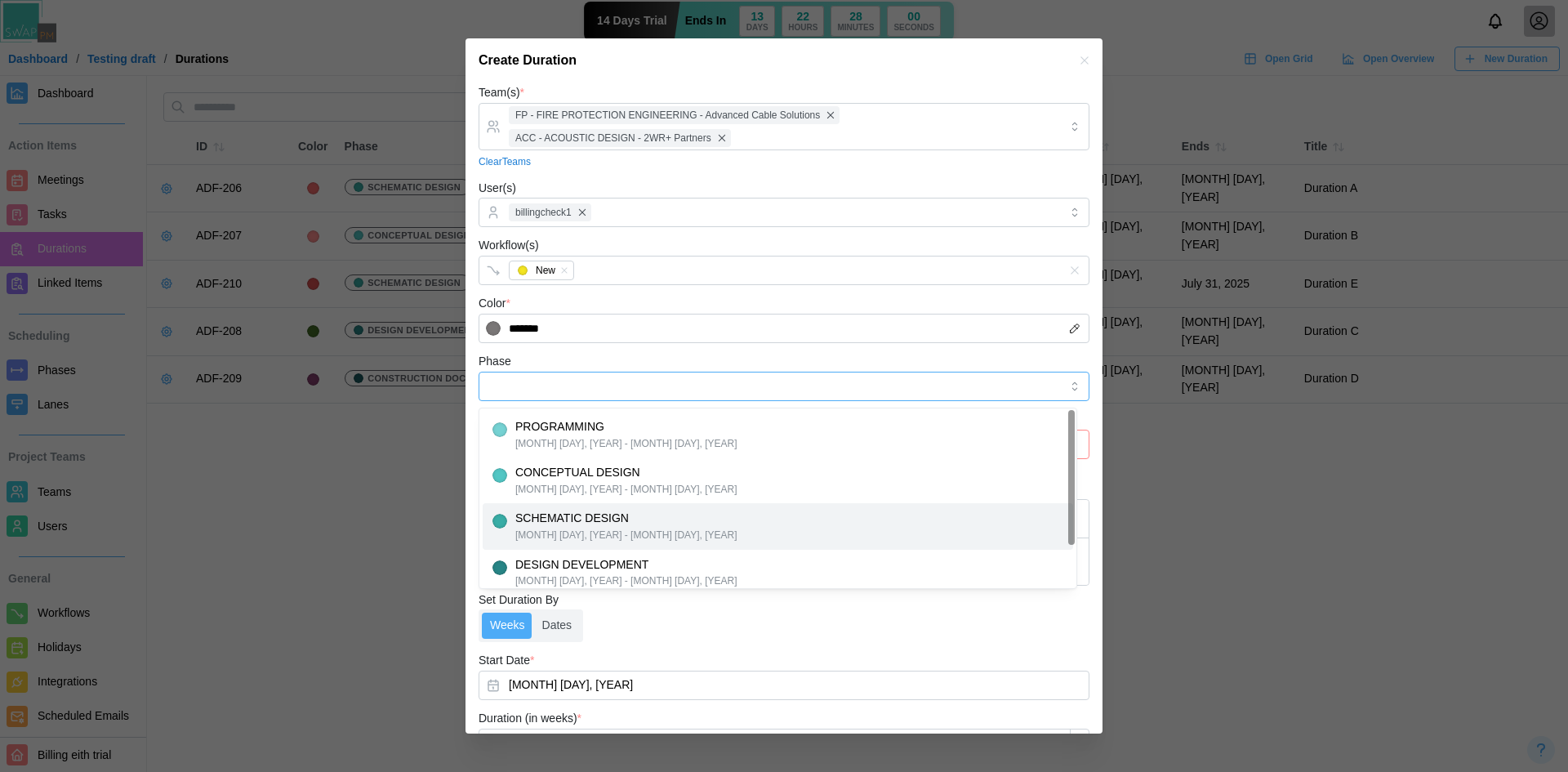 type on "**********" 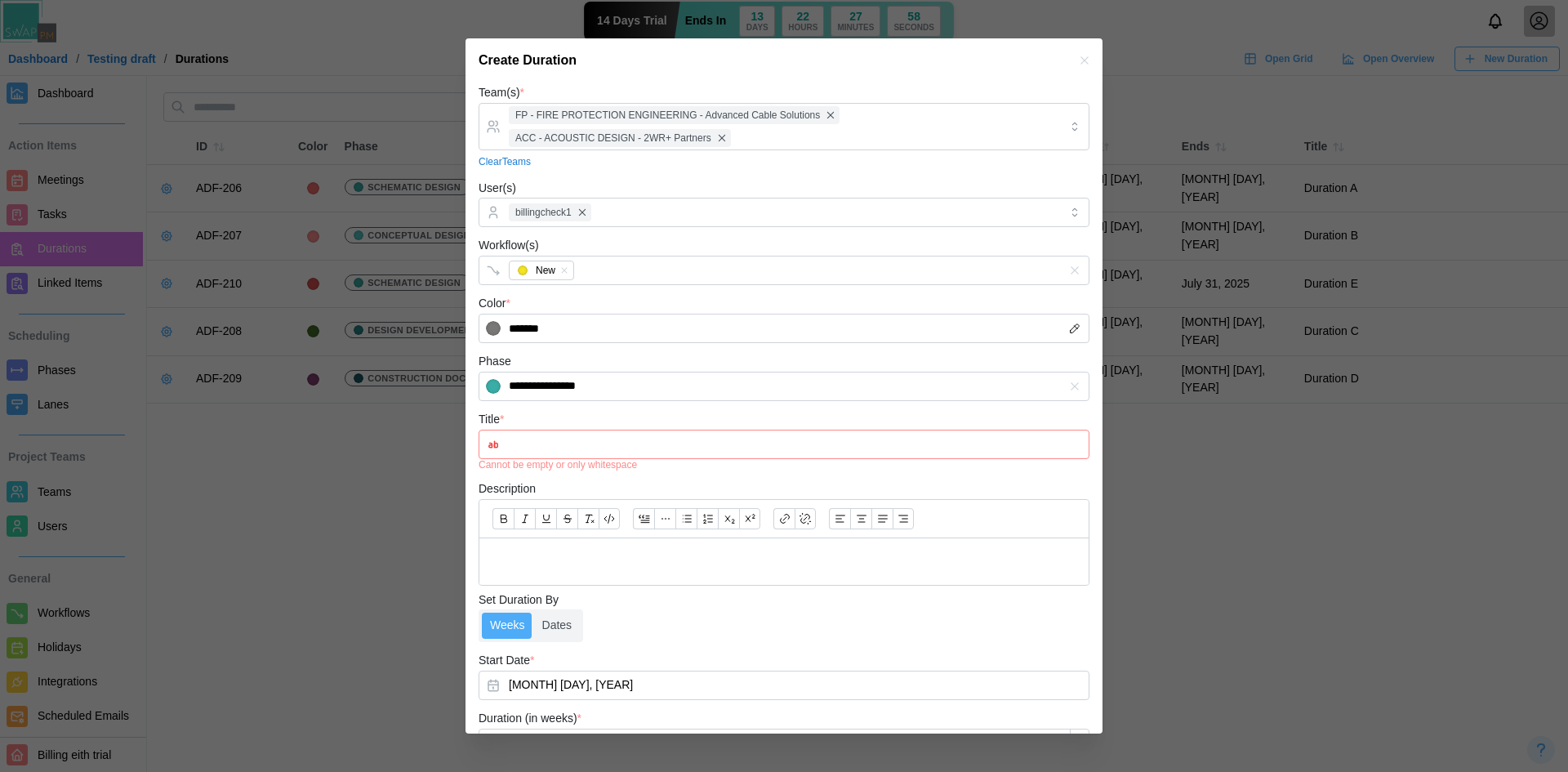 click on "Title  *" at bounding box center [784, 444] 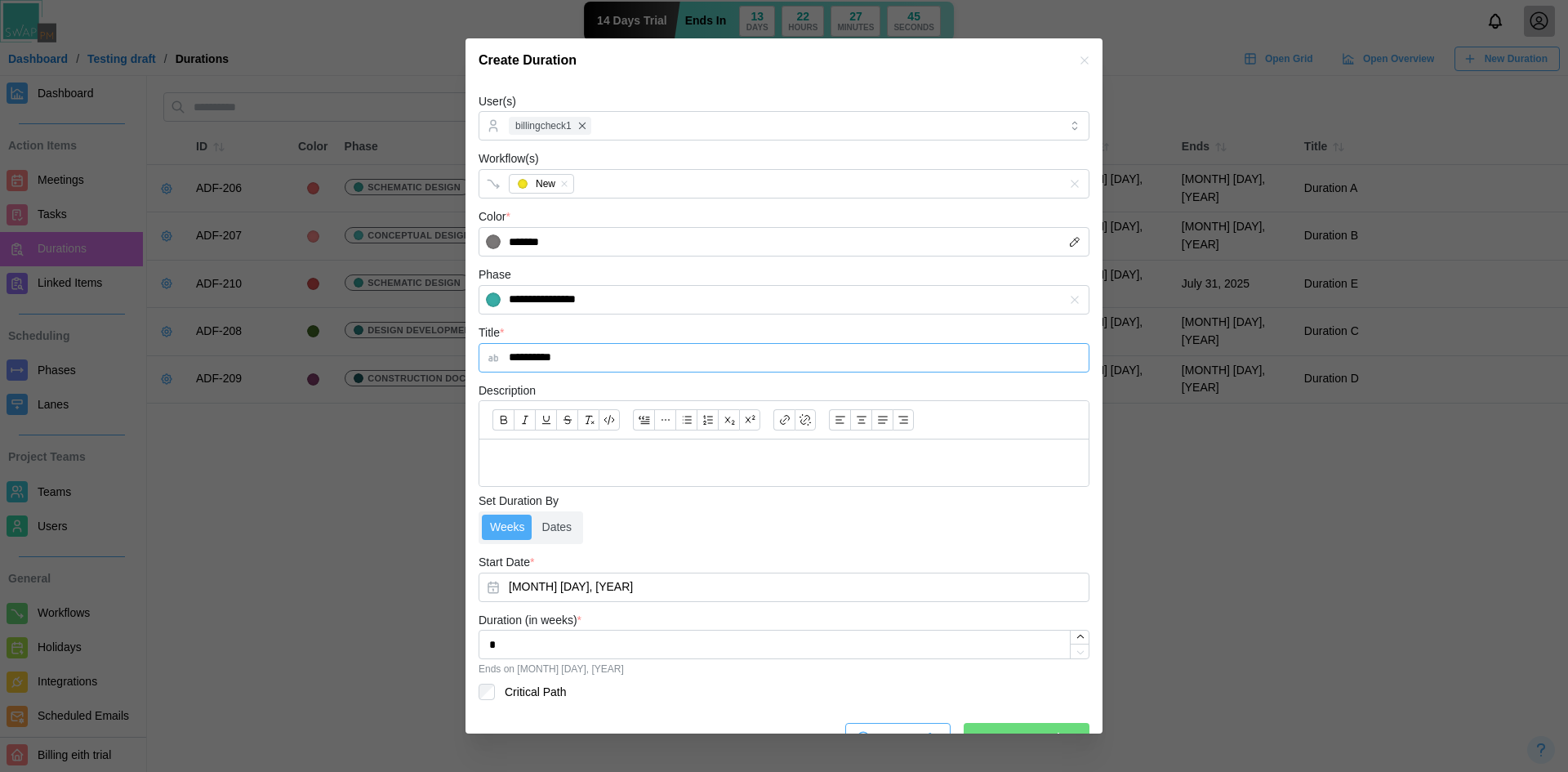 scroll, scrollTop: 118, scrollLeft: 0, axis: vertical 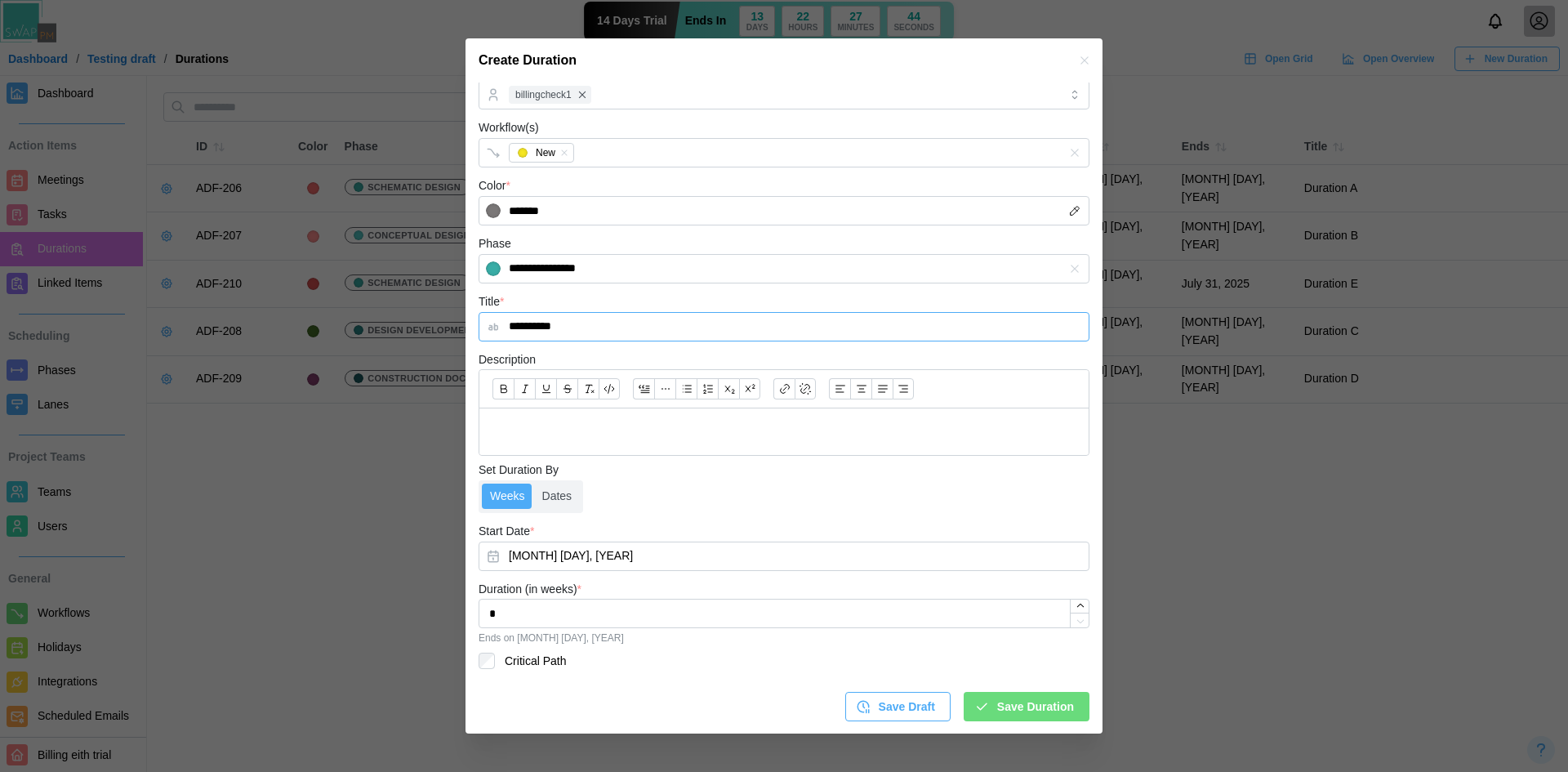 type on "**********" 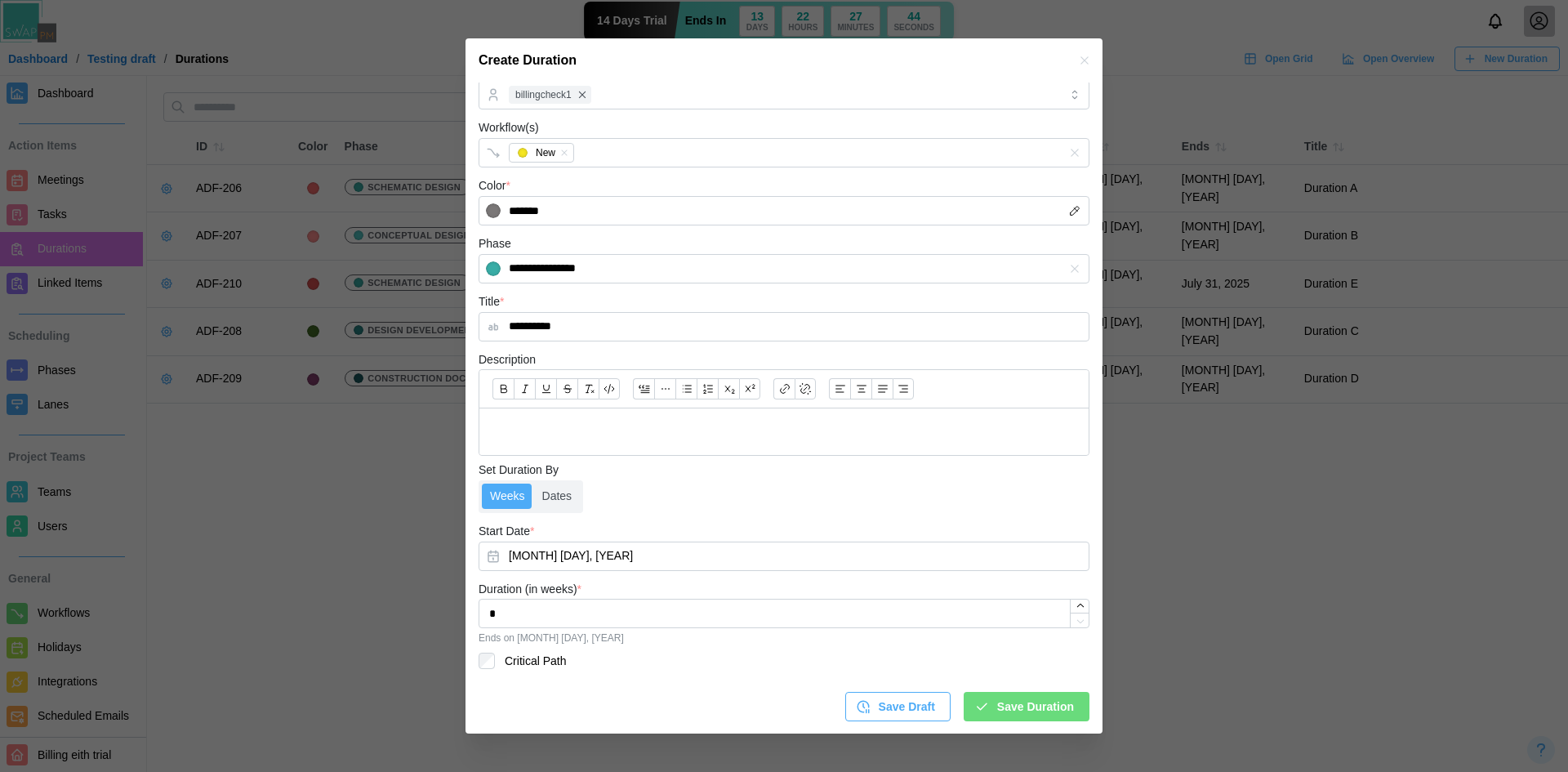 click on "Save Duration" at bounding box center [1036, 707] 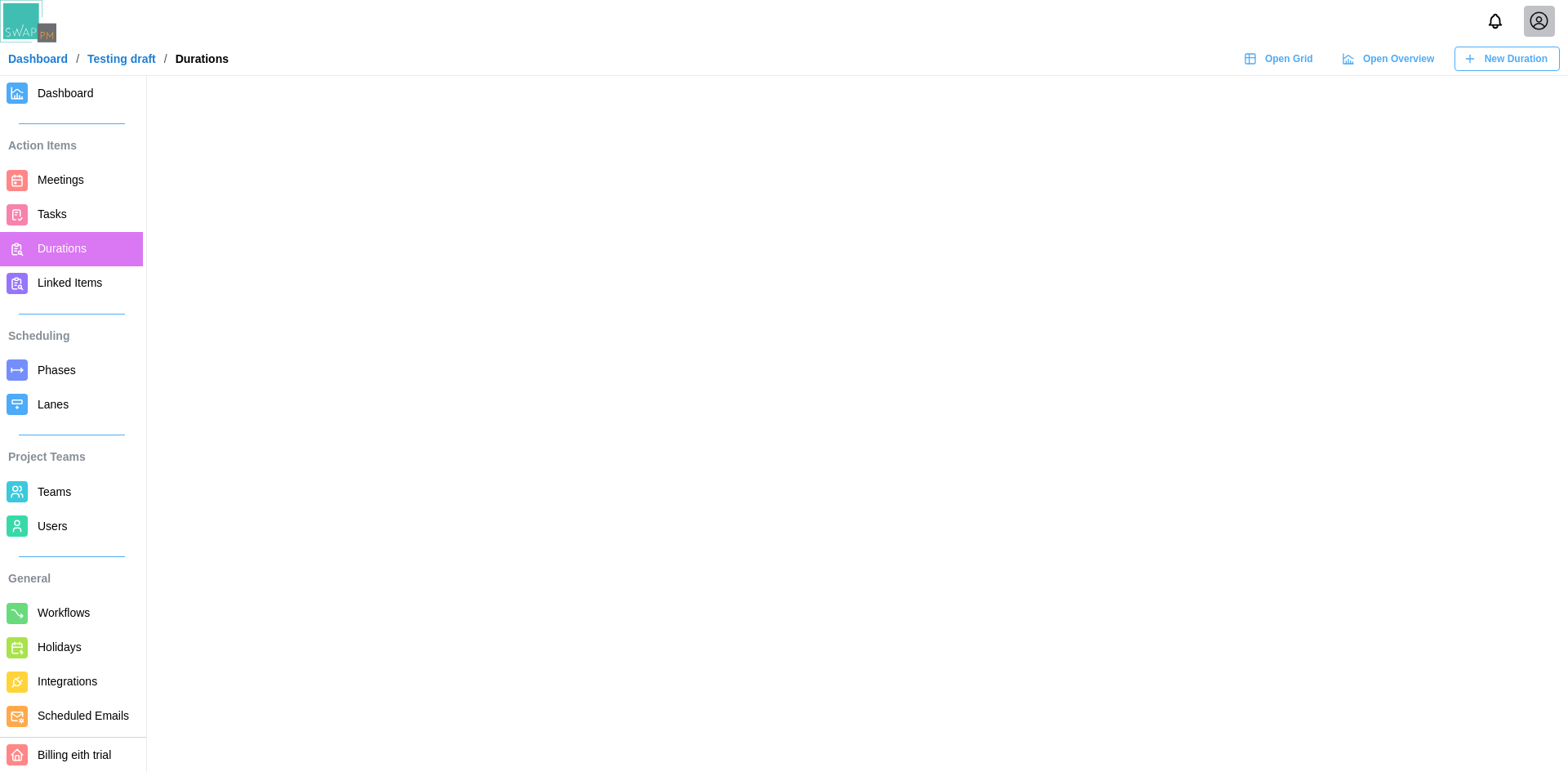 scroll, scrollTop: 0, scrollLeft: 0, axis: both 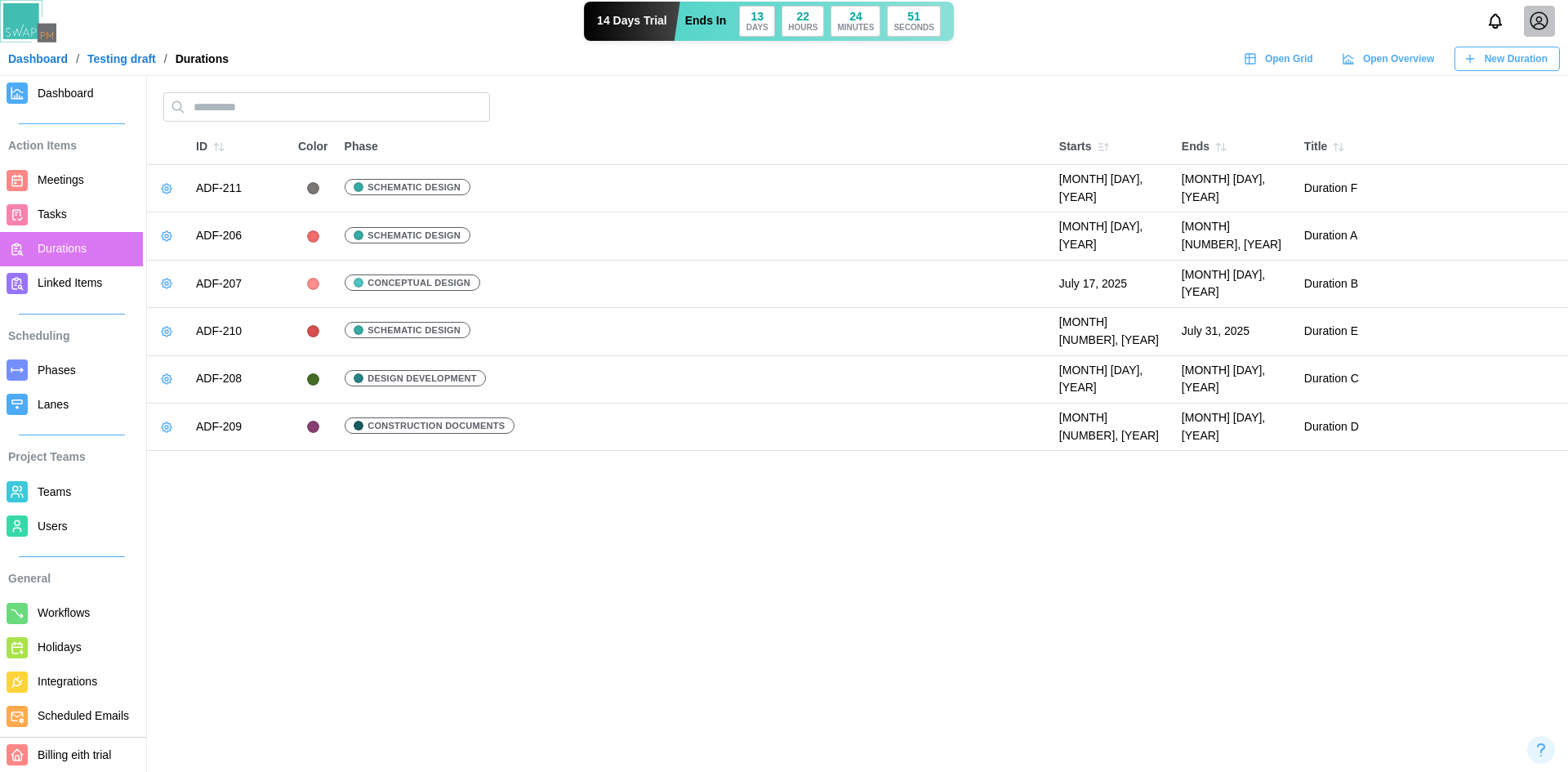 click on "Phases" at bounding box center [56, 370] 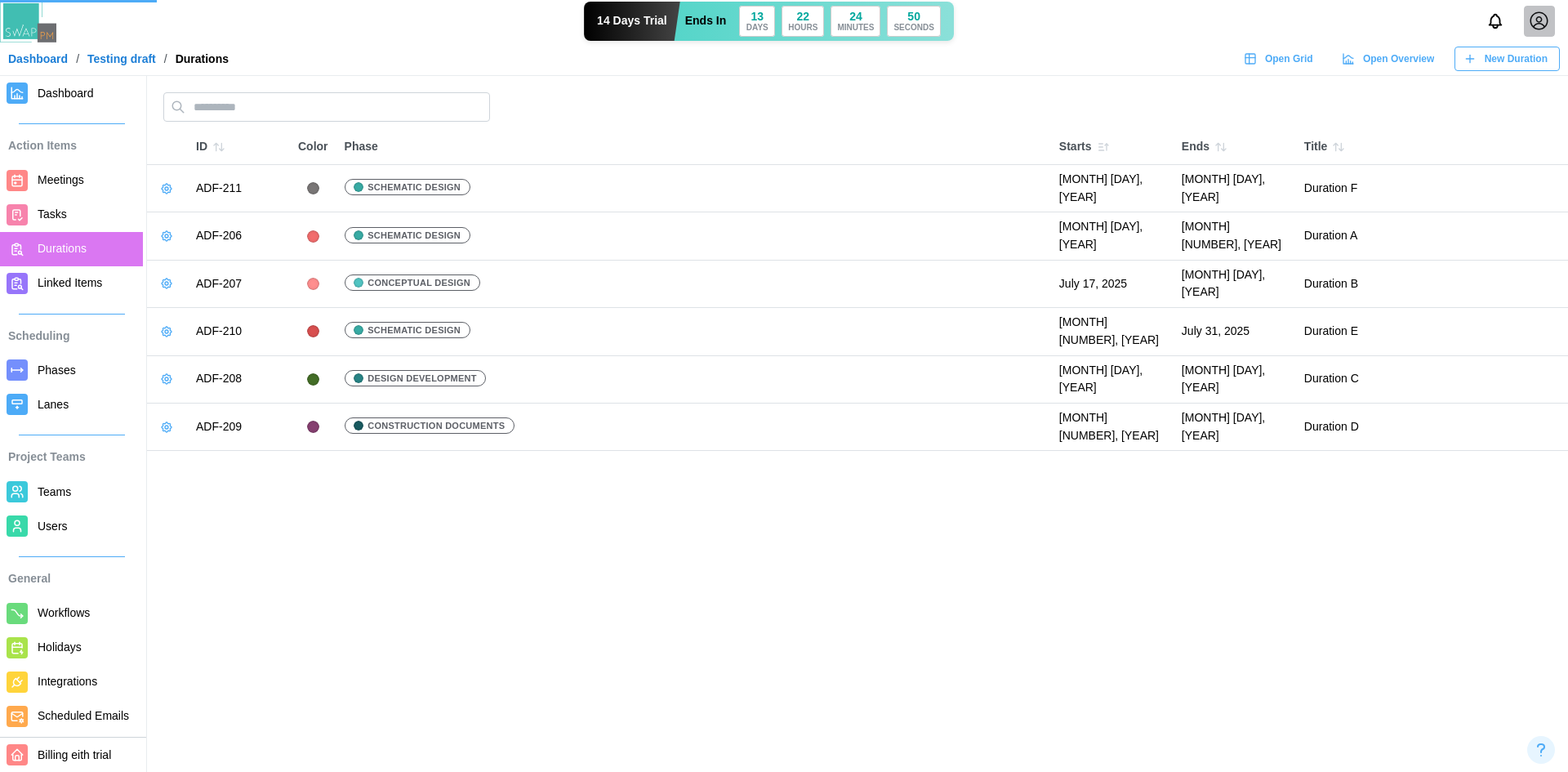 click on "Lanes" at bounding box center [87, 404] 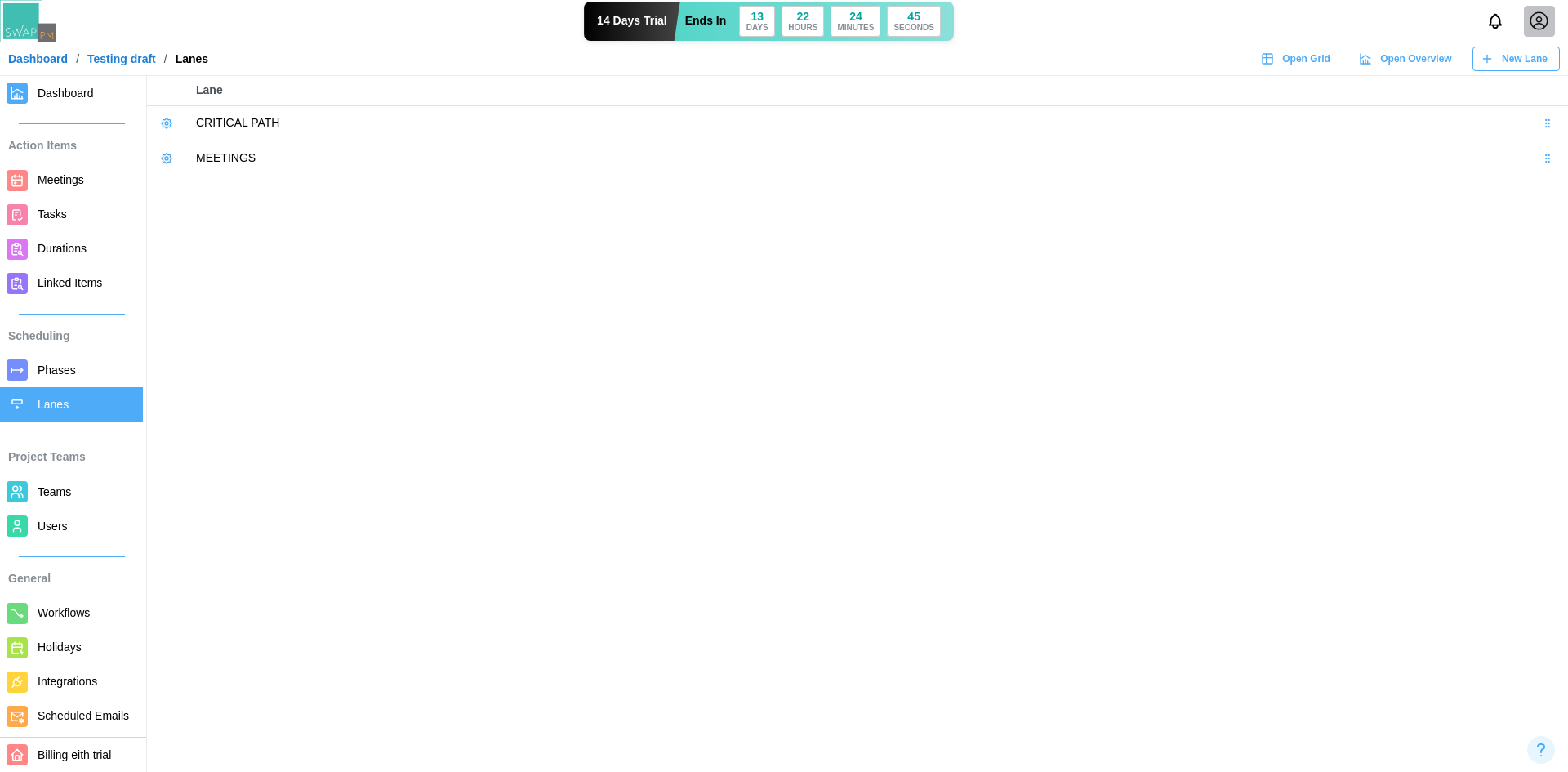 click on "Teams" at bounding box center [71, 492] 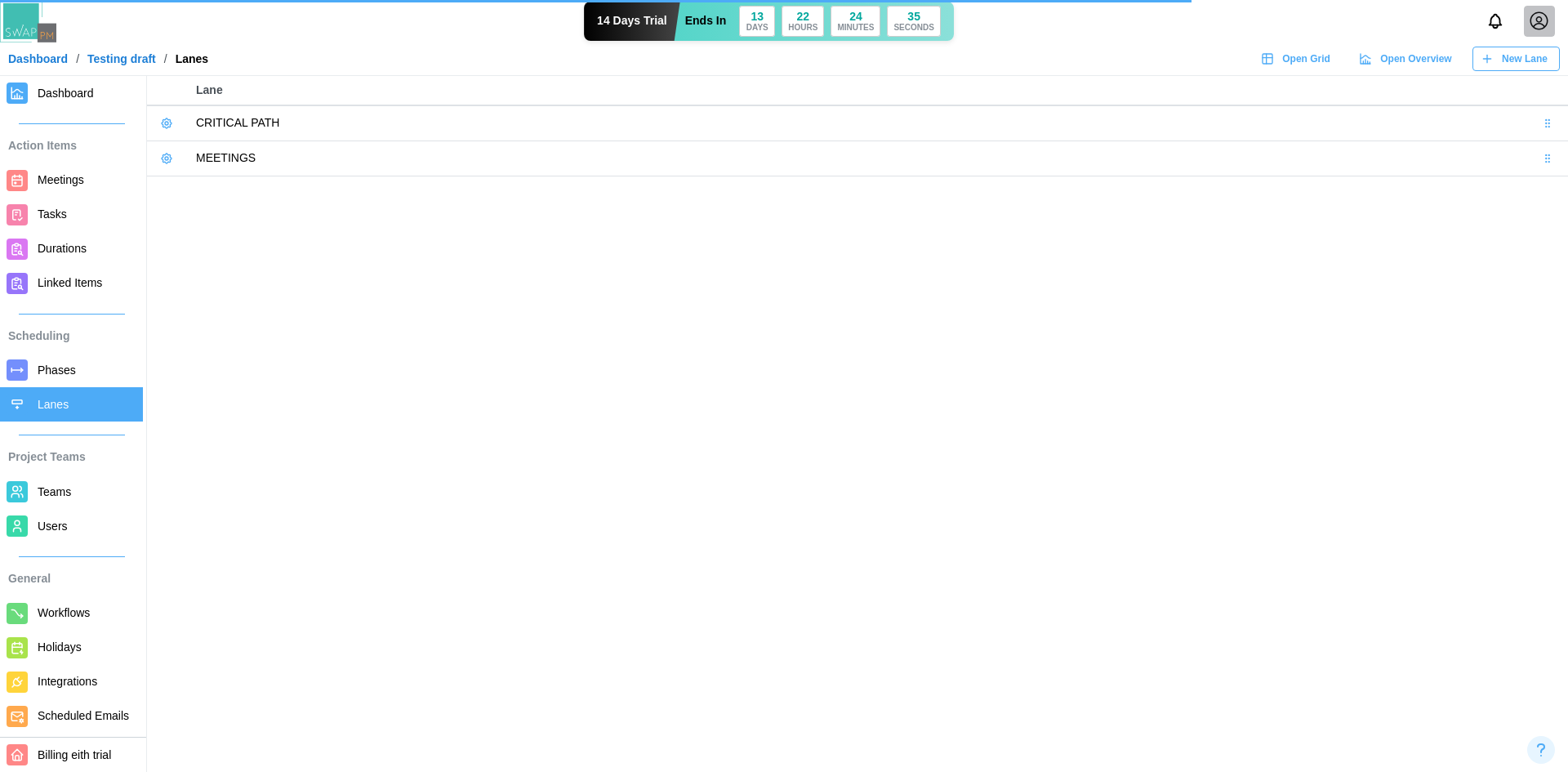 click on "Teams" at bounding box center (87, 492) 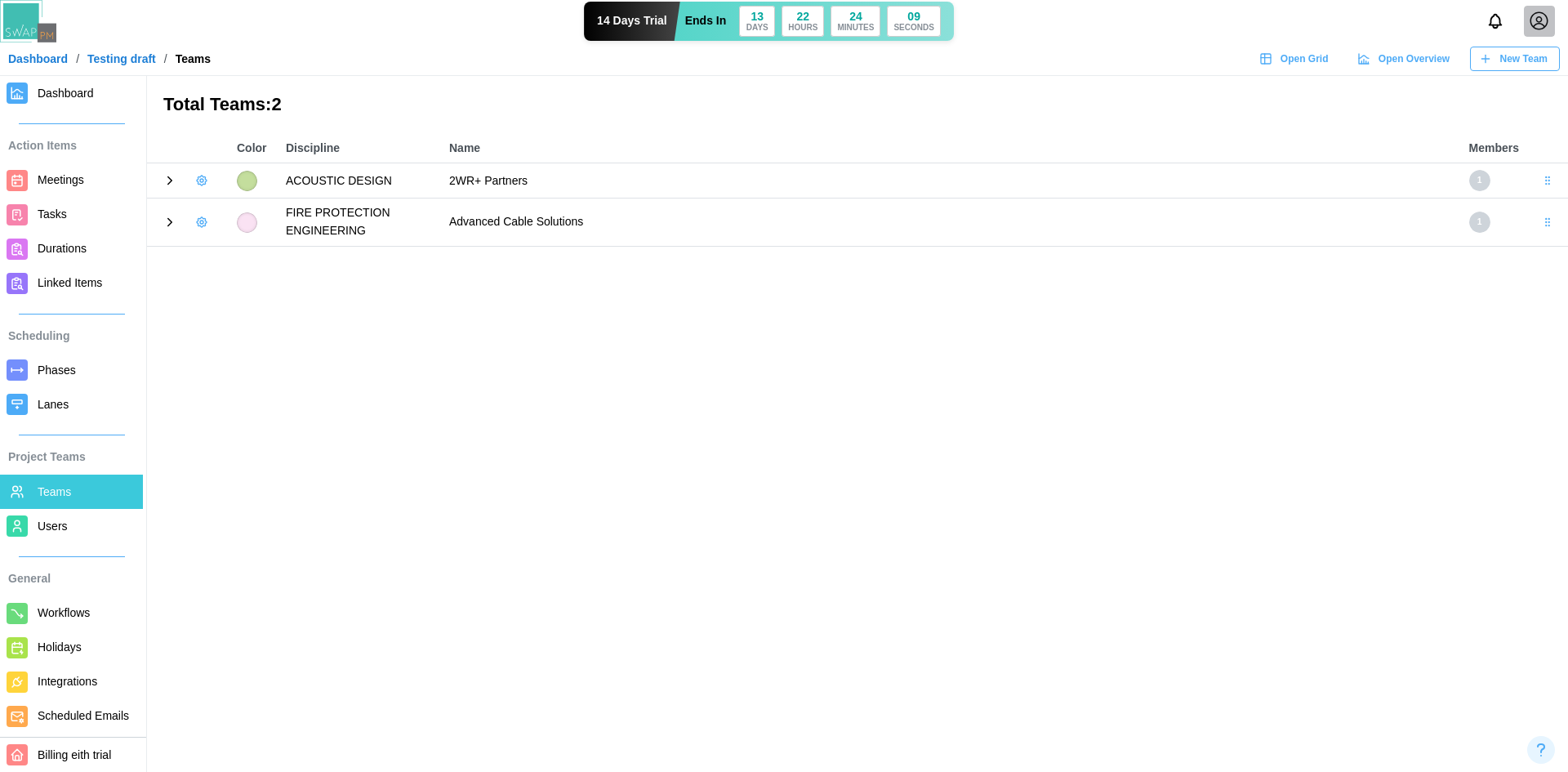 click 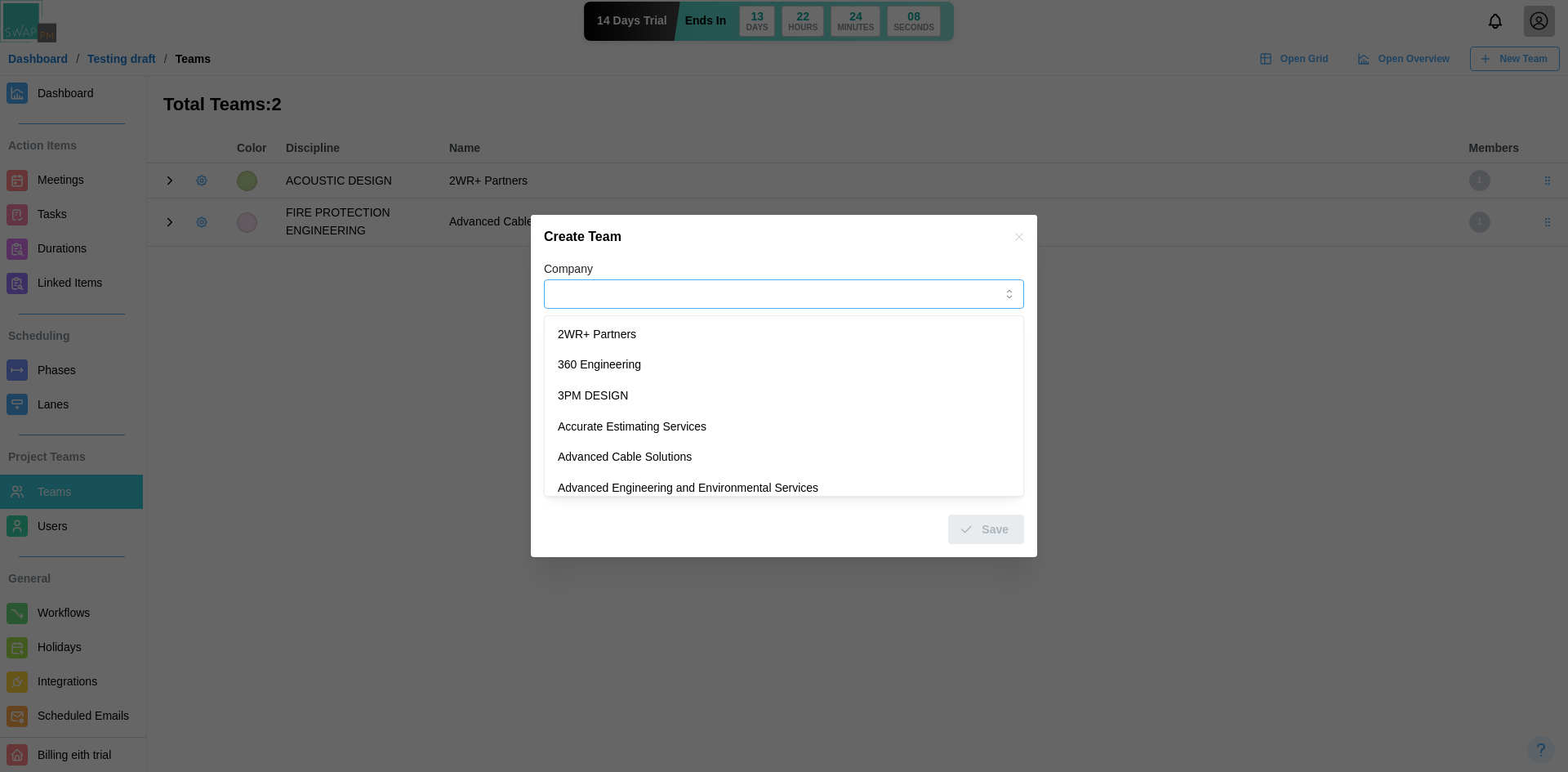 click on "Company" at bounding box center (784, 294) 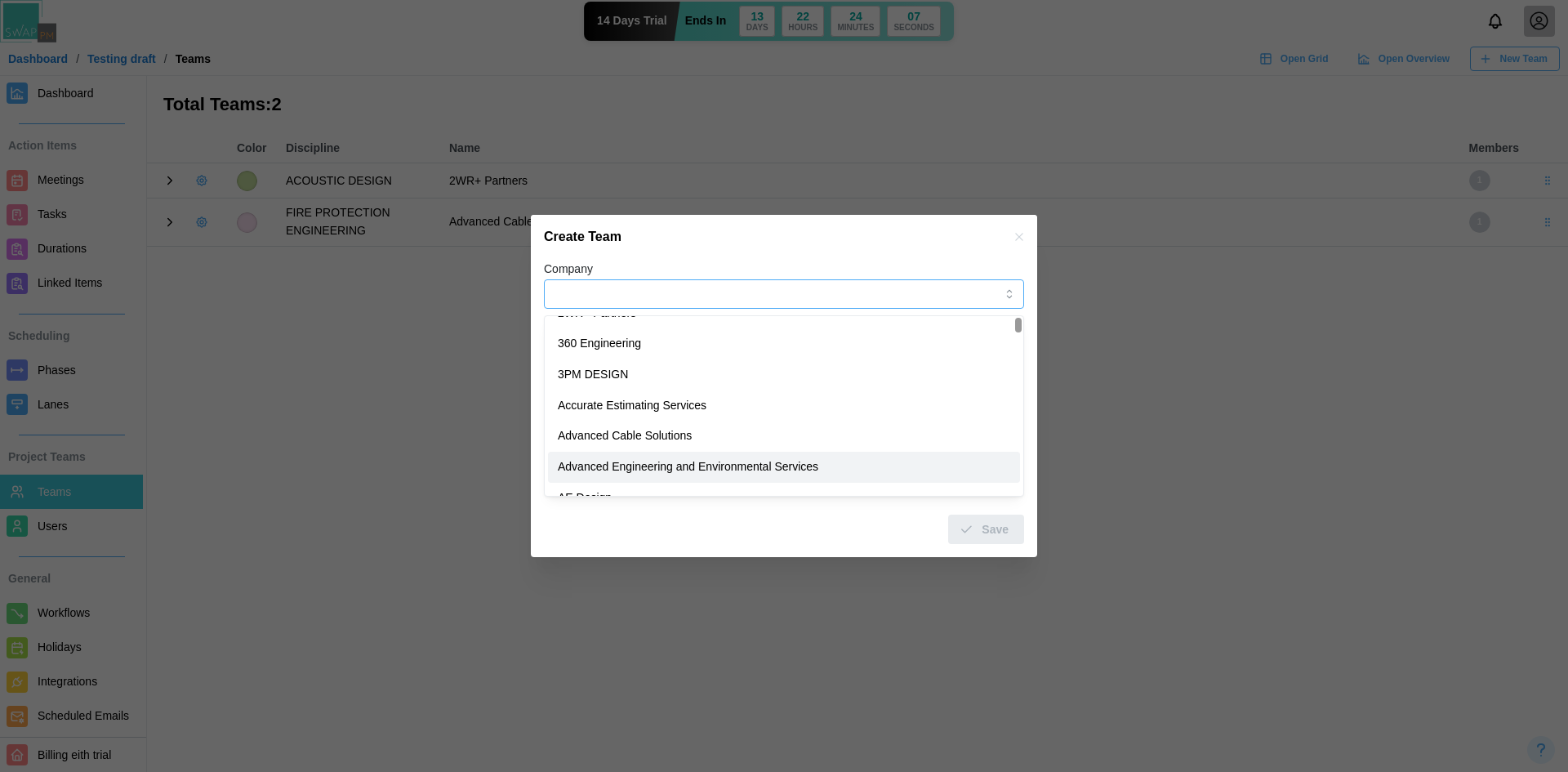 scroll, scrollTop: 82, scrollLeft: 0, axis: vertical 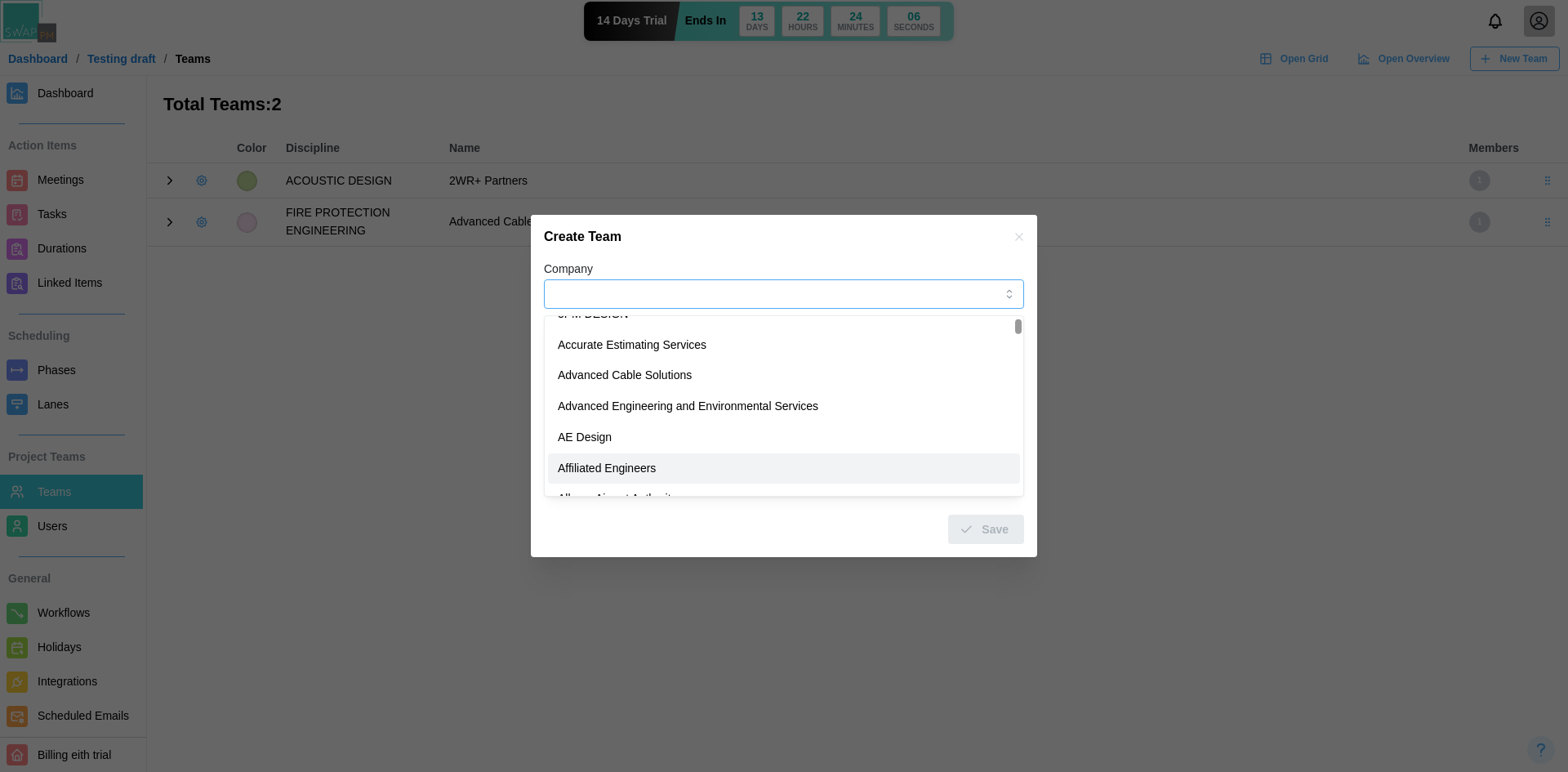 type on "**********" 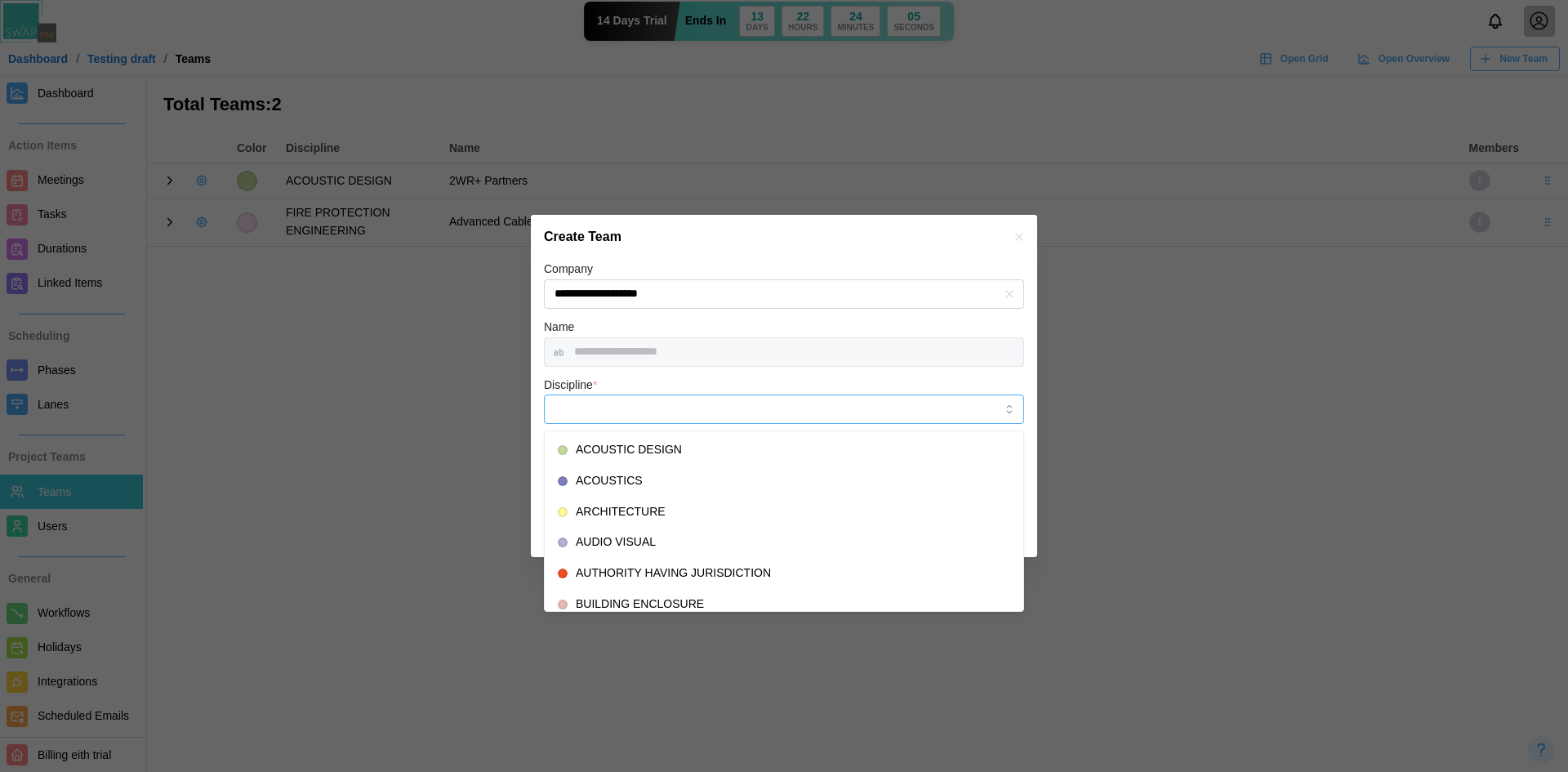 click on "Discipline  *" at bounding box center [784, 409] 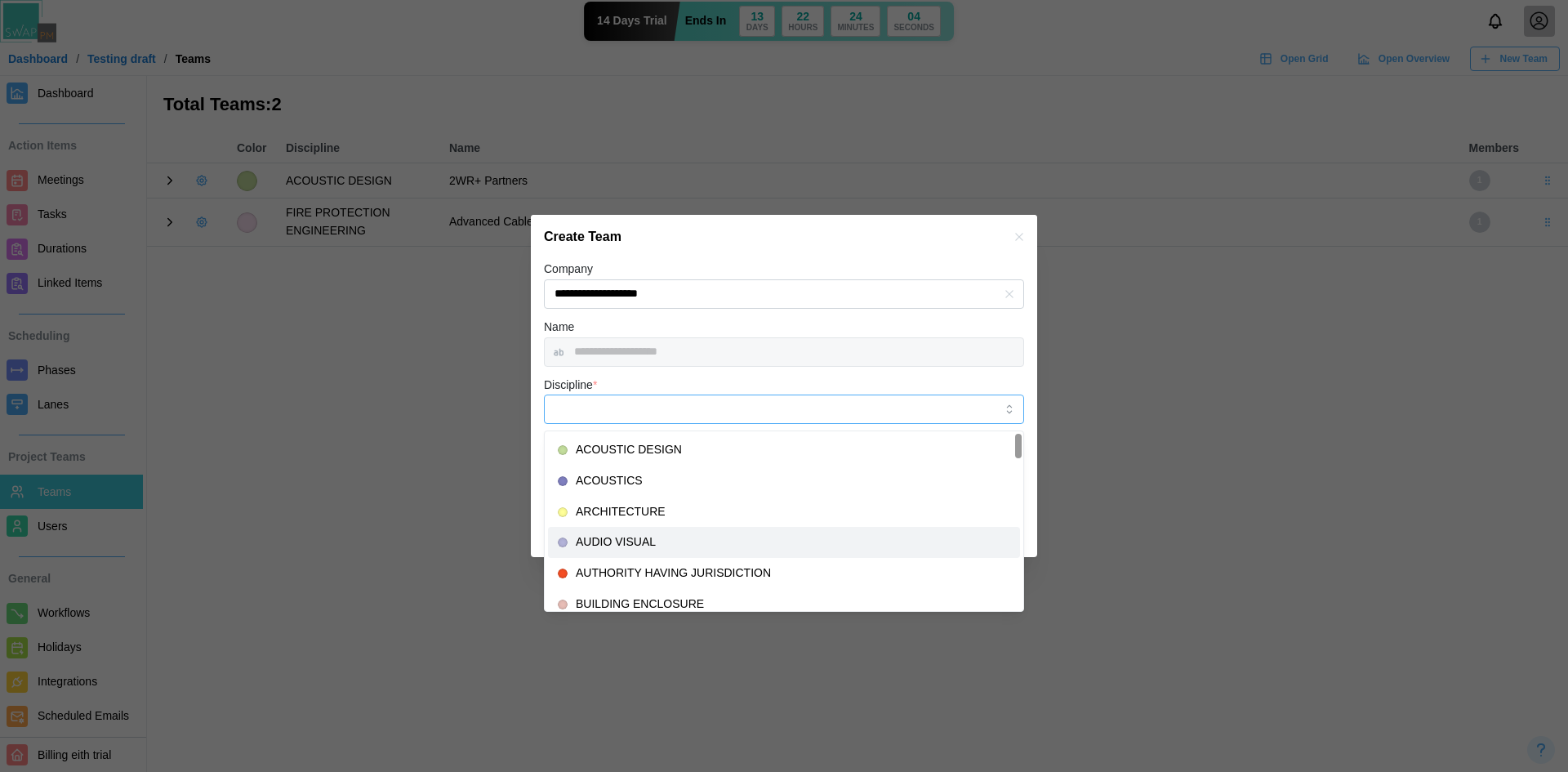 type on "**********" 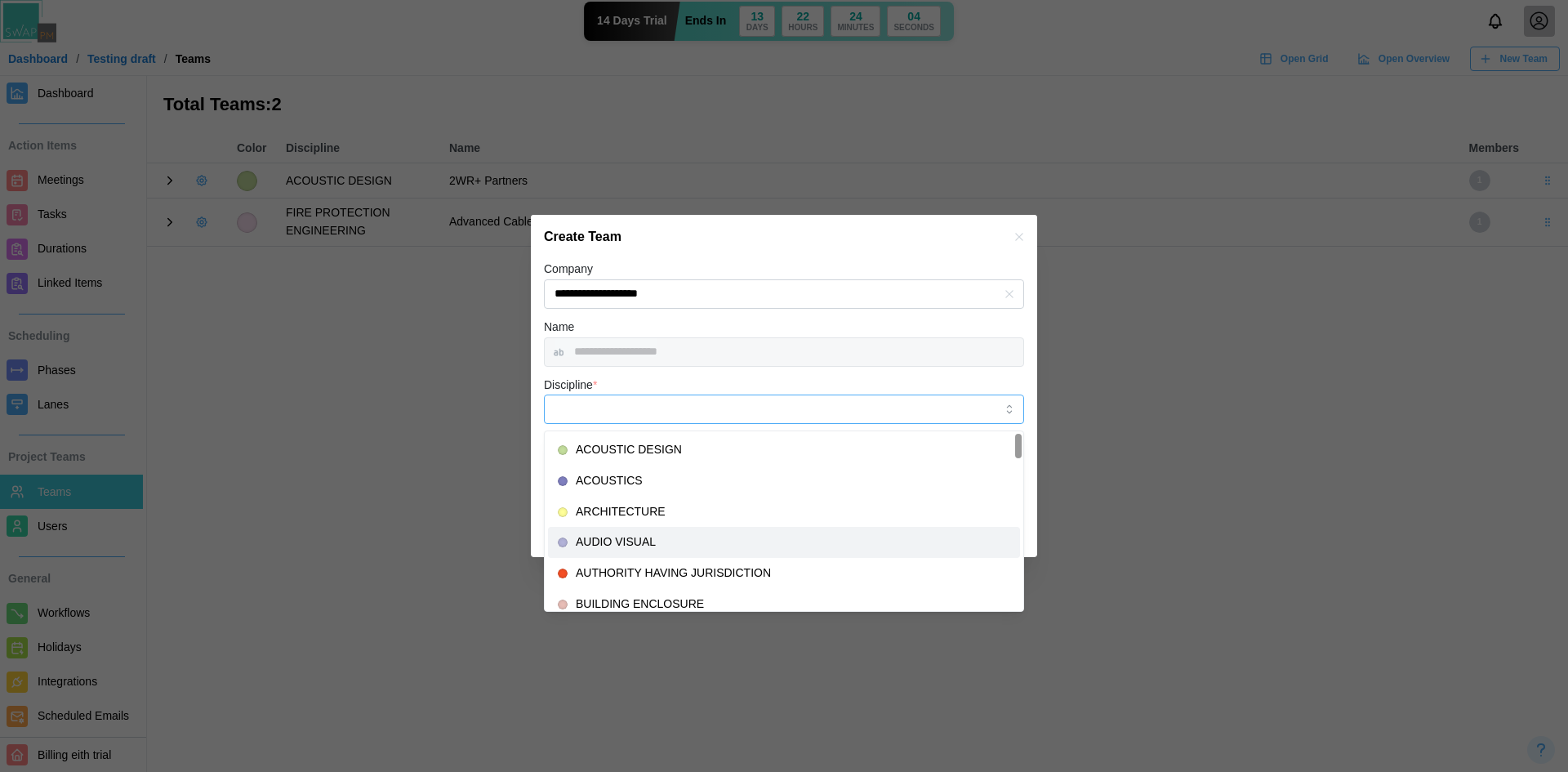 type on "*******" 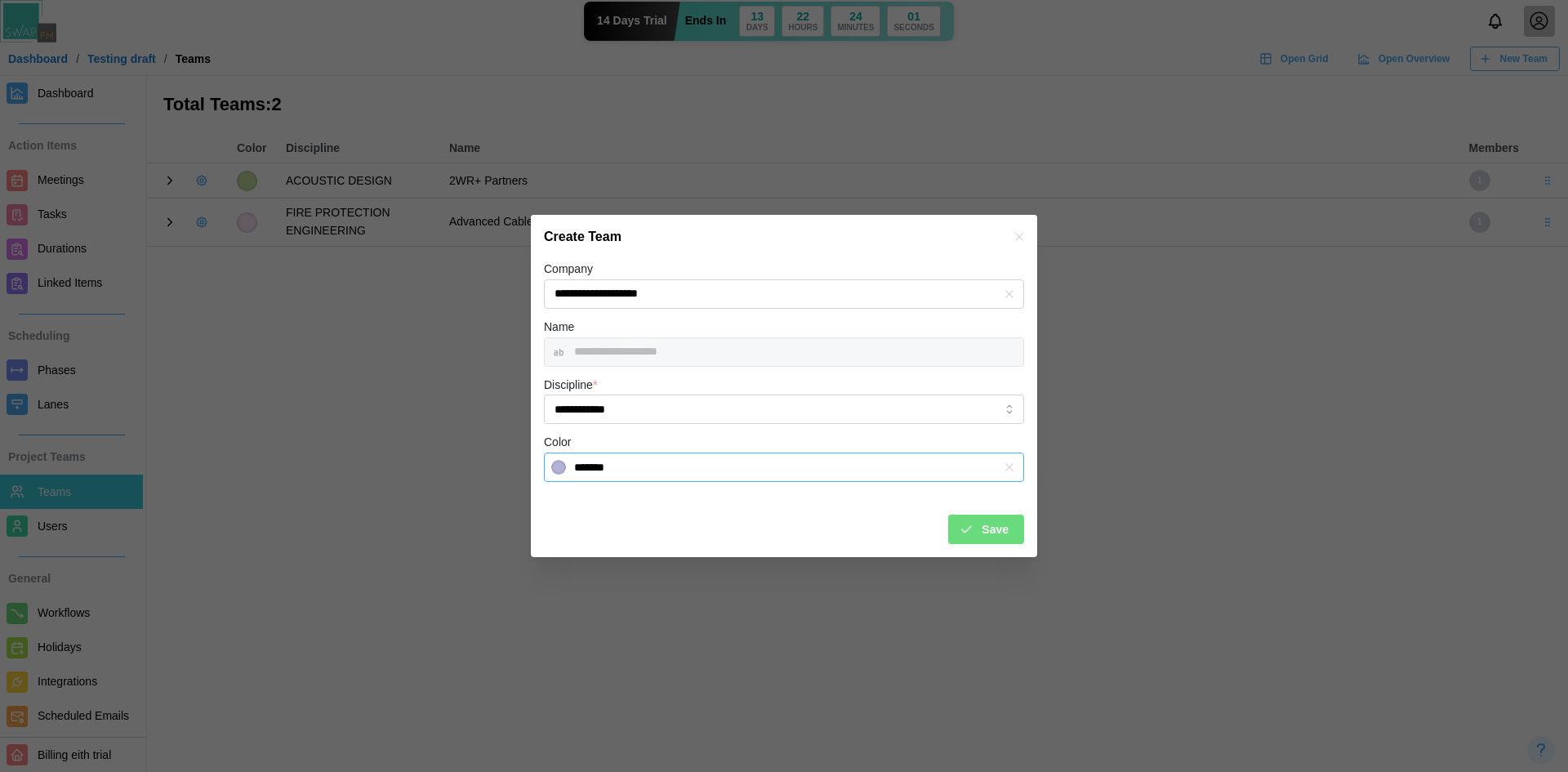 click on "*******" at bounding box center (784, 467) 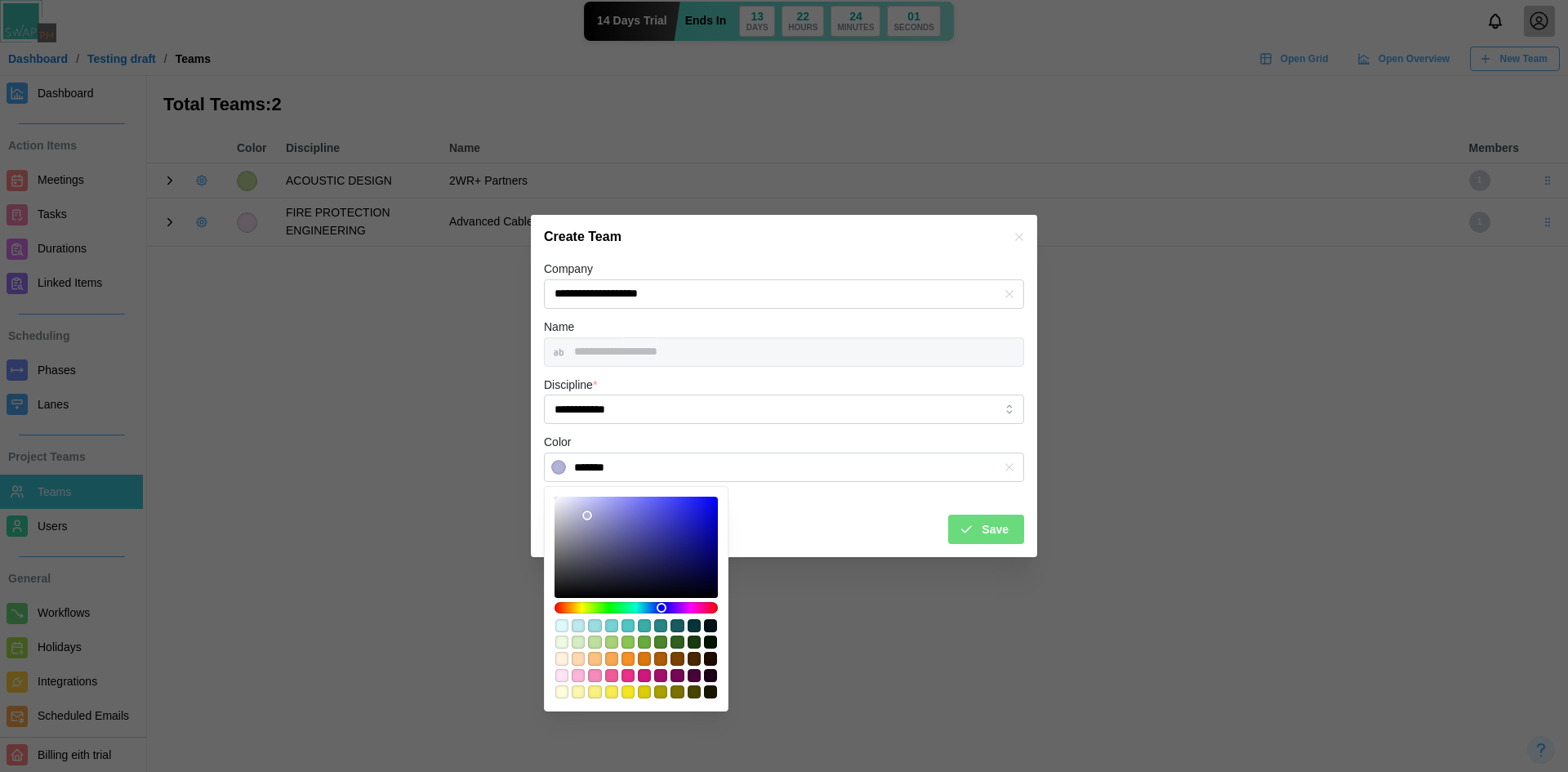 click on "Save" at bounding box center [784, 523] 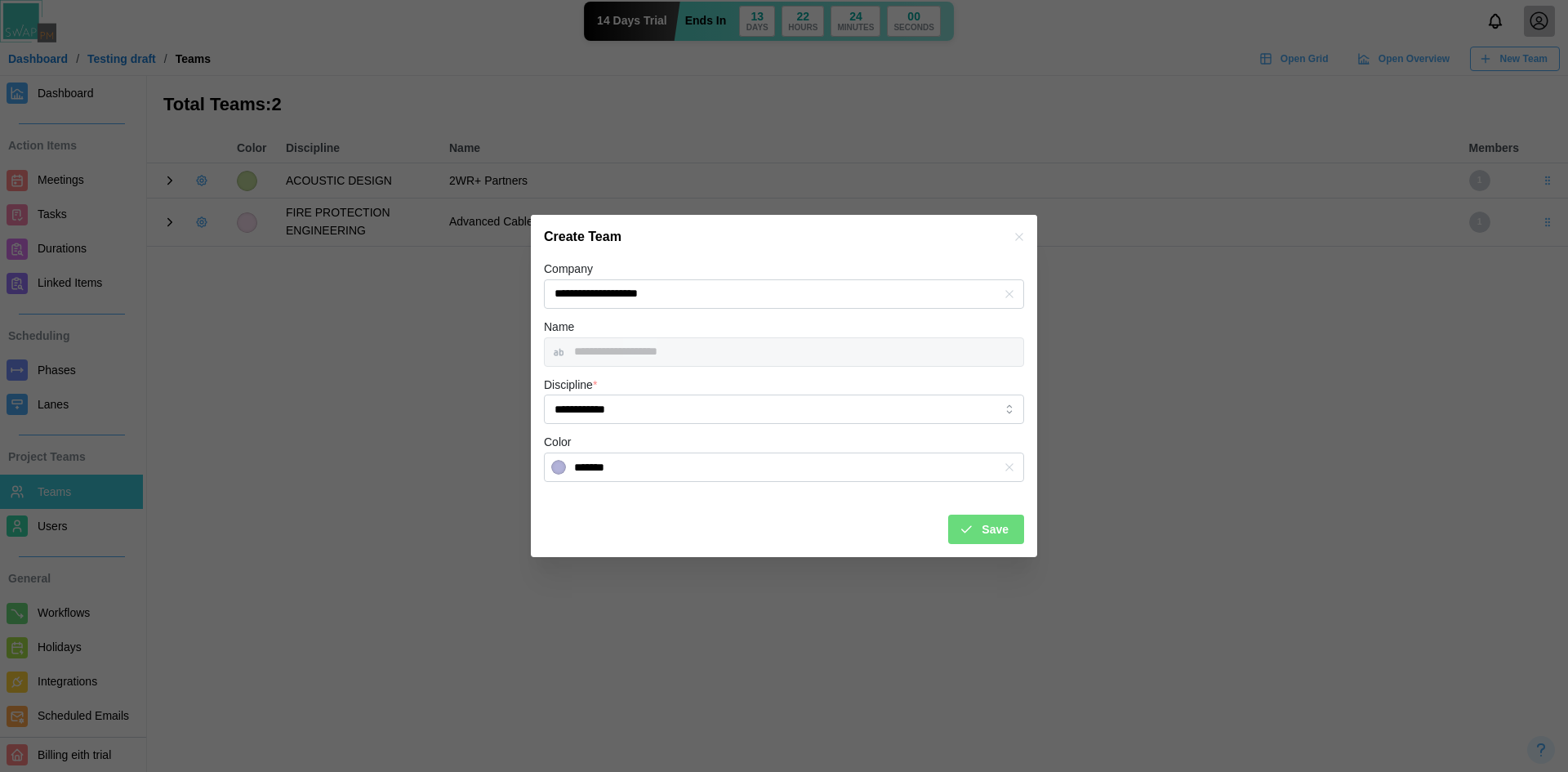 click 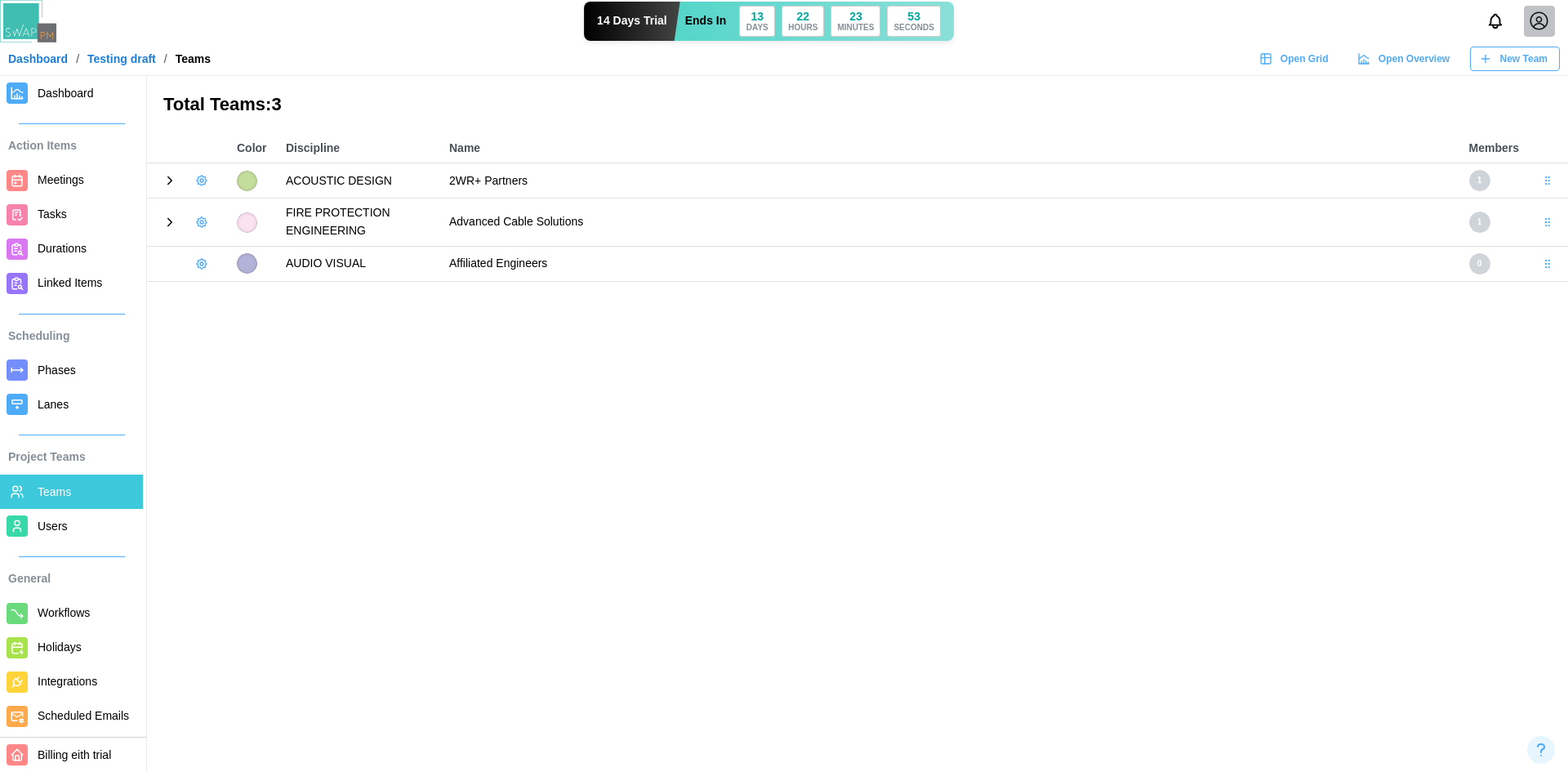 click on "New Team" at bounding box center [1524, 59] 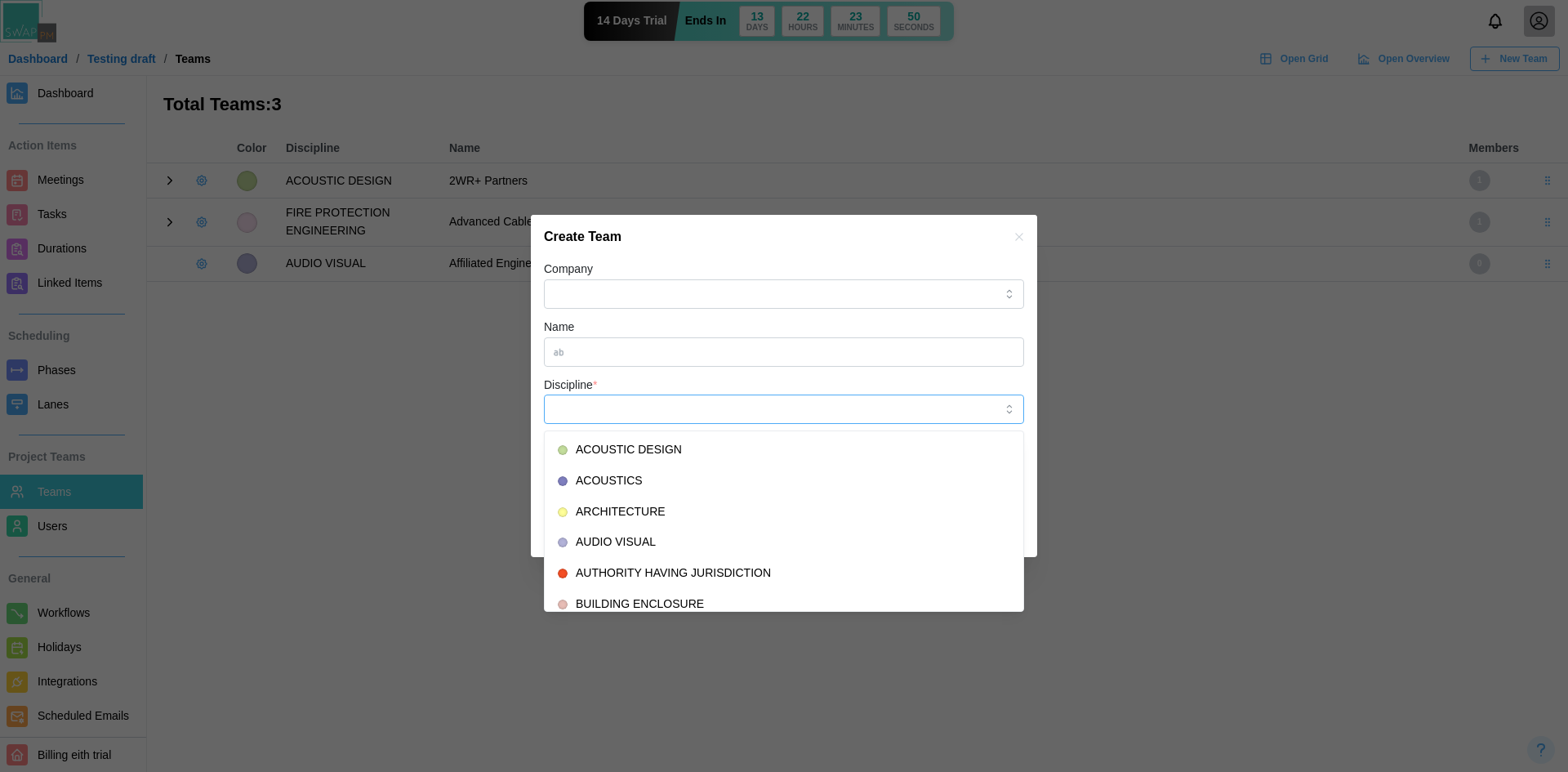 click on "Discipline  *" at bounding box center (784, 409) 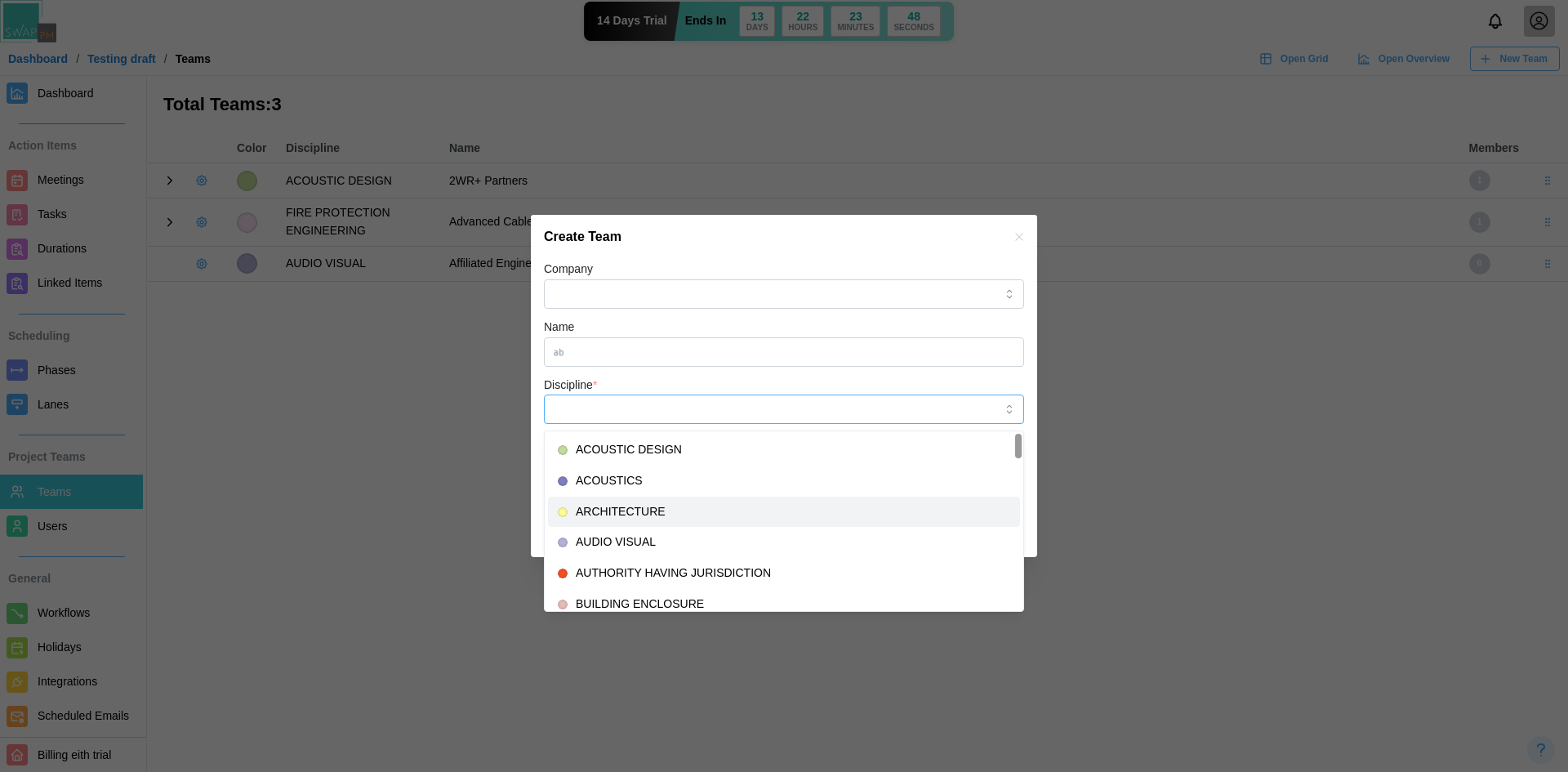 type on "**********" 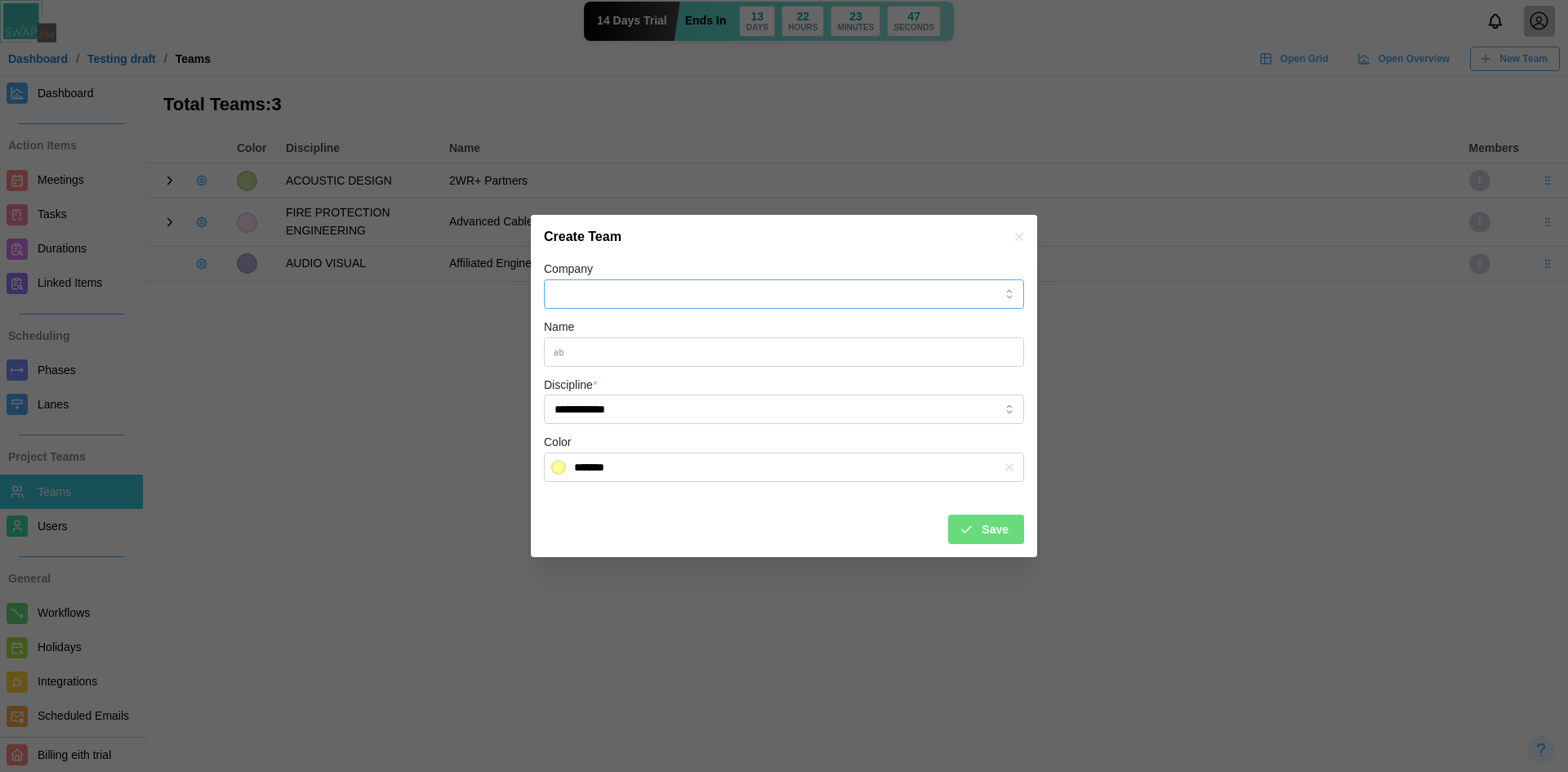 click on "Company" at bounding box center [784, 294] 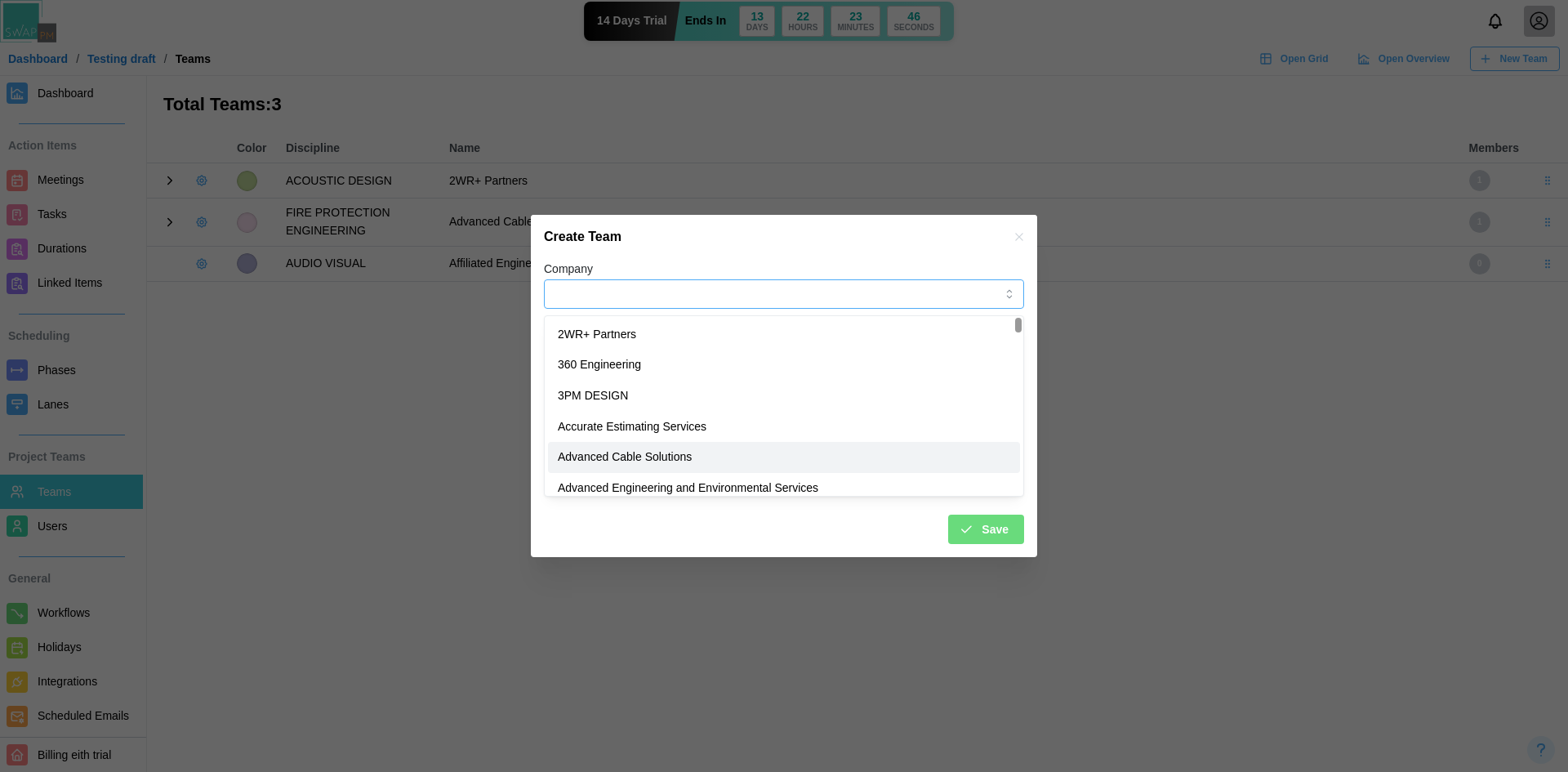 type on "**********" 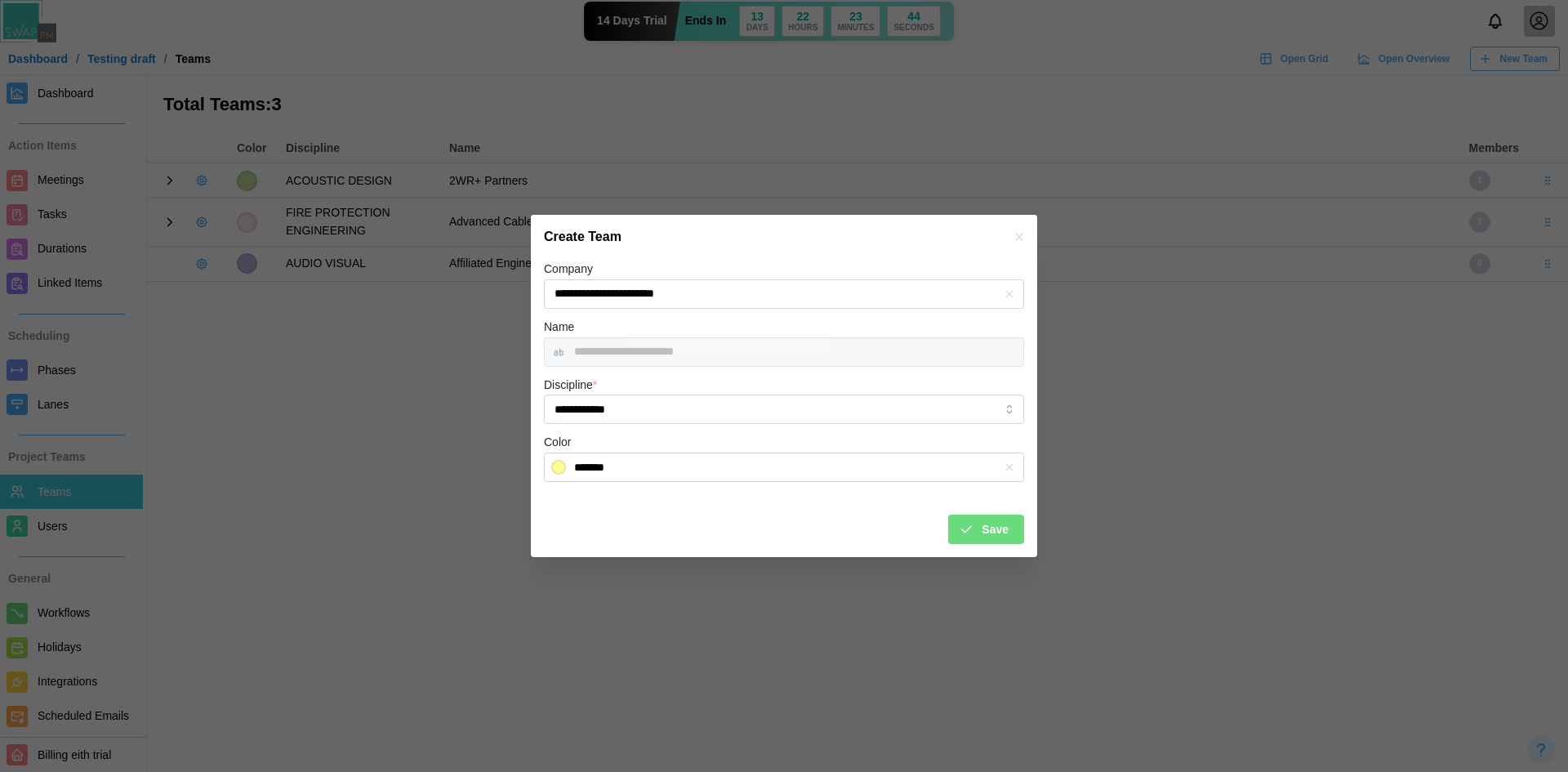click on "Save" at bounding box center (995, 529) 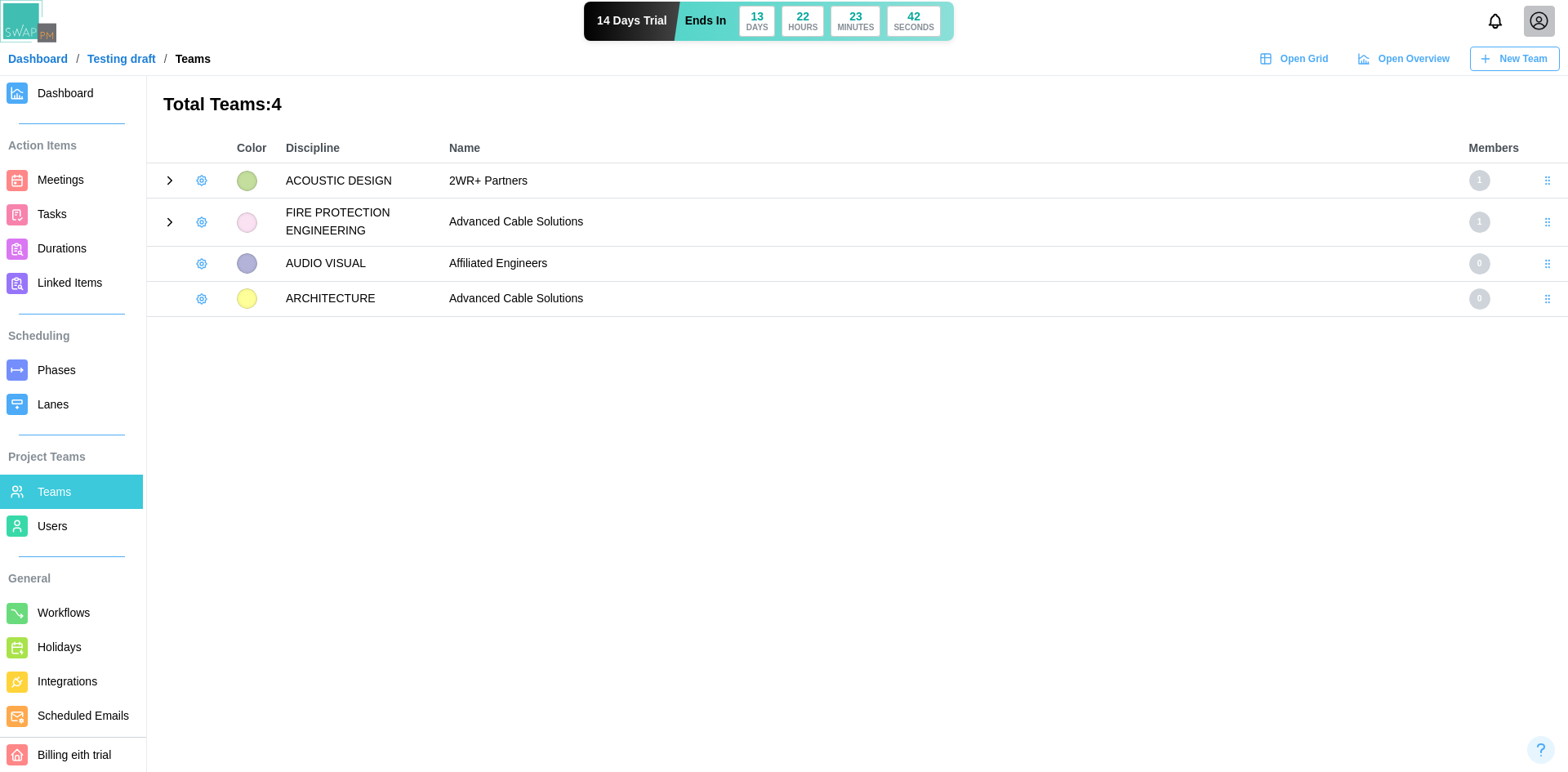 click on "New Team" at bounding box center (1524, 59) 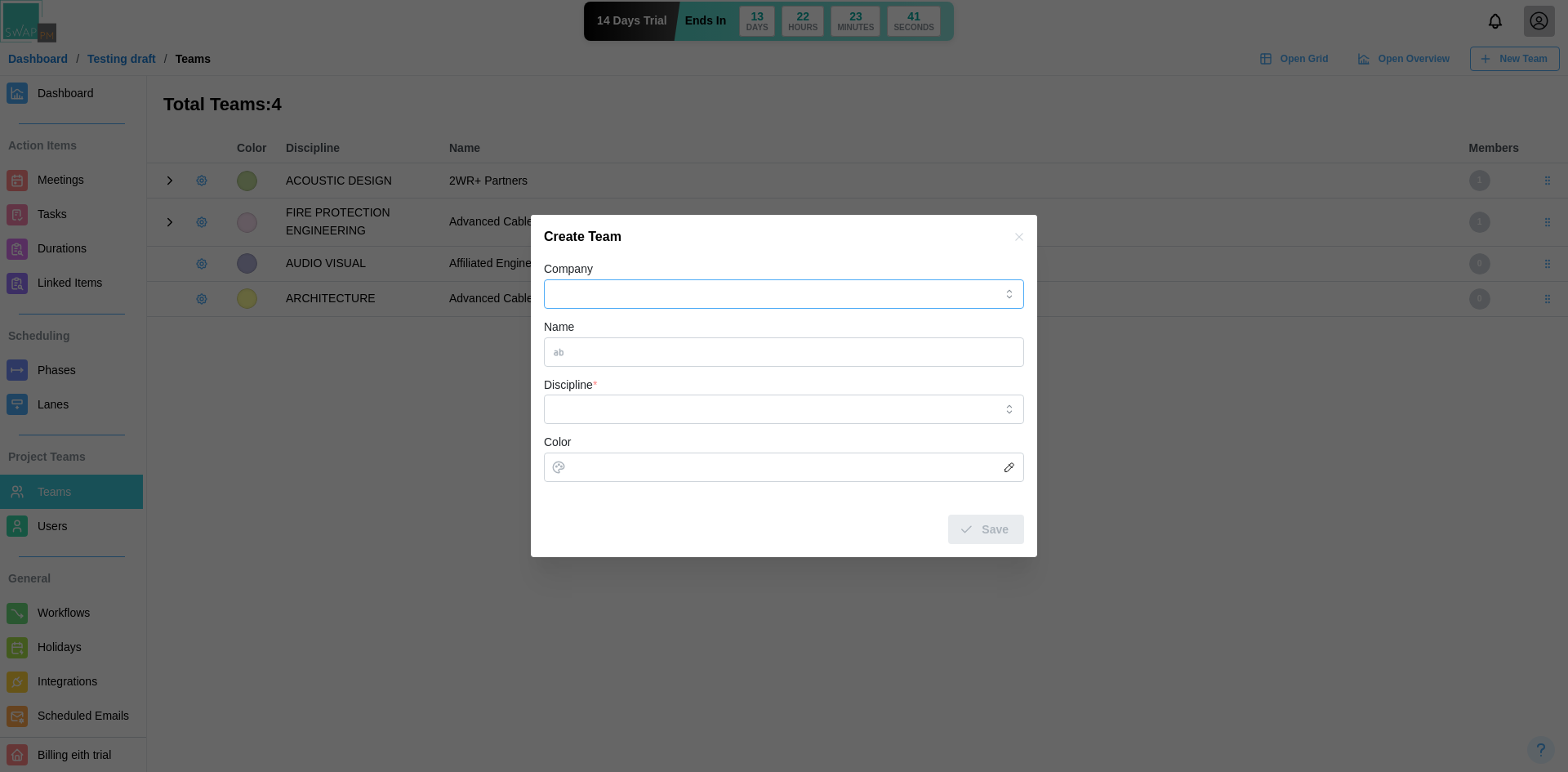 click on "Company" at bounding box center (784, 294) 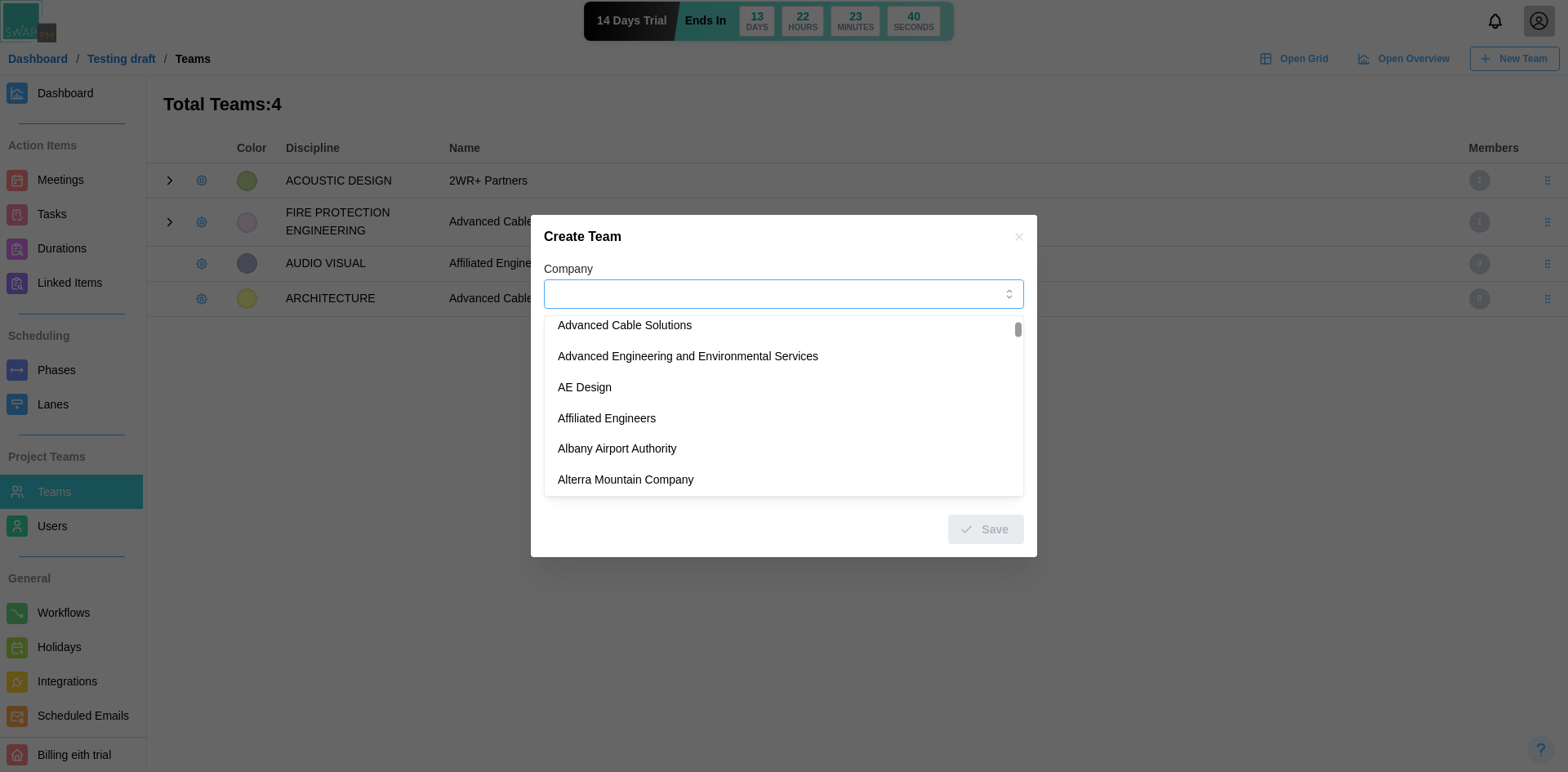 scroll, scrollTop: 245, scrollLeft: 0, axis: vertical 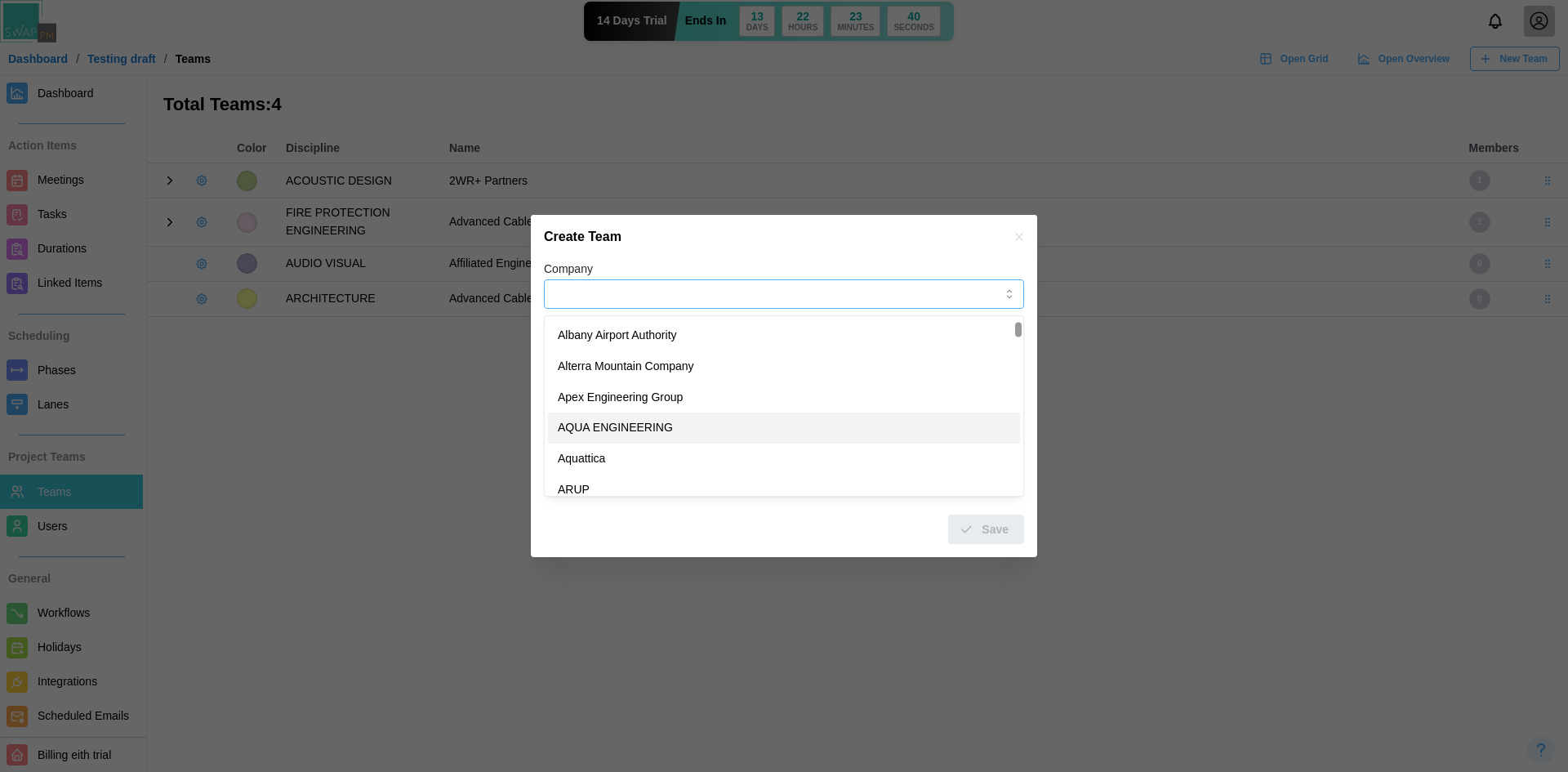 type on "**********" 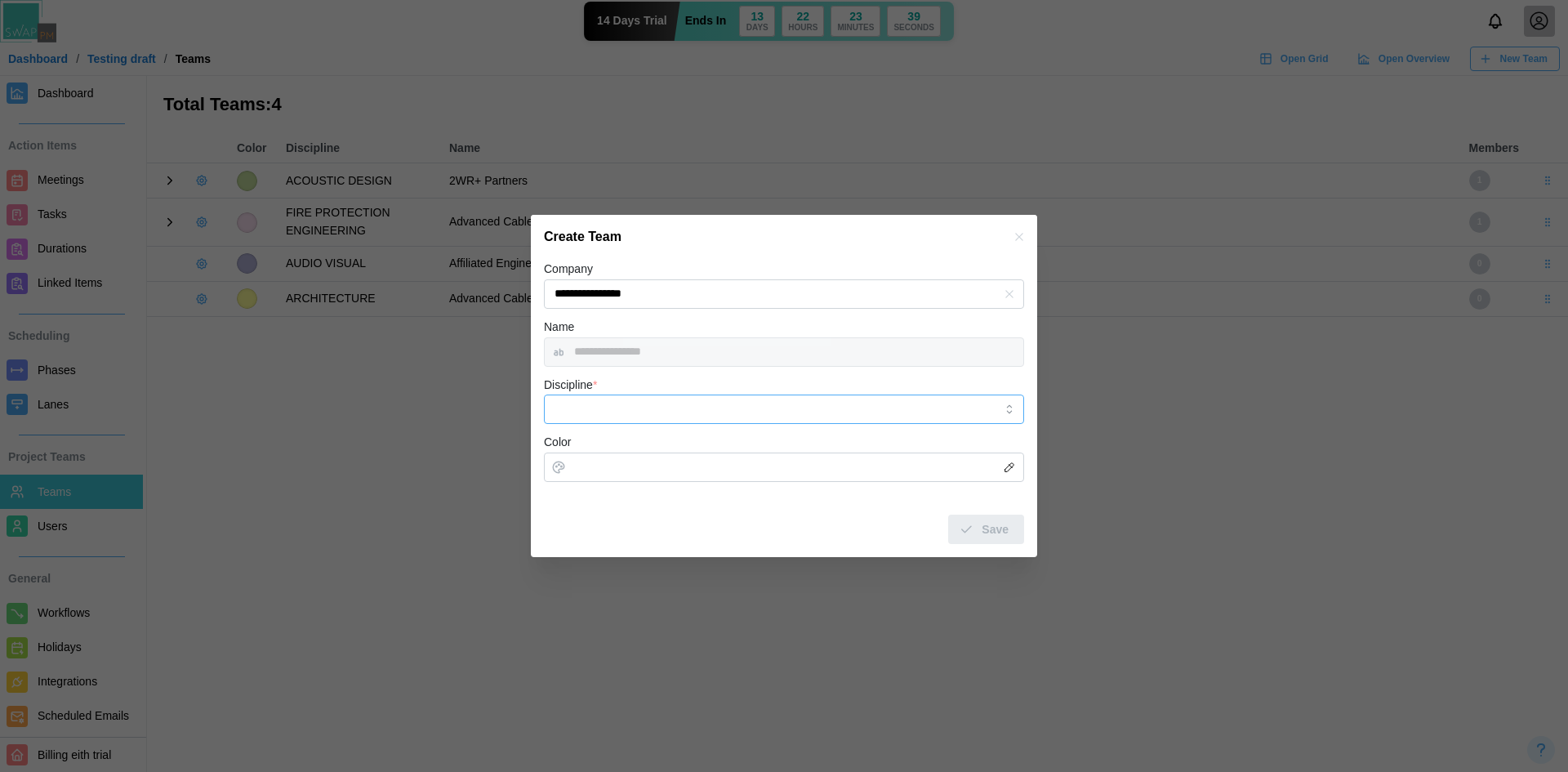 click on "Discipline  *" at bounding box center (784, 409) 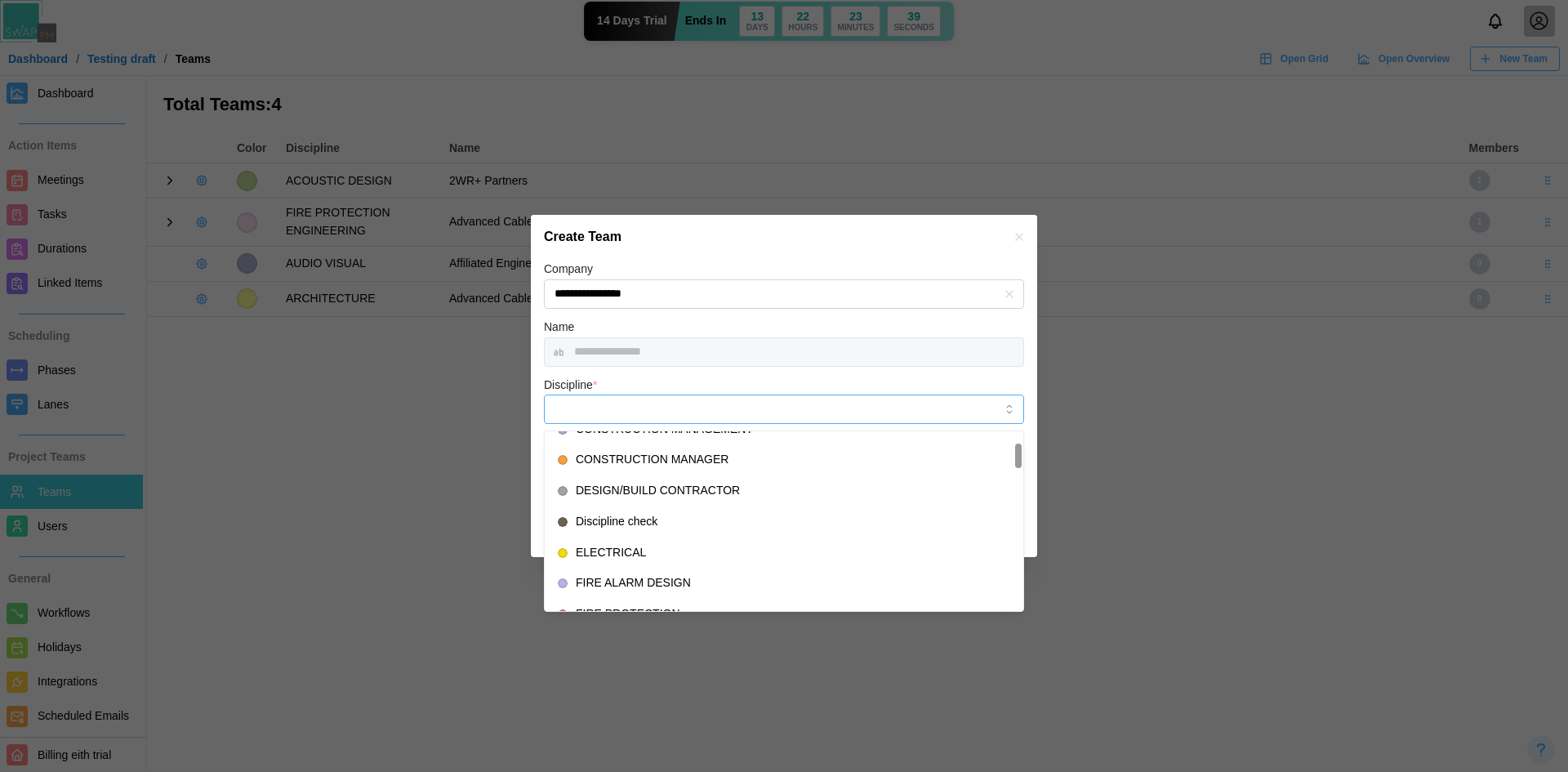 scroll, scrollTop: 408, scrollLeft: 0, axis: vertical 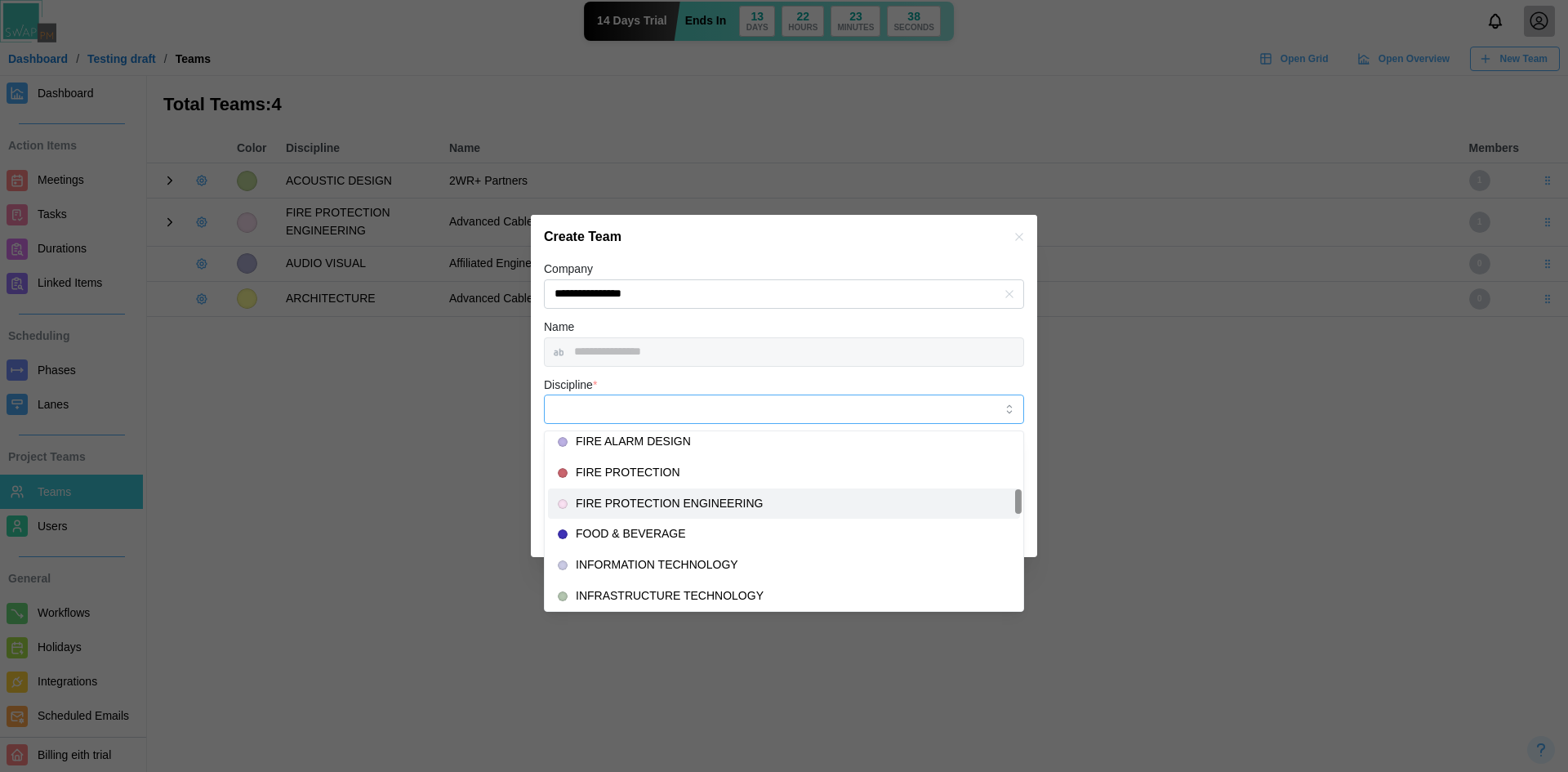 type on "**********" 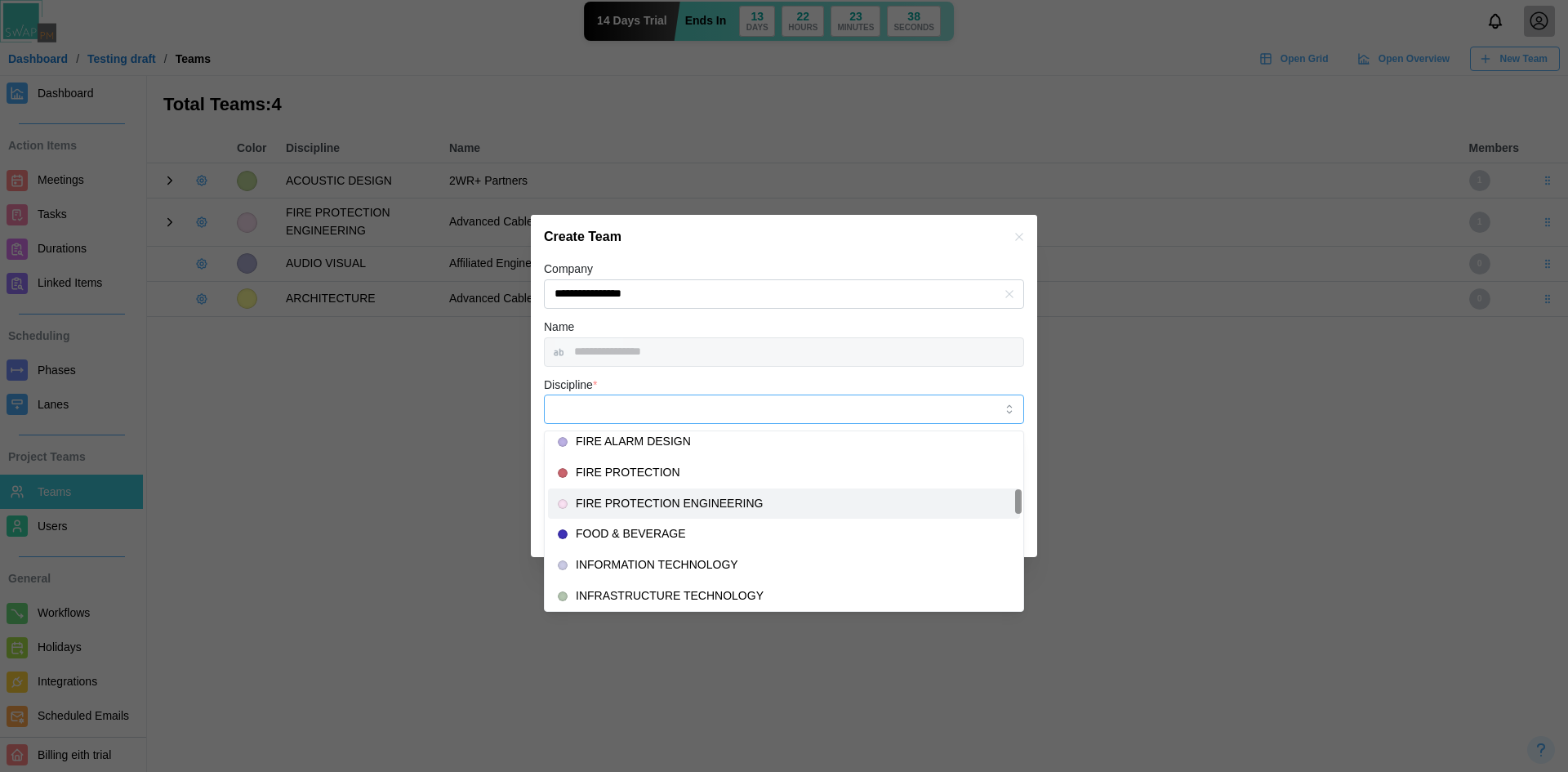 type on "*******" 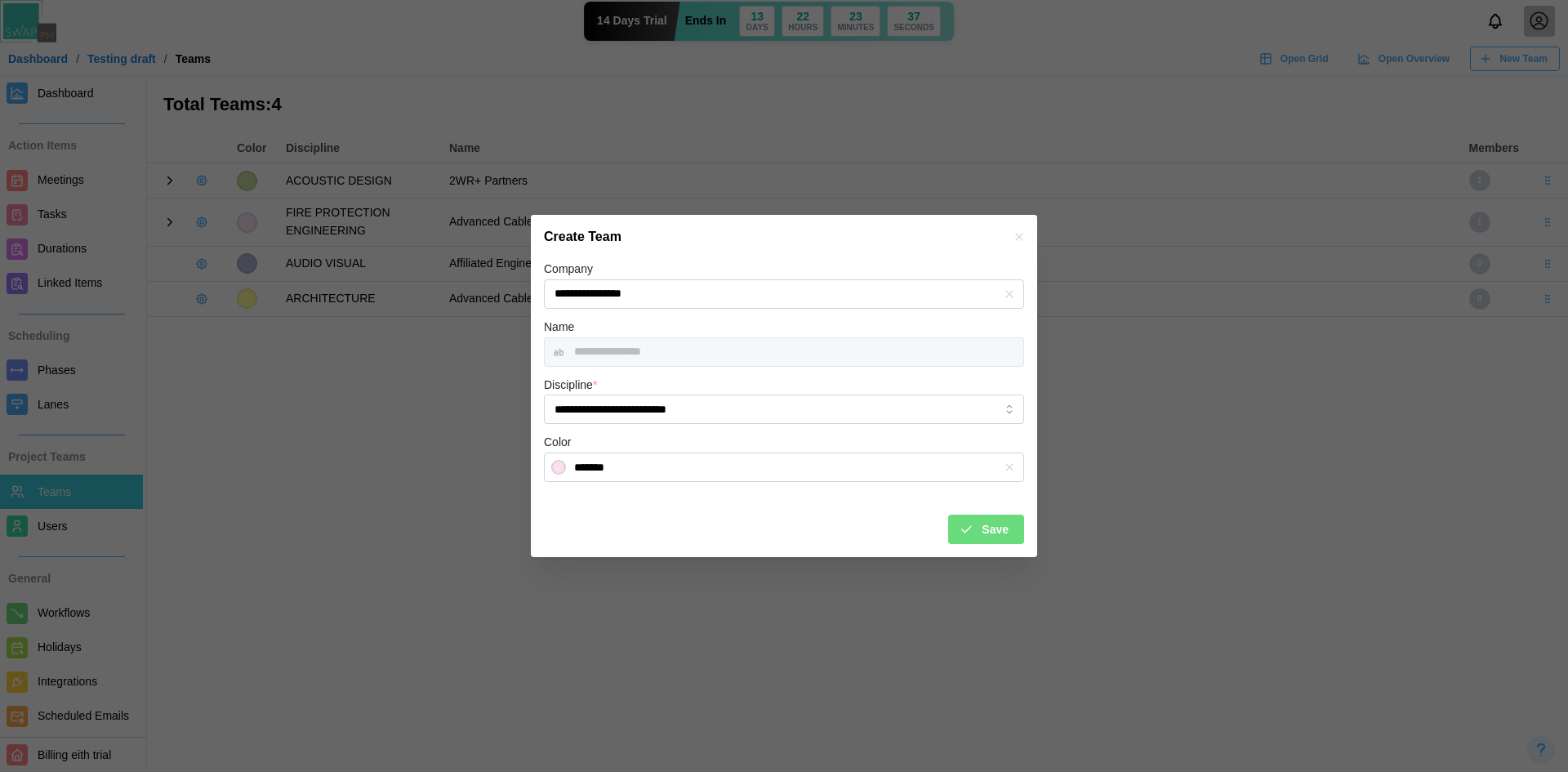 click on "Save" at bounding box center (995, 529) 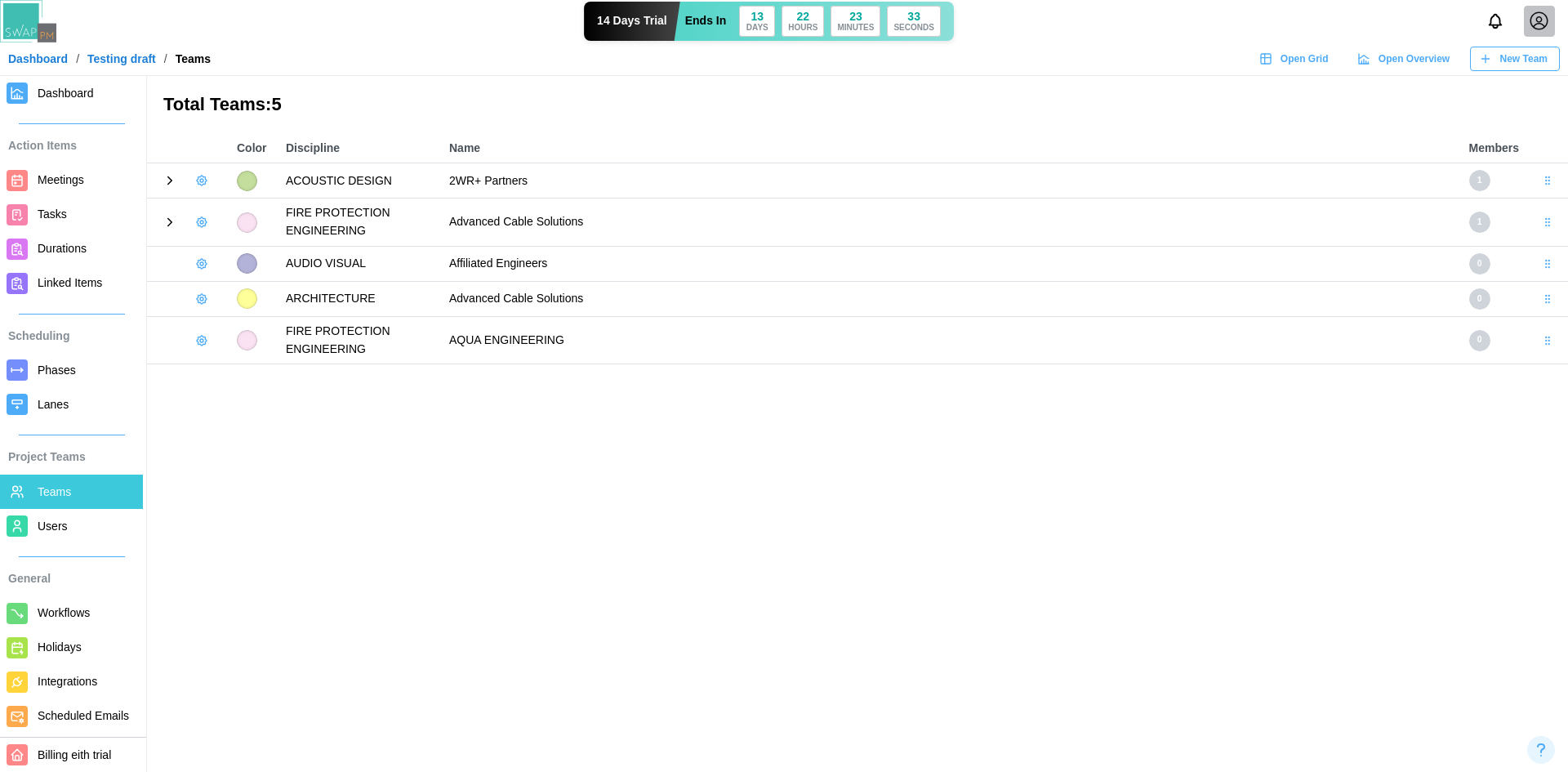 click at bounding box center [202, 264] 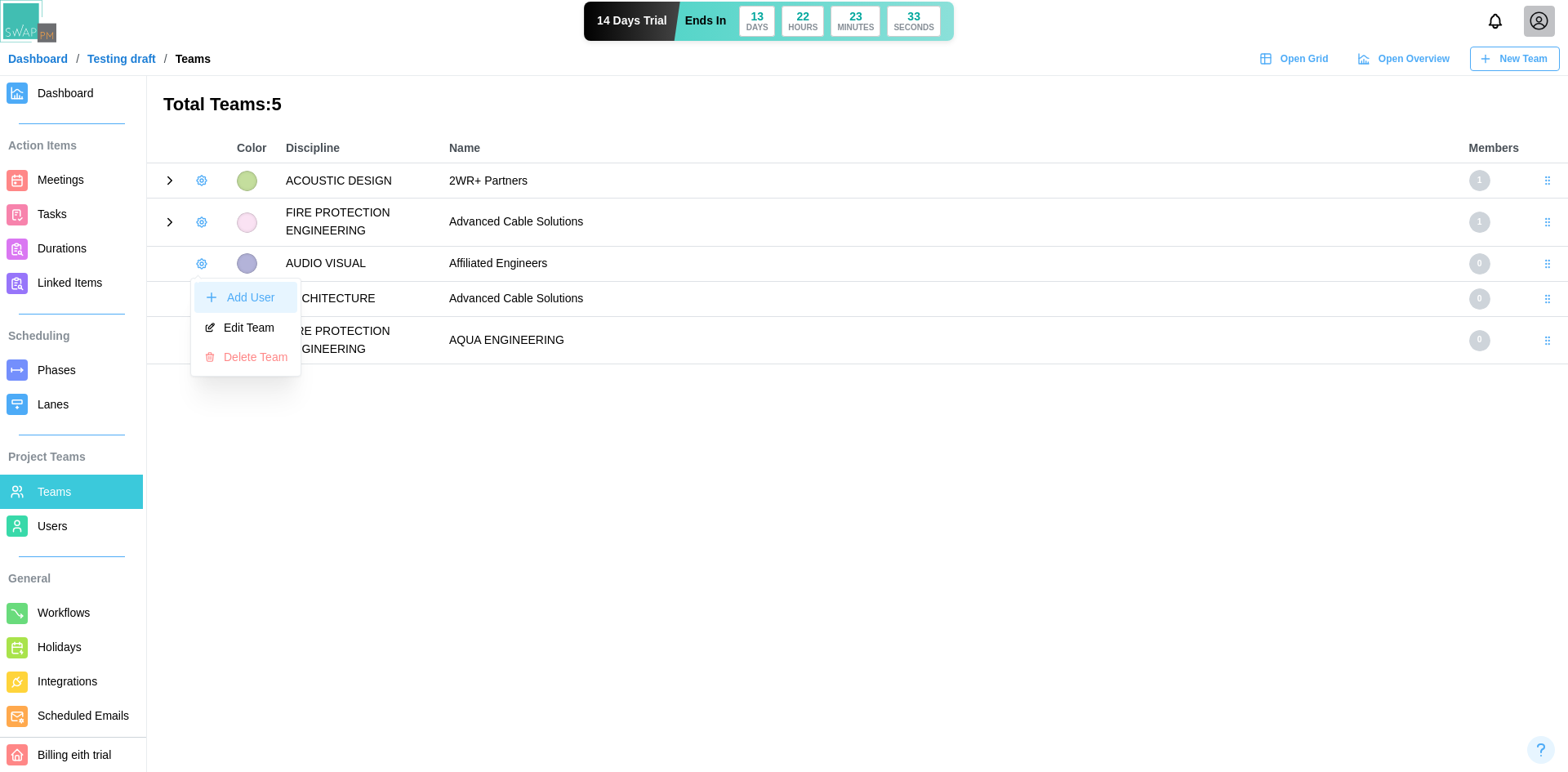 click 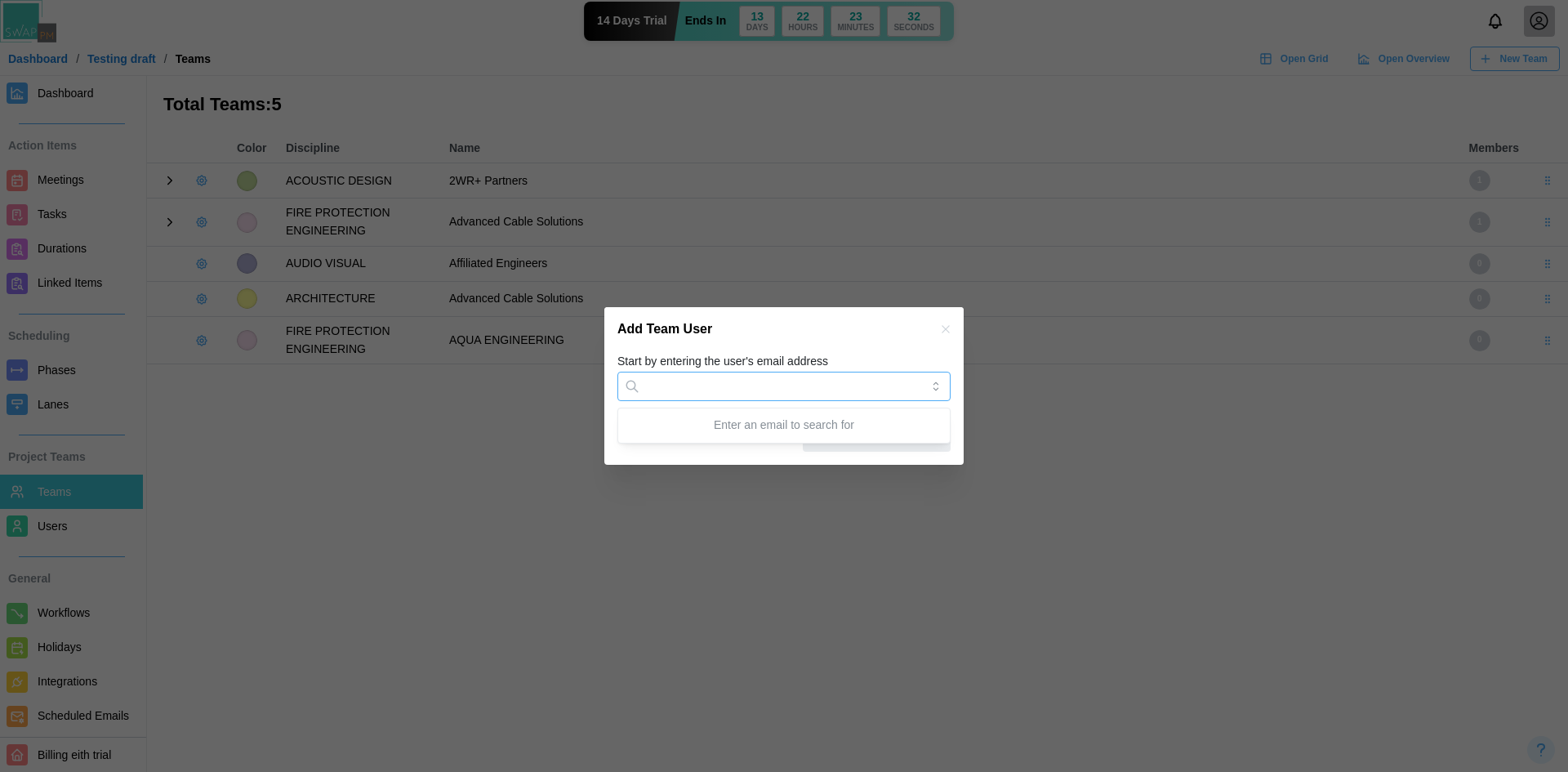 click on "Start by entering the user's email address" at bounding box center (784, 386) 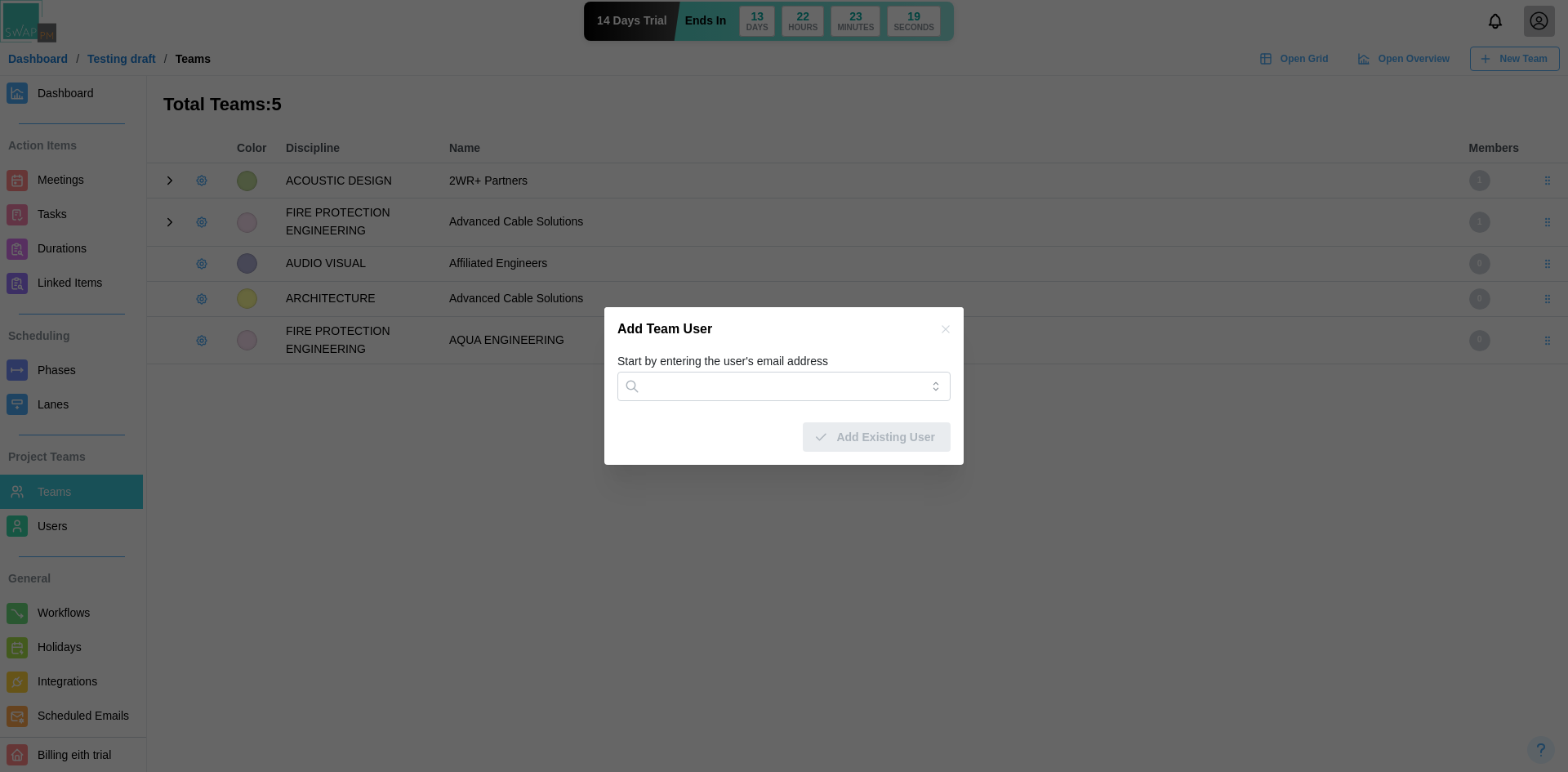 click on "Start by entering the user's email address" at bounding box center [723, 362] 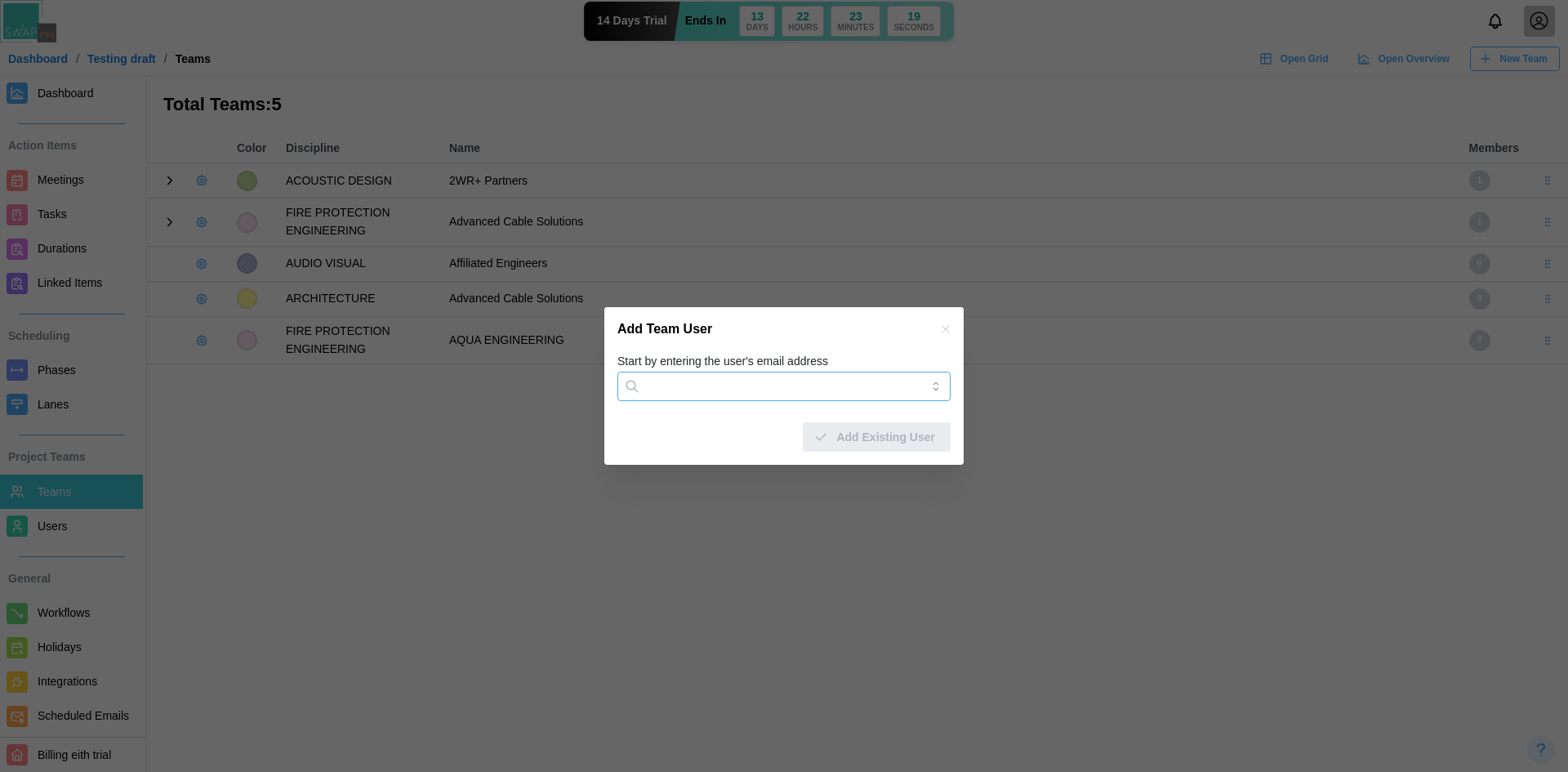 click on "Start by entering the user's email address" at bounding box center [784, 386] 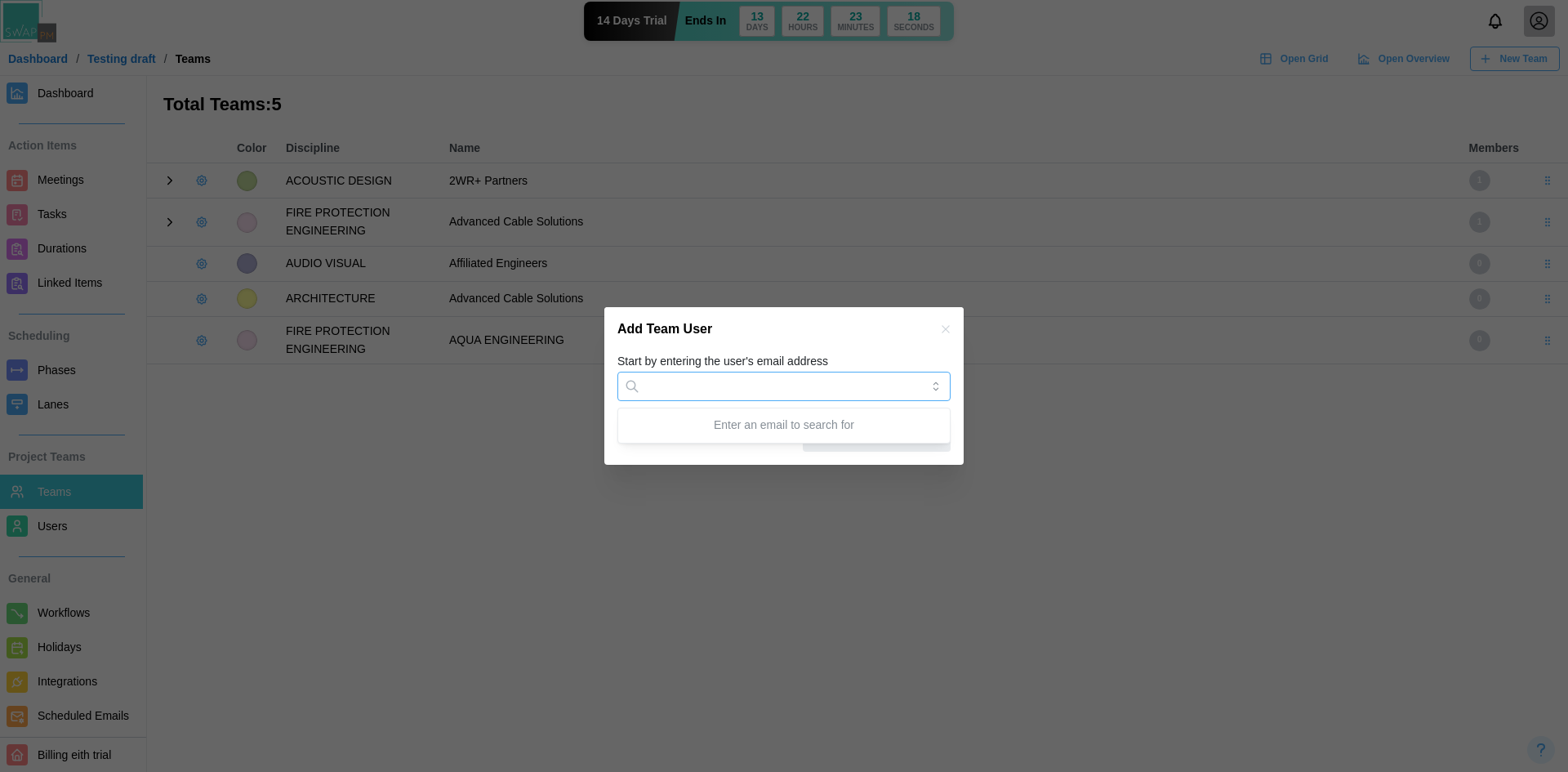paste on "**********" 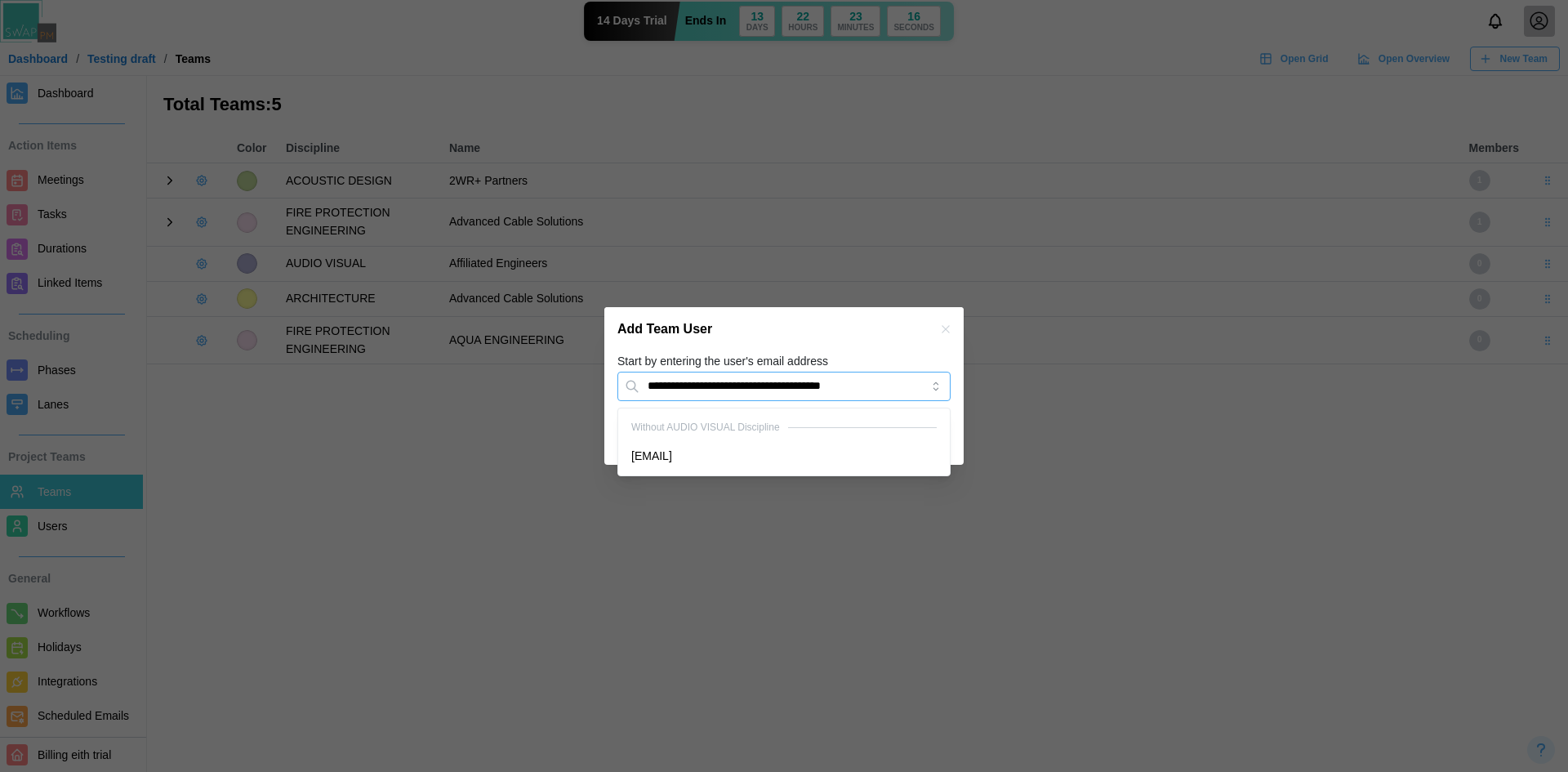 click on "**********" at bounding box center (784, 386) 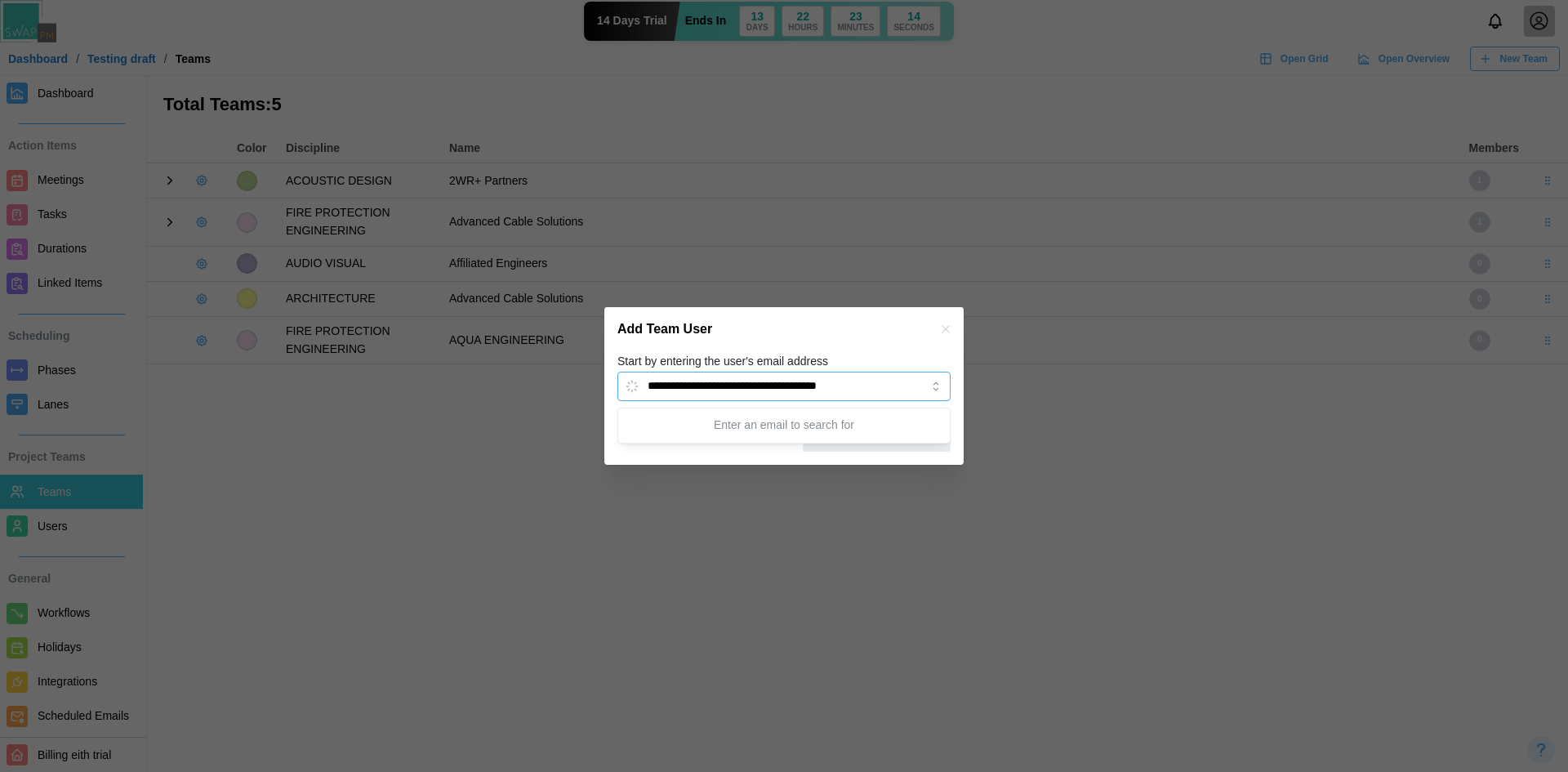 type on "**********" 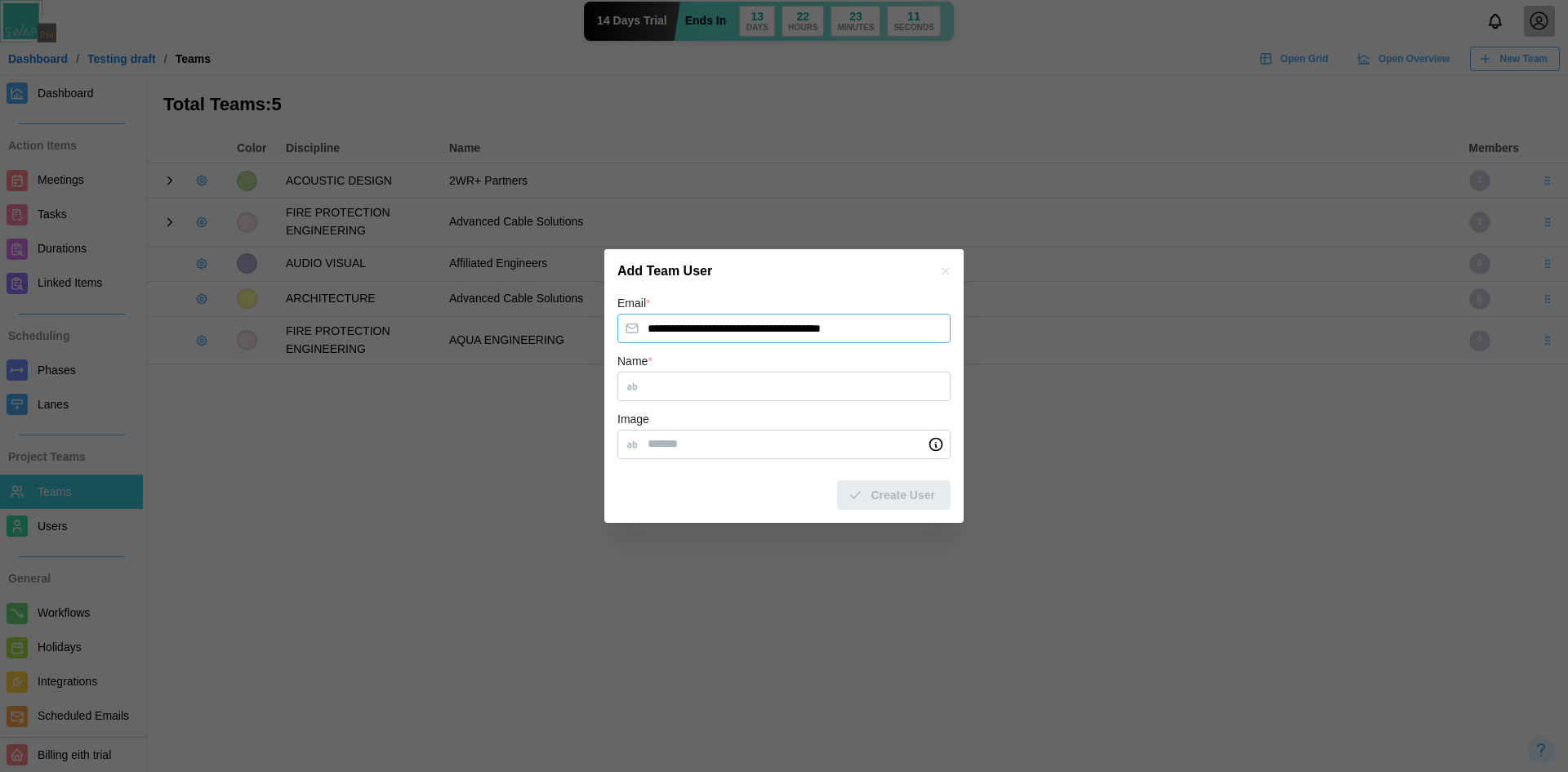 drag, startPoint x: 818, startPoint y: 326, endPoint x: 755, endPoint y: 334, distance: 63.50591 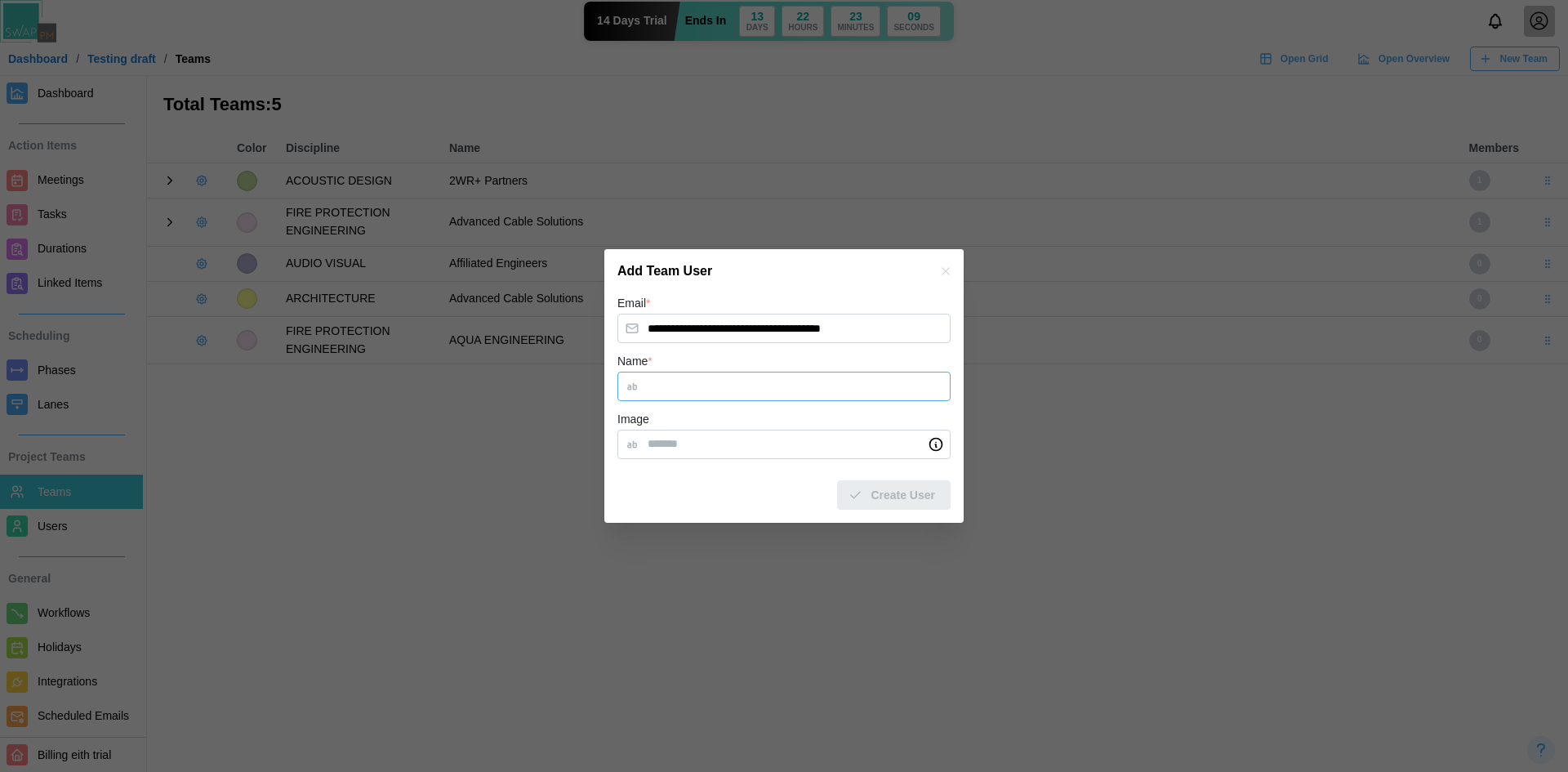 click on "Name  *" at bounding box center [784, 386] 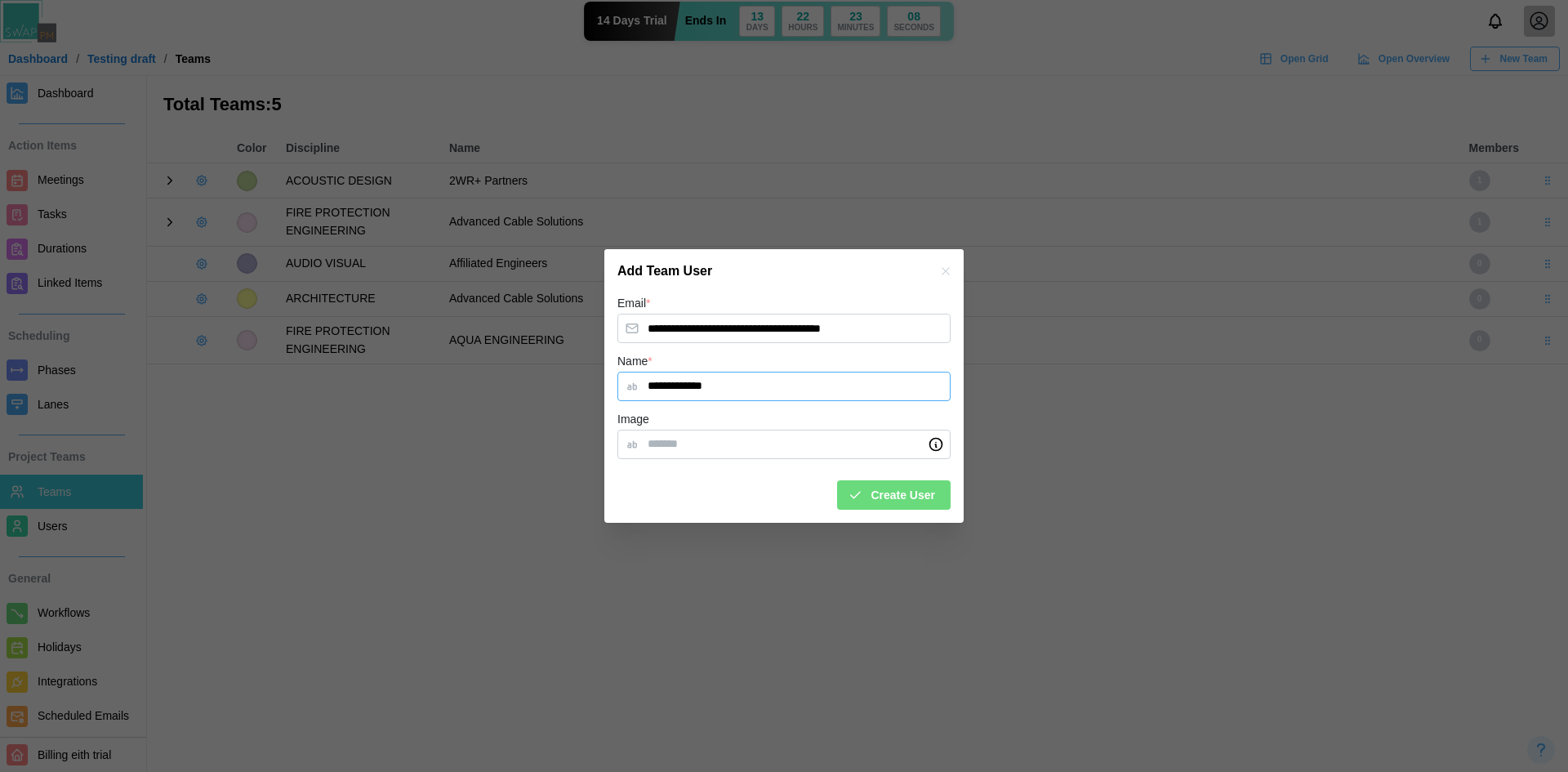 type on "**********" 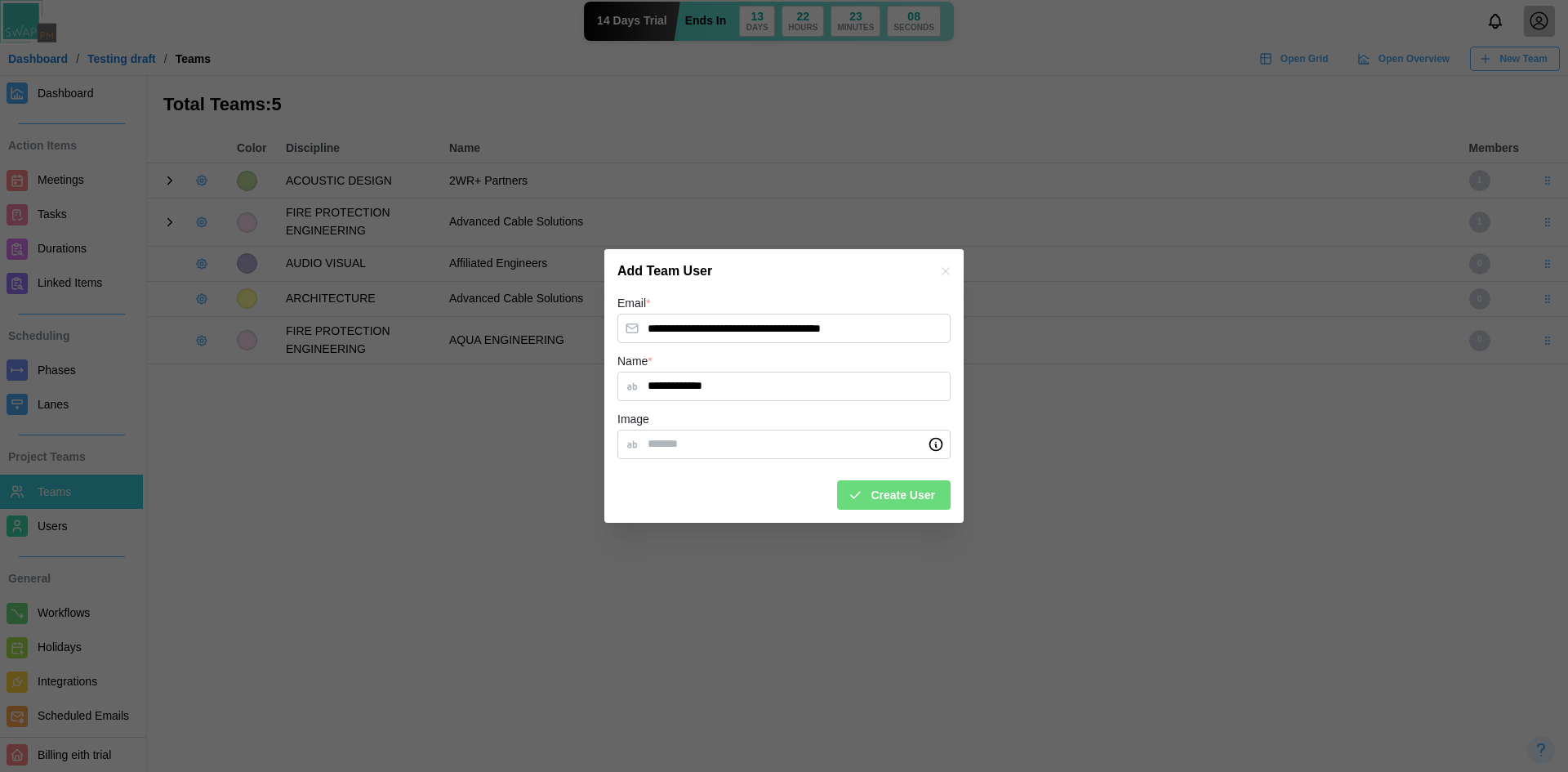click on "Create User" at bounding box center (902, 495) 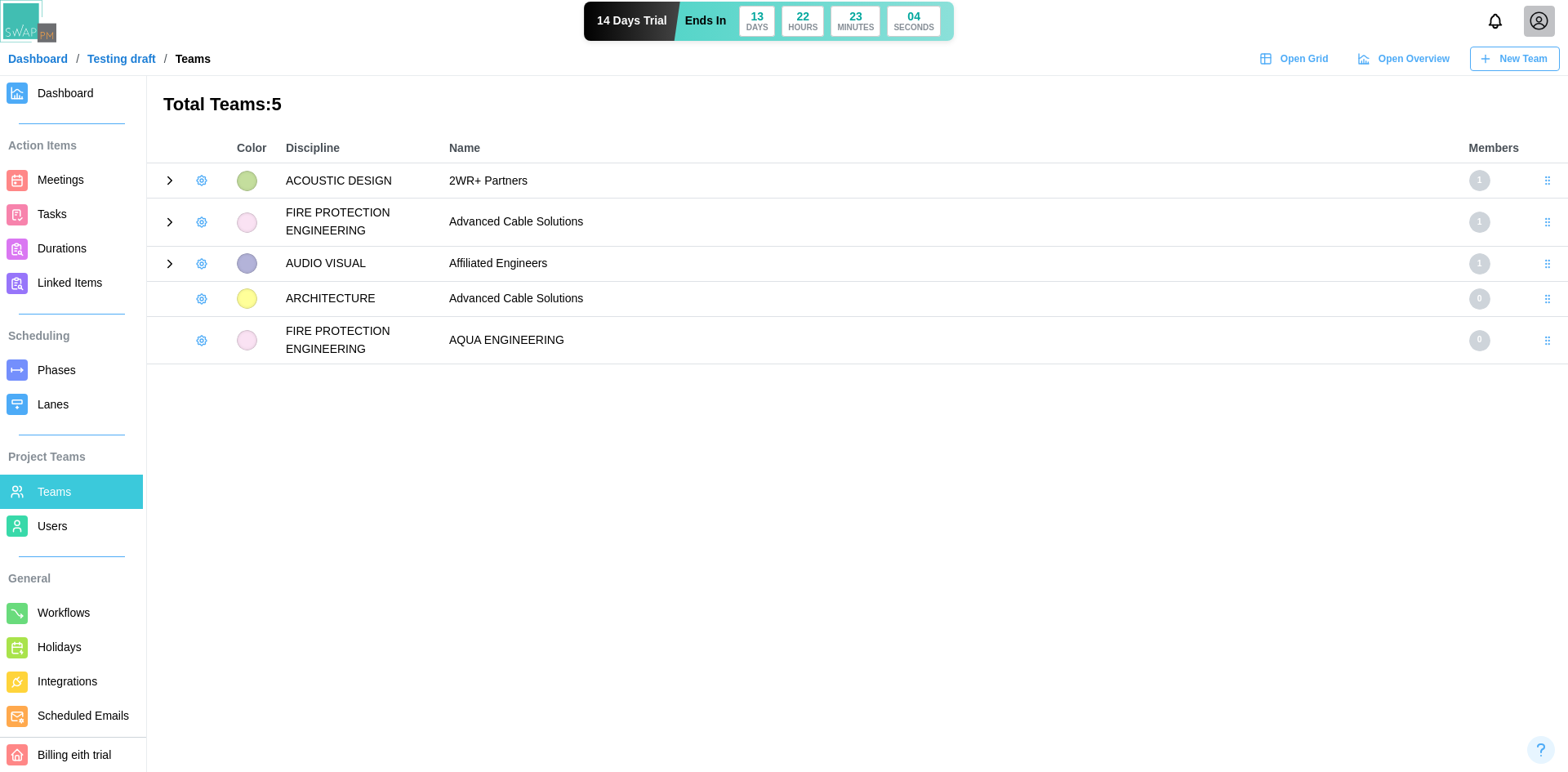 click 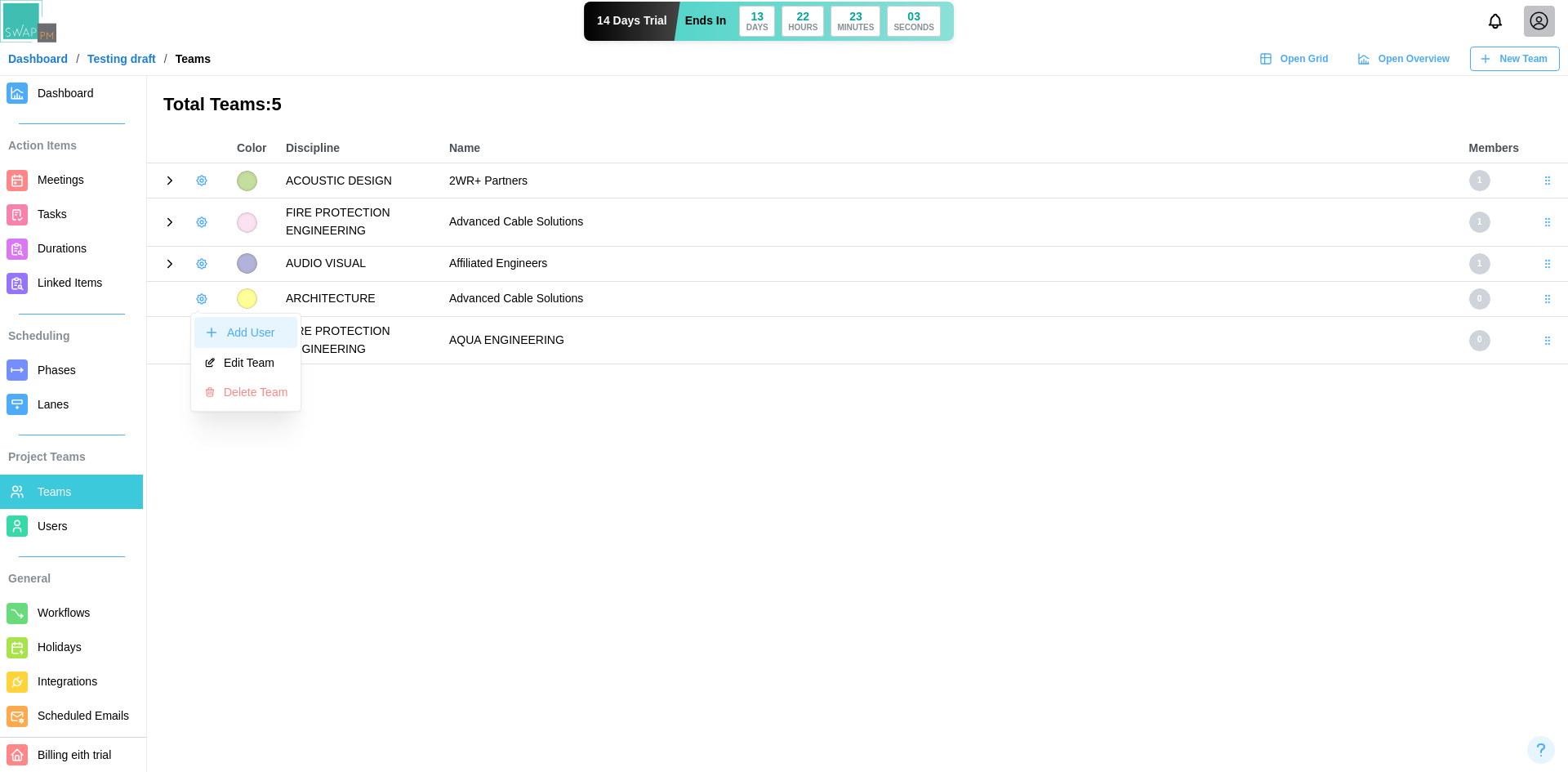 click on "Add User" at bounding box center [246, 332] 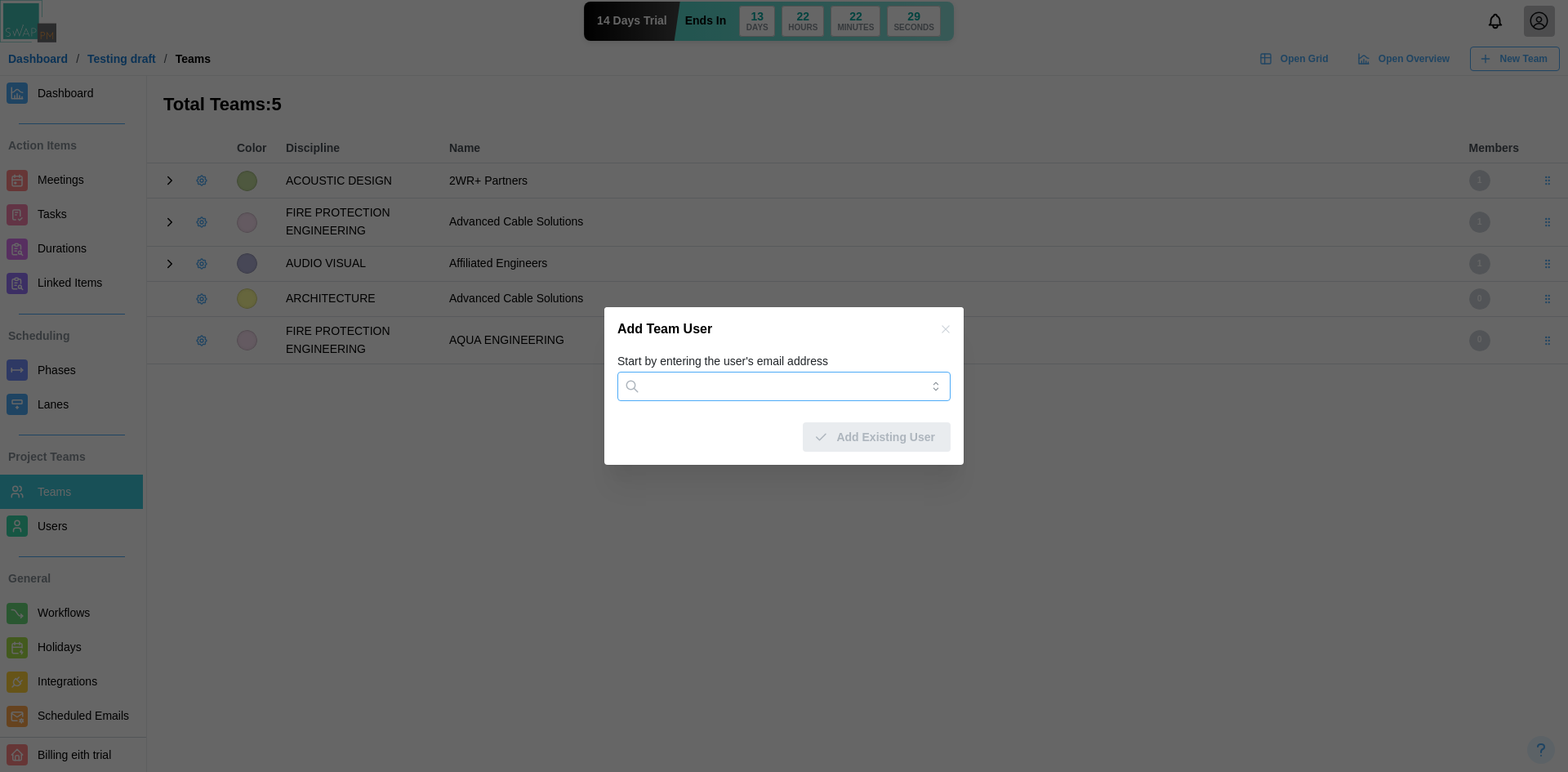 click on "Start by entering the user's email address" at bounding box center [784, 386] 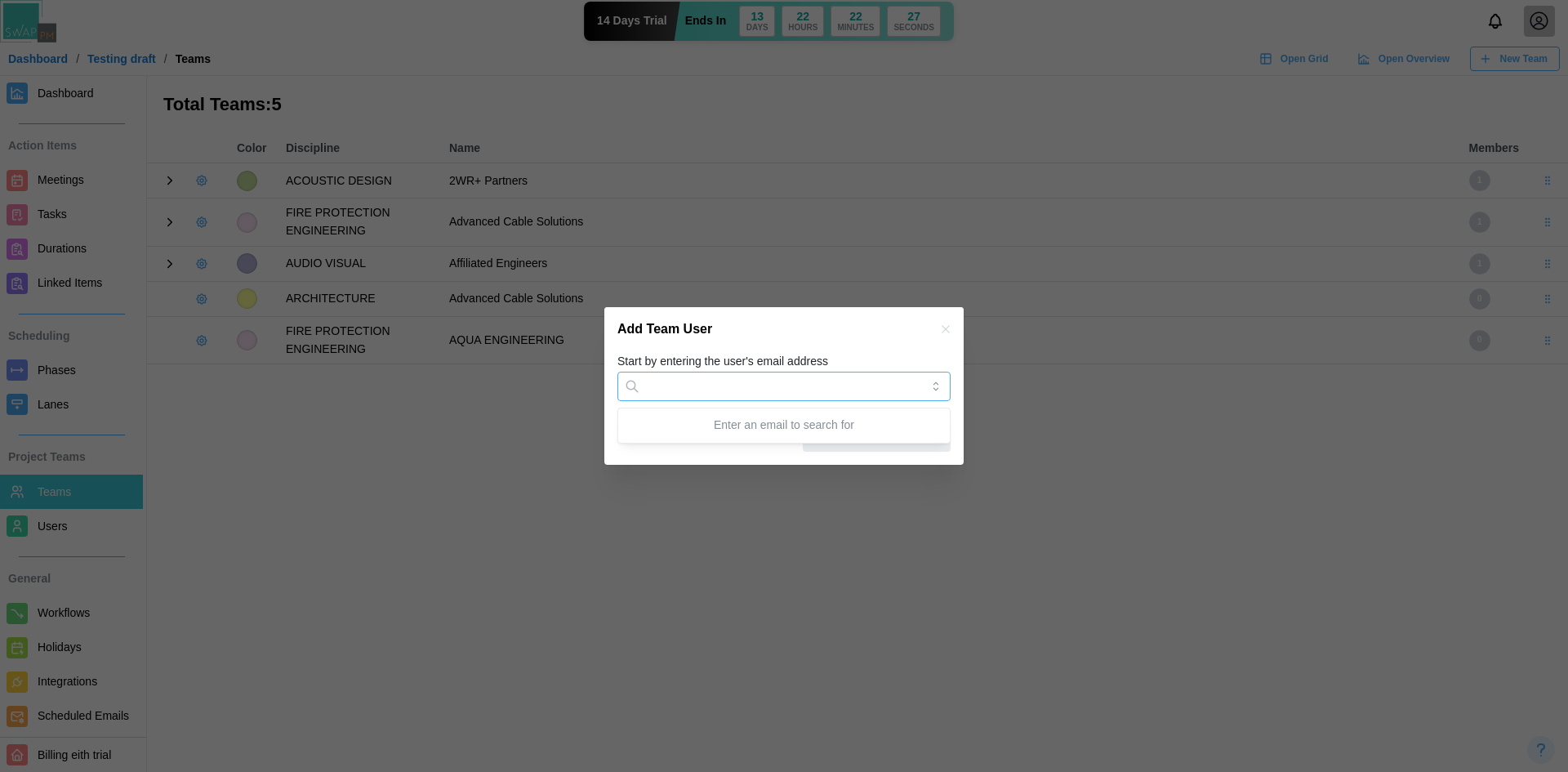 paste on "**********" 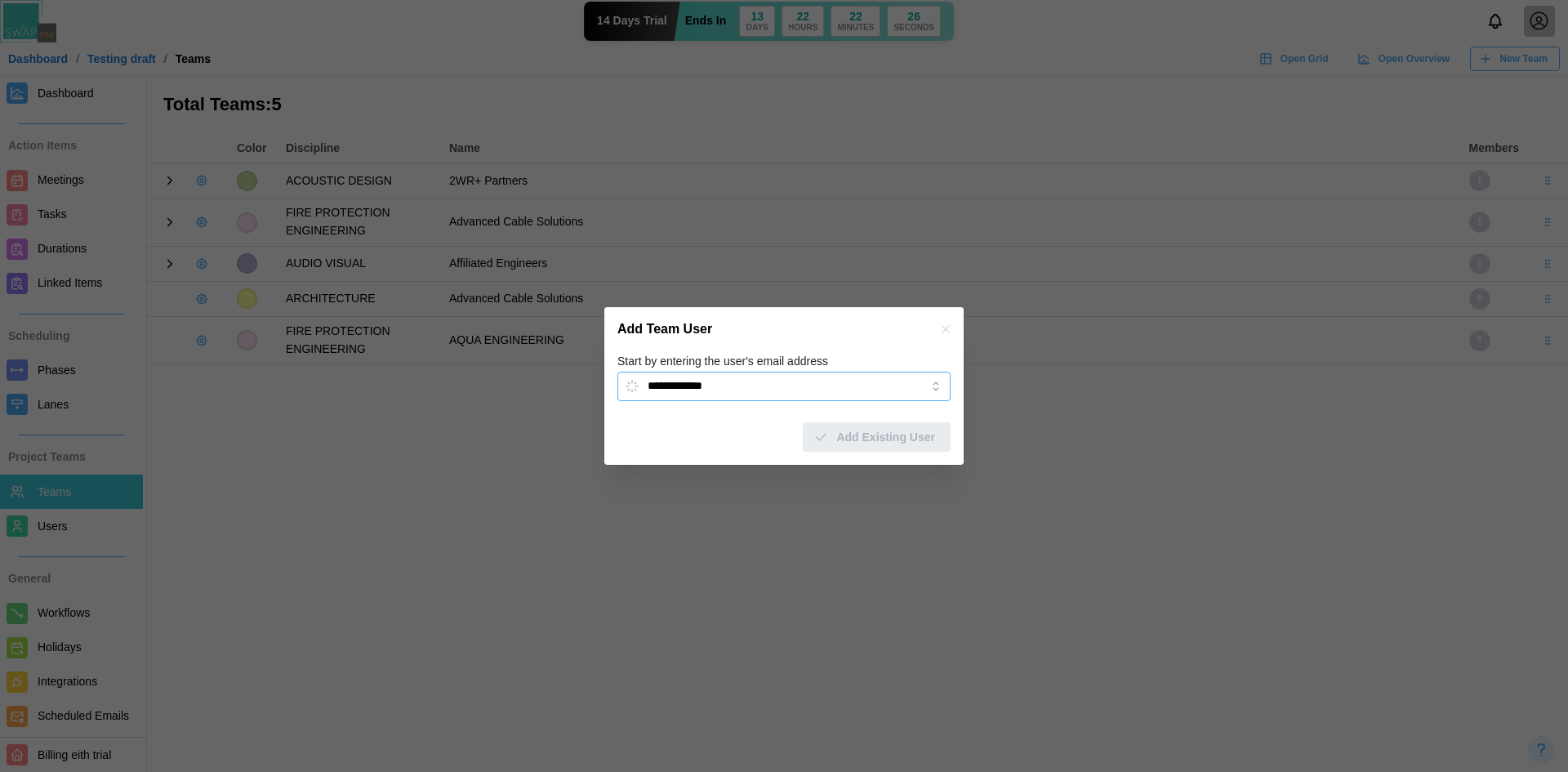 drag, startPoint x: 714, startPoint y: 396, endPoint x: 569, endPoint y: 390, distance: 145.12408 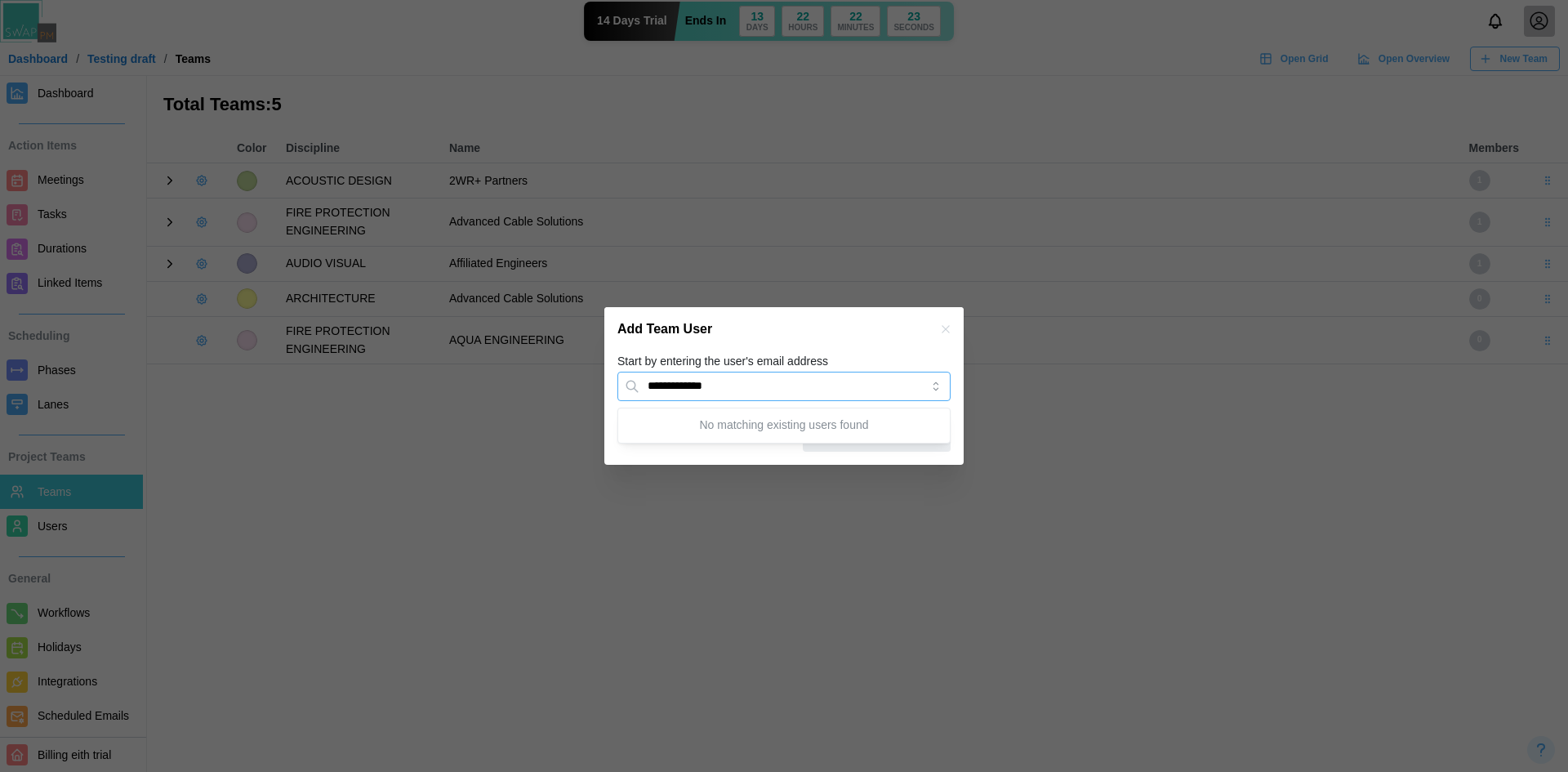 click on "**********" at bounding box center [784, 386] 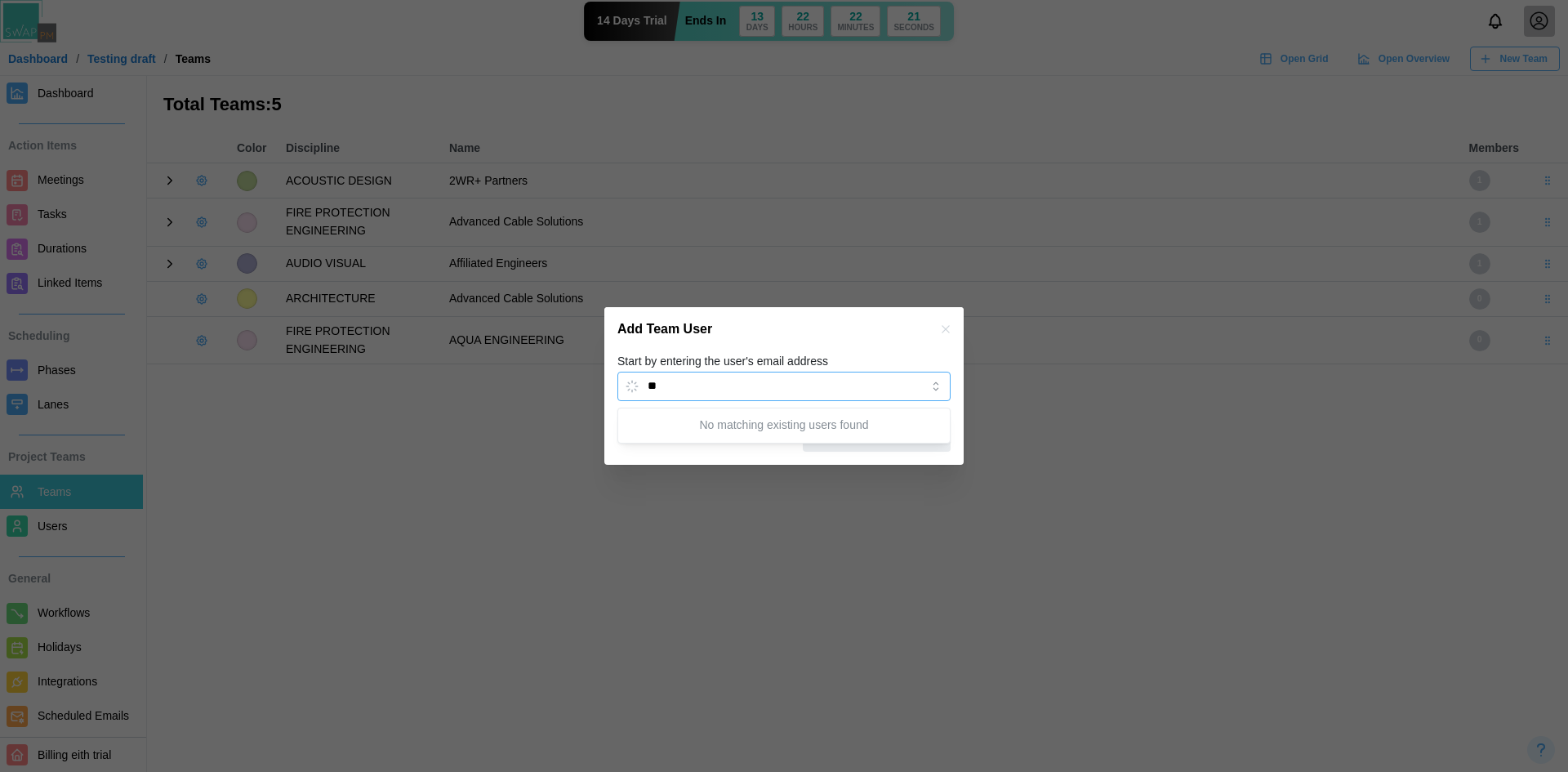 type on "*" 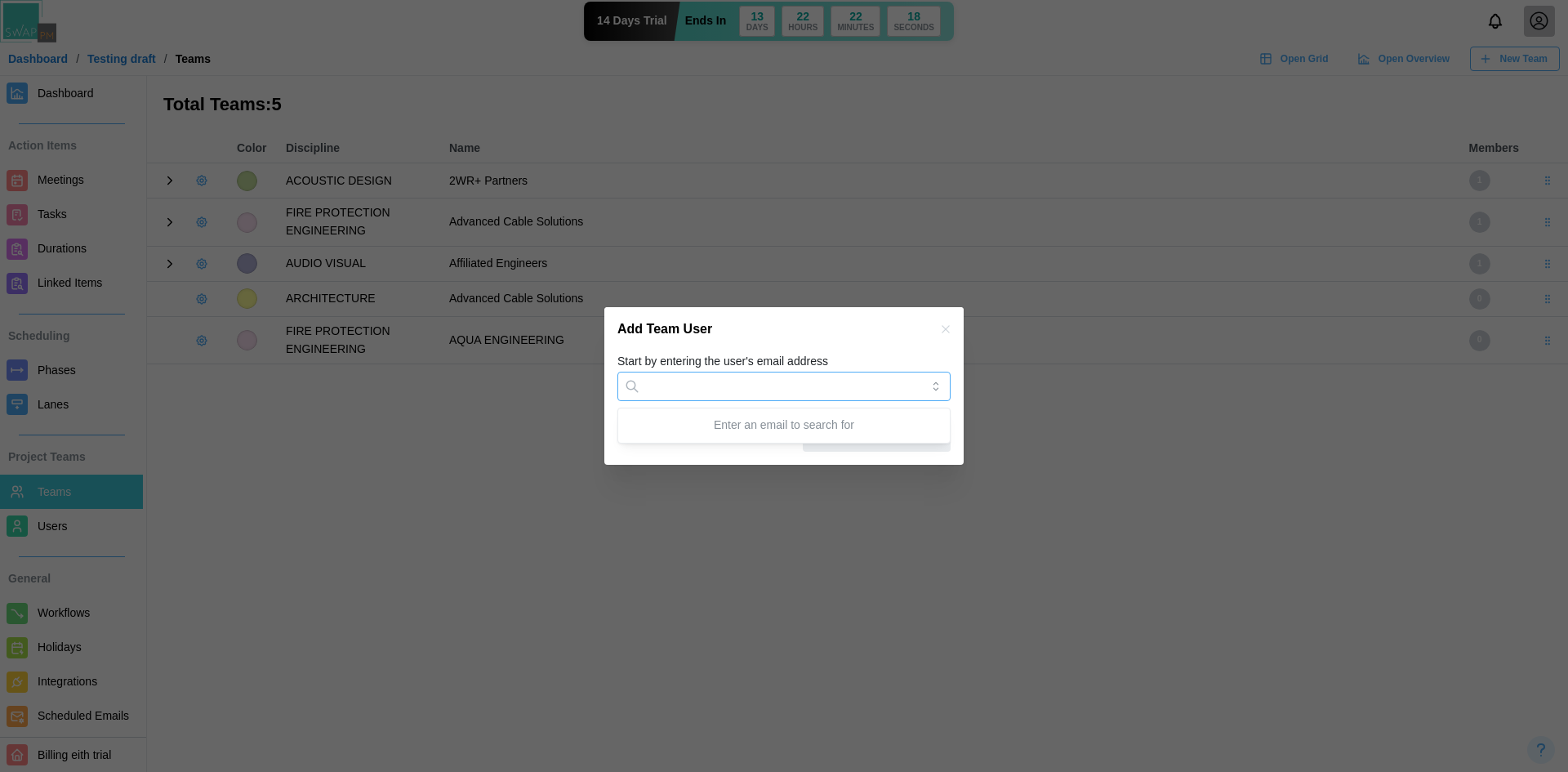 paste on "**********" 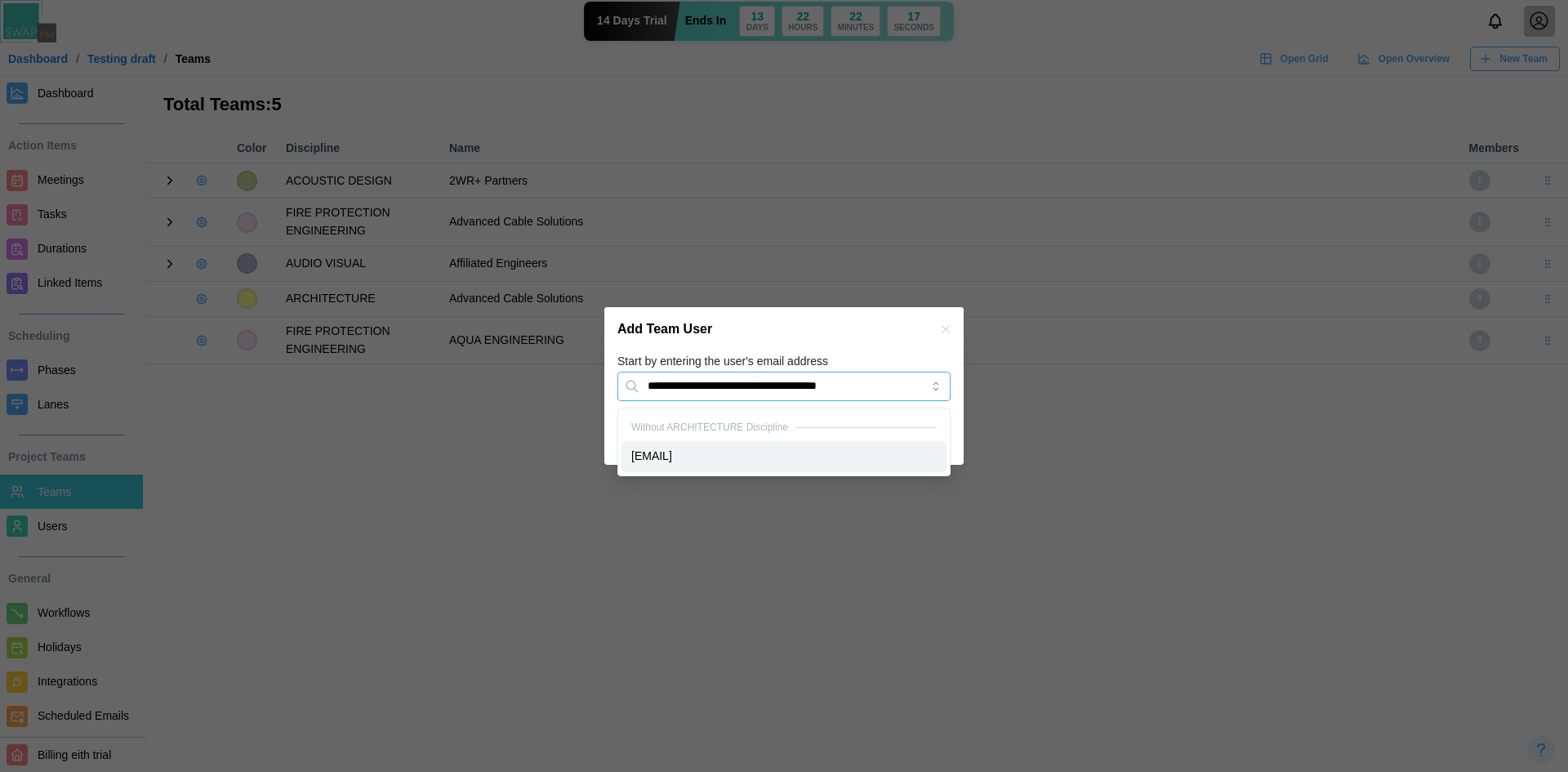 click on "**********" at bounding box center [784, 386] 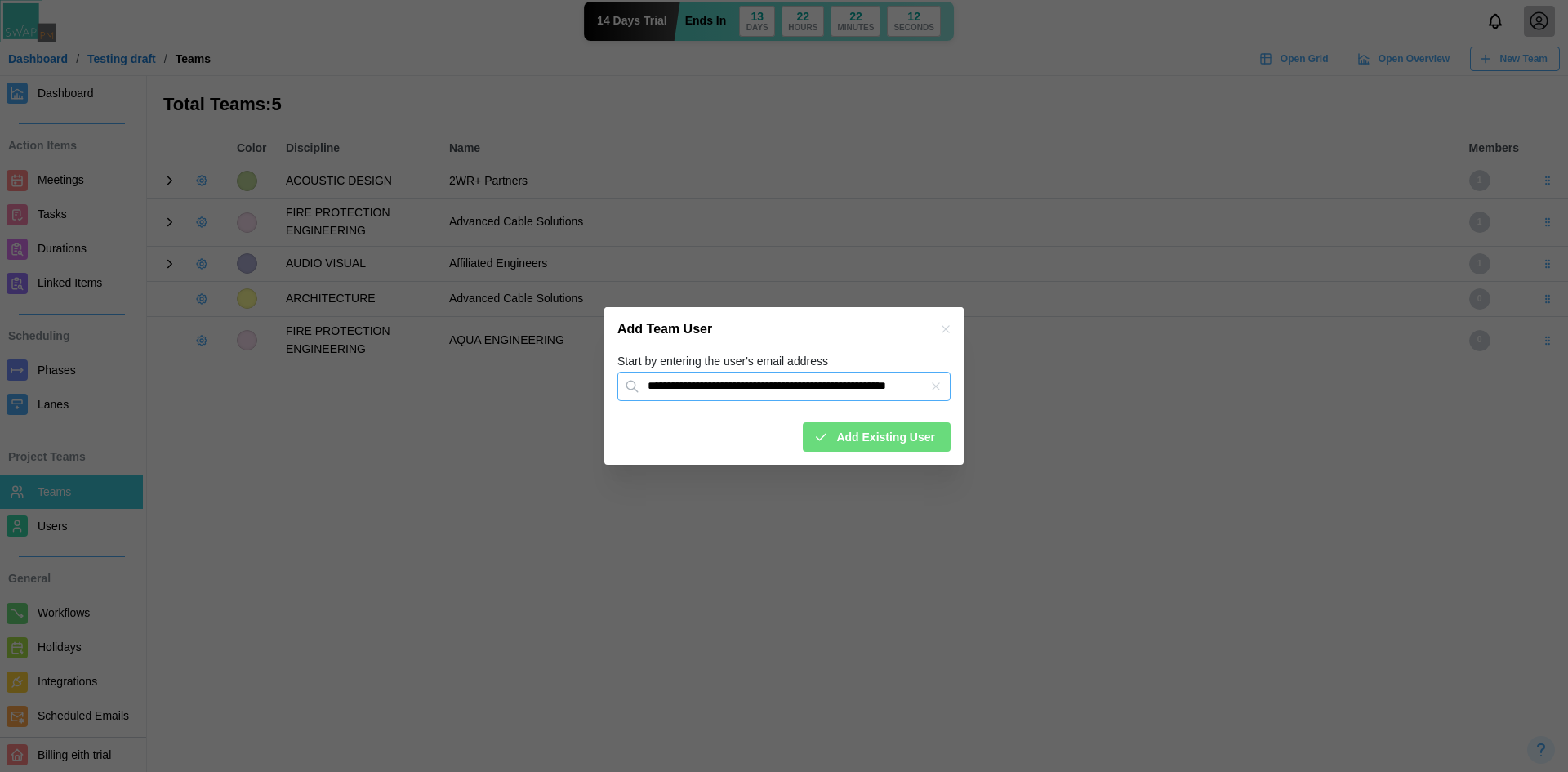 type on "**********" 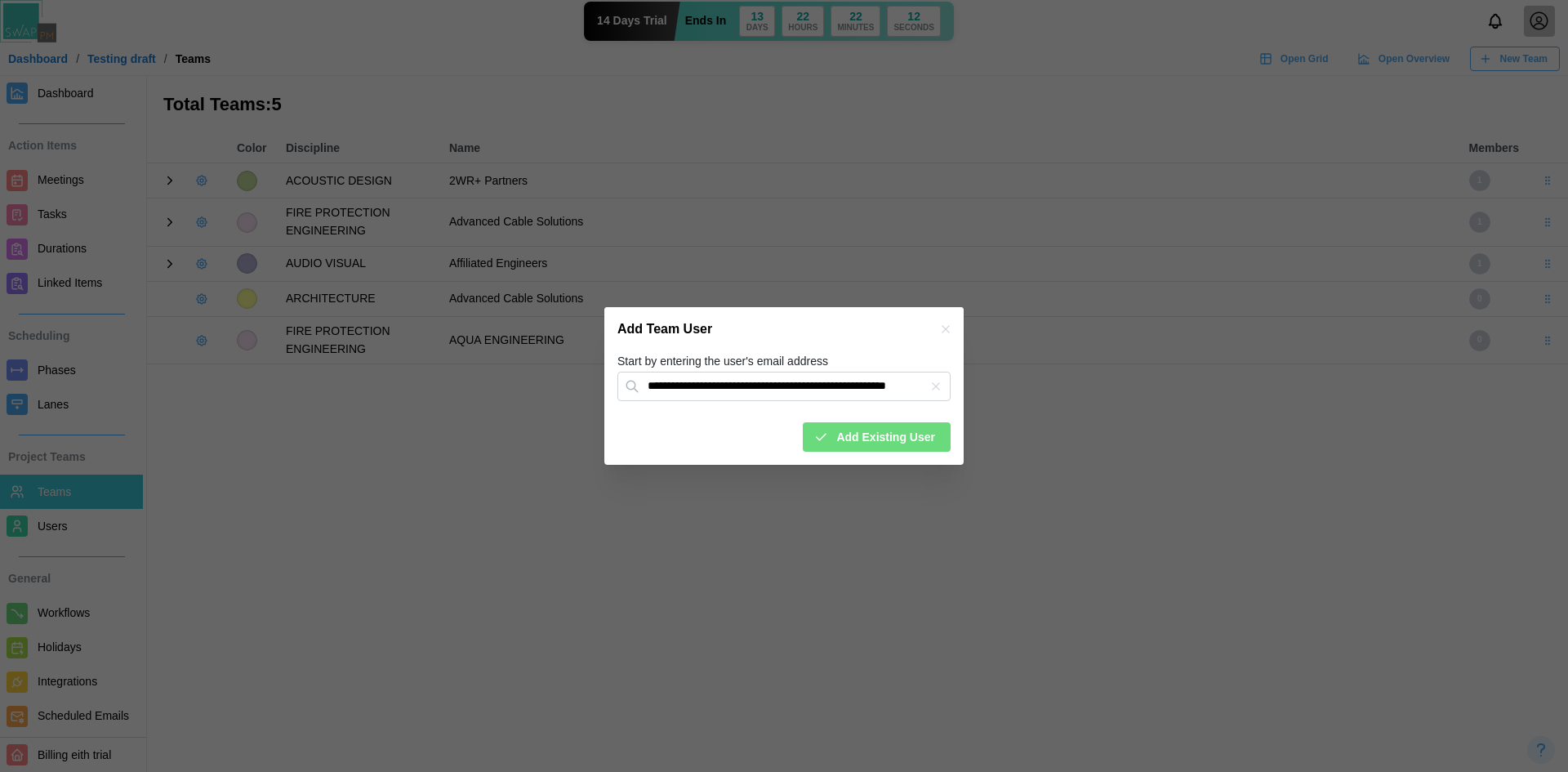 click on "Add Existing User" at bounding box center (885, 437) 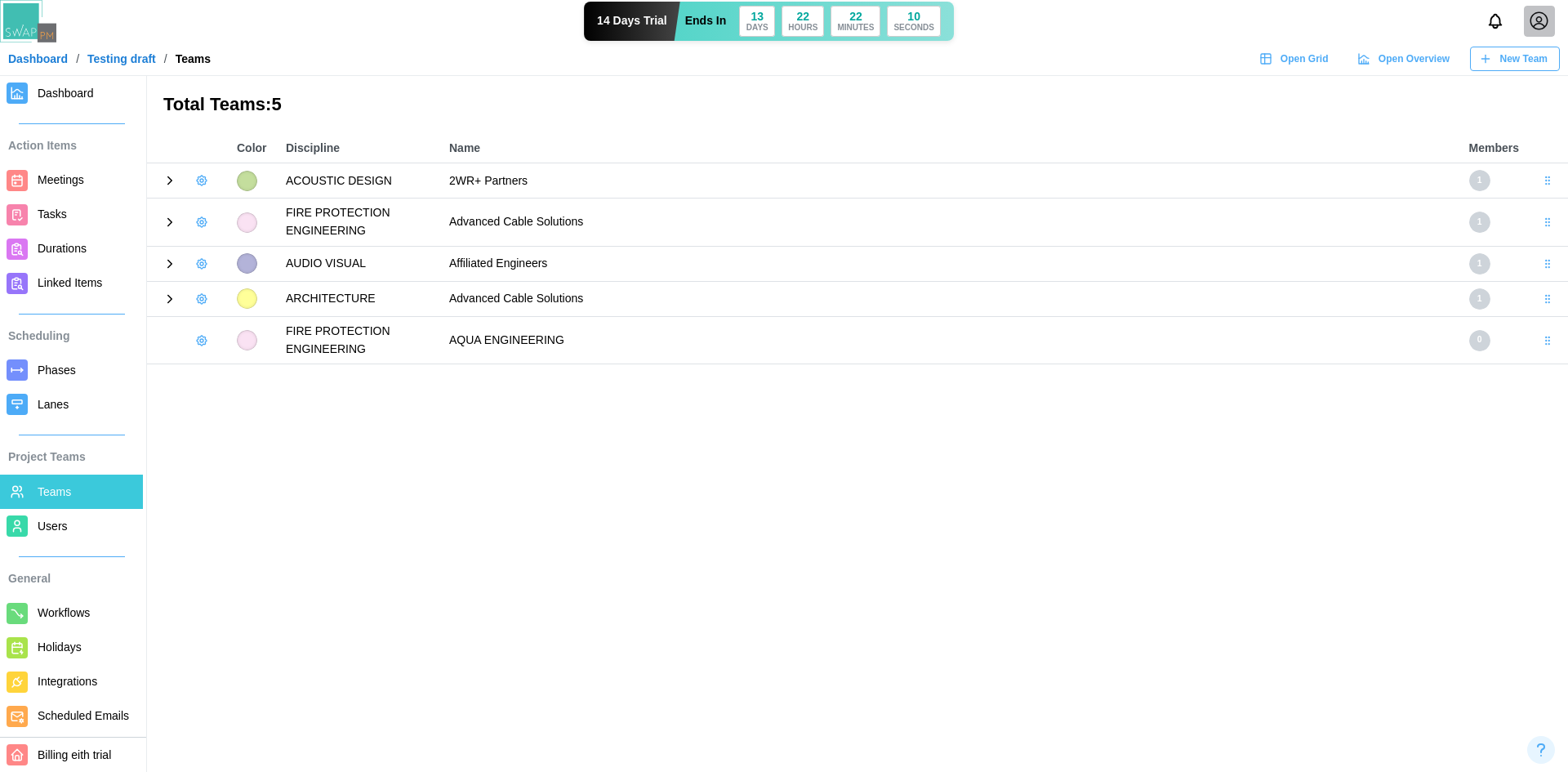 click at bounding box center [202, 341] 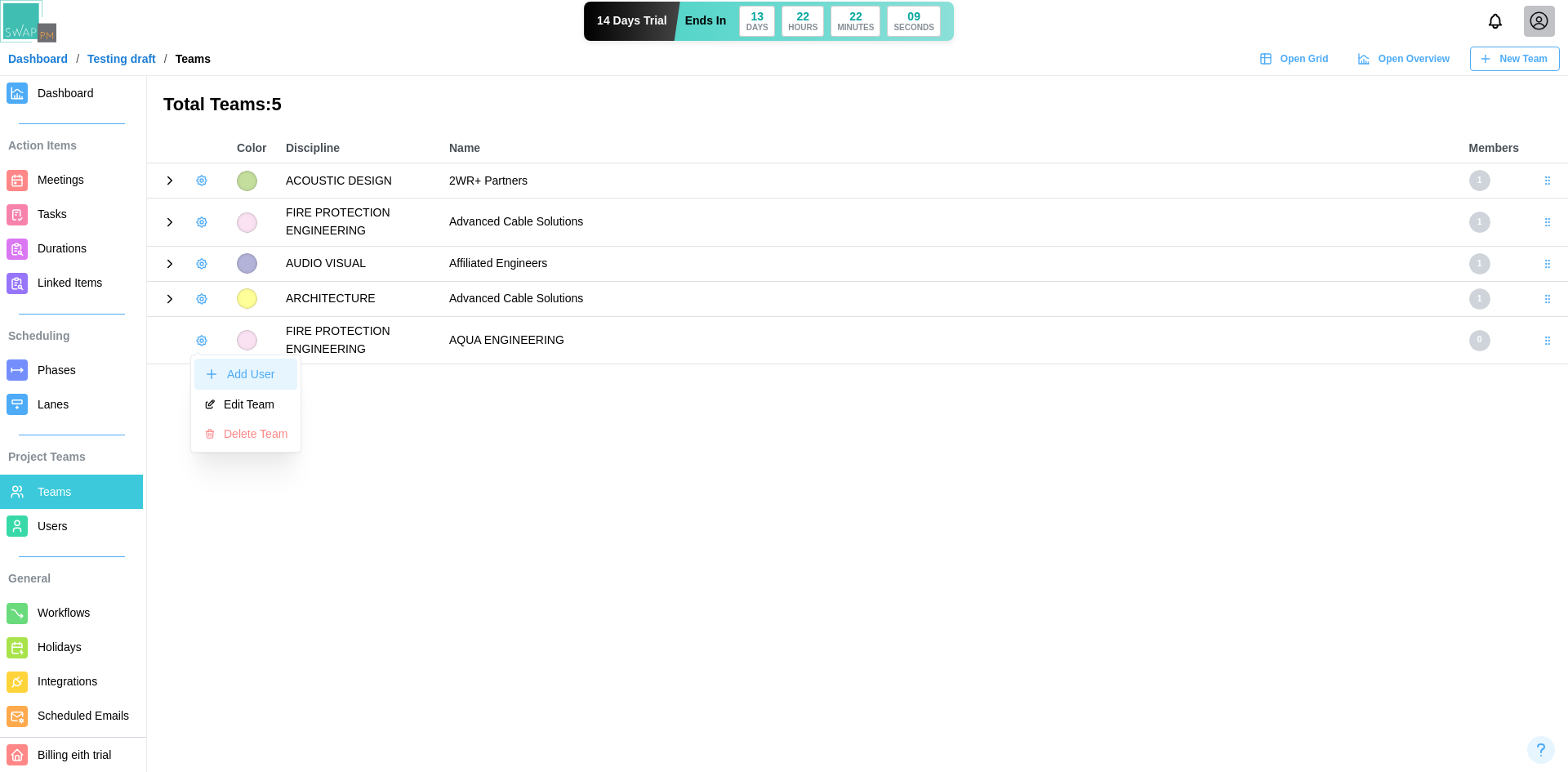 click 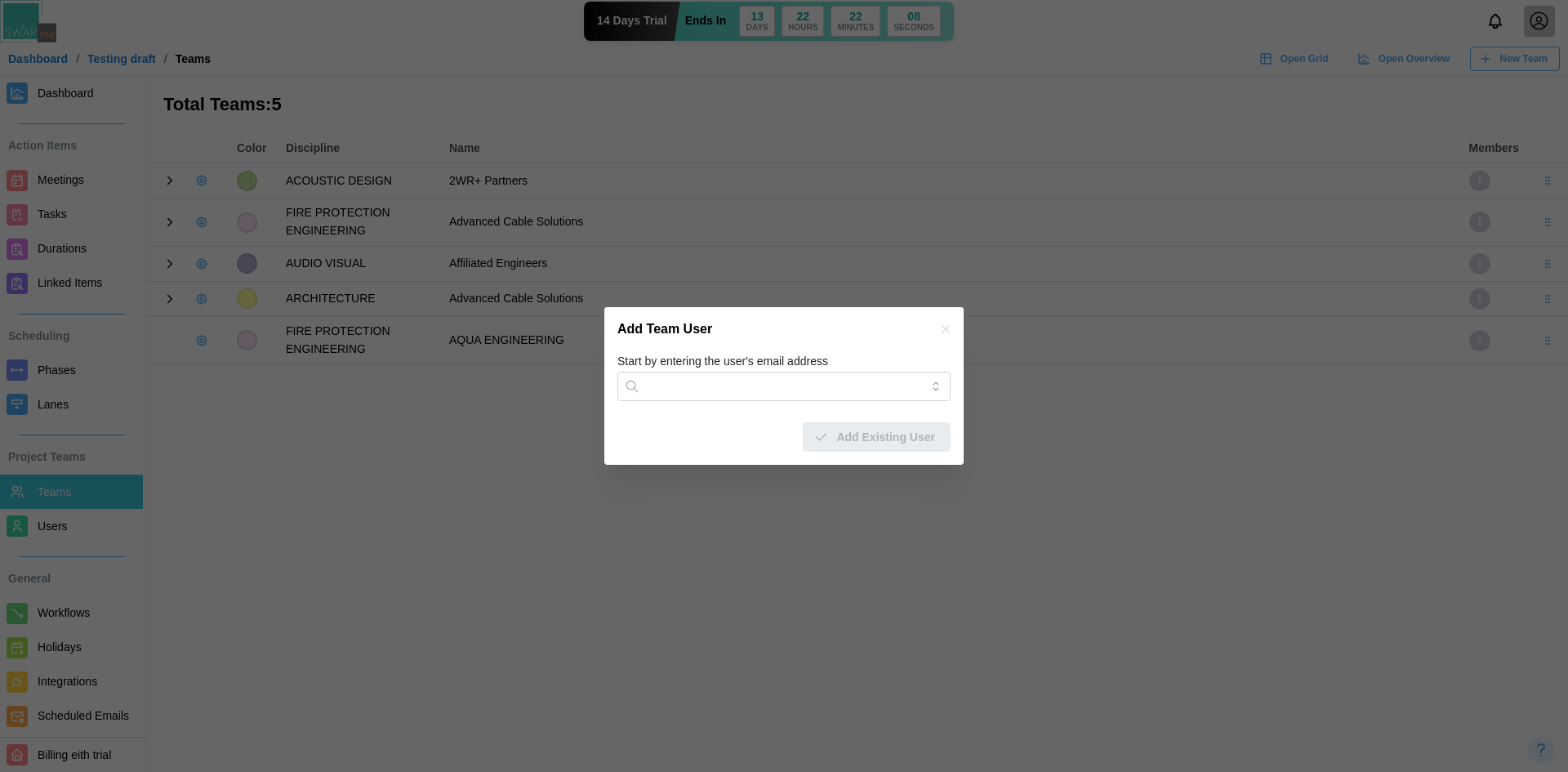 click on "Start by entering the user's email address" at bounding box center (723, 362) 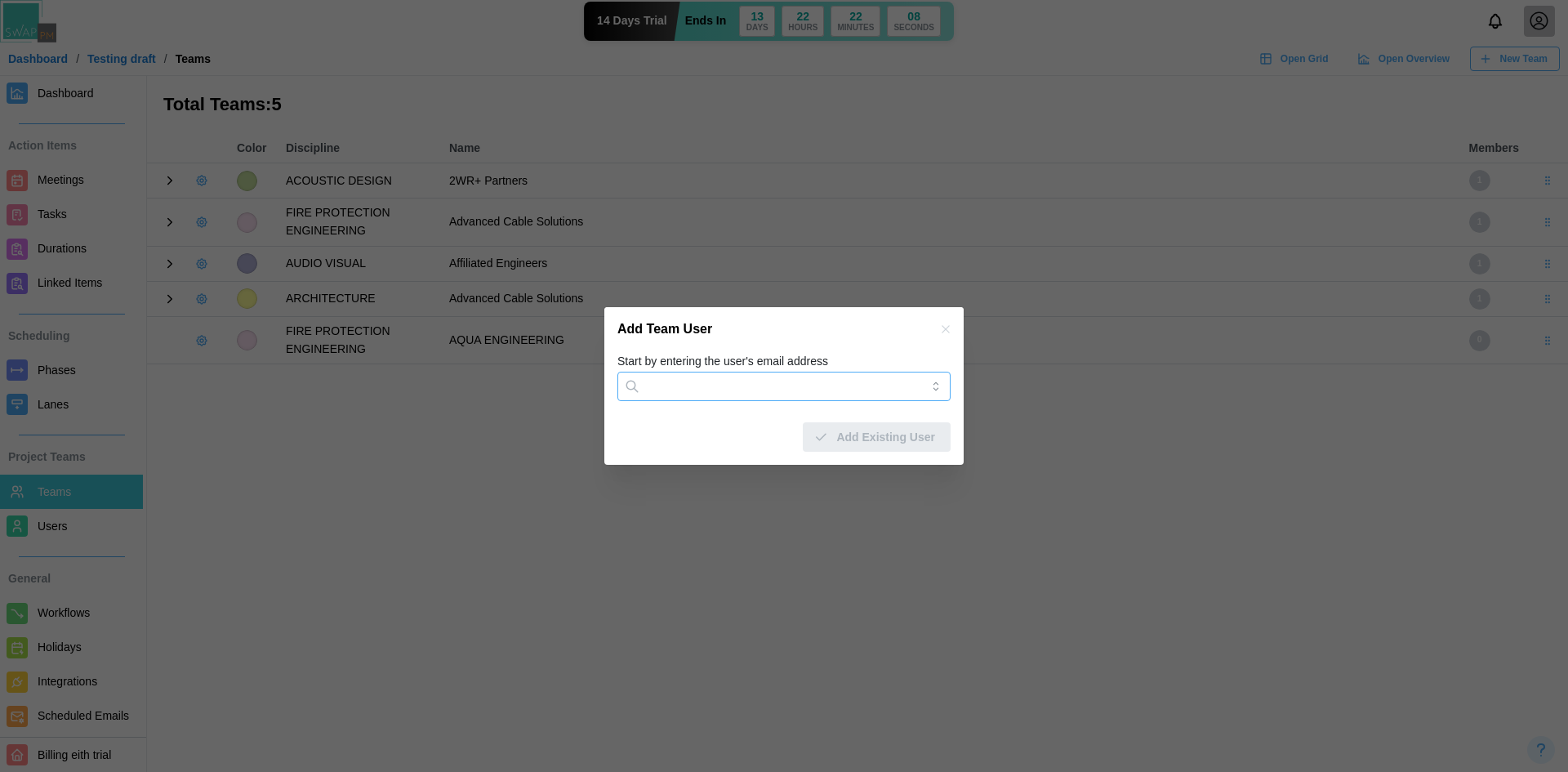 click on "Start by entering the user's email address" at bounding box center (784, 386) 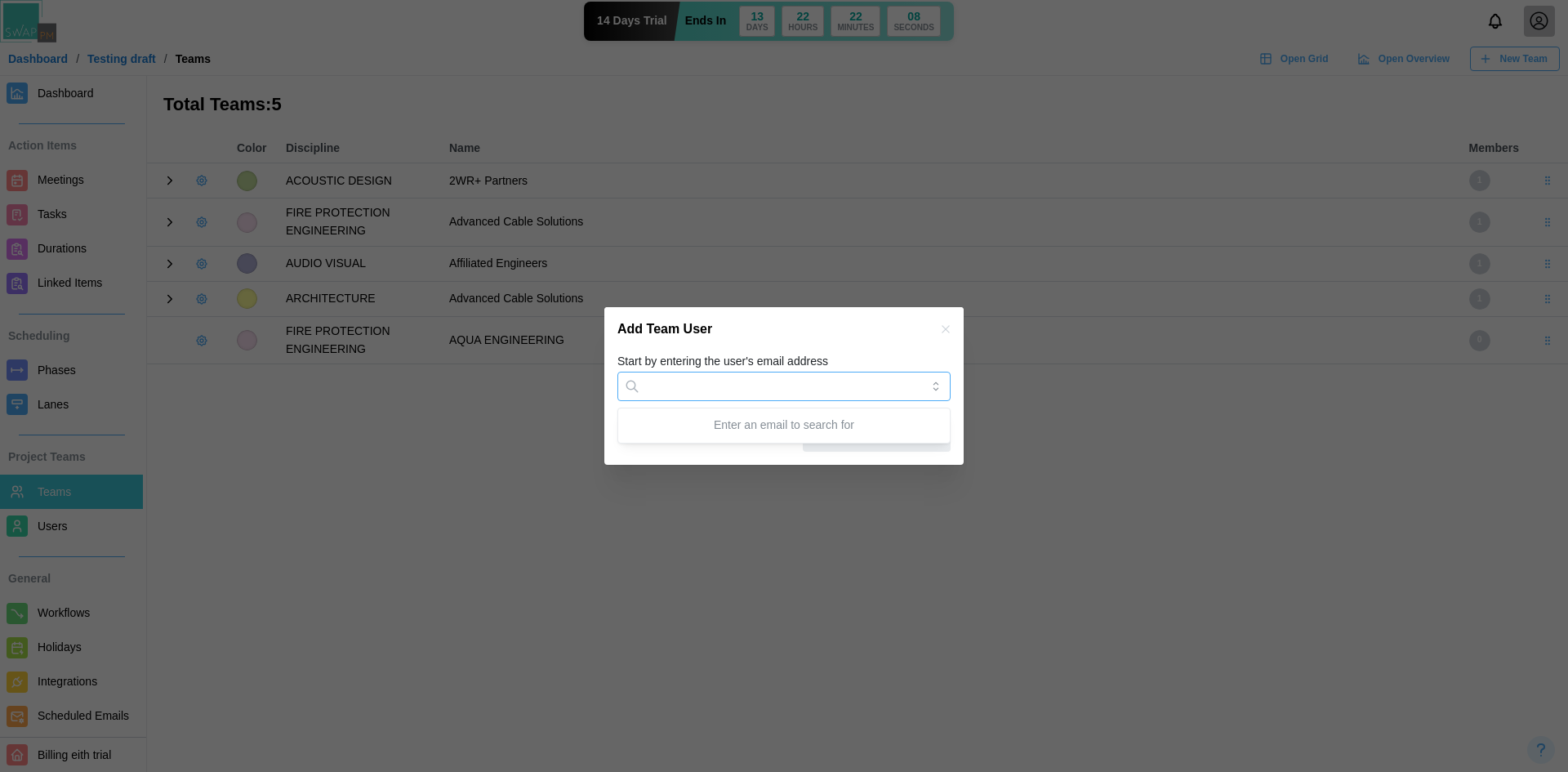 click on "Start by entering the user's email address" at bounding box center [784, 386] 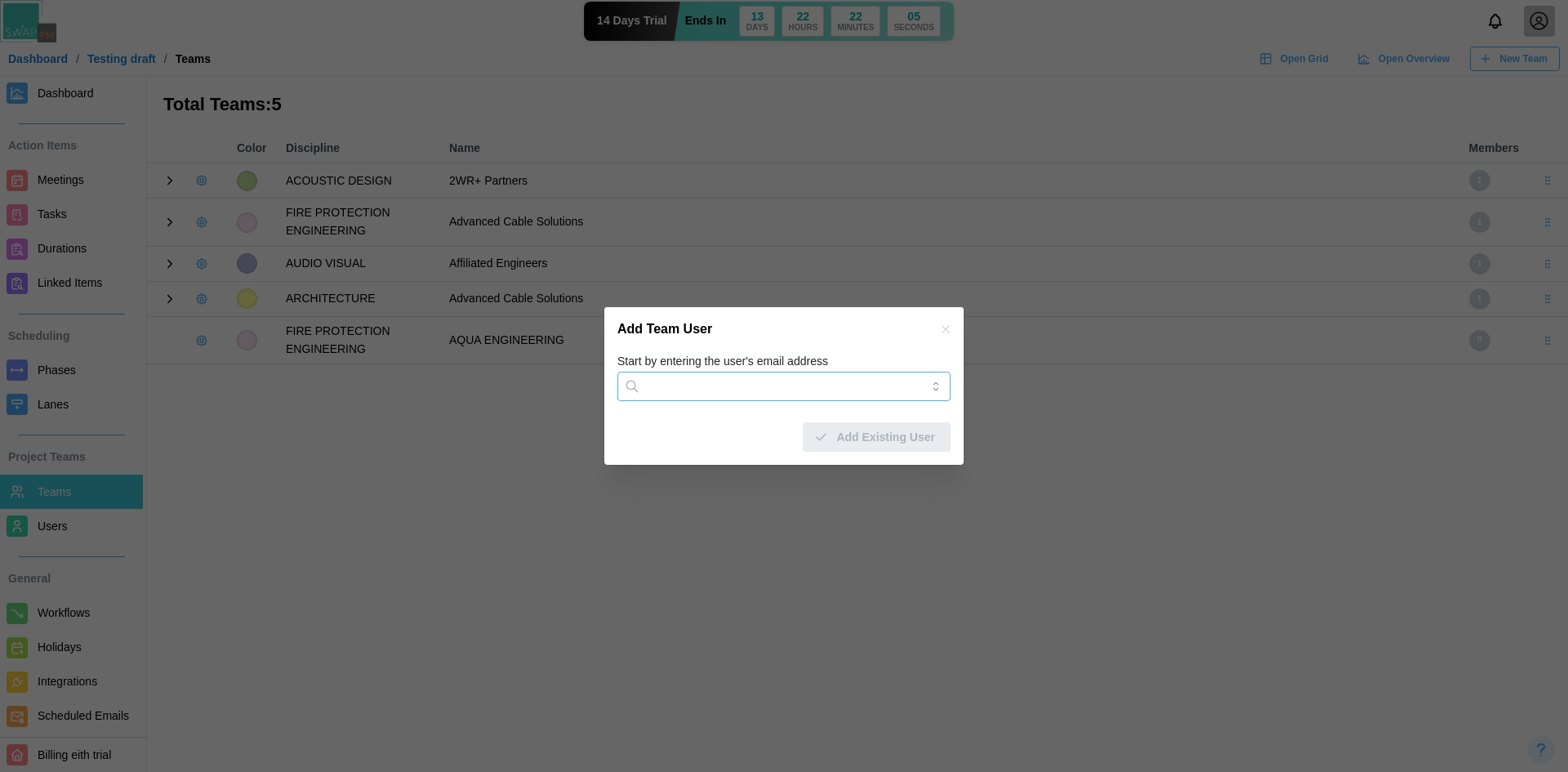 paste on "**********" 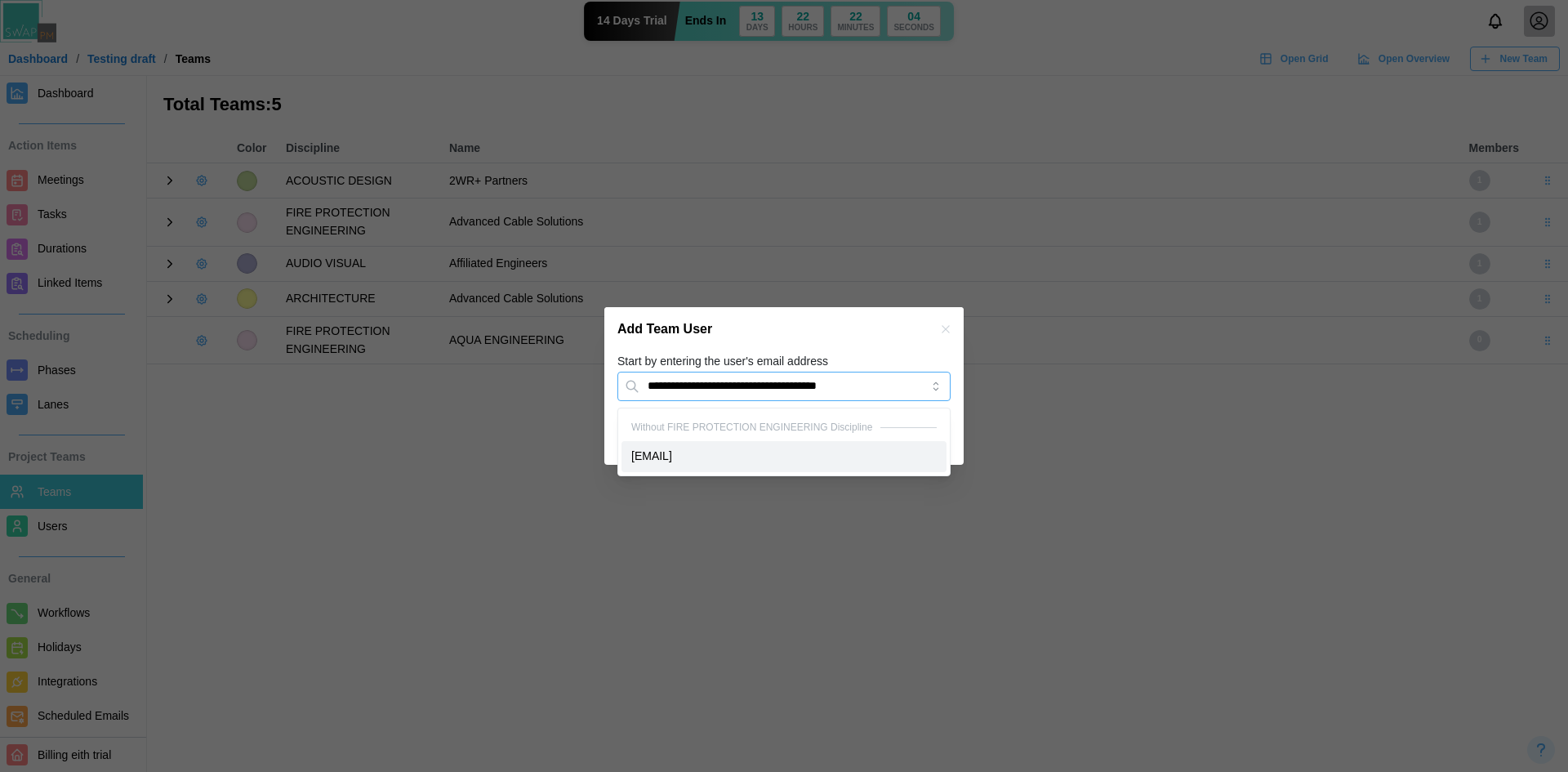 click on "**********" at bounding box center (784, 386) 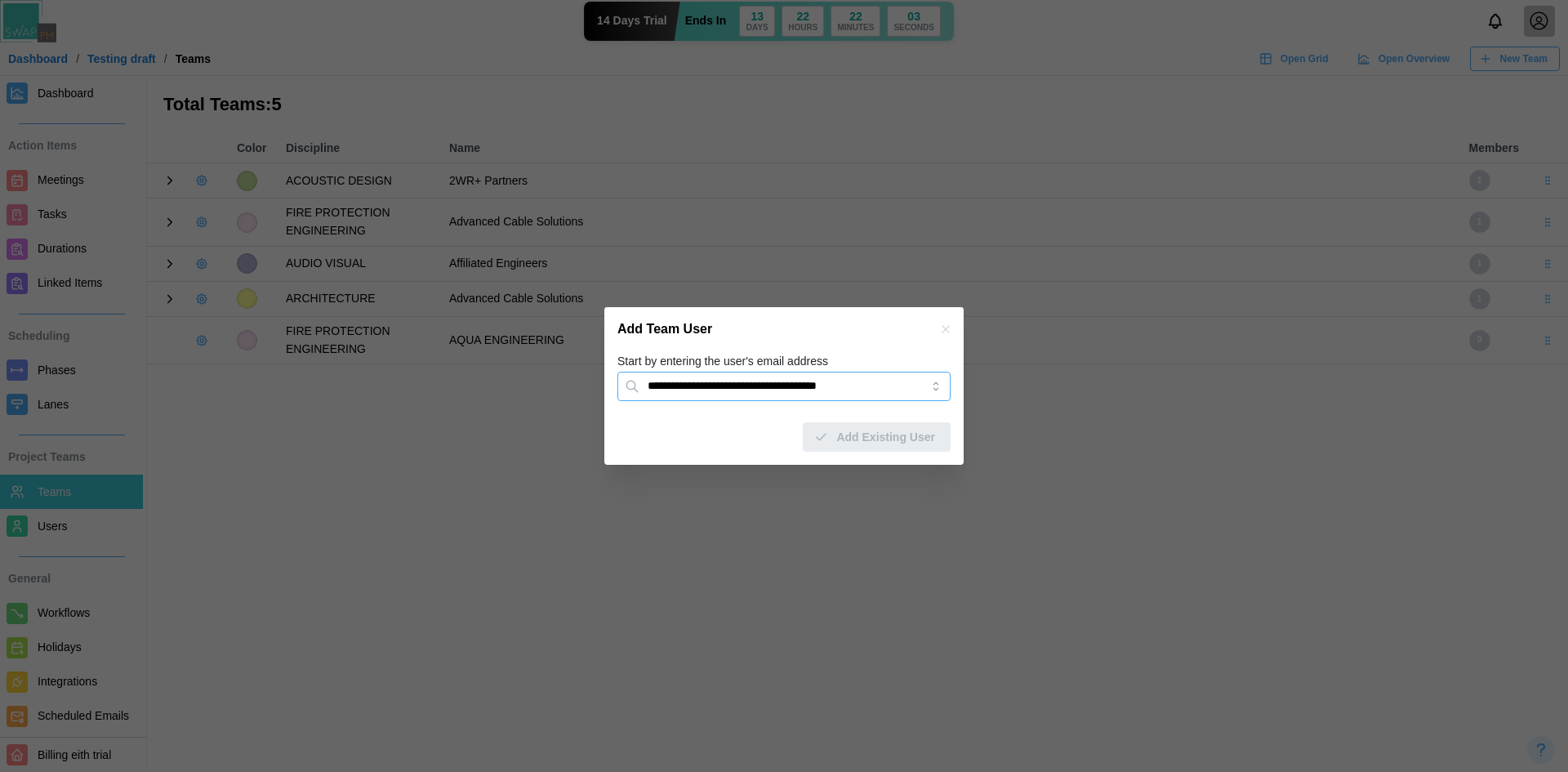 type on "**********" 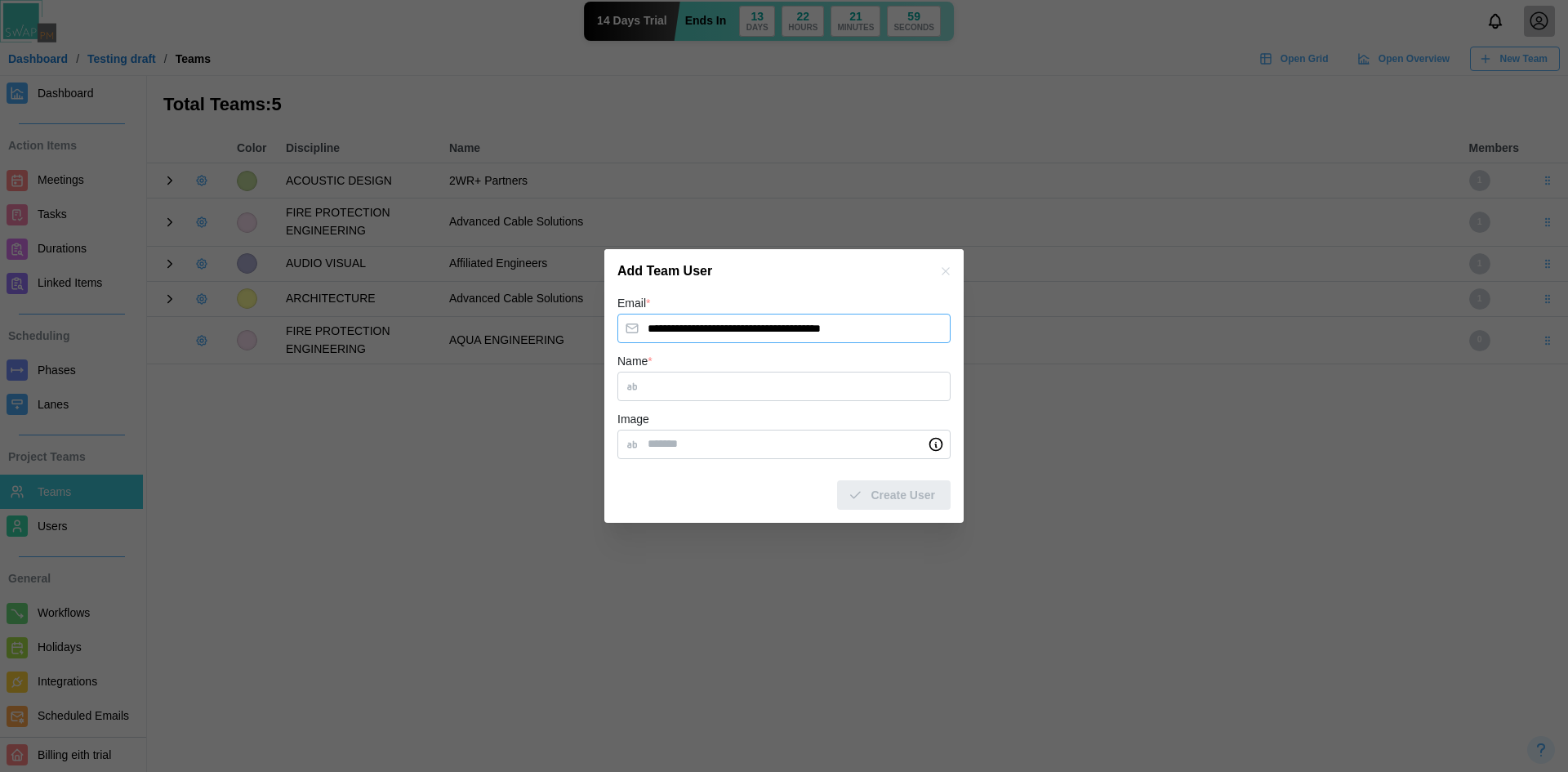 drag, startPoint x: 823, startPoint y: 322, endPoint x: 755, endPoint y: 321, distance: 68.00735 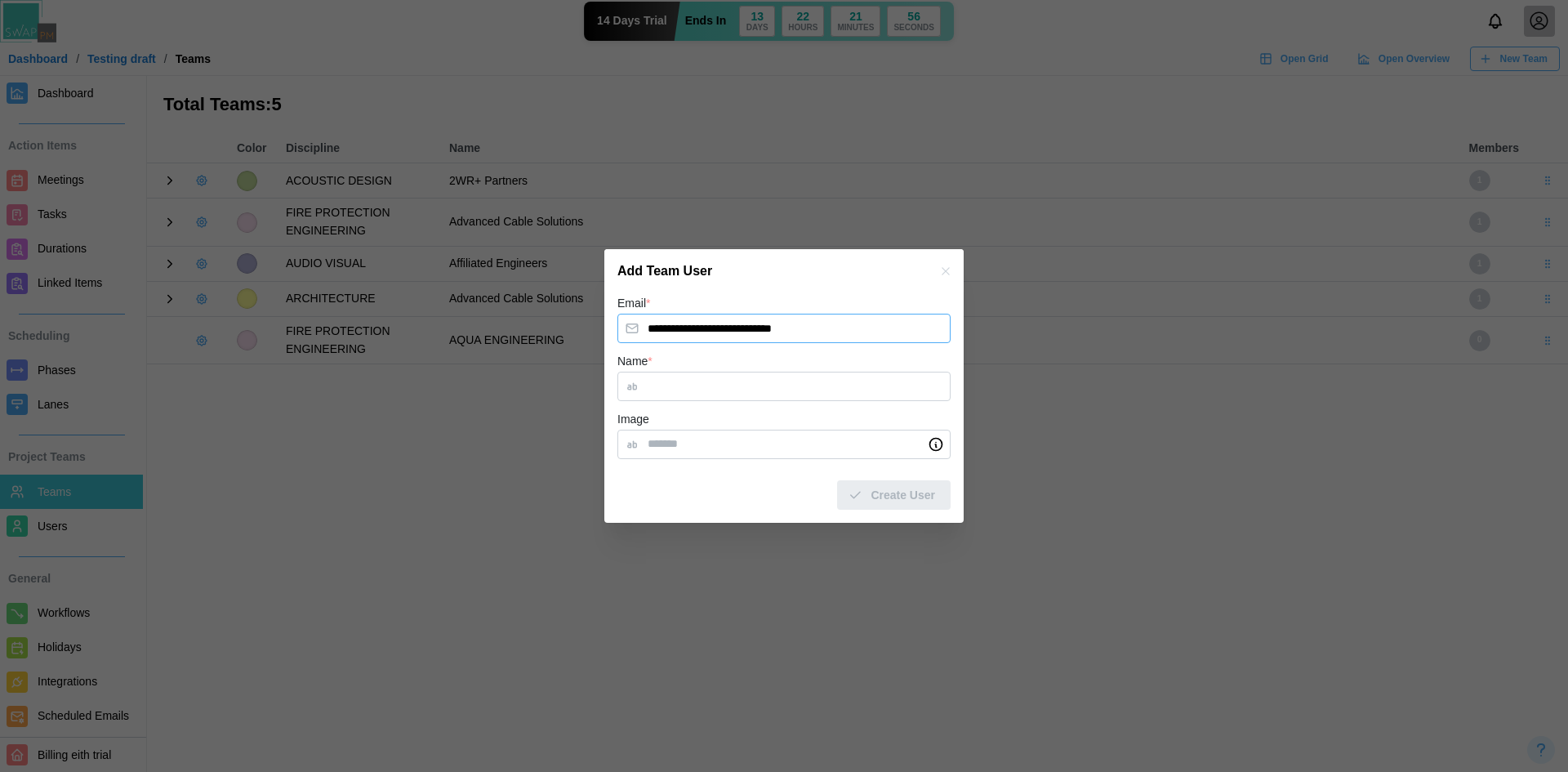 type on "**********" 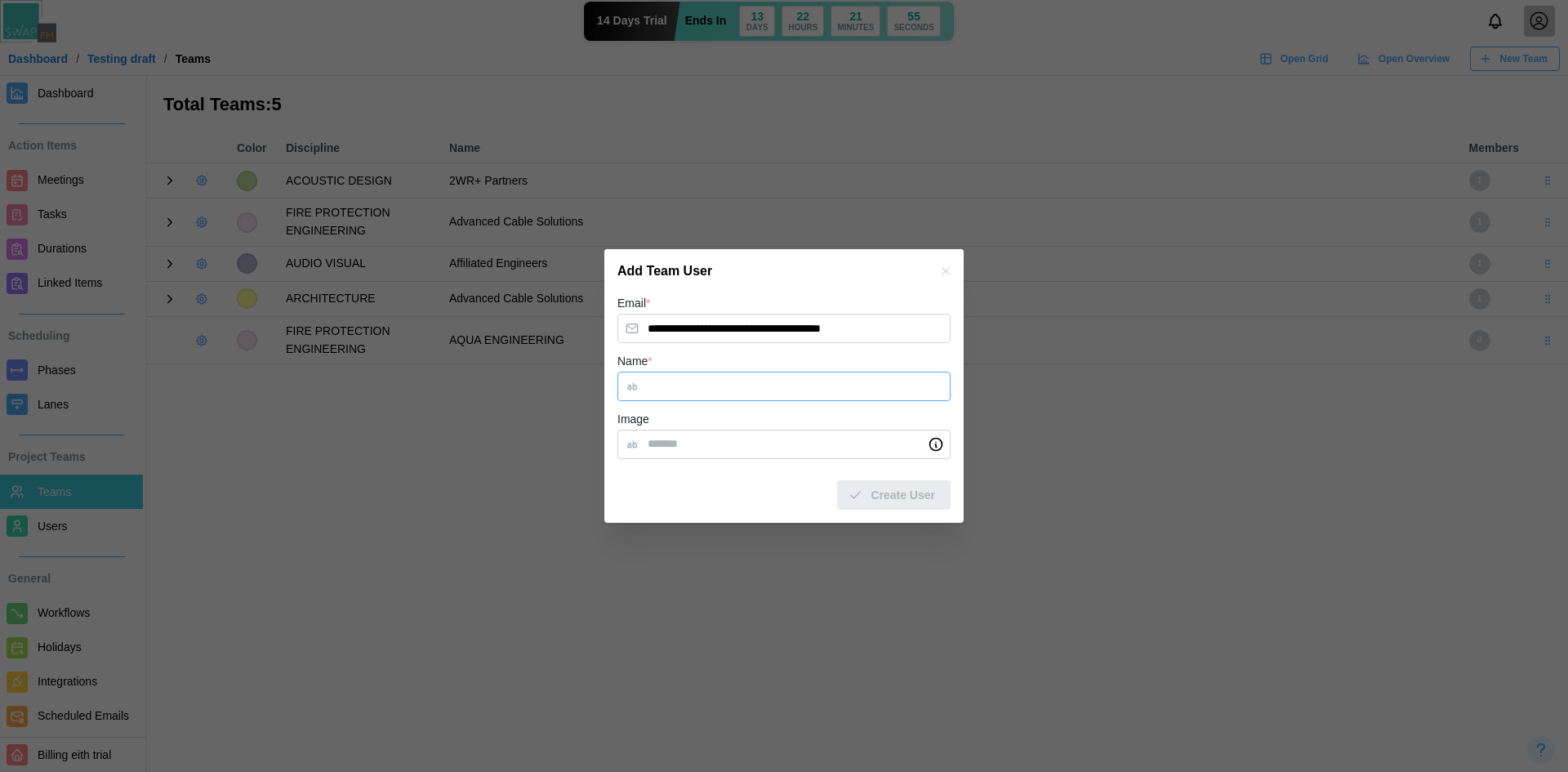 click on "Name  *" at bounding box center (784, 386) 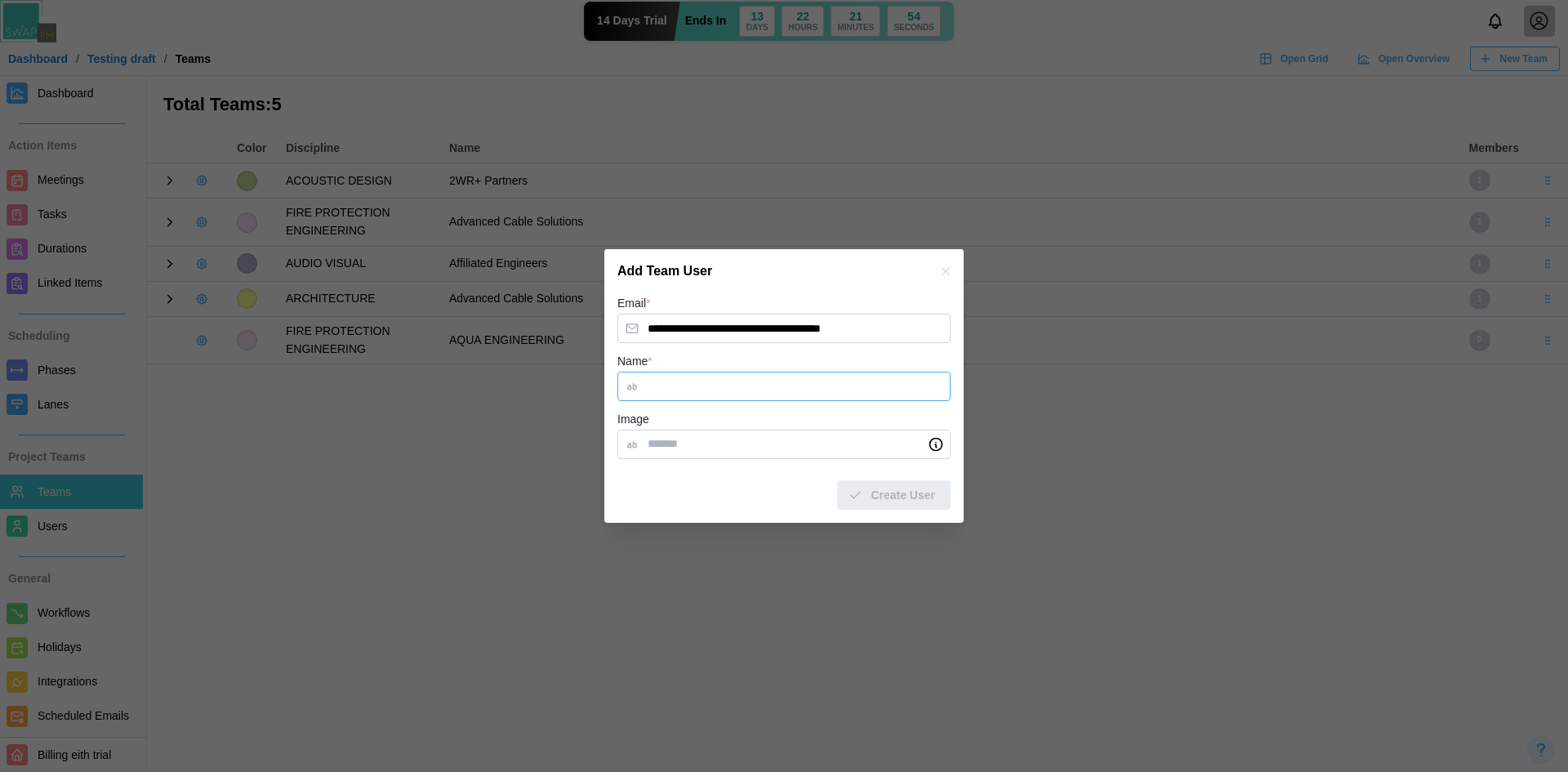 paste on "**********" 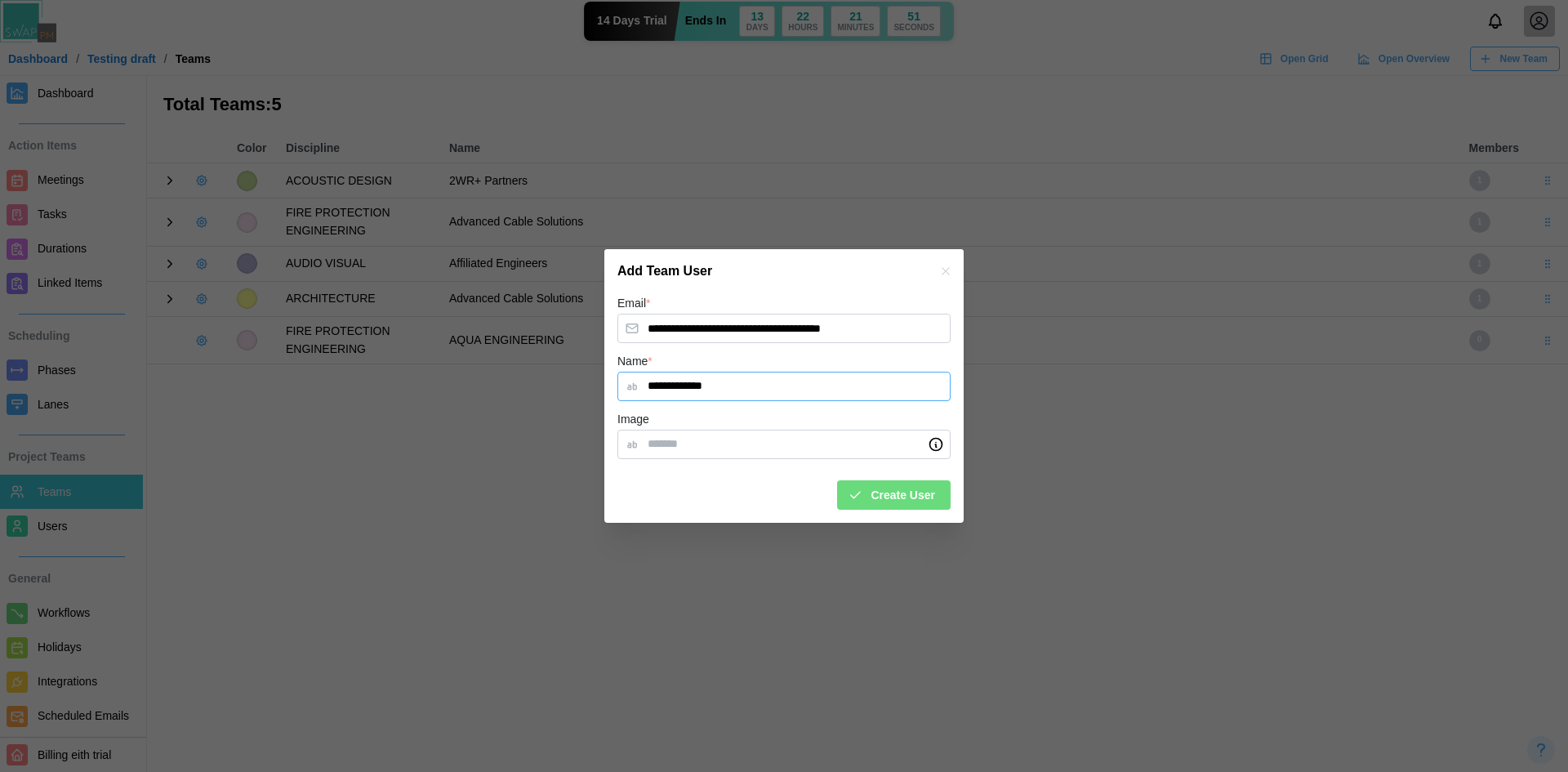 type on "**********" 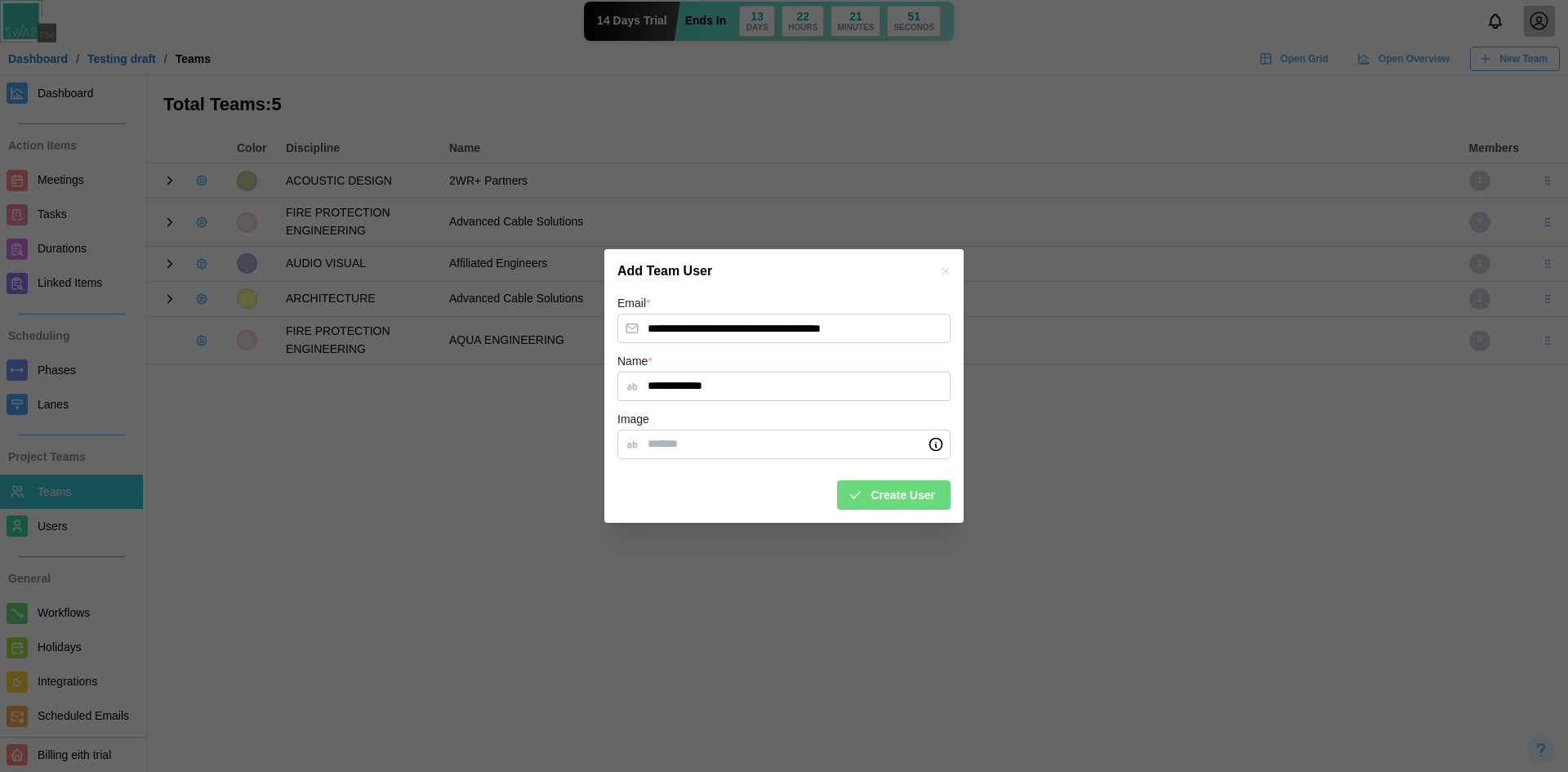 click on "Create User" at bounding box center [902, 495] 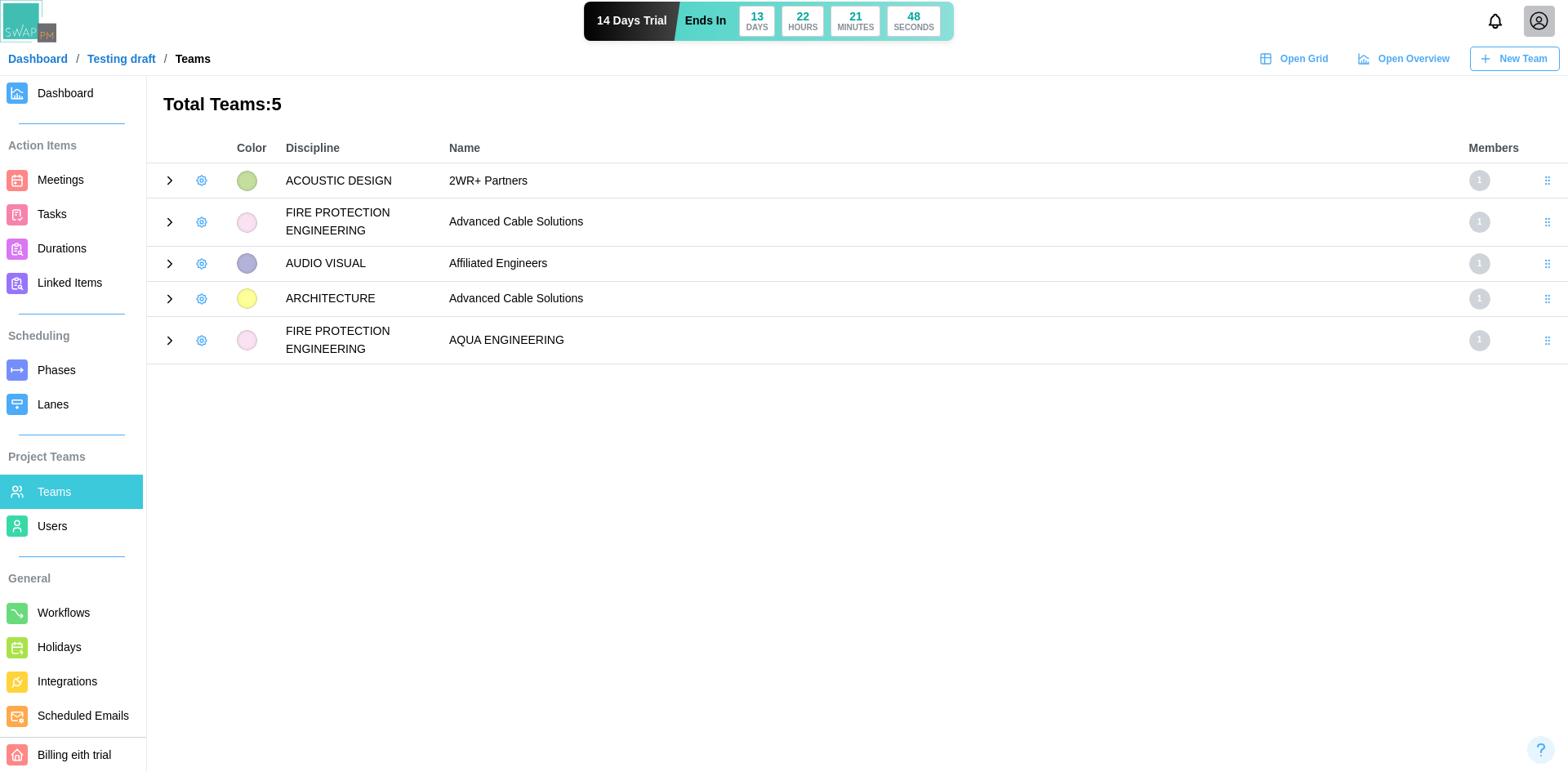 click 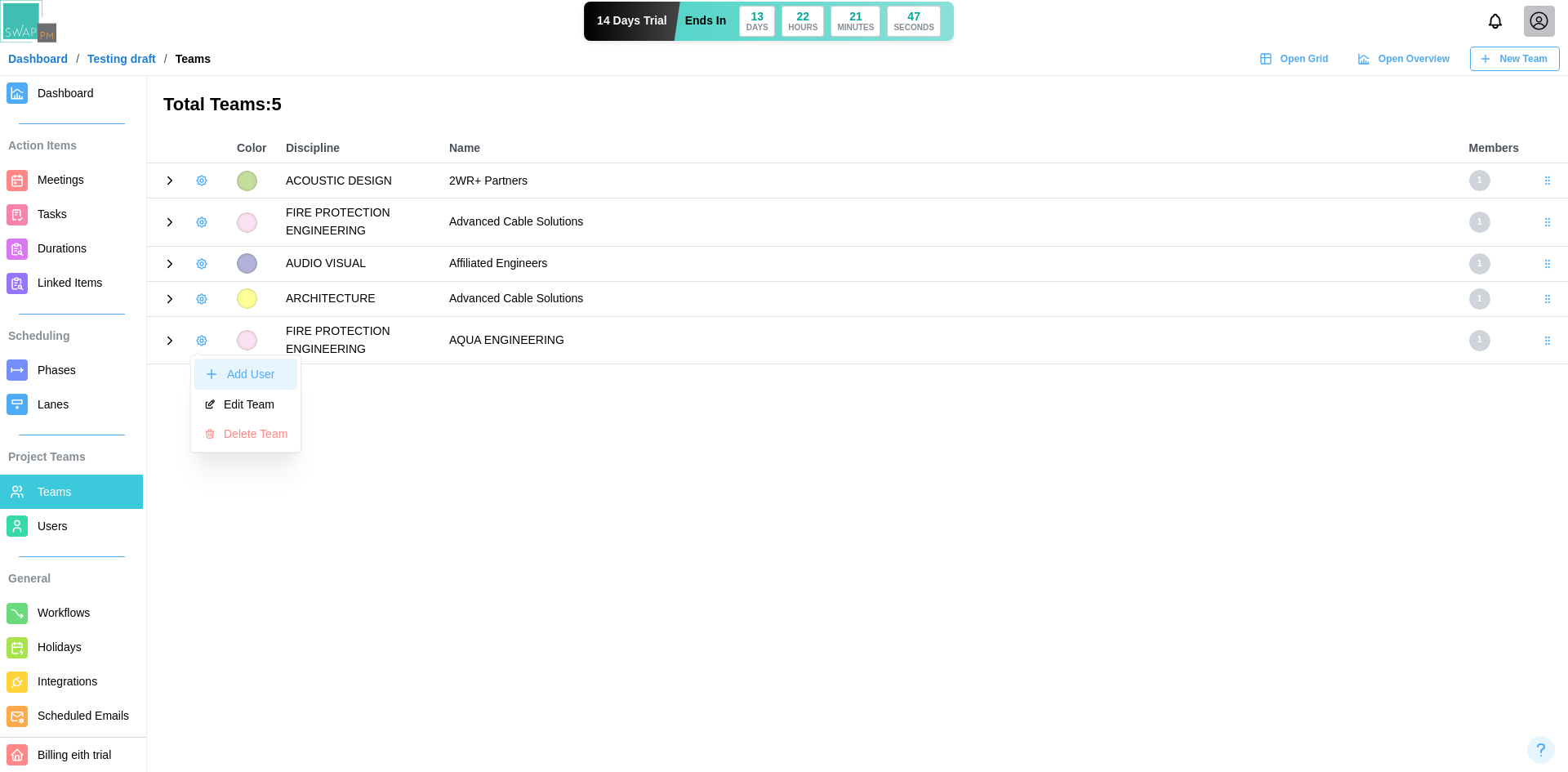 click on "Add User" at bounding box center (246, 374) 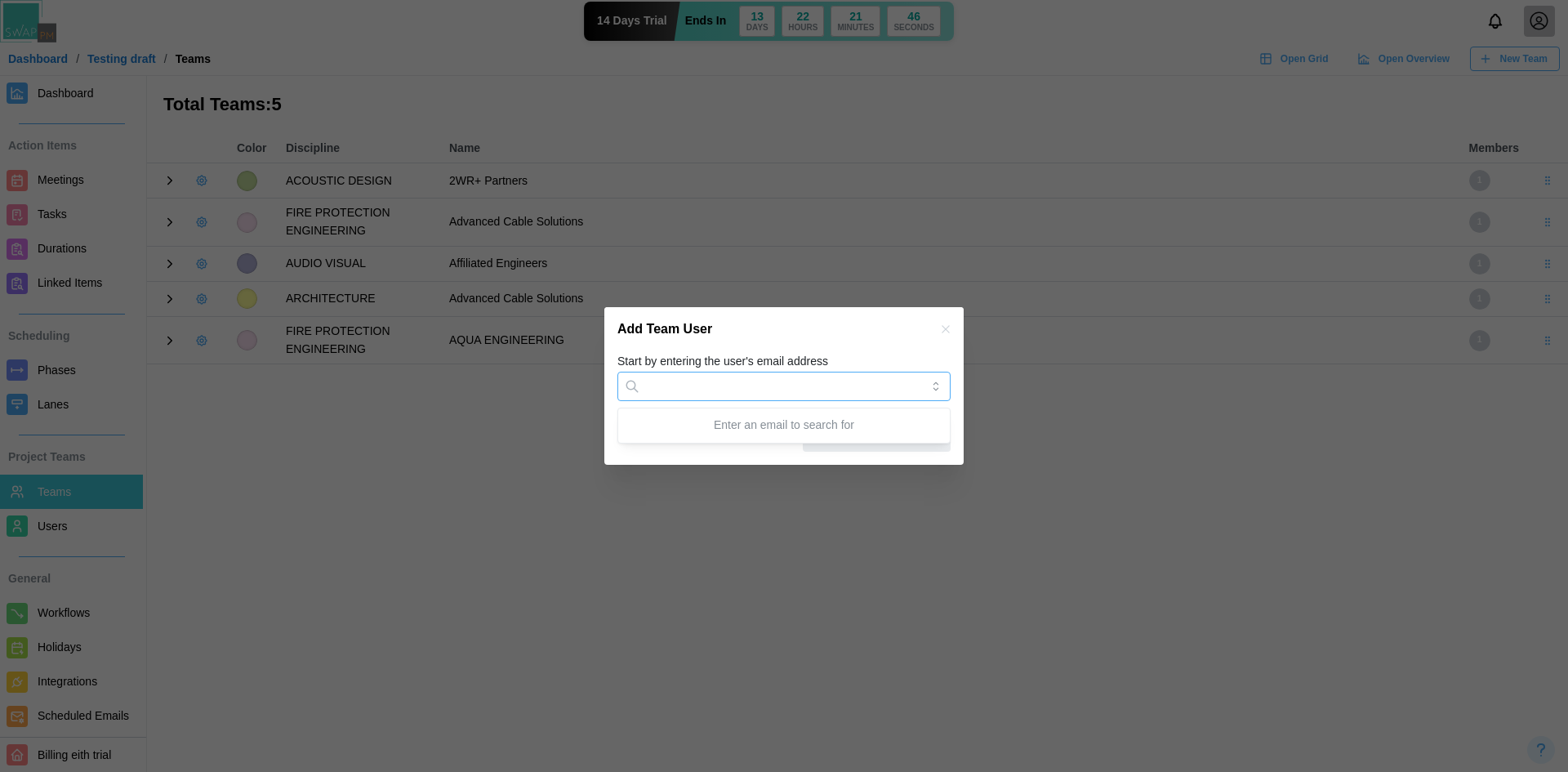 click on "Start by entering the user's email address" at bounding box center (784, 386) 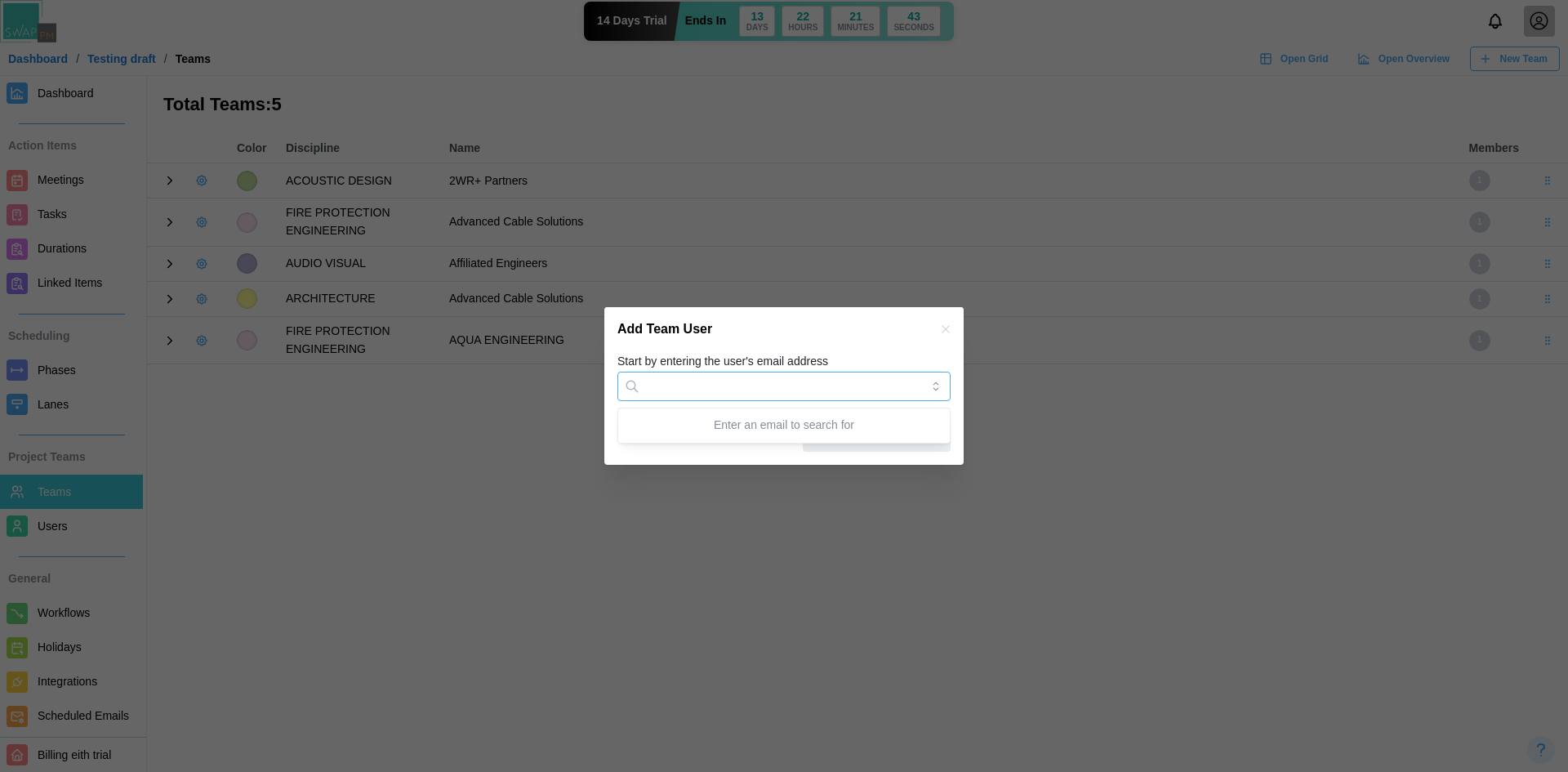 paste on "**********" 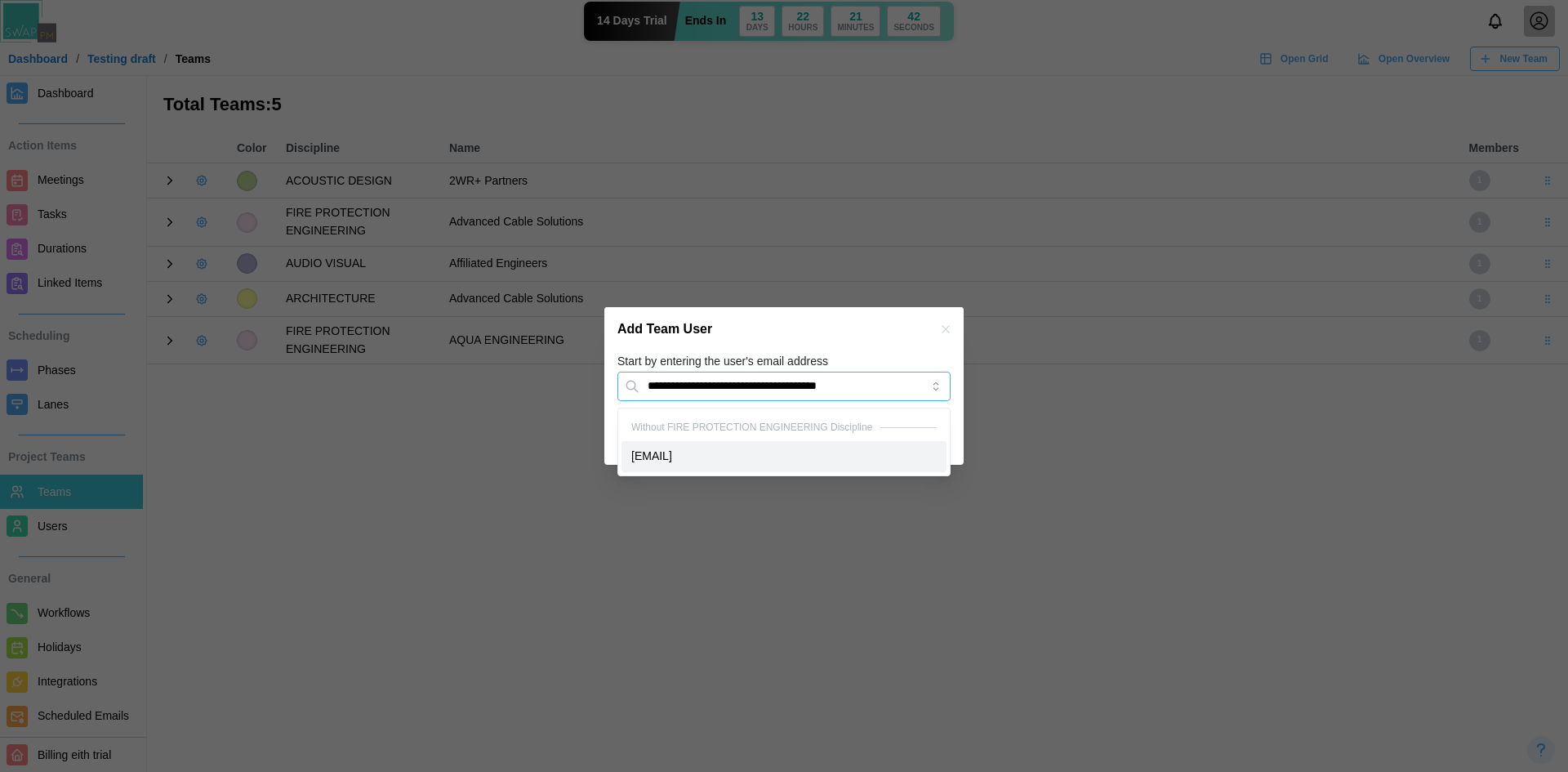 click on "**********" at bounding box center [784, 386] 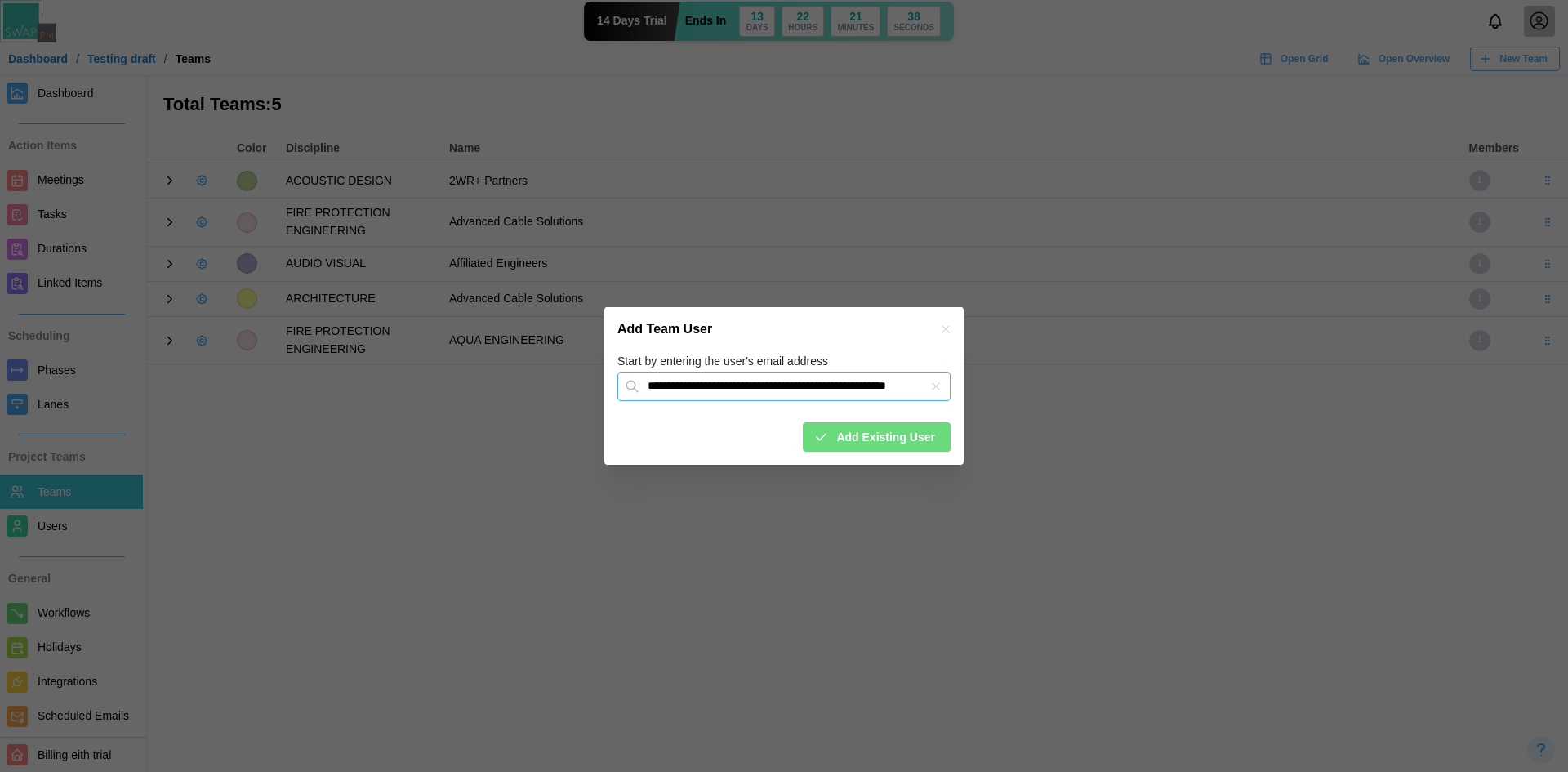 type on "**********" 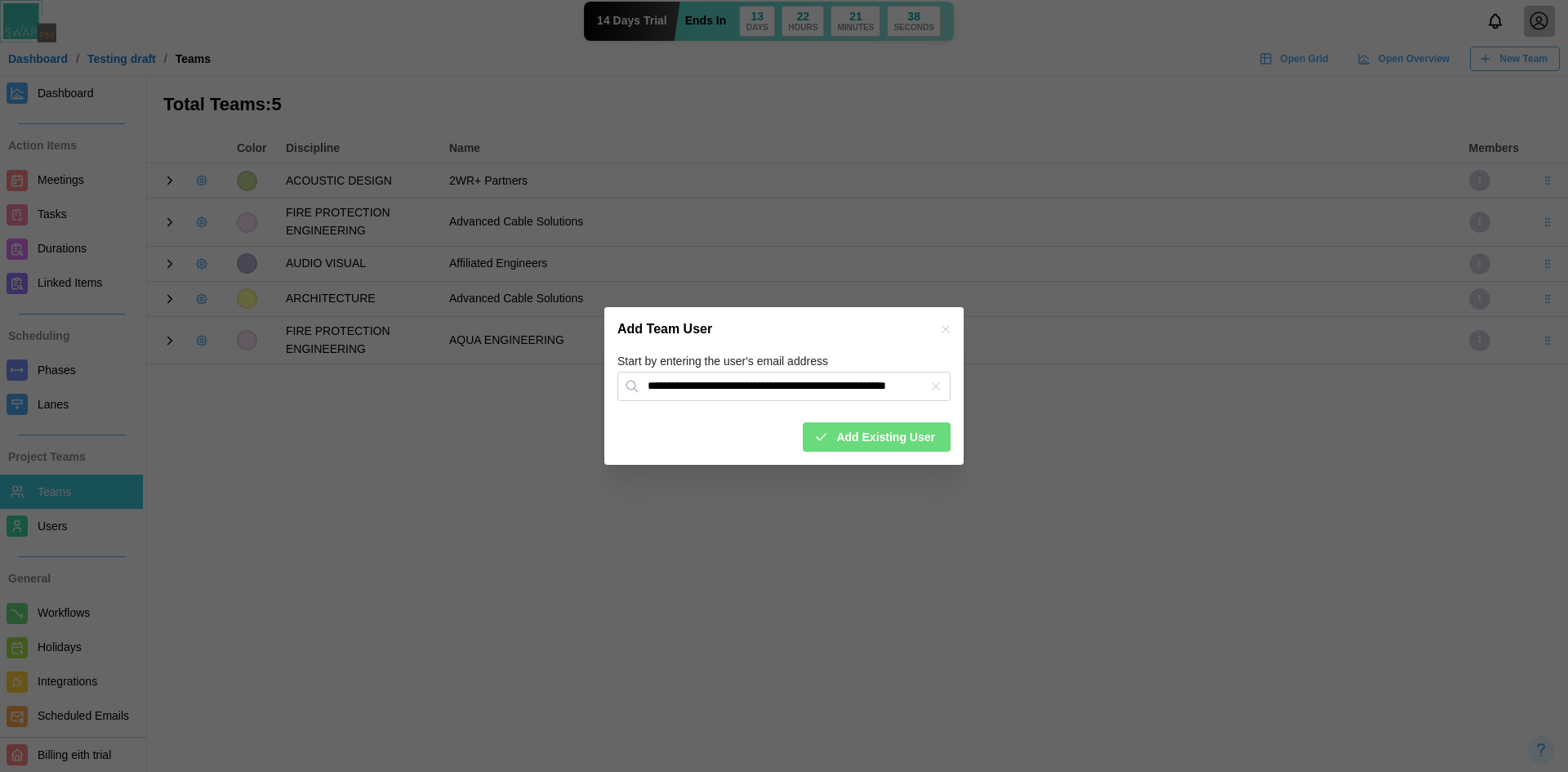 click on "Add Existing User" at bounding box center (885, 437) 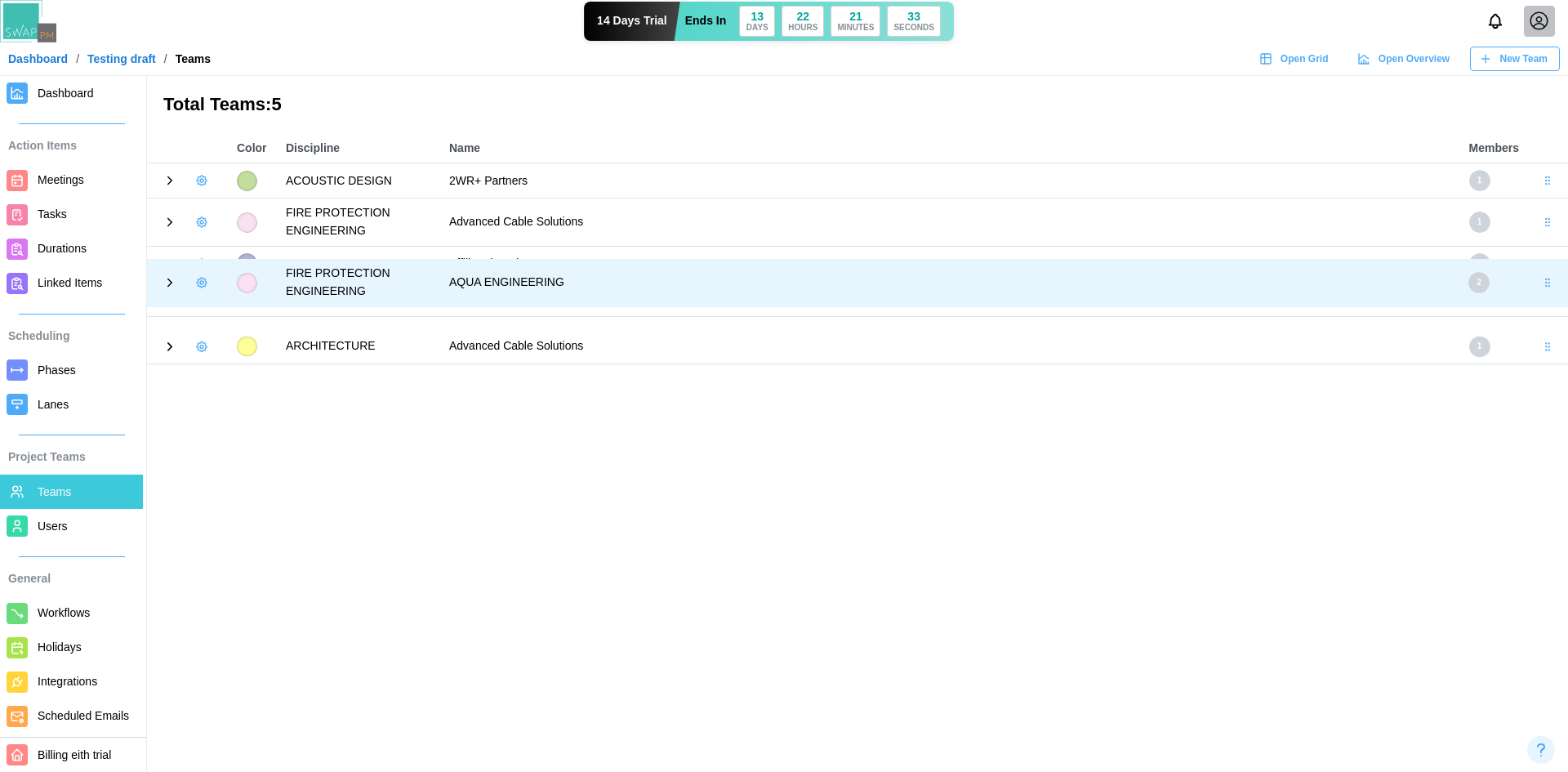drag, startPoint x: 1544, startPoint y: 342, endPoint x: 1533, endPoint y: 285, distance: 58.0517 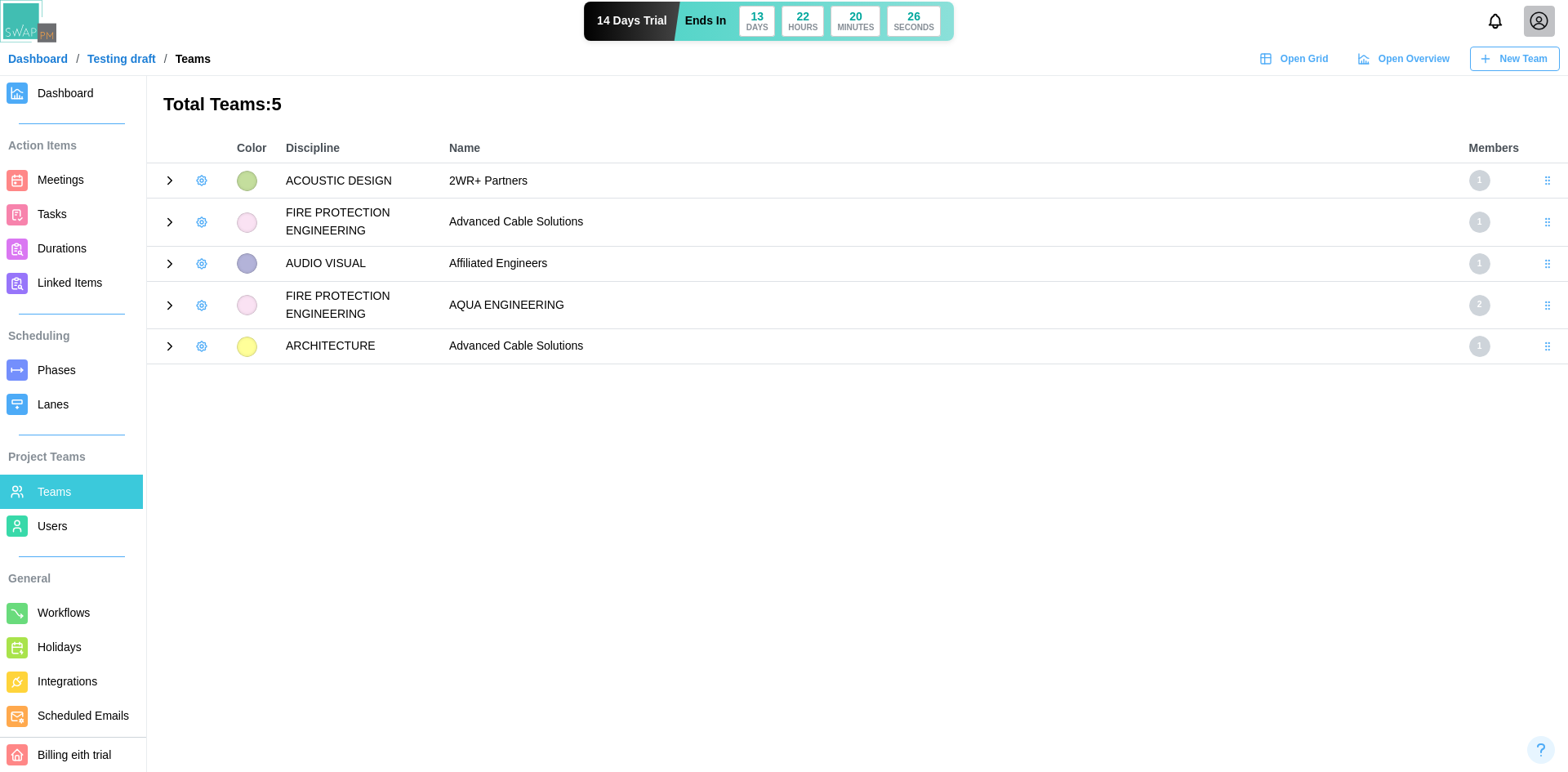 click on "Workflows" at bounding box center (87, 613) 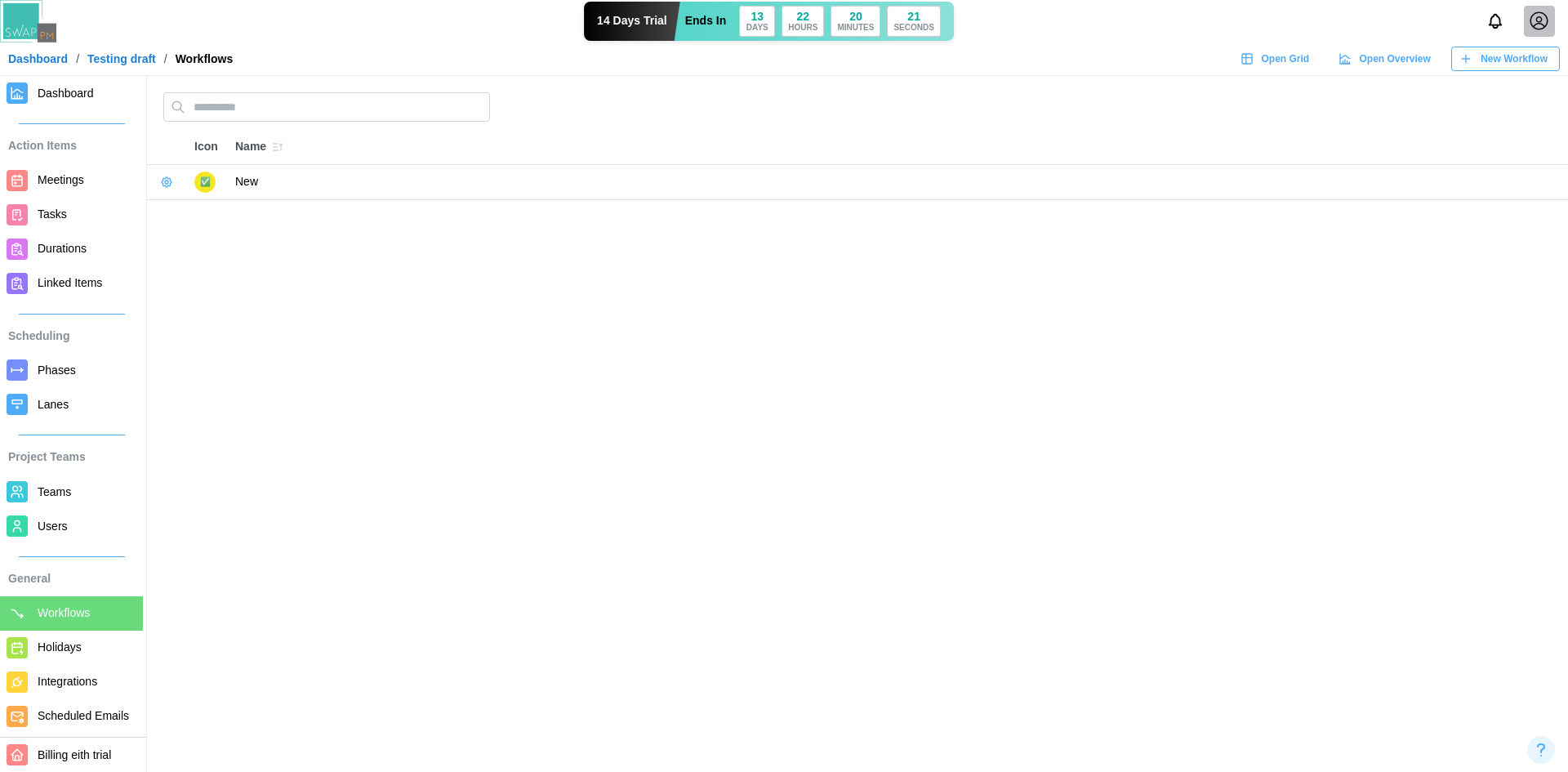 click on "New Workflow" at bounding box center [1505, 59] 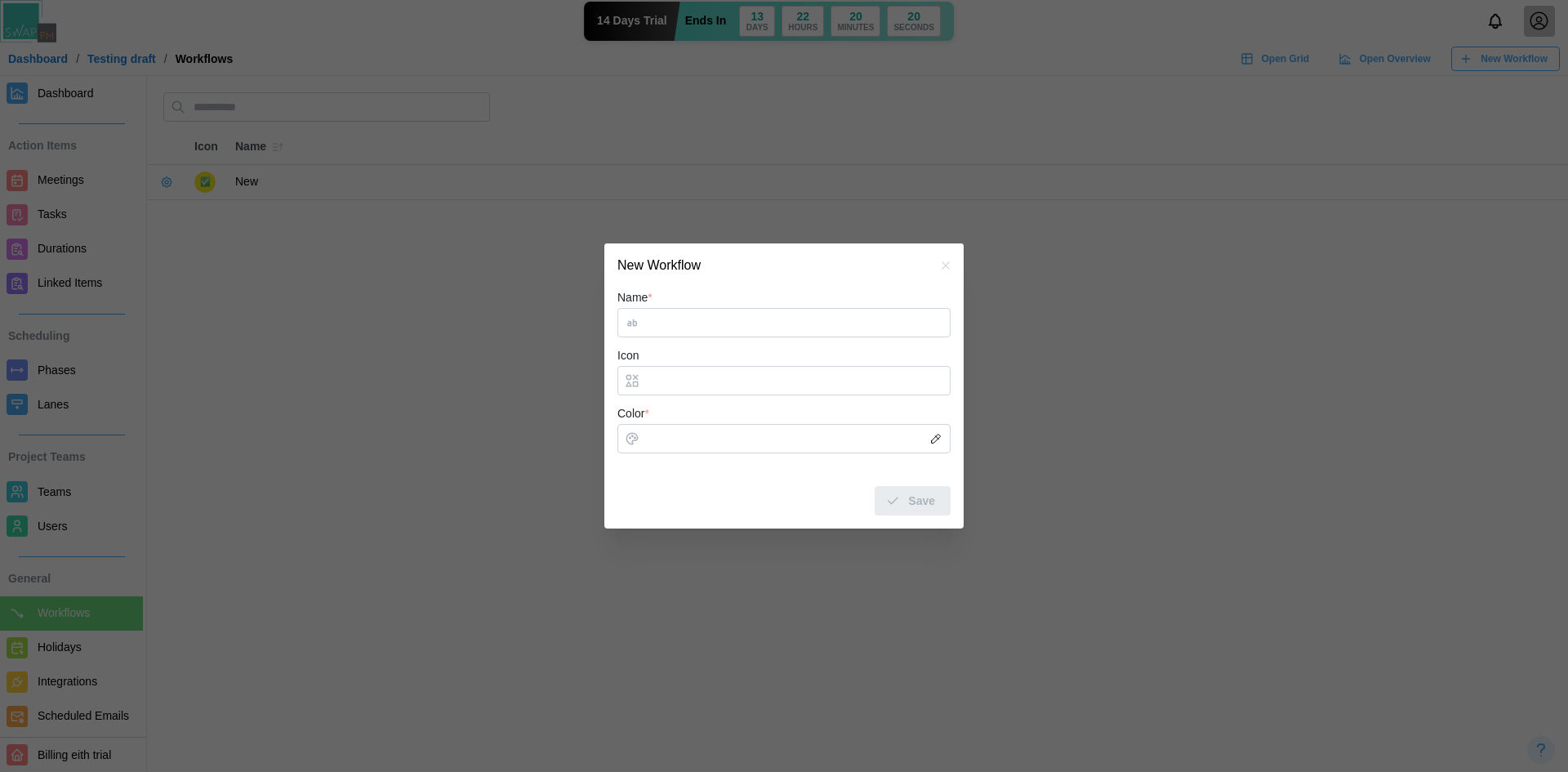 click on "Name  *" at bounding box center (784, 323) 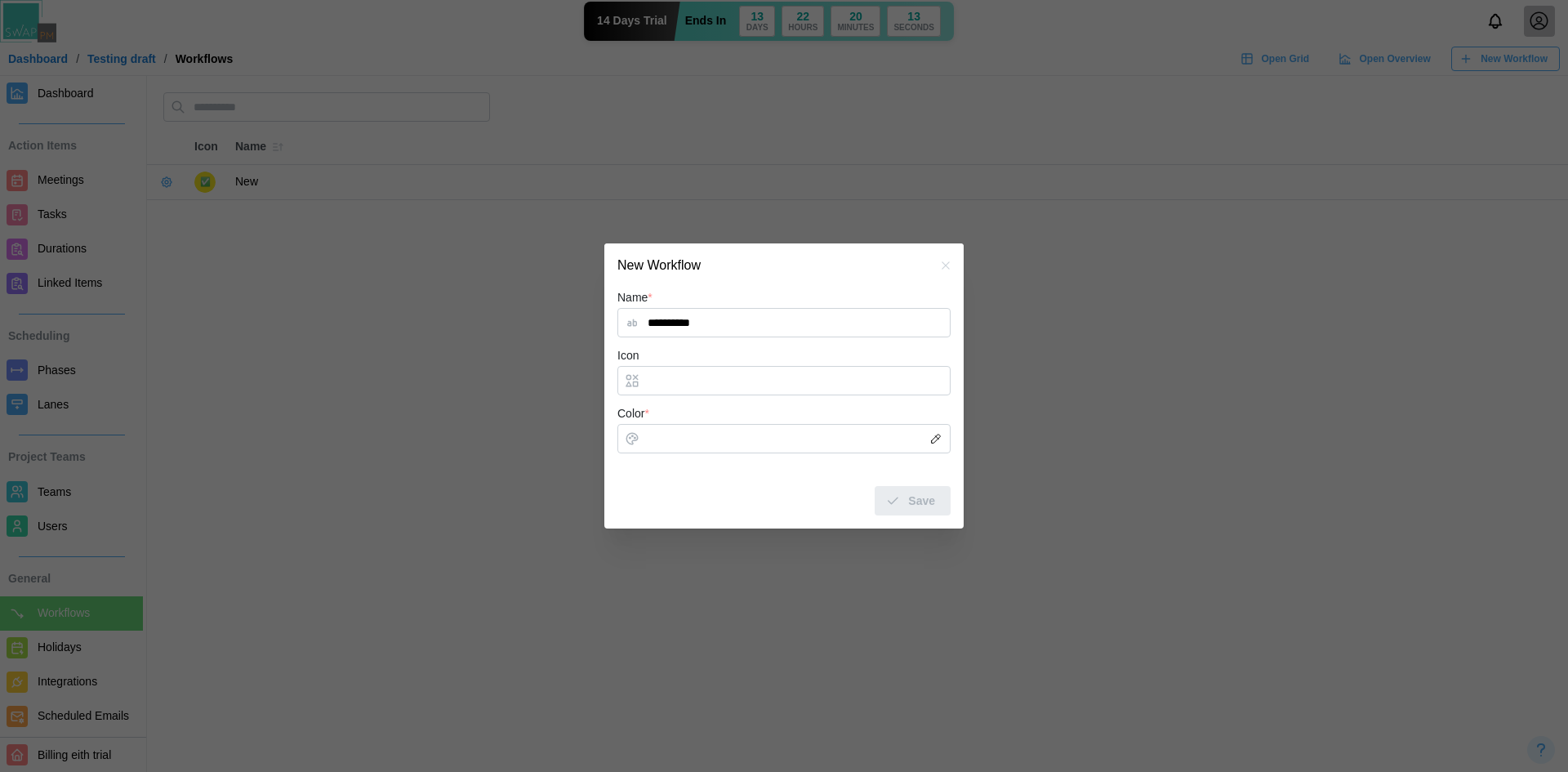 type on "**********" 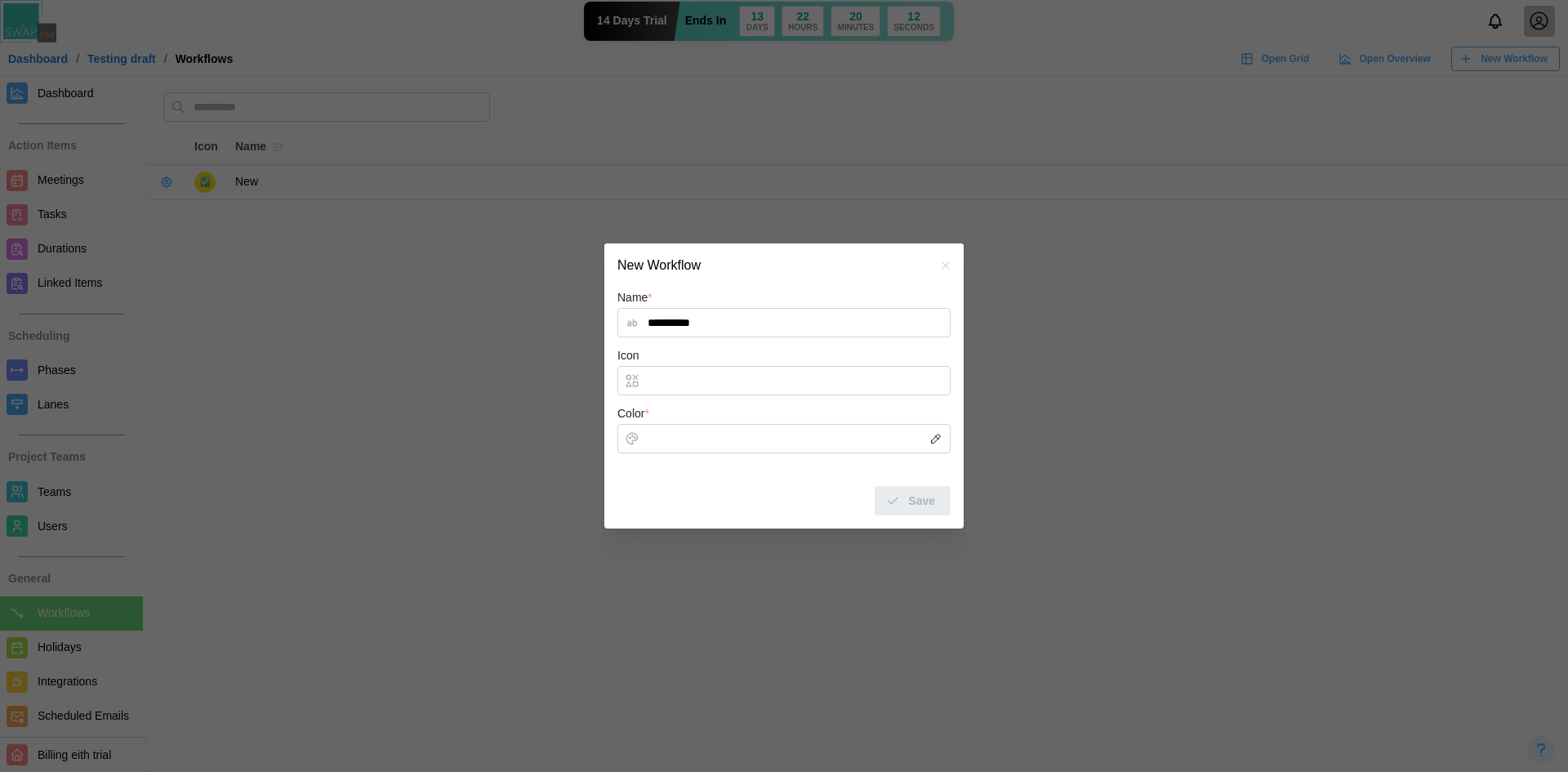 drag, startPoint x: 675, startPoint y: 364, endPoint x: 671, endPoint y: 395, distance: 31.257 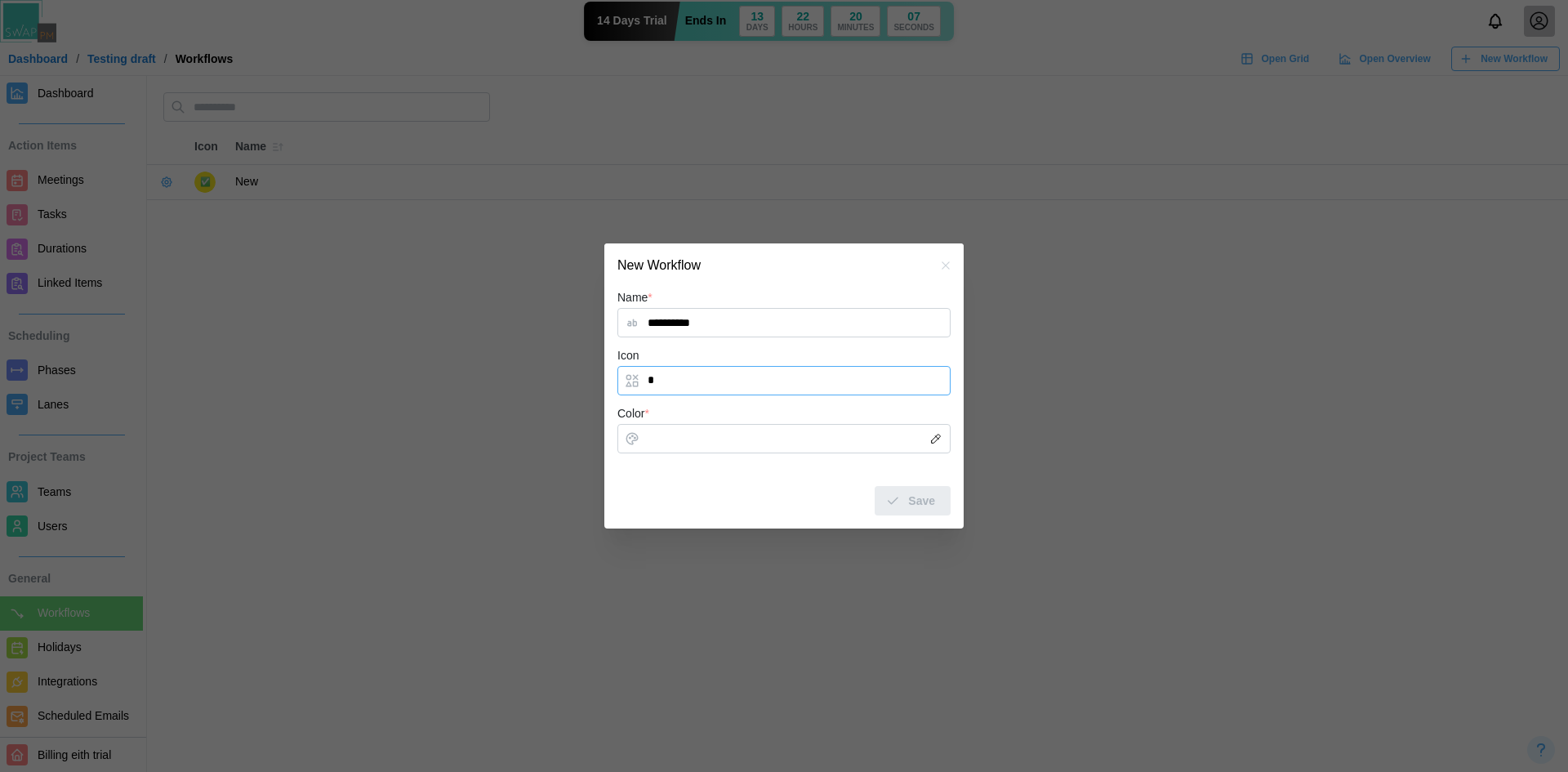 type on "*" 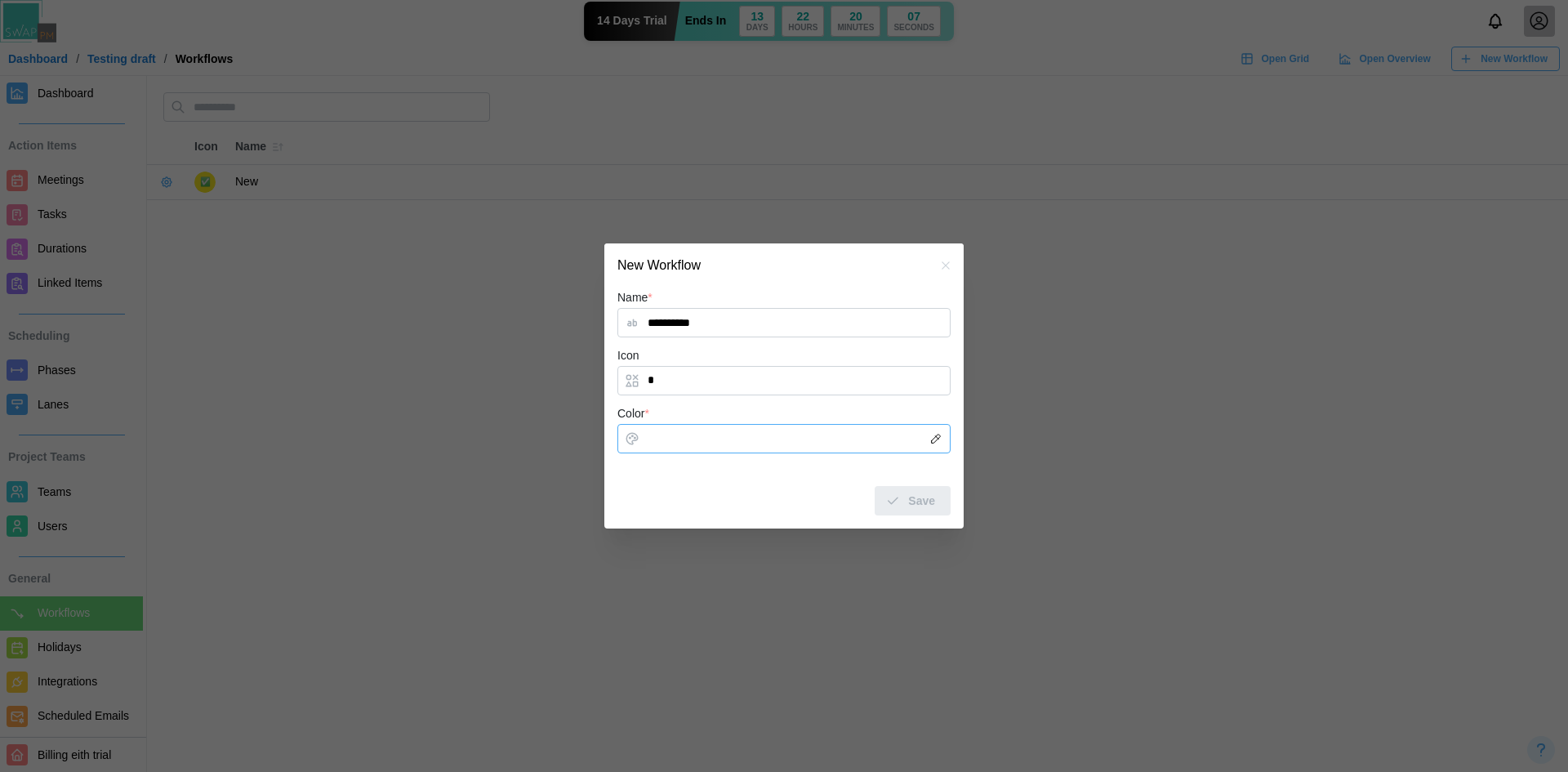 click on "Color  *" at bounding box center [784, 439] 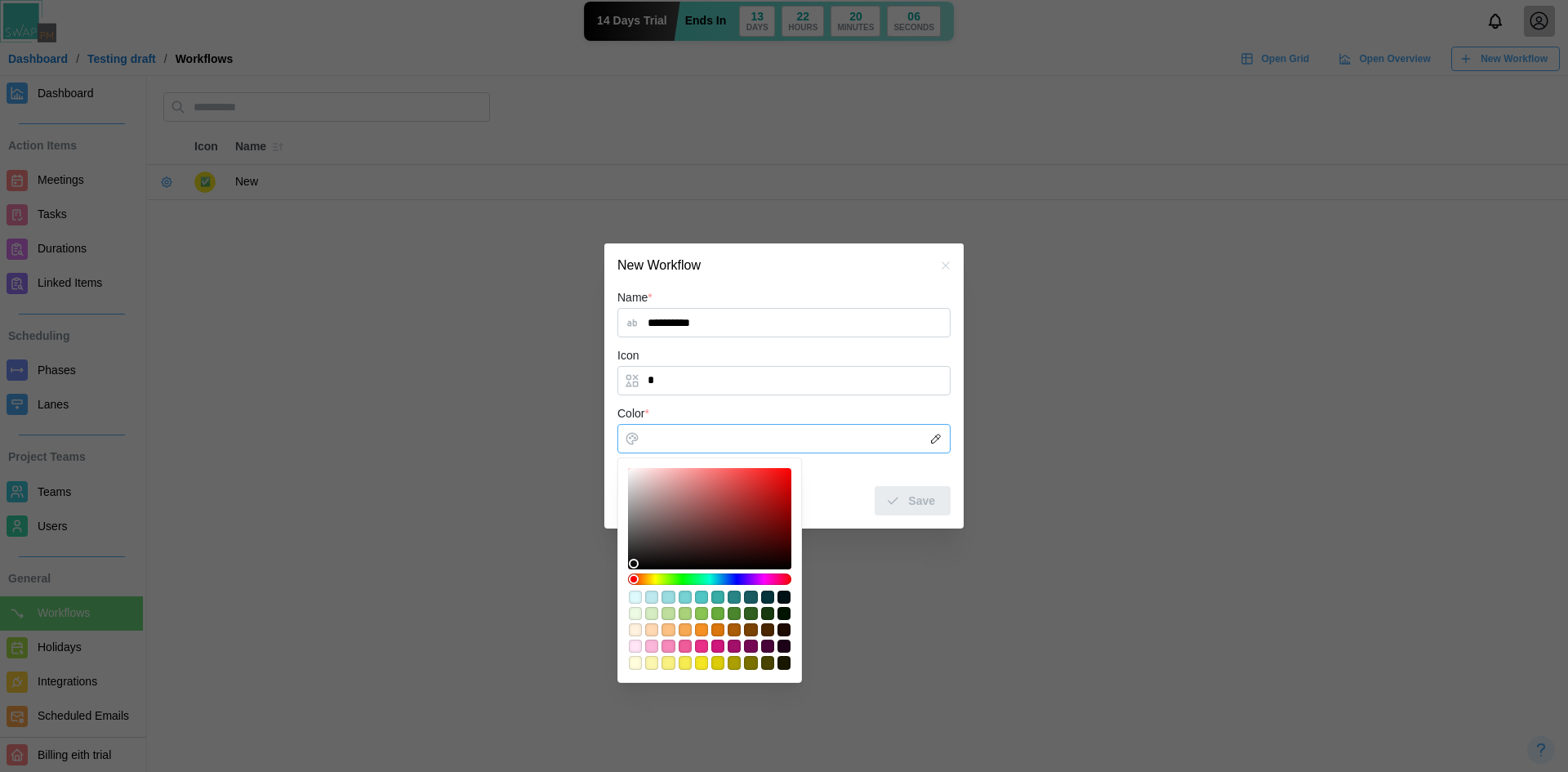 type on "*******" 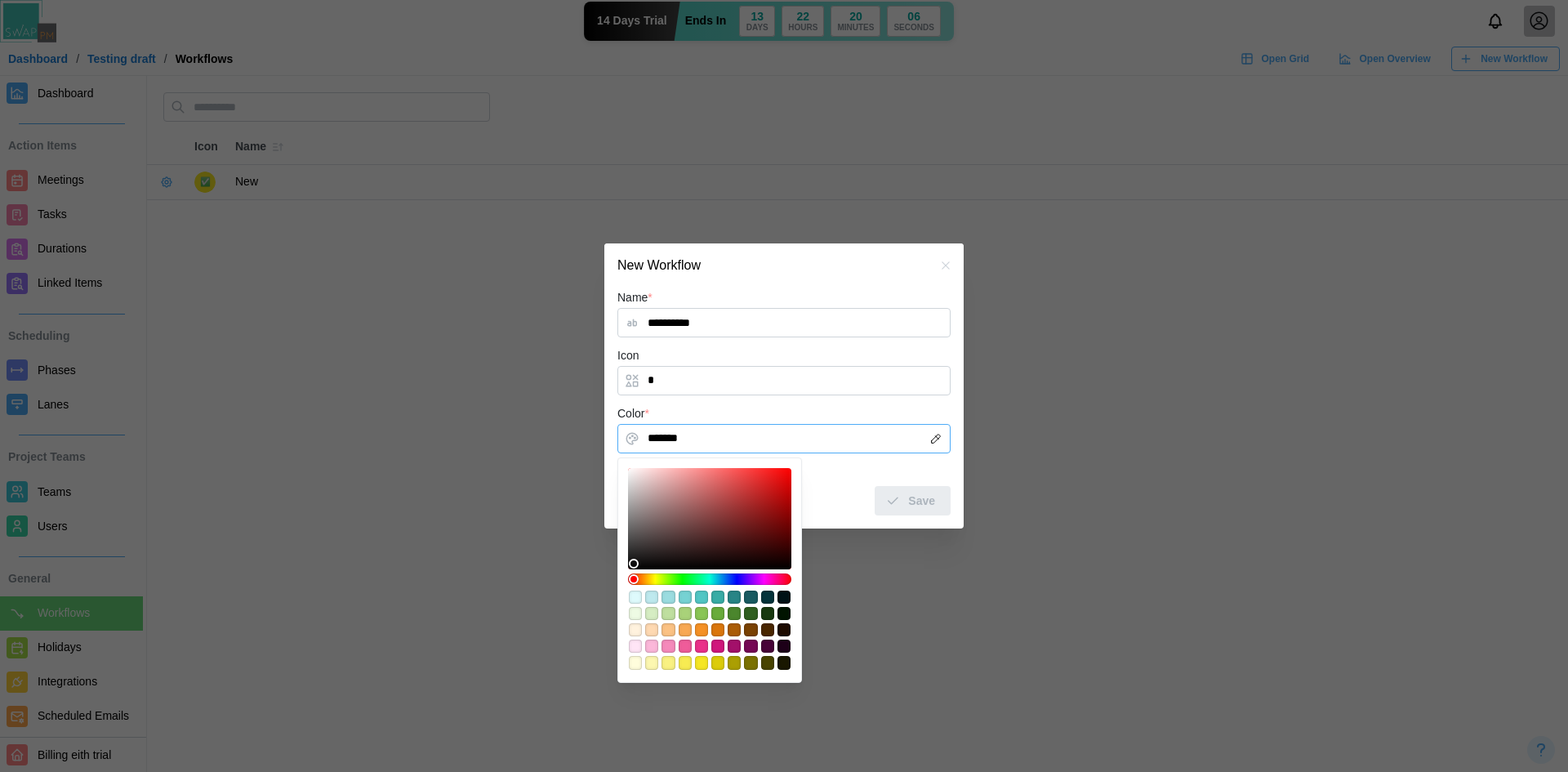 click at bounding box center [710, 519] 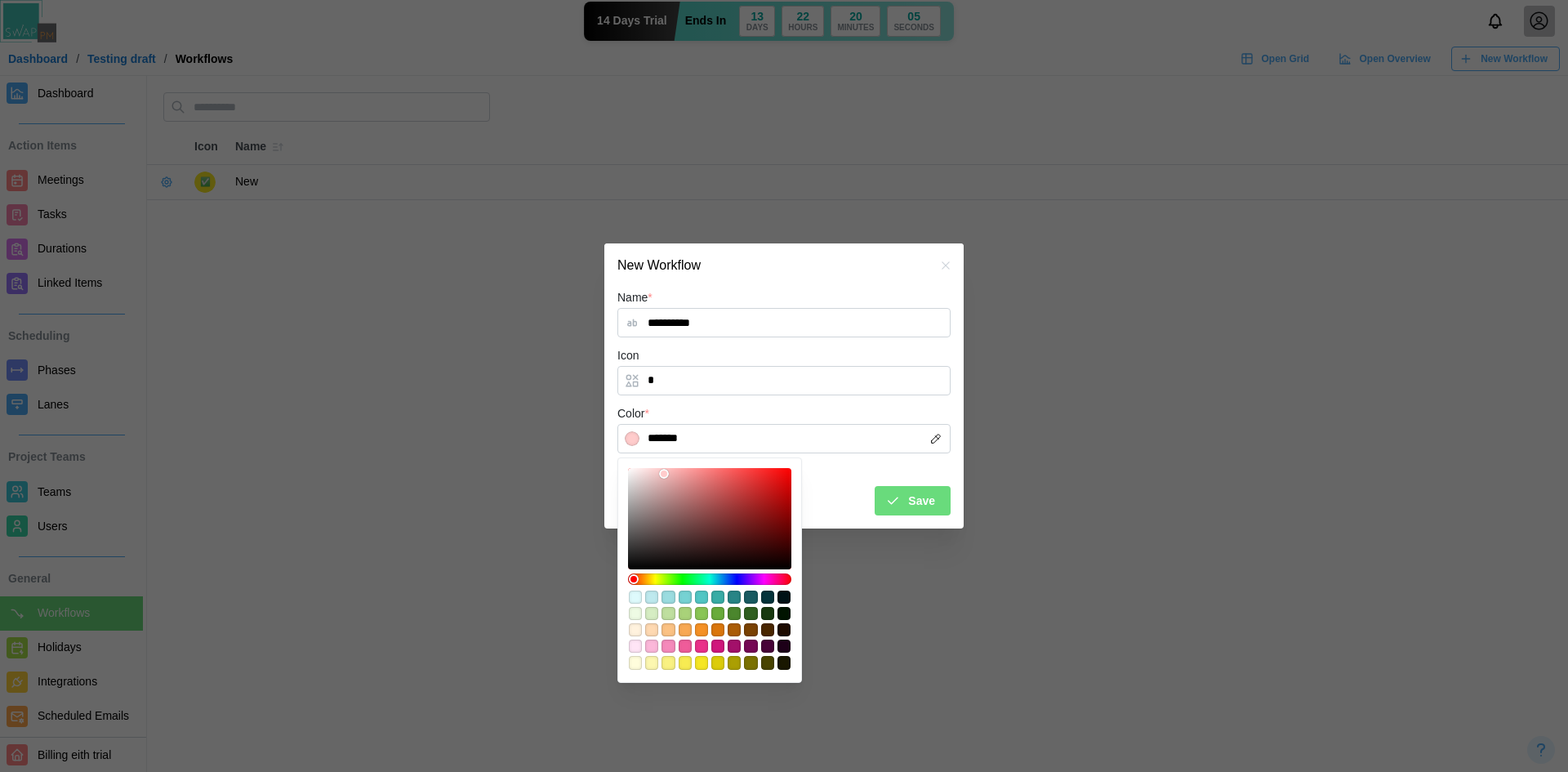 click on "Save" at bounding box center [912, 501] 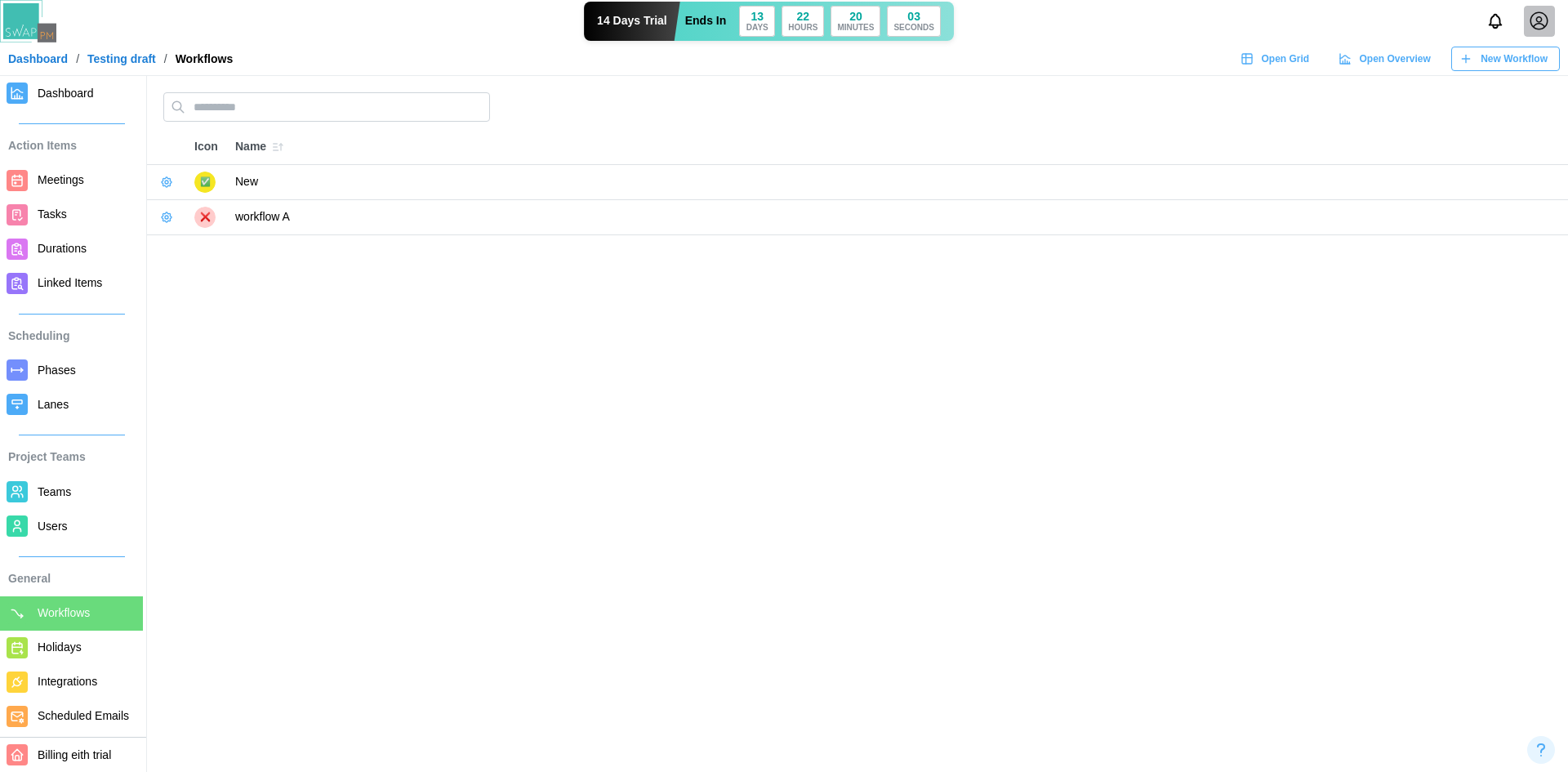click on "New Workflow" at bounding box center (1514, 59) 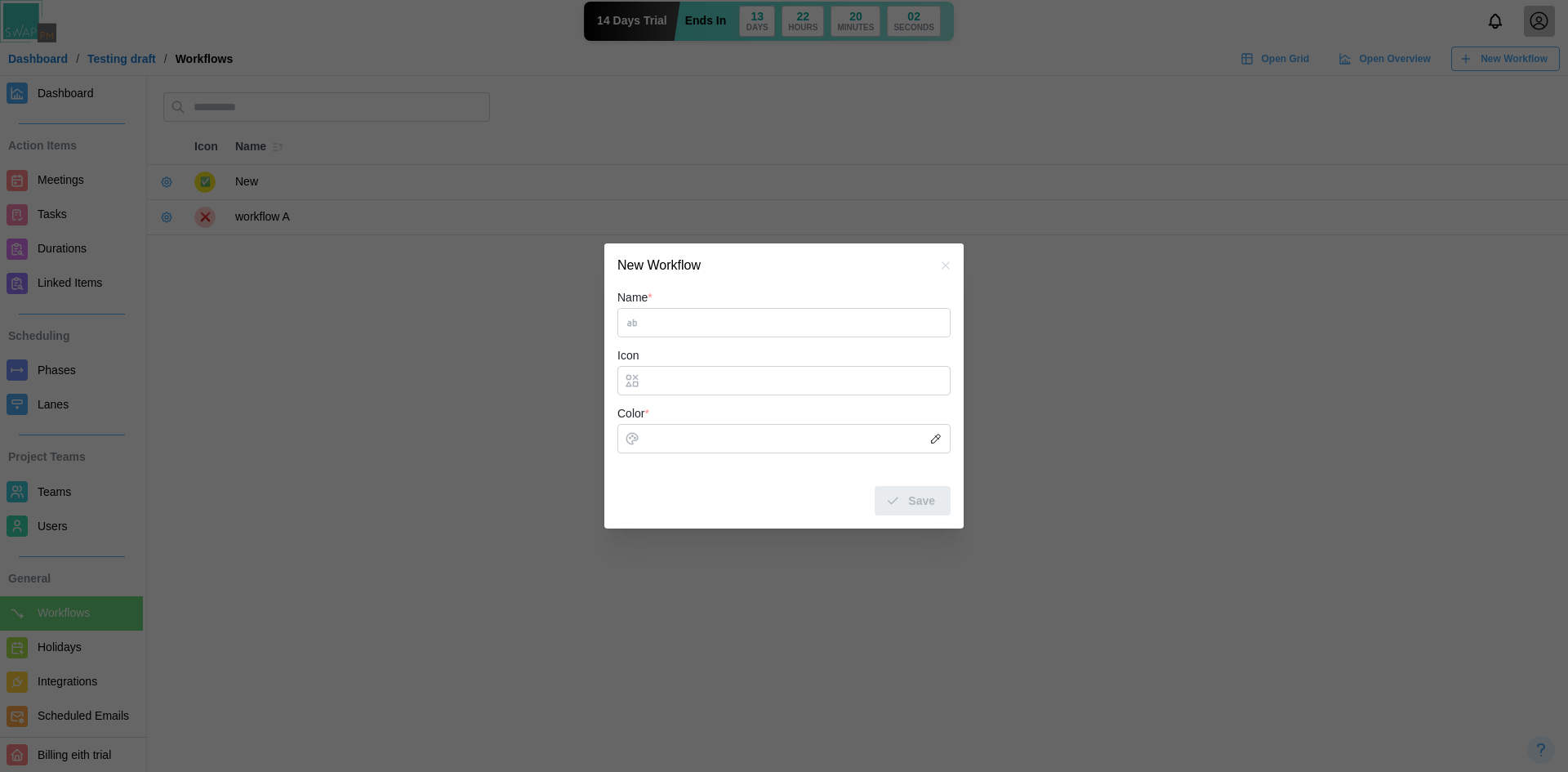 click on "Name  *" at bounding box center (784, 323) 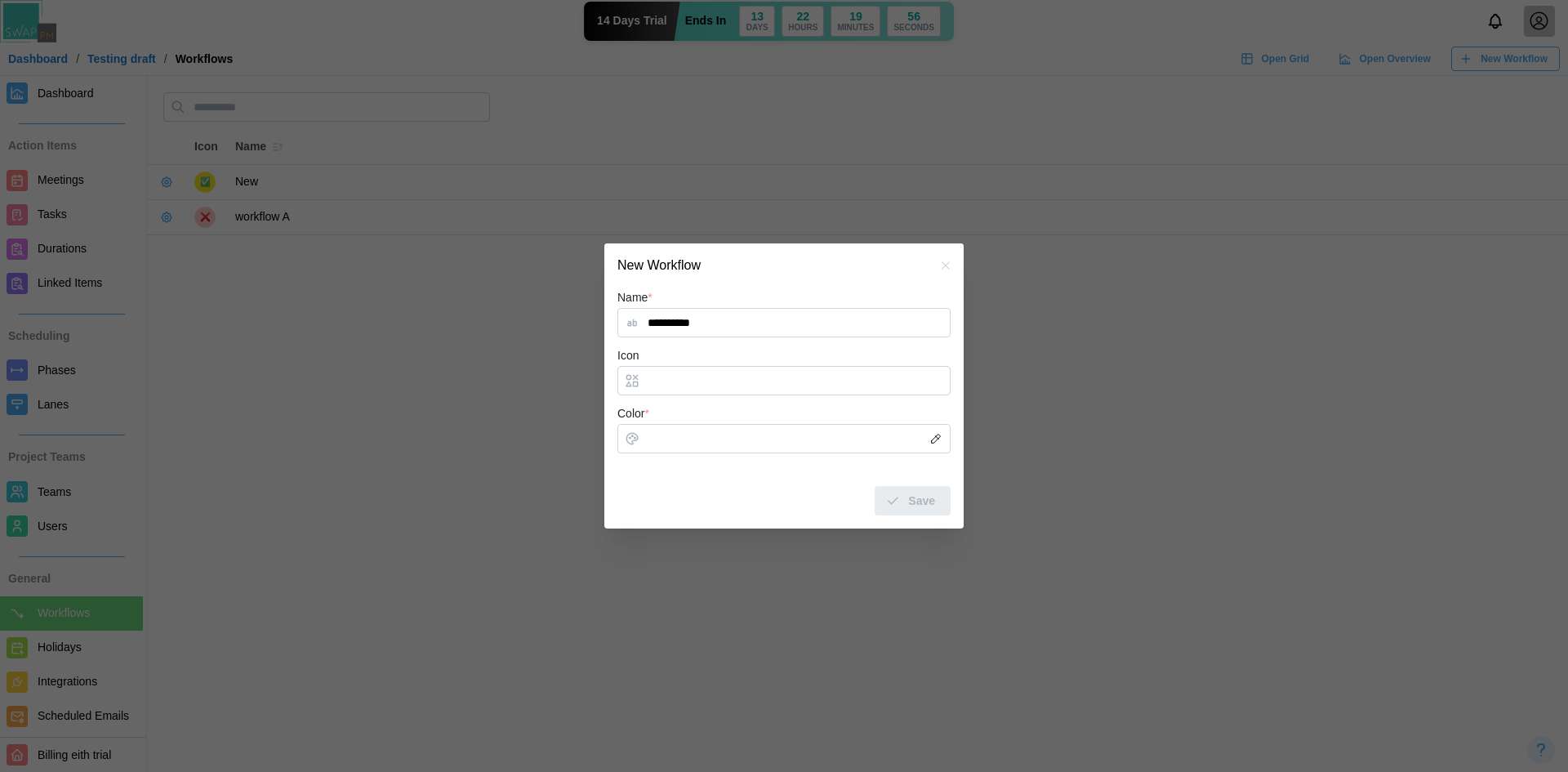 type on "**********" 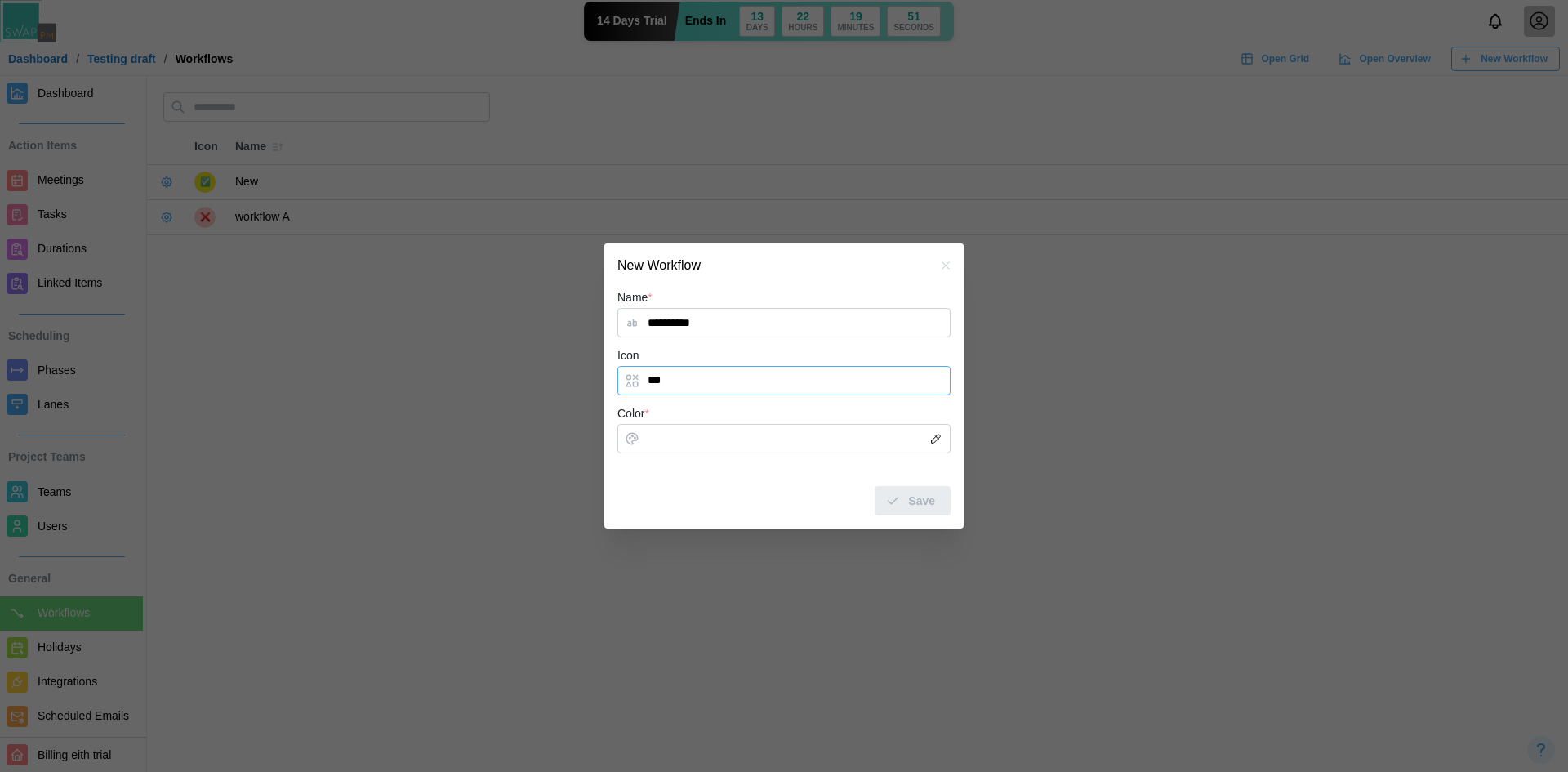 click on "***" at bounding box center [784, 381] 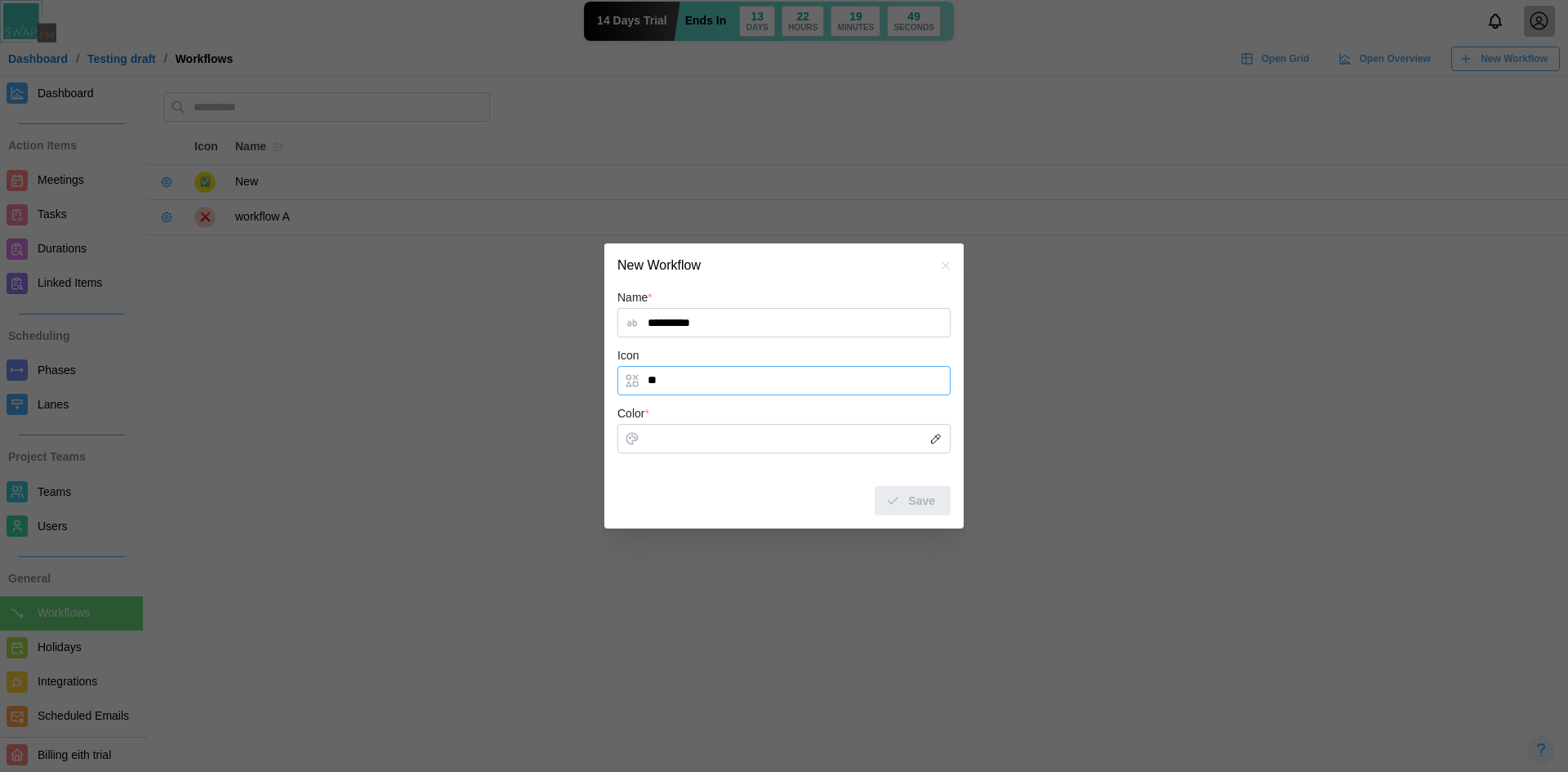 type on "**" 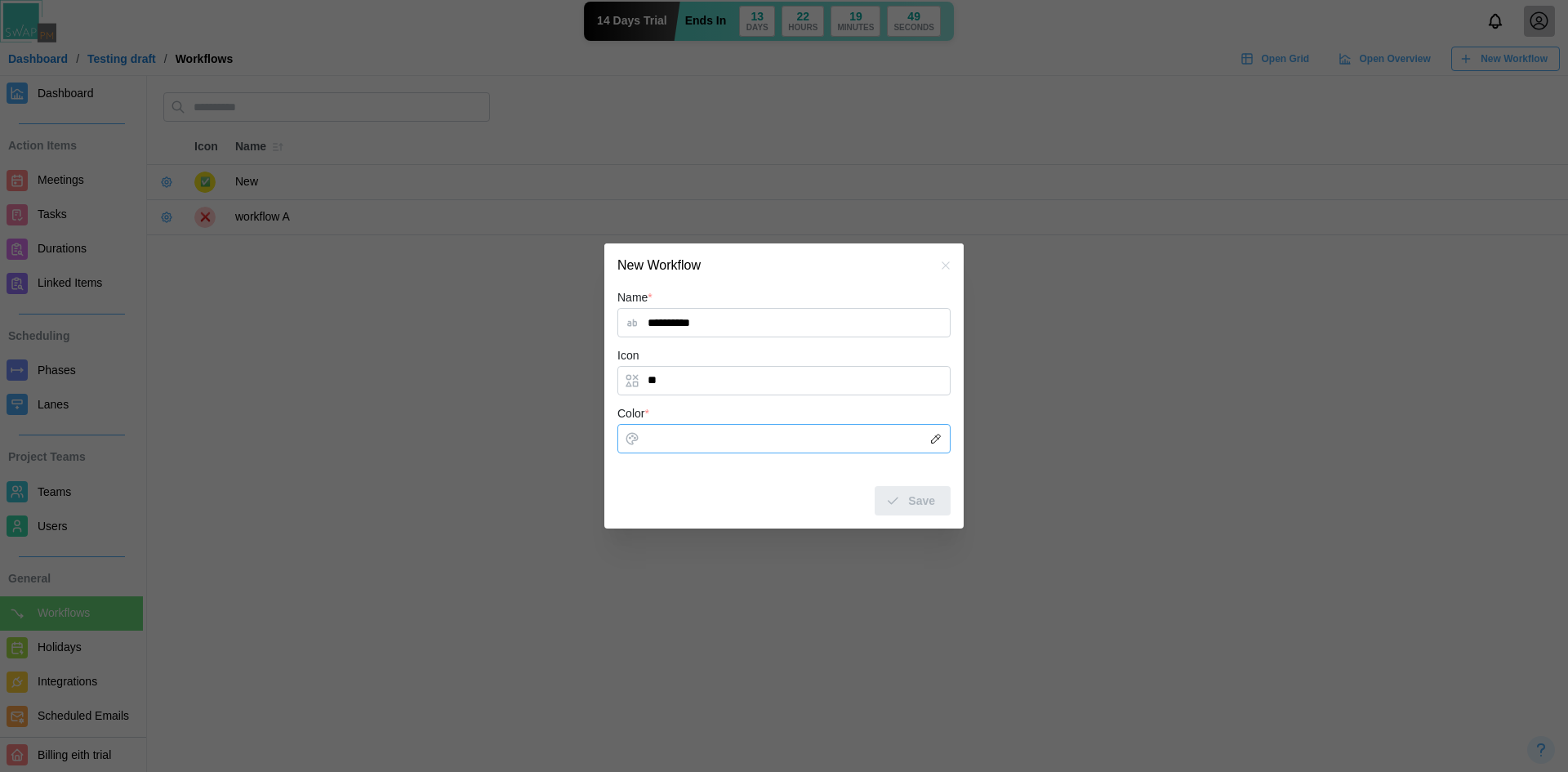 click on "Color  *" at bounding box center (784, 439) 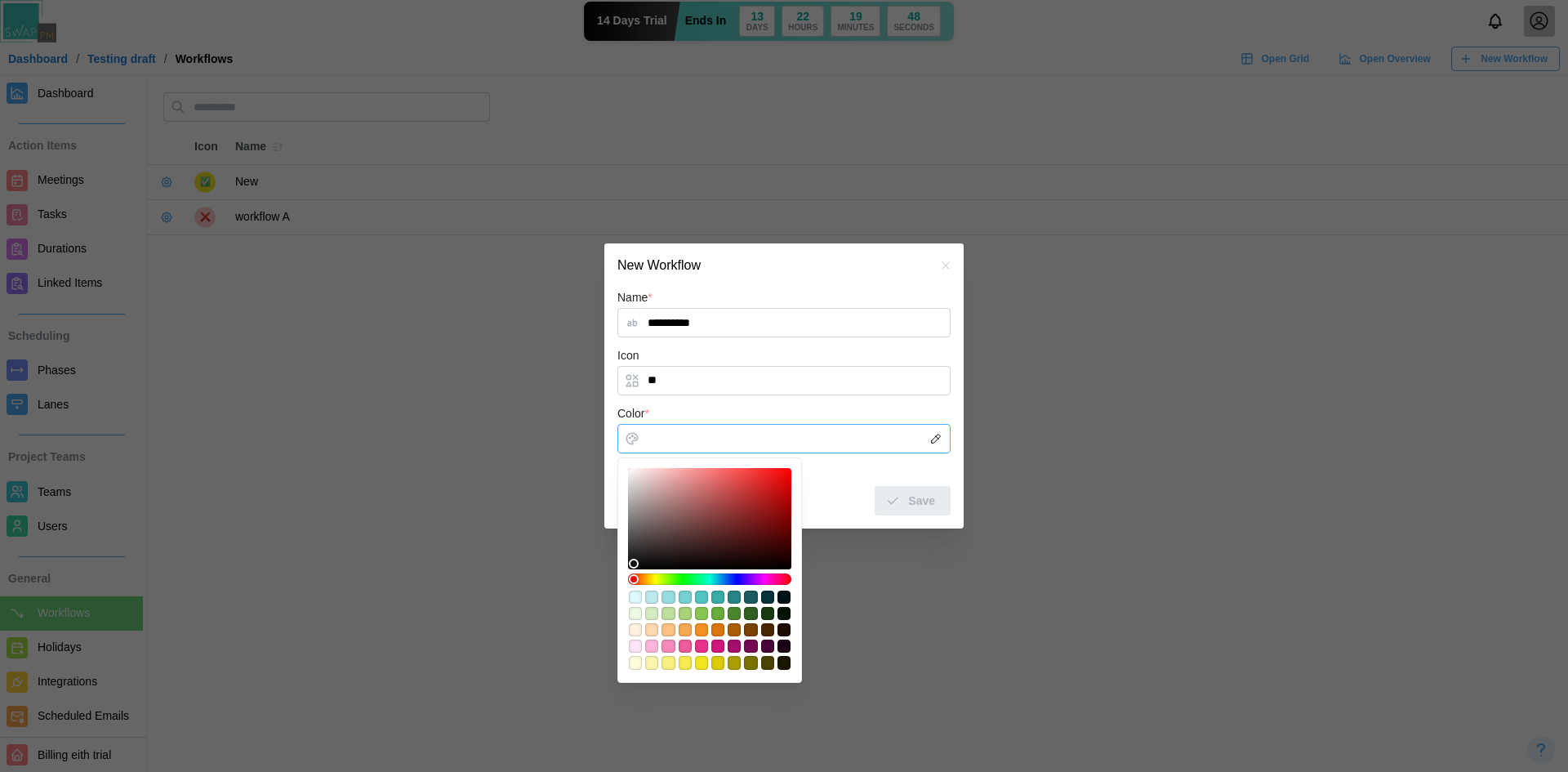 click at bounding box center [751, 597] 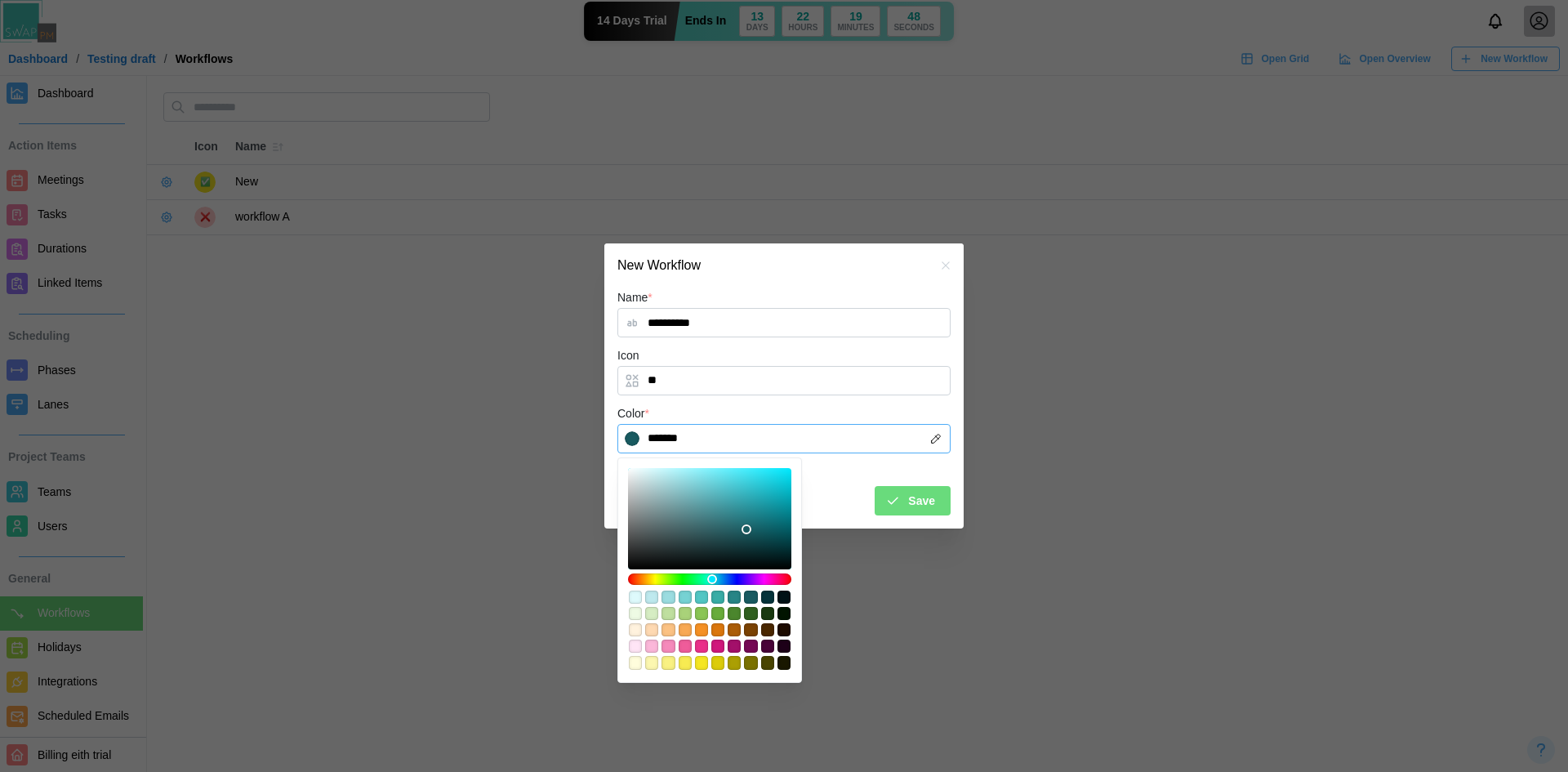 type on "*******" 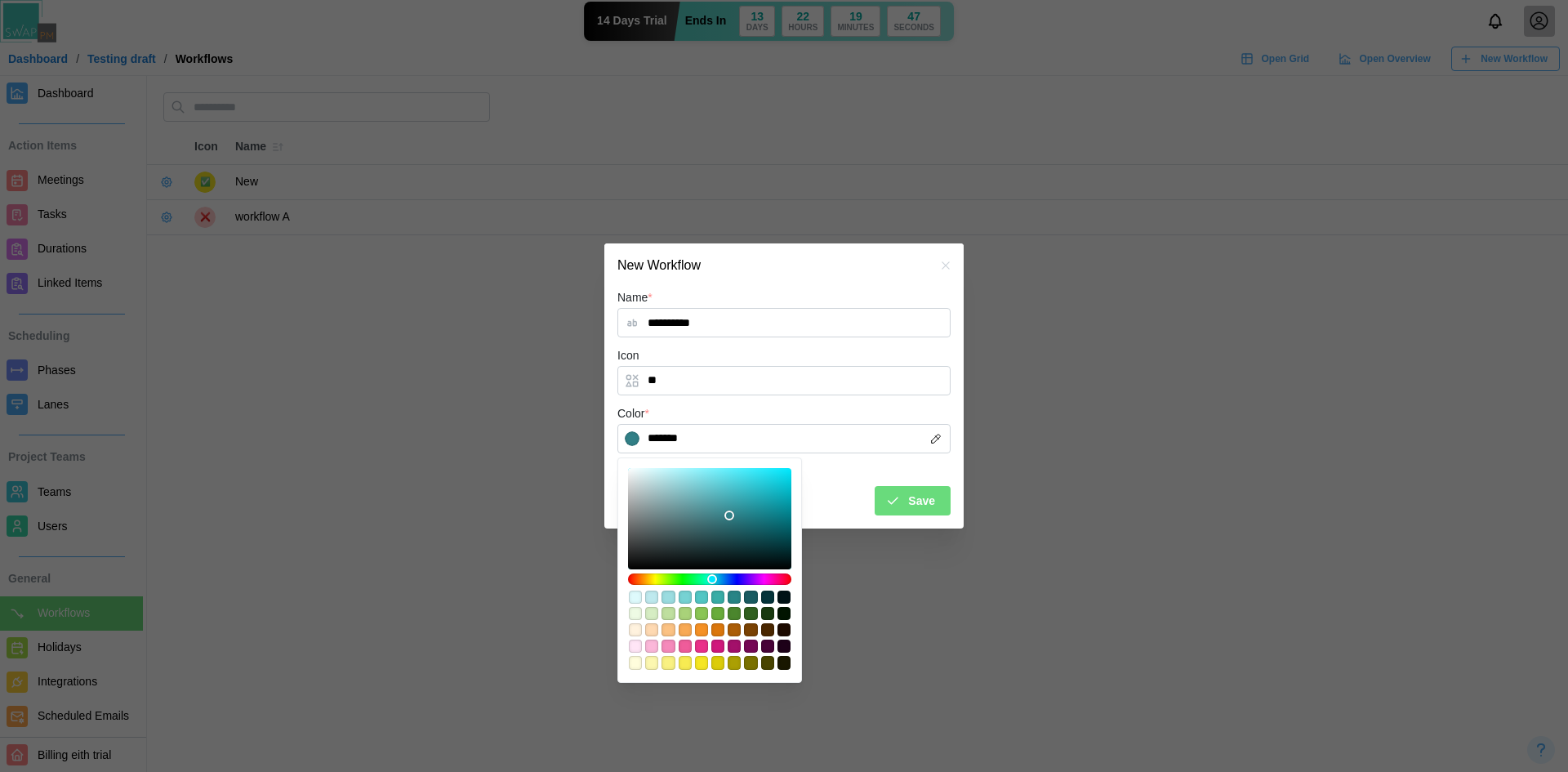 click on "Save" at bounding box center [921, 501] 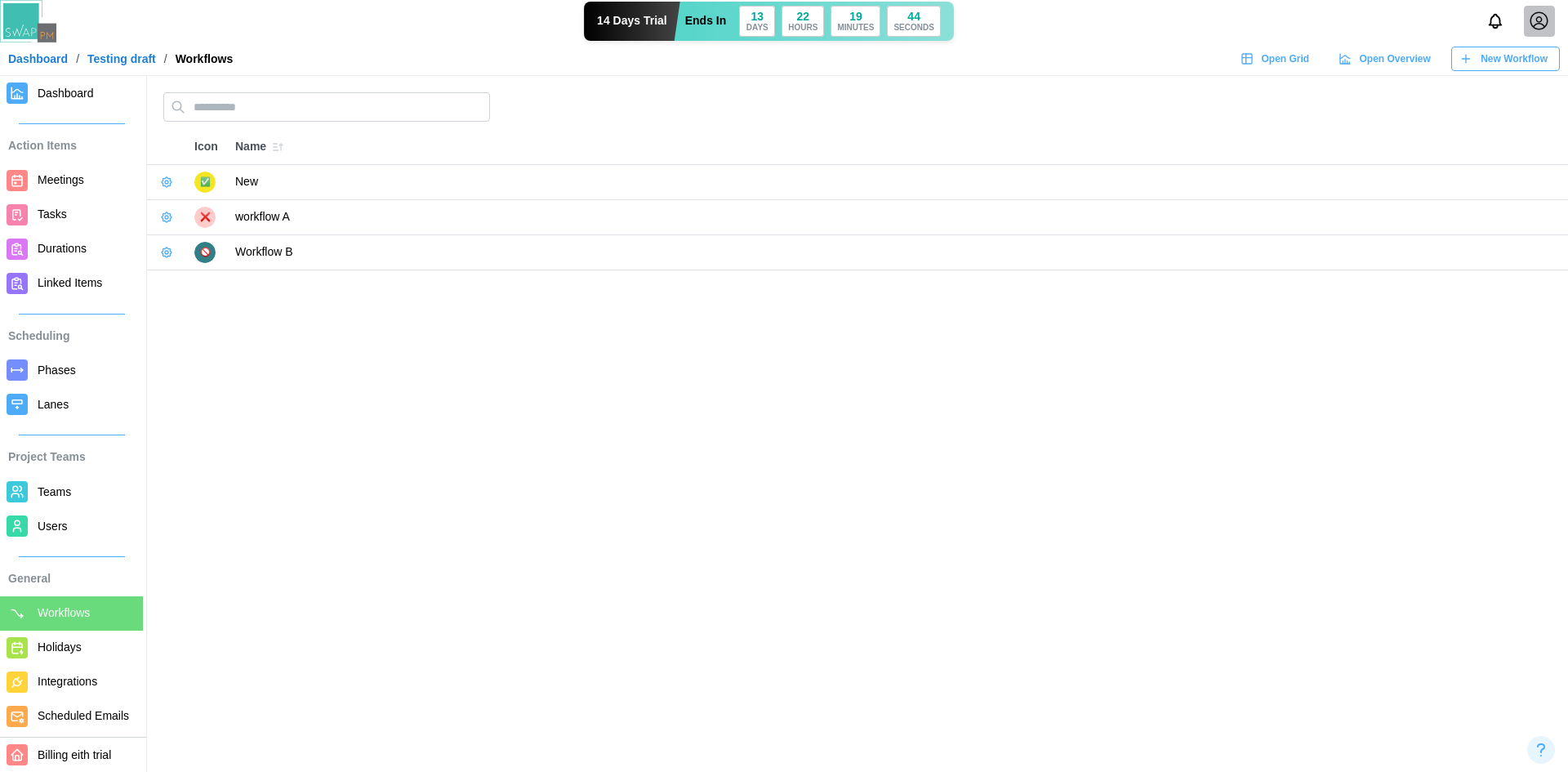 click on "New Workflow" at bounding box center [1503, 59] 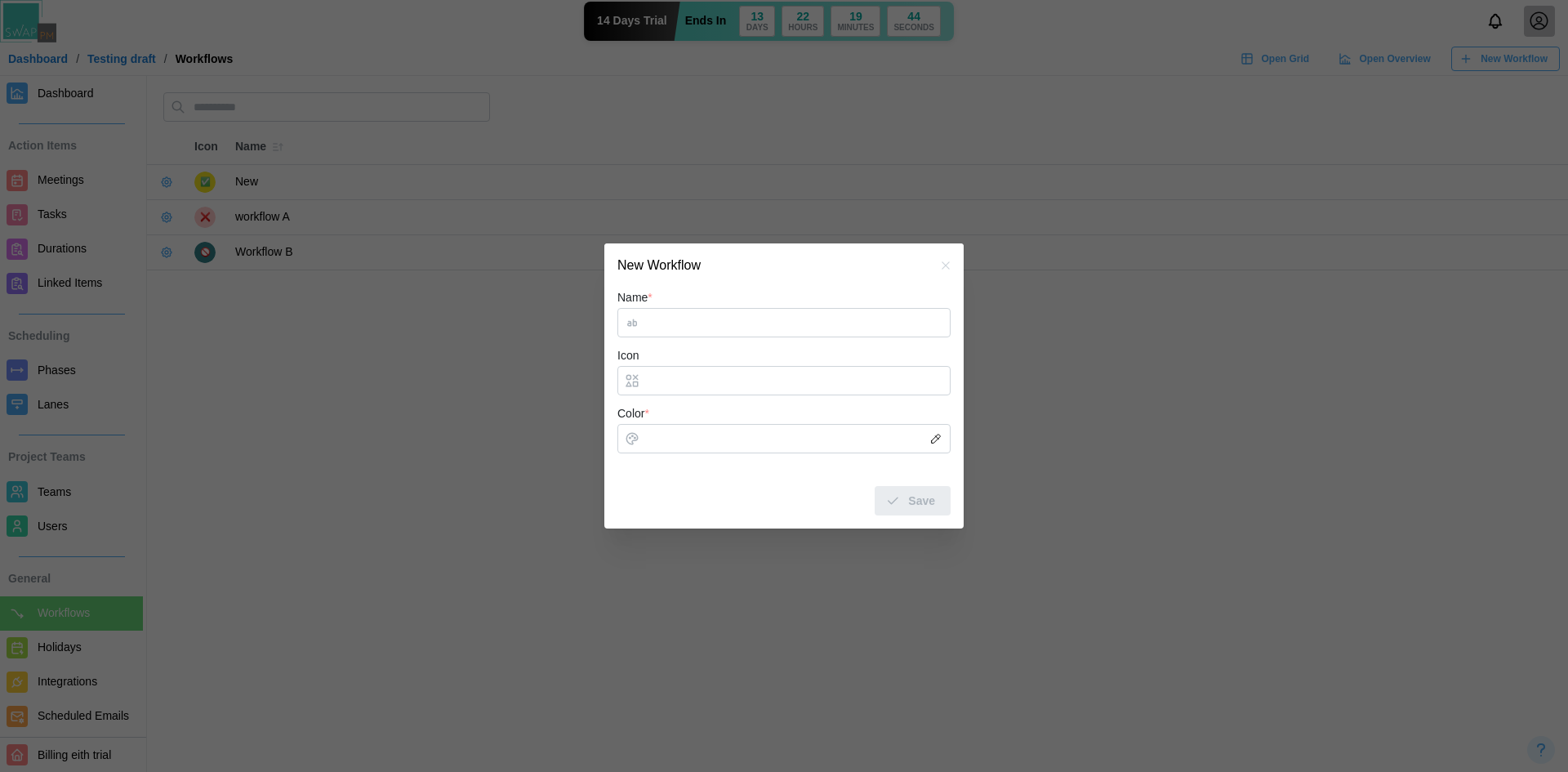 click on "Name  *" at bounding box center (784, 323) 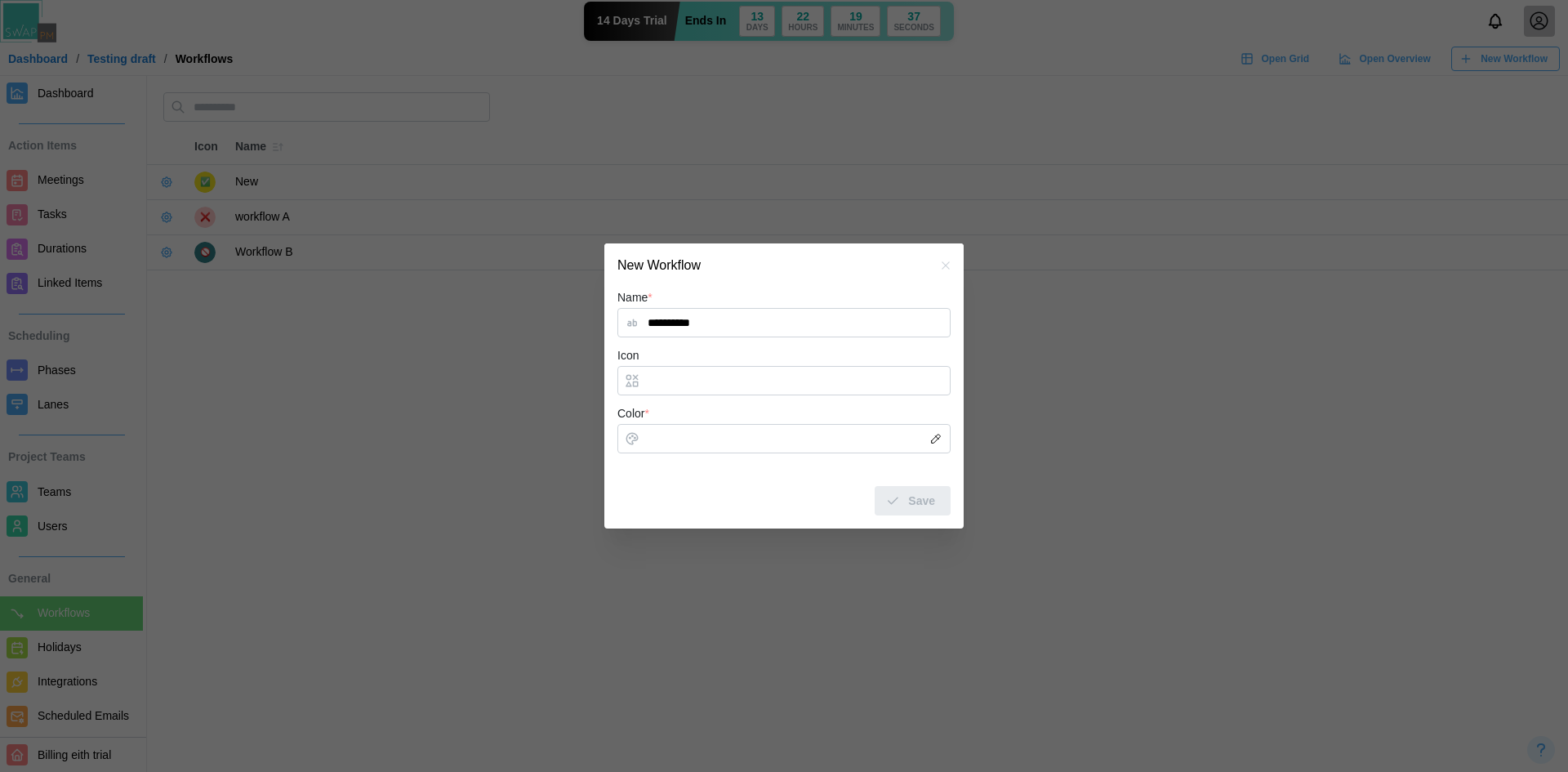 type on "**********" 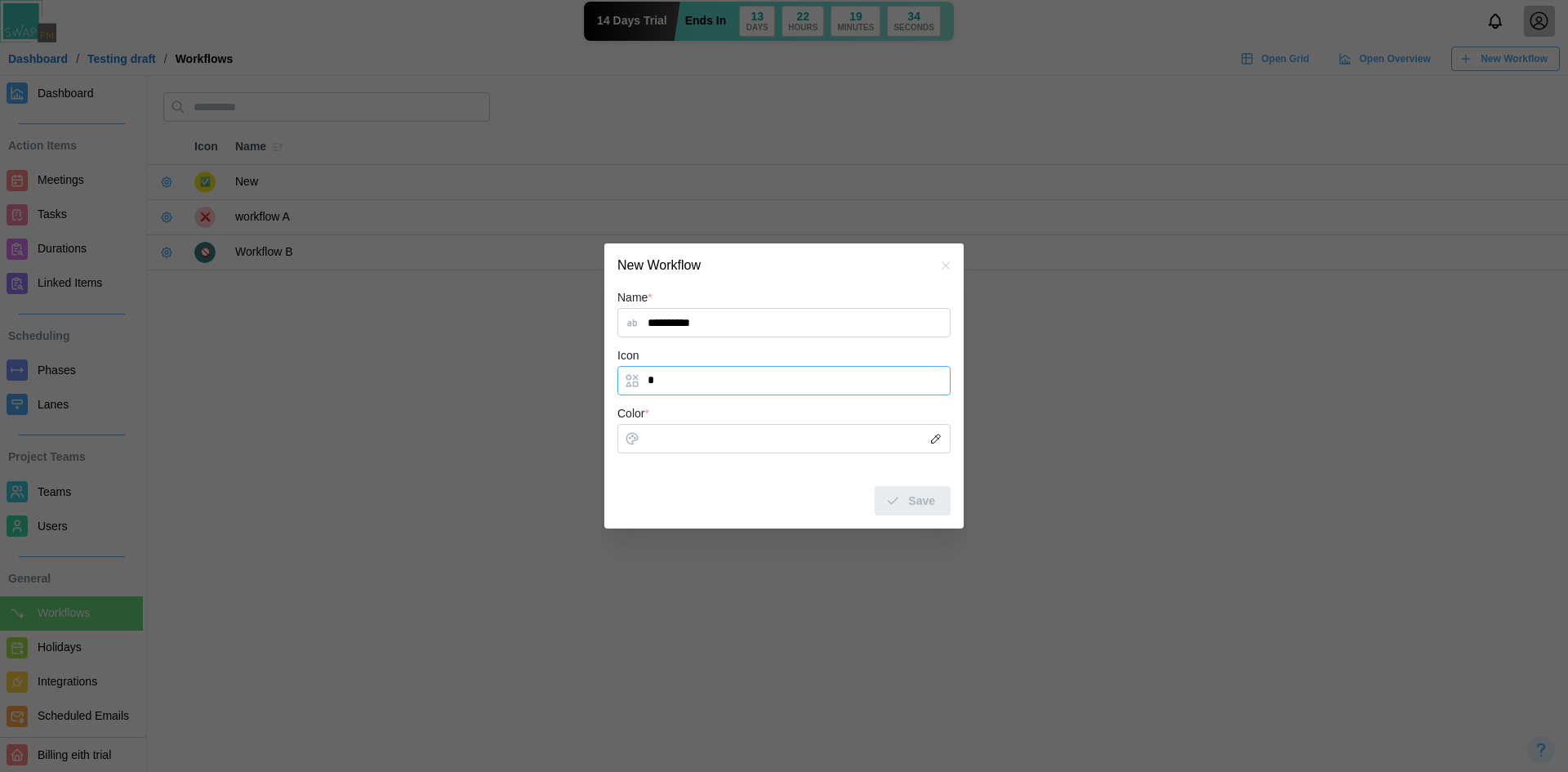 type on "*" 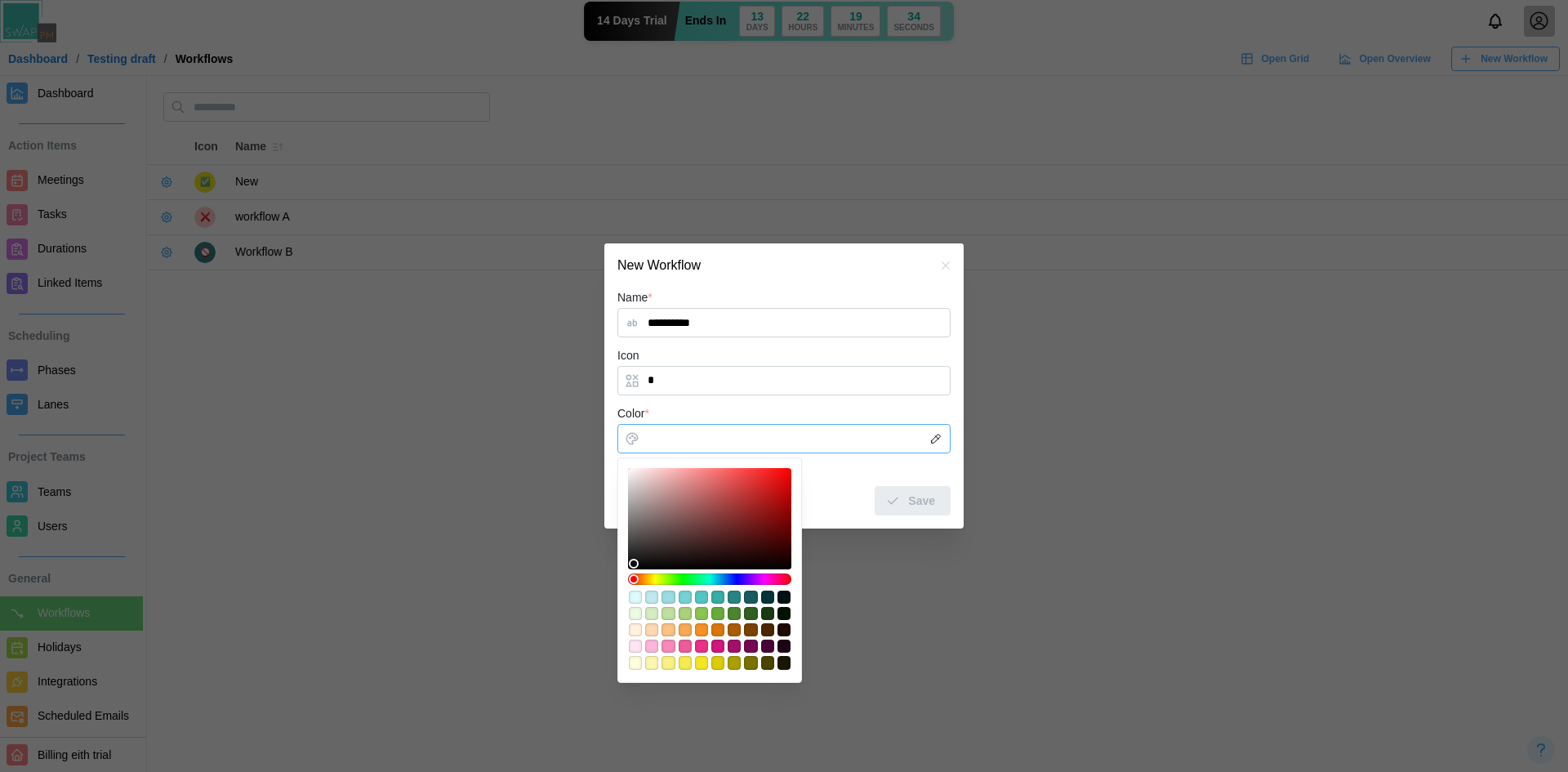 click on "Color  *" at bounding box center [784, 439] 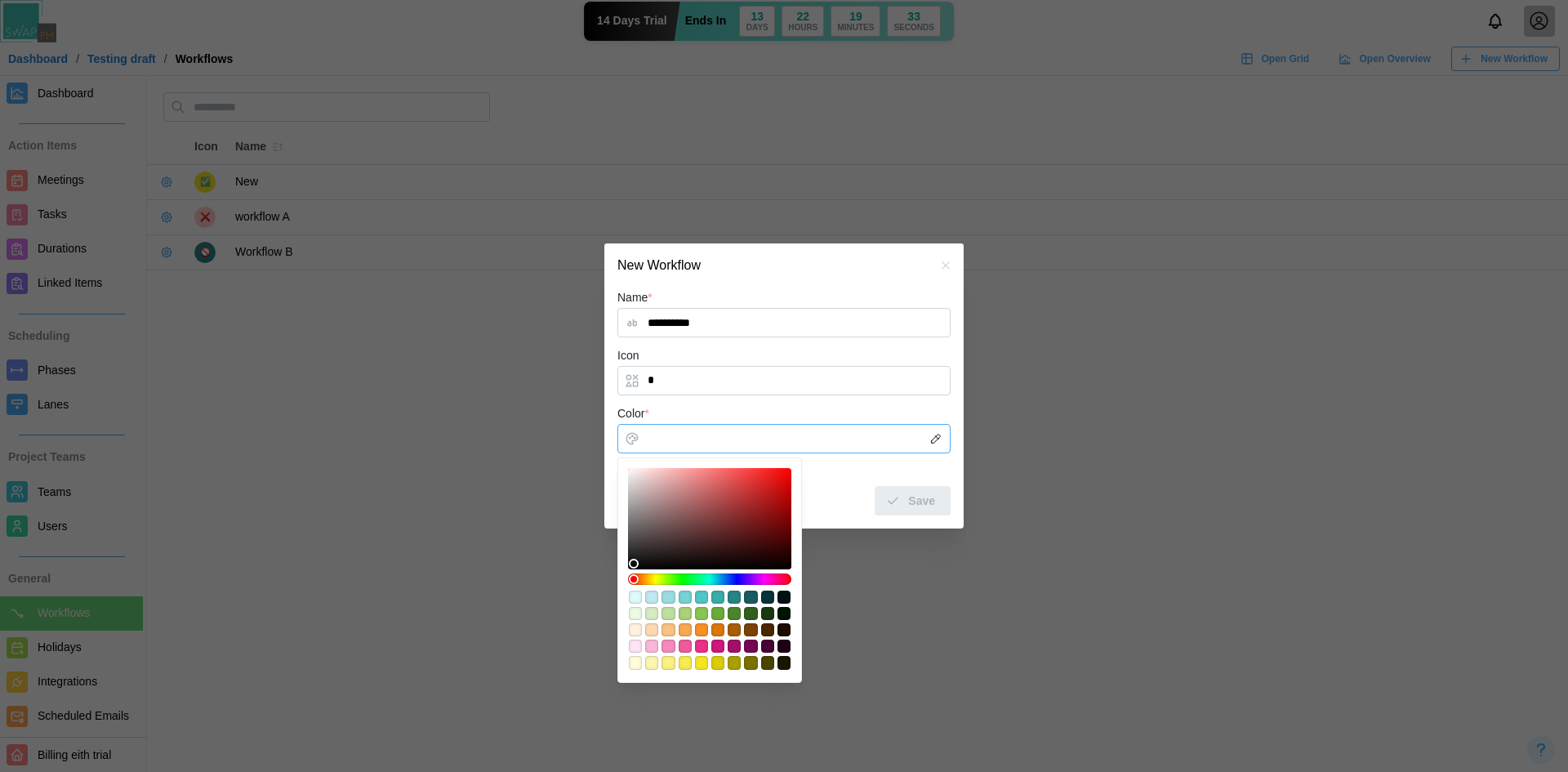 click at bounding box center (702, 614) 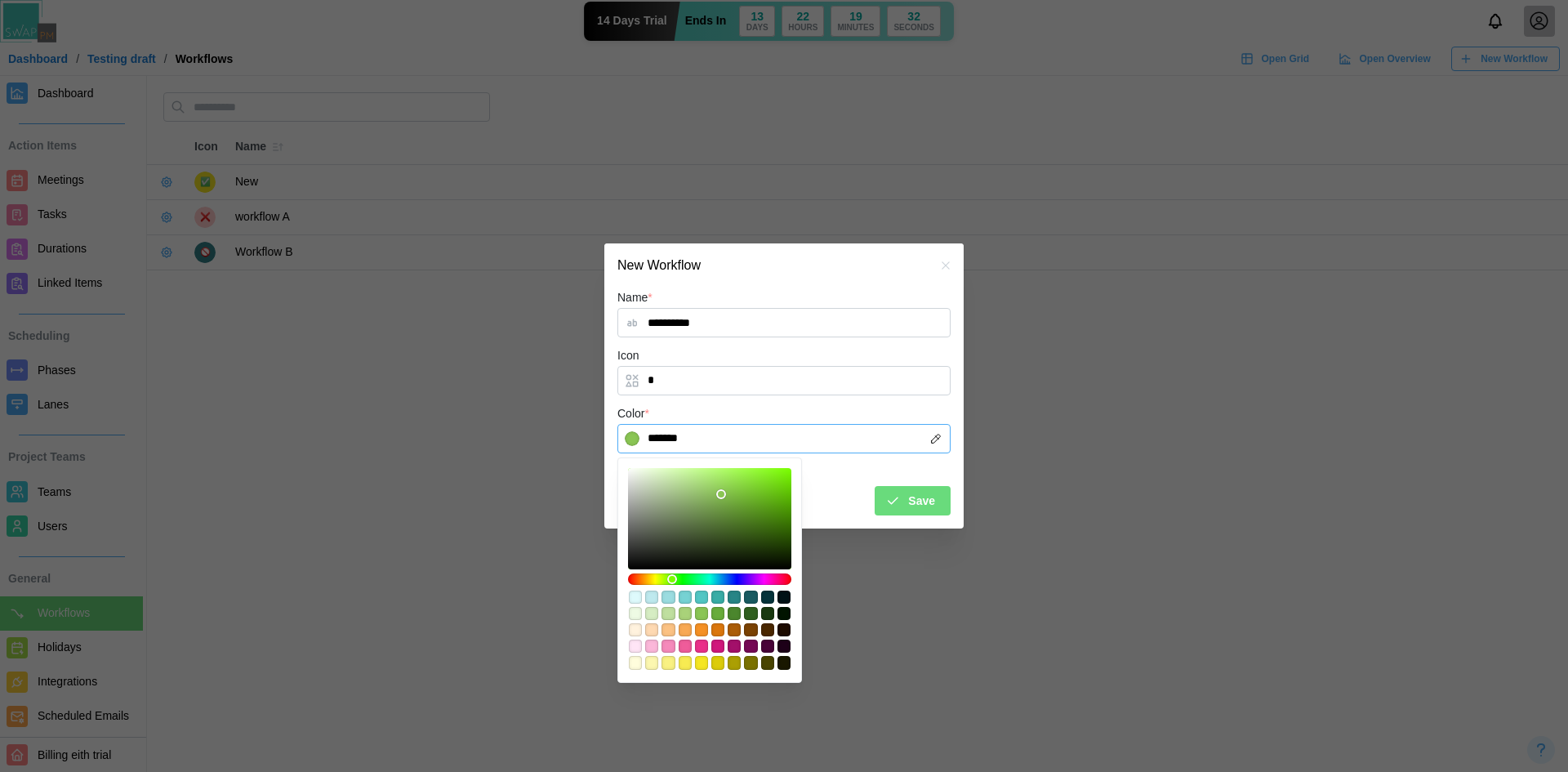 click at bounding box center (710, 519) 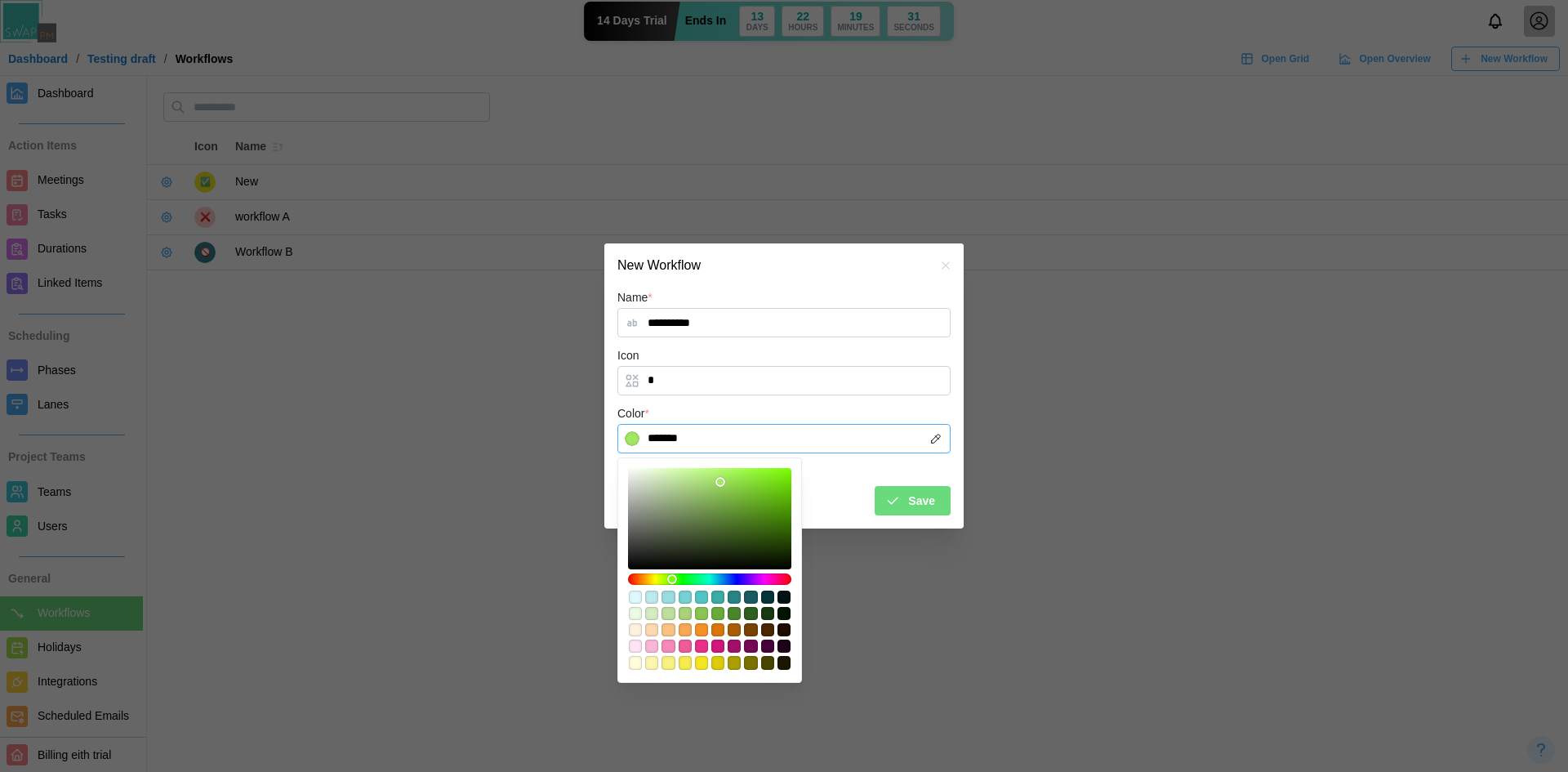 type on "*******" 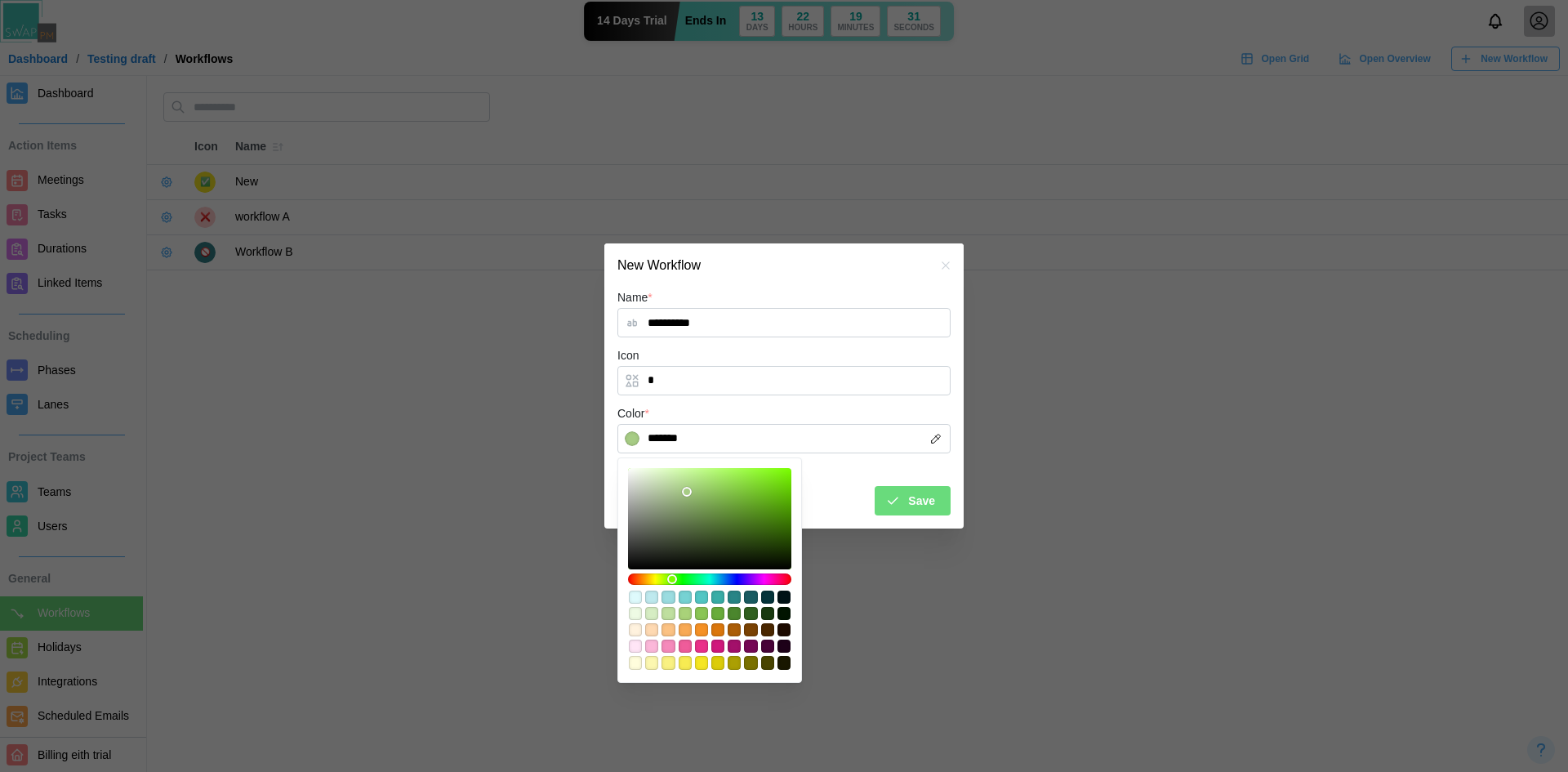 click on "Save" at bounding box center [921, 501] 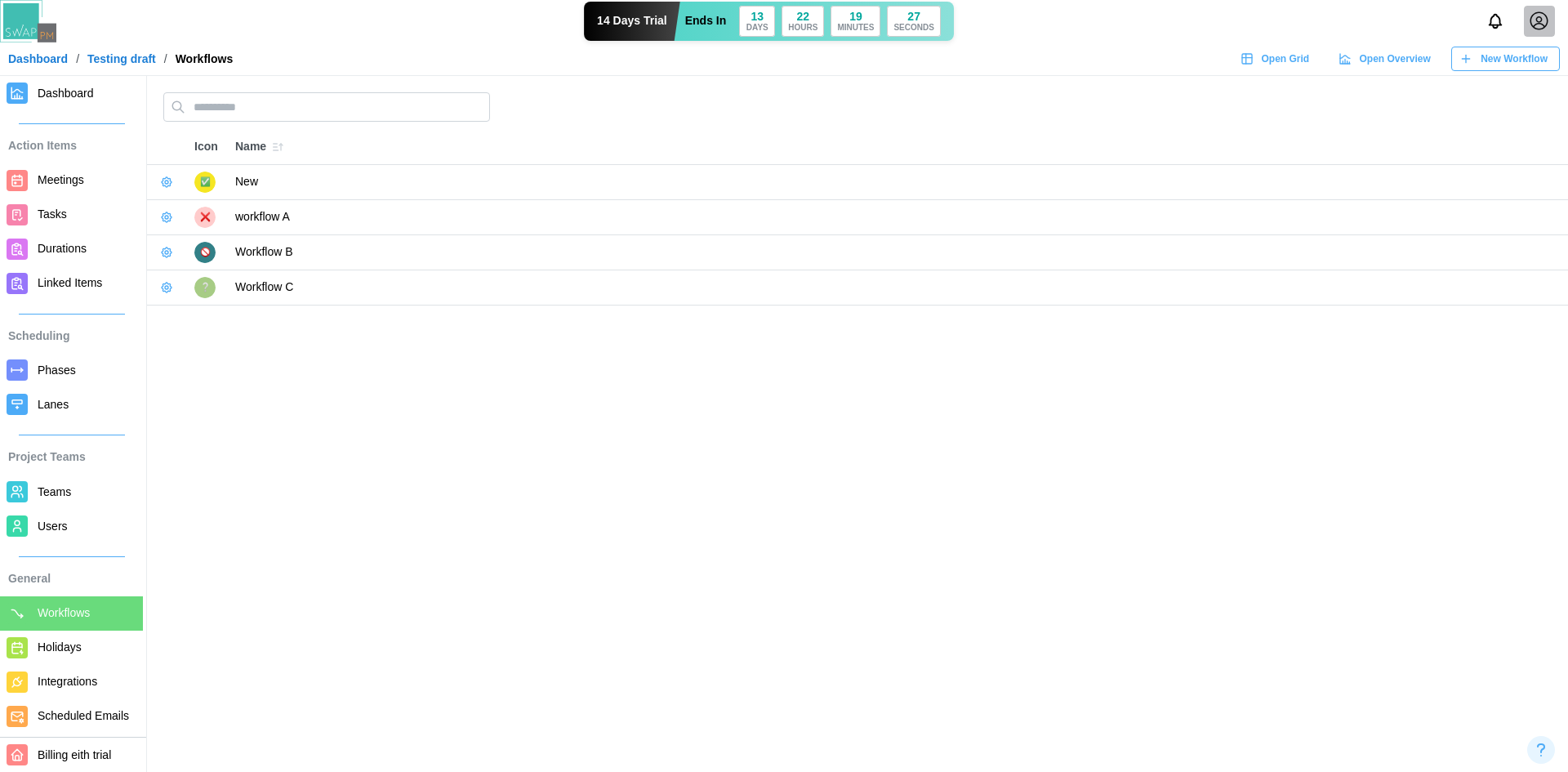 click on "Holidays" at bounding box center (60, 647) 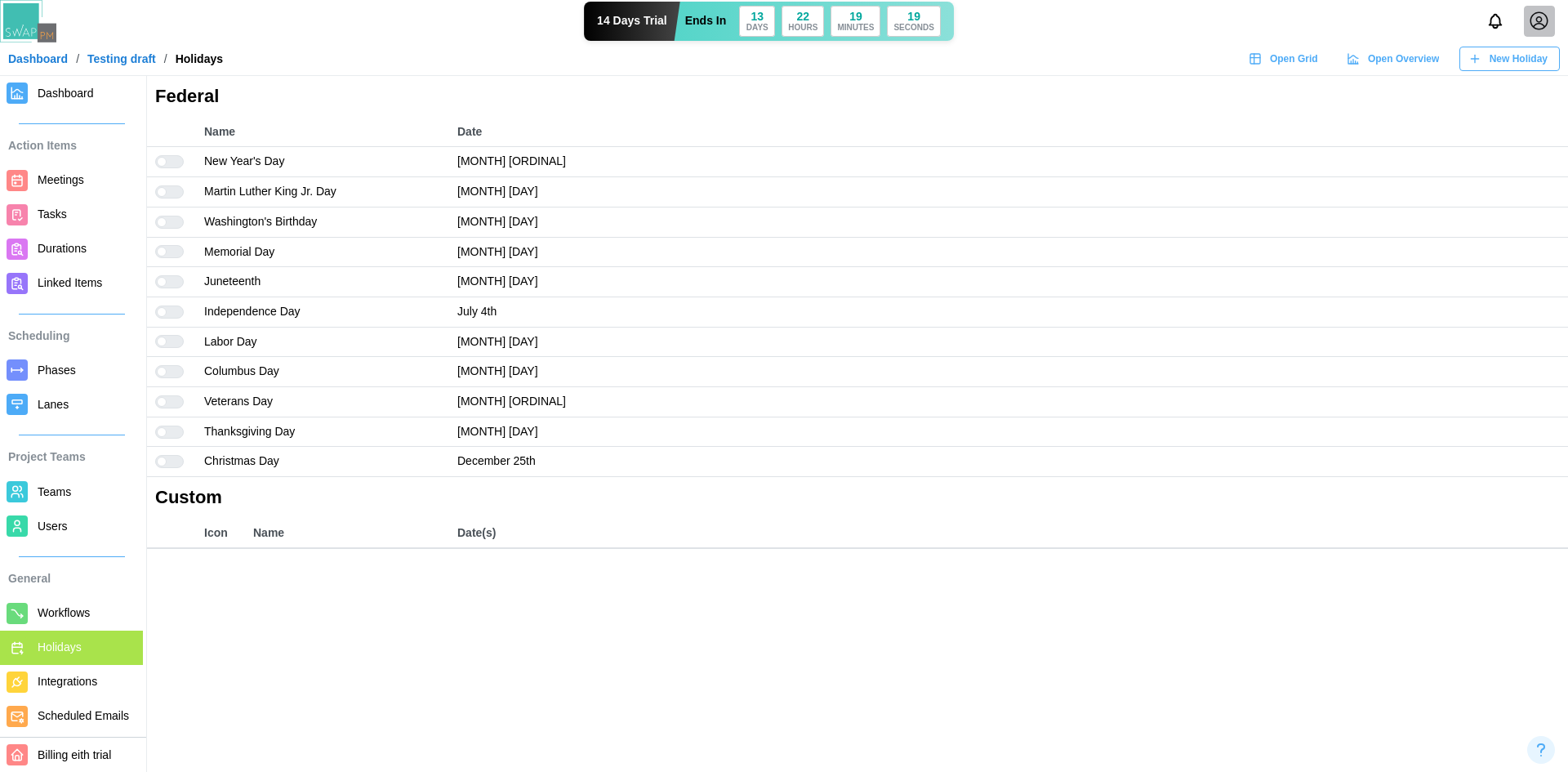 click at bounding box center (175, 312) 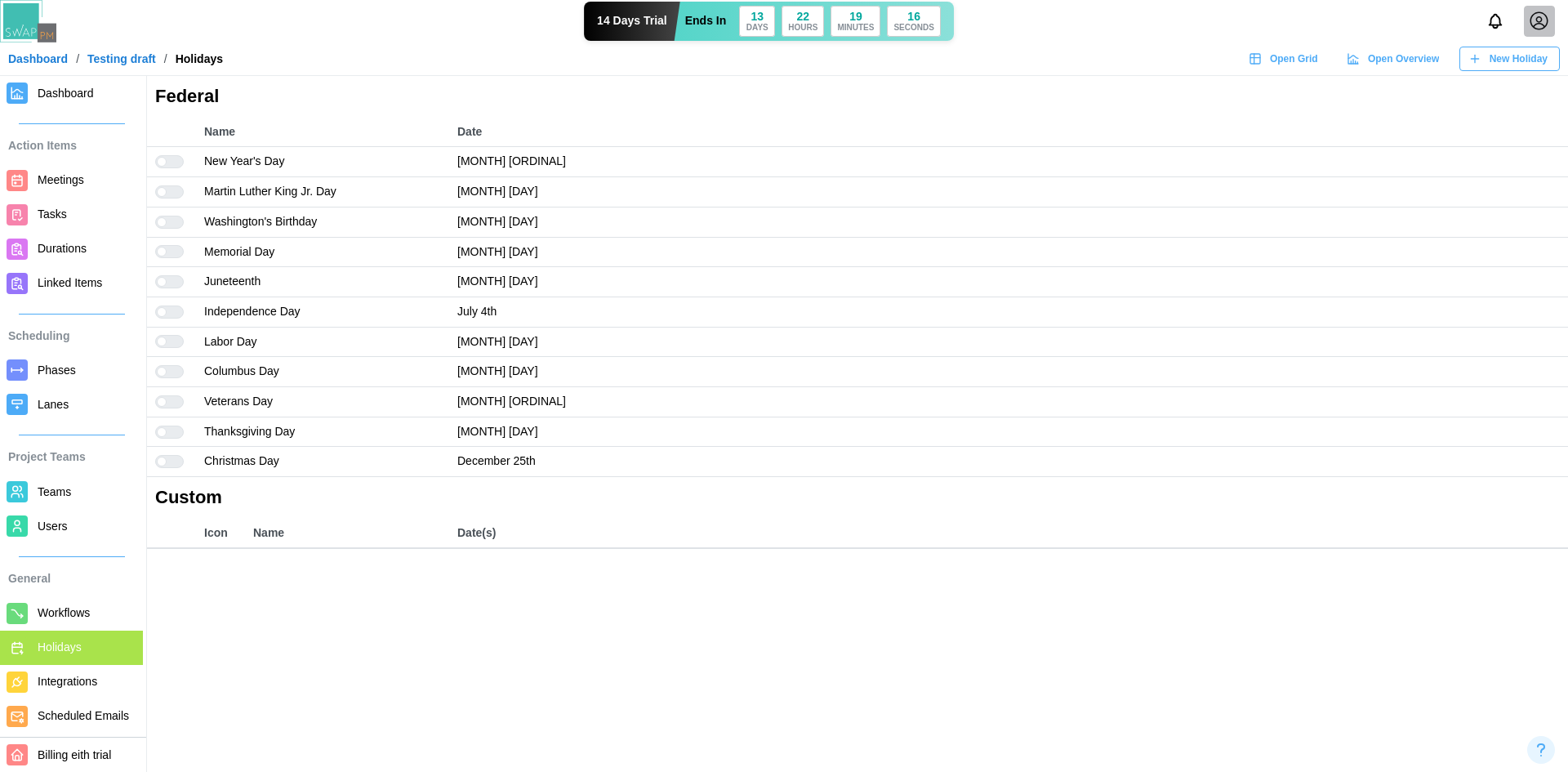 click at bounding box center (175, 341) 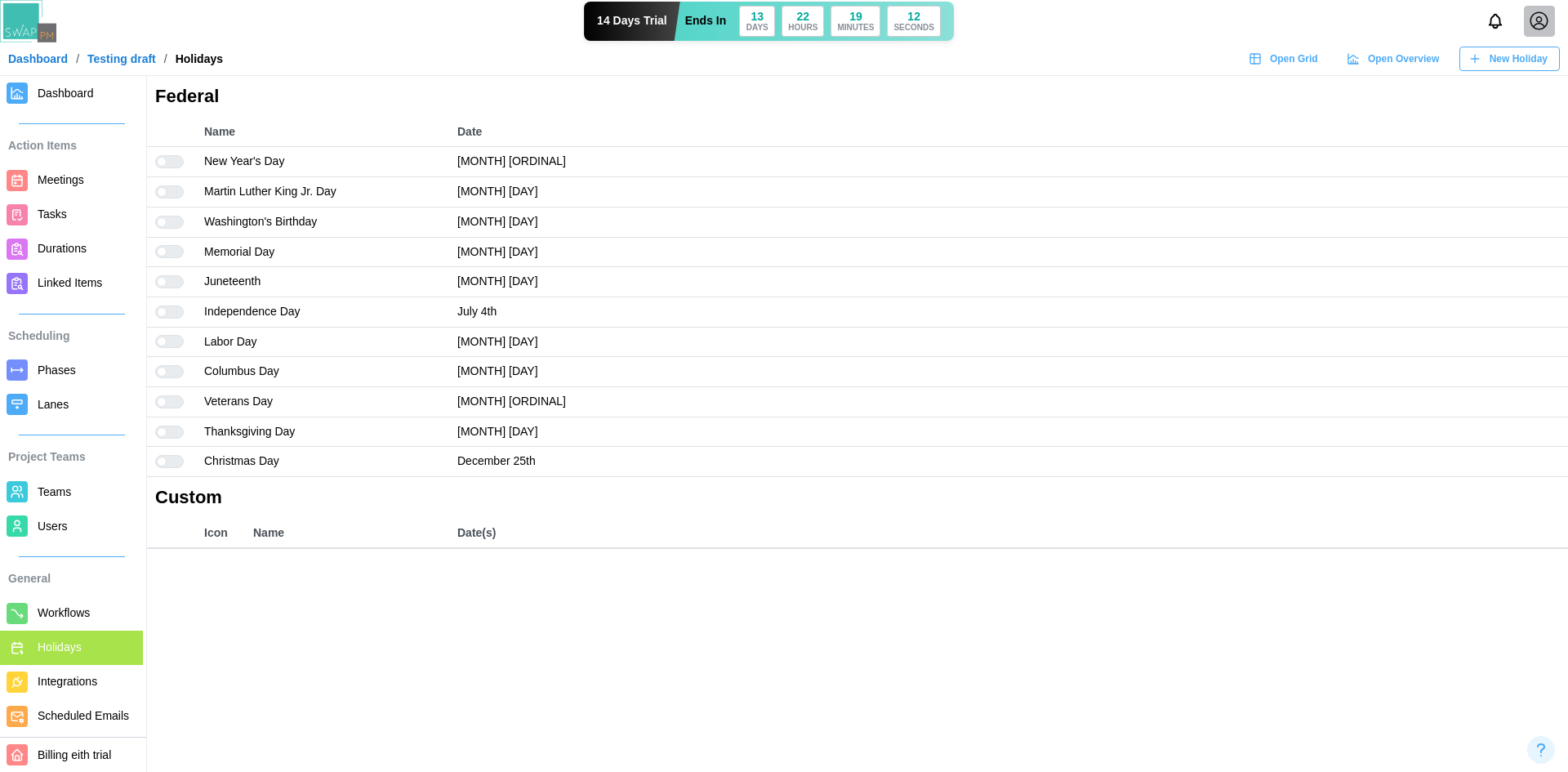 click on "New Holiday" at bounding box center (1518, 59) 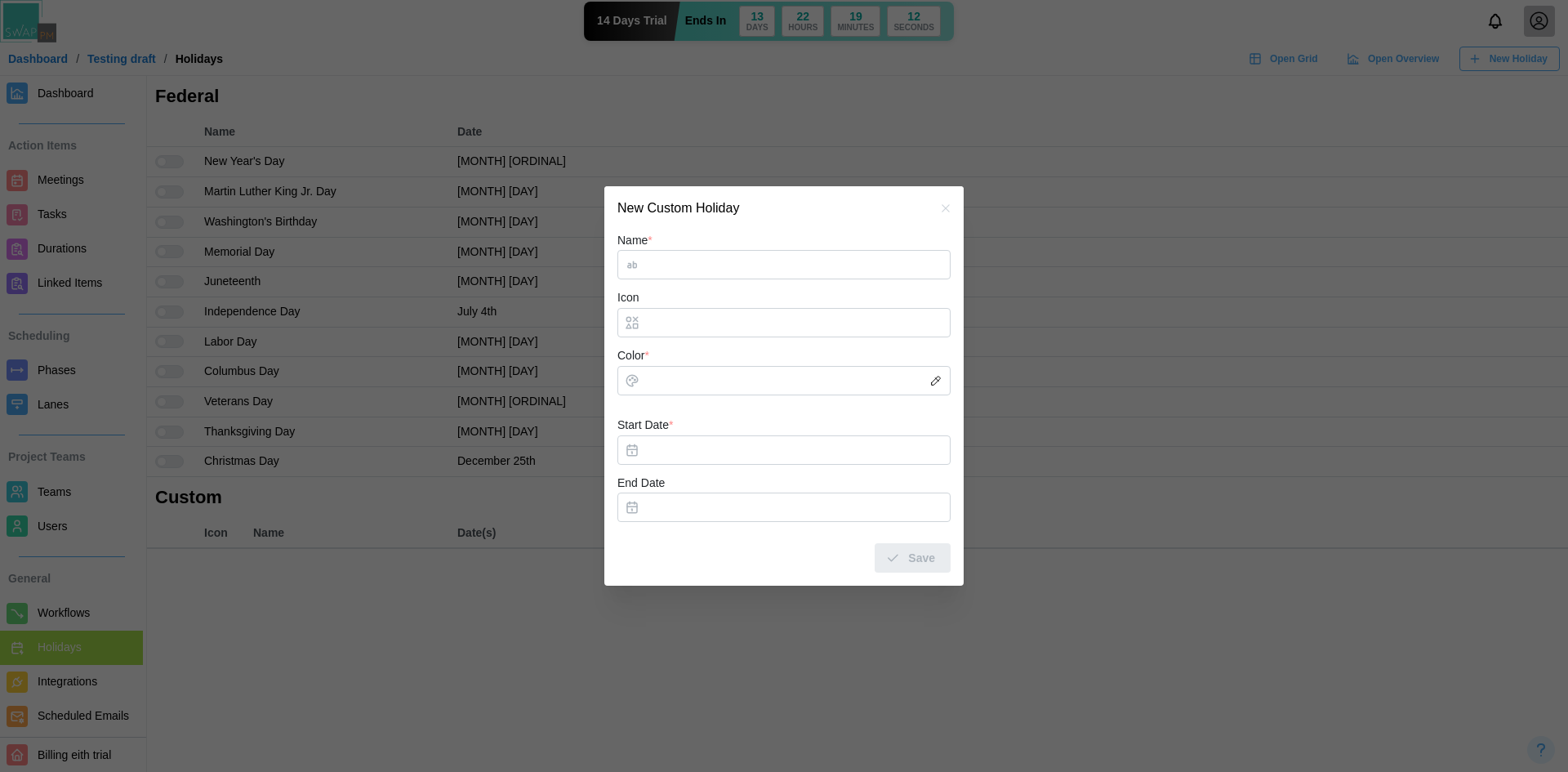 click on "Name  *" at bounding box center [784, 265] 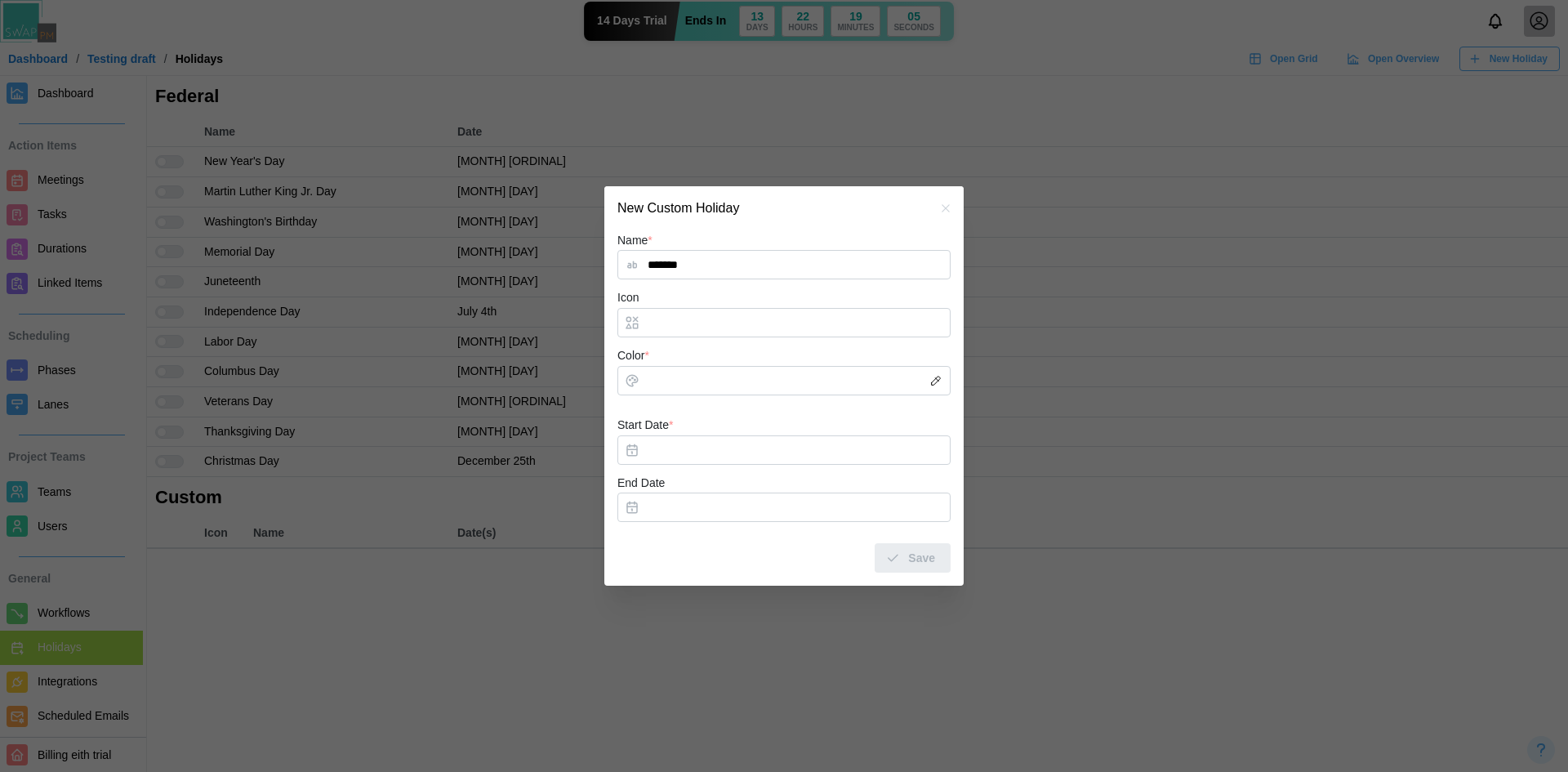 type on "*******" 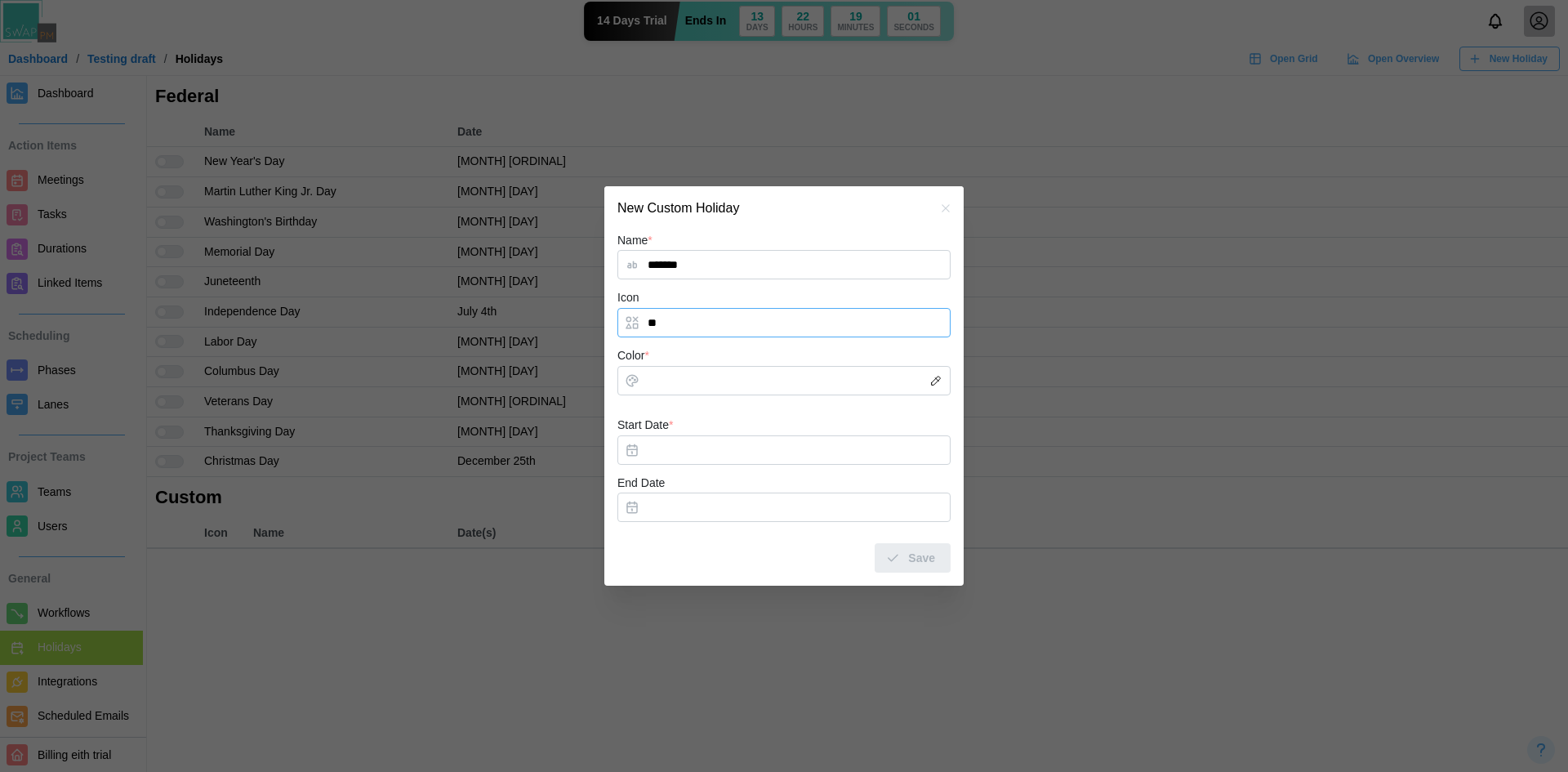 type on "**" 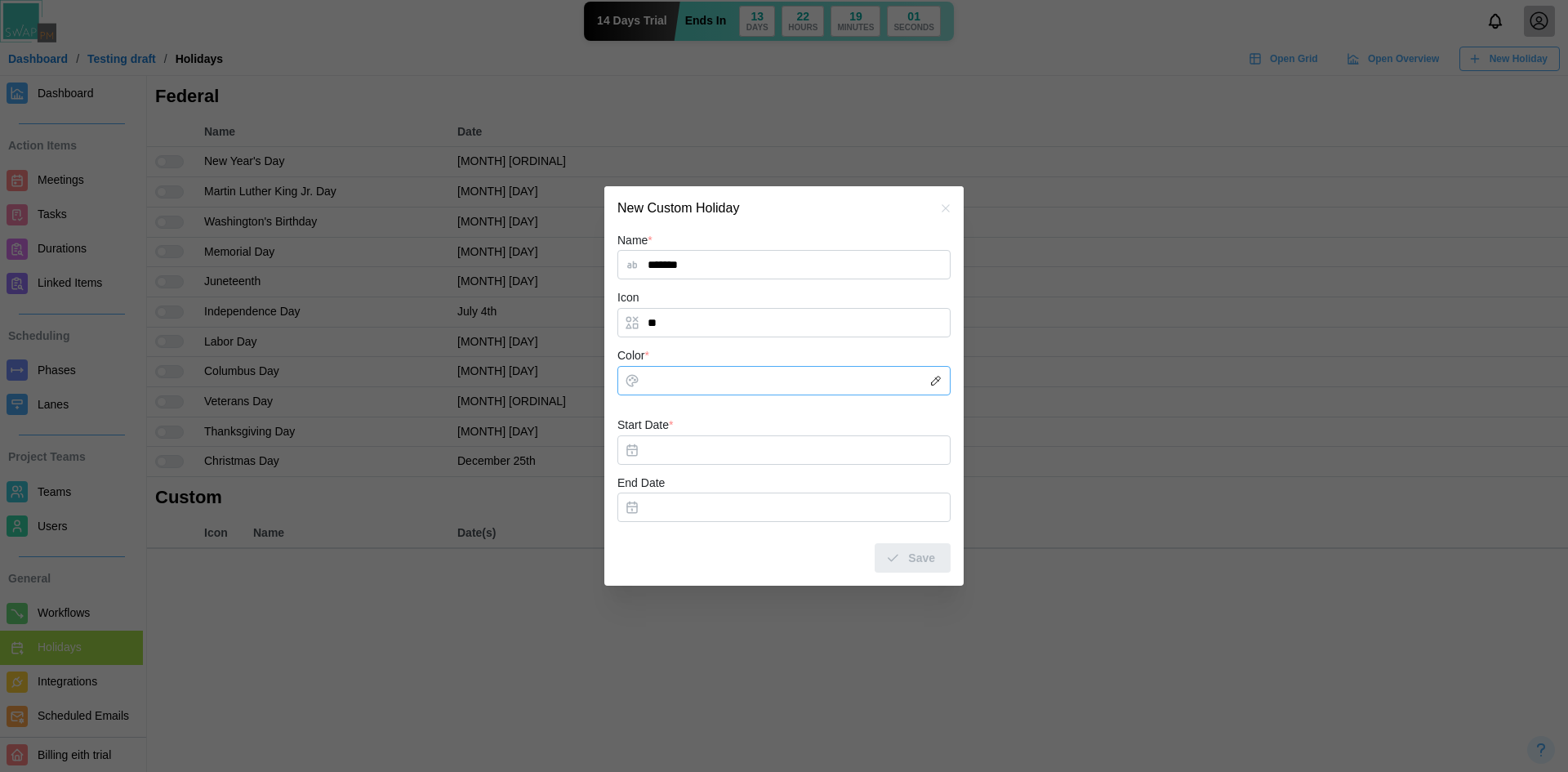 click on "Color  *" at bounding box center [784, 381] 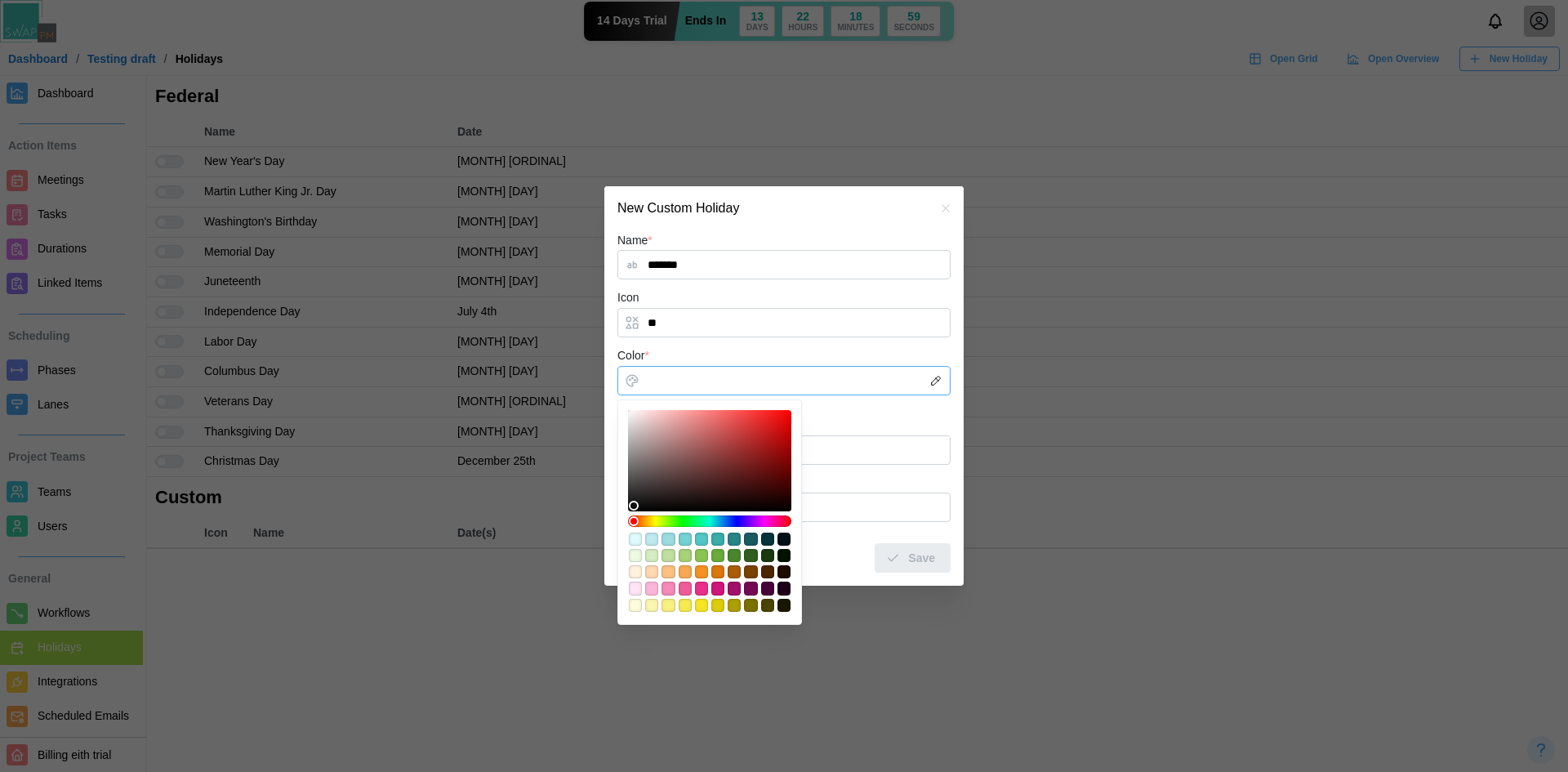 click at bounding box center (718, 572) 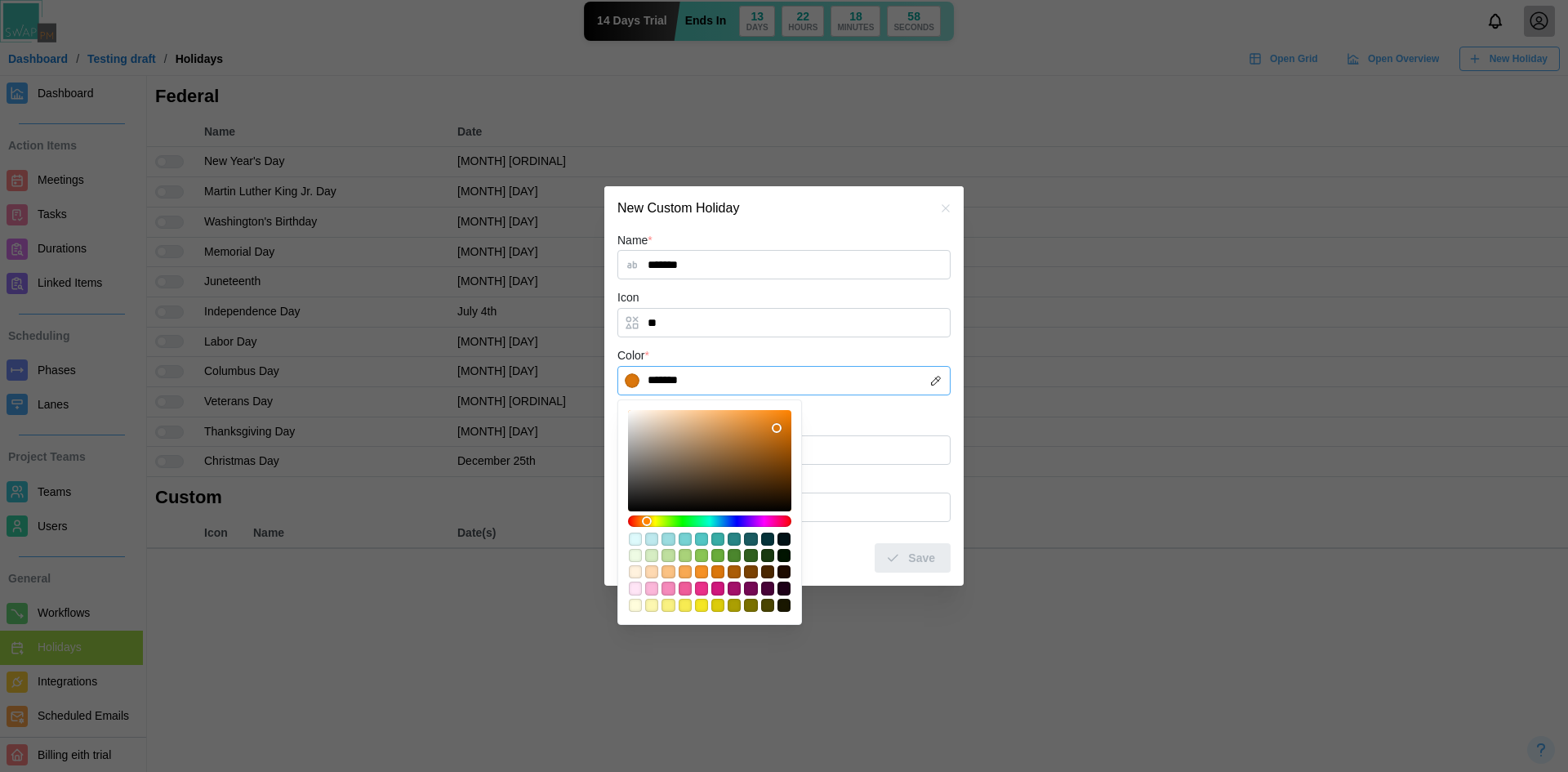 type on "*******" 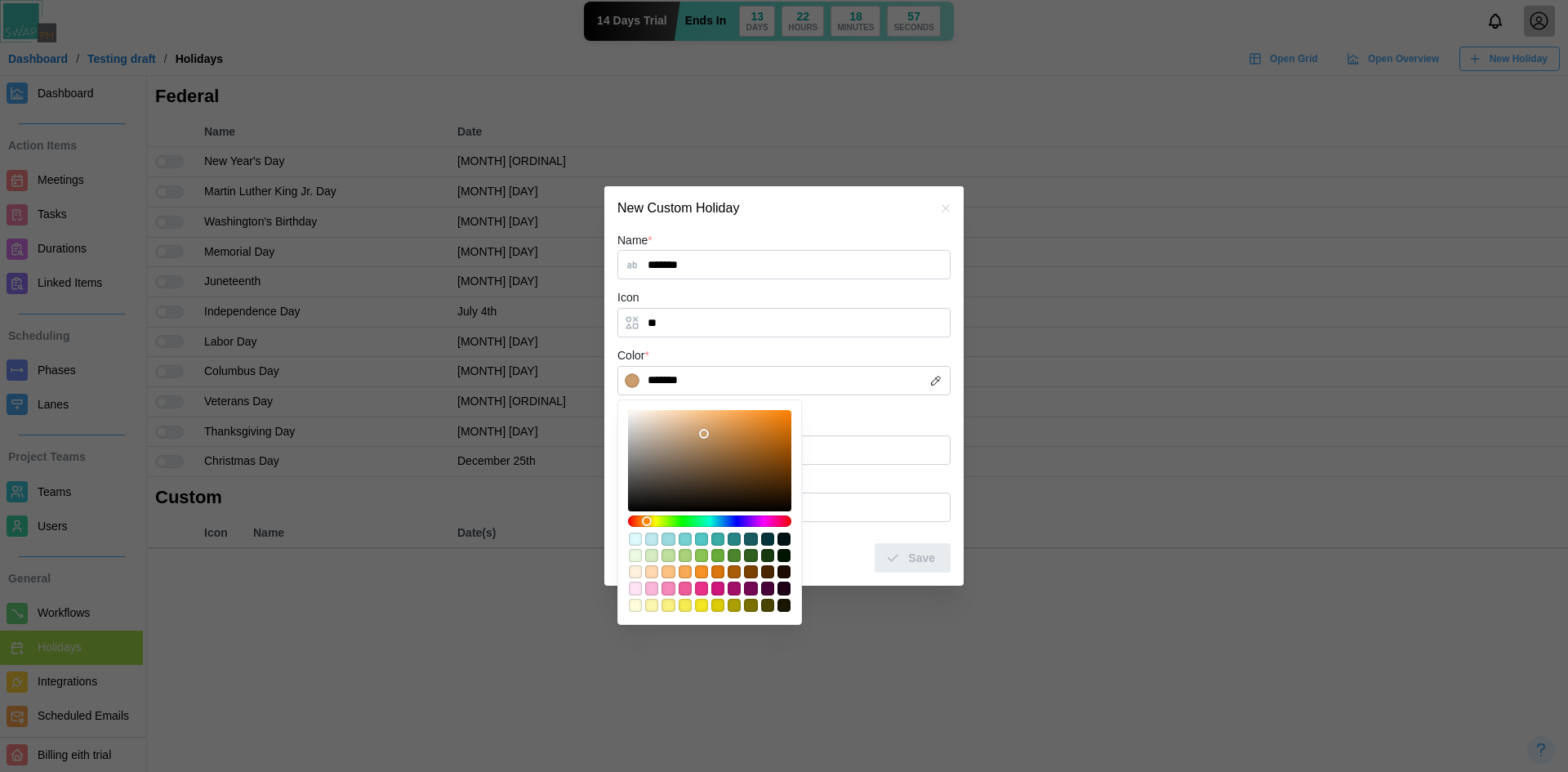 click on "Start Date  *" at bounding box center (784, 440) 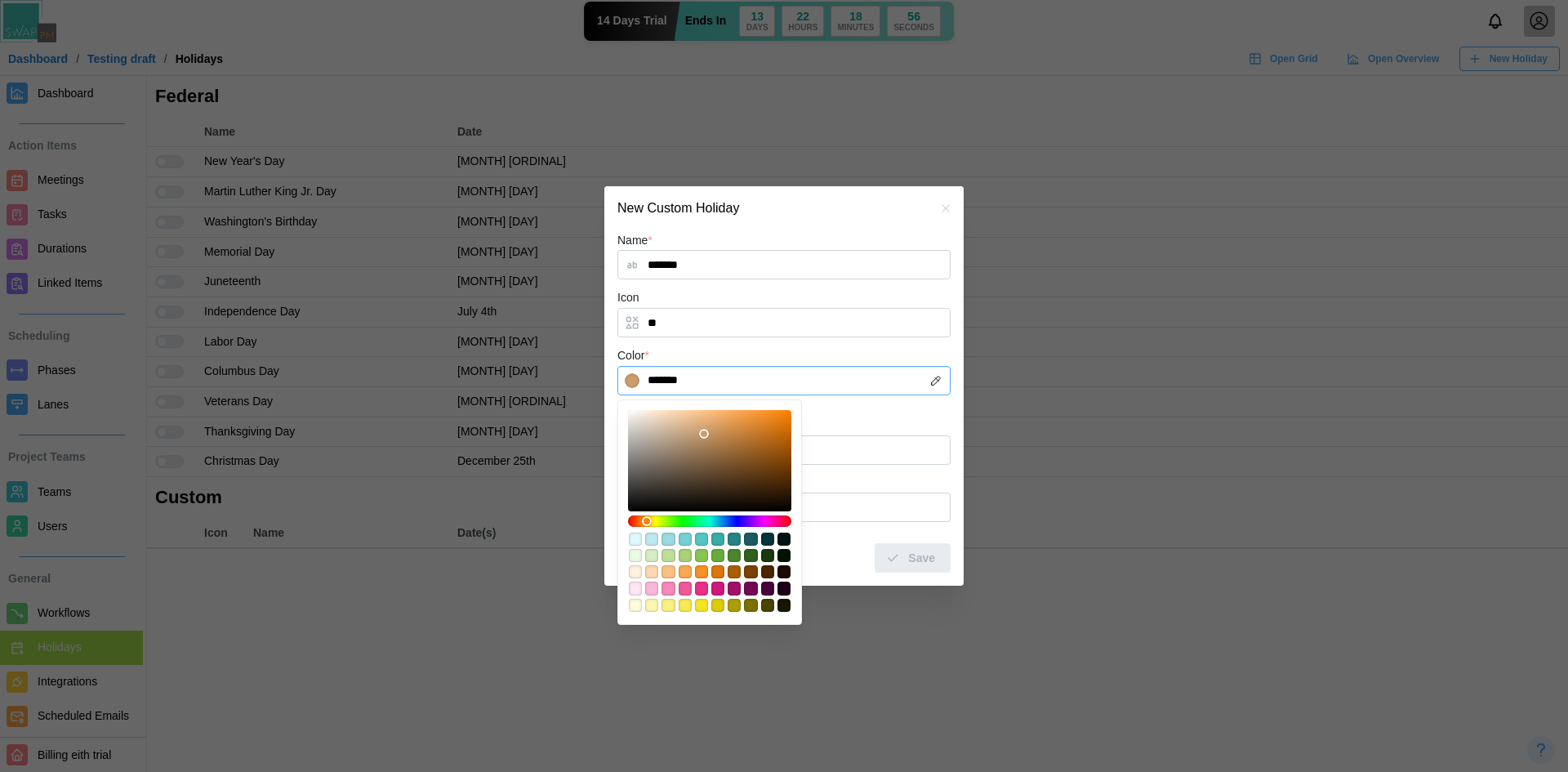 click on "*******" at bounding box center (784, 381) 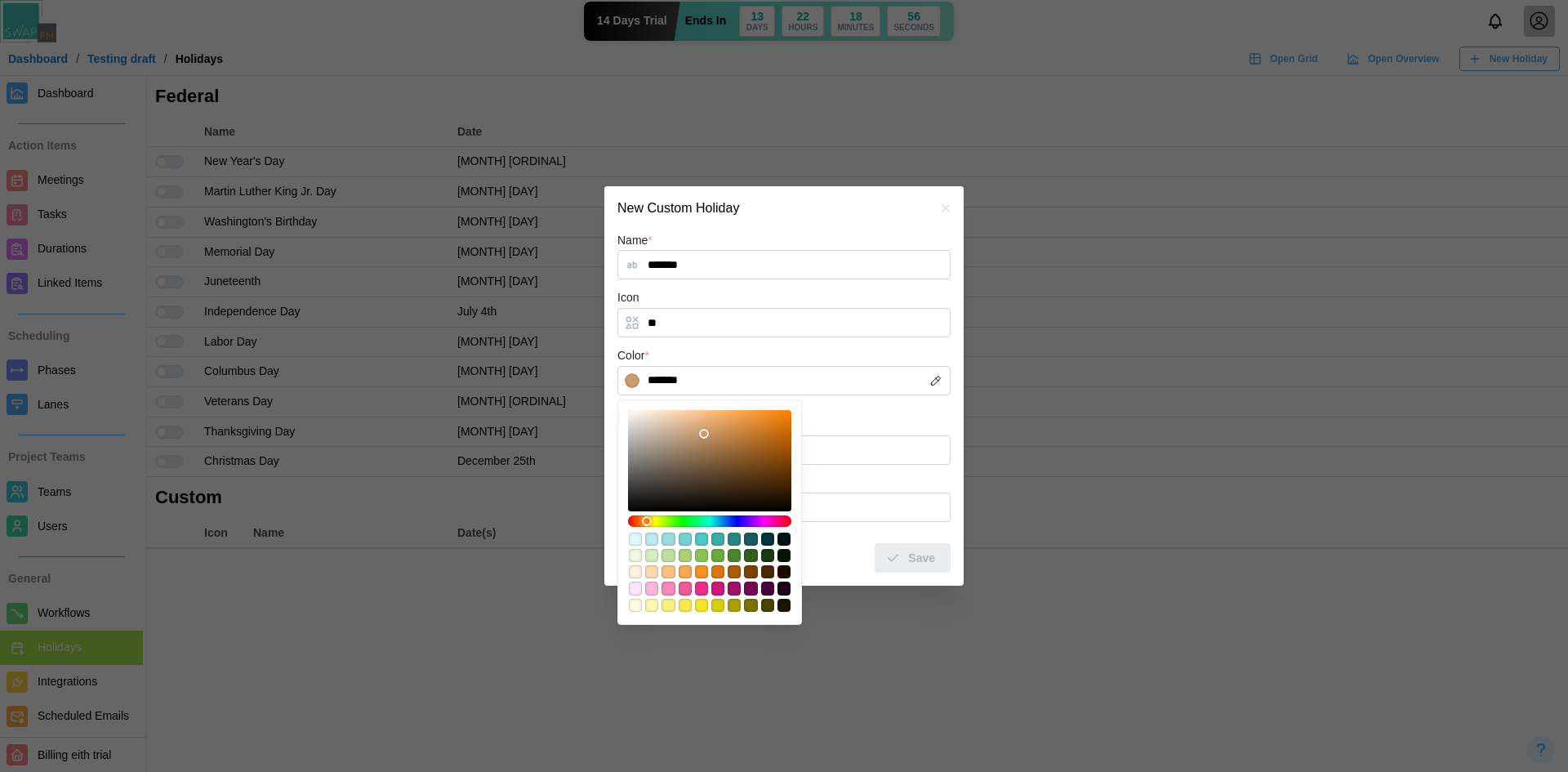 click on "Name  * ******* Icon ** Color  * ******* Start Date  * End Date Save" at bounding box center [784, 402] 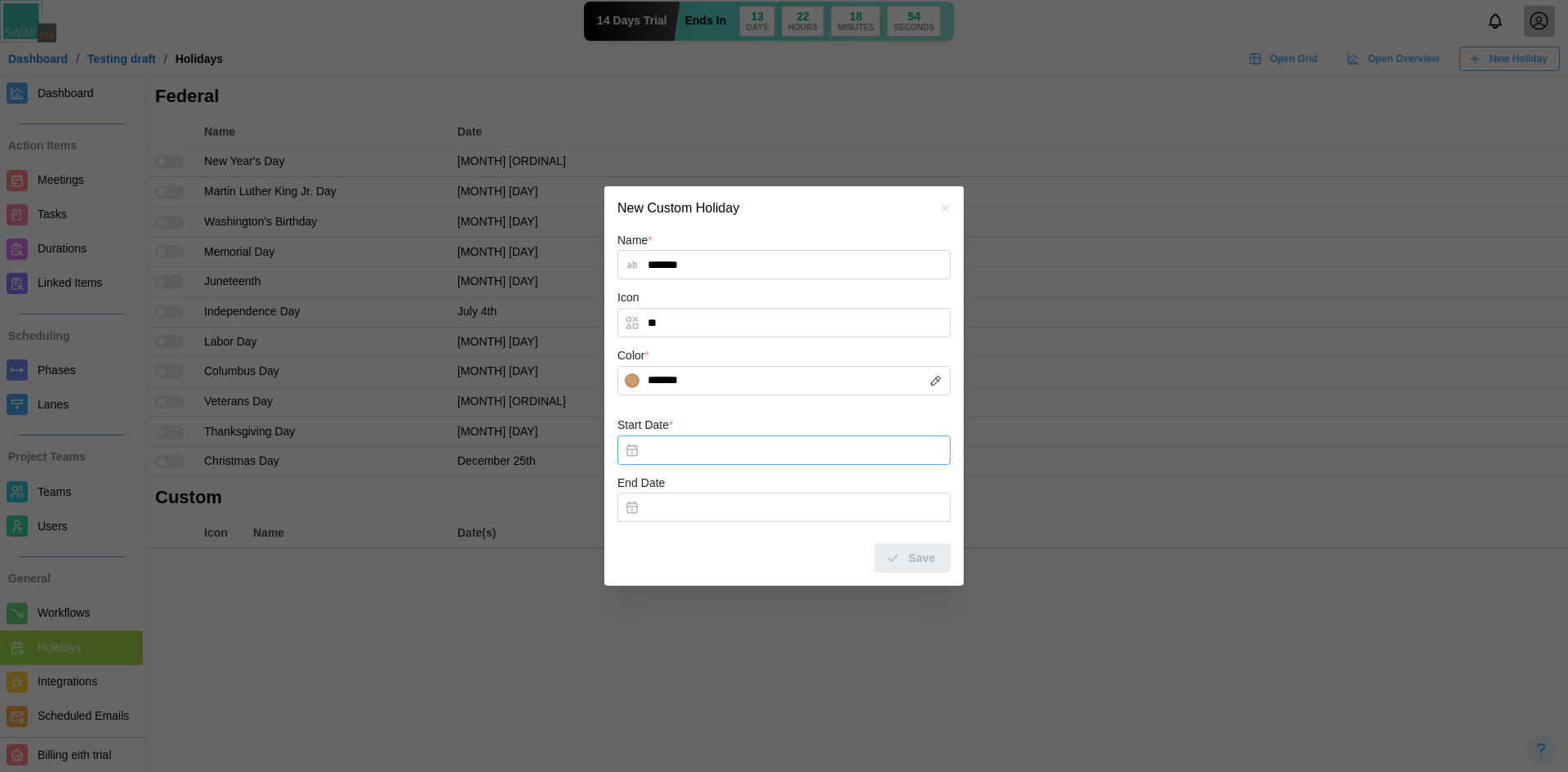 click on "Start Date  *" at bounding box center [784, 450] 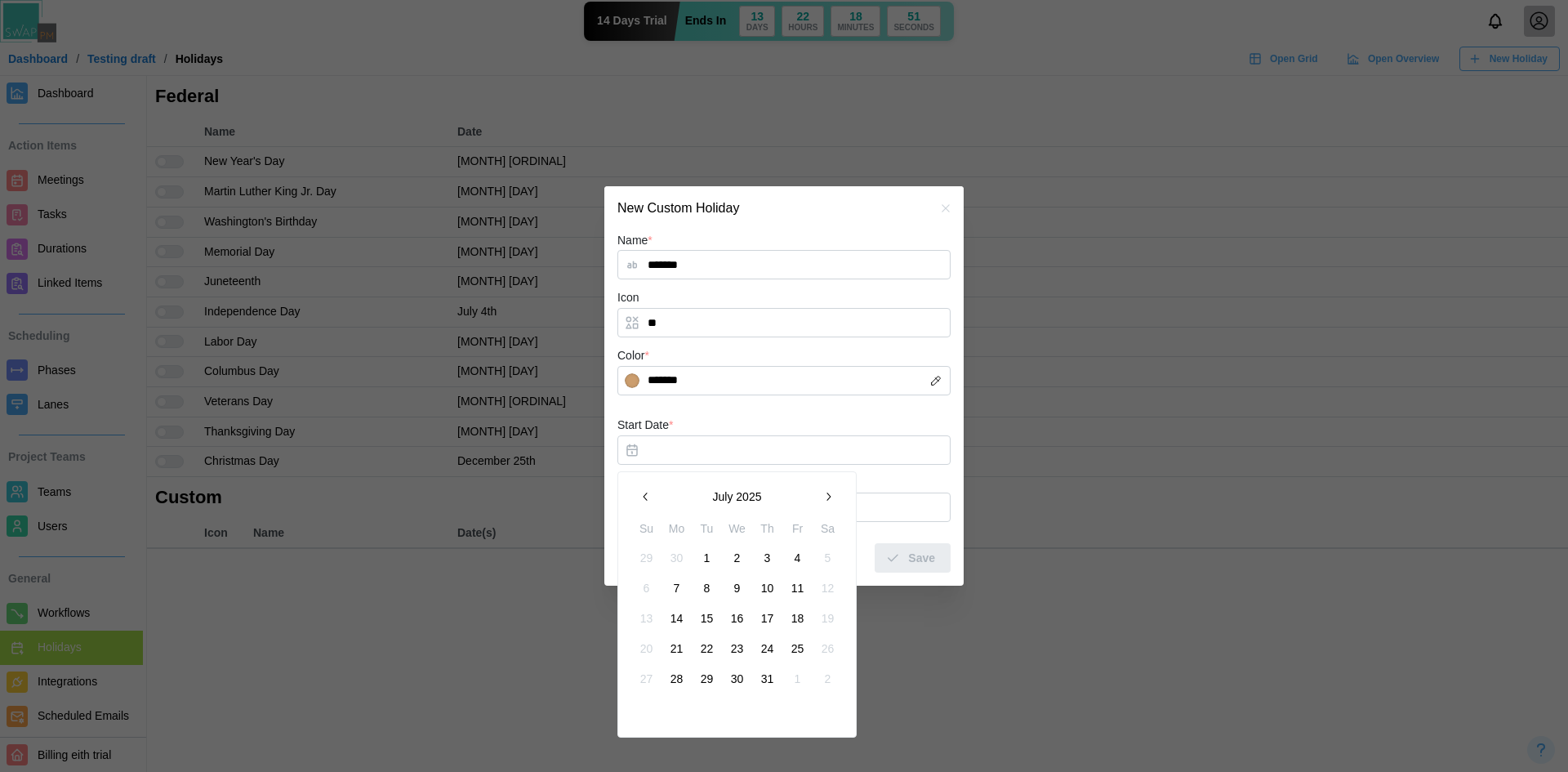 click on "11" at bounding box center [798, 588] 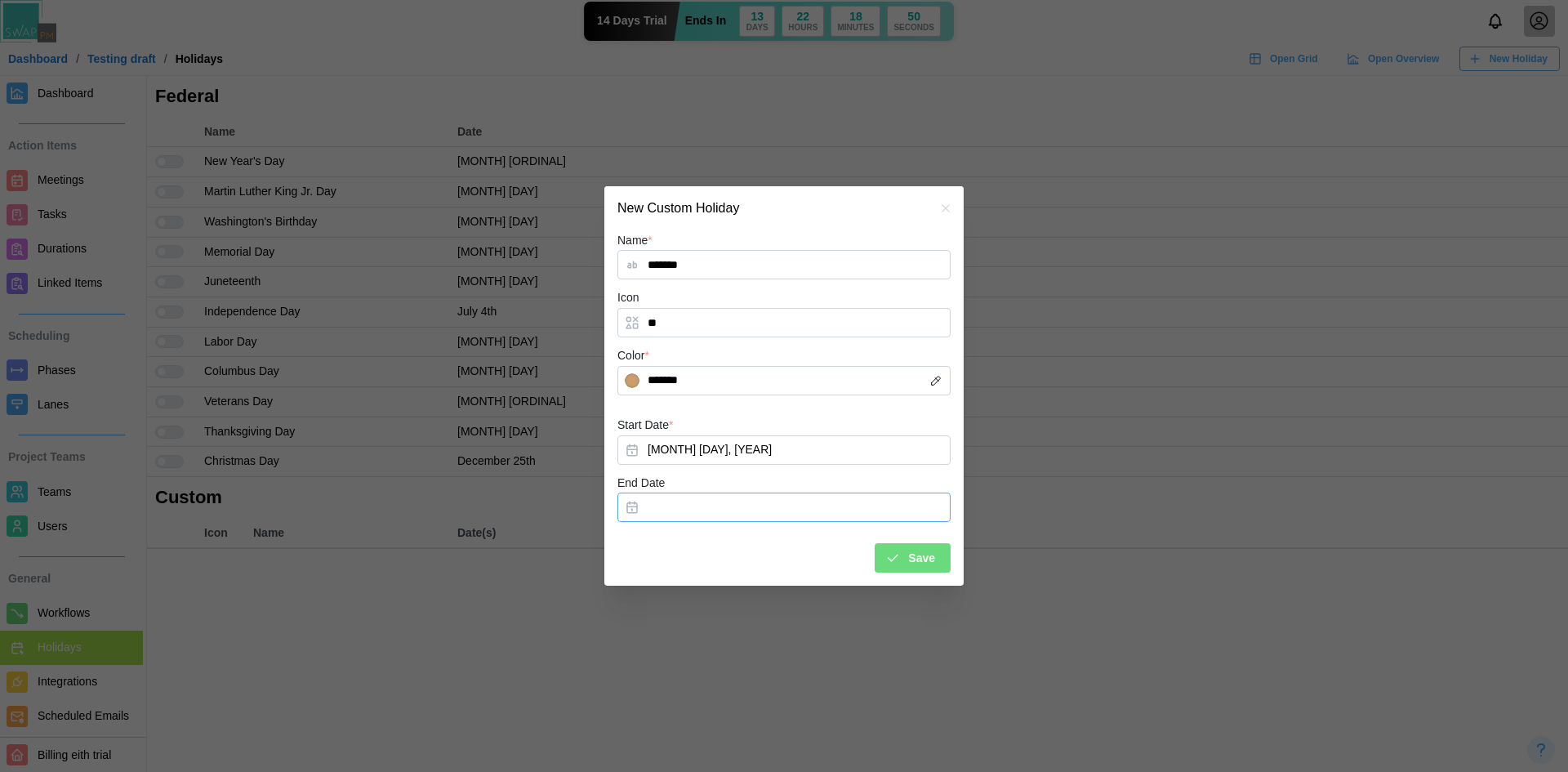 click on "End Date" at bounding box center [784, 507] 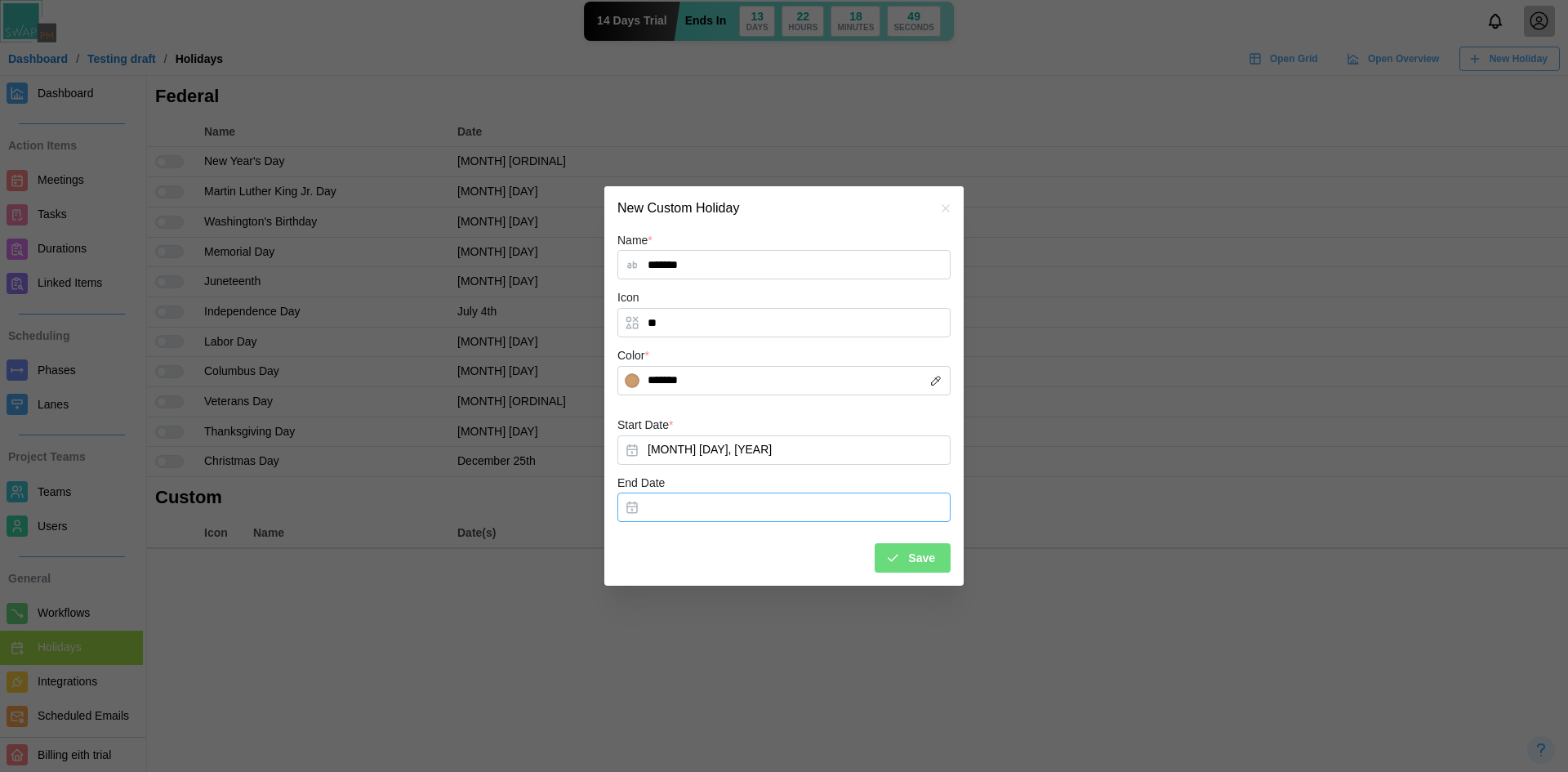 click on "Save" at bounding box center (784, 551) 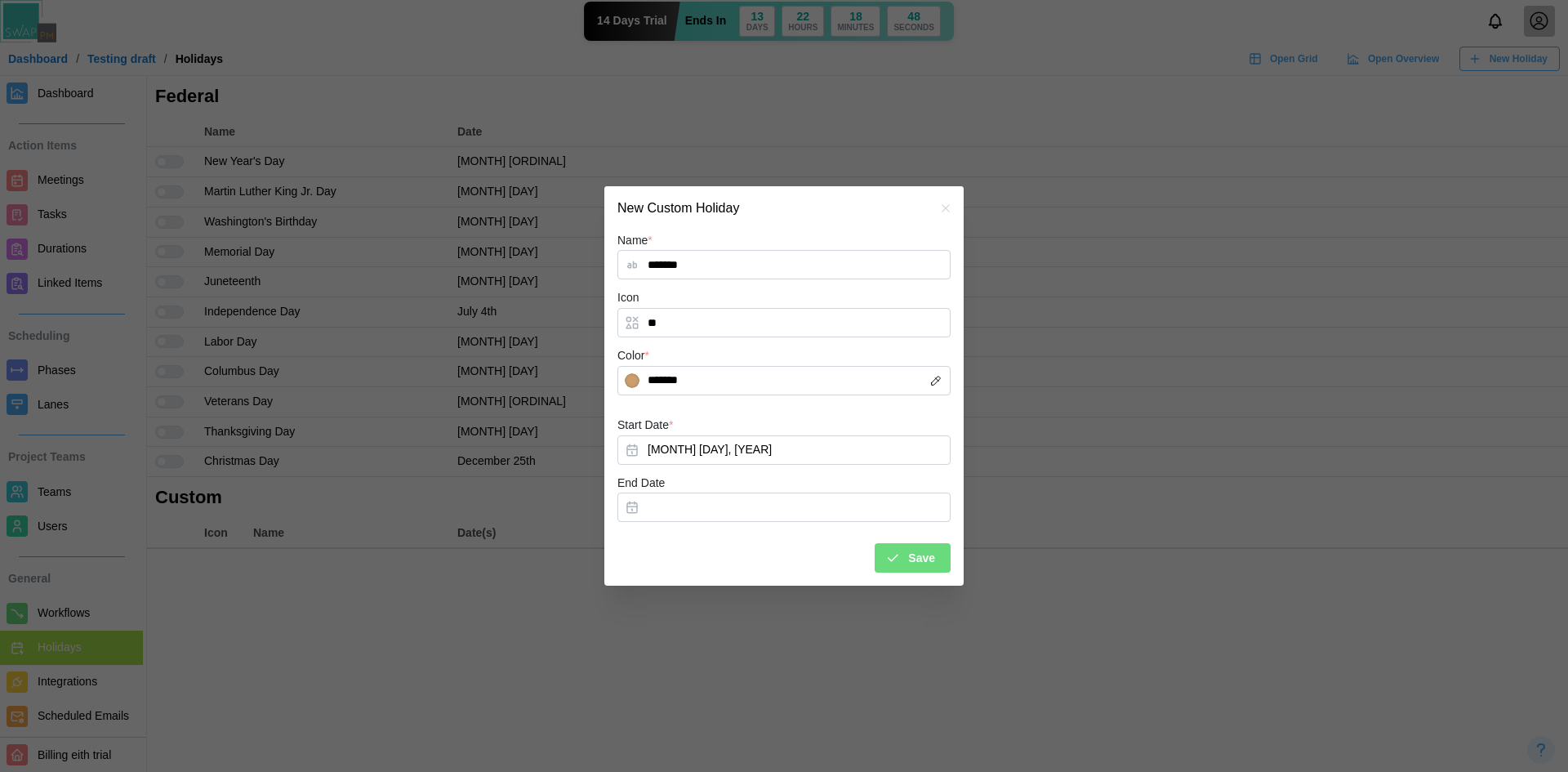 click on "Save" at bounding box center (912, 558) 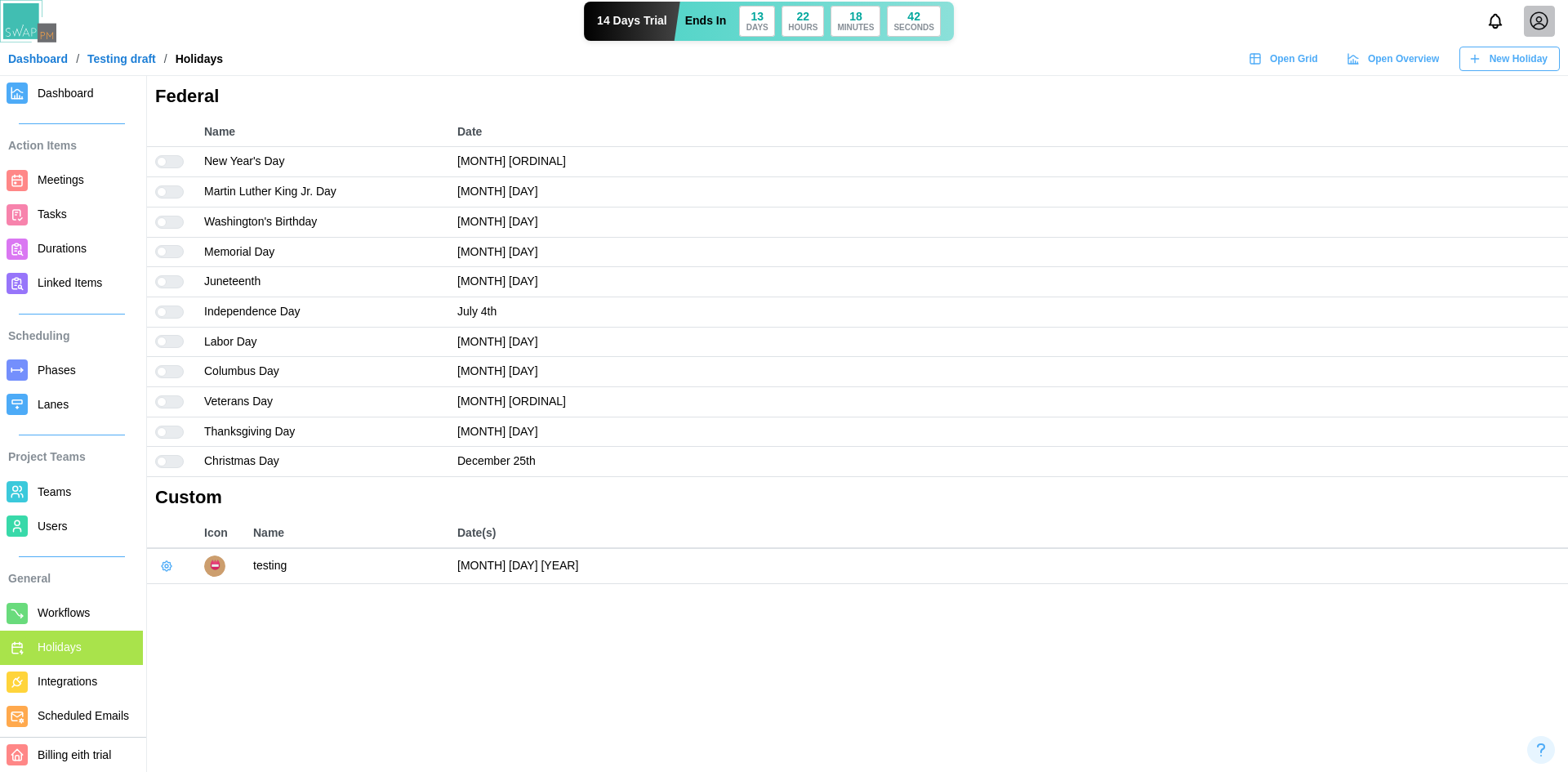 click 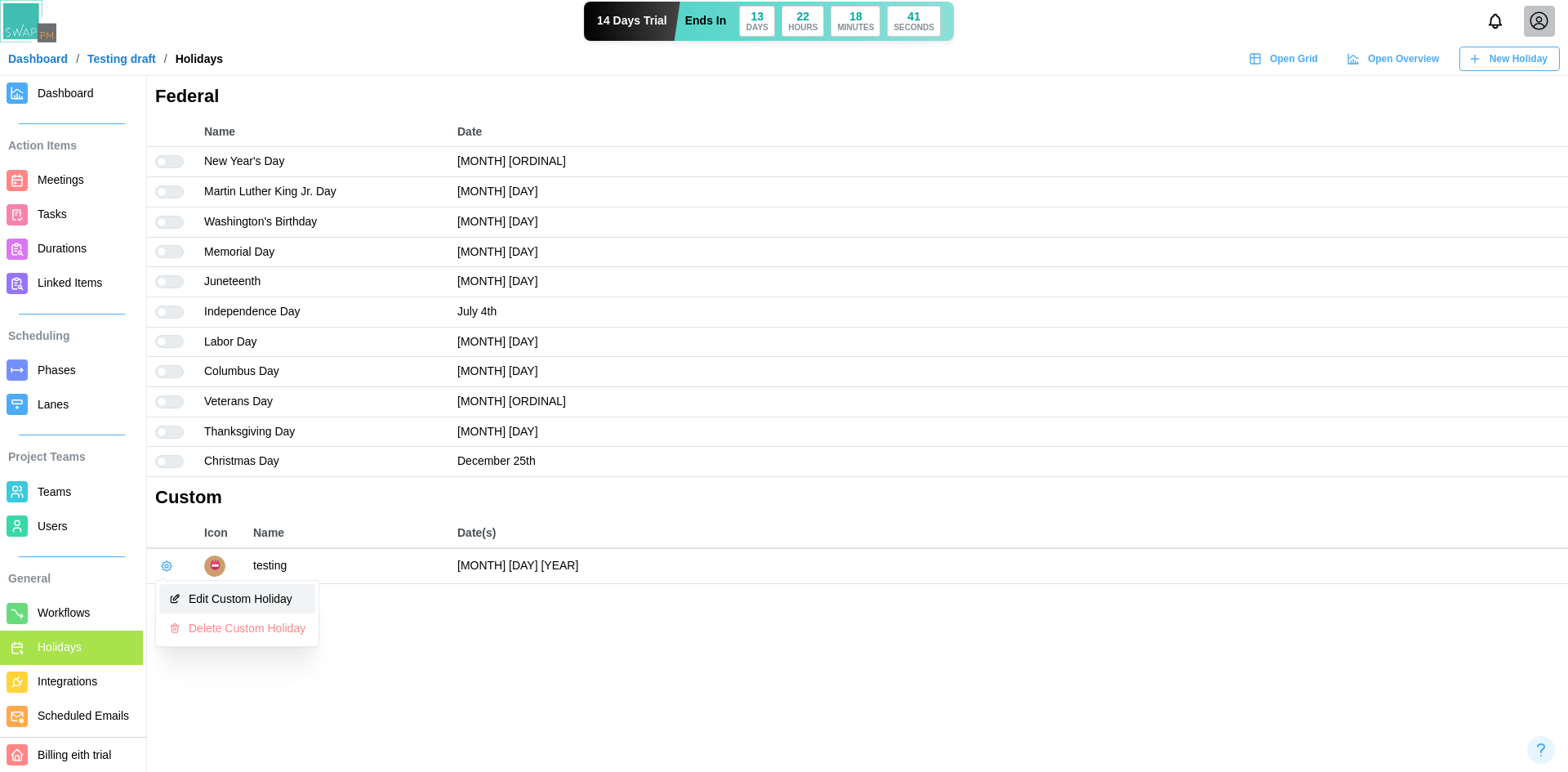 click on "Edit Custom Holiday" at bounding box center (247, 599) 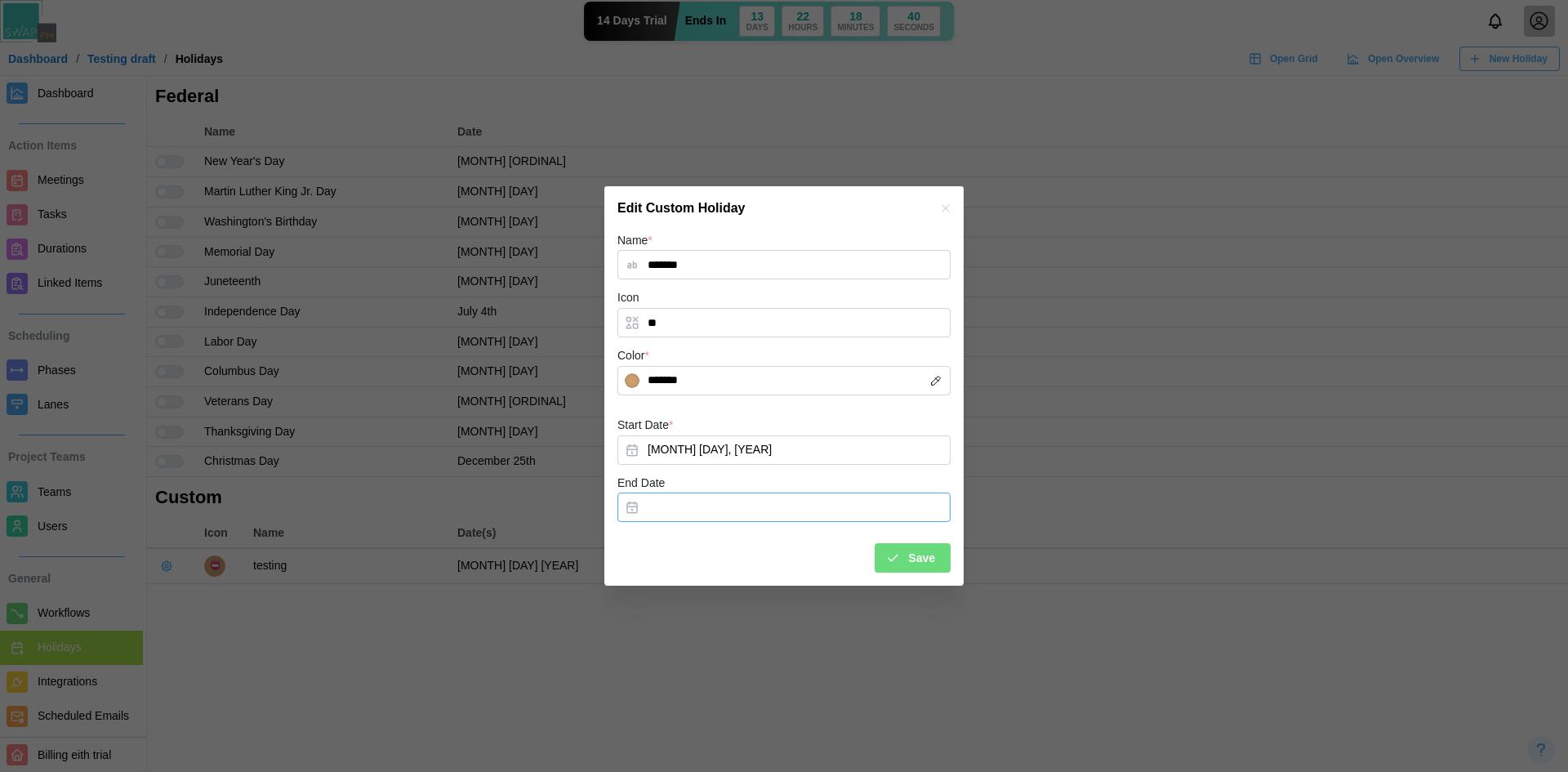 click on "End Date" at bounding box center (784, 507) 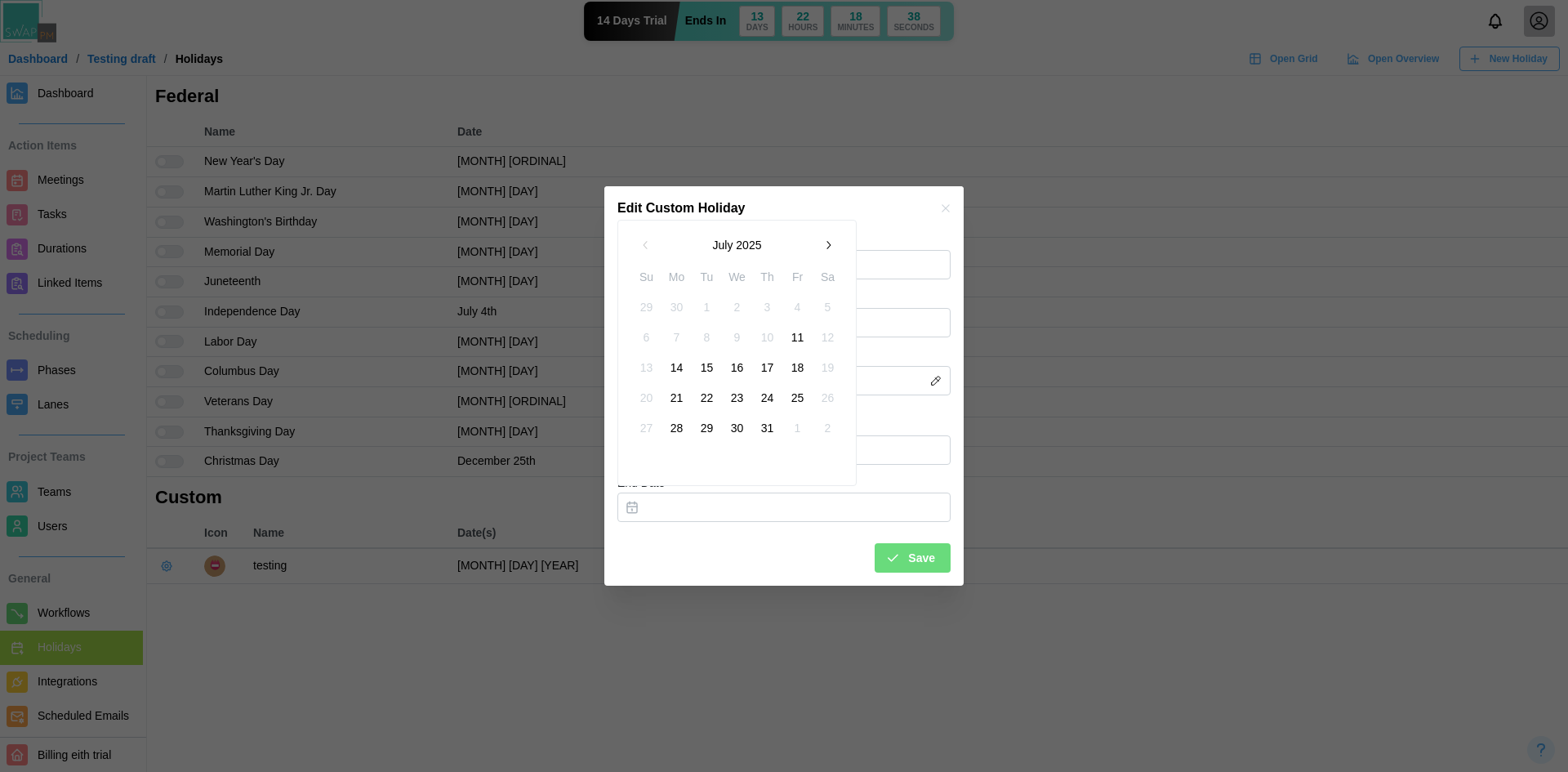 click on "11" at bounding box center [798, 337] 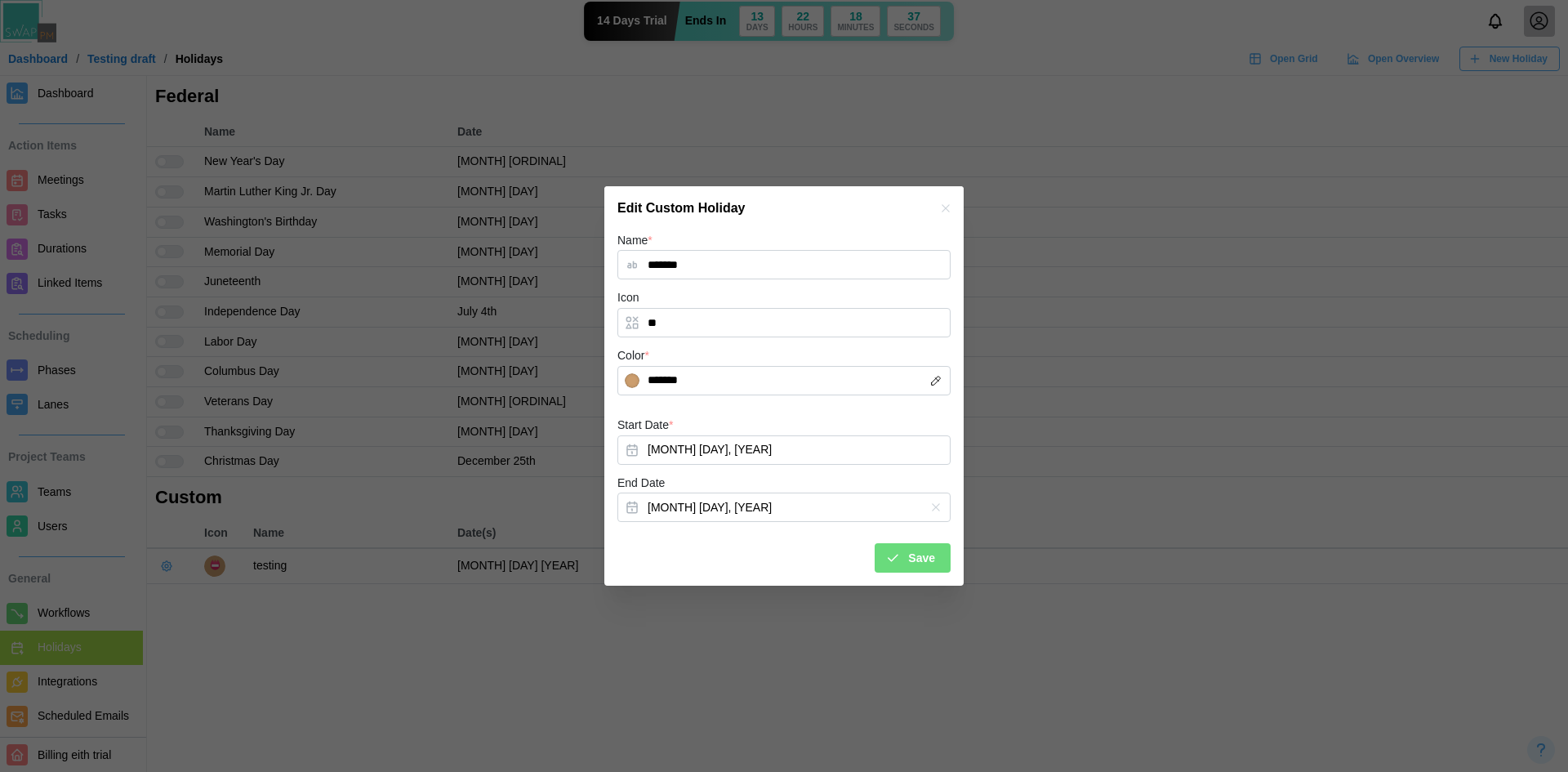 click on "Save" at bounding box center (921, 558) 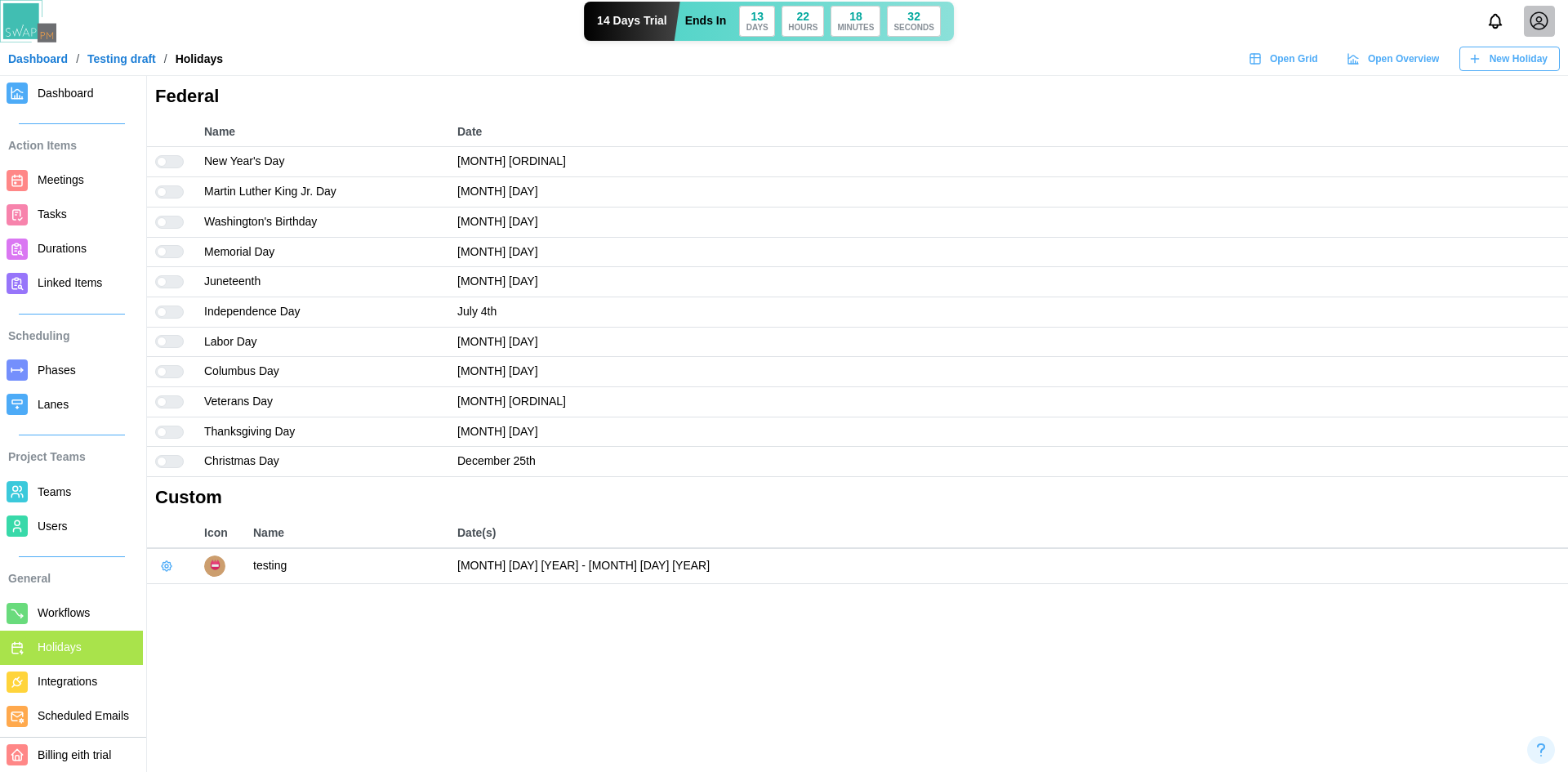click on "Integrations" at bounding box center [71, 682] 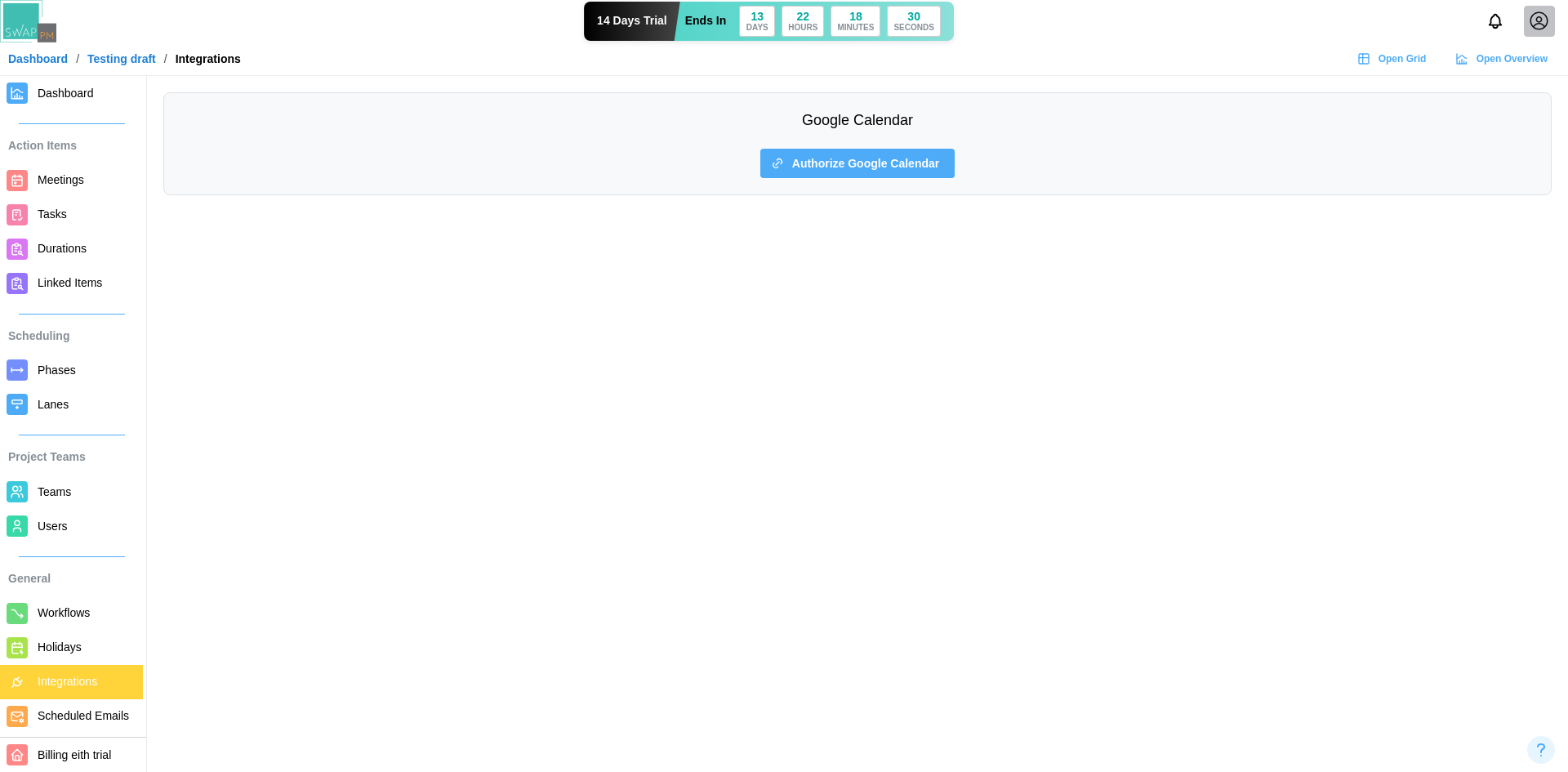 click on "Authorize Google Calendar" at bounding box center [866, 163] 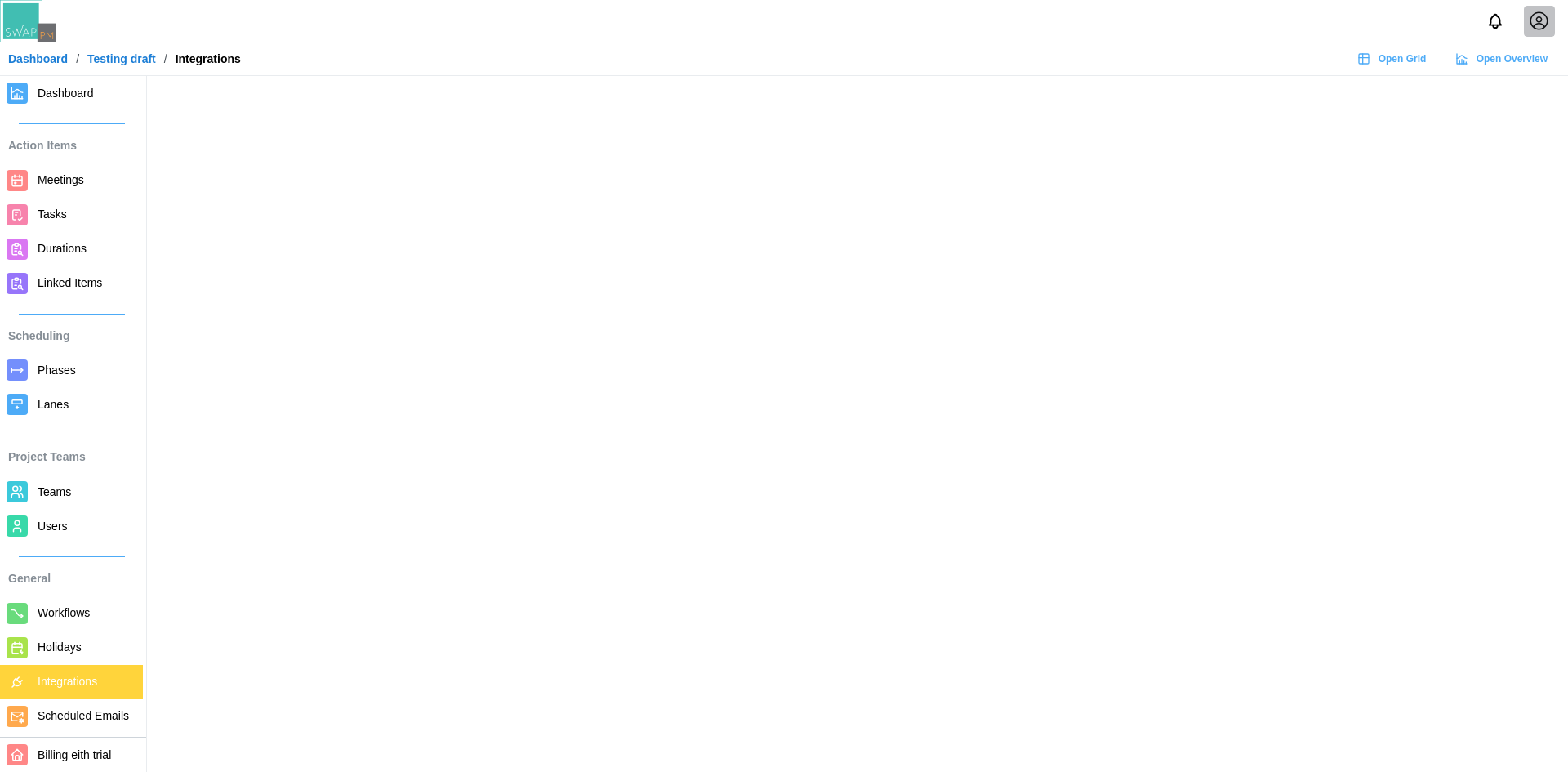 scroll, scrollTop: 0, scrollLeft: 0, axis: both 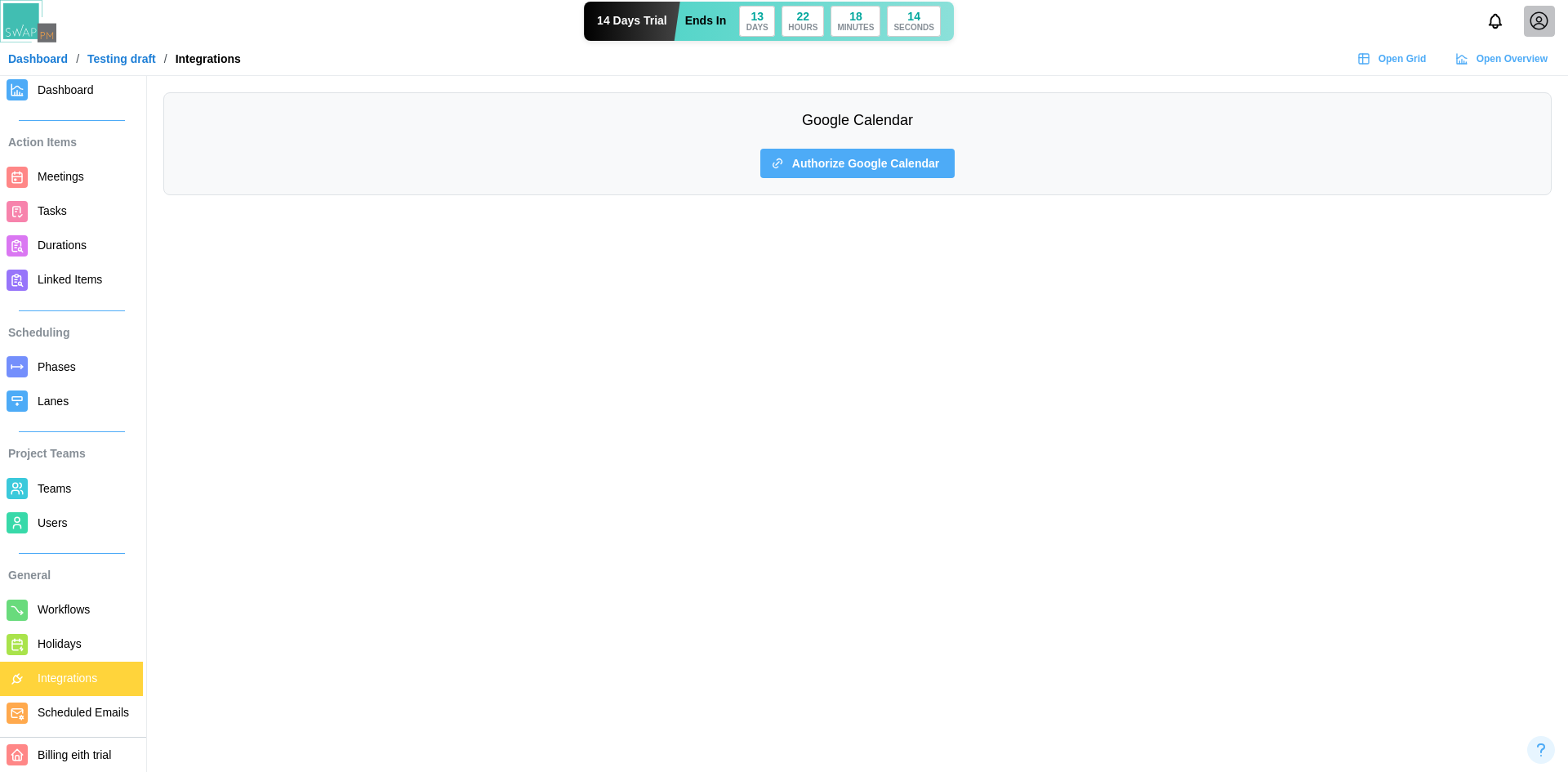click on "Dashboard" at bounding box center (38, 59) 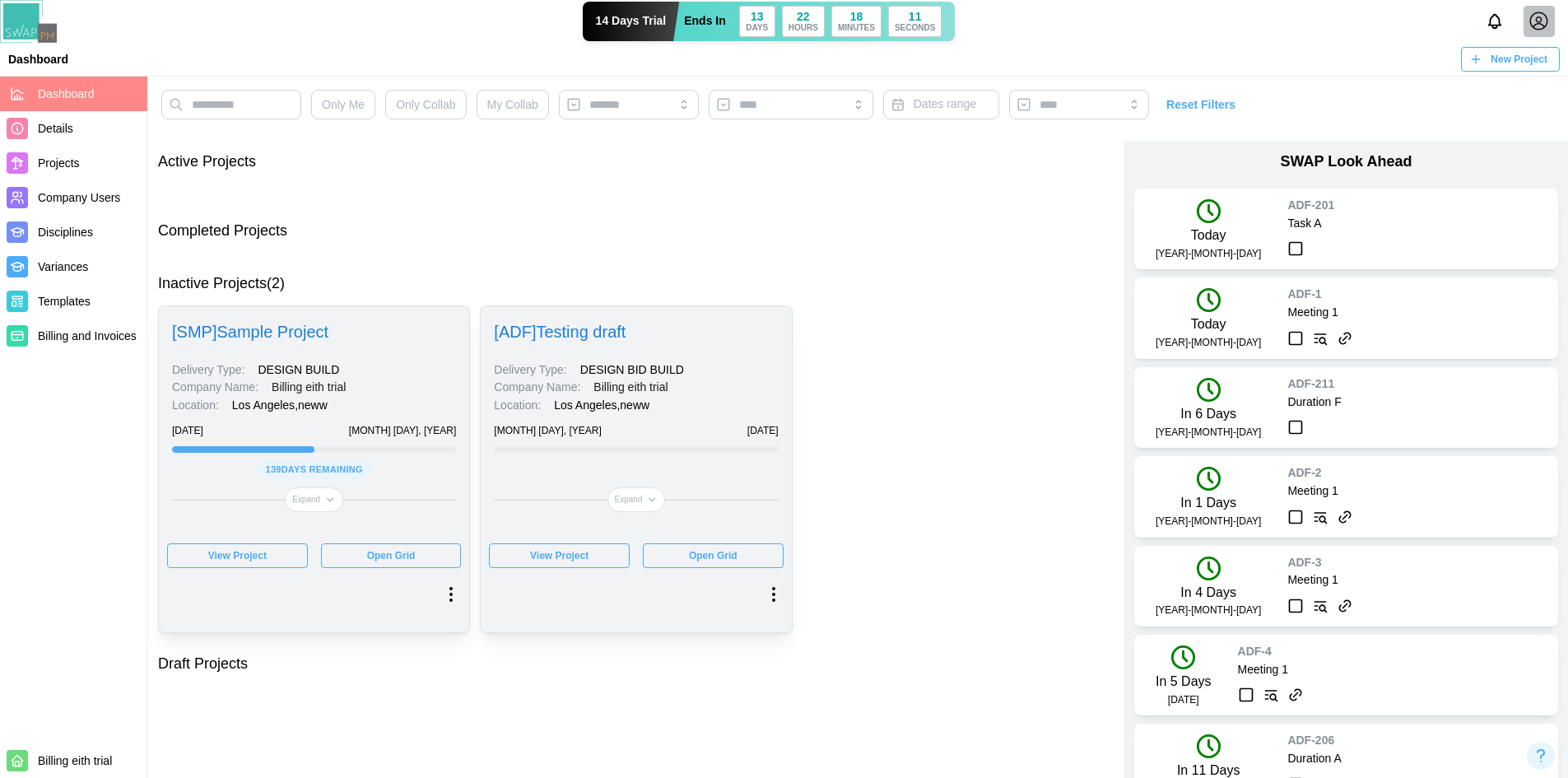 click on "View Project" at bounding box center [559, 556] 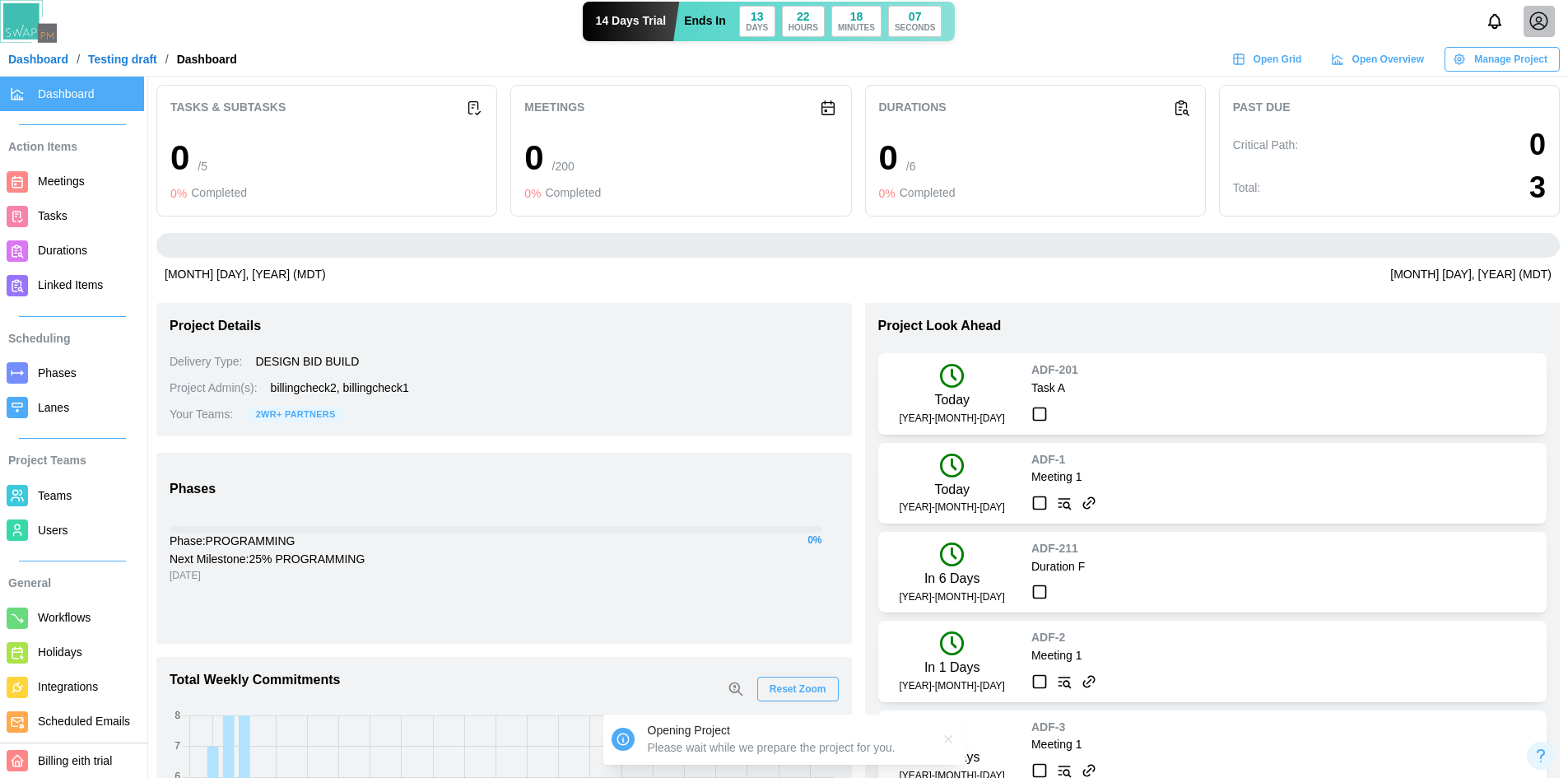 click 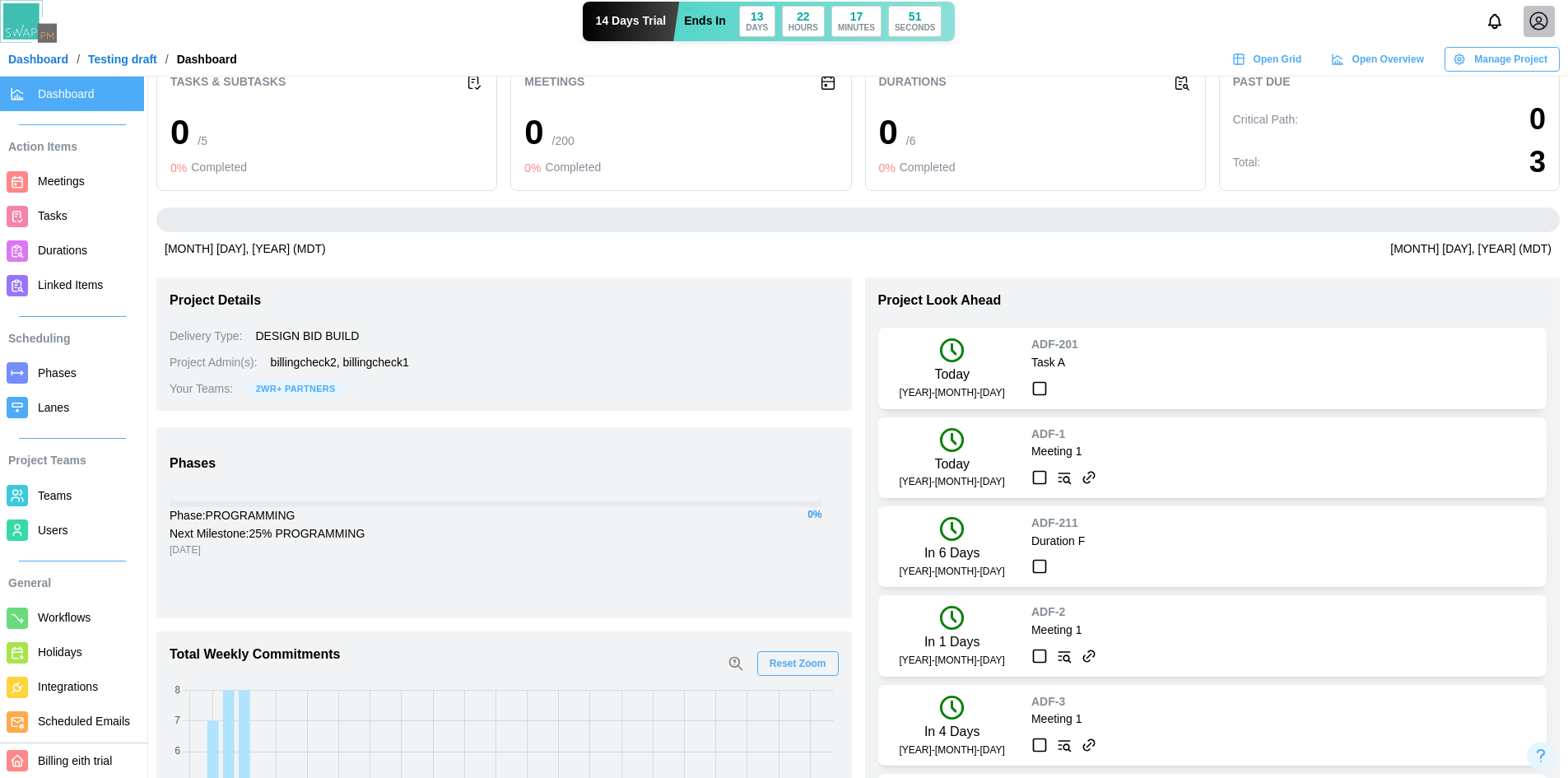 scroll, scrollTop: 0, scrollLeft: 0, axis: both 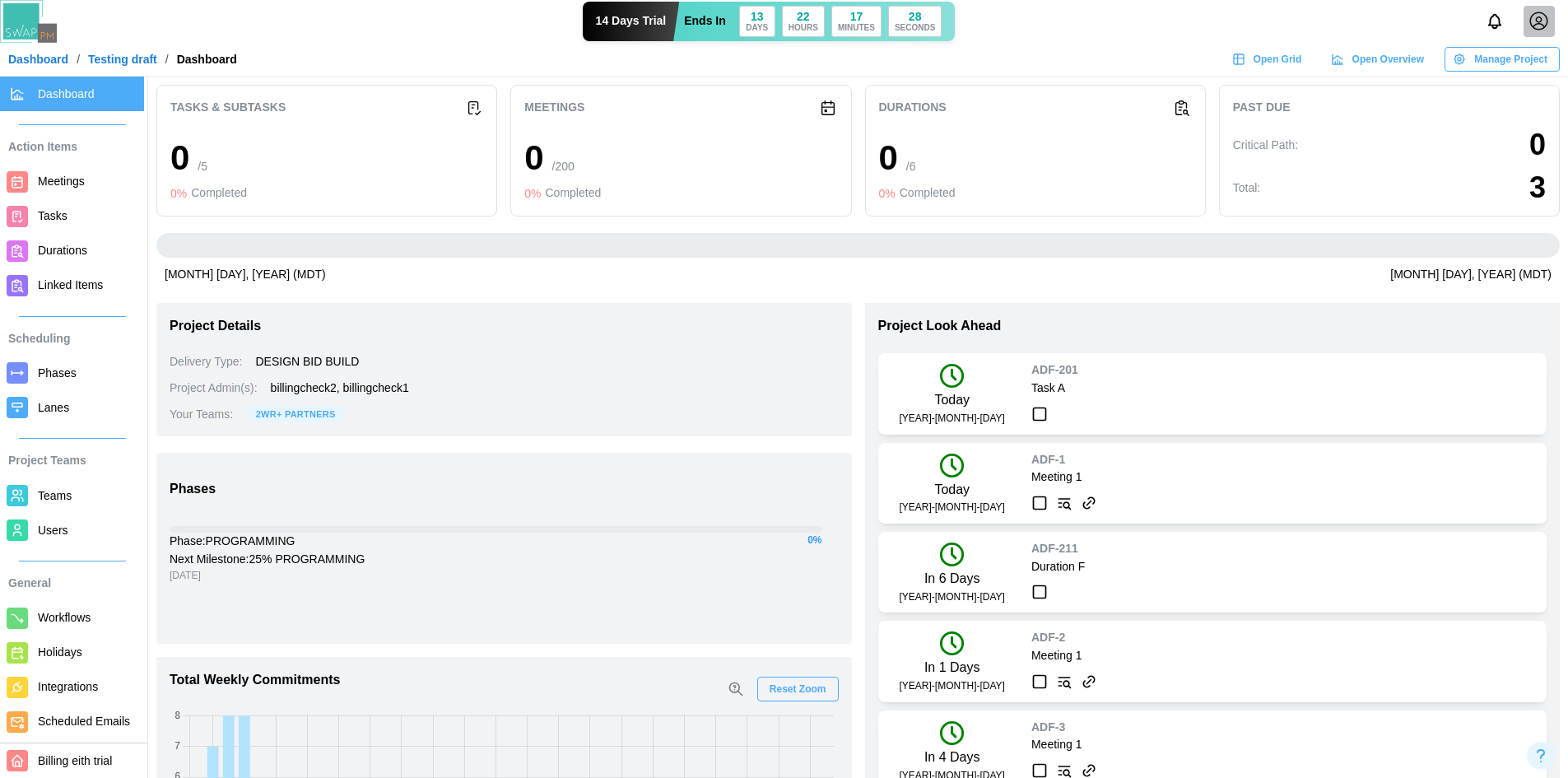 click on "Meetings" at bounding box center [61, 181] 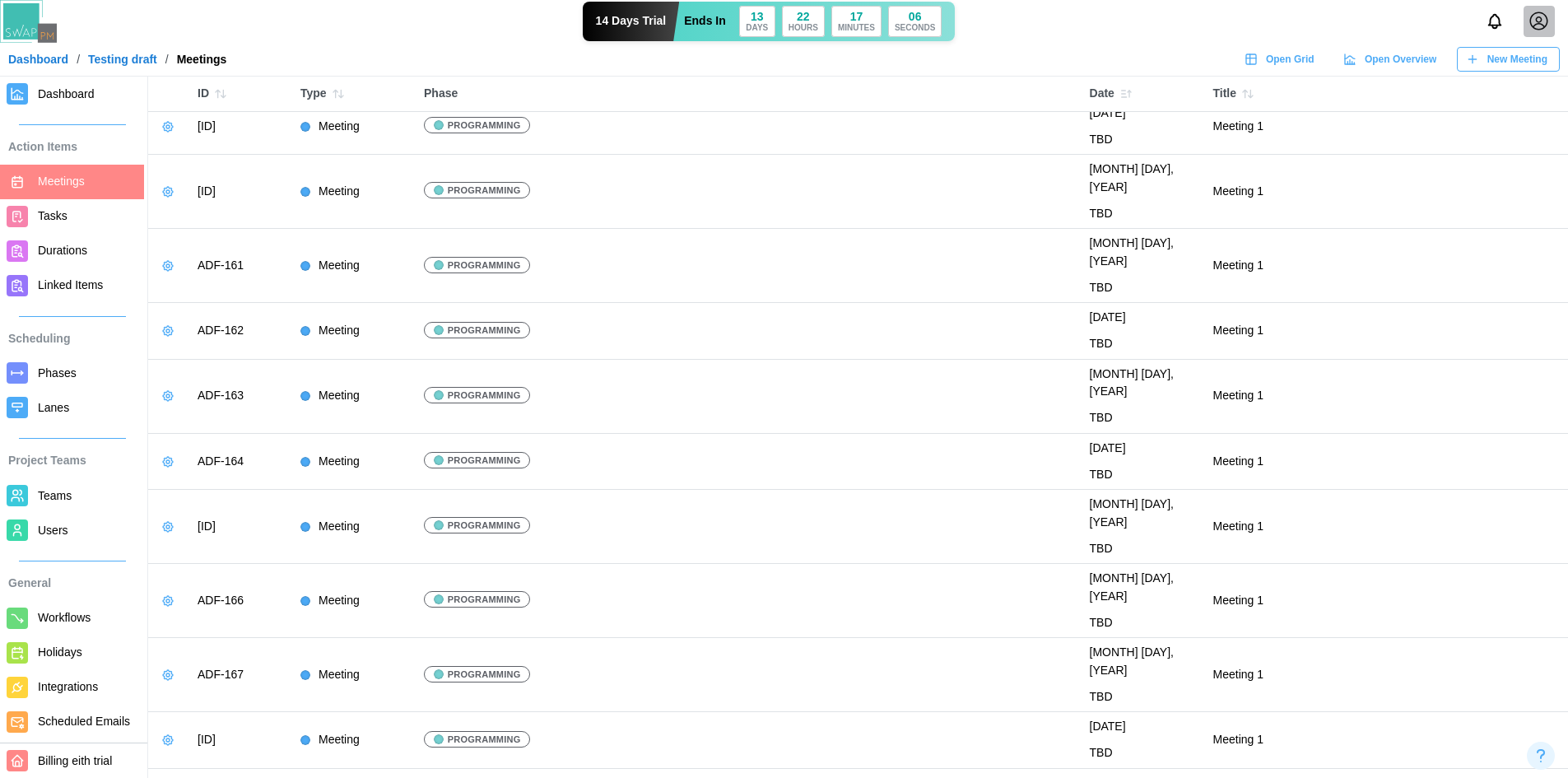scroll, scrollTop: 10647, scrollLeft: 0, axis: vertical 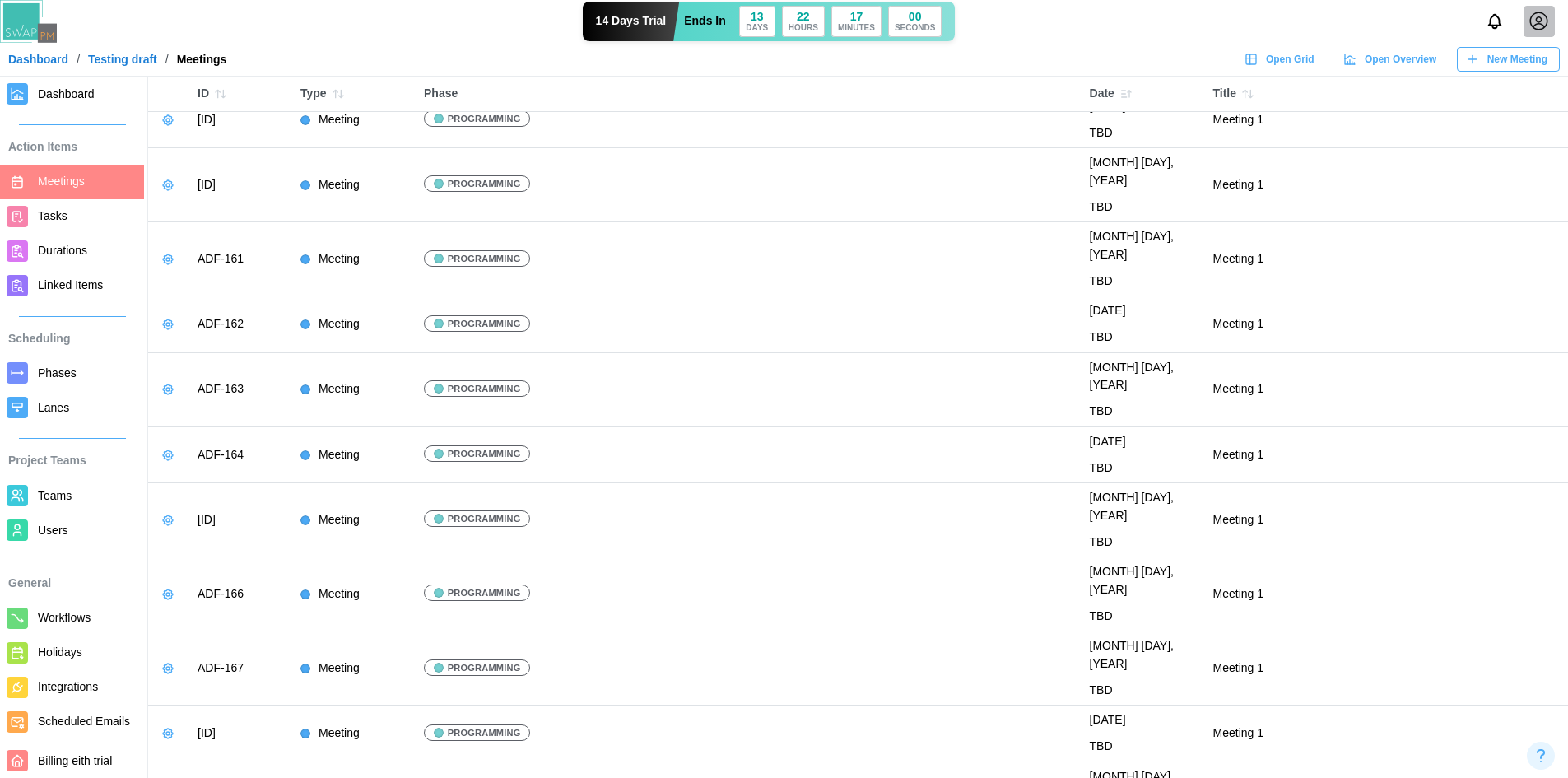 click on "Teams" at bounding box center (54, 496) 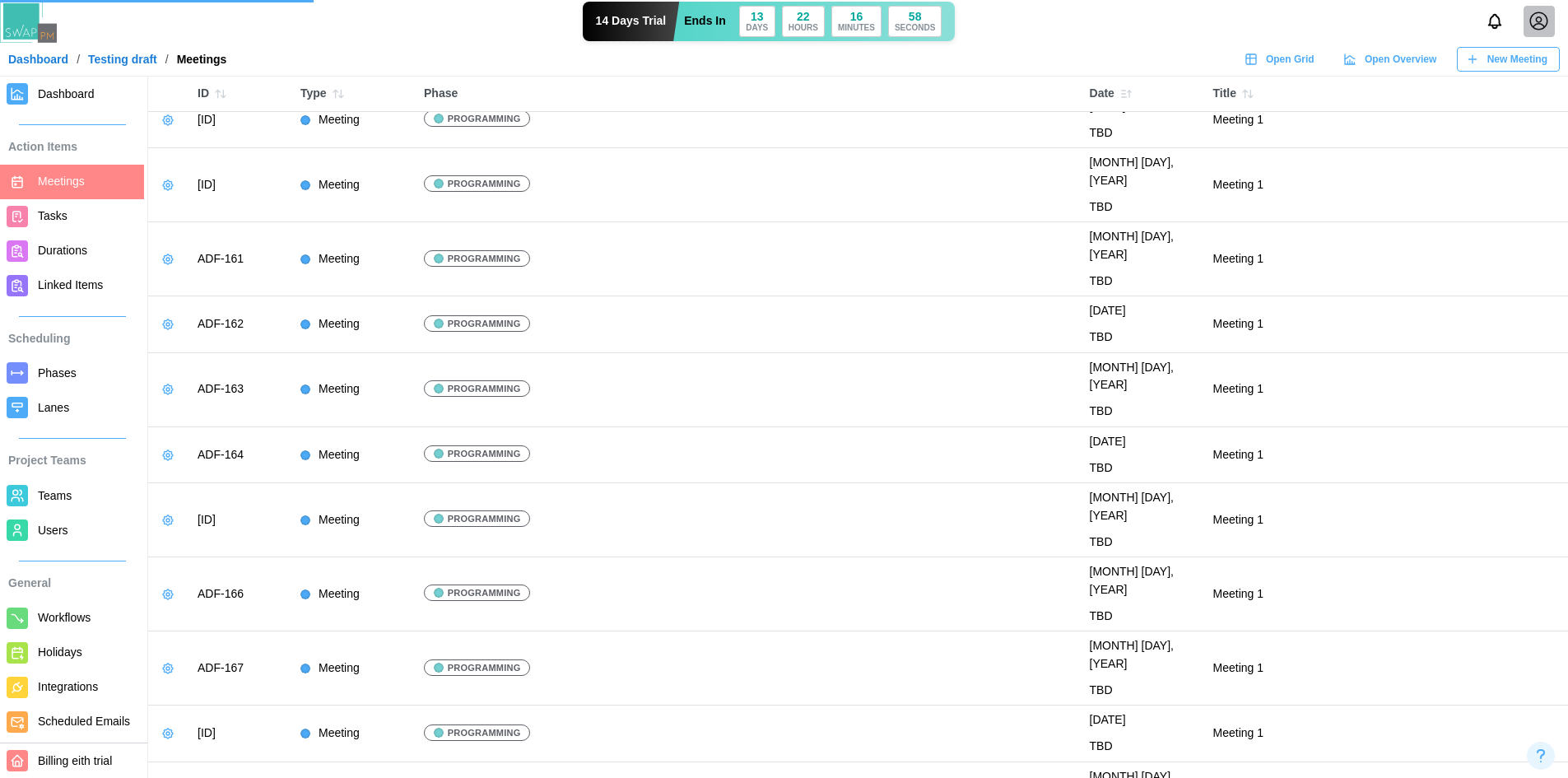 click on "Users" at bounding box center (53, 530) 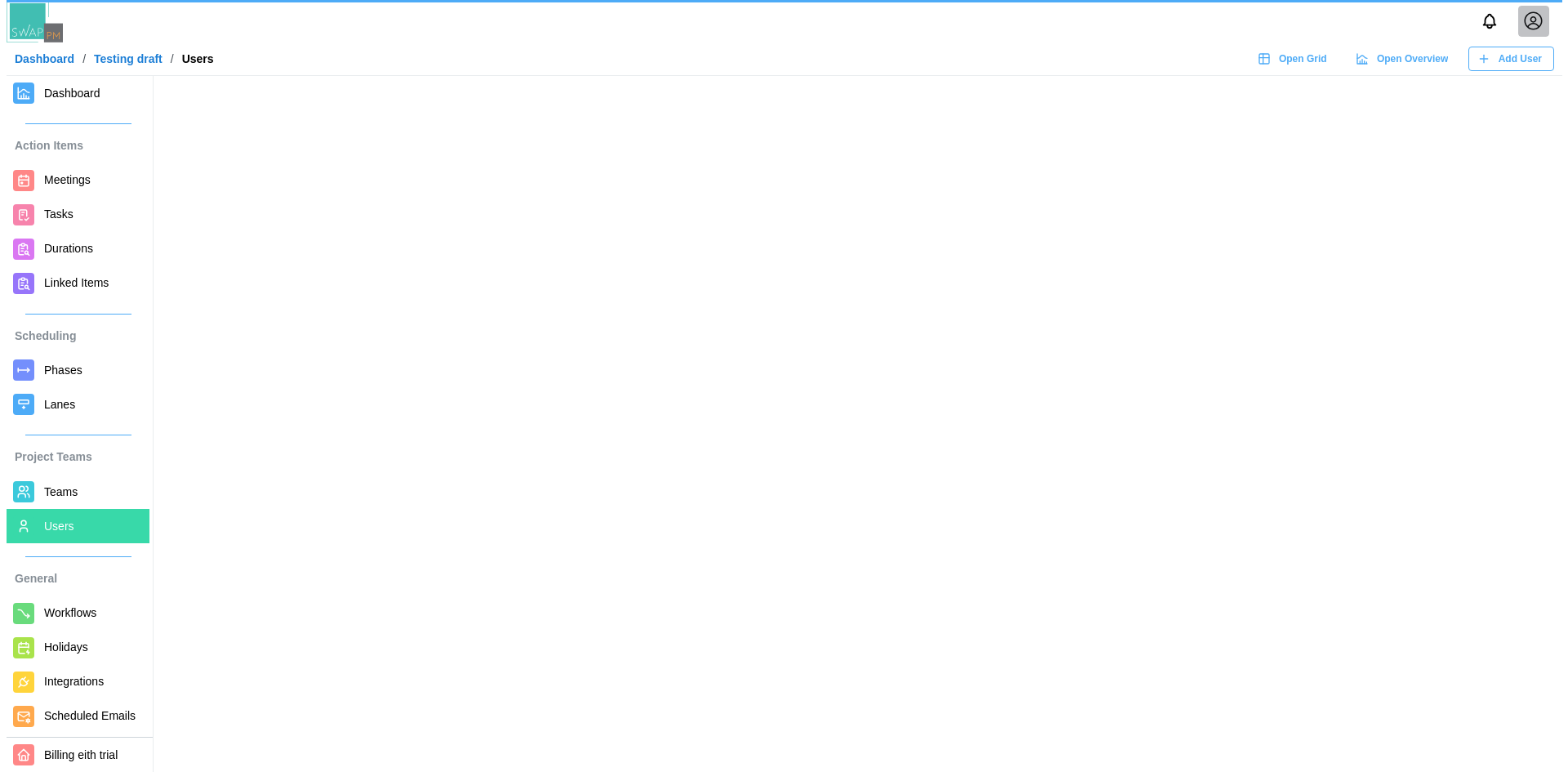 scroll, scrollTop: 0, scrollLeft: 0, axis: both 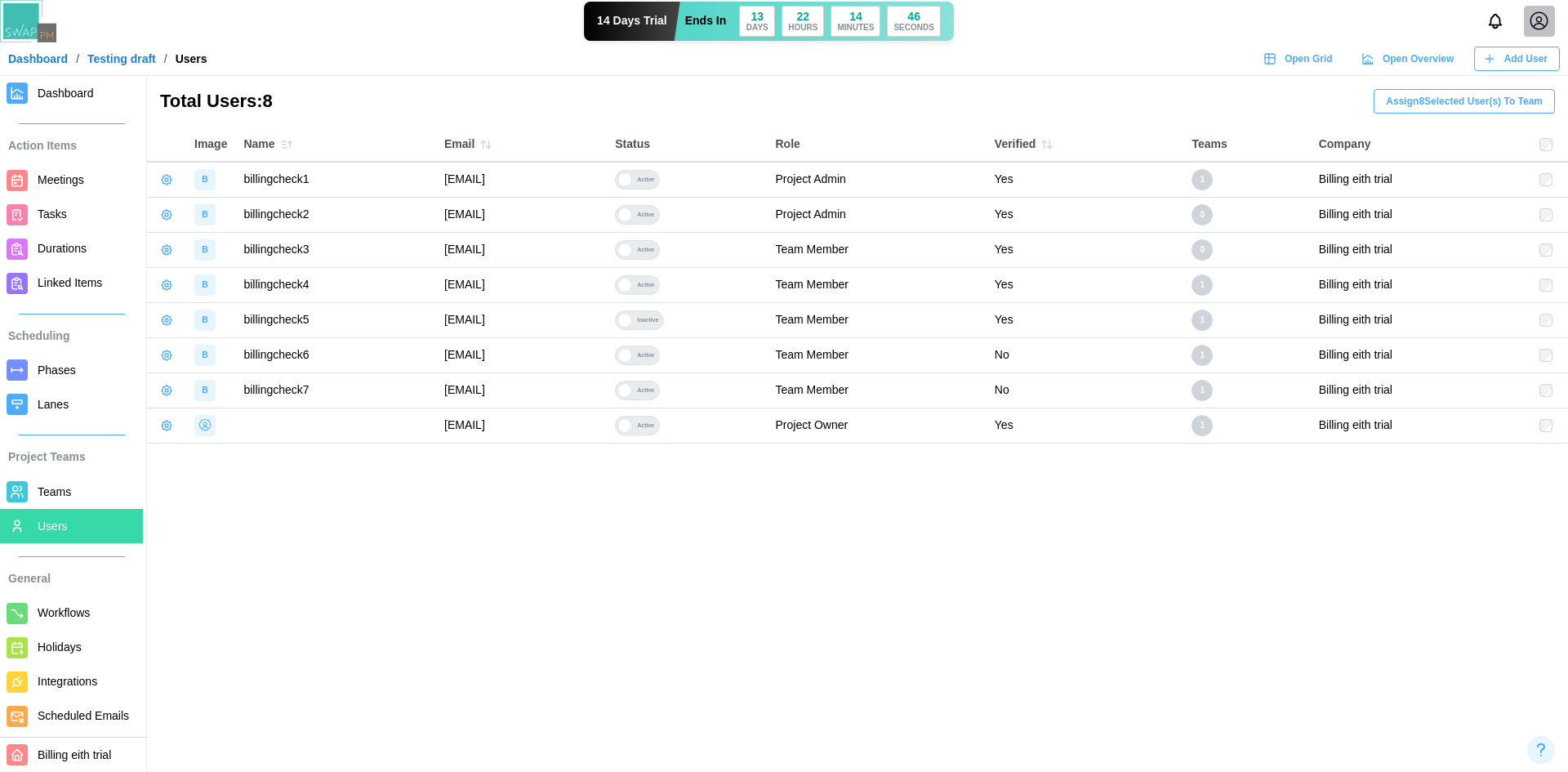 click on "Assign  8  Selected User(s) To Team" at bounding box center (1464, 101) 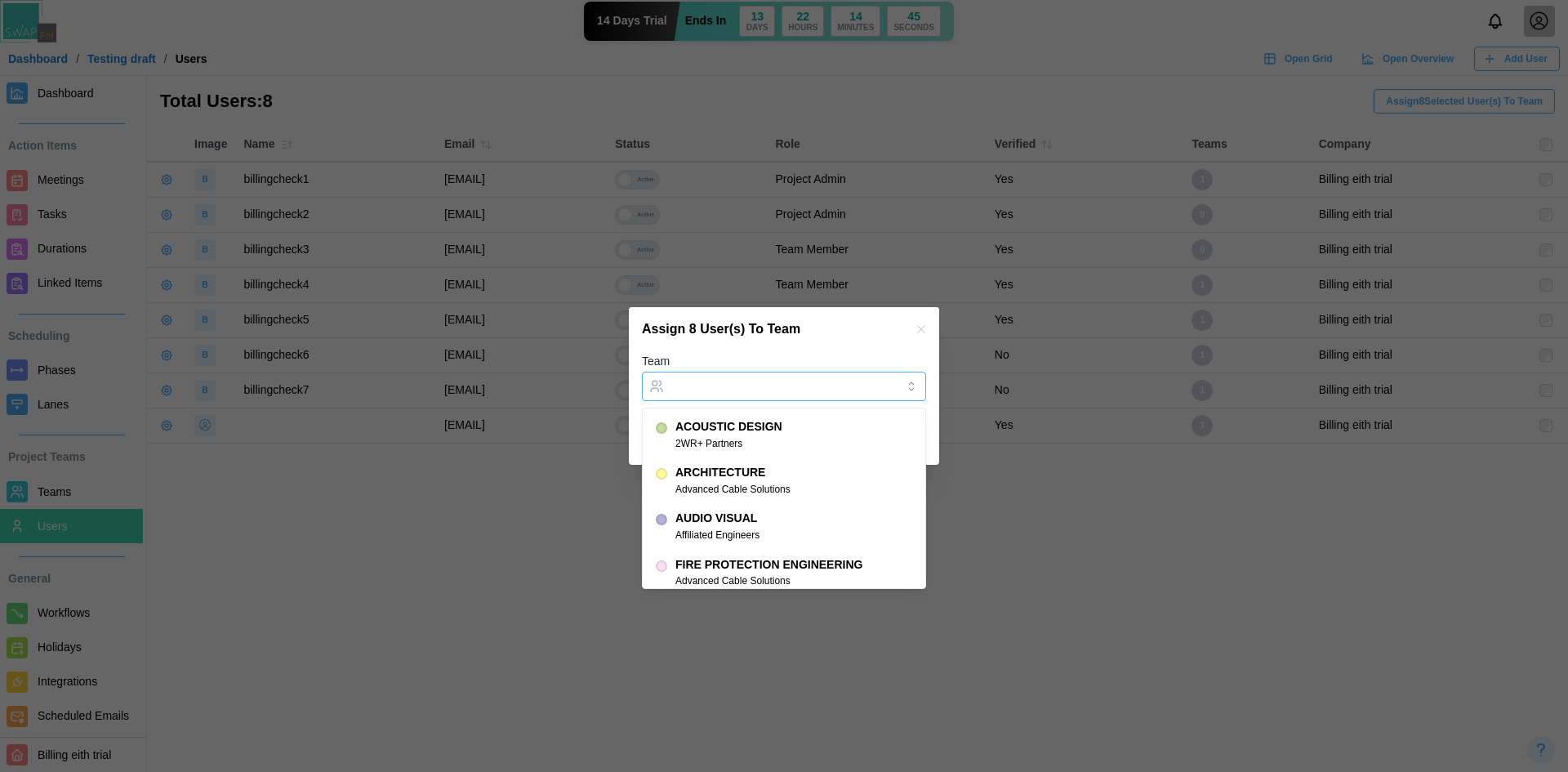 click on "Team" at bounding box center [784, 386] 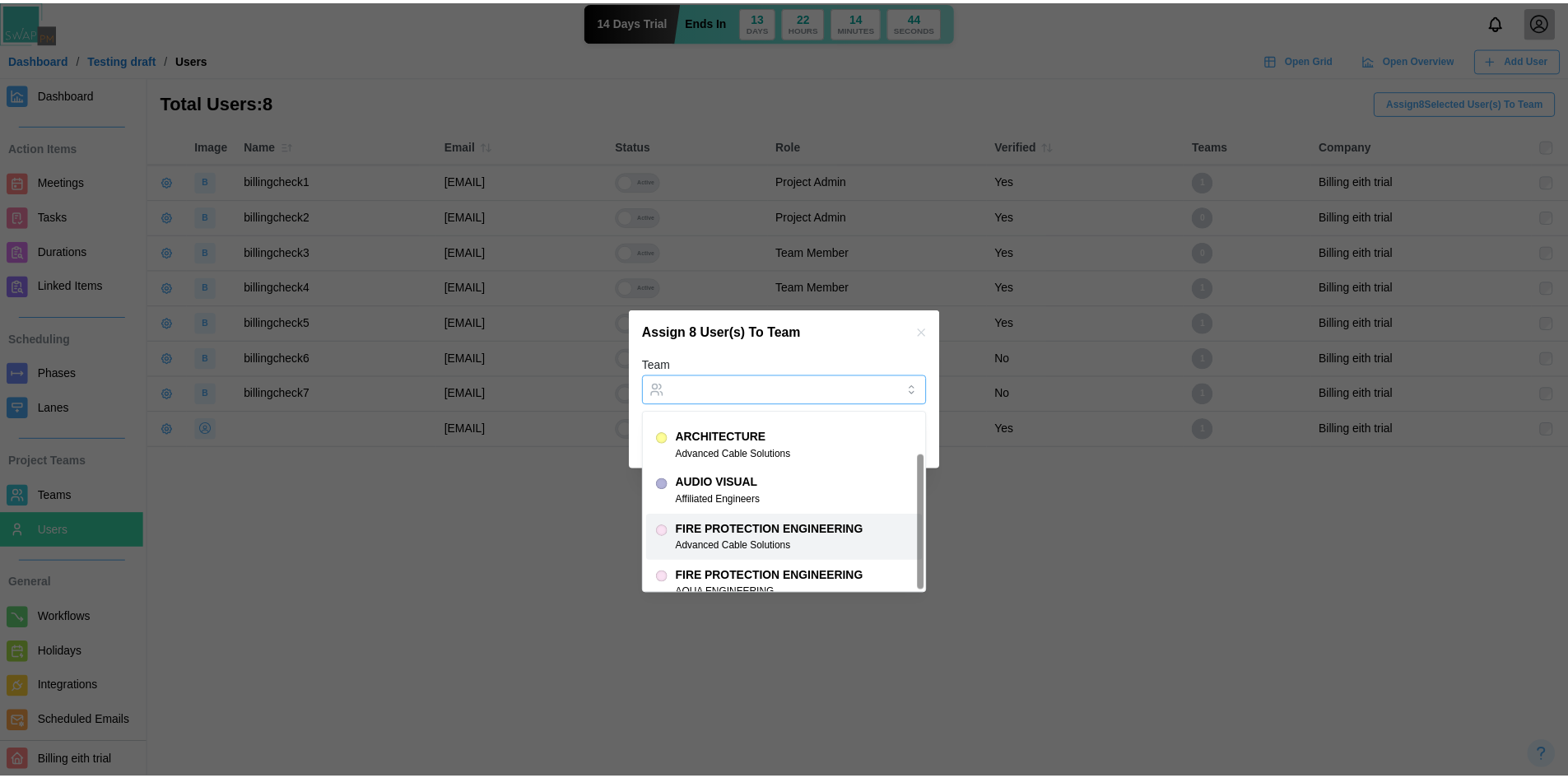 scroll, scrollTop: 57, scrollLeft: 0, axis: vertical 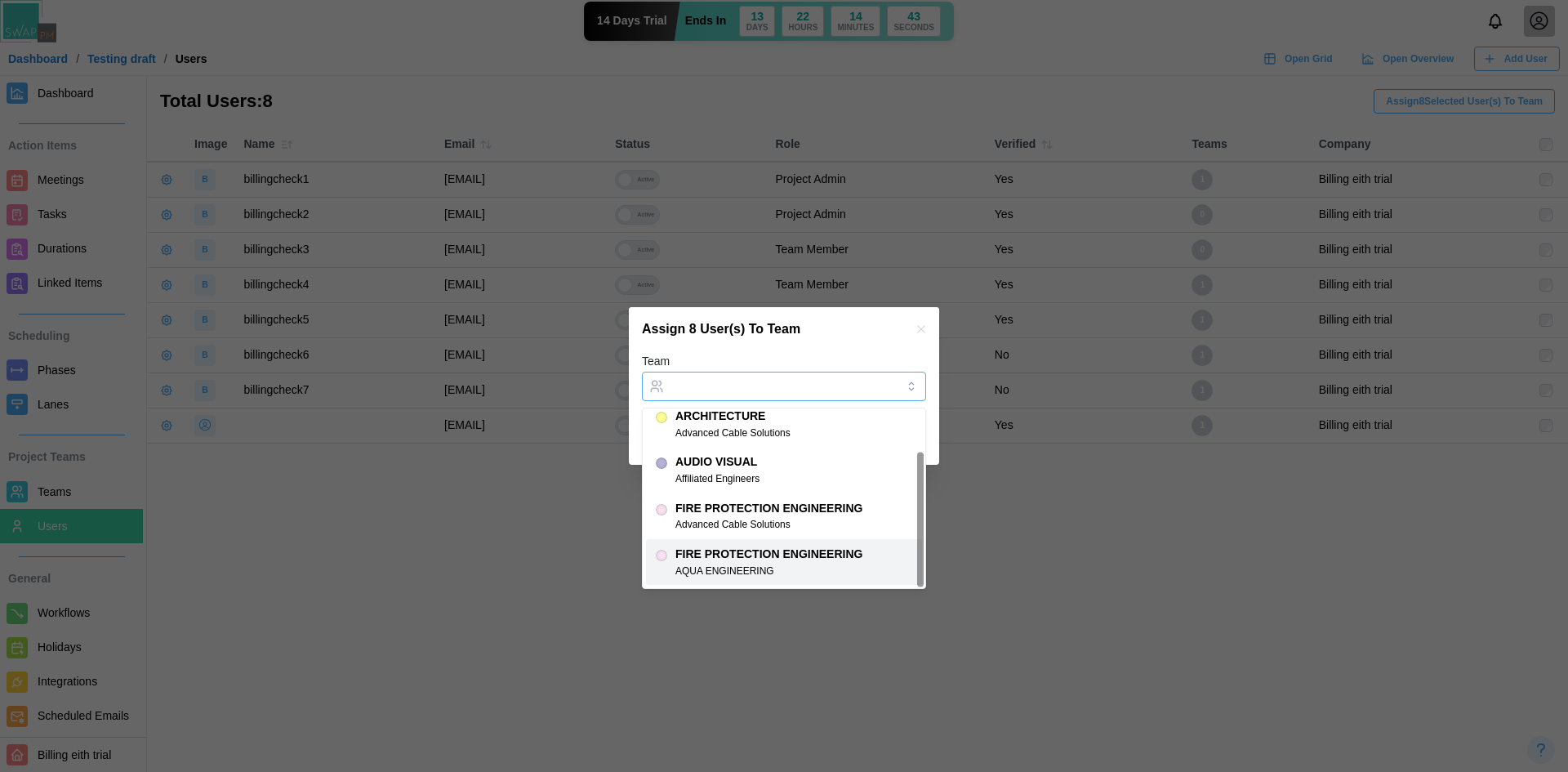 type on "**********" 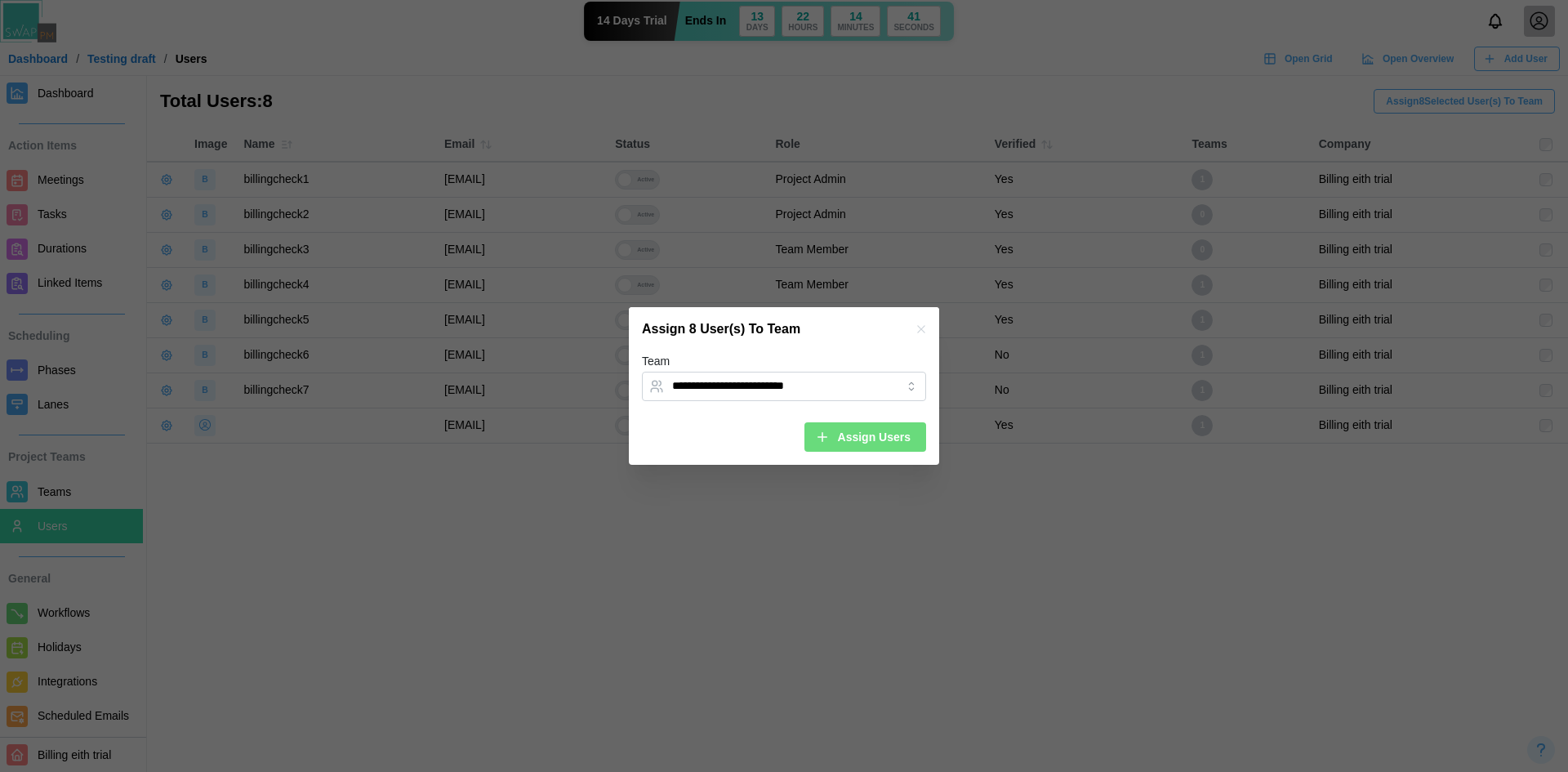 click on "Assign Users" at bounding box center [874, 437] 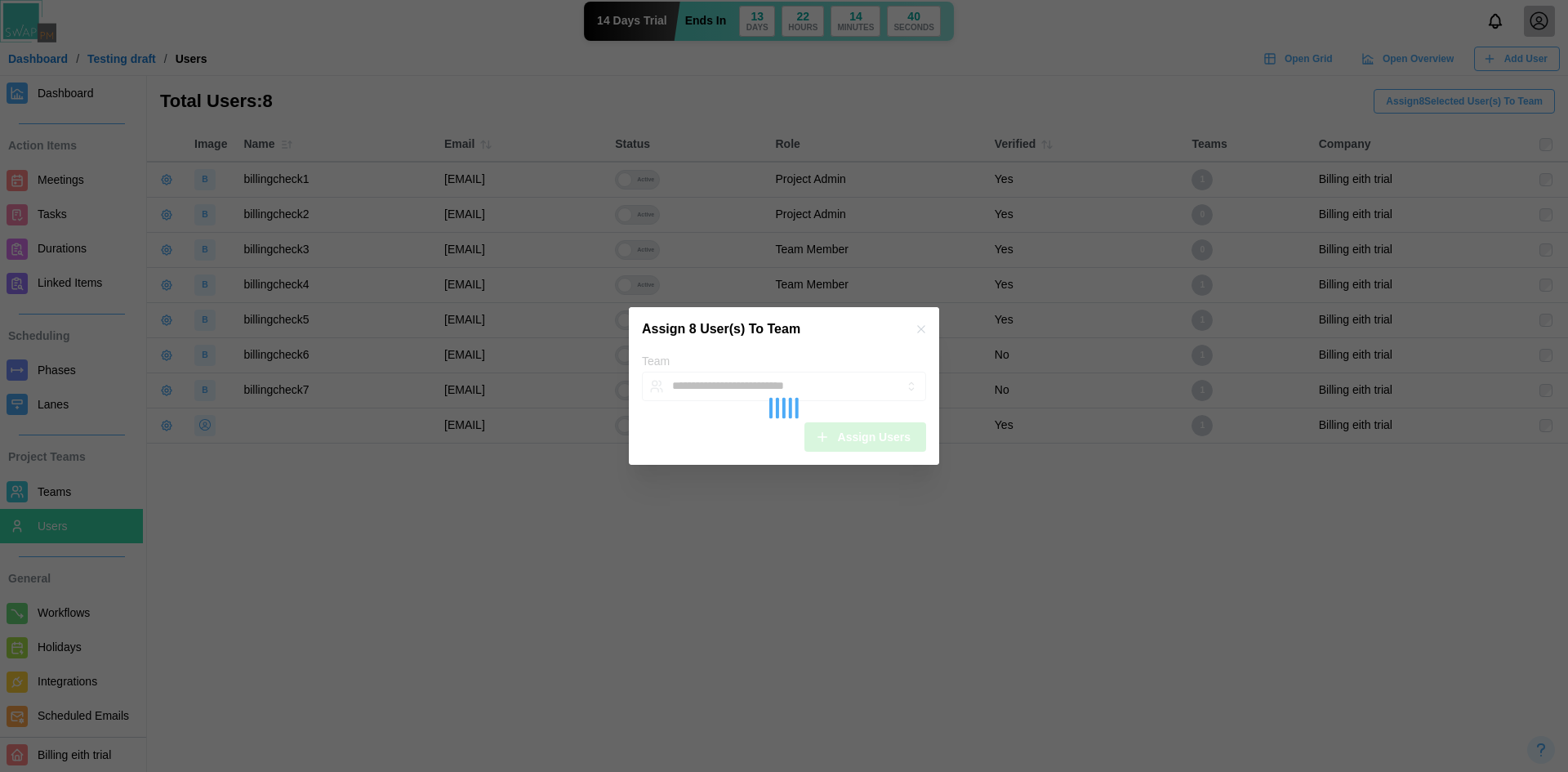 type 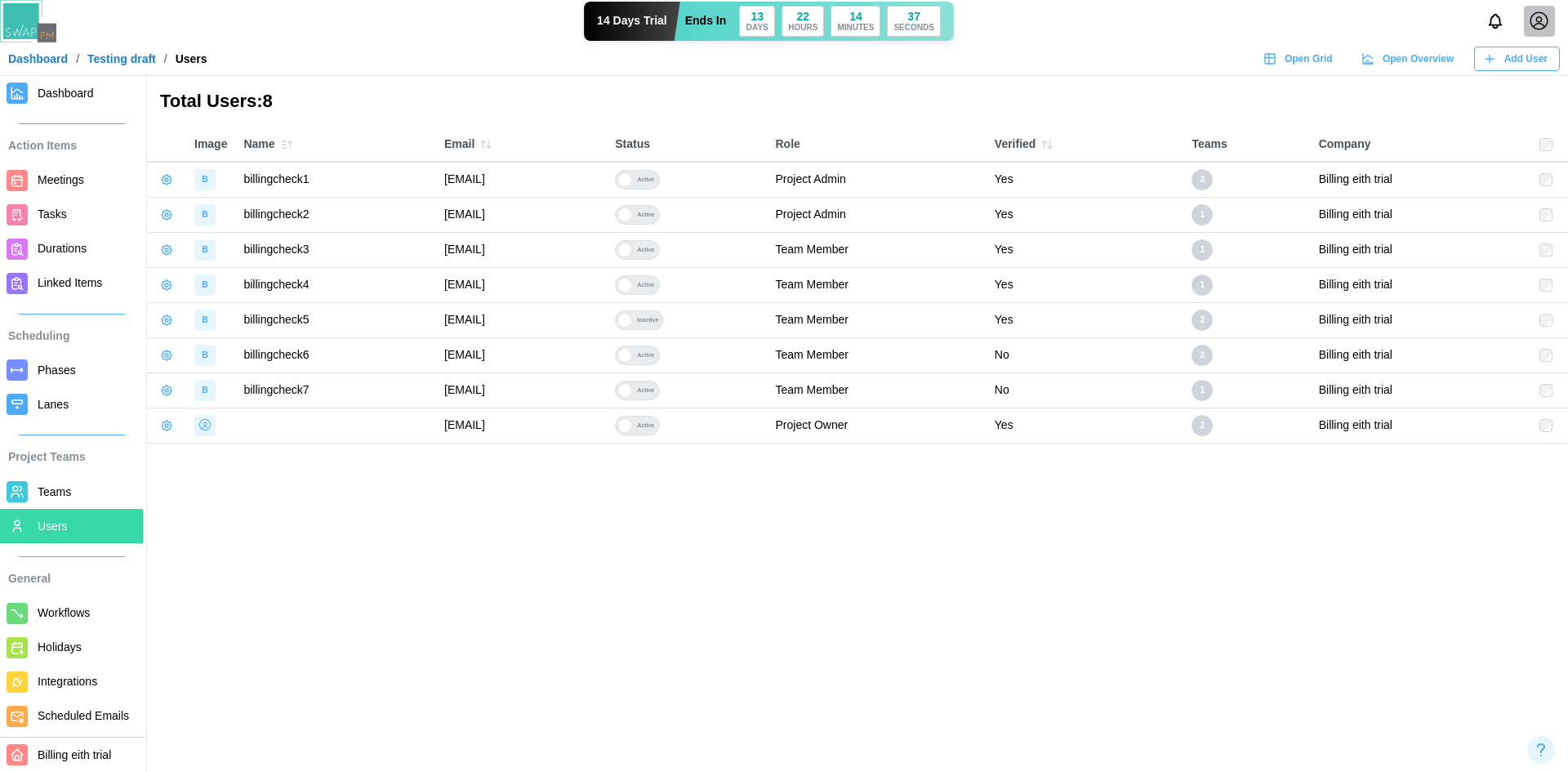 click on "Teams" at bounding box center (87, 492) 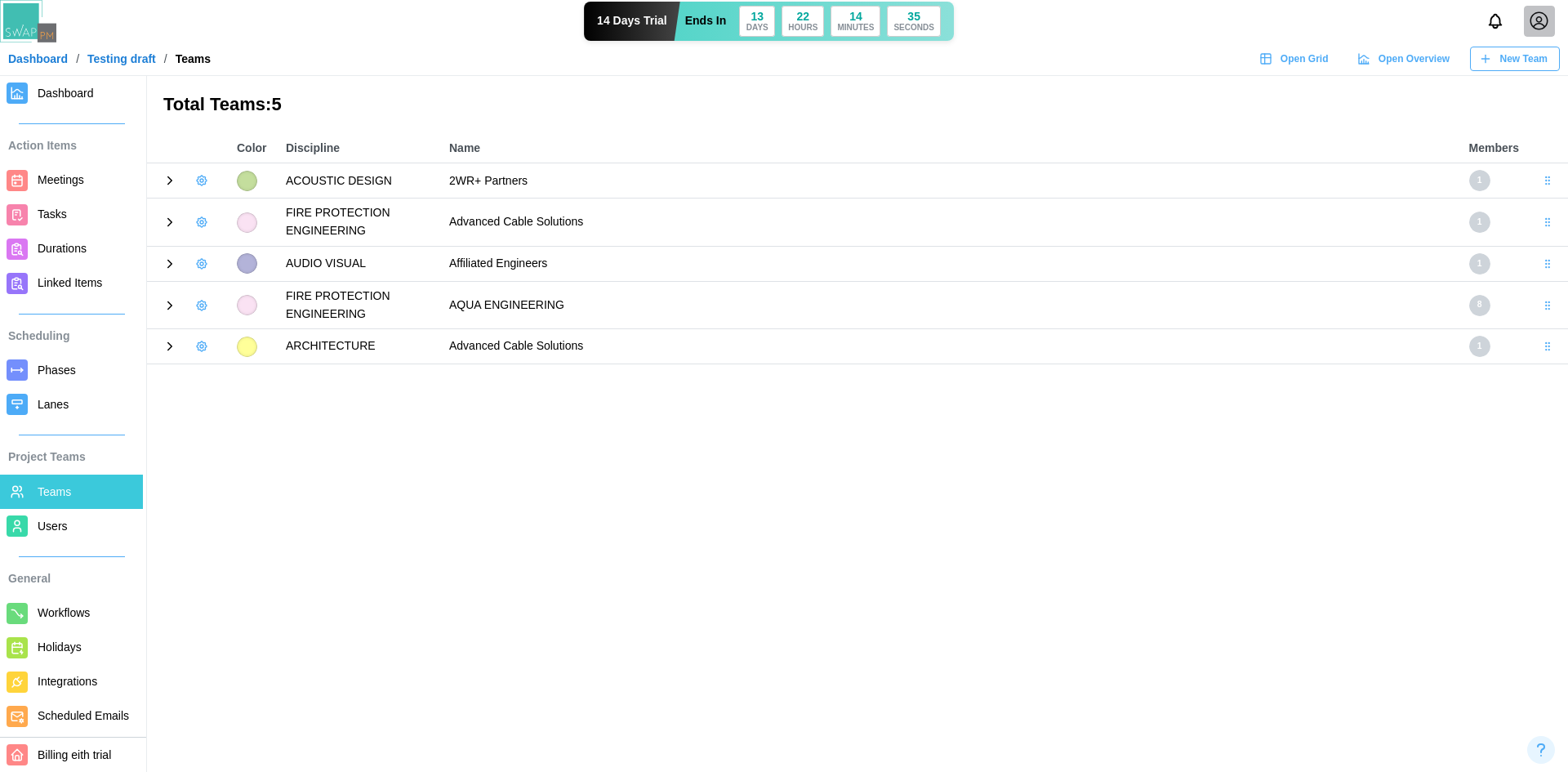 click at bounding box center (188, 306) 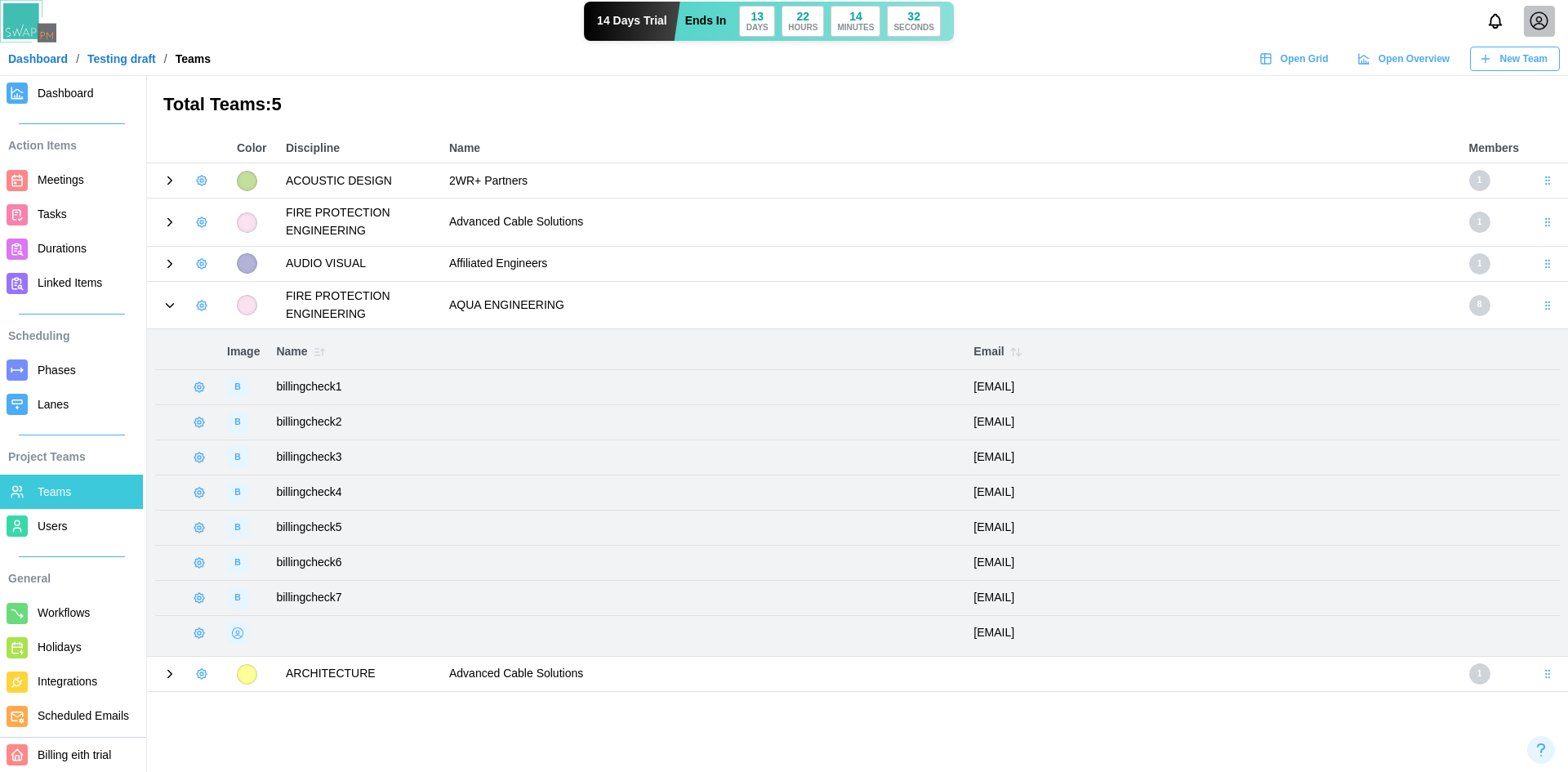 click 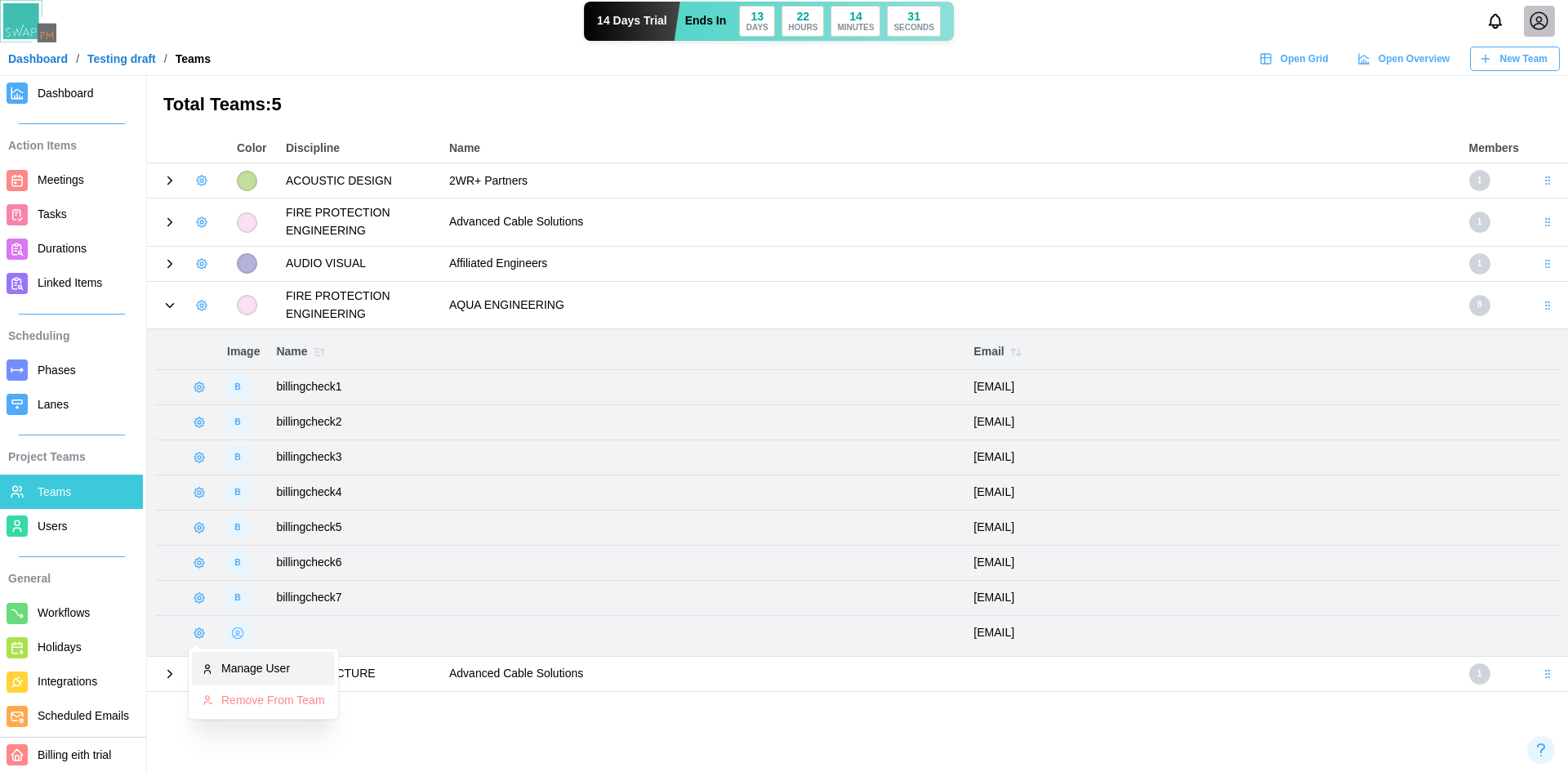 click on "Manage User" at bounding box center (273, 669) 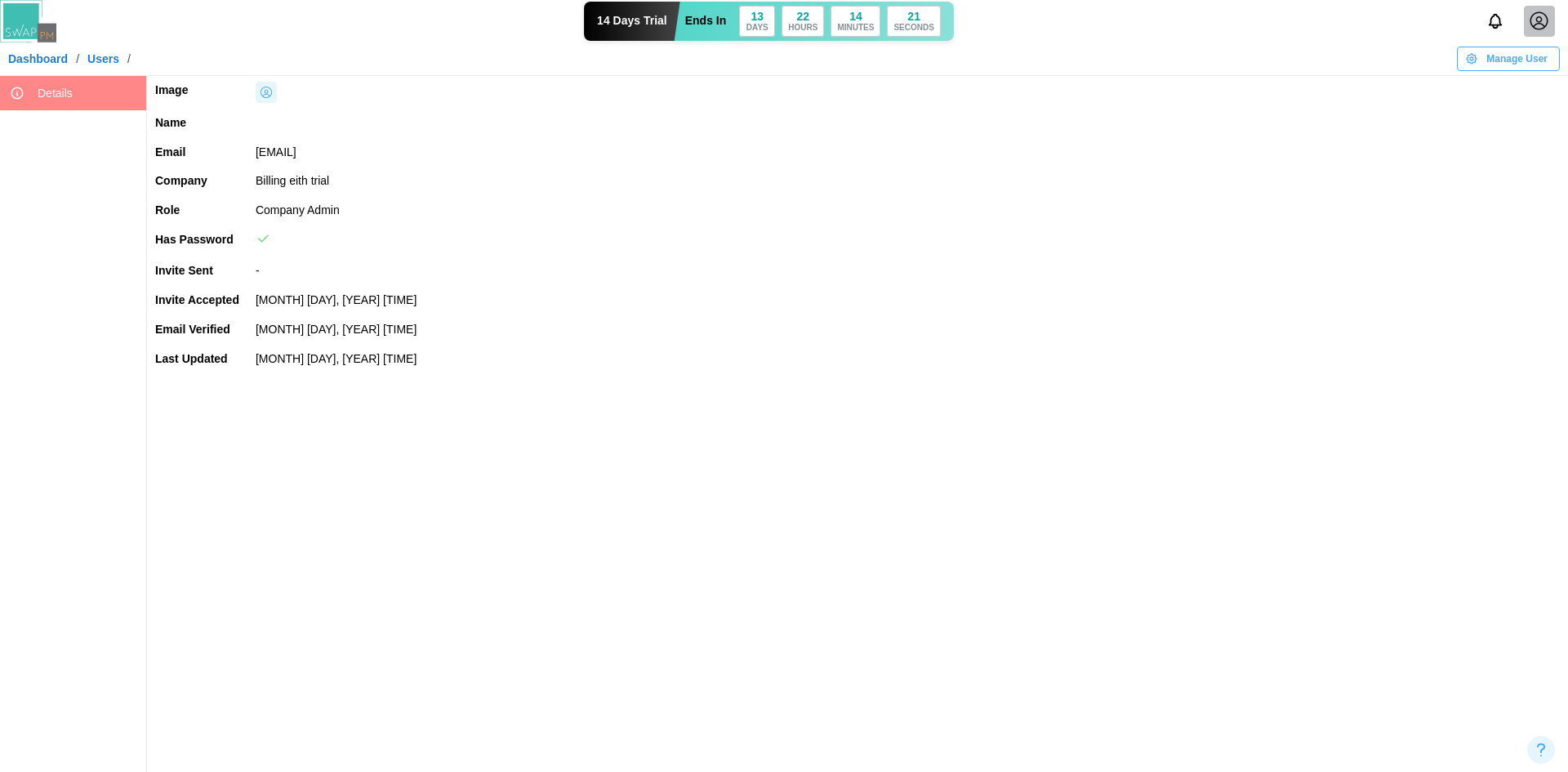 click on "Manage User" at bounding box center (1517, 59) 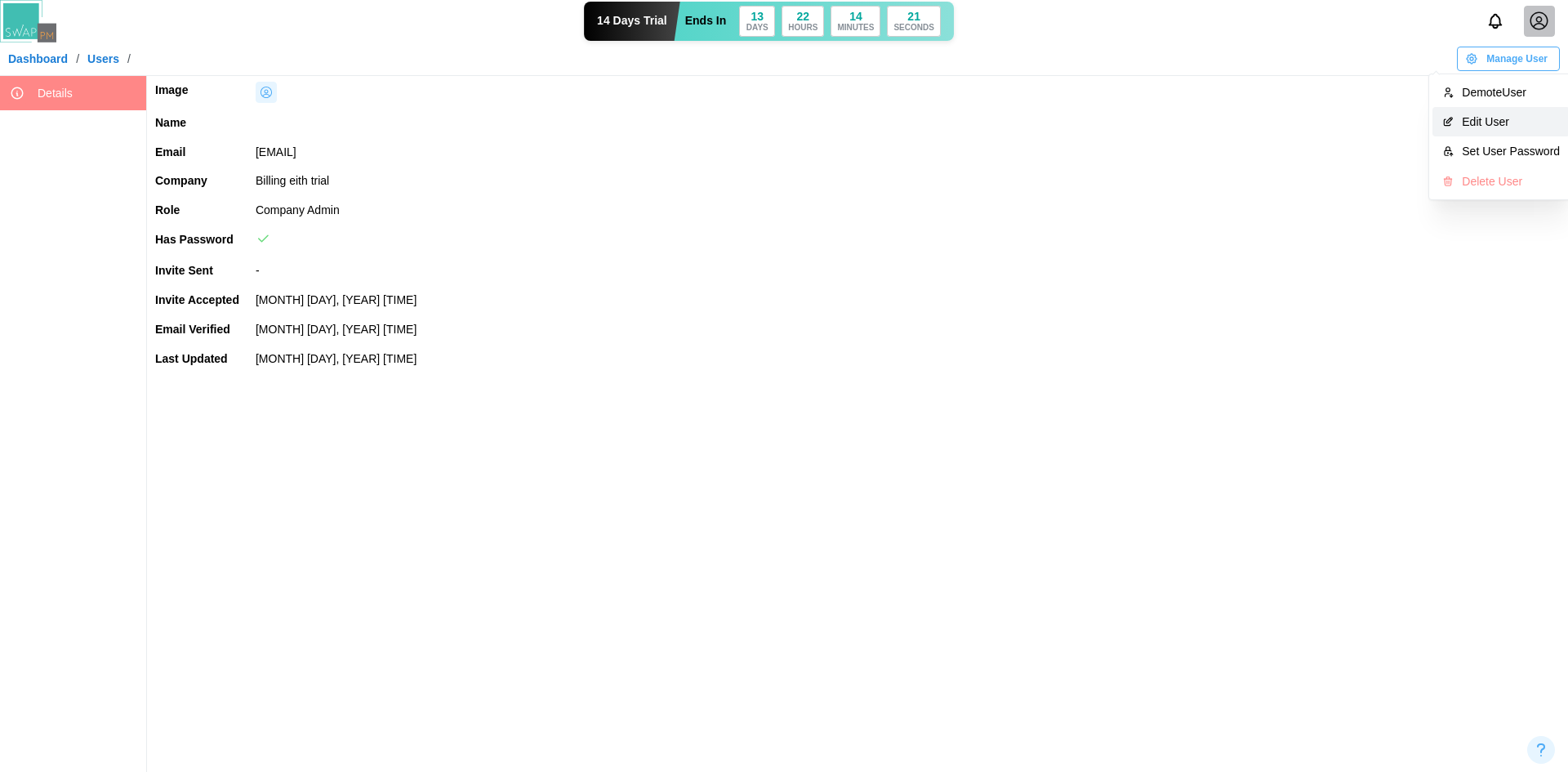 click on "Edit User" at bounding box center (1501, 122) 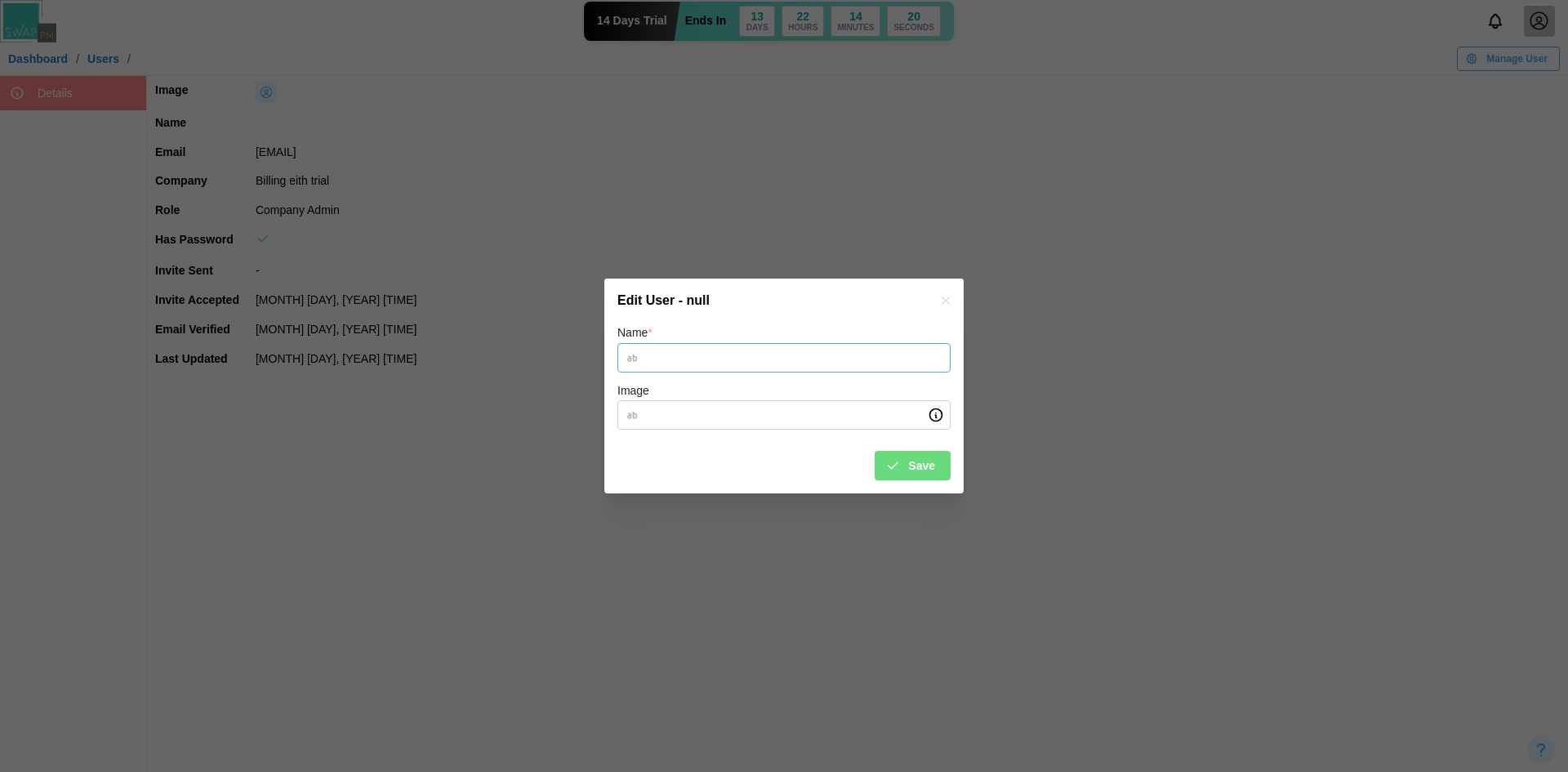click on "Name  *" at bounding box center [784, 358] 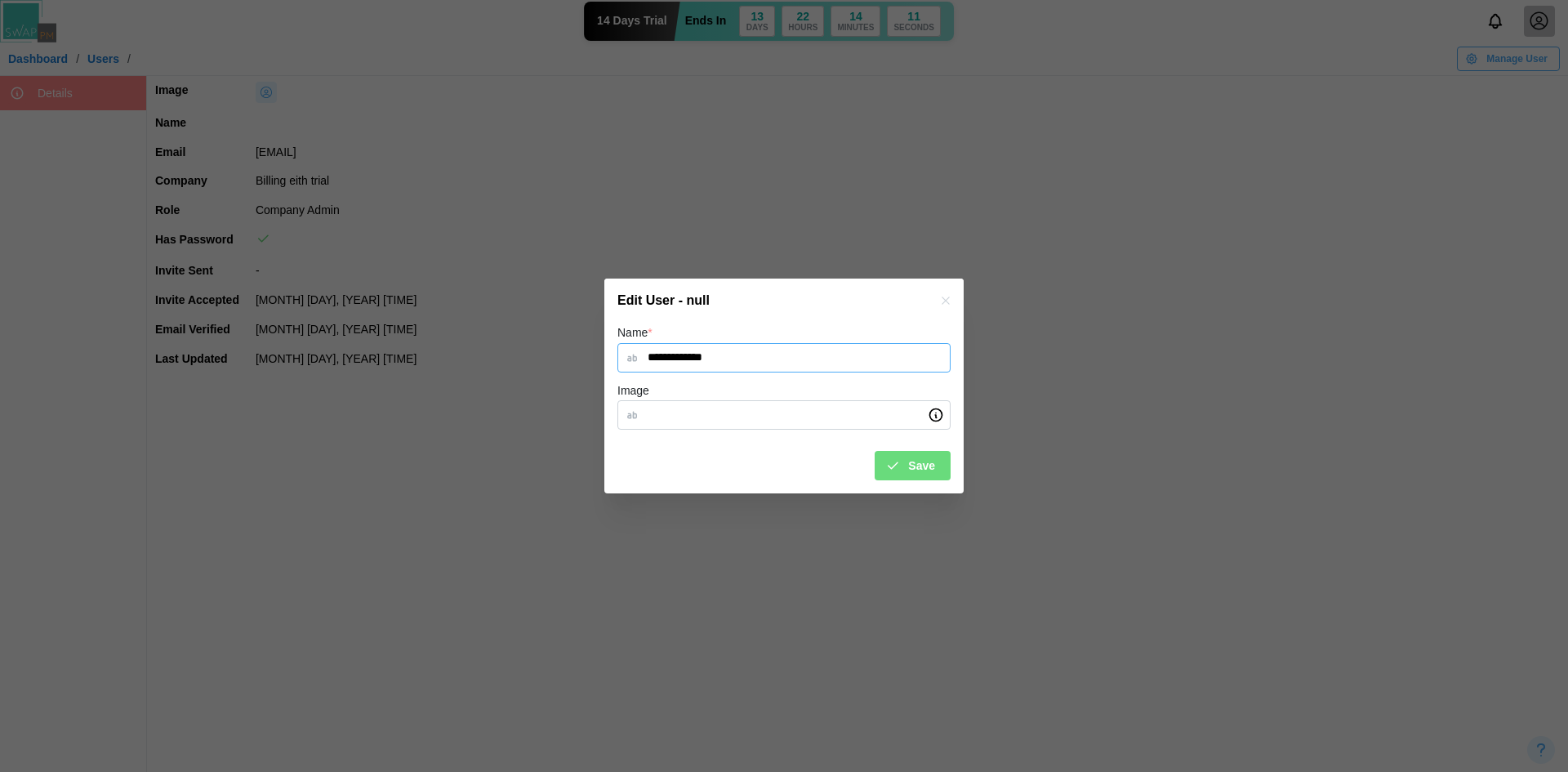 type on "**********" 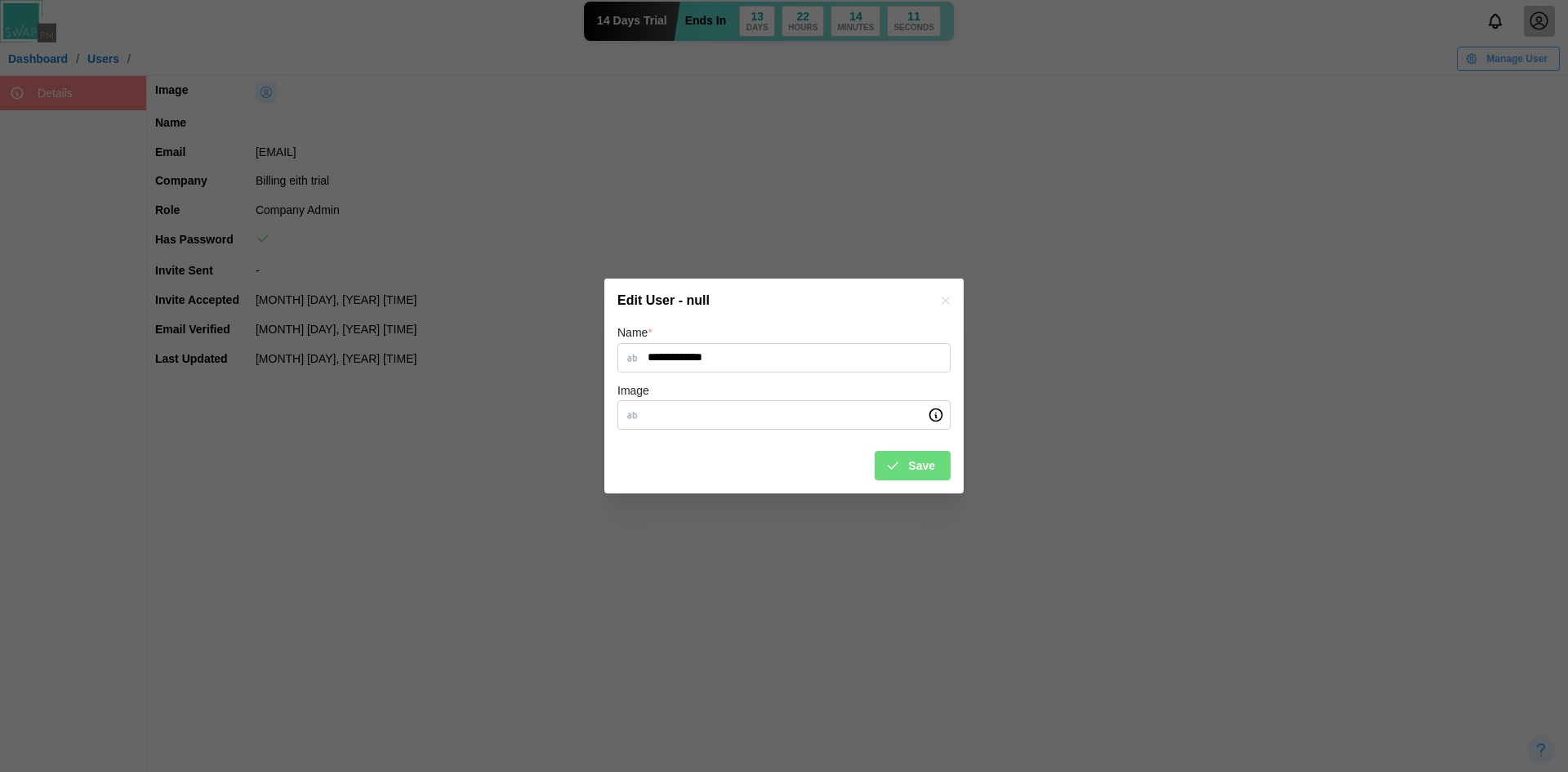 click on "Save" at bounding box center (921, 466) 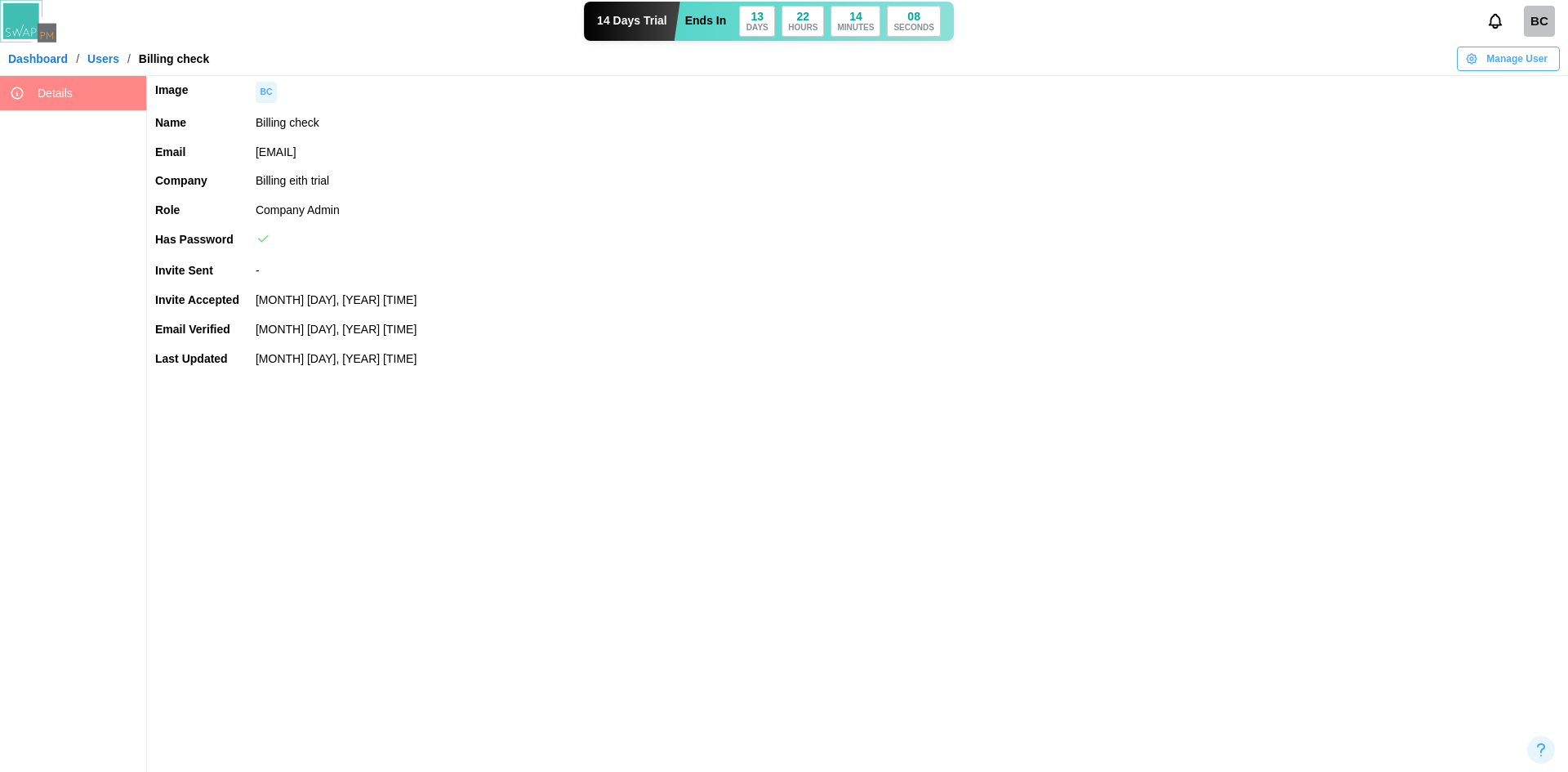 click on "Users" at bounding box center [103, 59] 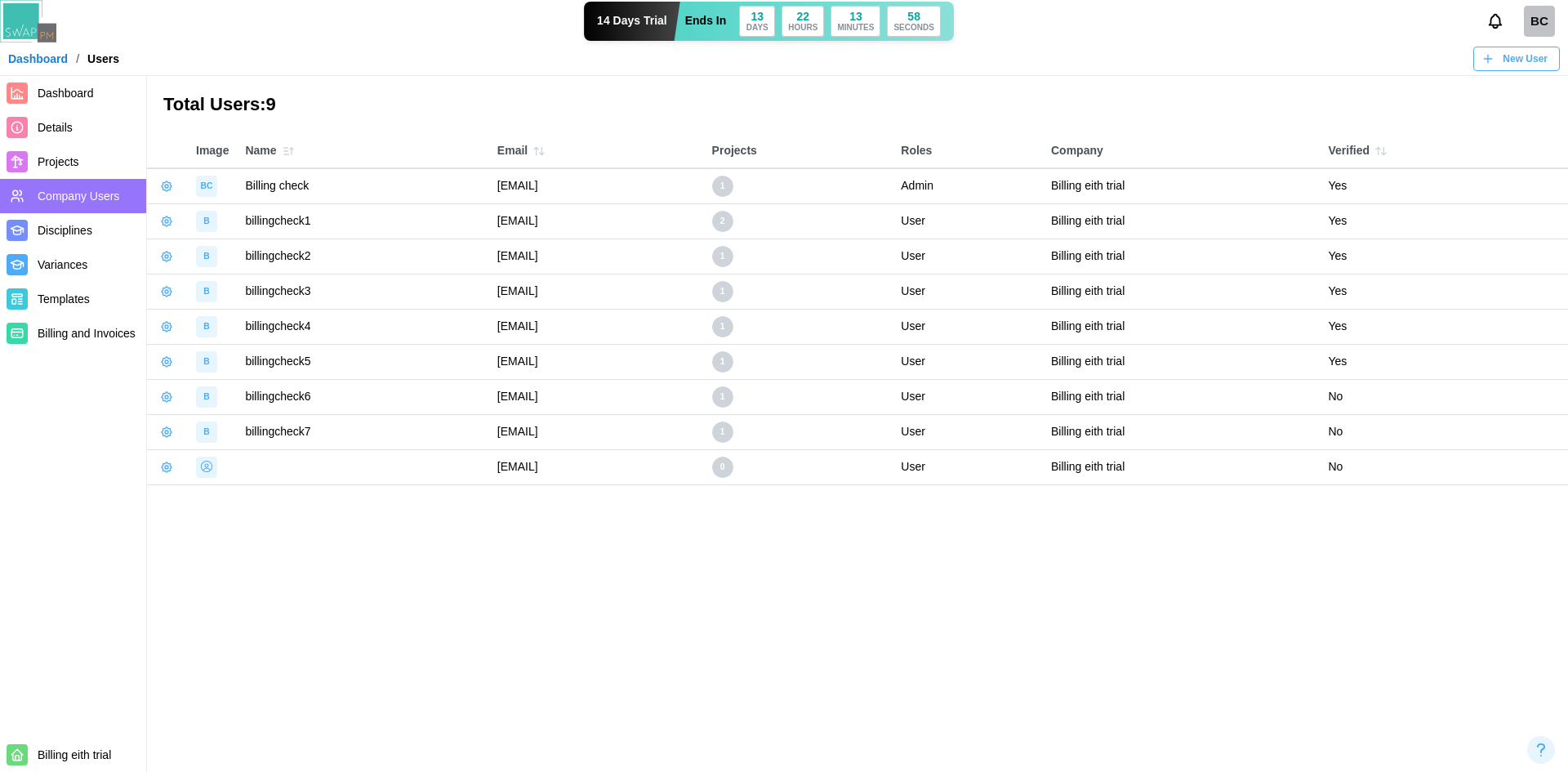 click 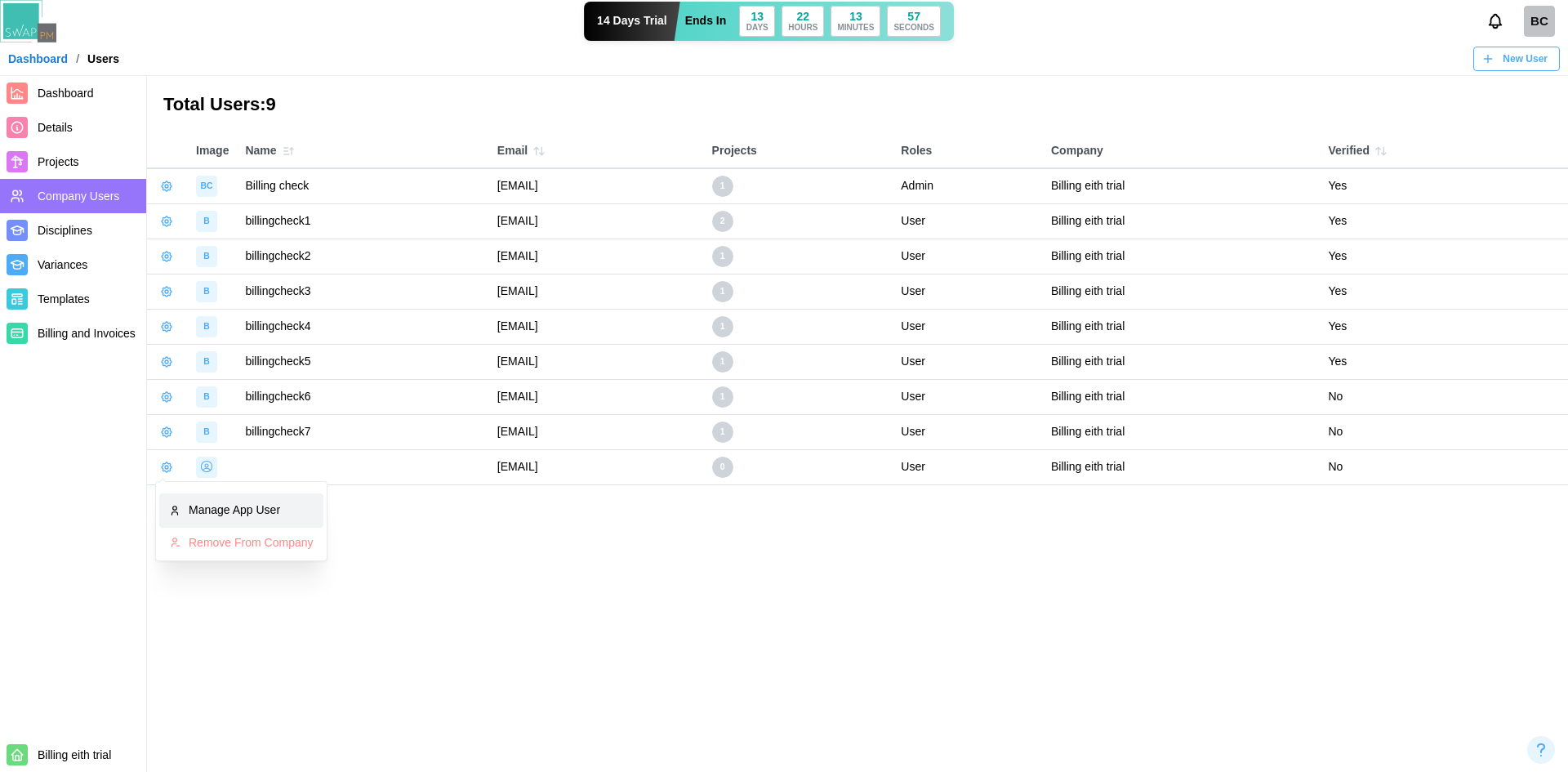 click on "Manage App User" at bounding box center (251, 511) 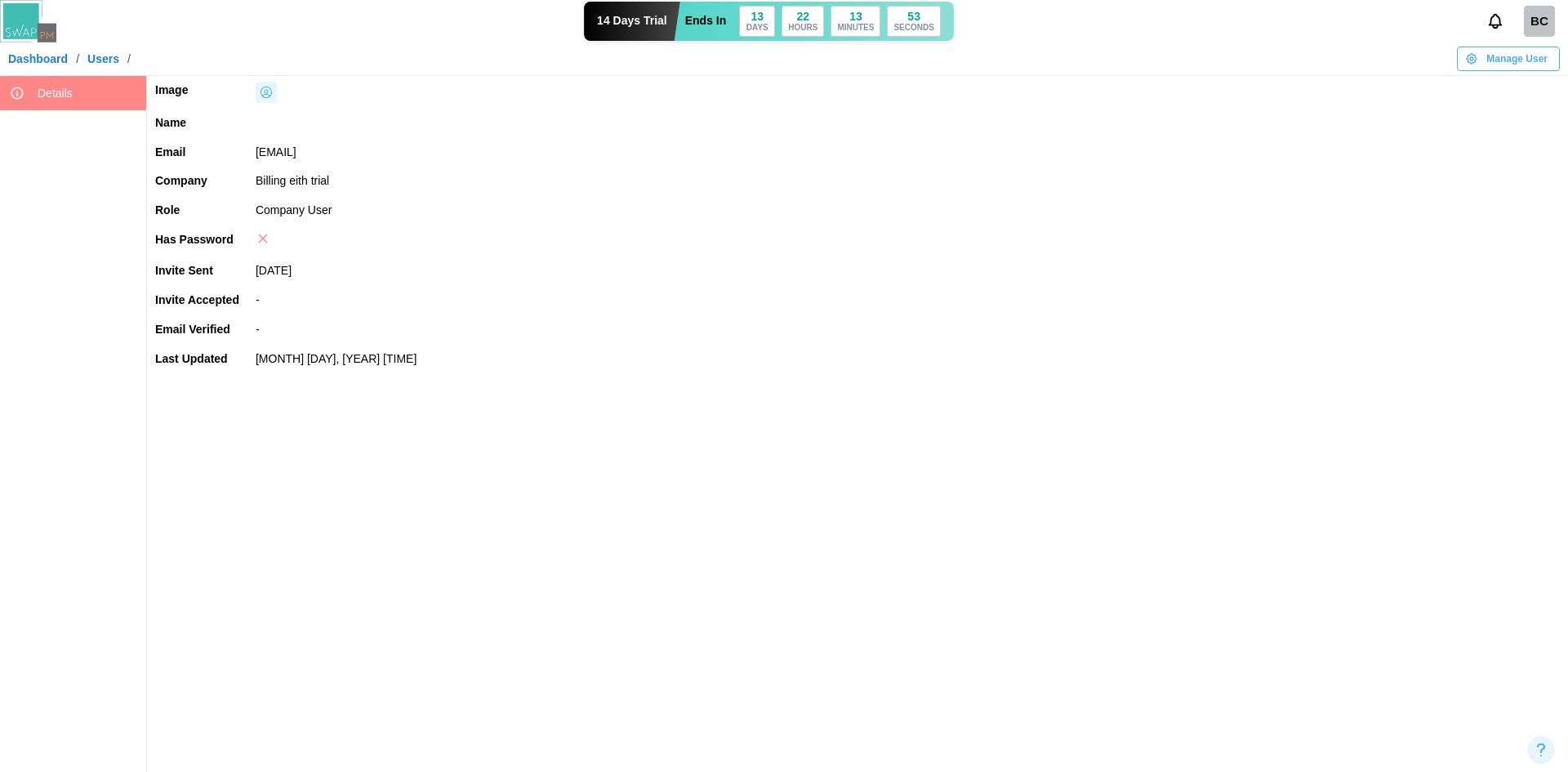 click on "Manage User" at bounding box center [1517, 59] 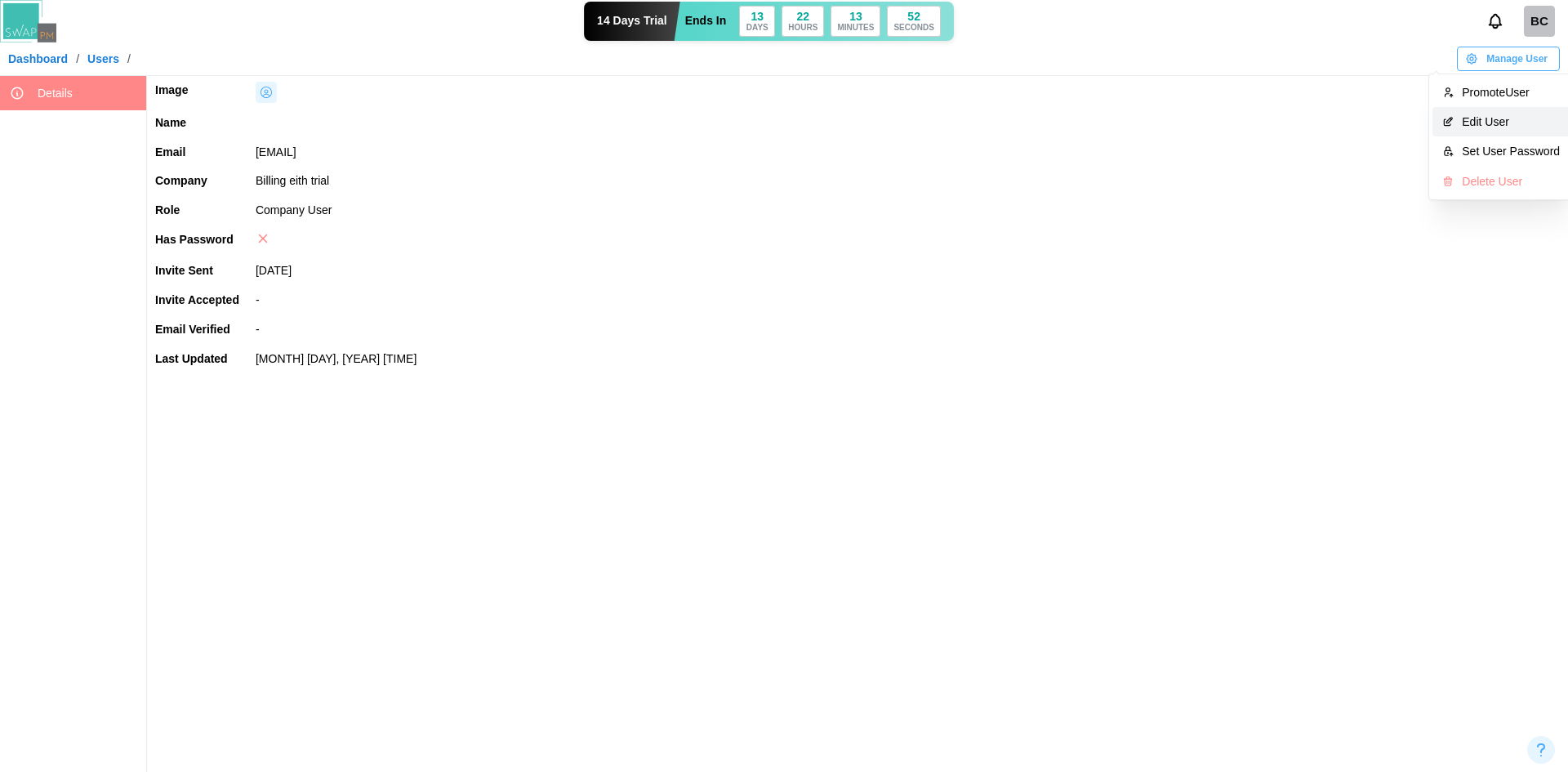 click on "Edit User" at bounding box center (1511, 122) 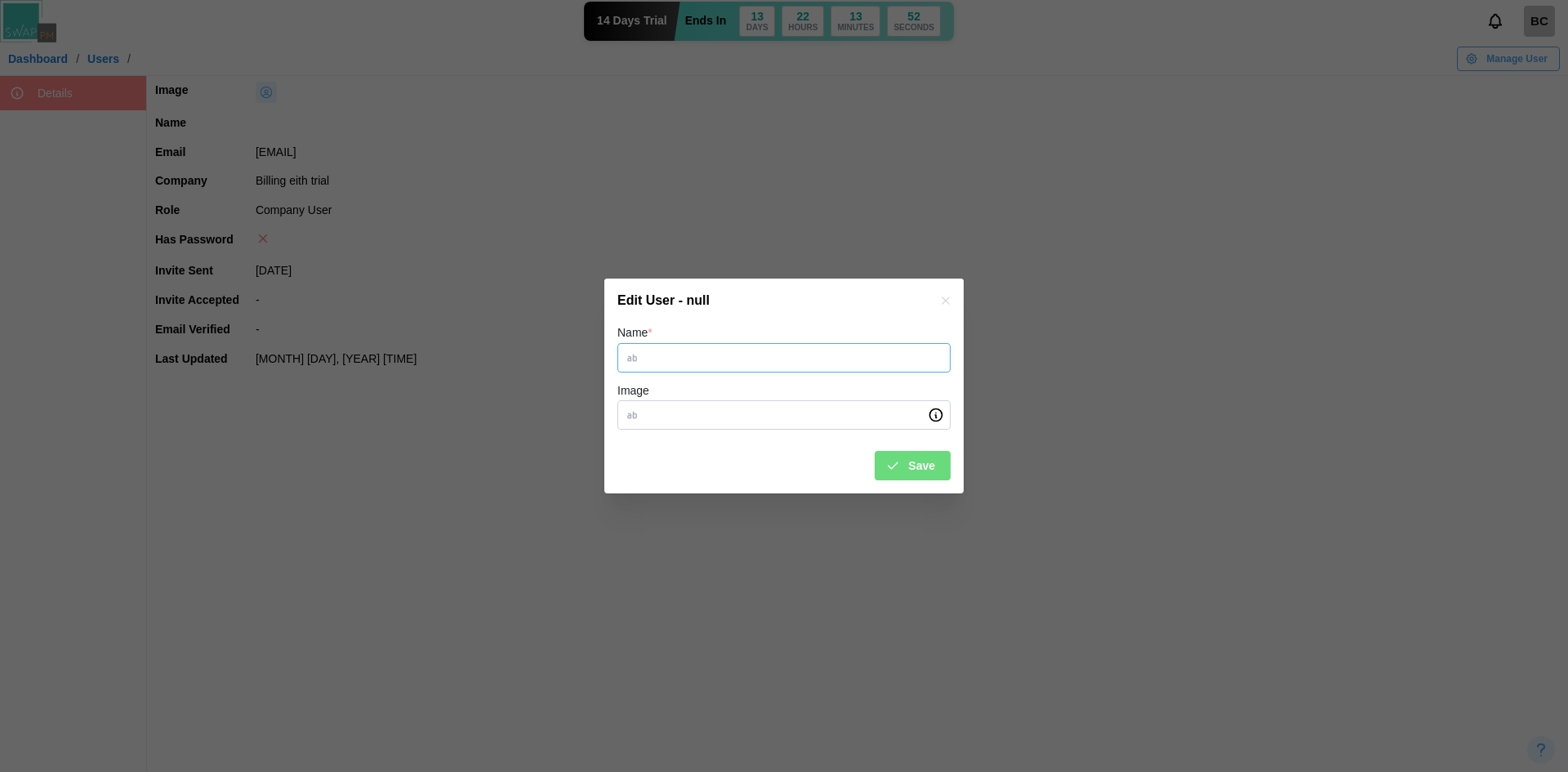 click on "Name  *" at bounding box center (784, 358) 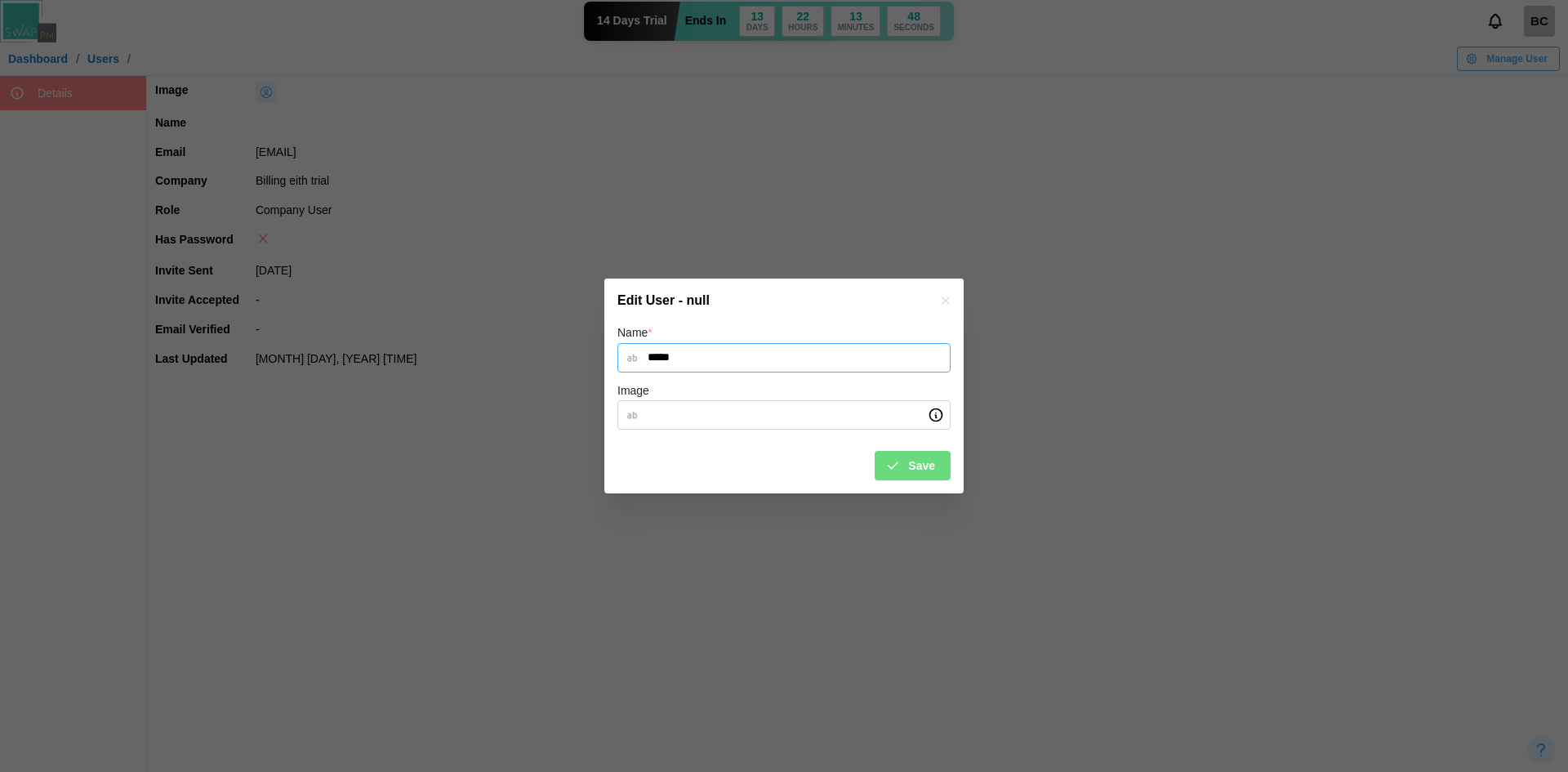 type on "*****" 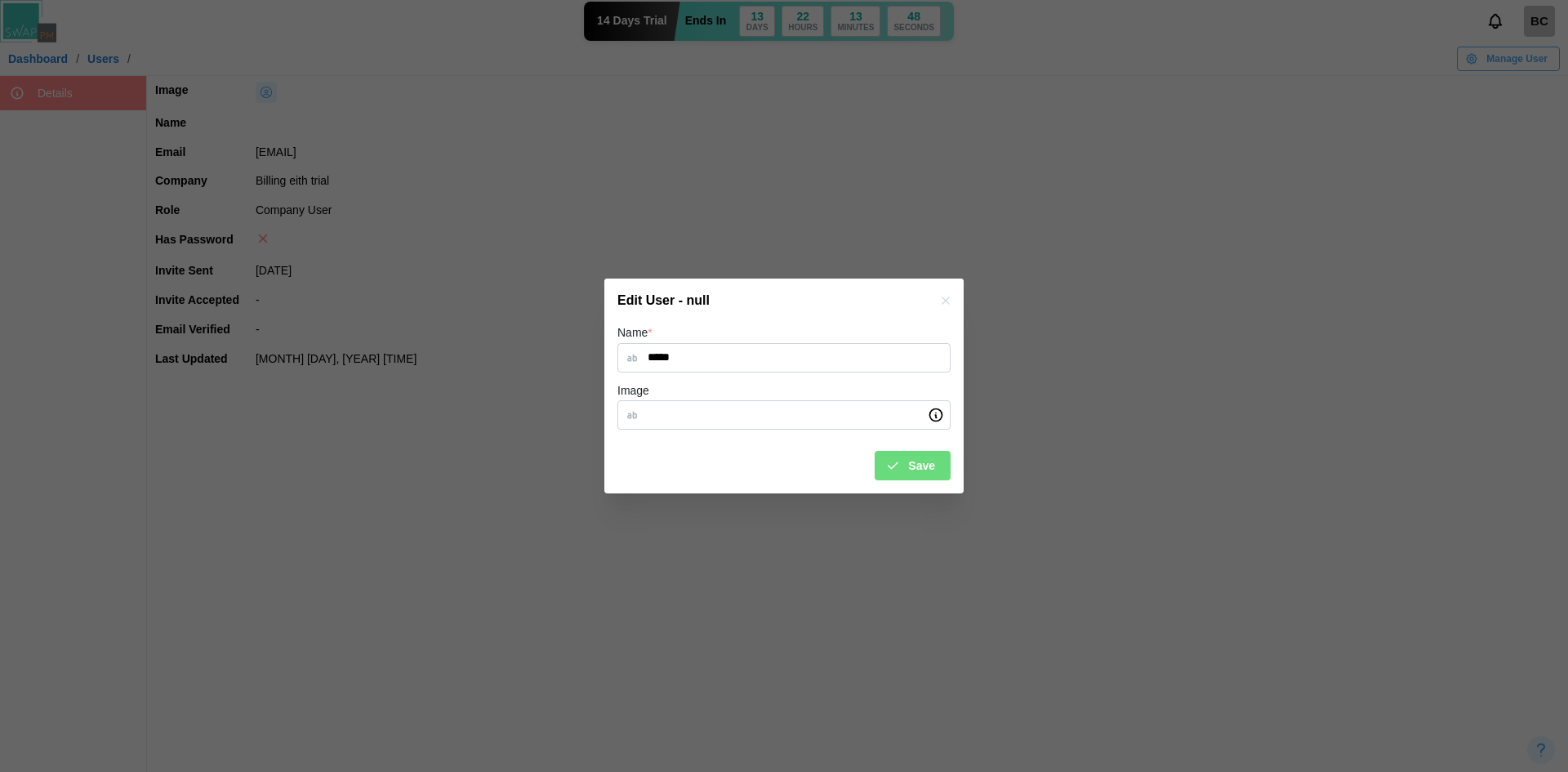 click on "Name  * ***** Image Save" at bounding box center [784, 408] 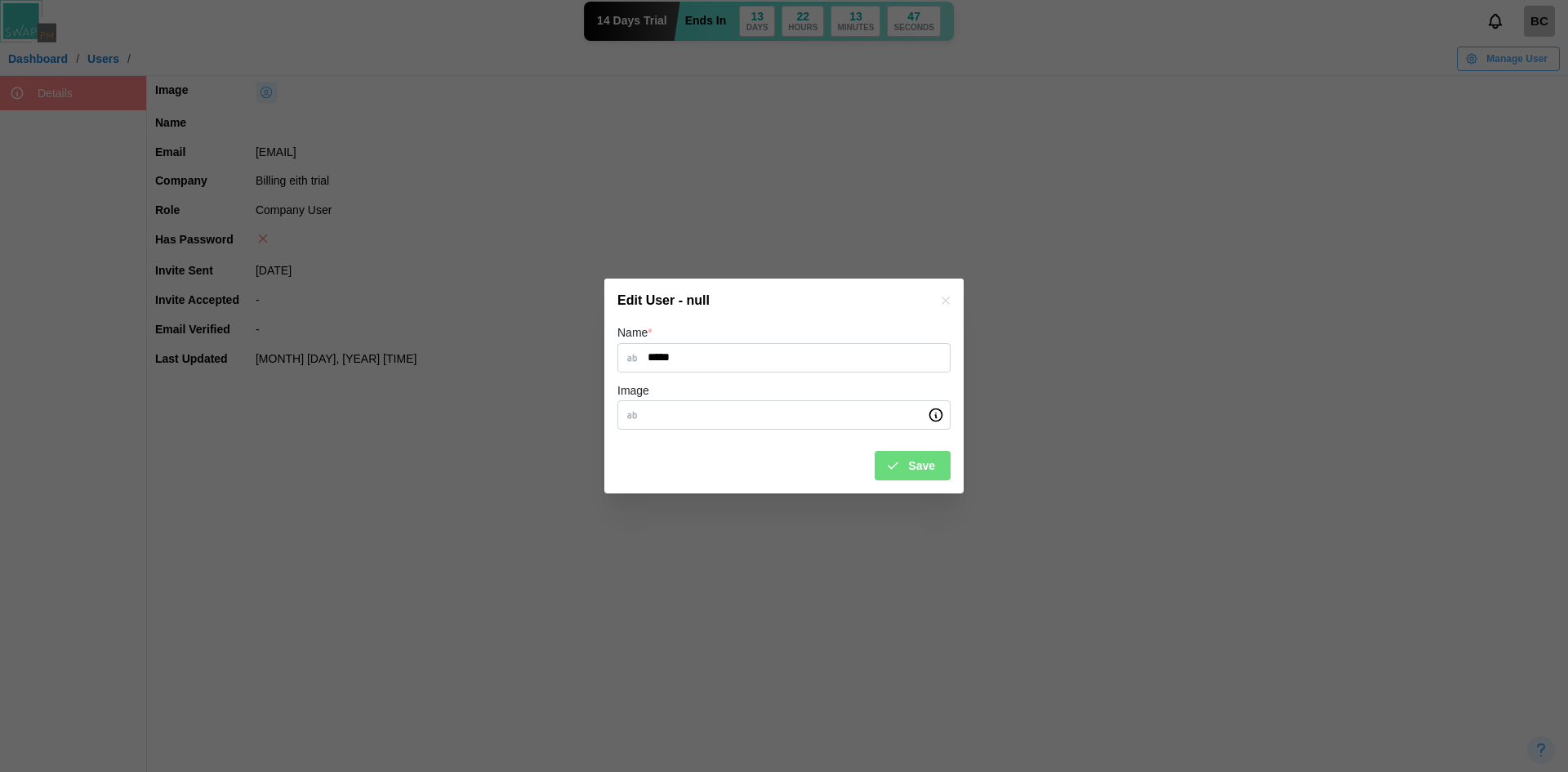 click on "Save" at bounding box center (912, 466) 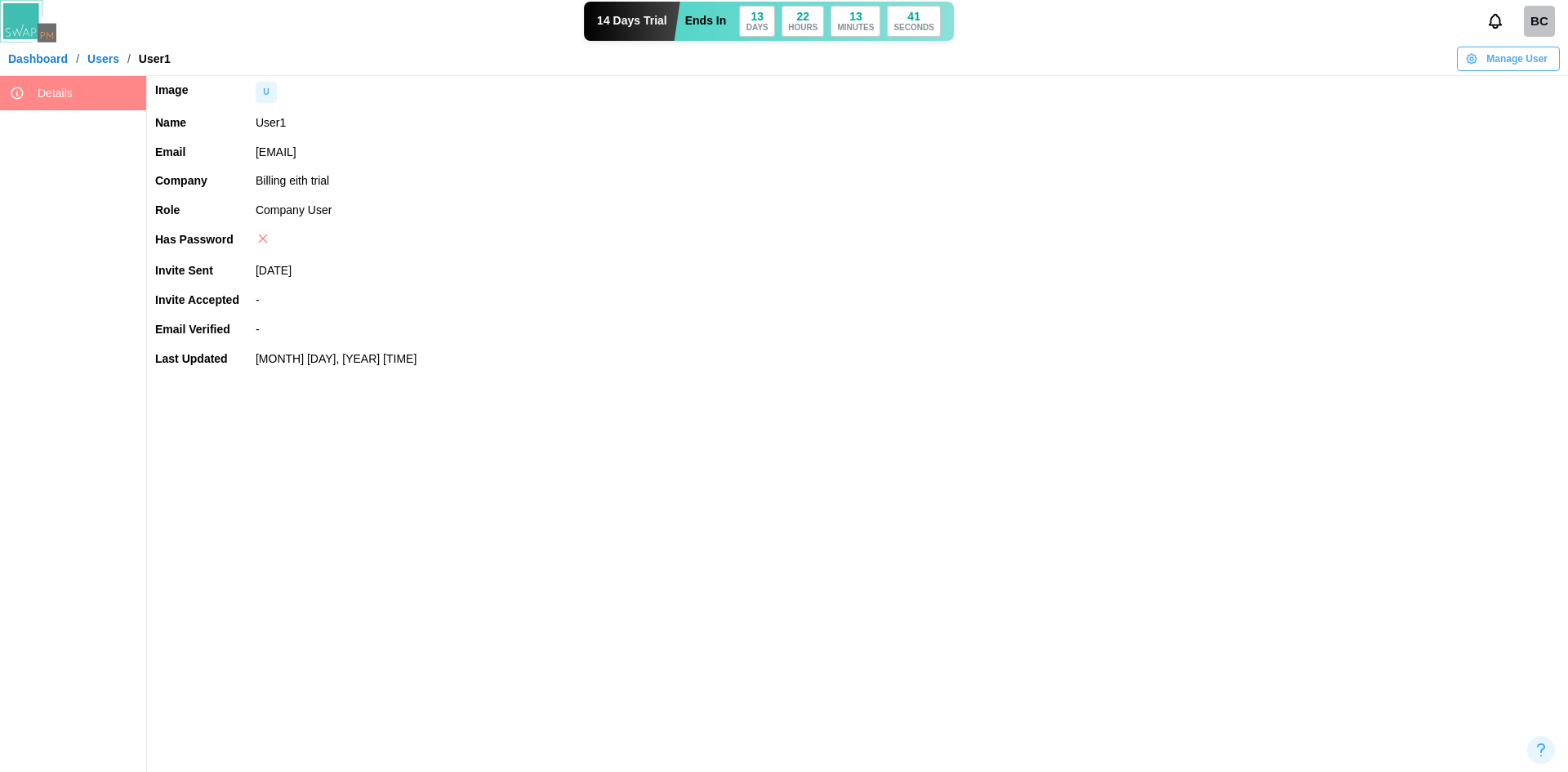 click on "Dashboard" at bounding box center [38, 59] 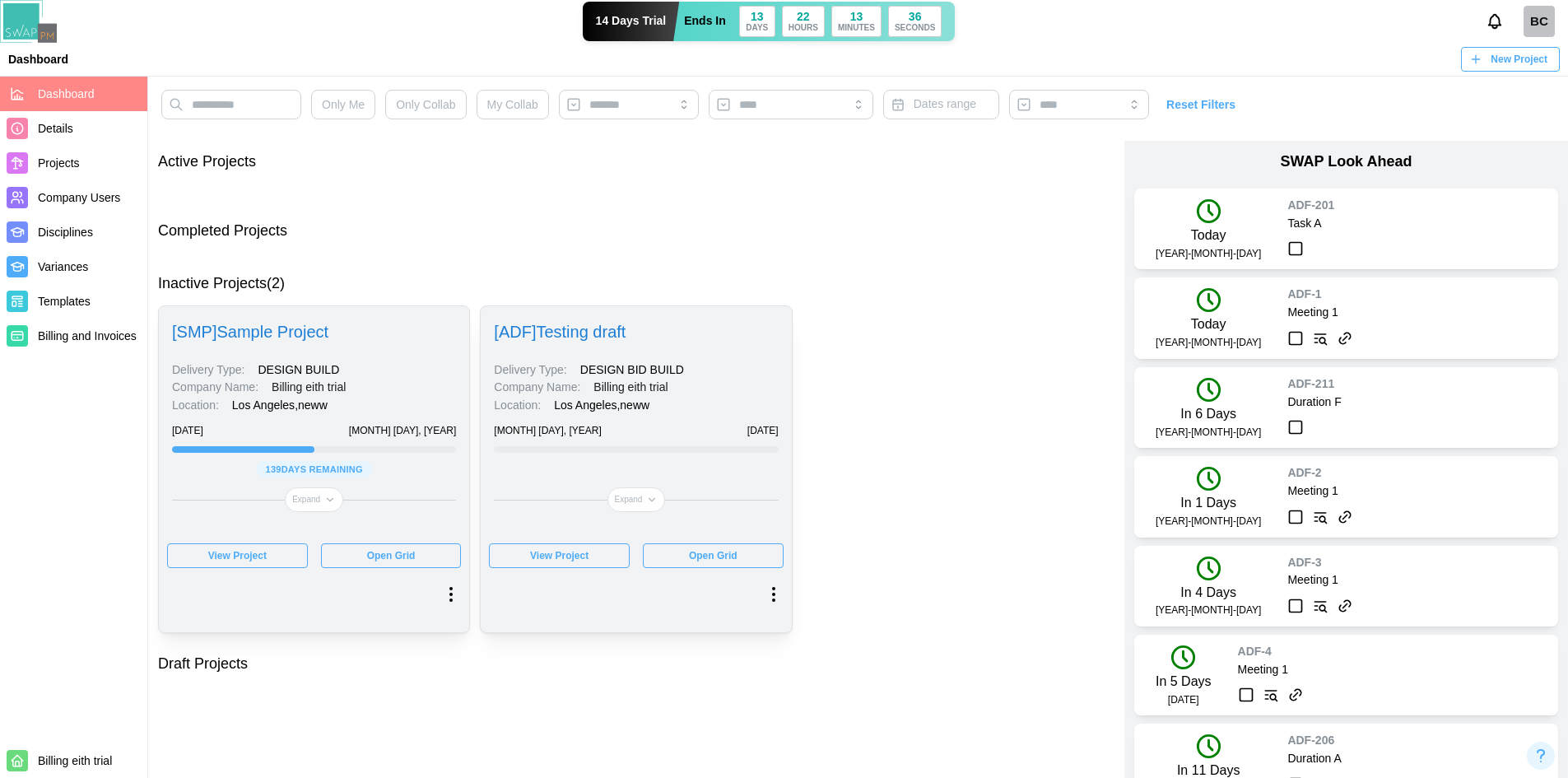 click at bounding box center (635, 598) 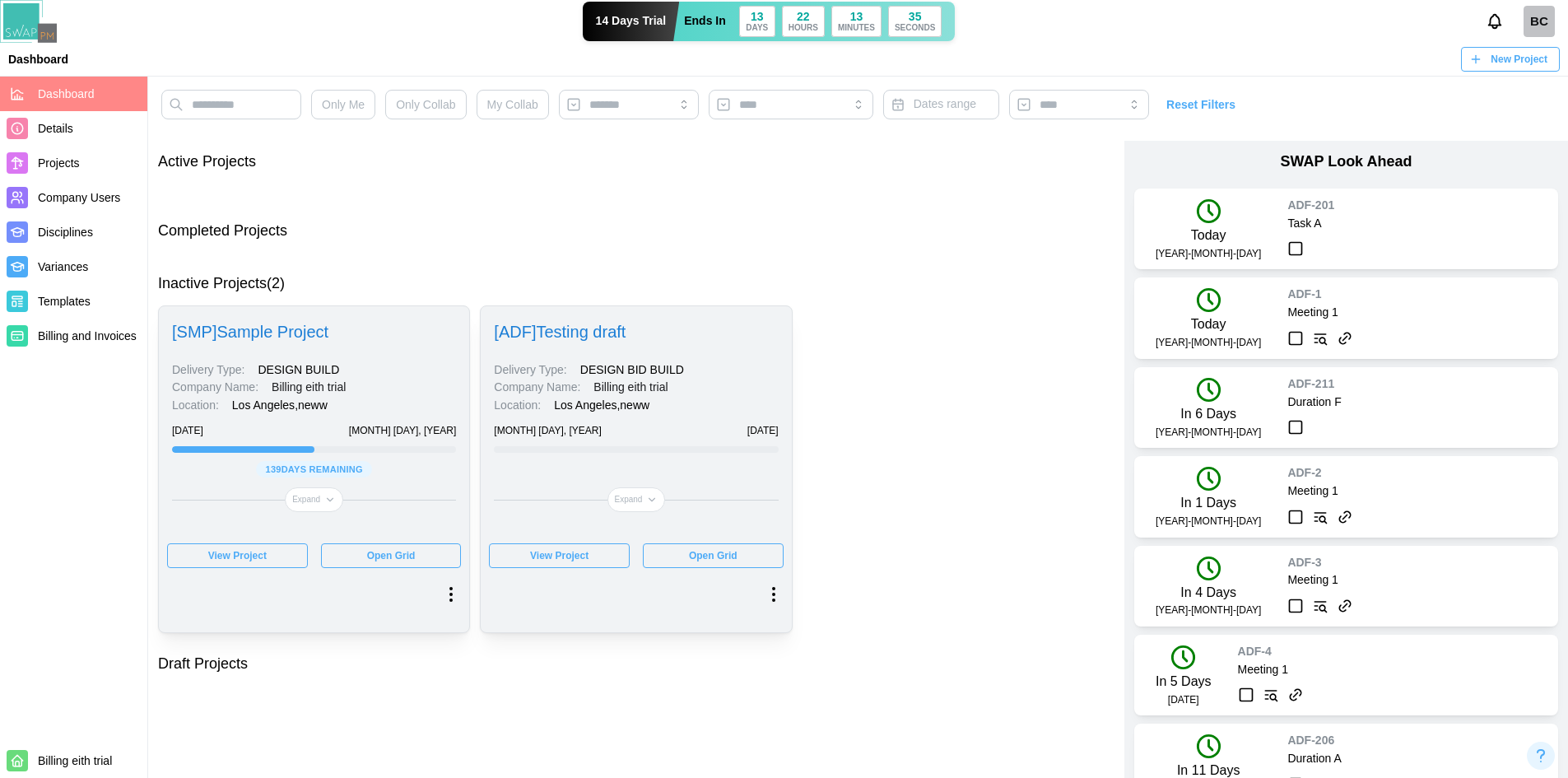 click 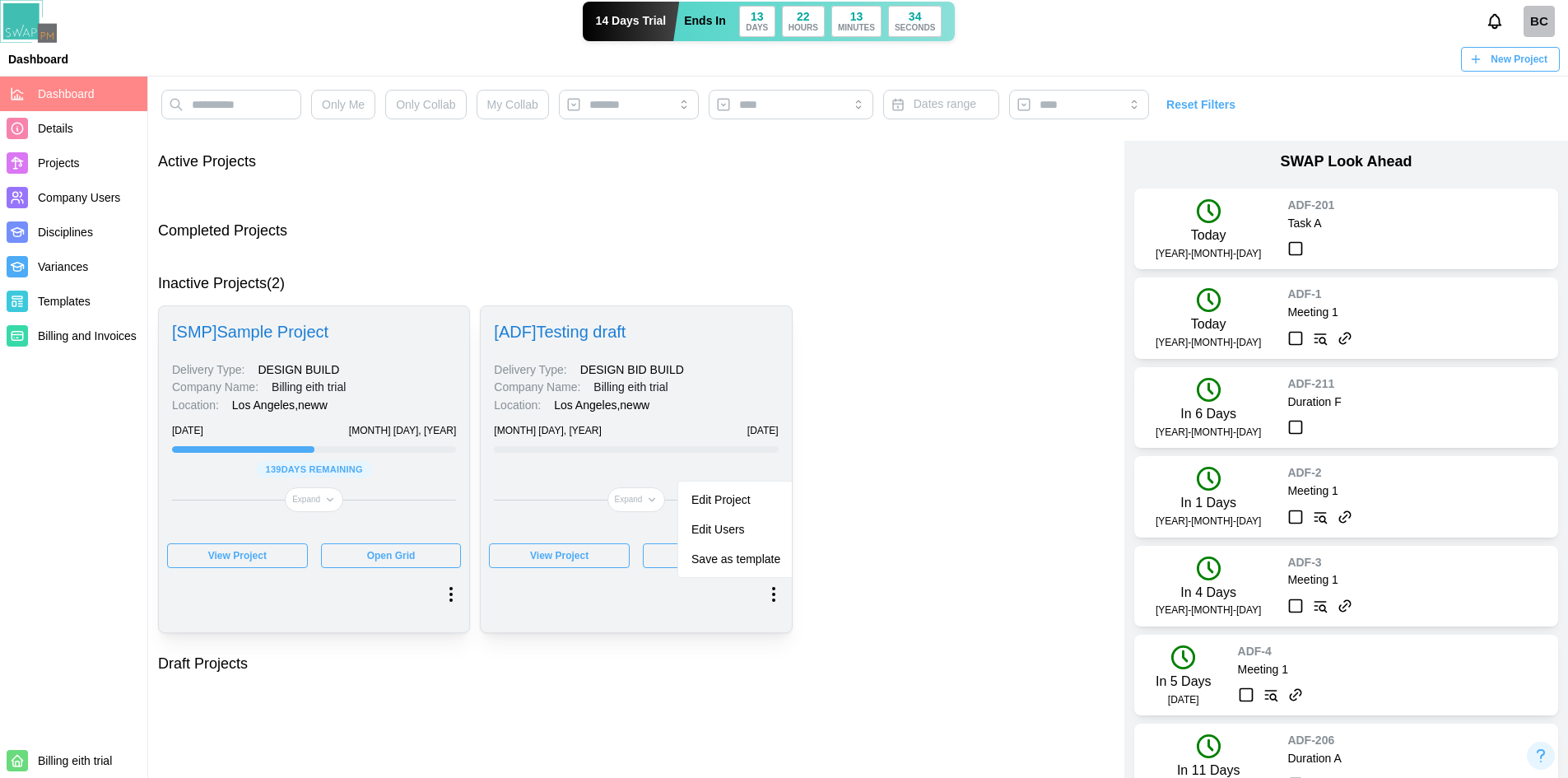 click on "Edit Project Edit Users Save as template" at bounding box center (635, 598) 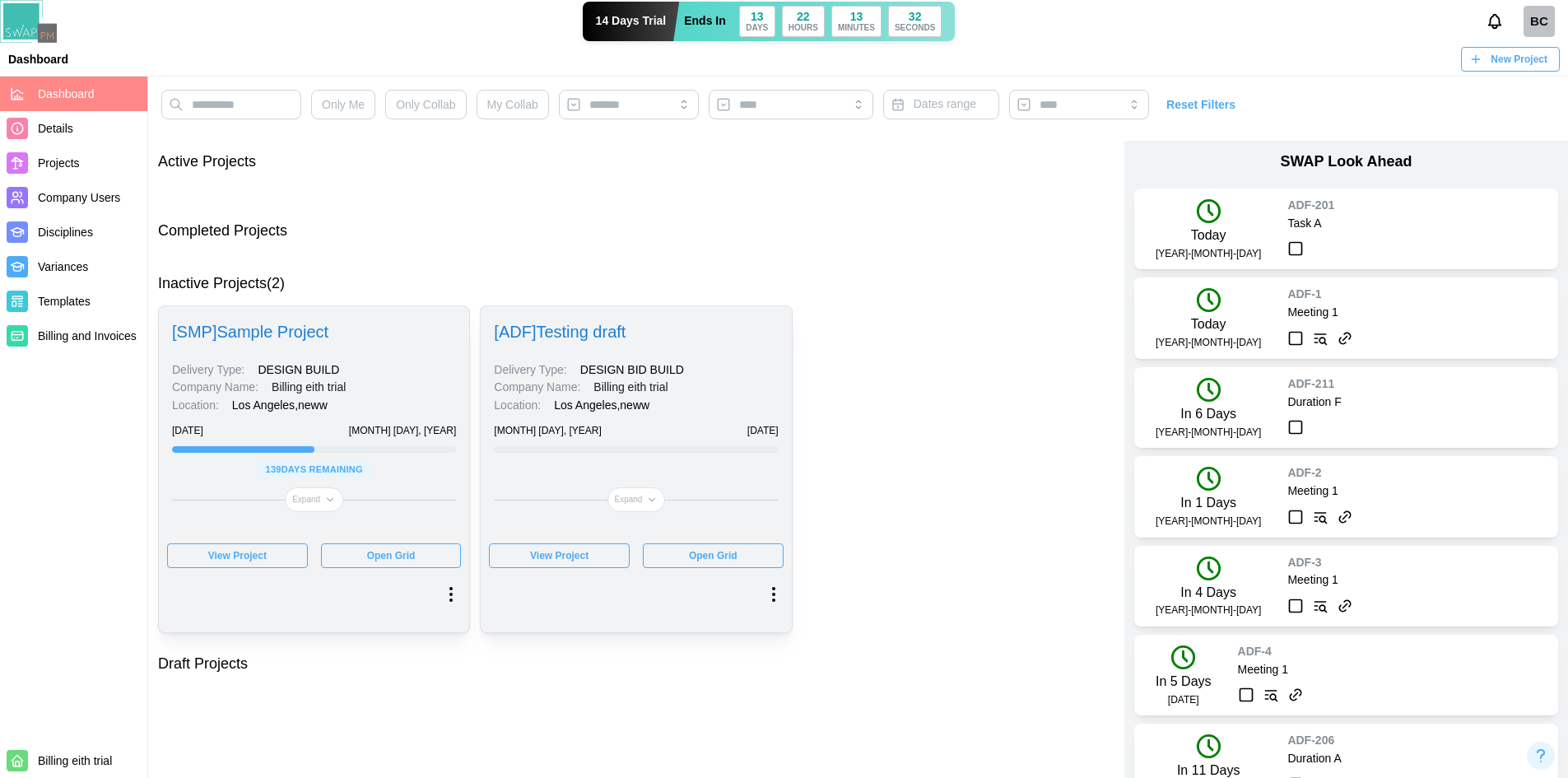 click at bounding box center (635, 598) 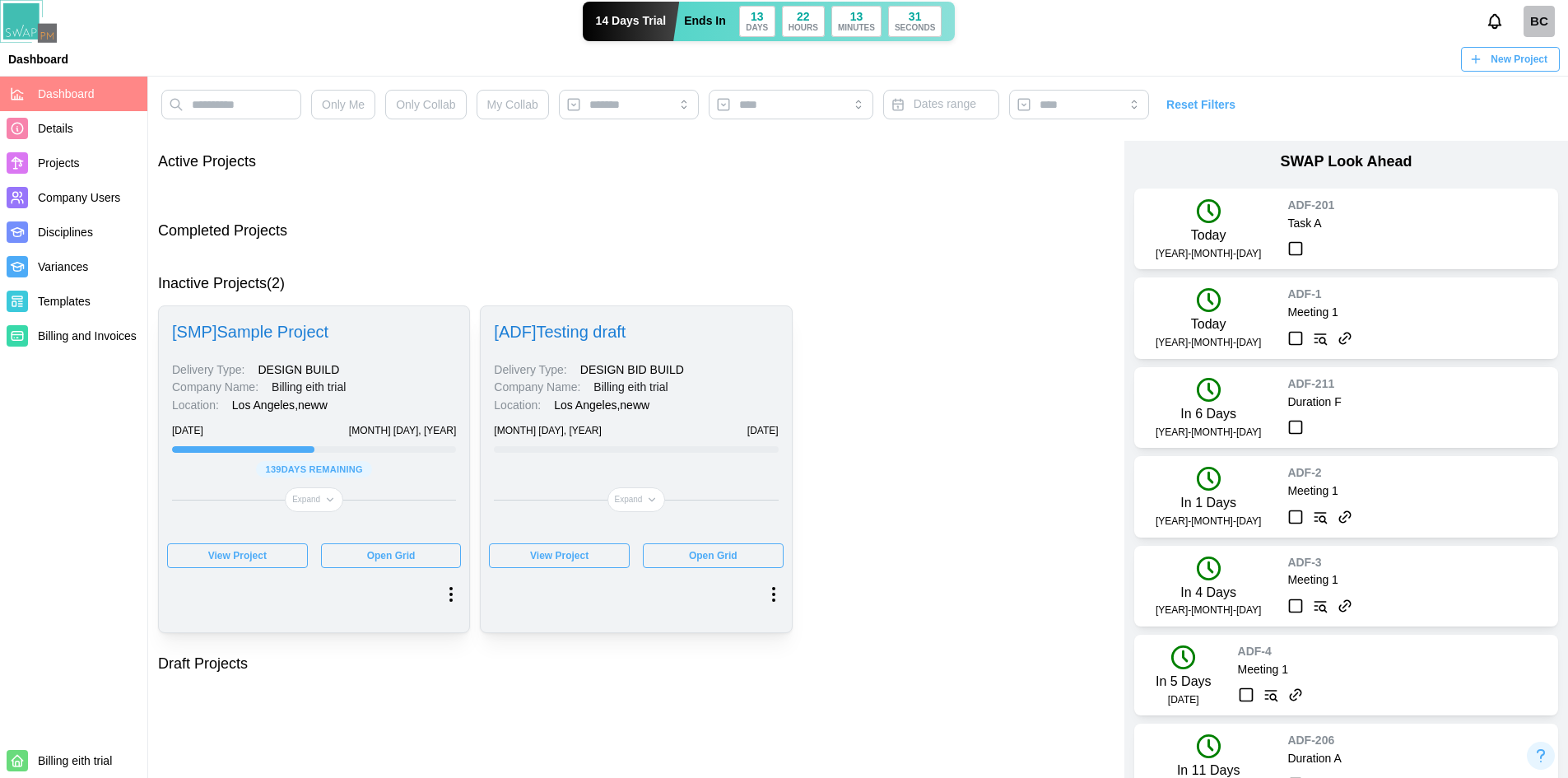 click 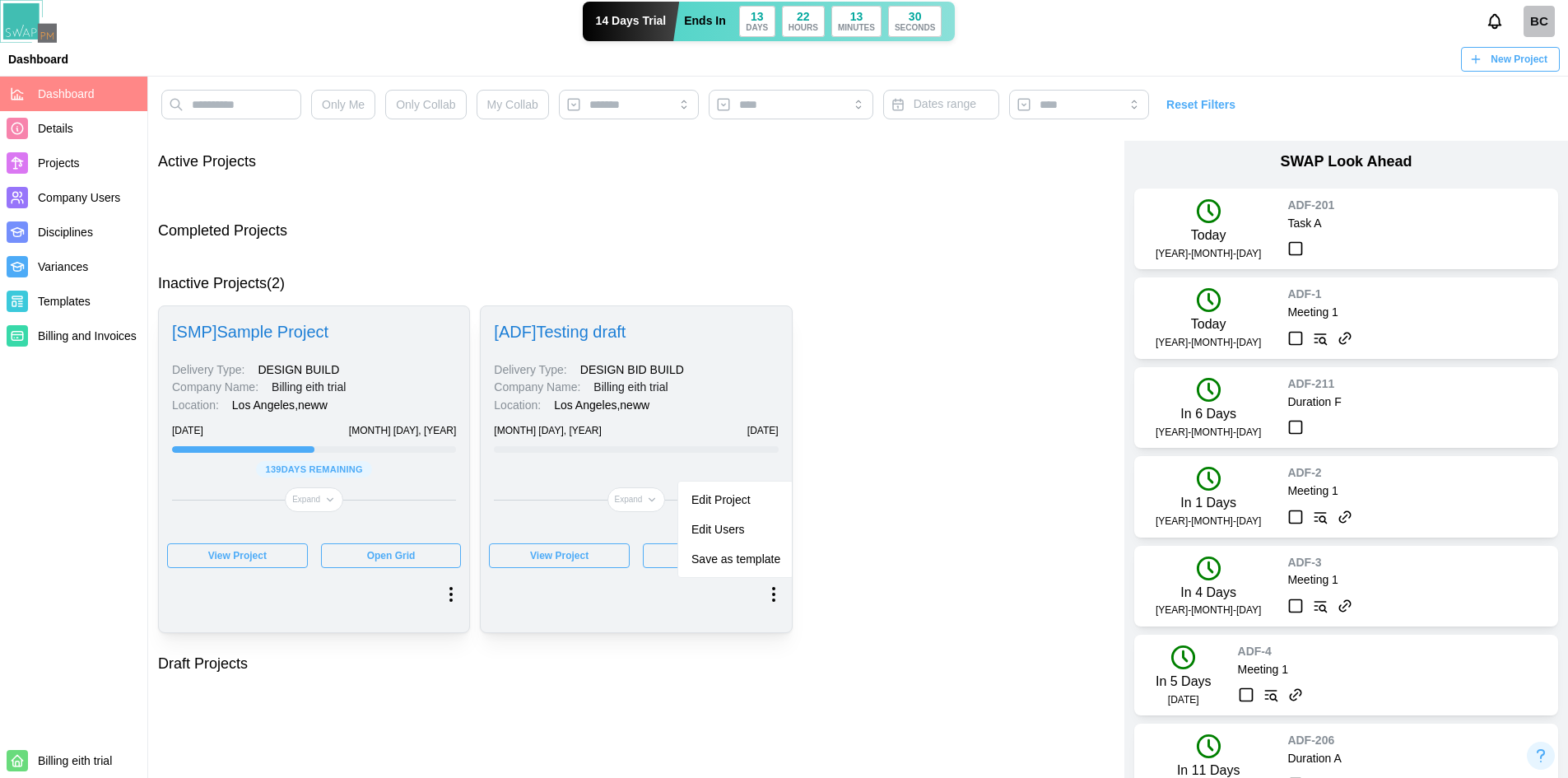 click on "Expand" at bounding box center (635, 500) 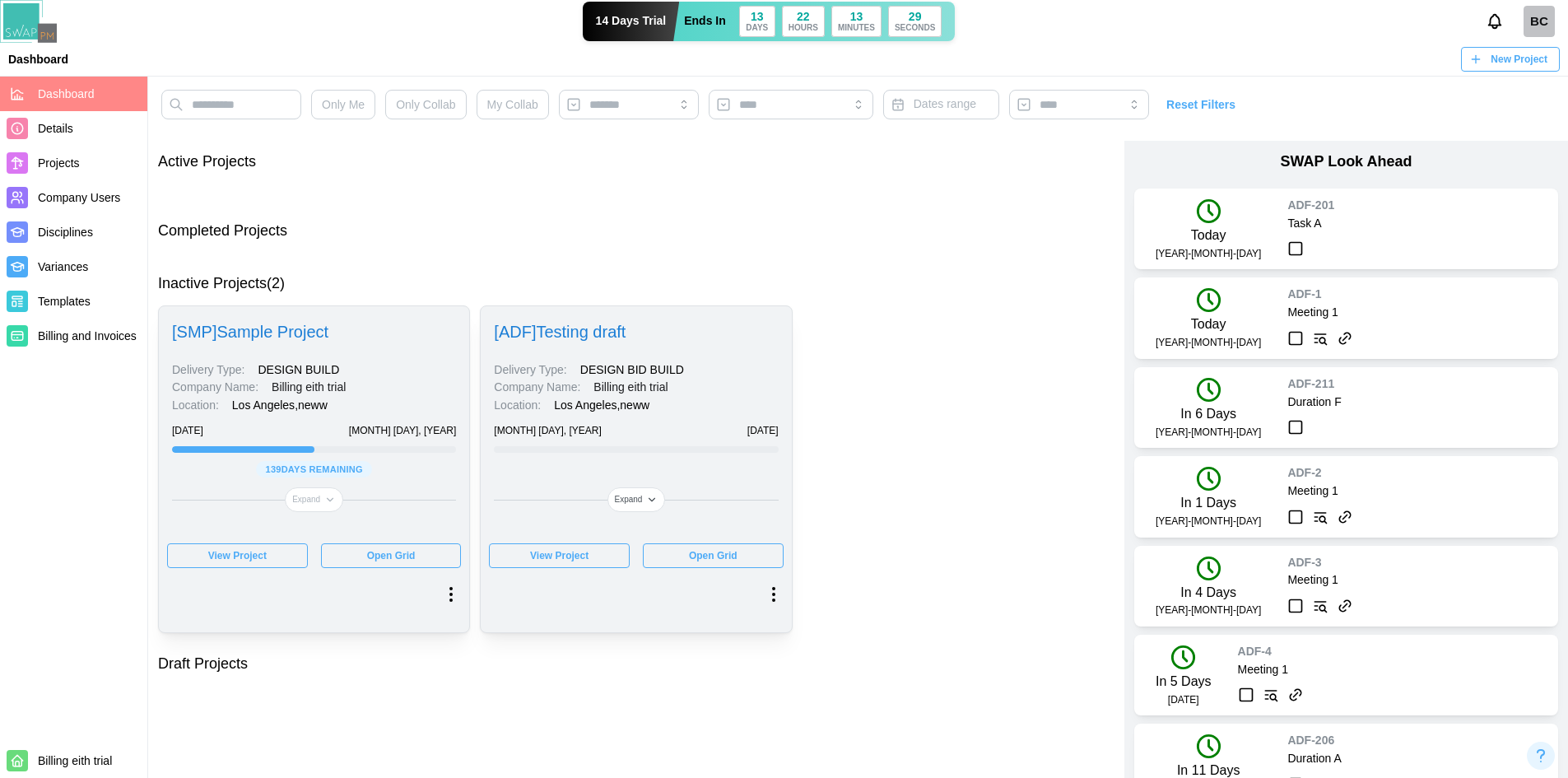 click on "Expand" at bounding box center (636, 500) 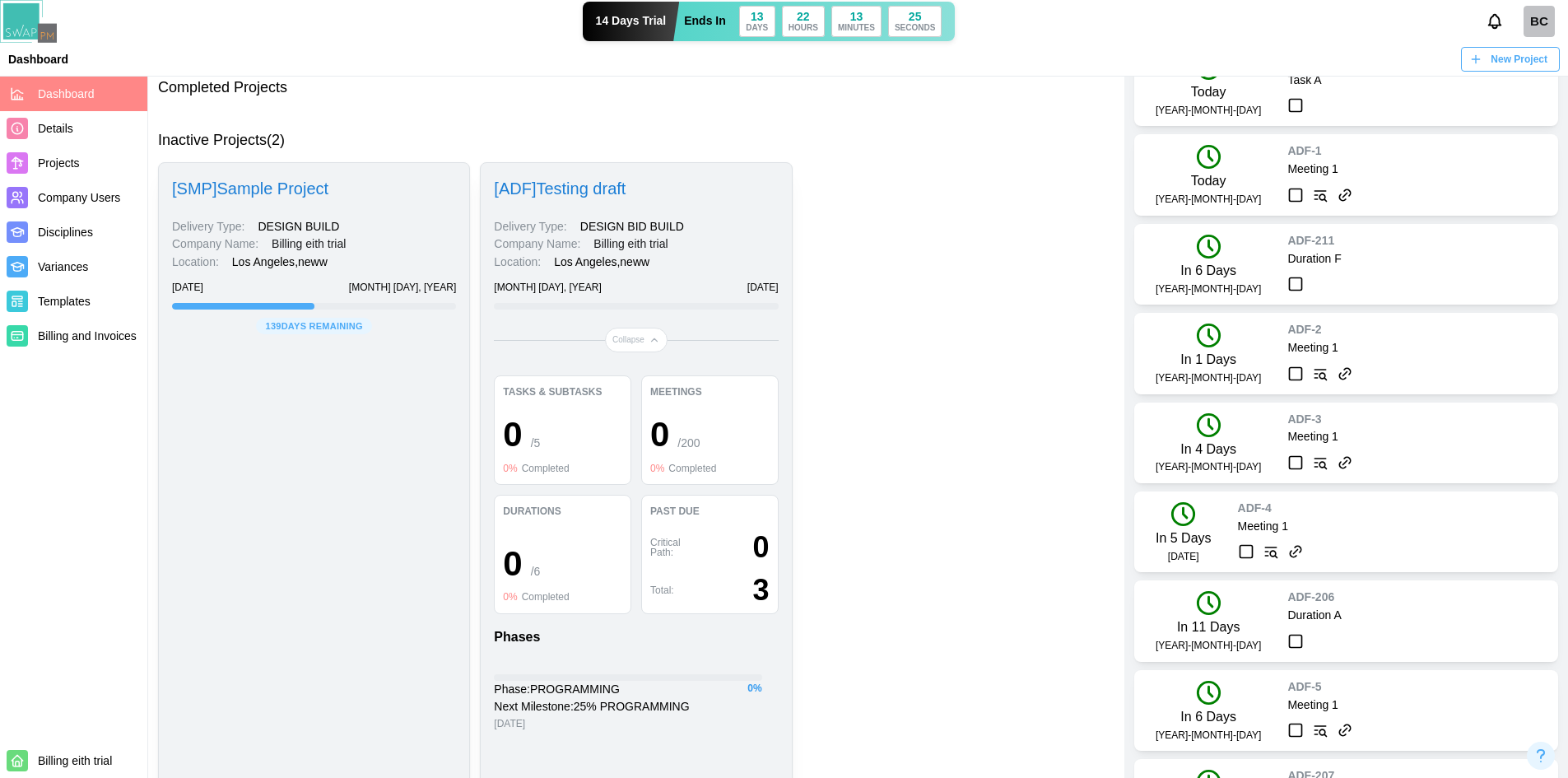 scroll, scrollTop: 82, scrollLeft: 0, axis: vertical 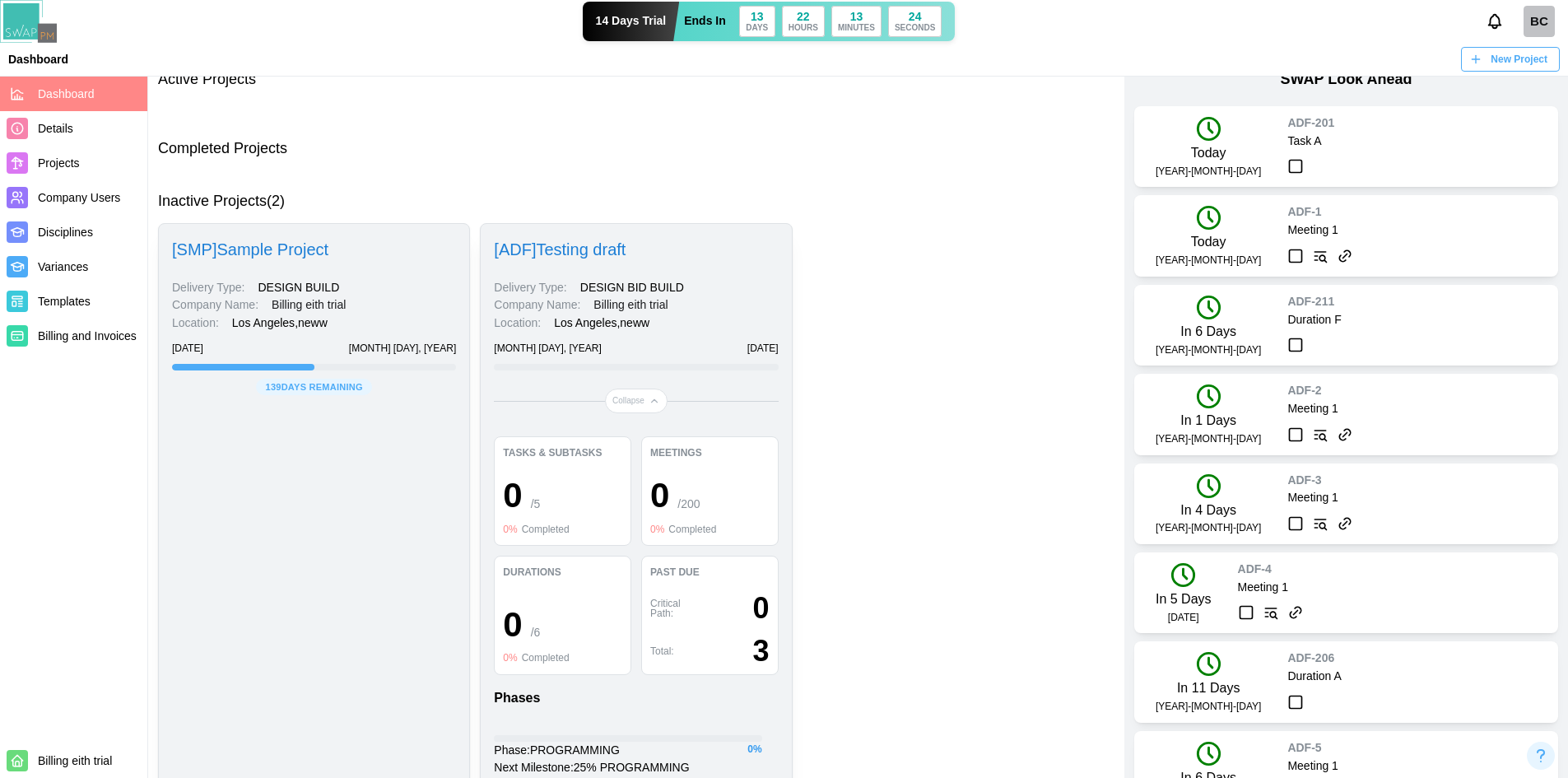 click on "Billing and Invoices" at bounding box center (87, 336) 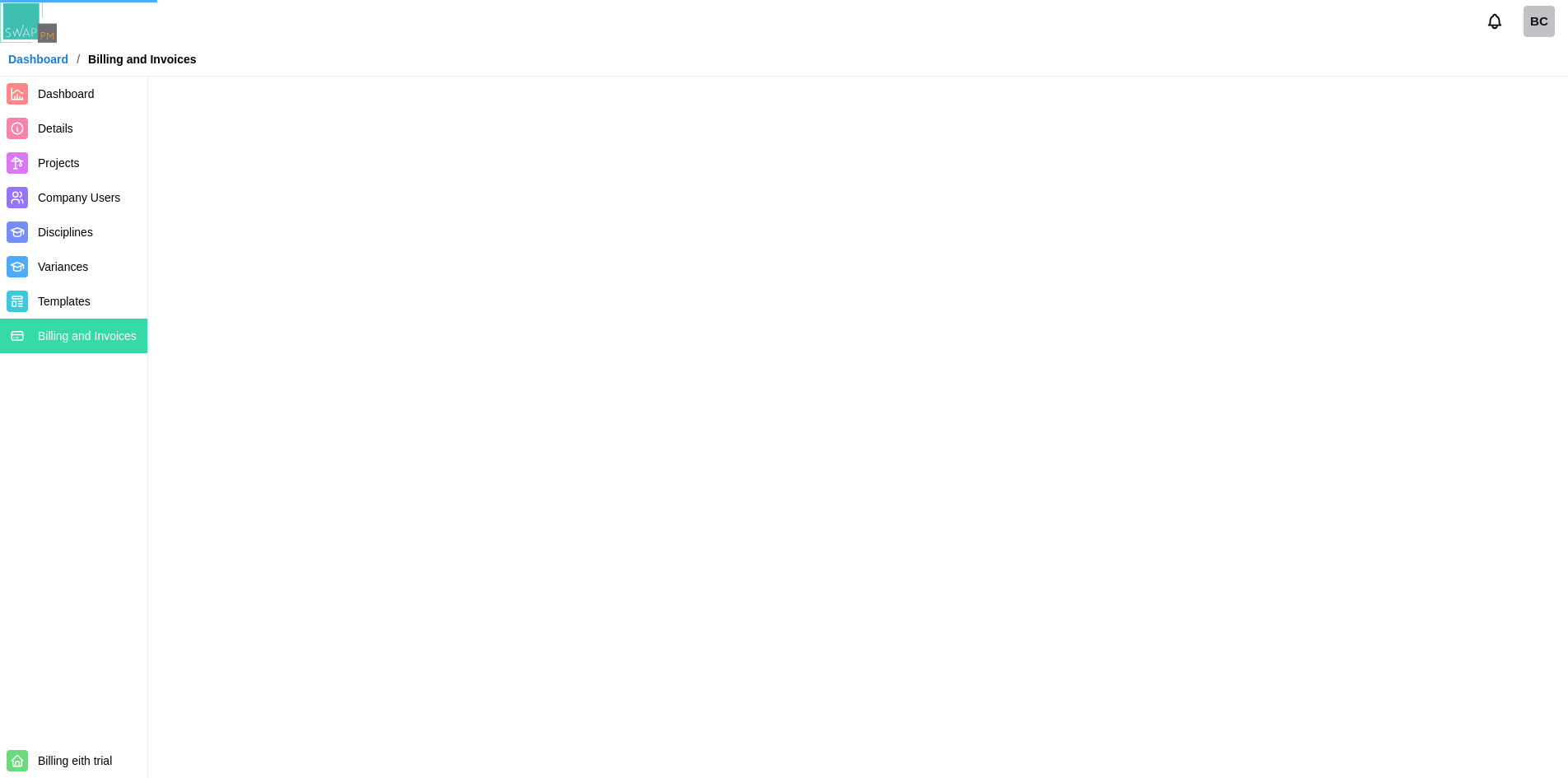 scroll, scrollTop: 0, scrollLeft: 0, axis: both 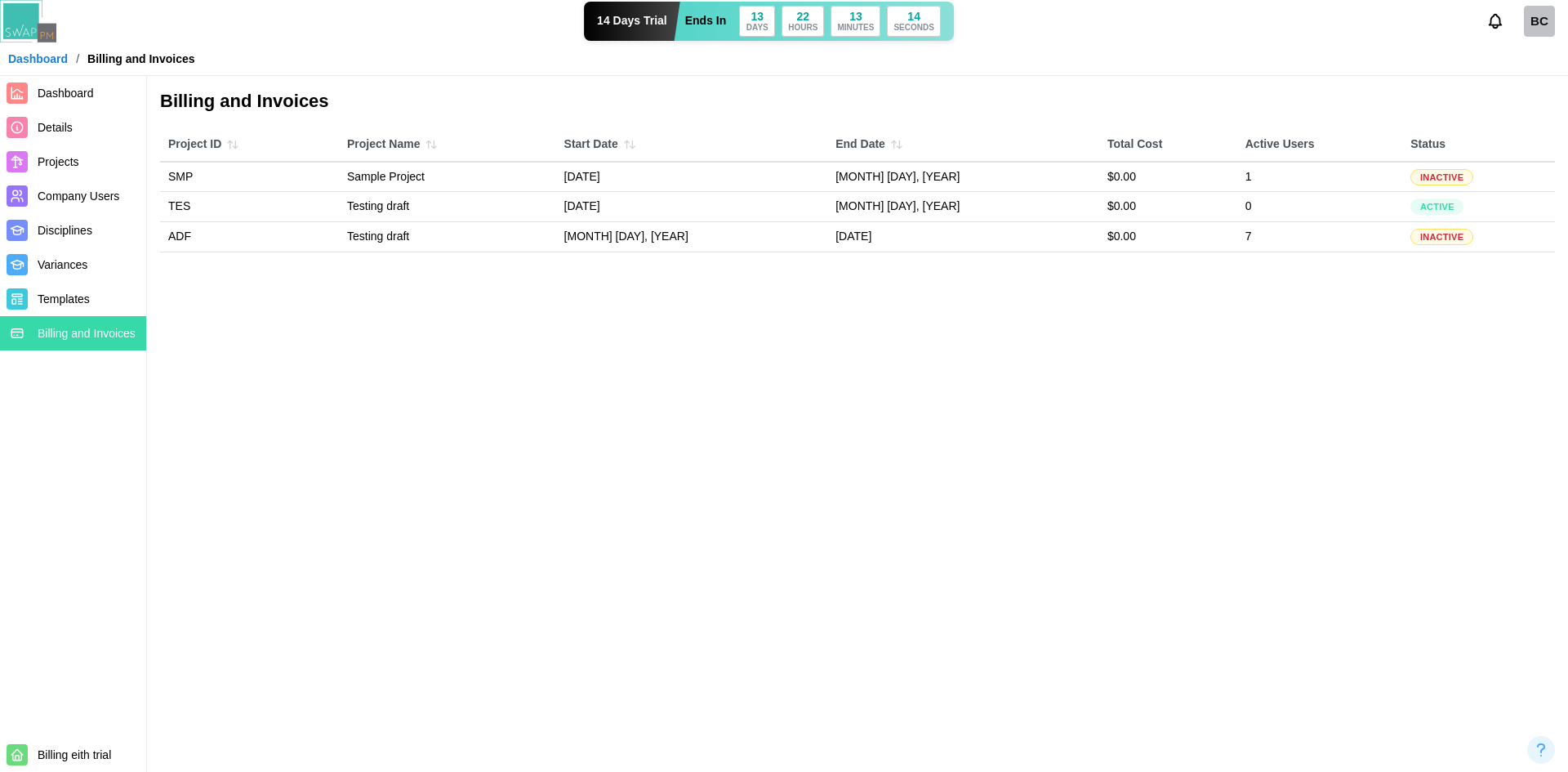 click on "Templates" at bounding box center (88, 299) 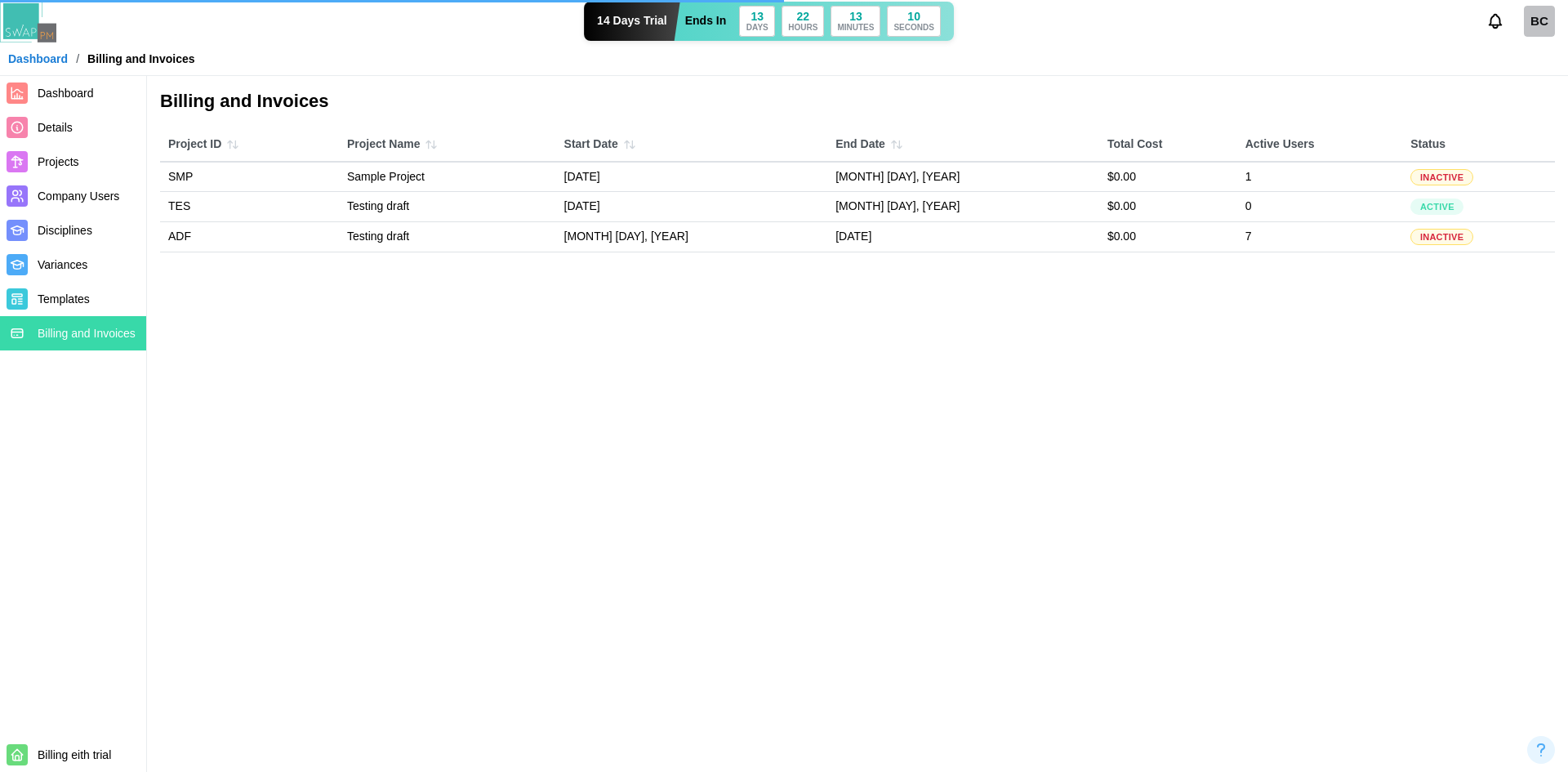 click on "Templates" at bounding box center [88, 299] 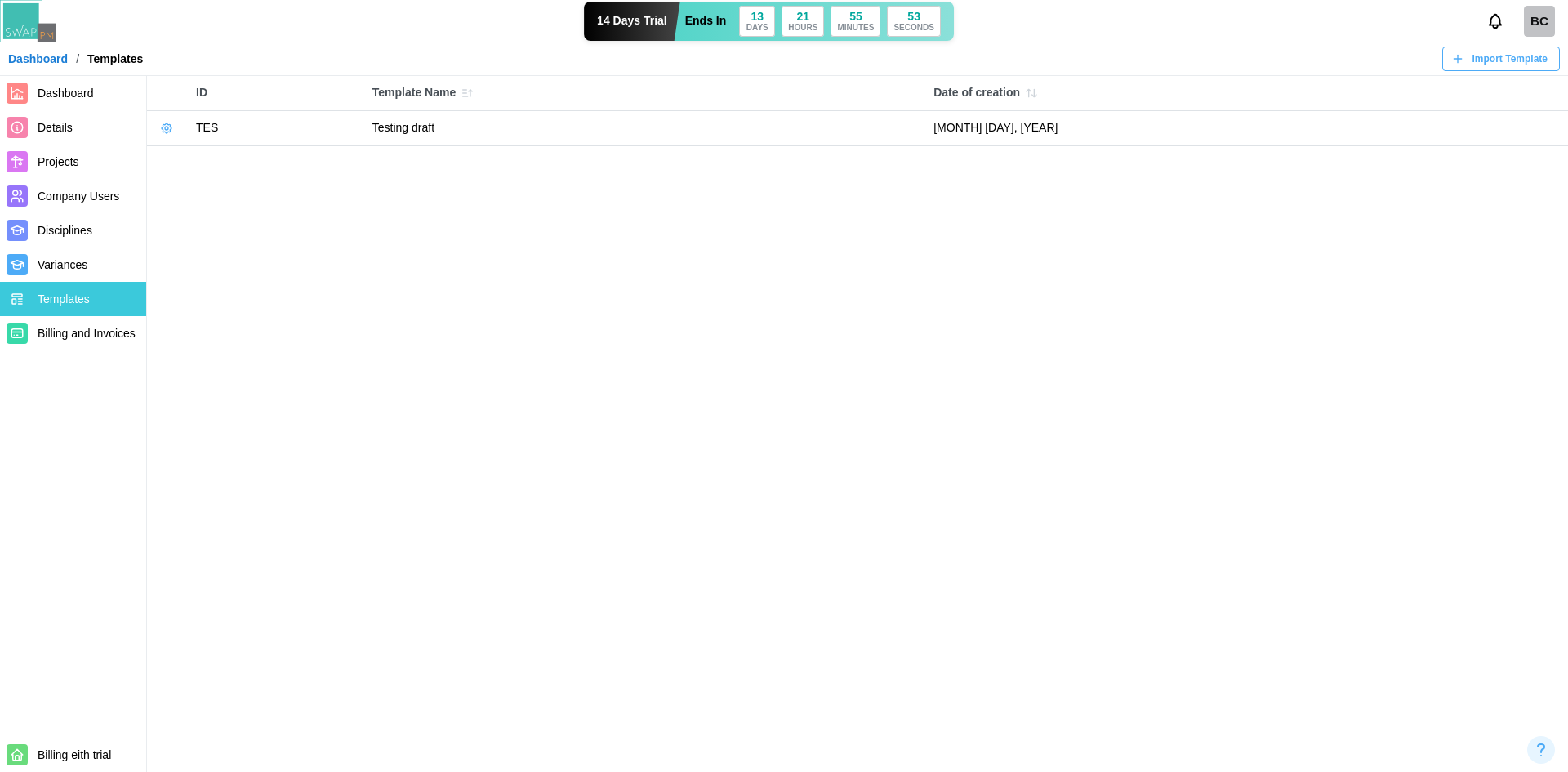 click on "Dashboard" at bounding box center (38, 59) 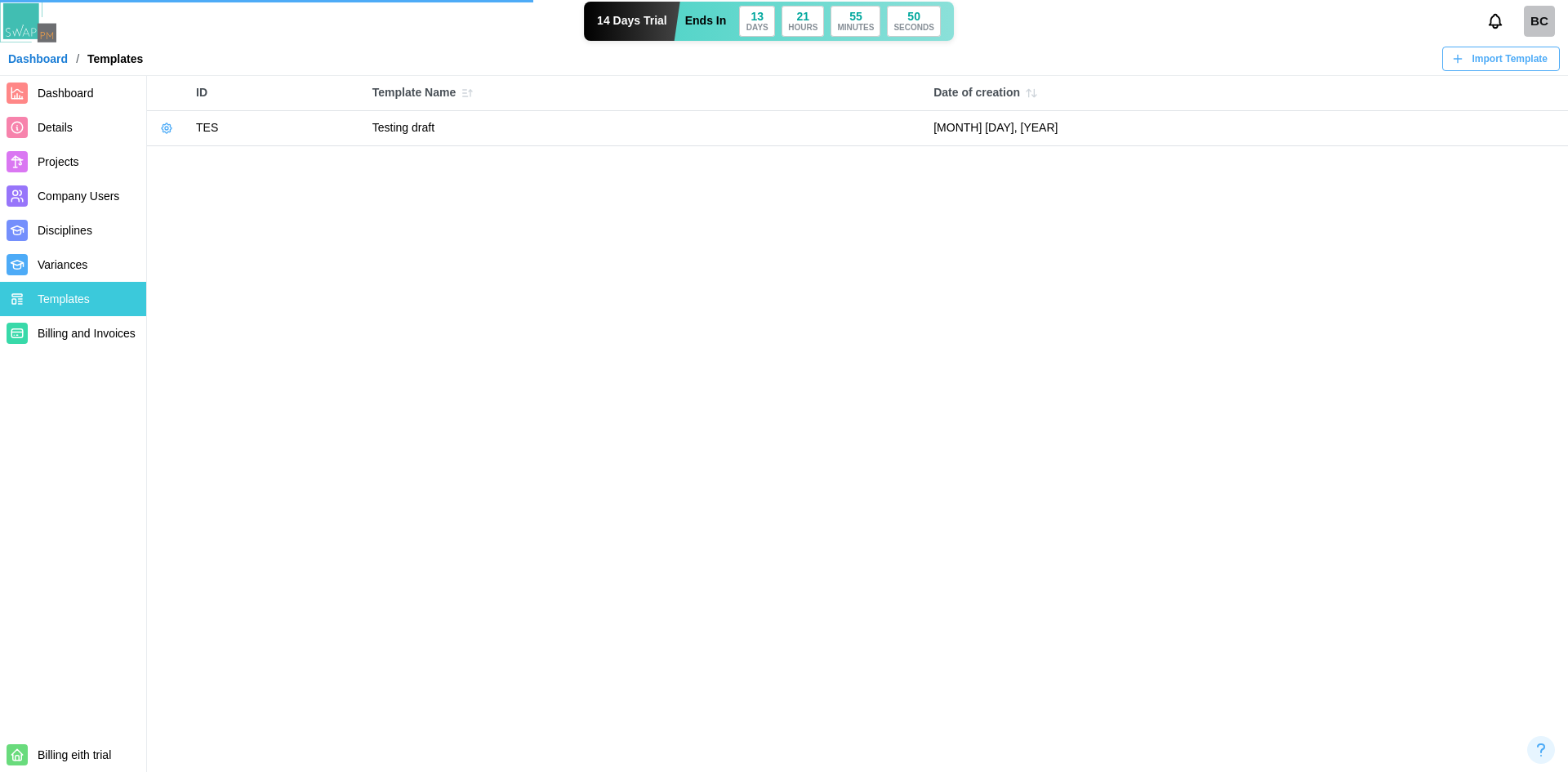 click on "Projects" at bounding box center (73, 162) 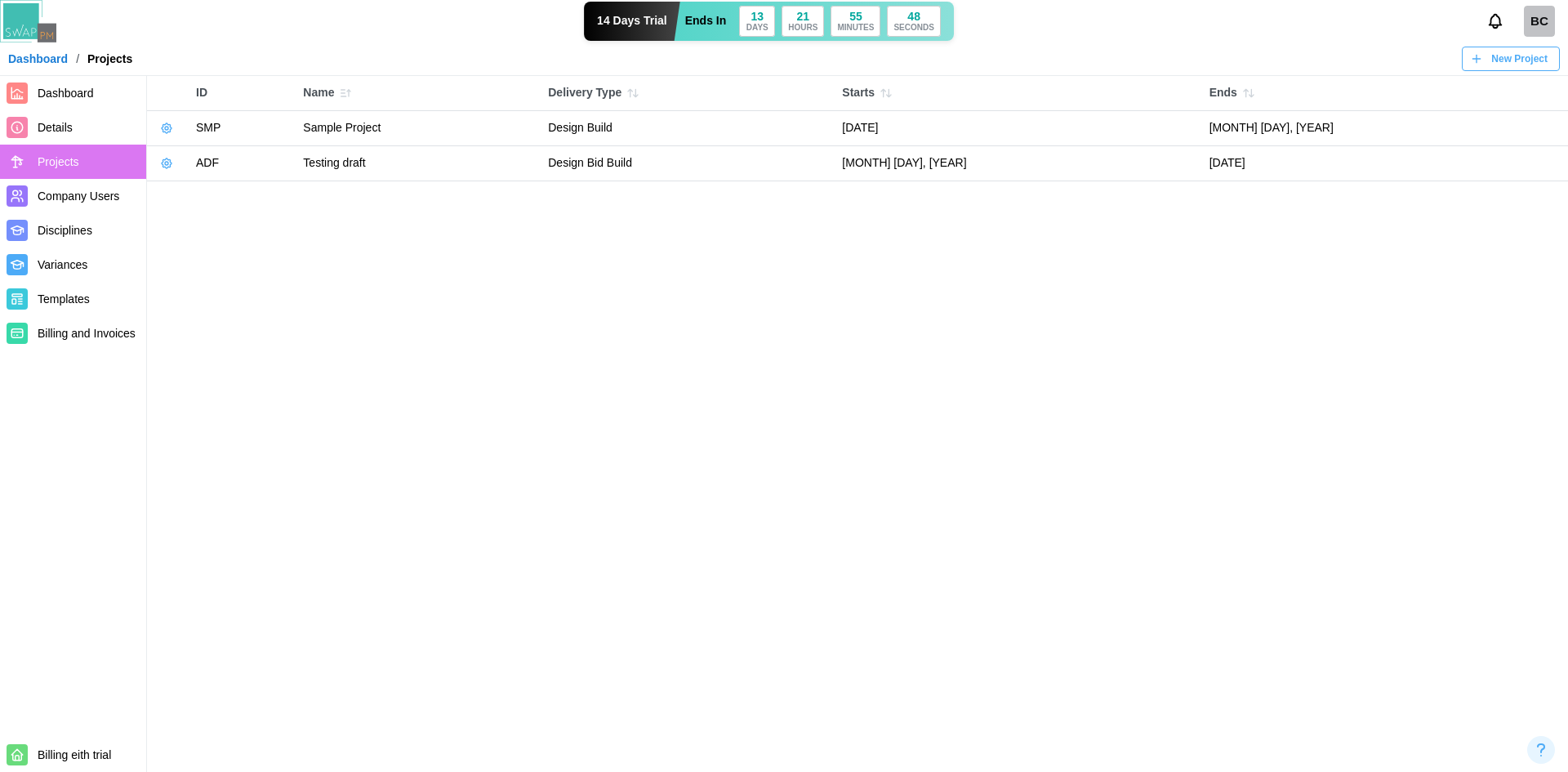click on "Projects" at bounding box center (88, 162) 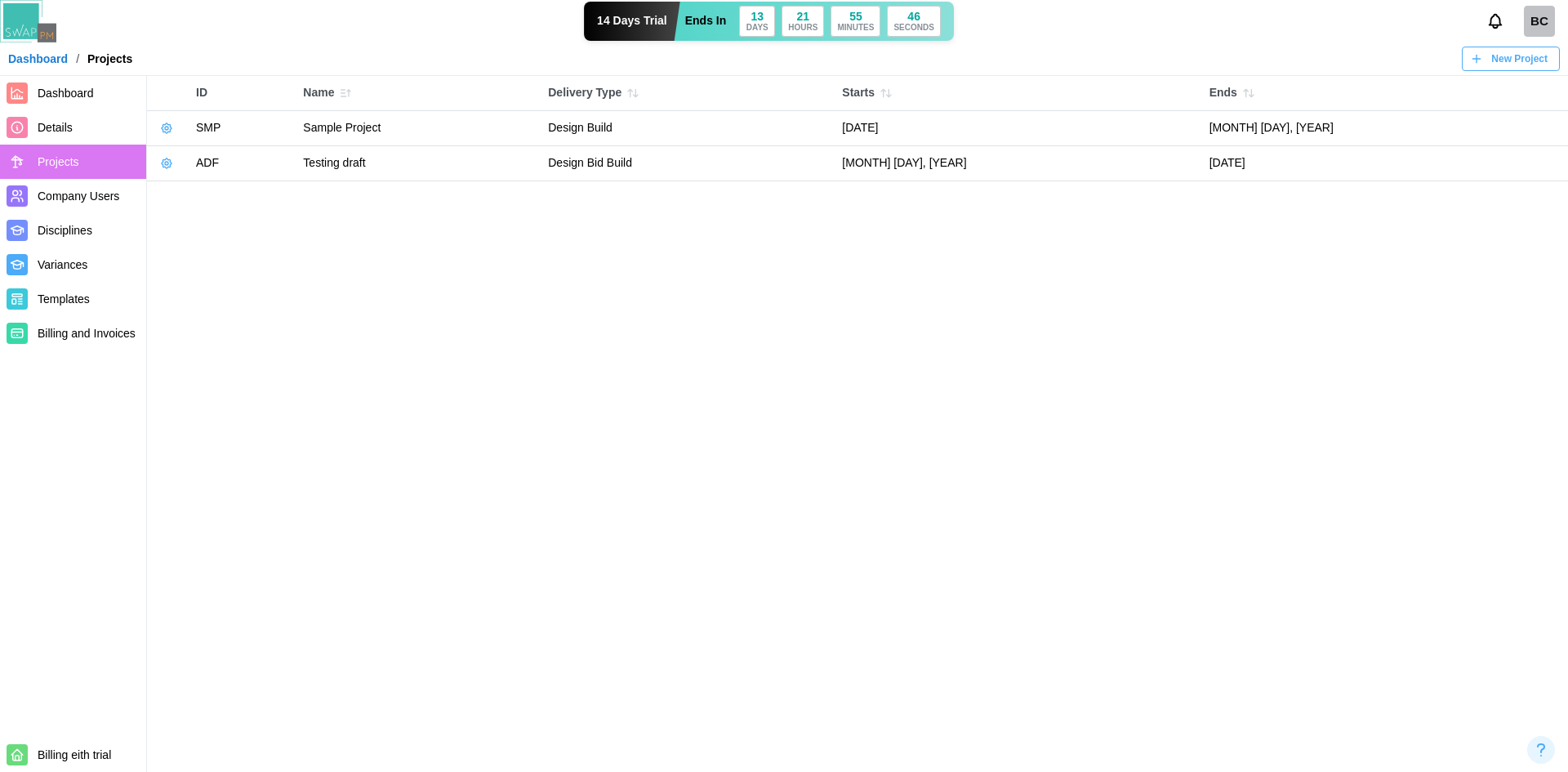 click 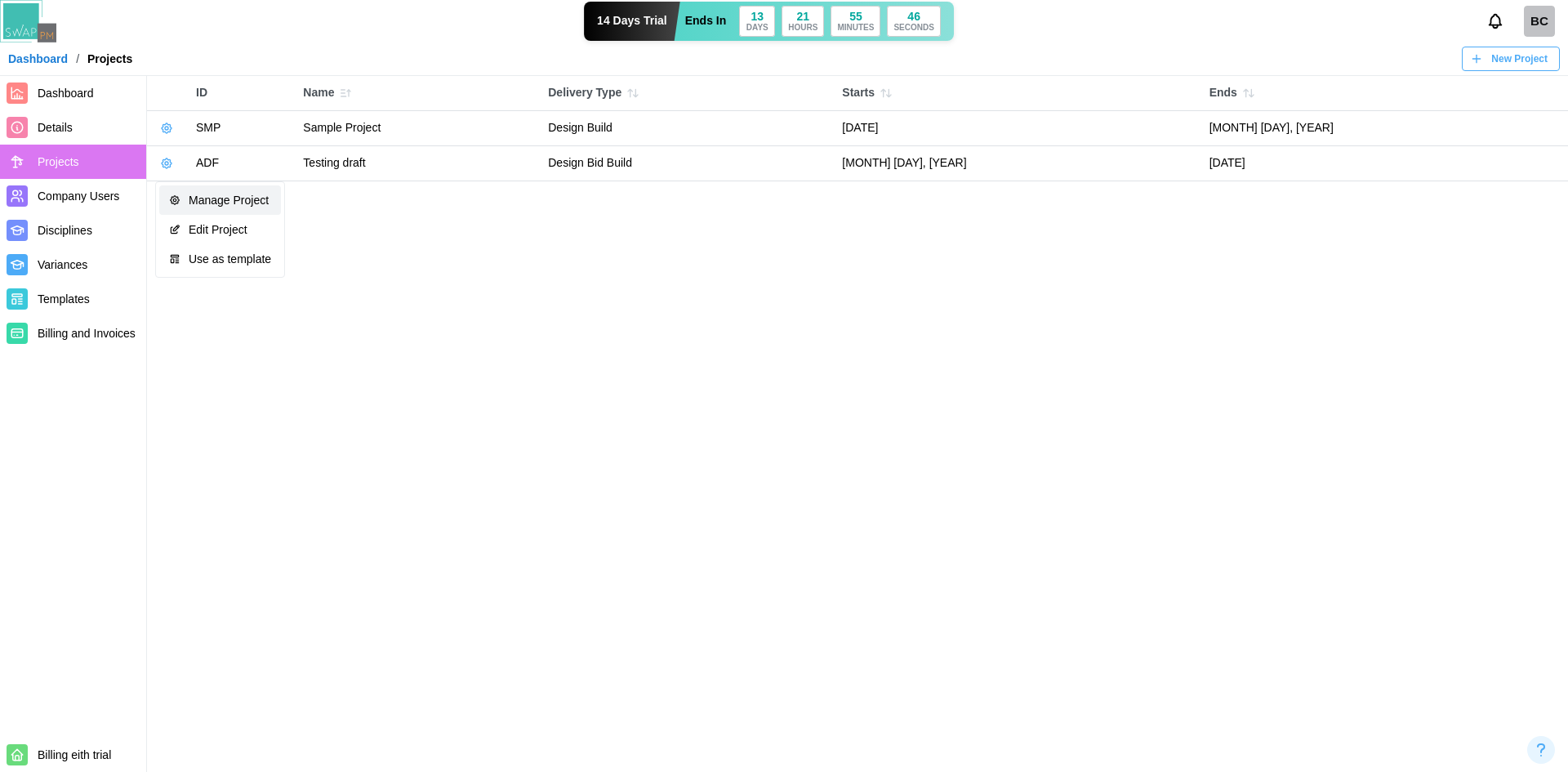 click on "Manage Project" at bounding box center (220, 200) 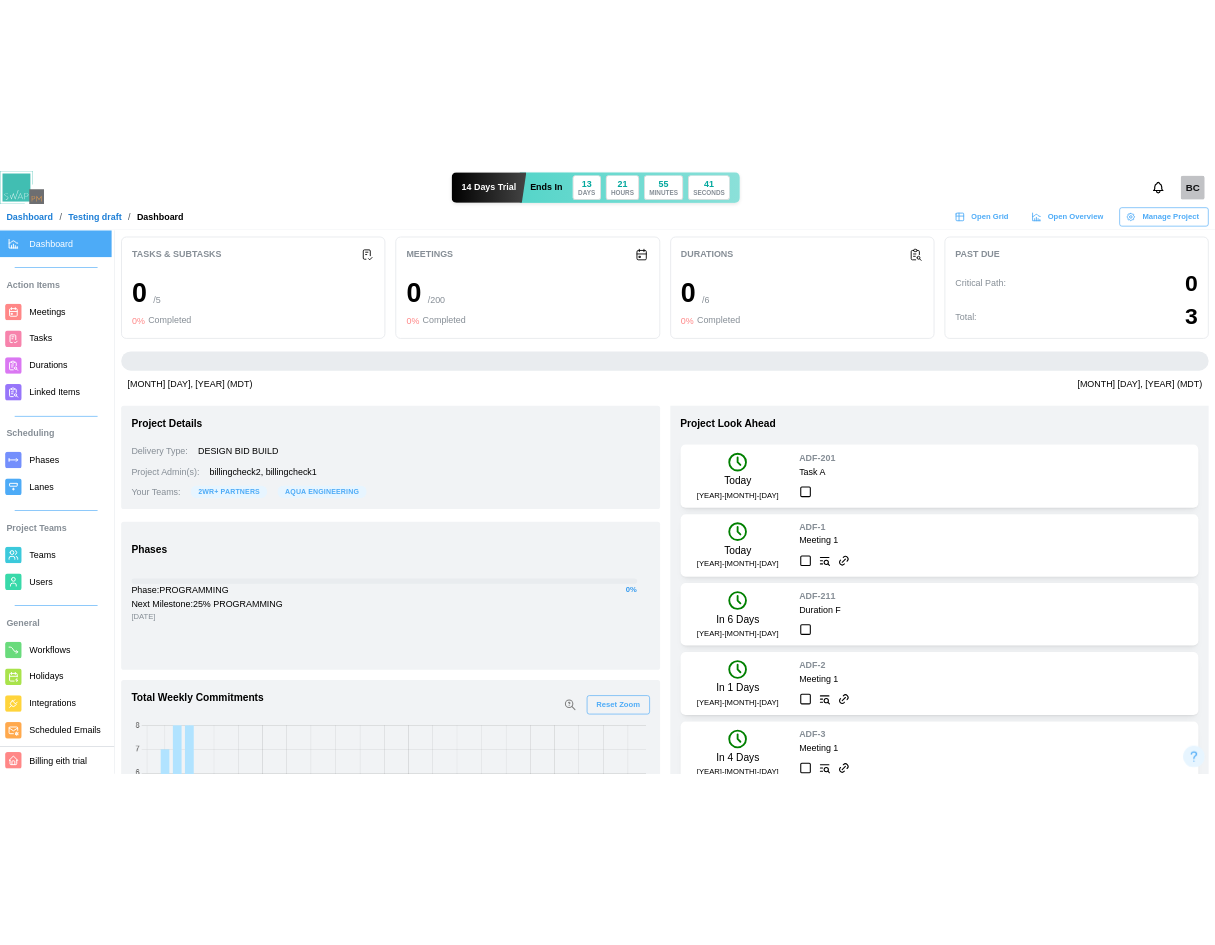 scroll, scrollTop: 27, scrollLeft: 0, axis: vertical 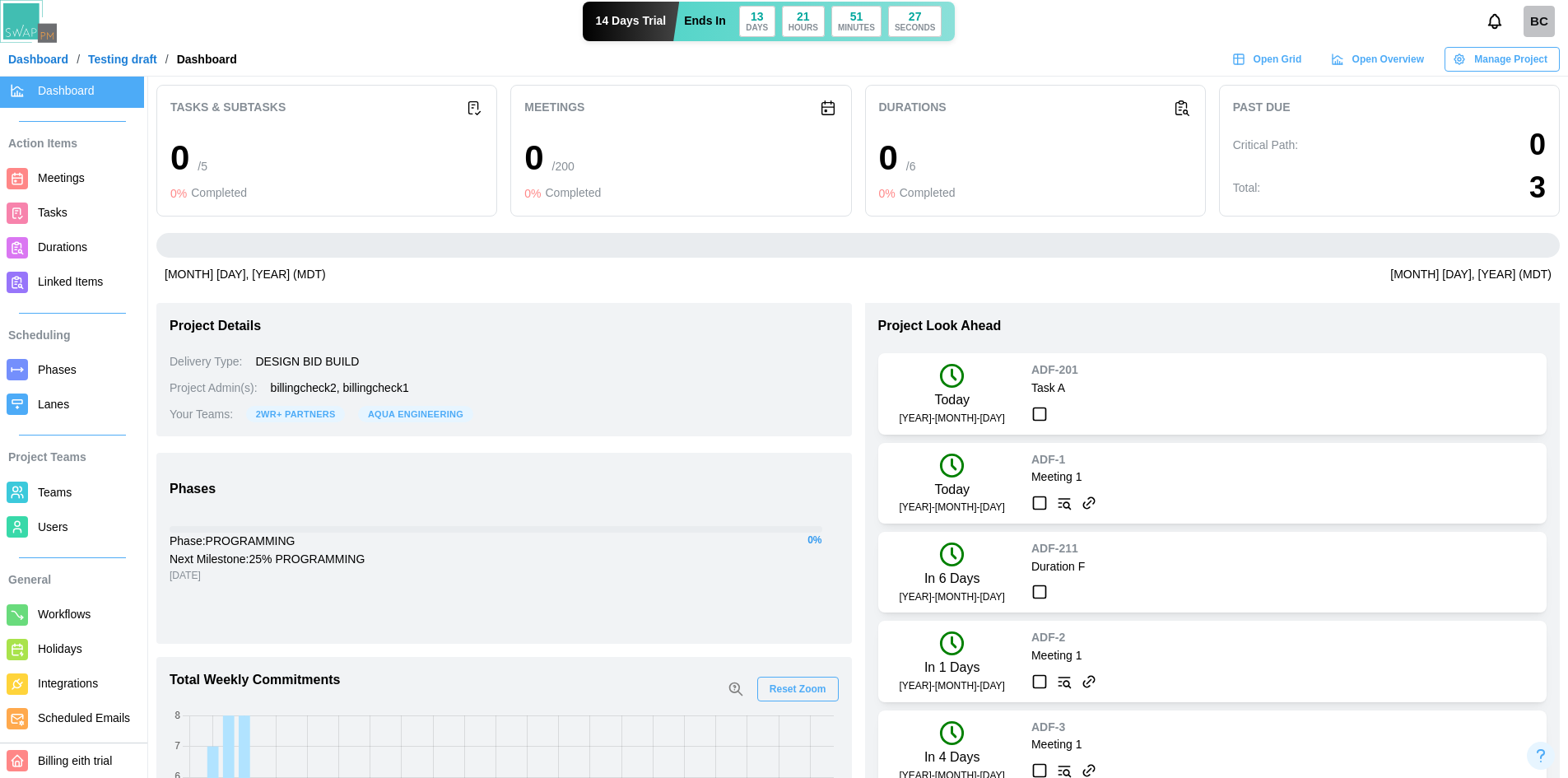 click on "Dashboard" at bounding box center (38, 59) 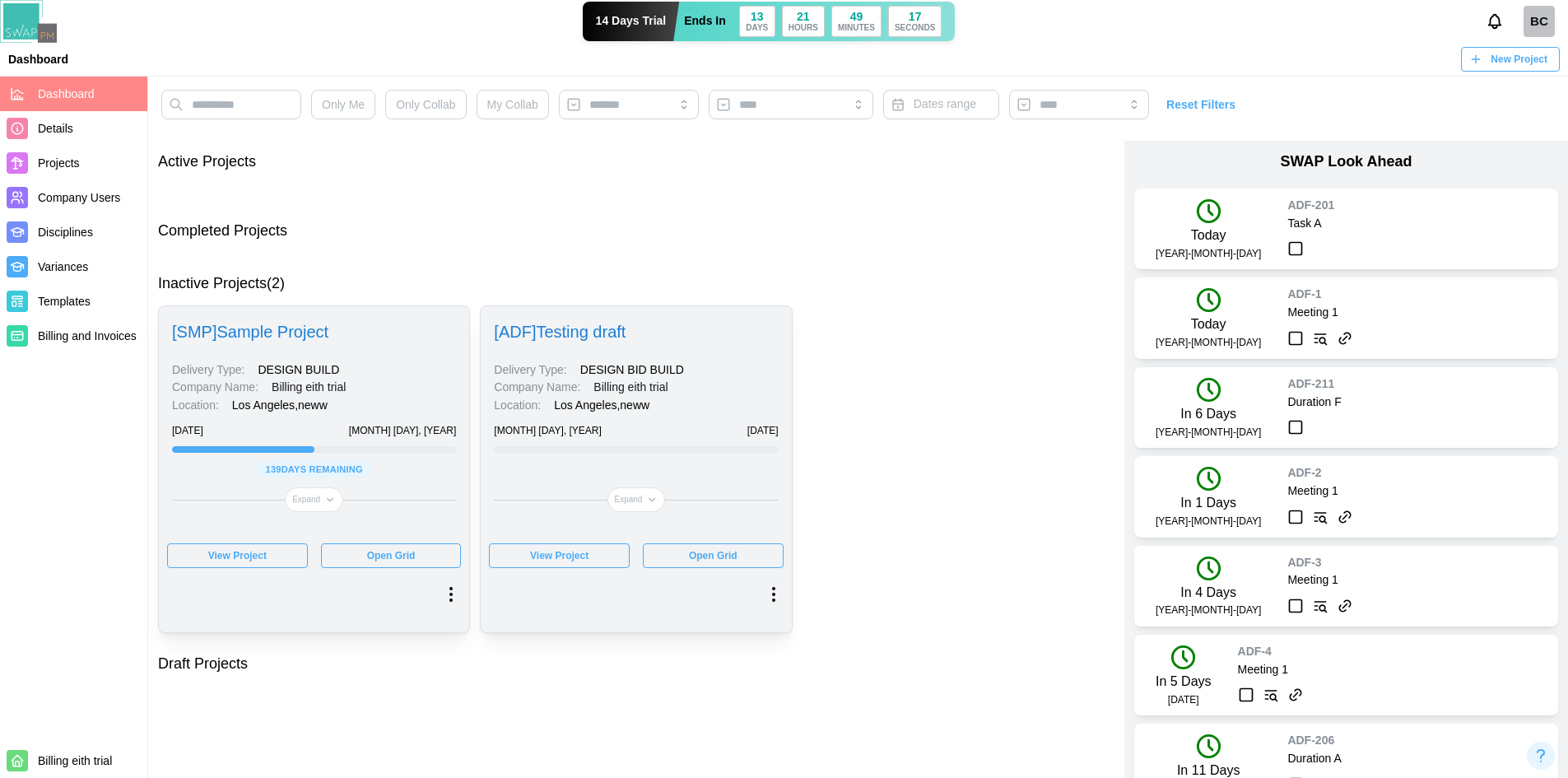 click on "Draft Projects" at bounding box center [636, 664] 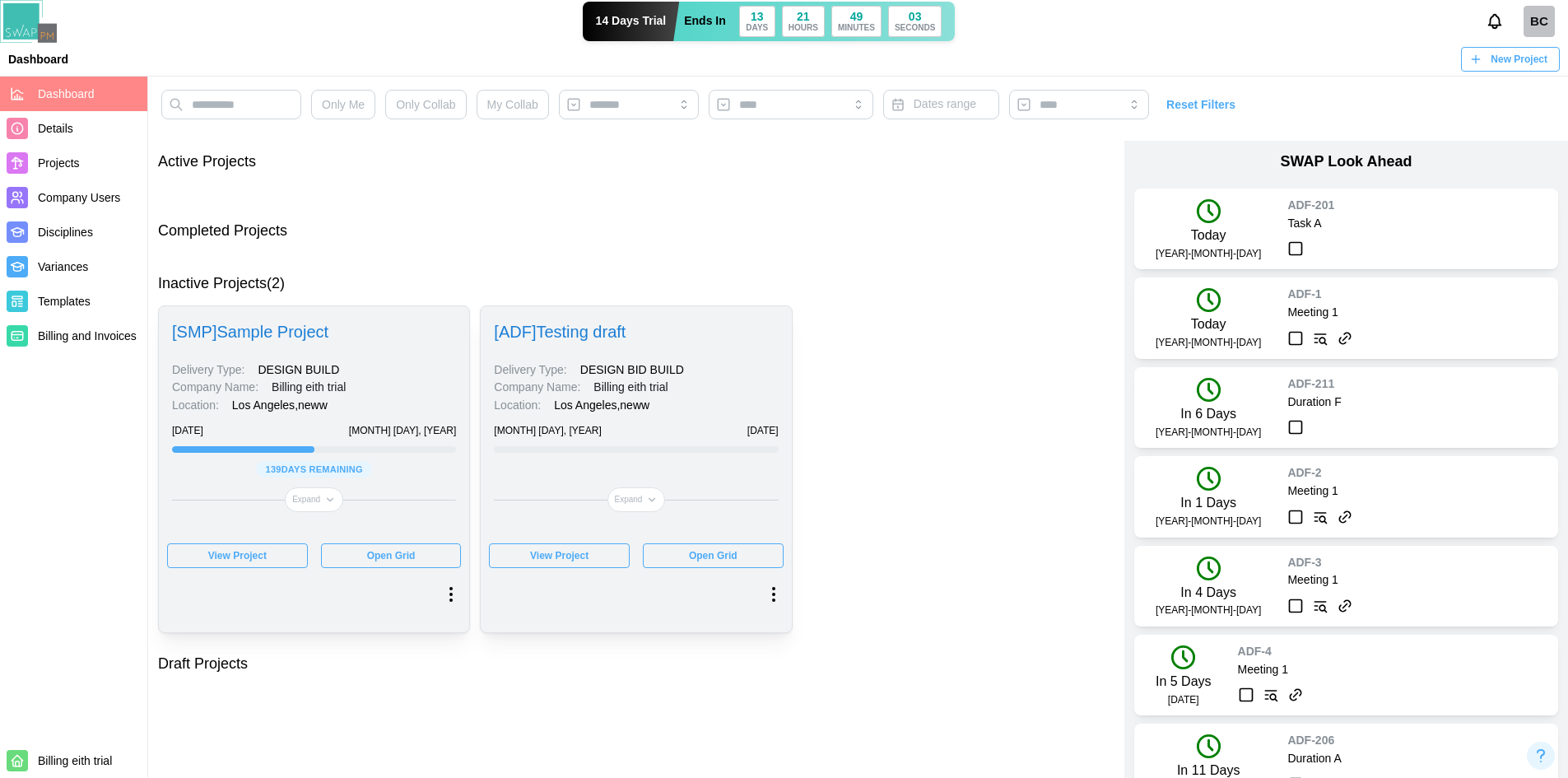 click on "Projects" at bounding box center (89, 163) 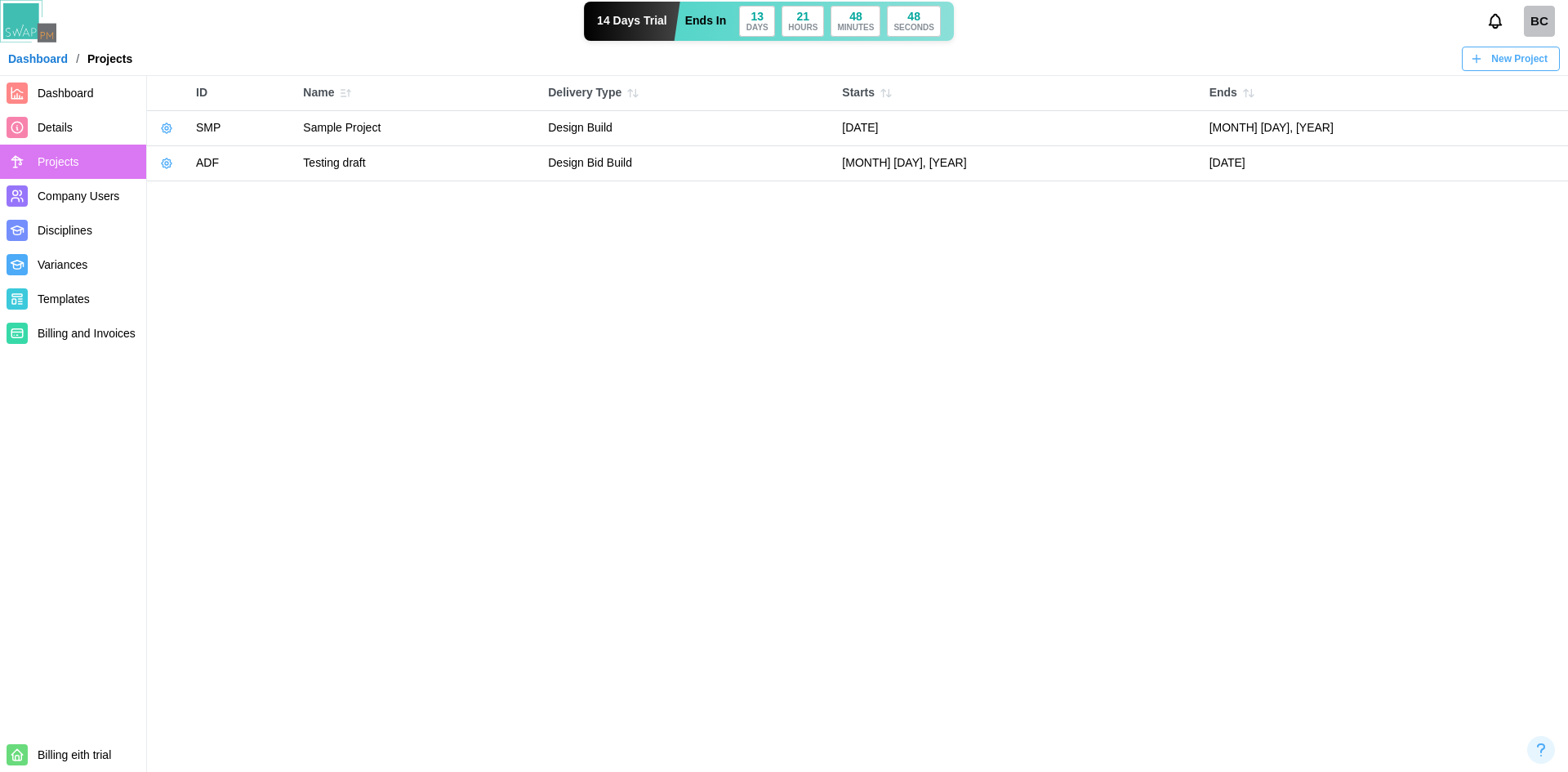 click at bounding box center [167, 128] 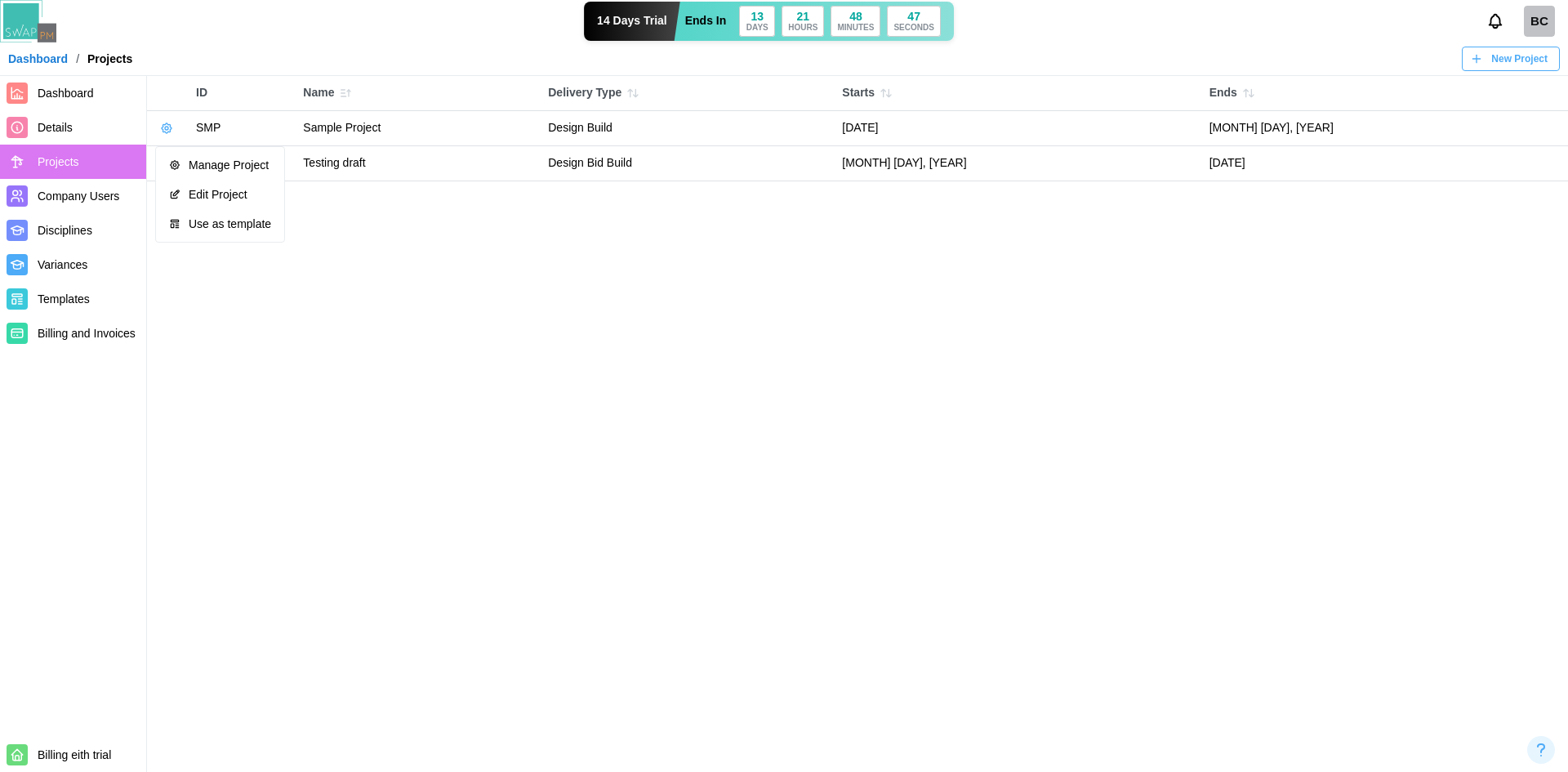 click on "ID Name Delivery Type Starts Ends Manage Project Edit Project Use as template SMP Sample Project Design Build February 20, 2025 November 26, 2025 ADF Testing draft Design Bid Build July 10, 2025 April 15, 2026" at bounding box center (784, 386) 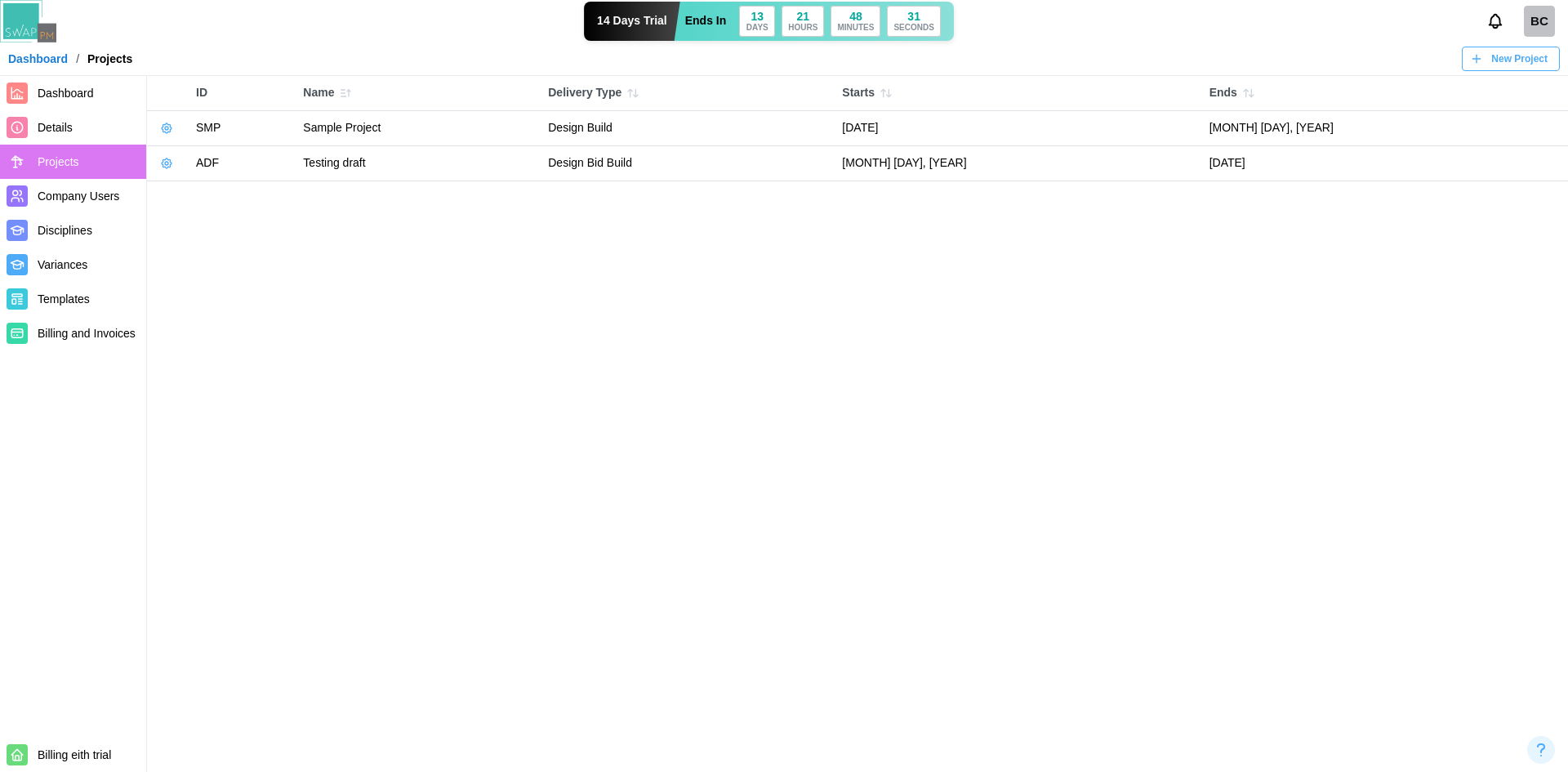 click on "Billing and Invoices" at bounding box center (87, 333) 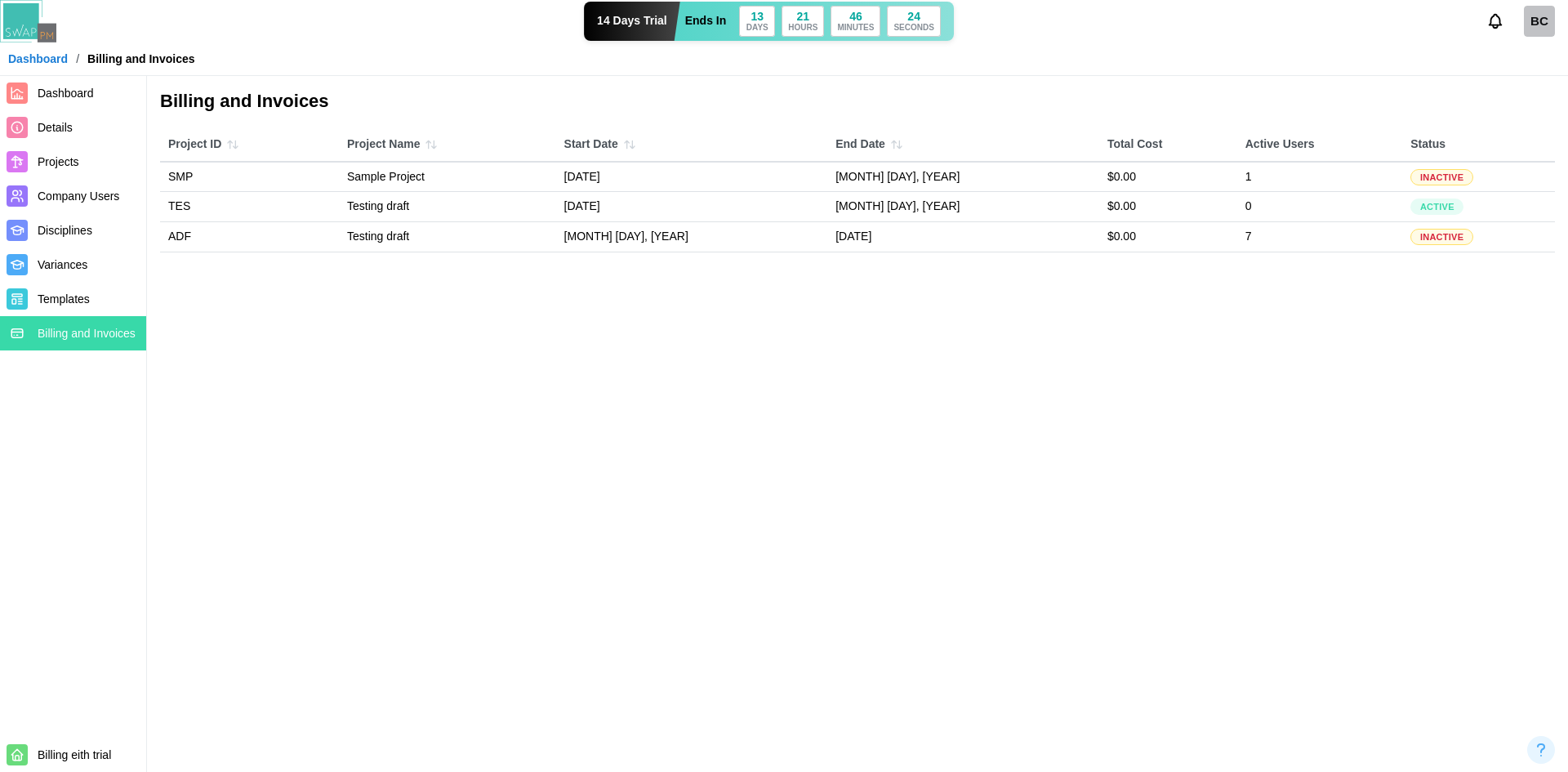click on "Projects" at bounding box center (73, 162) 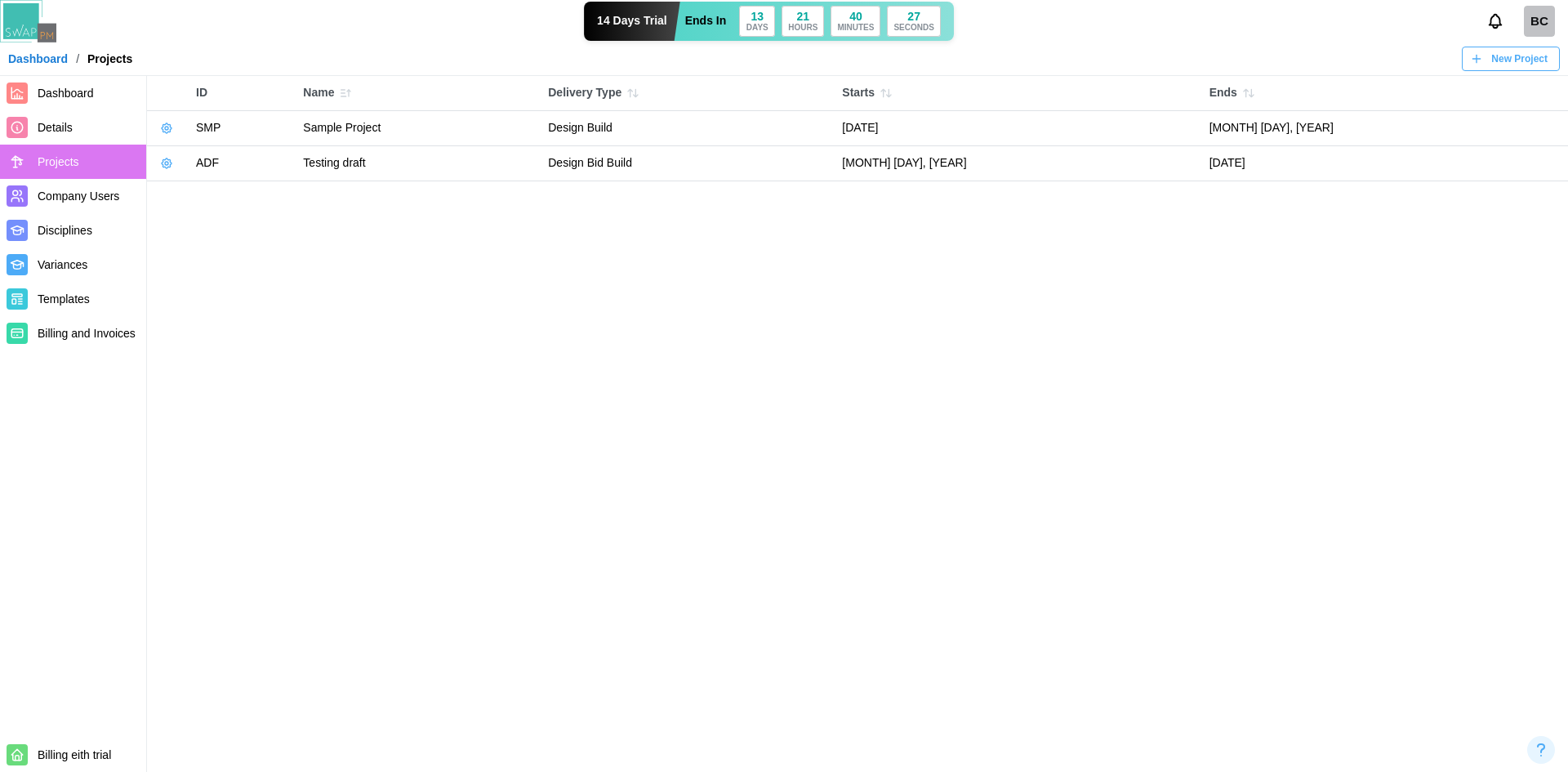 click on "Billing and Invoices" at bounding box center (87, 333) 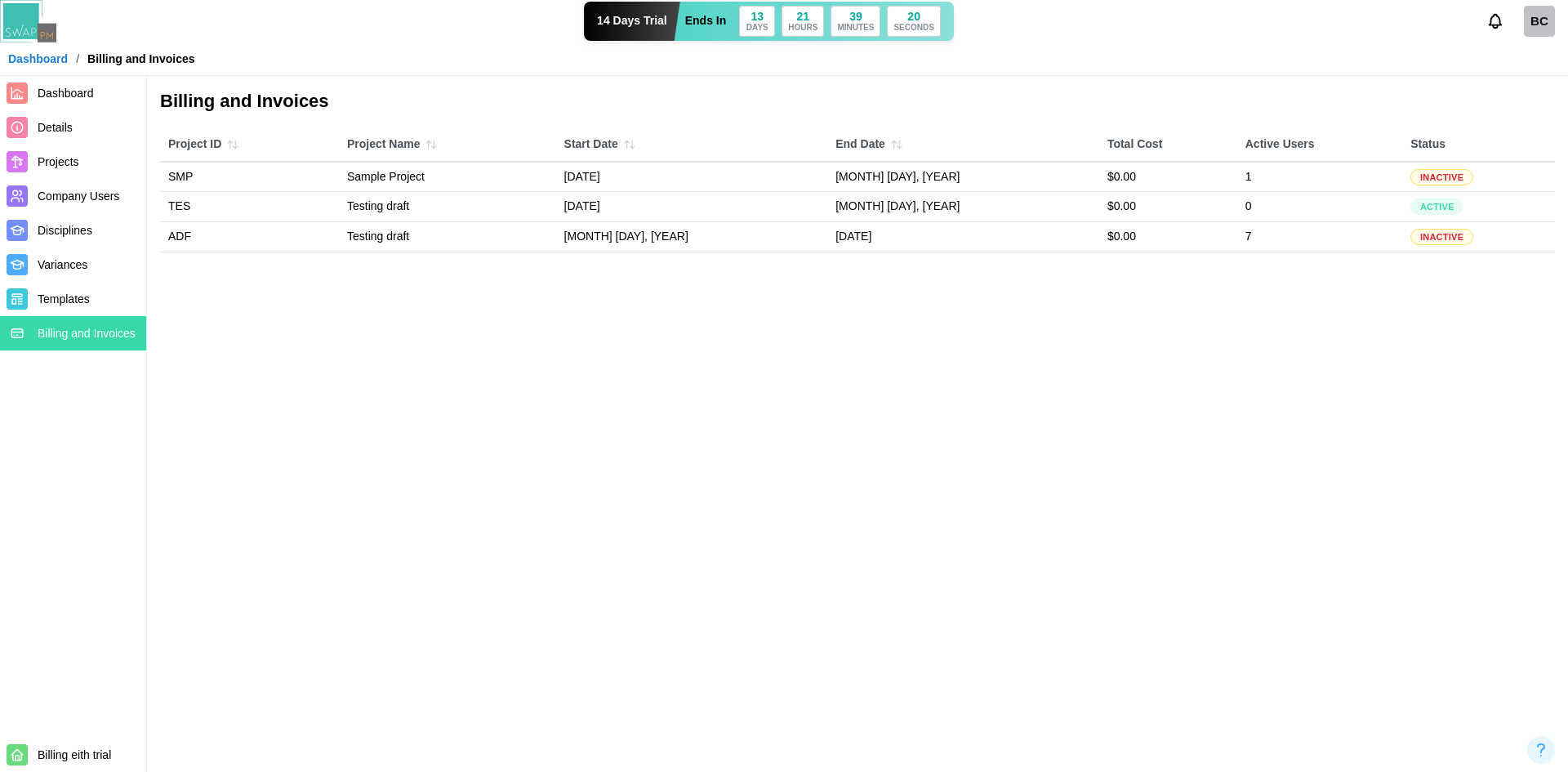 click on "Projects" at bounding box center (58, 162) 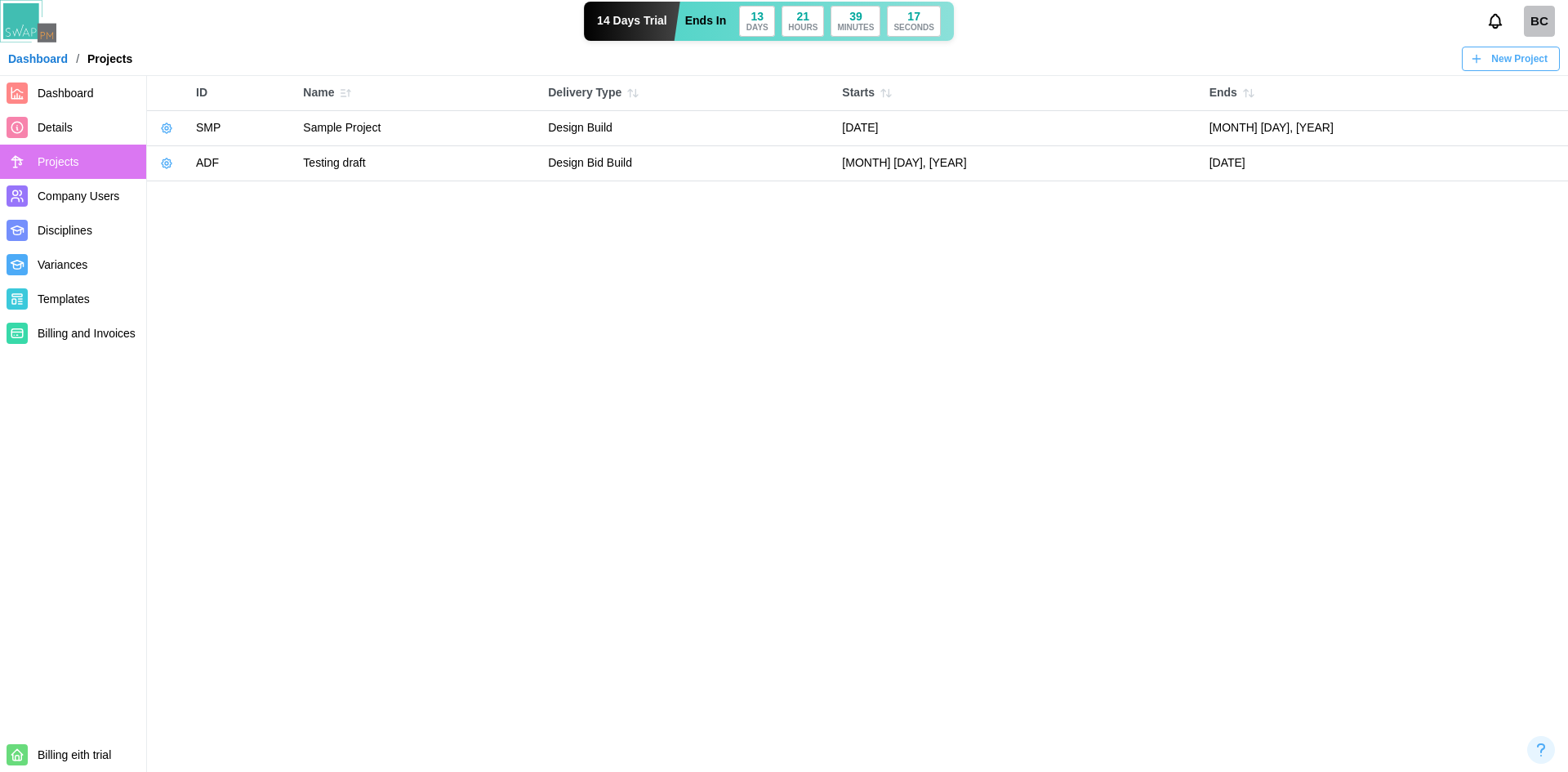 click 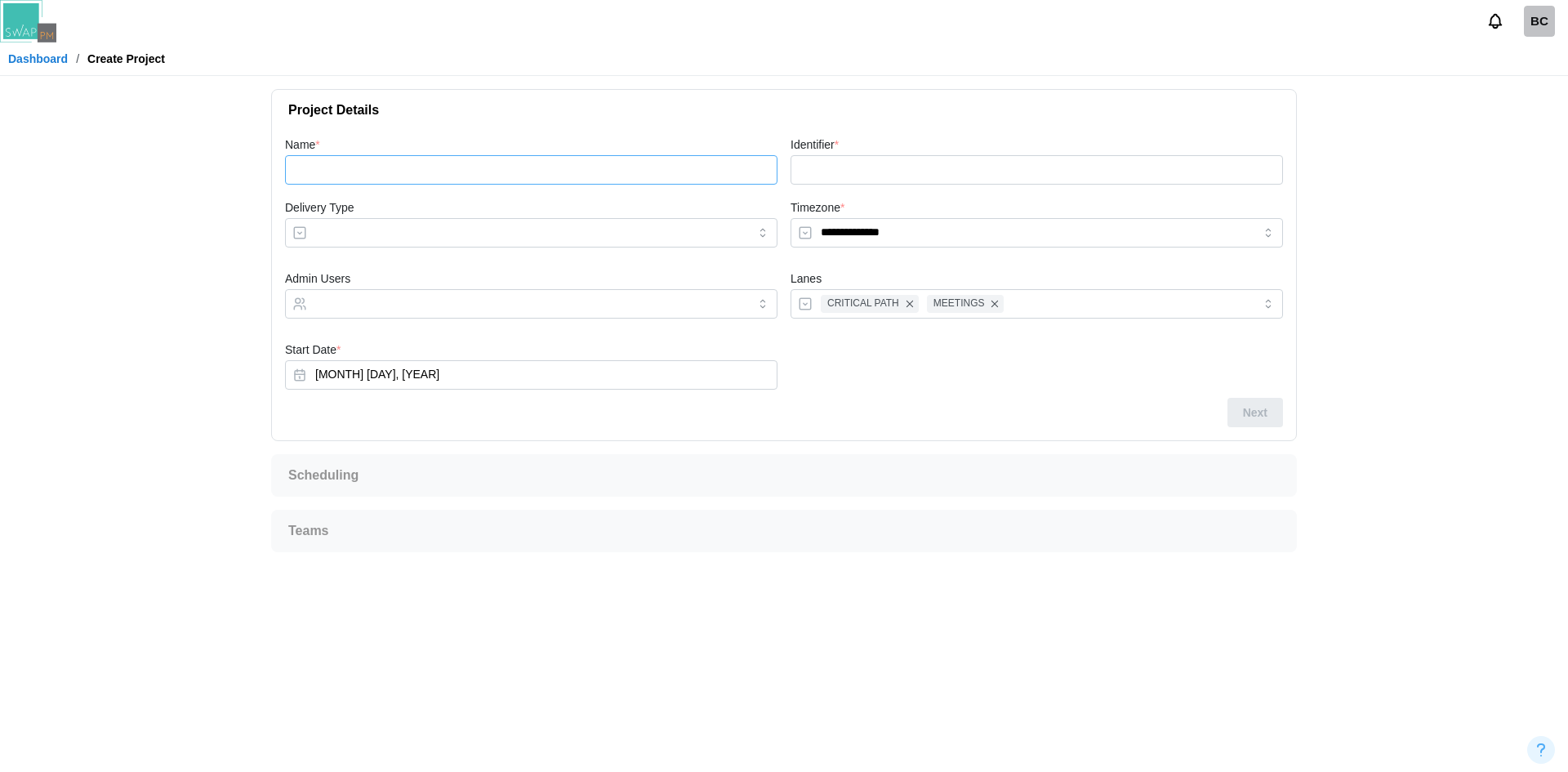 click on "Name  *" at bounding box center (531, 170) 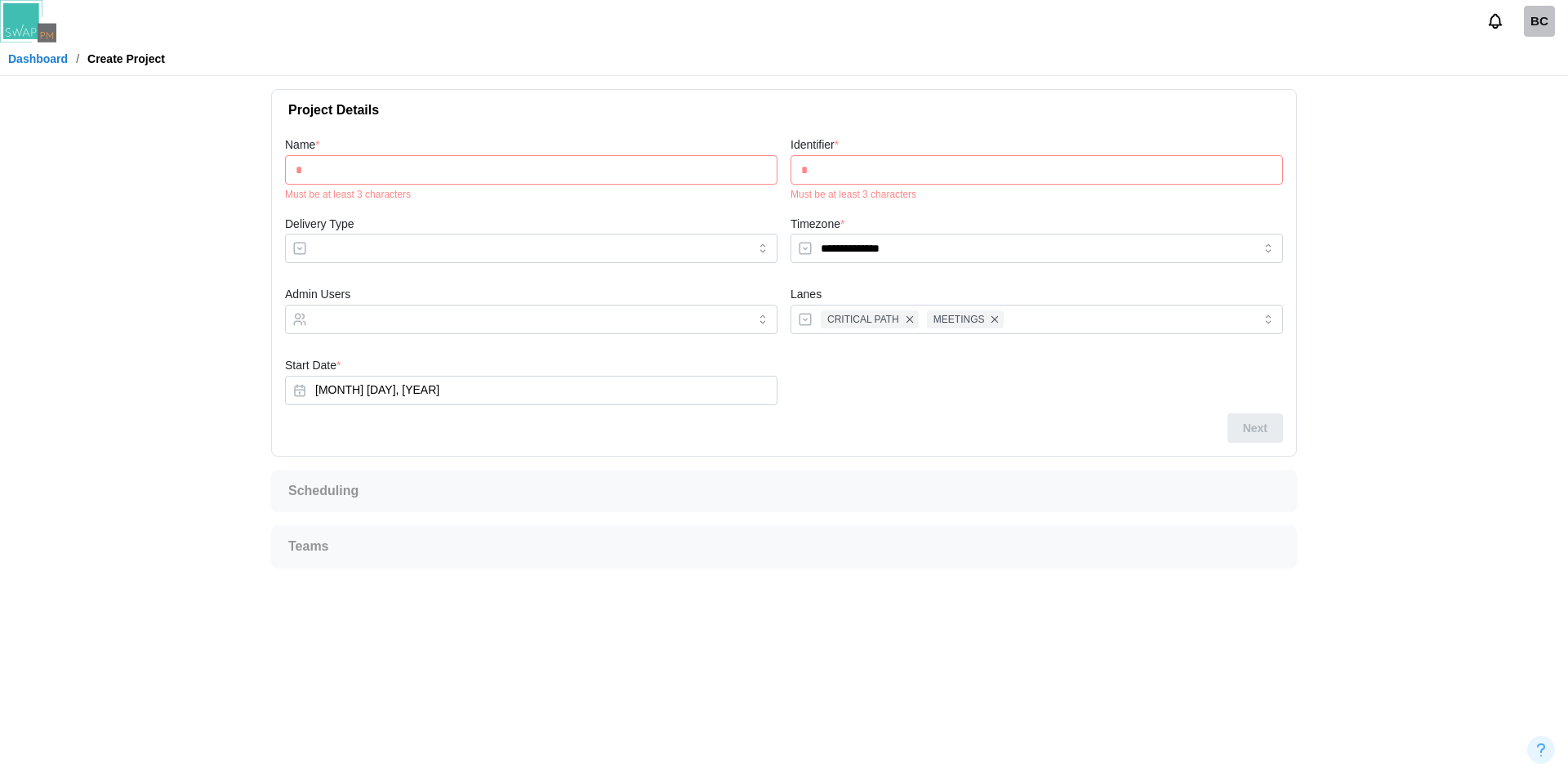 type on "**" 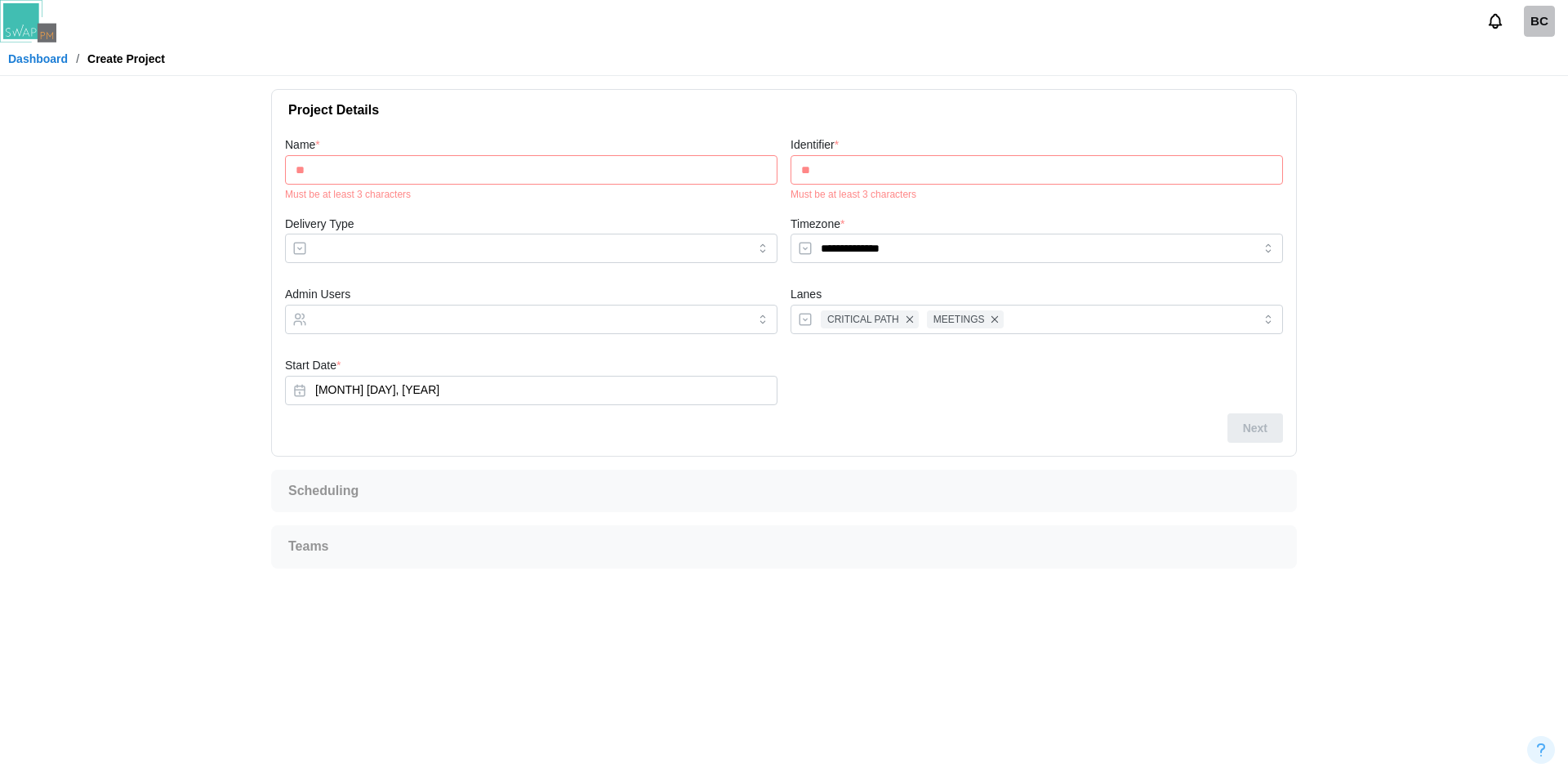 type on "***" 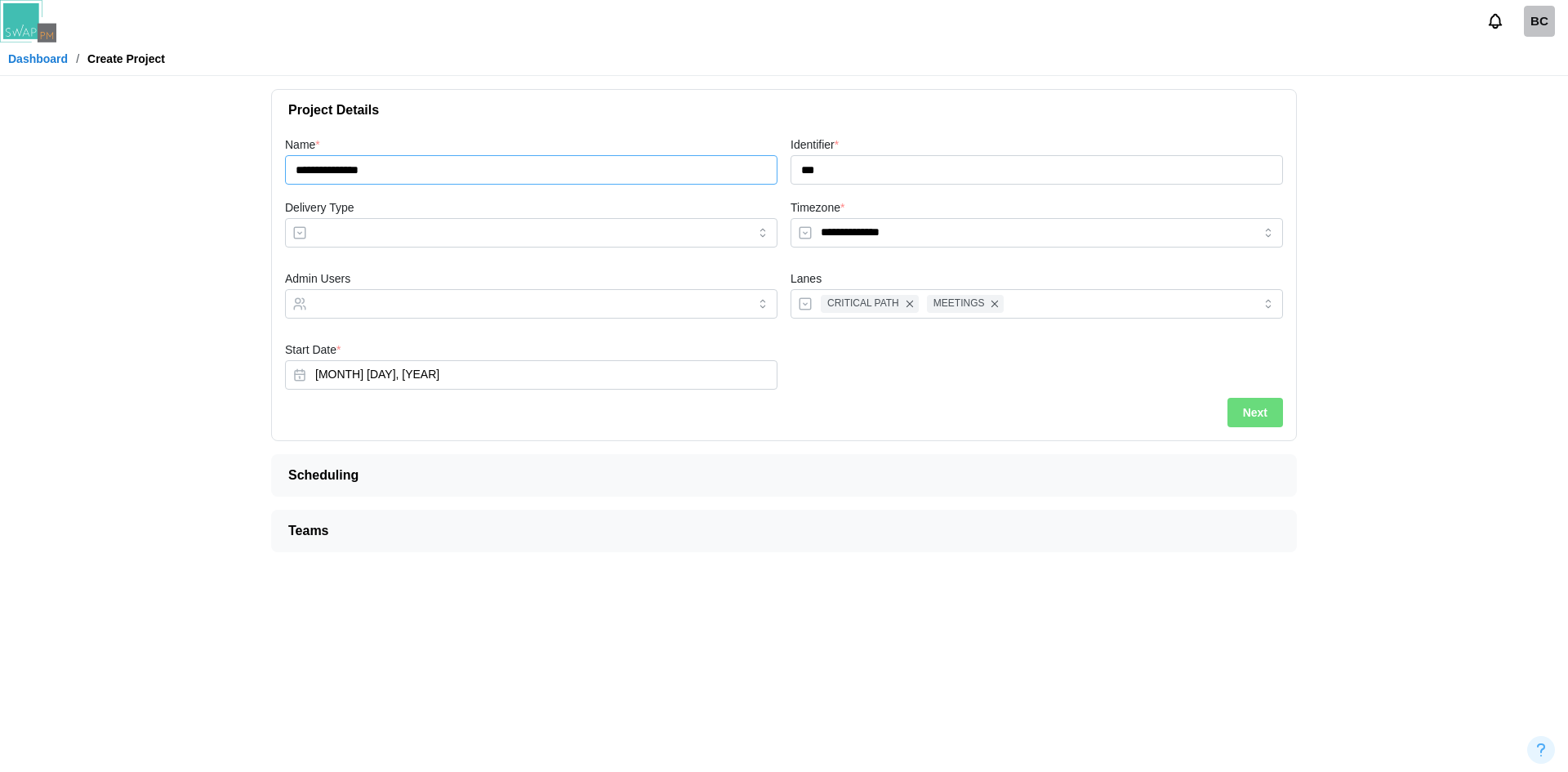 type on "**********" 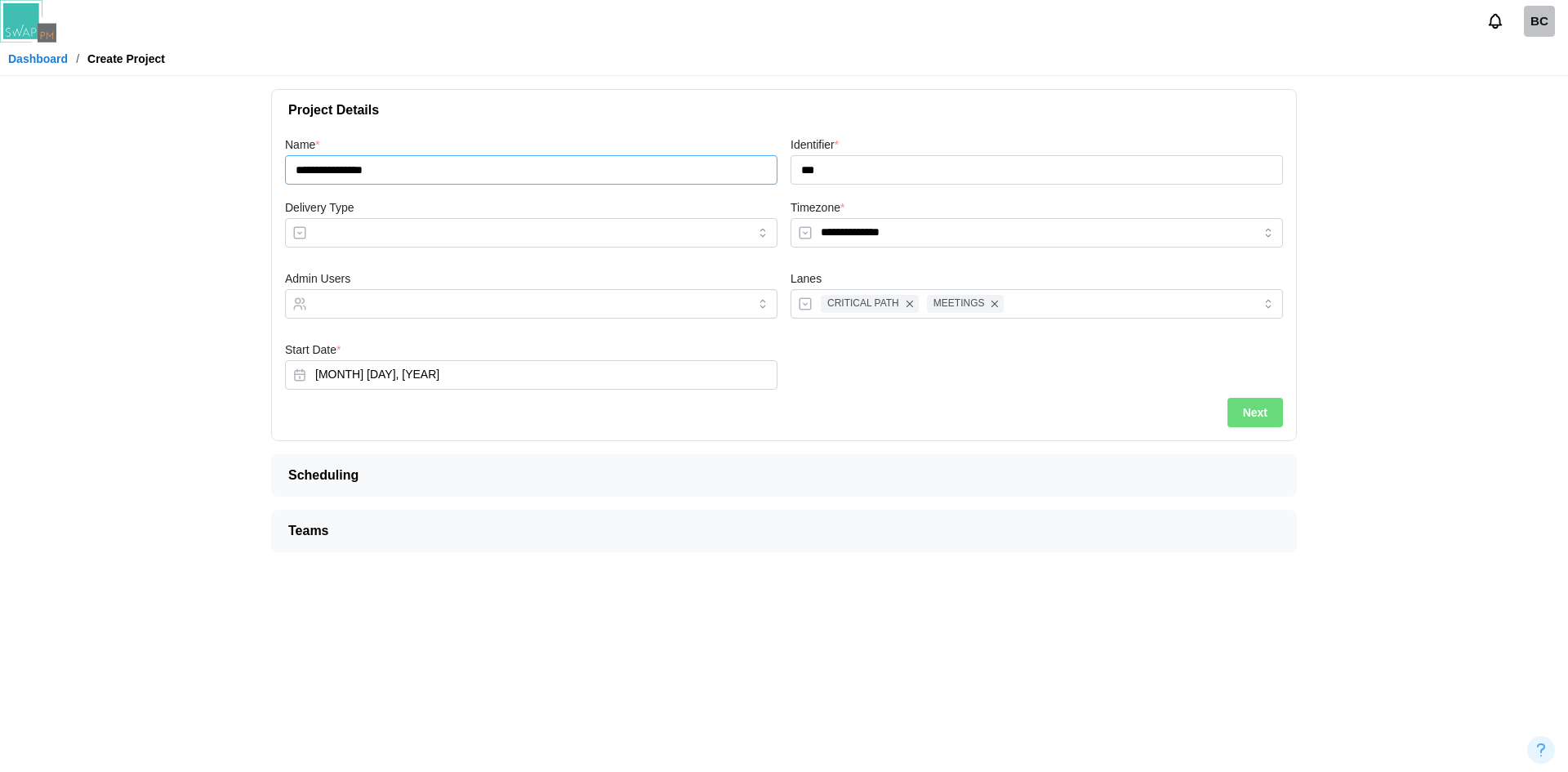 type on "***" 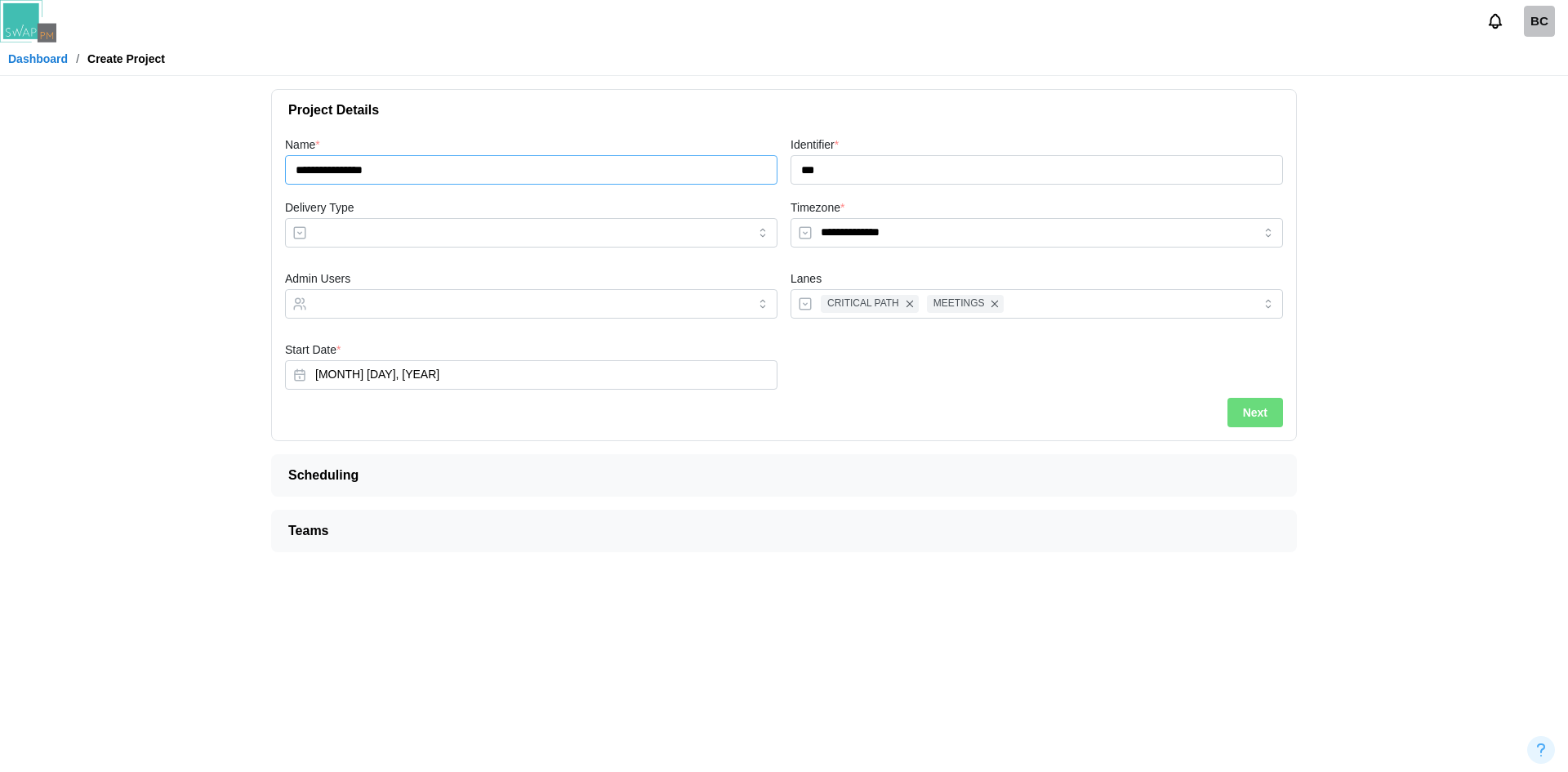 type on "**********" 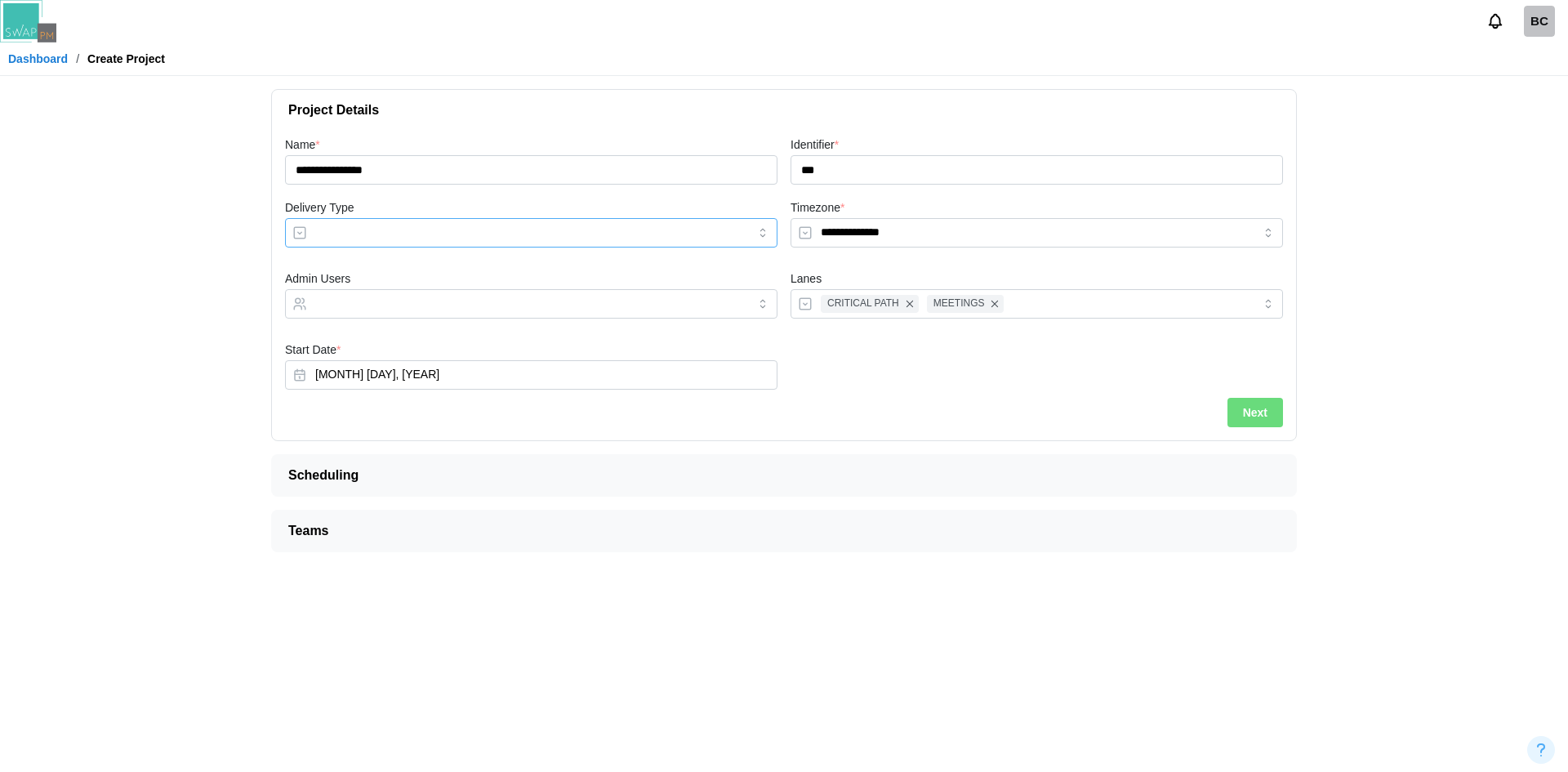 click on "Delivery Type" at bounding box center [531, 233] 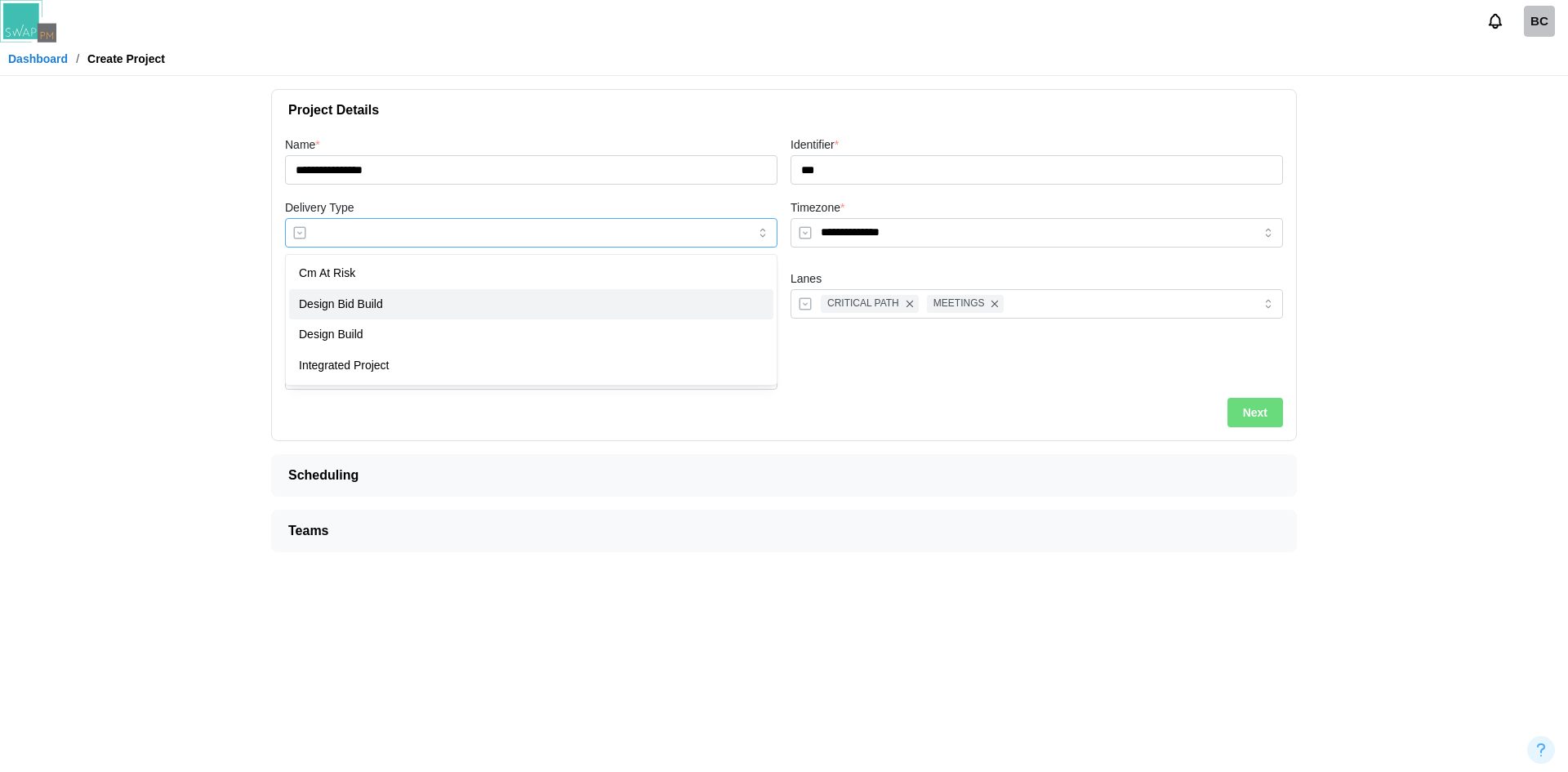 type on "**********" 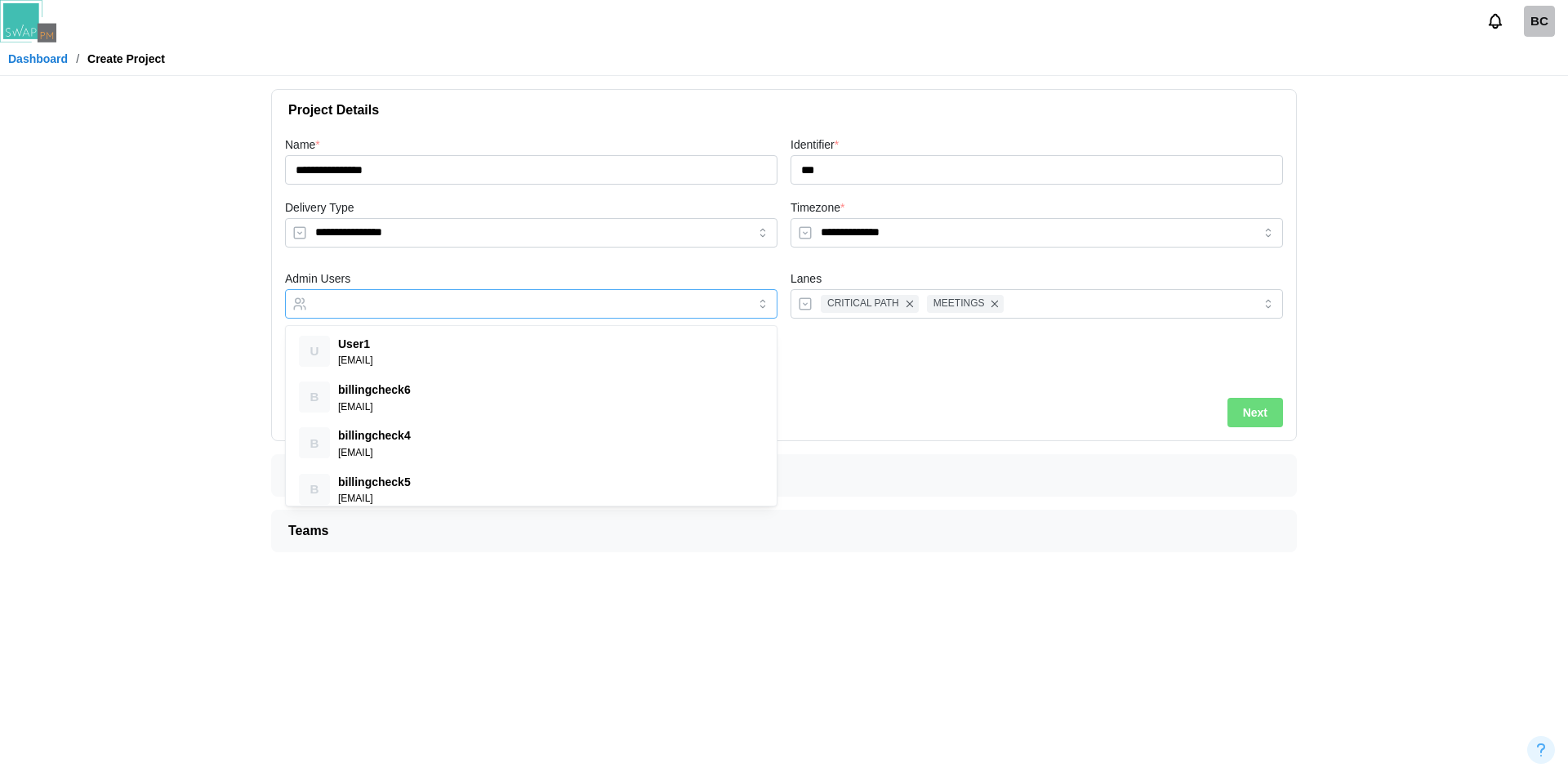 click on "Admin Users" at bounding box center [516, 304] 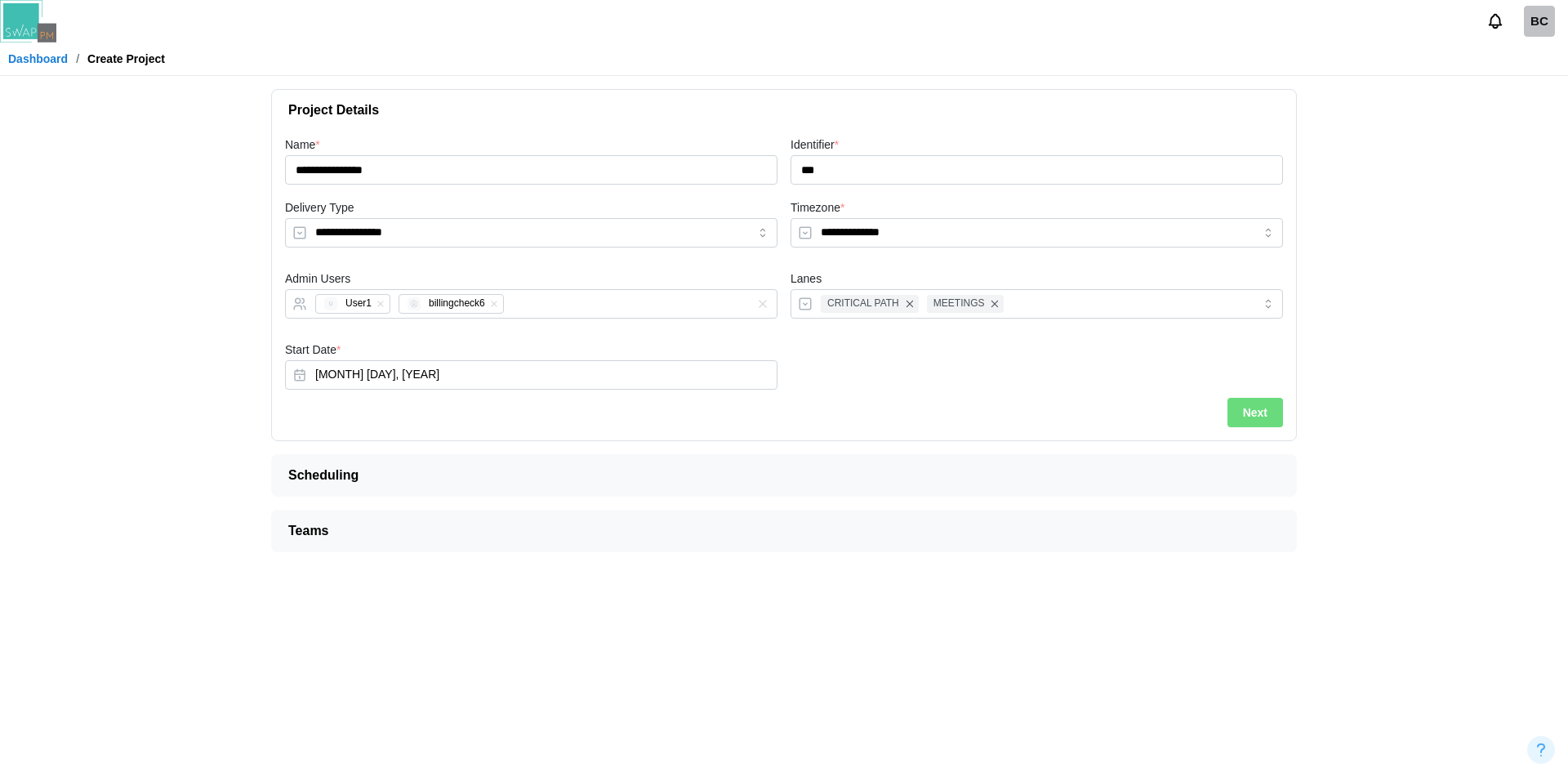 click on "Next" at bounding box center [1255, 413] 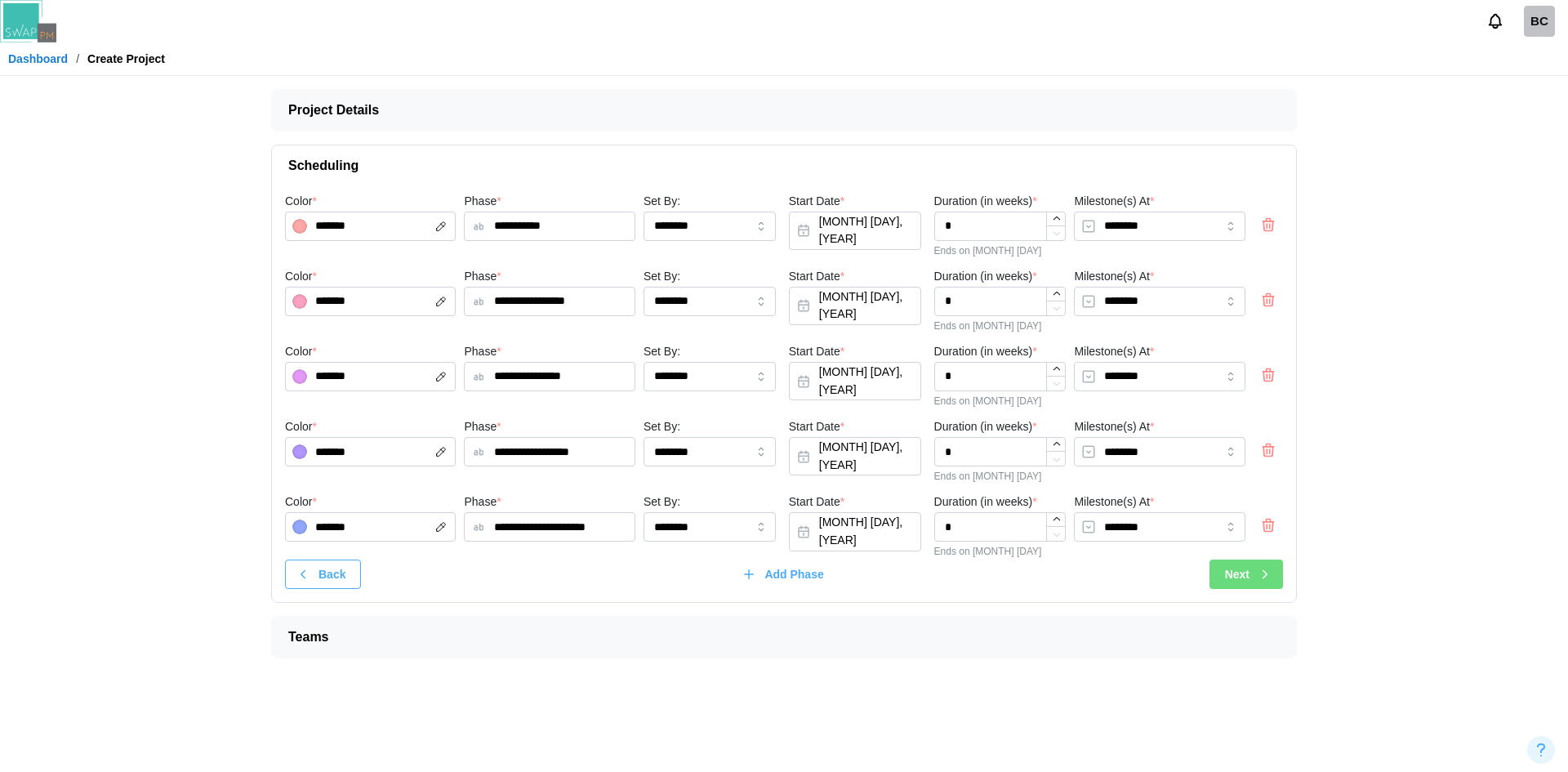 click on "Next" at bounding box center [1249, 574] 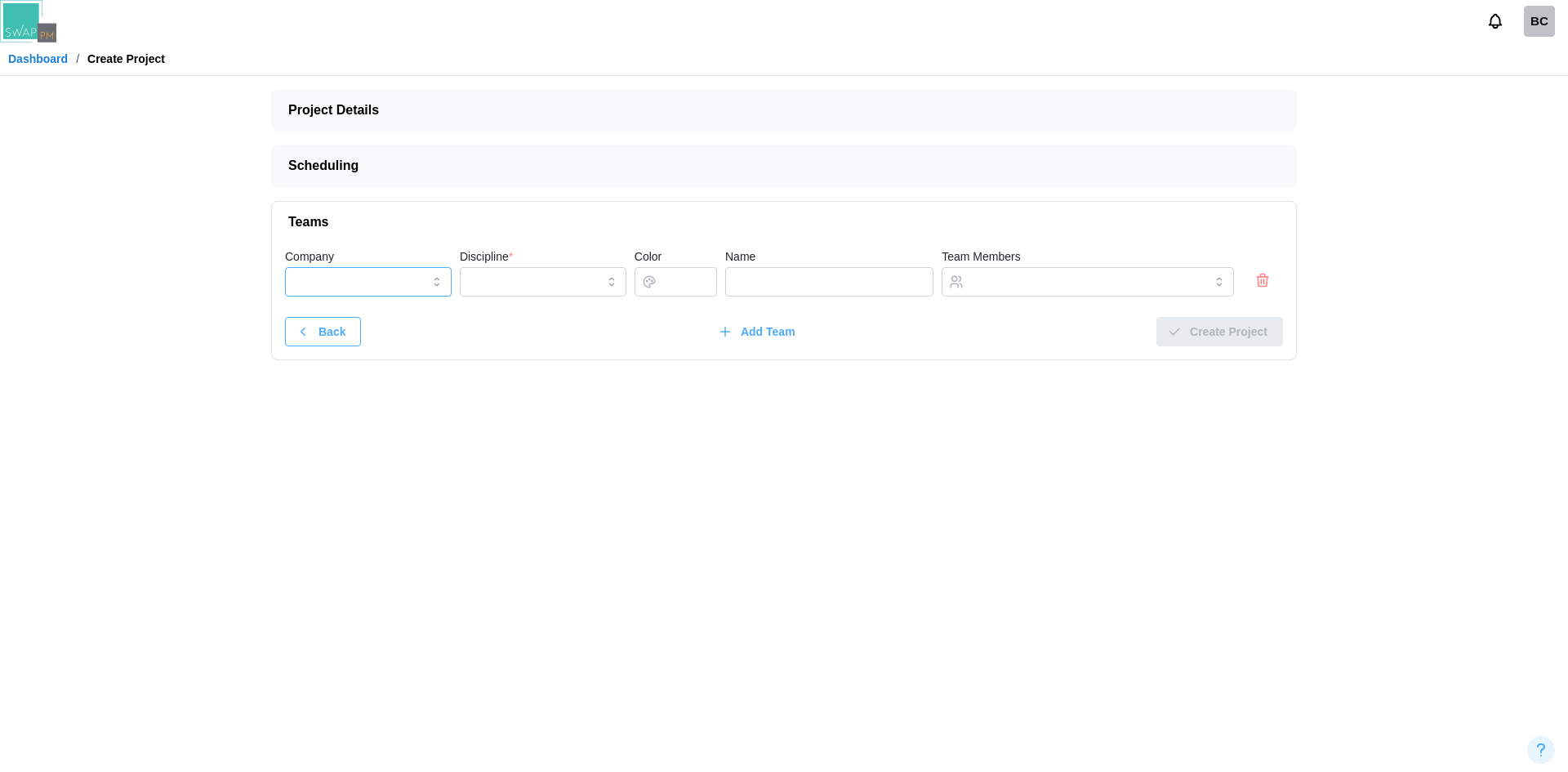 click on "Company" at bounding box center (368, 282) 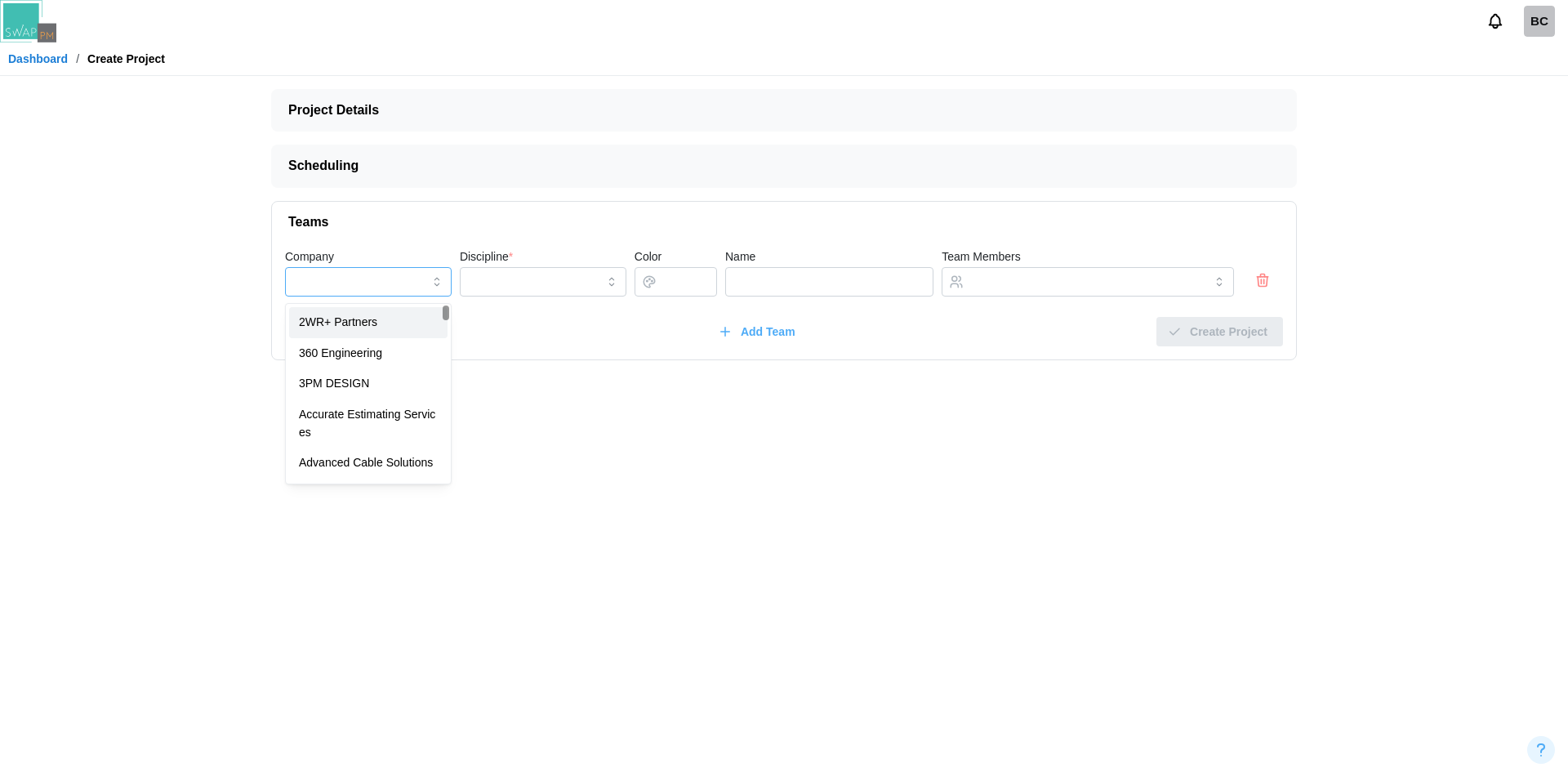 click on "2WR+ Partners 360 Engineering 3PM DESIGN Accurate Estimating Services Advanced Cable Solutions Advanced Engineering and Environmental Services AE Design Affiliated Engineers Albany Airport Authority Alterra Mountain Company Apex Engineering Group AQUA ENGINEERING Aquattica ARUP Austin Civil Group Back 40 Bai Ballard Spahr Barker Rinker Seacat Architecture Barton Associates Baseline Belcourt School District Beleza BG Building Works Billing eith trial Bismarck State College BLUNDALL & ASSOCIATES Boyd Sign Systems BRIAN BALDWIN Brighttree BRW Architects Brytesignt BuildMark Buro Happold BWE CALEB LEFTIN California Highway Patrol Capital Engineering CARMEN ARRIAGA-BUCHER CAROLINA BOTERO Cator Ruma & Associates CC CC01 Century 21 CHA Consulting, Inc. Chamberlin Architects Chanel Sonego Marketing Chicago Public School CIG City and County of Denver / Department of Transporation and Infrastructure CITY OF GRAND FORKS City of Grand Junction City of Sioux Falls City of Williston Clanton & Associates Clark & Enersen GTC" at bounding box center [368, 394] 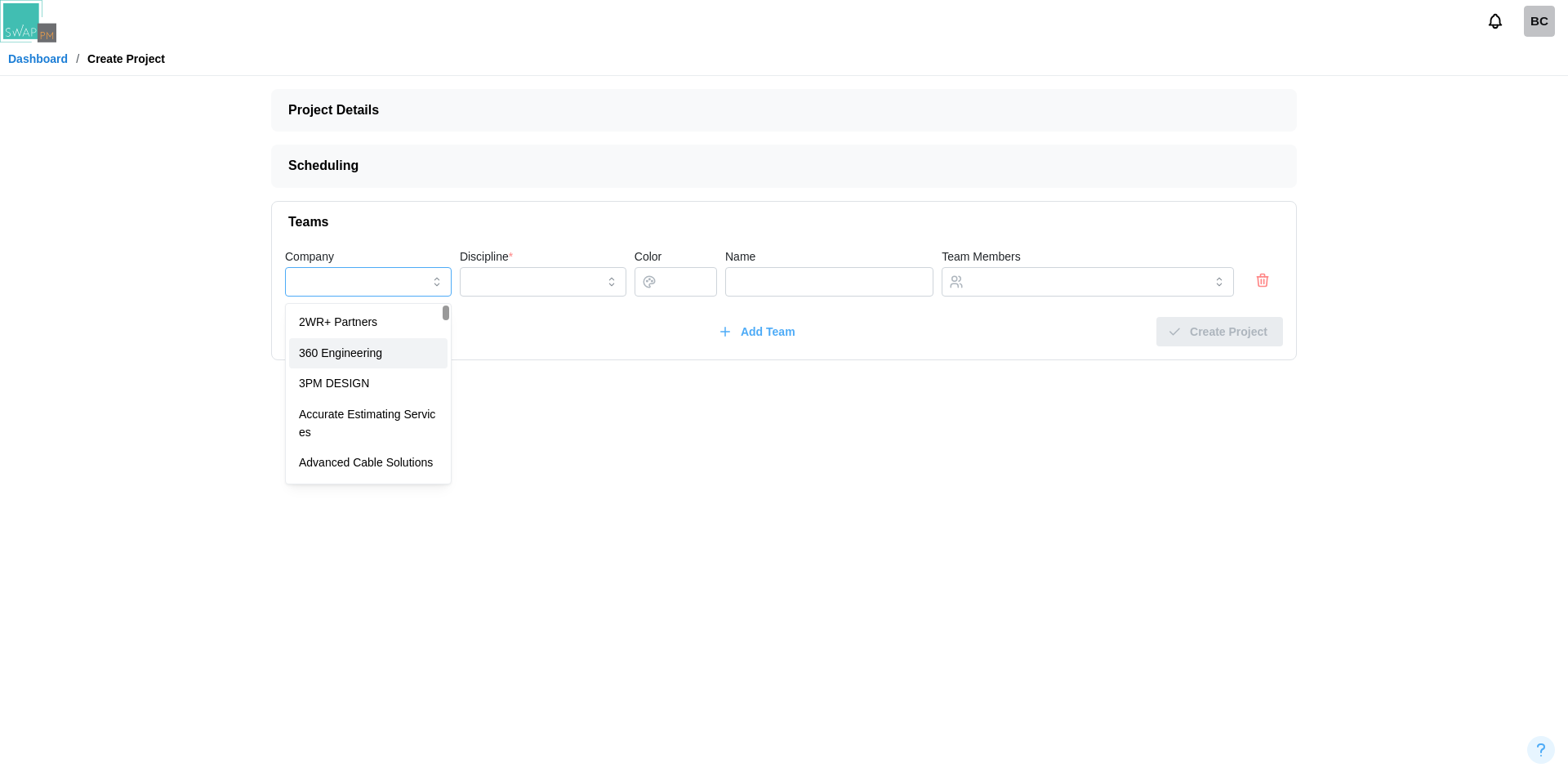 type on "**********" 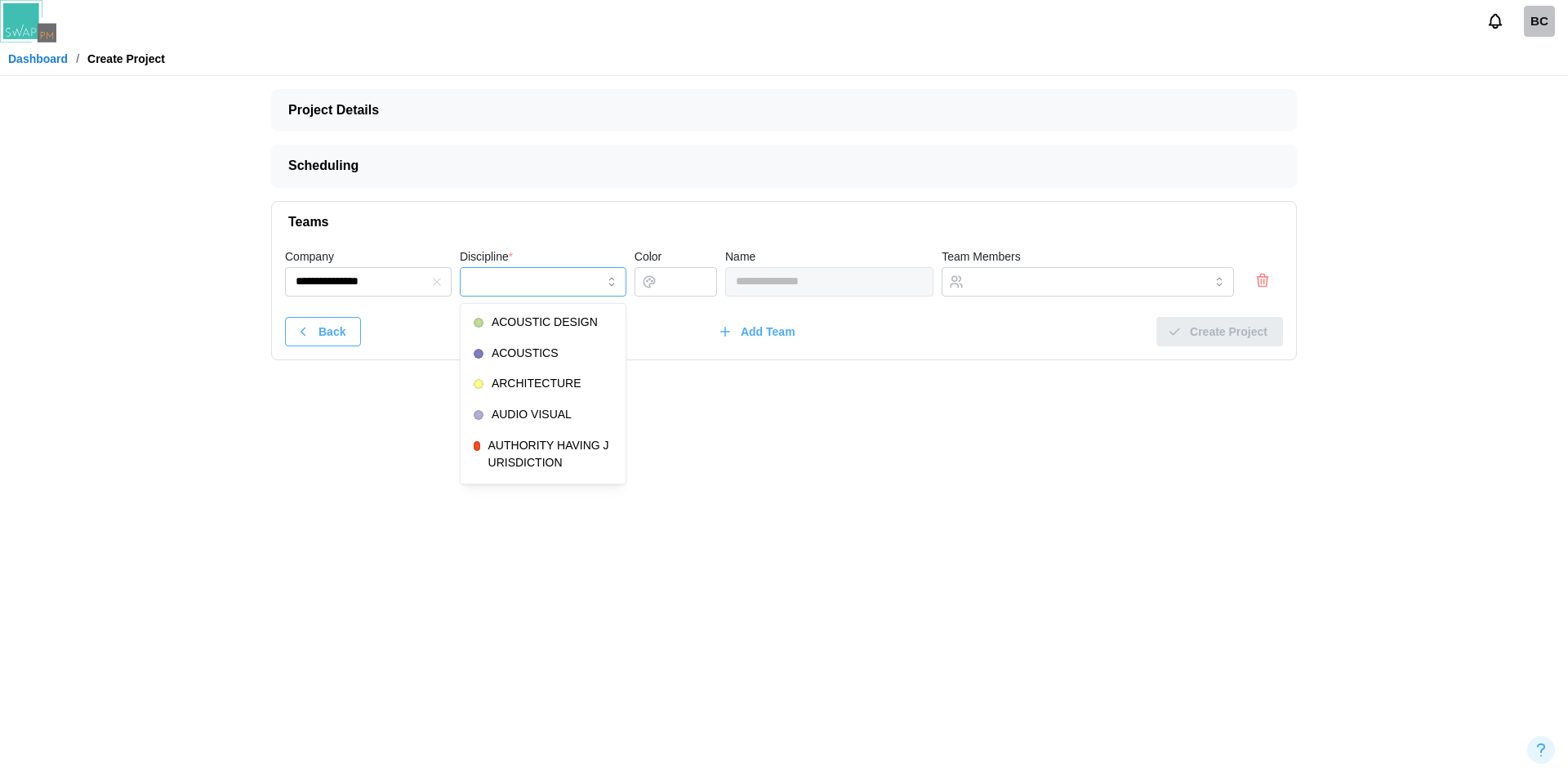 click on "Discipline  *" at bounding box center [543, 282] 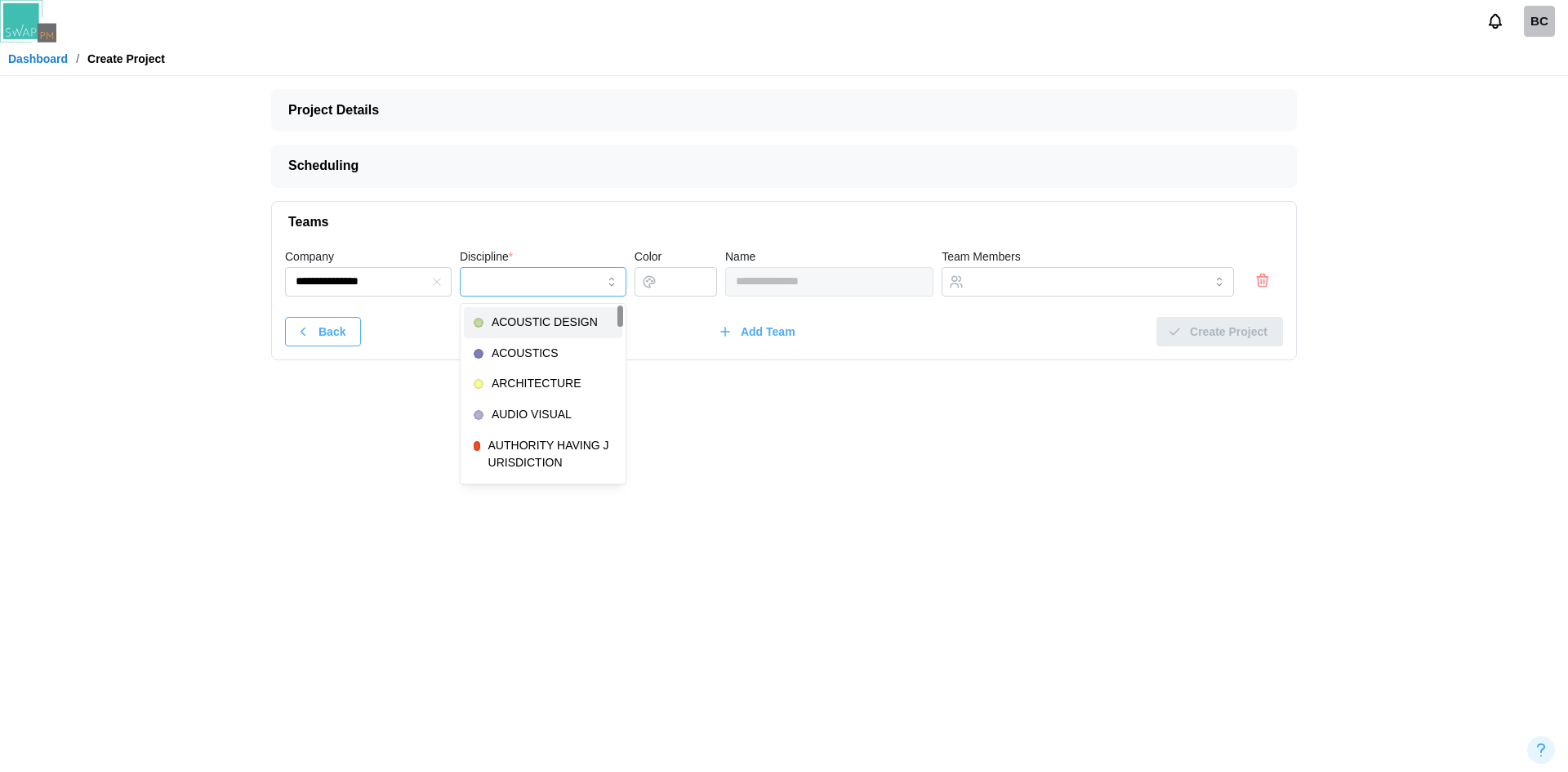 type on "**********" 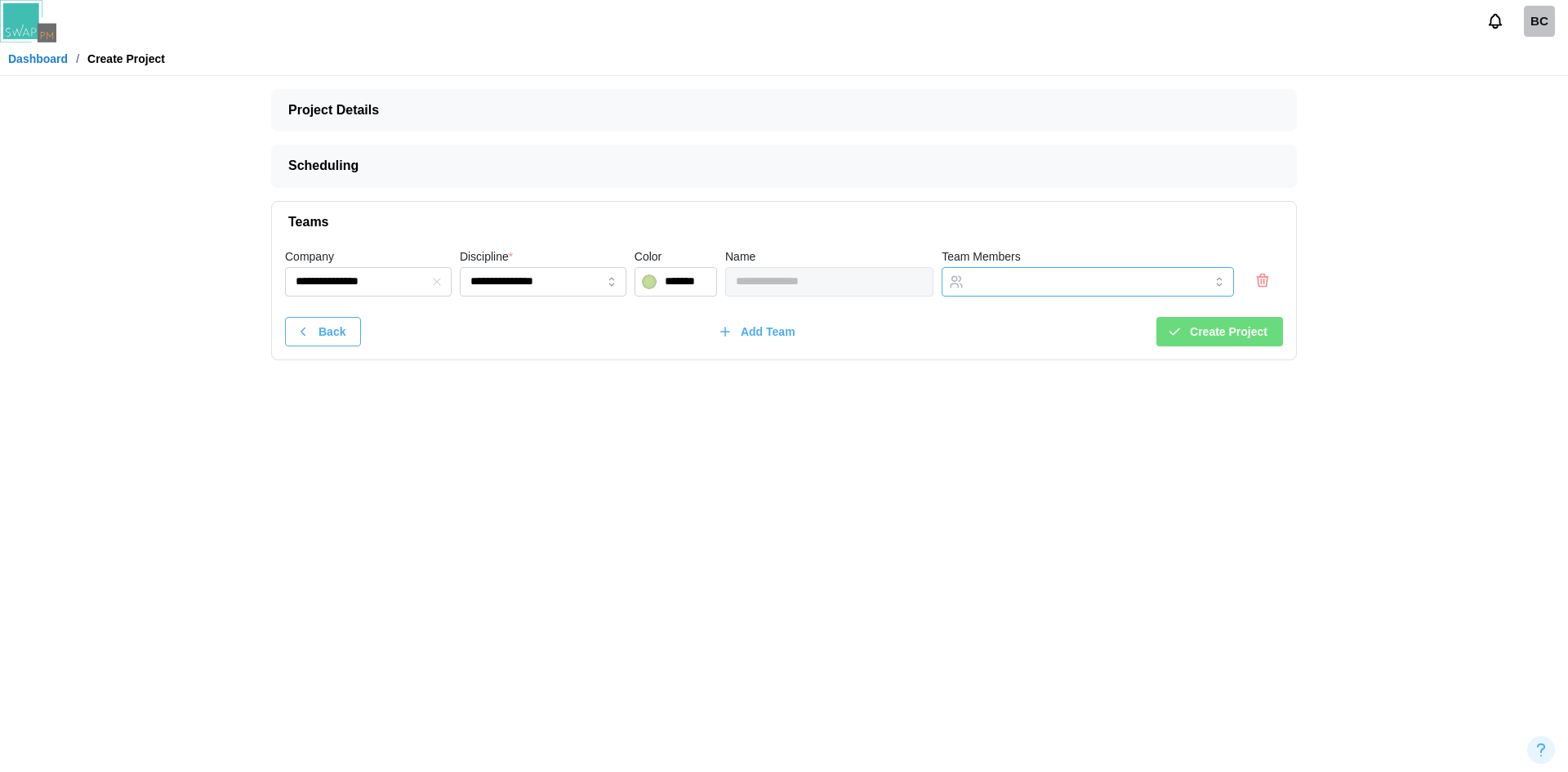 click at bounding box center (1071, 282) 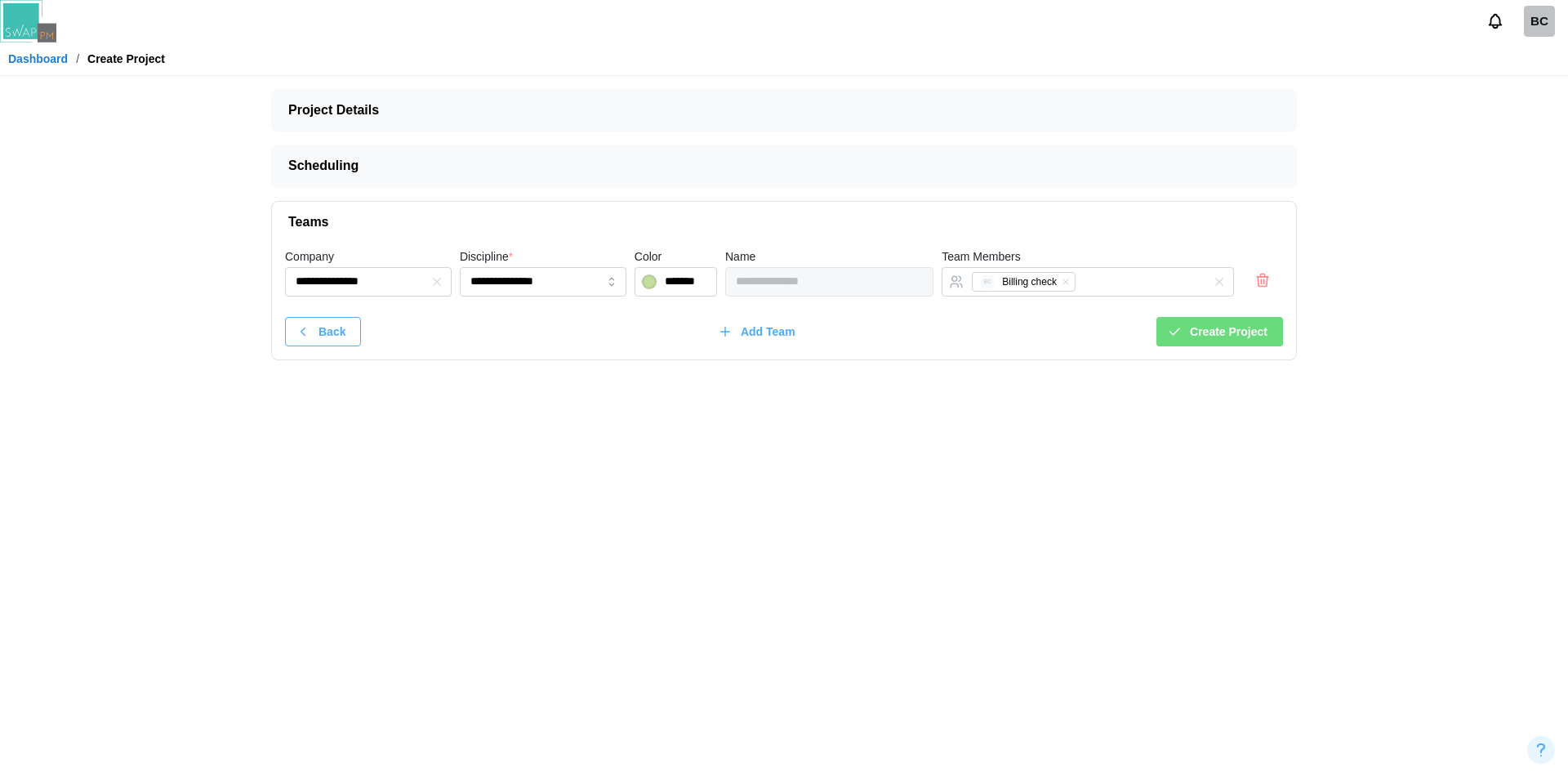 click on "Create Project" at bounding box center (1228, 332) 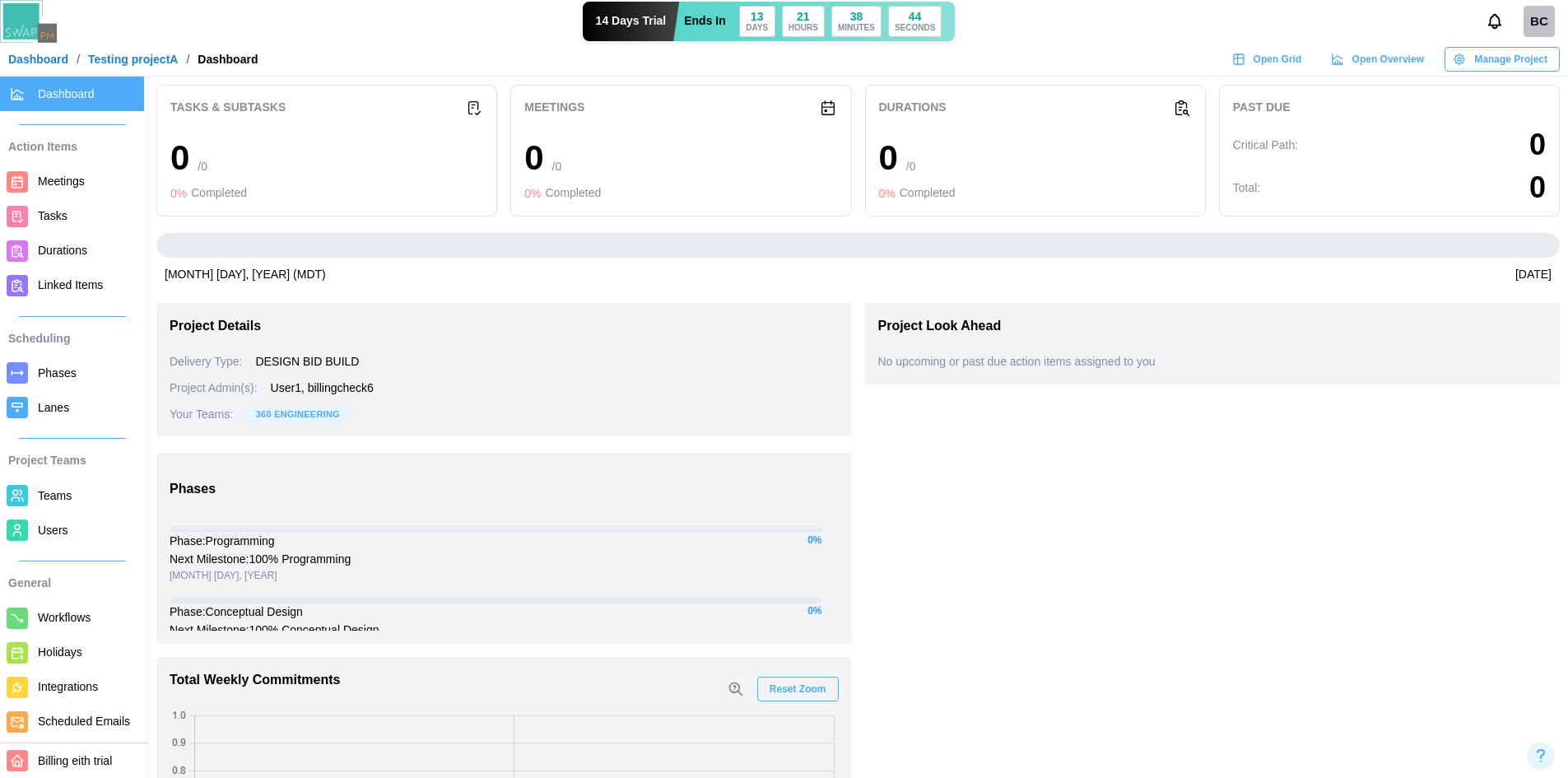 click on "Teams" at bounding box center [72, 496] 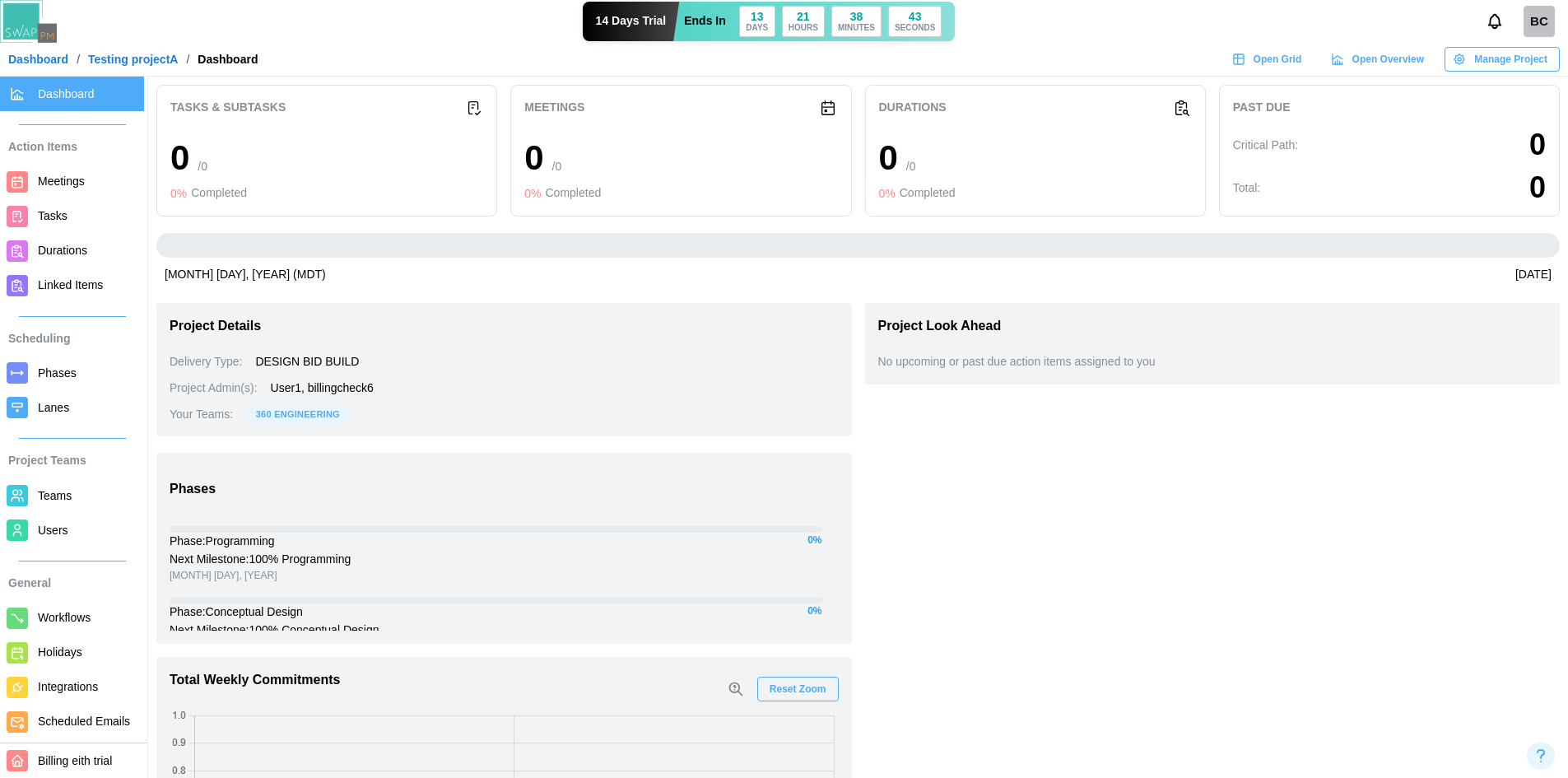 click on "Users" at bounding box center (53, 530) 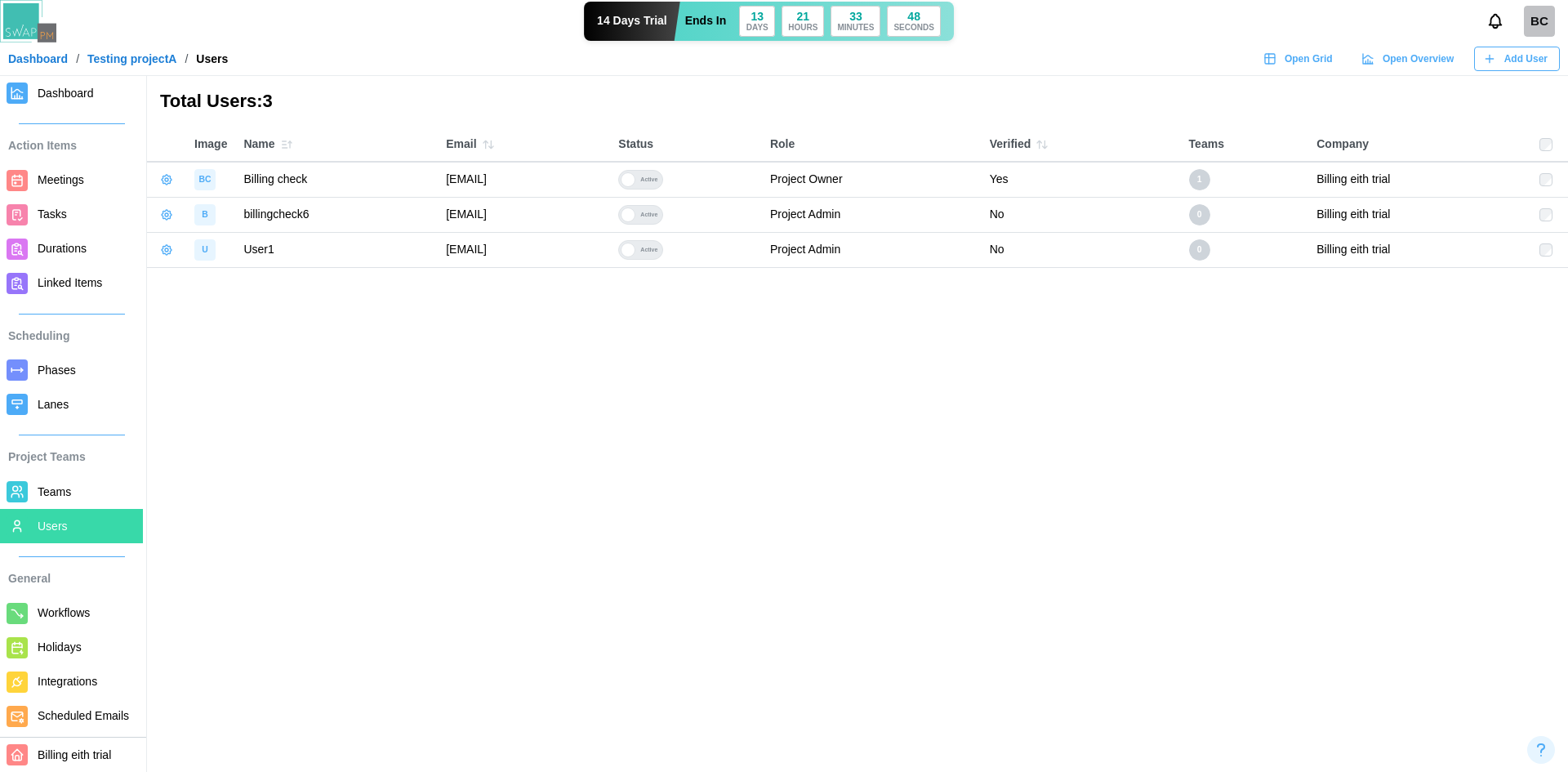 drag, startPoint x: 626, startPoint y: 257, endPoint x: 394, endPoint y: 251, distance: 232.07757 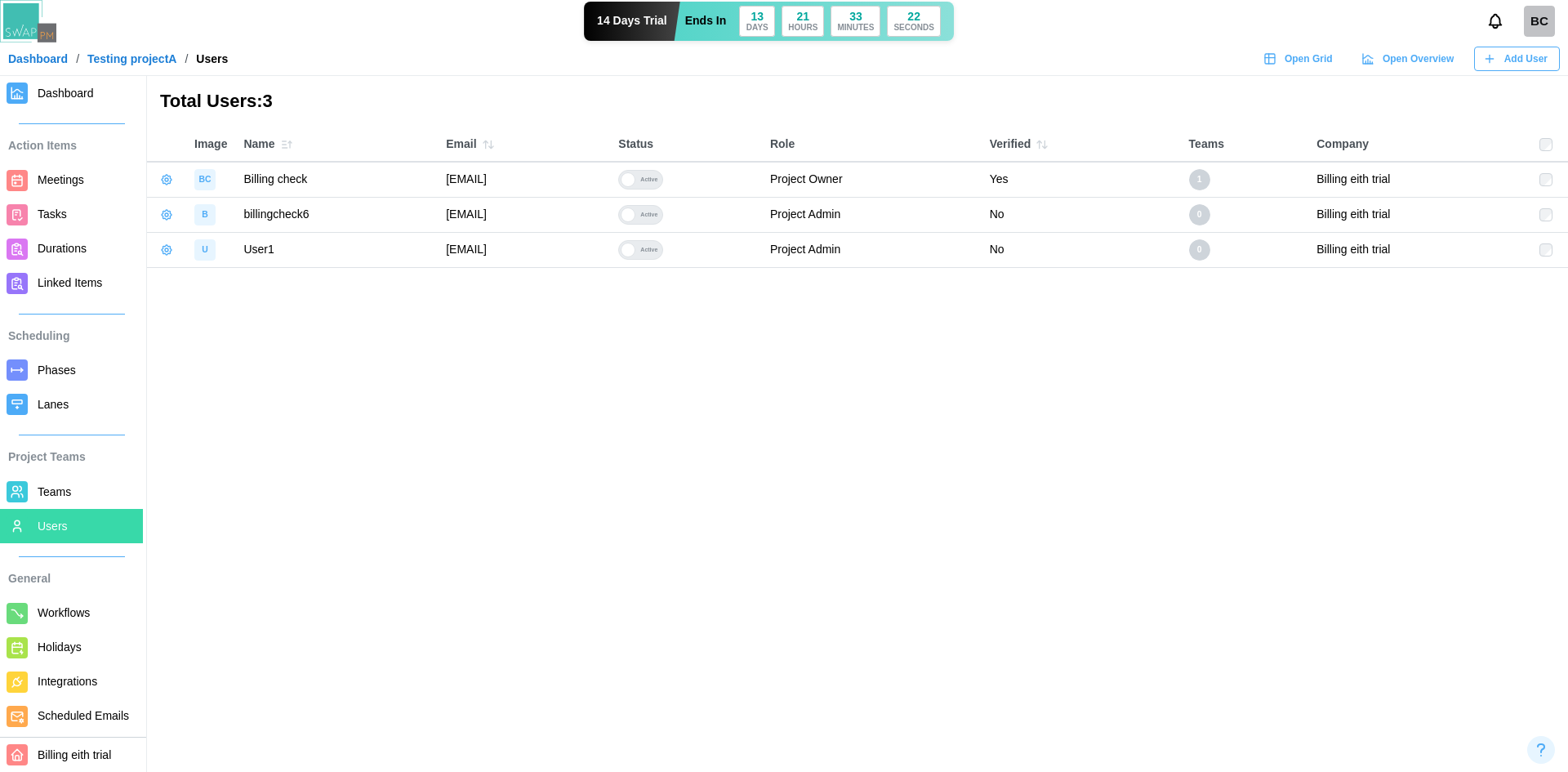 click 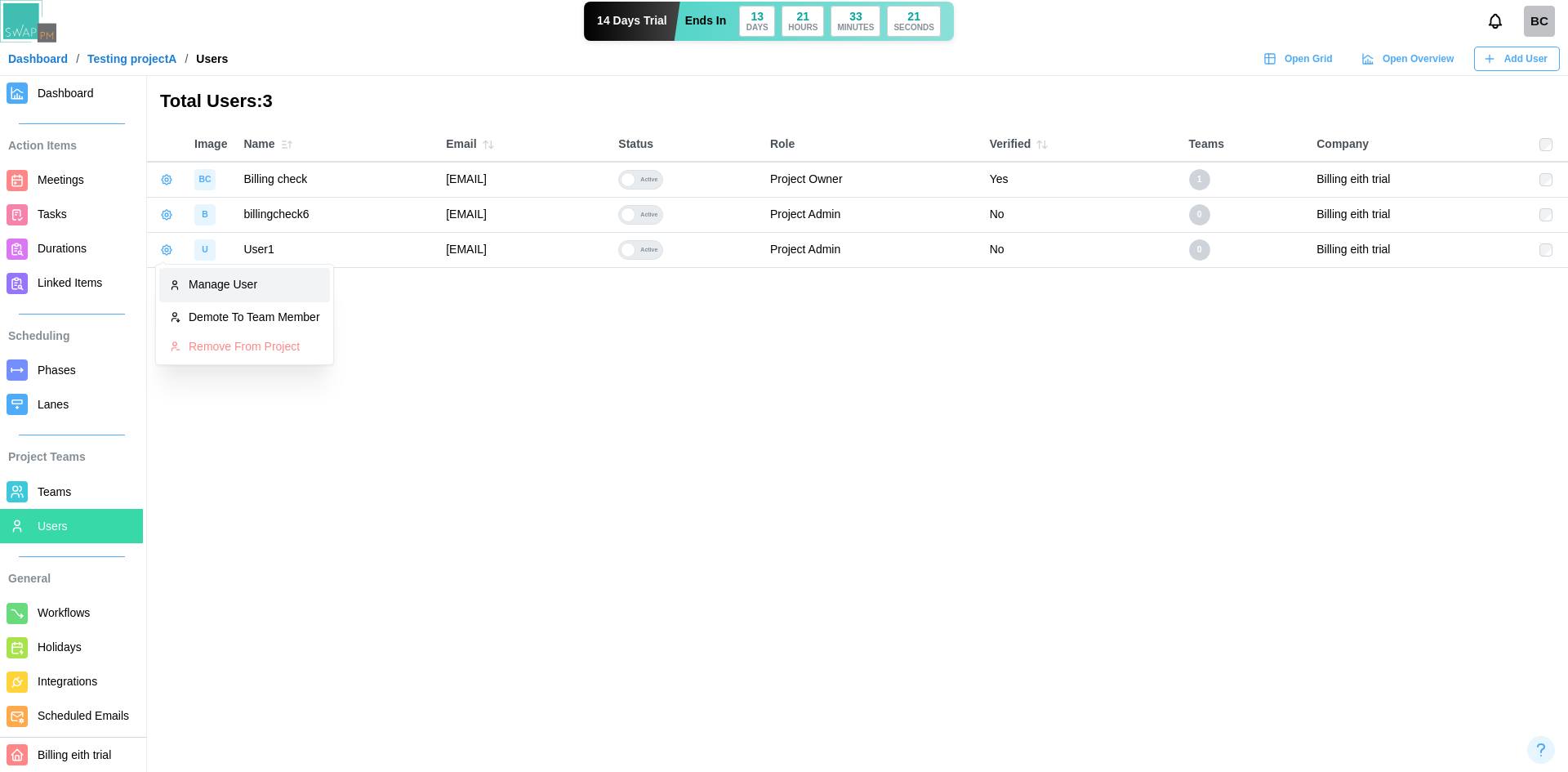 click on "Manage User" at bounding box center (254, 285) 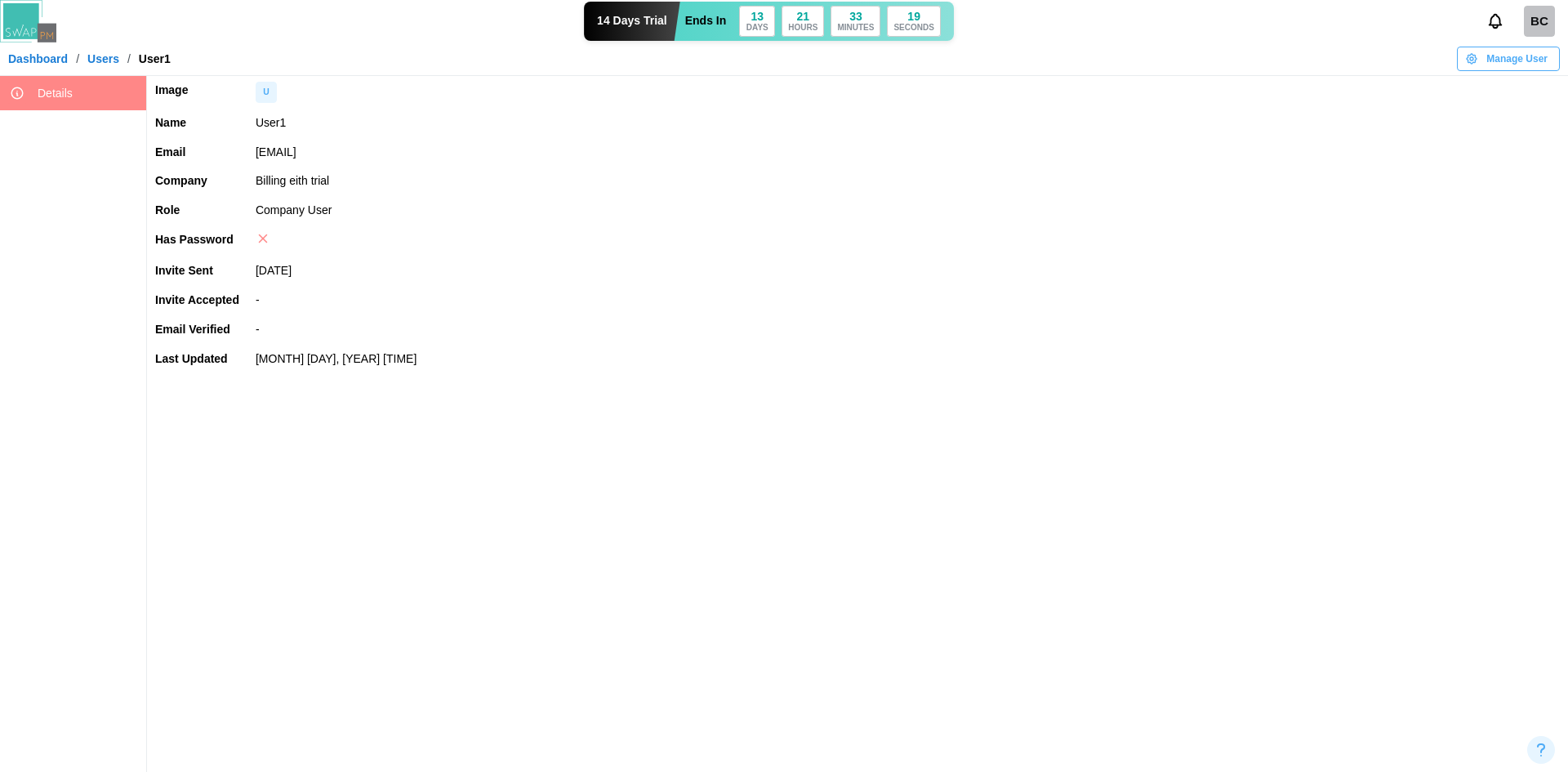 click on "Manage User" at bounding box center [1517, 59] 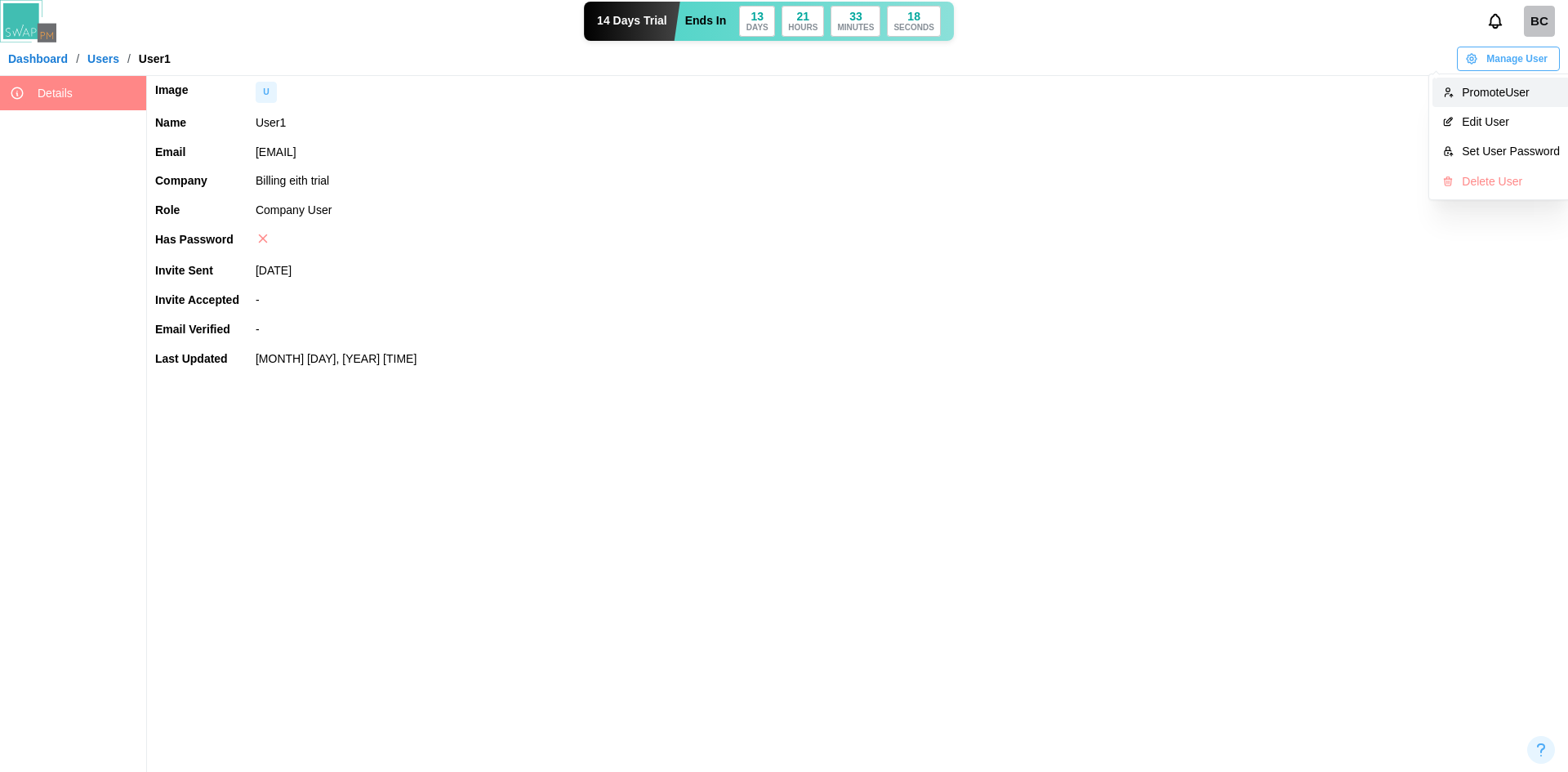 click on "Promote  User" at bounding box center (1501, 92) 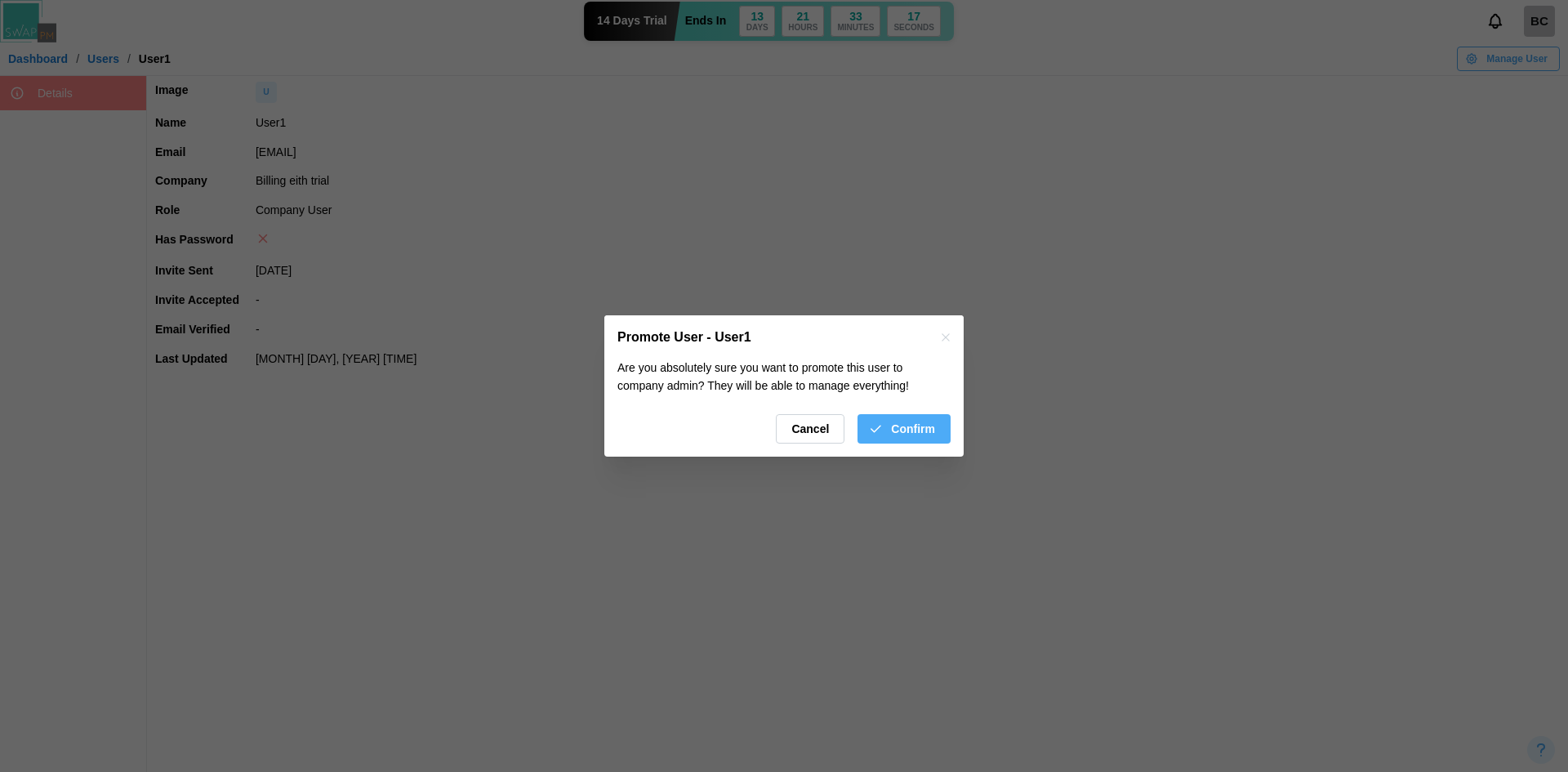 click on "Confirm" at bounding box center (902, 429) 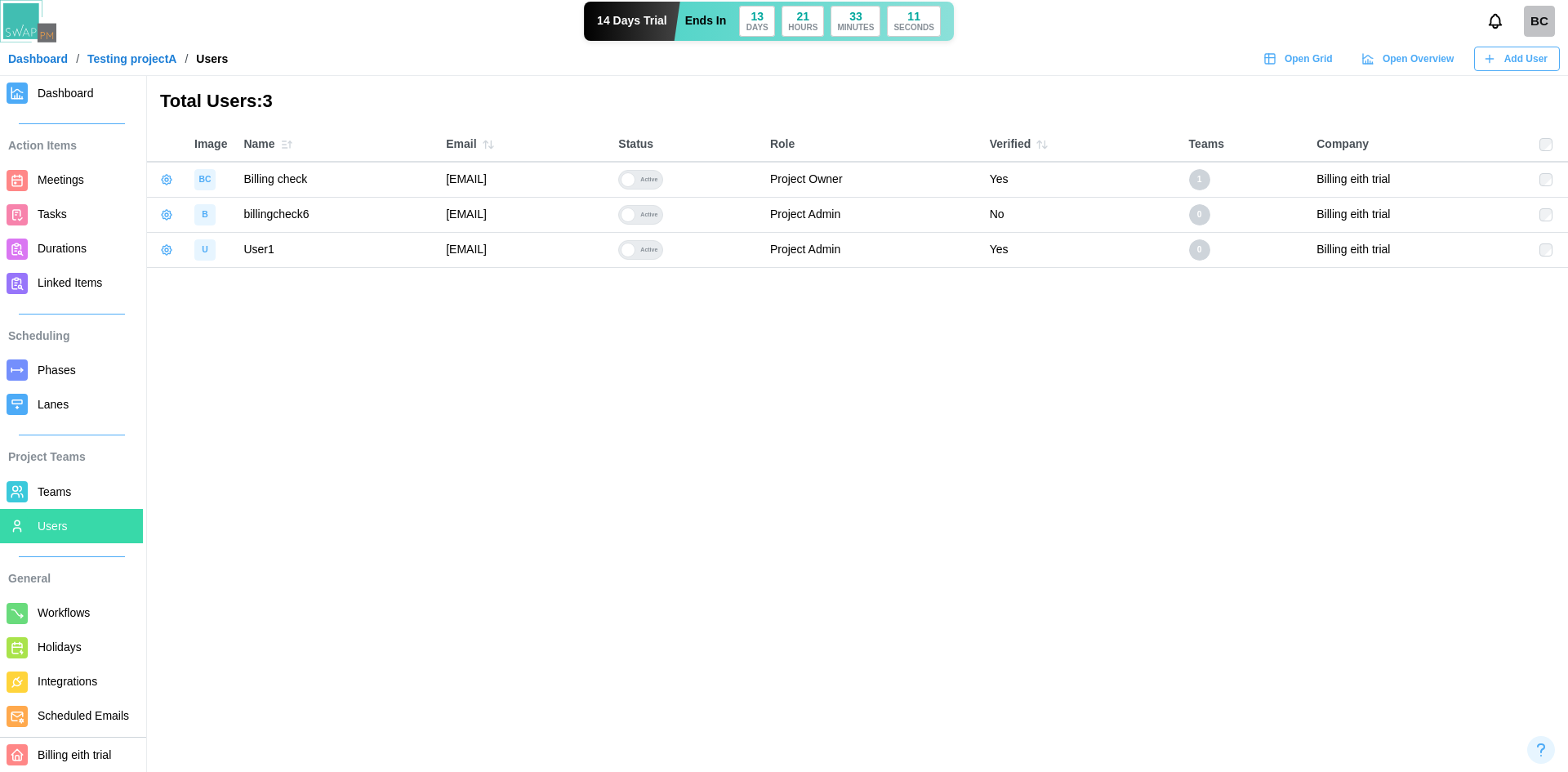 click 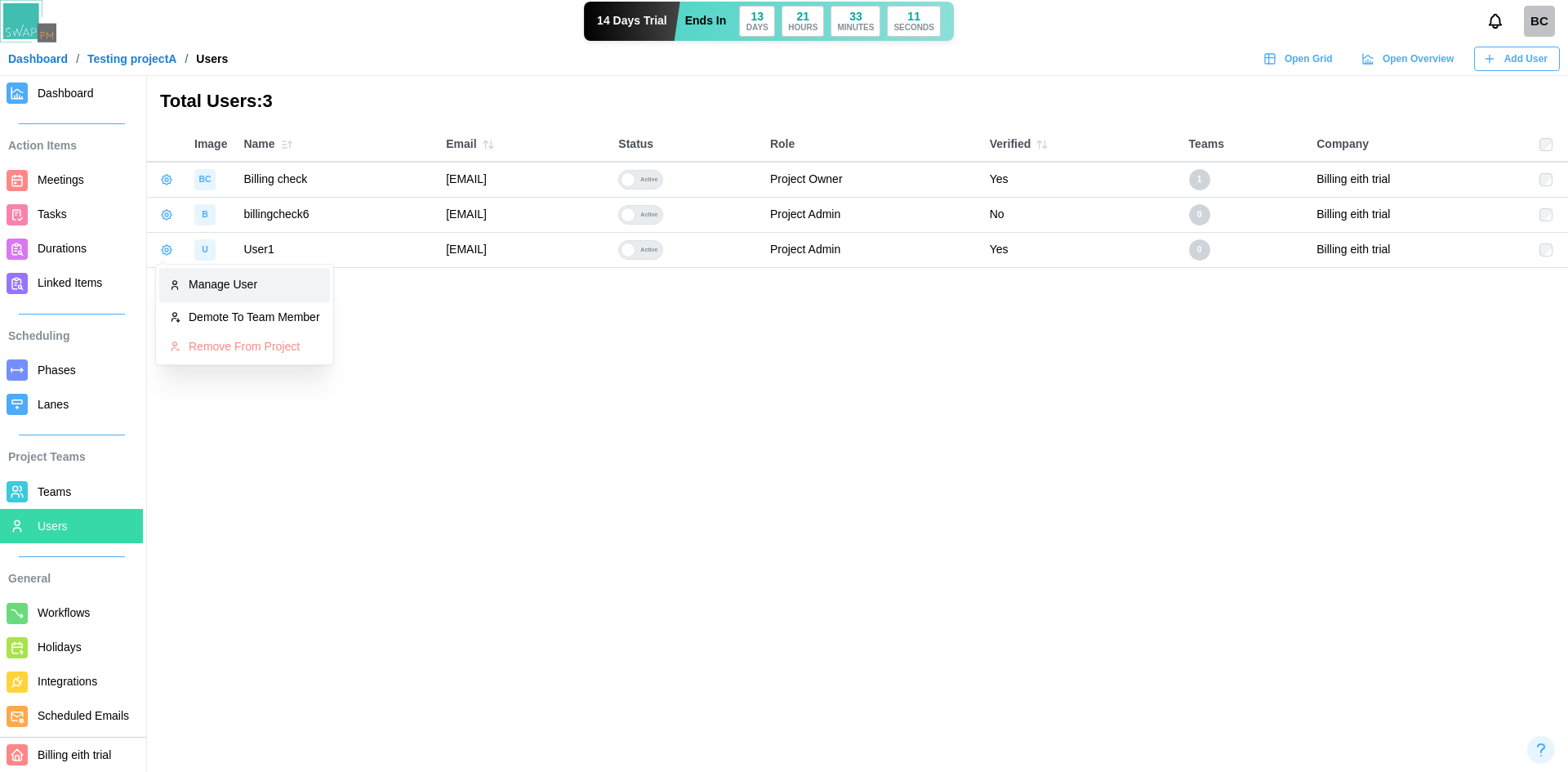 click on "Manage User" at bounding box center (244, 285) 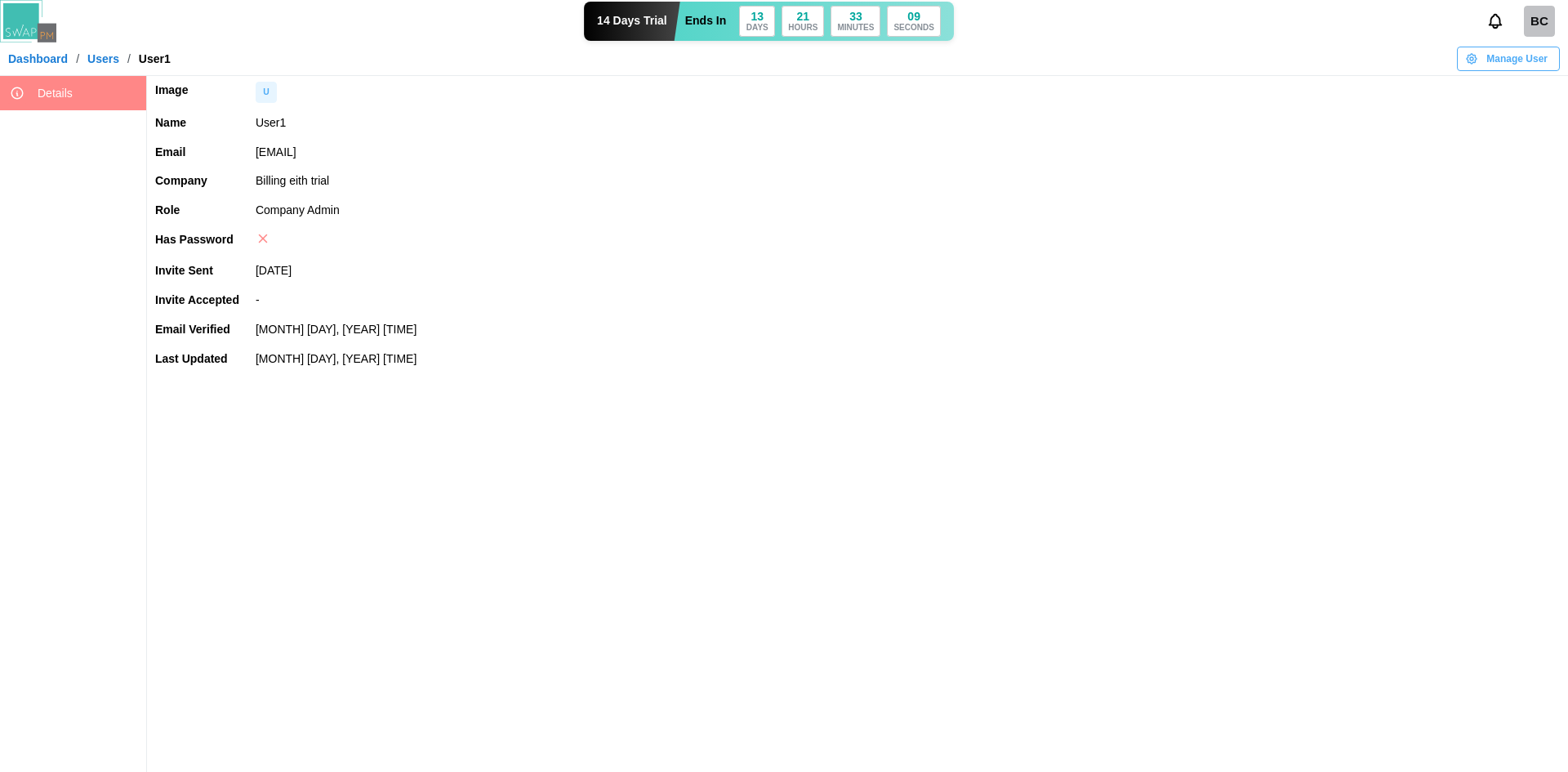 click on "Manage User" at bounding box center [1517, 59] 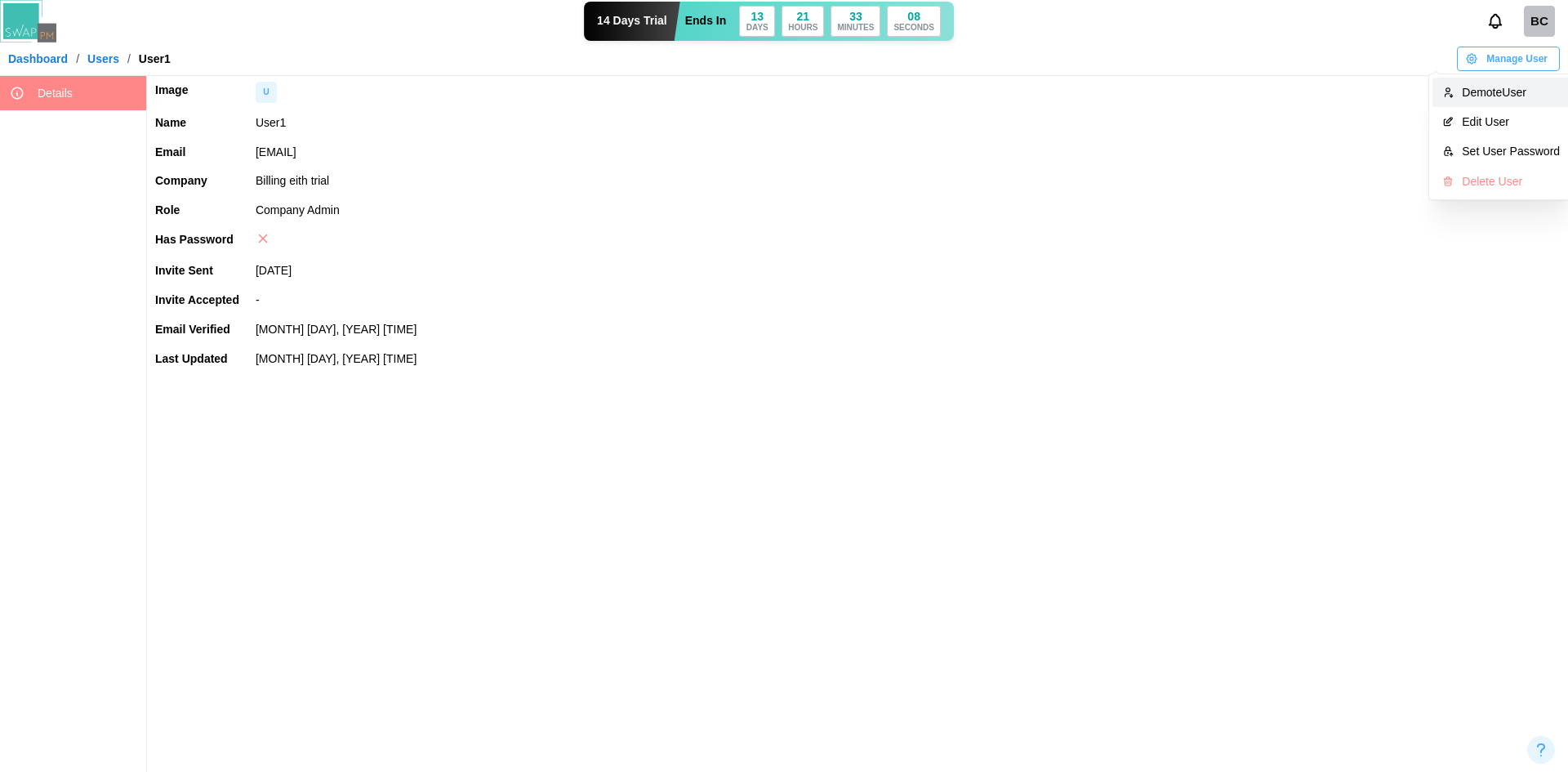 click on "Demote  User" at bounding box center (1511, 92) 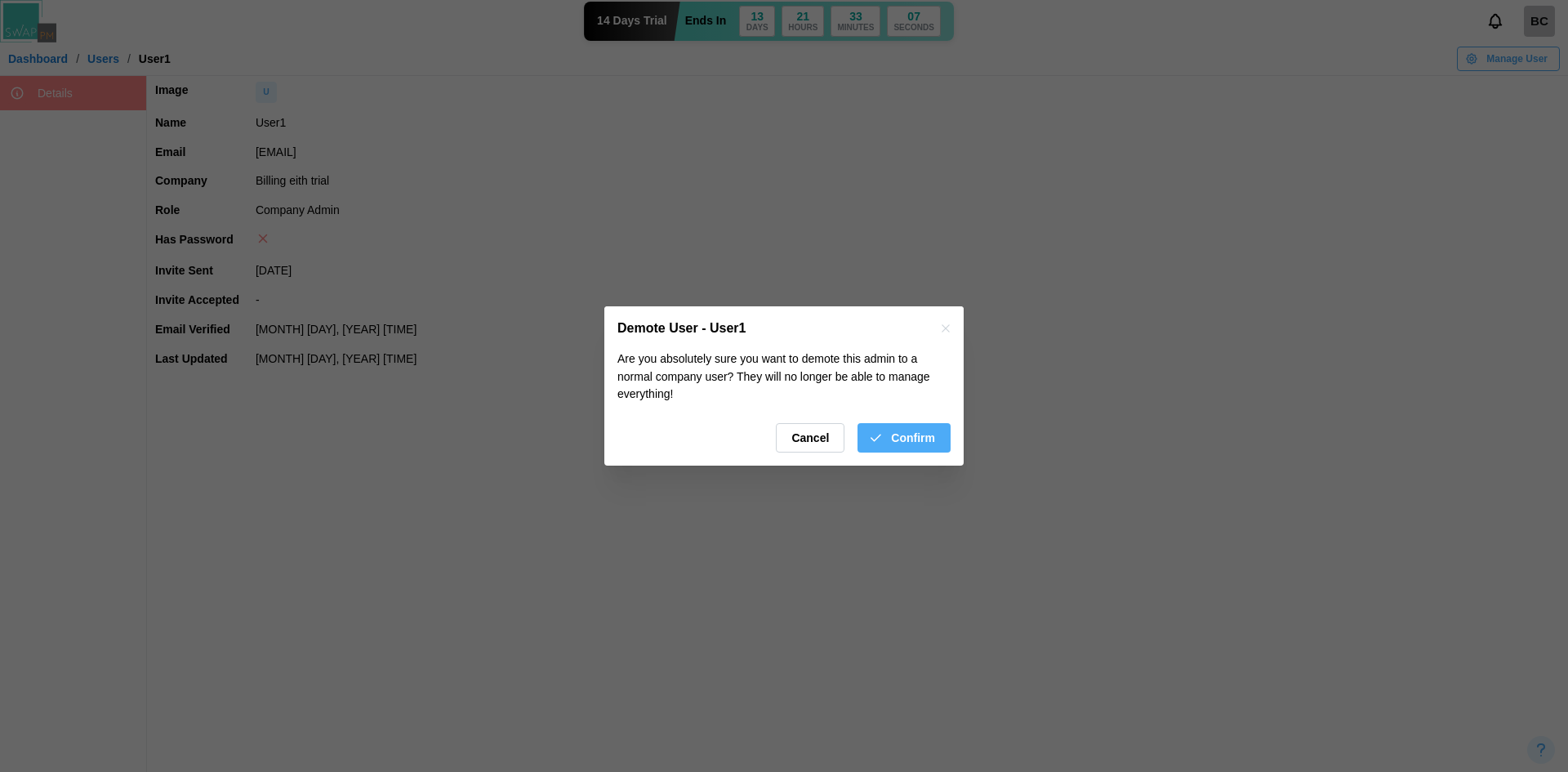 click on "Confirm" at bounding box center (902, 438) 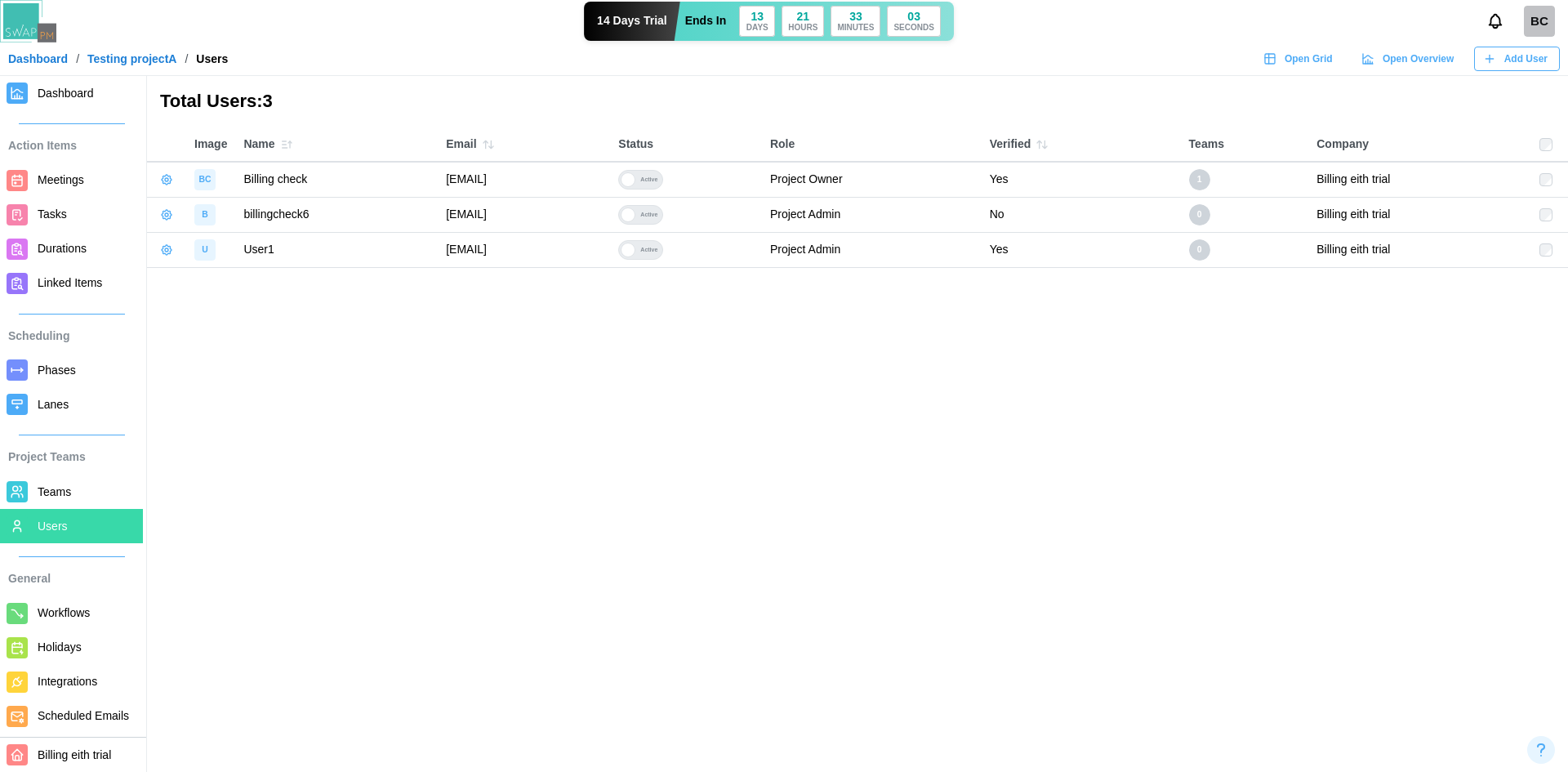click 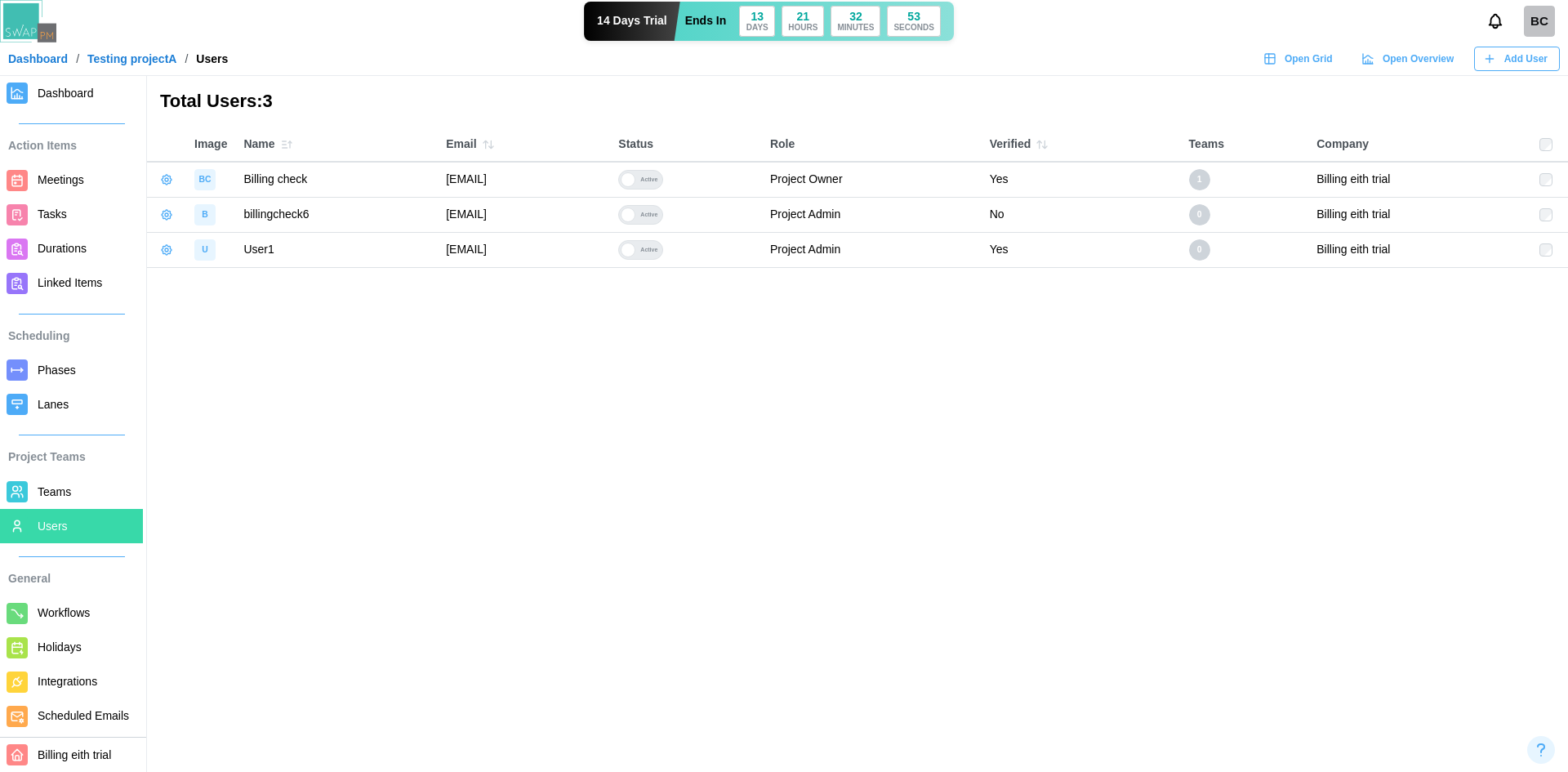 drag, startPoint x: 651, startPoint y: 210, endPoint x: 379, endPoint y: 217, distance: 272.0901 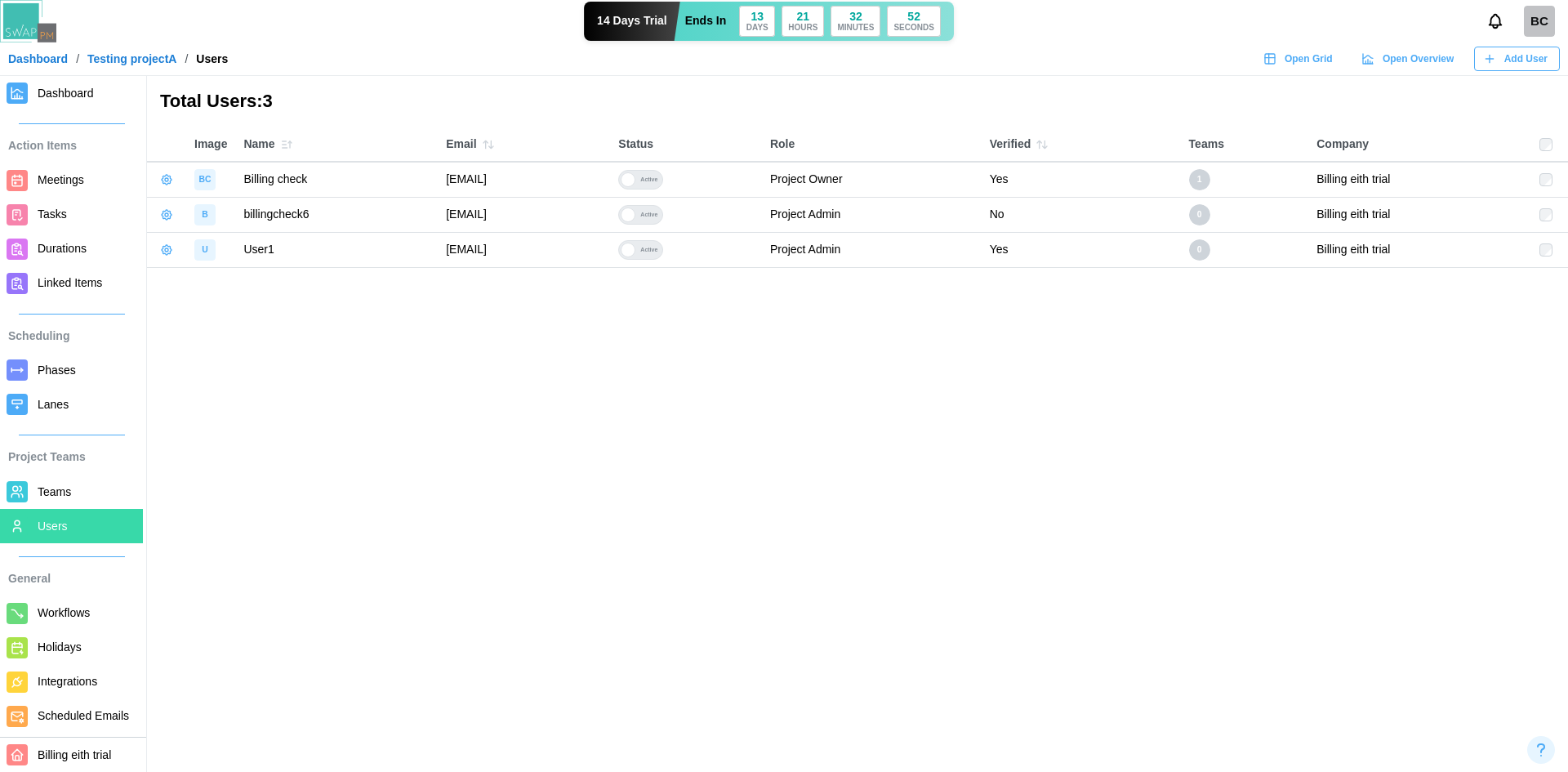 copy on "qatestercodingcops+billingcheck6@gmail.com" 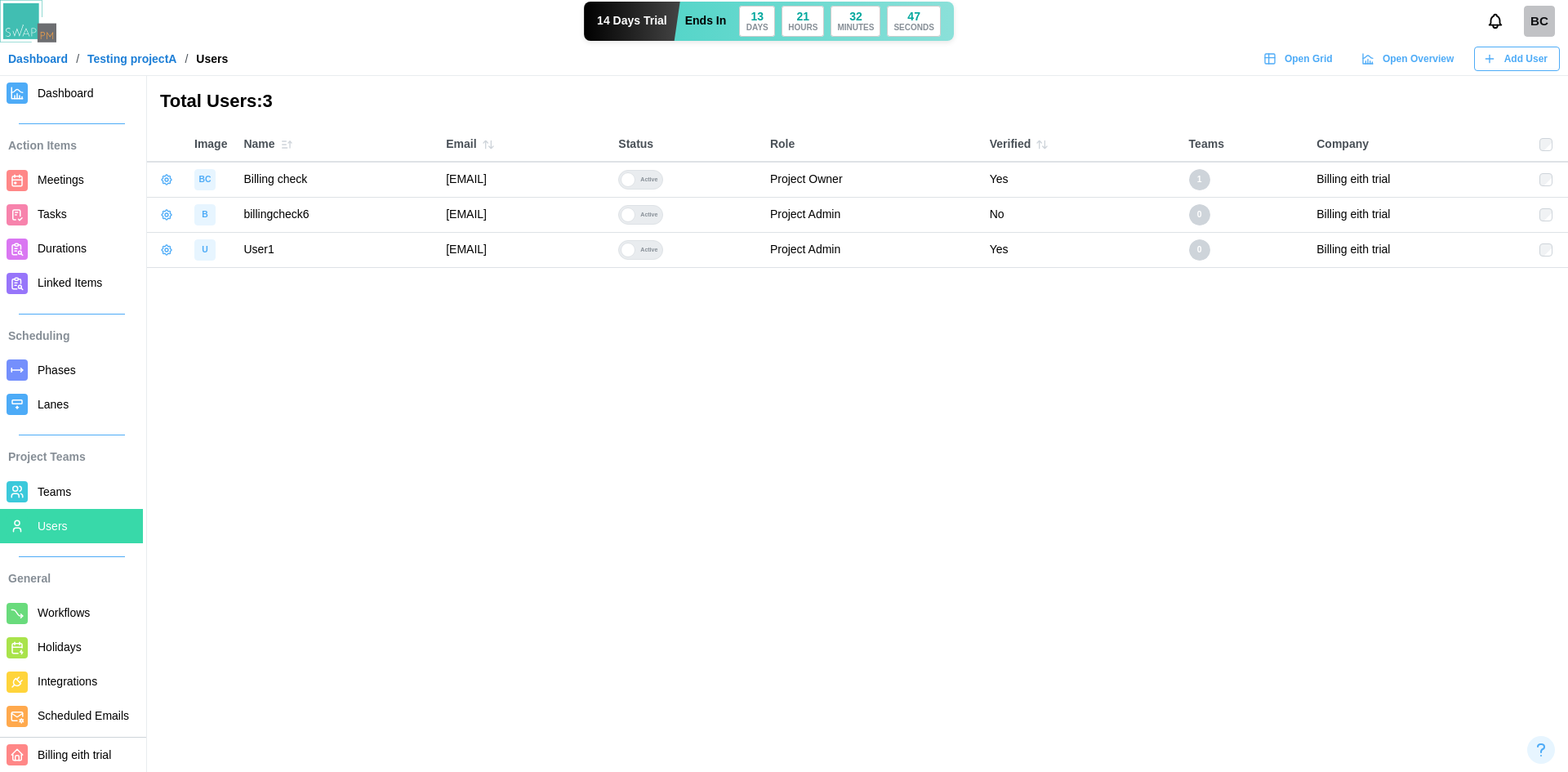click on "Total Users:  3 Image Name Email Status Role Verified Teams Company BC Billing check qatestercodingcops+billingcheck@gmail.com Active Project Owner Yes 1 Billing eith trial B billingcheck6 qatestercodingcops+billingcheck6@gmail.com Active Project Admin No 0 Billing eith trial U User1 qatestercodingcops+User1@gmail.com Active Project Admin Yes 0 Billing eith trial" at bounding box center (784, 386) 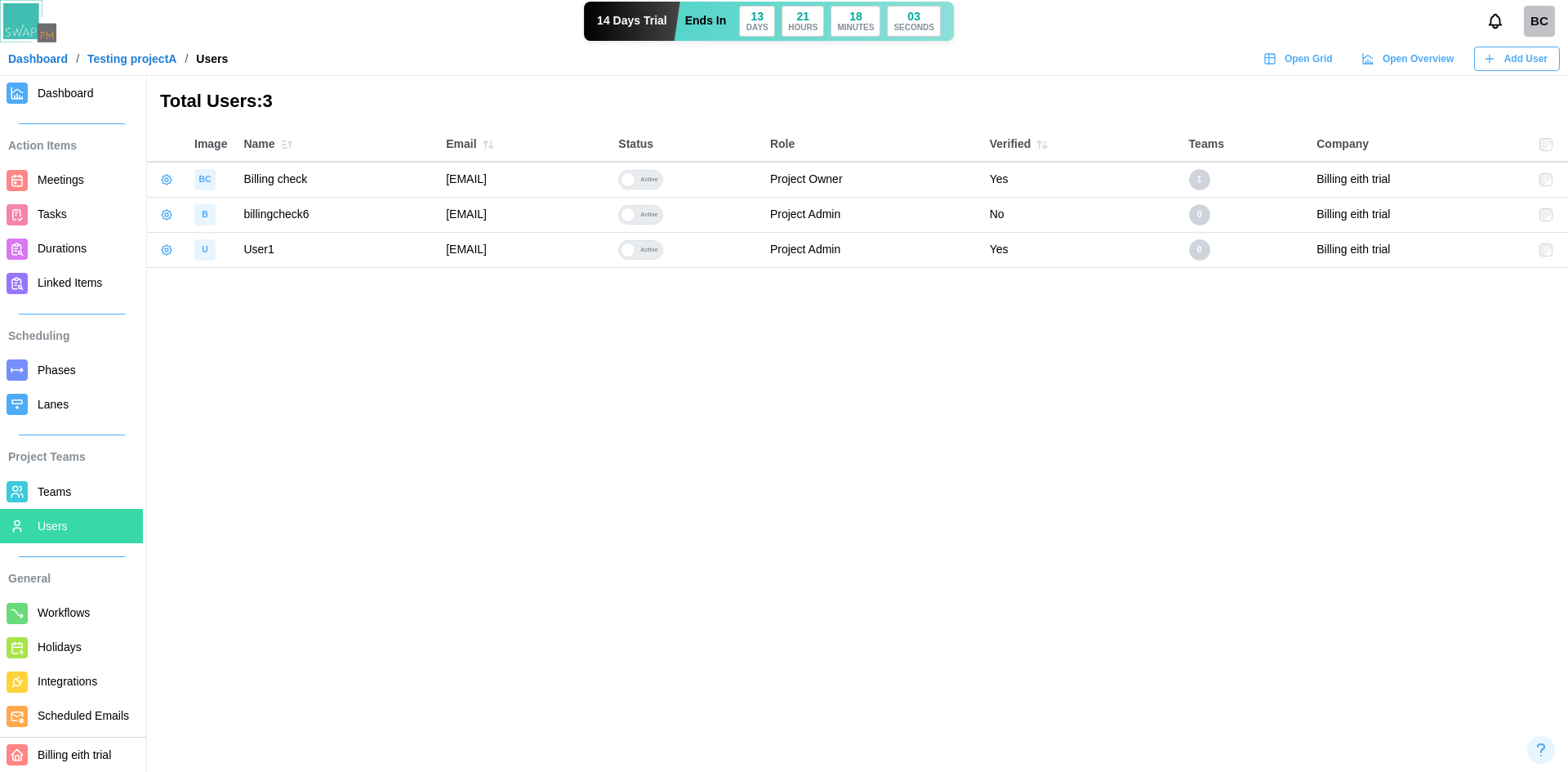 click on "Total Users:  3 Image Name Email Status Role Verified Teams Company BC Billing check qatestercodingcops+billingcheck@gmail.com Active Project Owner Yes 1 Billing eith trial B billingcheck6 qatestercodingcops+billingcheck6@gmail.com Active Project Admin No 0 Billing eith trial U User1 qatestercodingcops+User1@gmail.com Active Project Admin Yes 0 Billing eith trial" at bounding box center (784, 386) 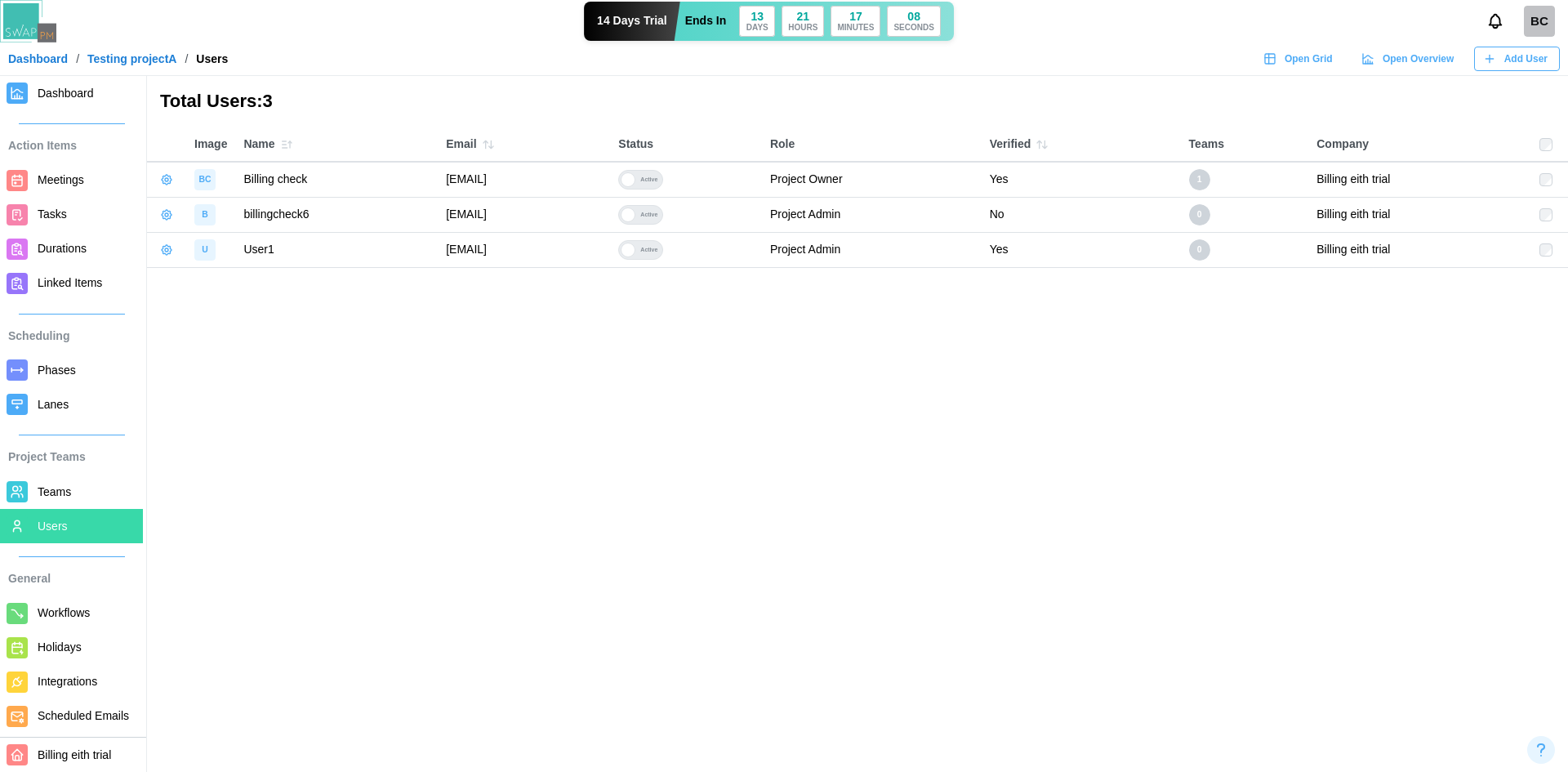 click on "14 Days Trial" at bounding box center (632, 21) 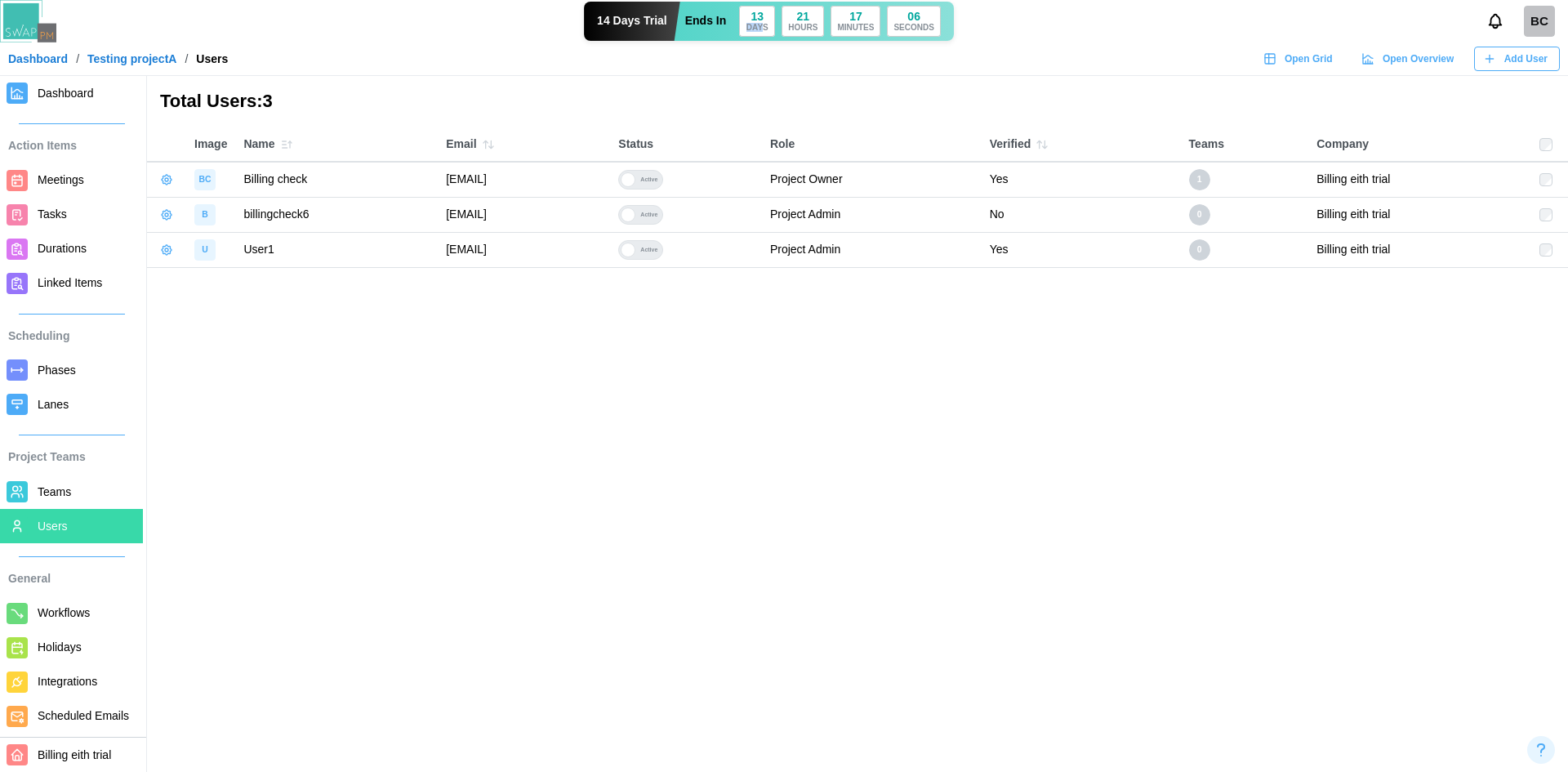 drag, startPoint x: 765, startPoint y: 22, endPoint x: 750, endPoint y: 21, distance: 15.033296 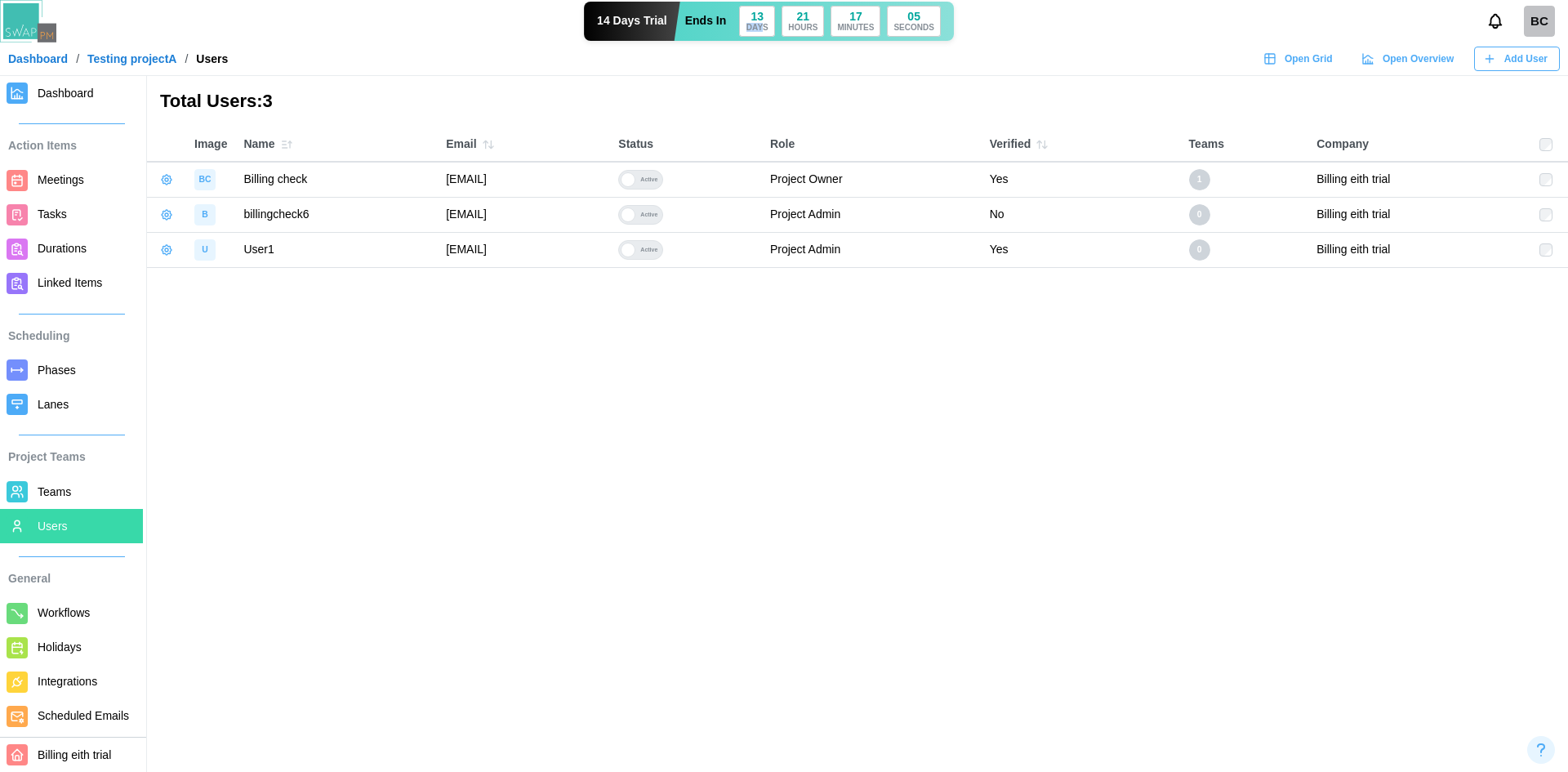 click on "13 DAYS" at bounding box center [757, 21] 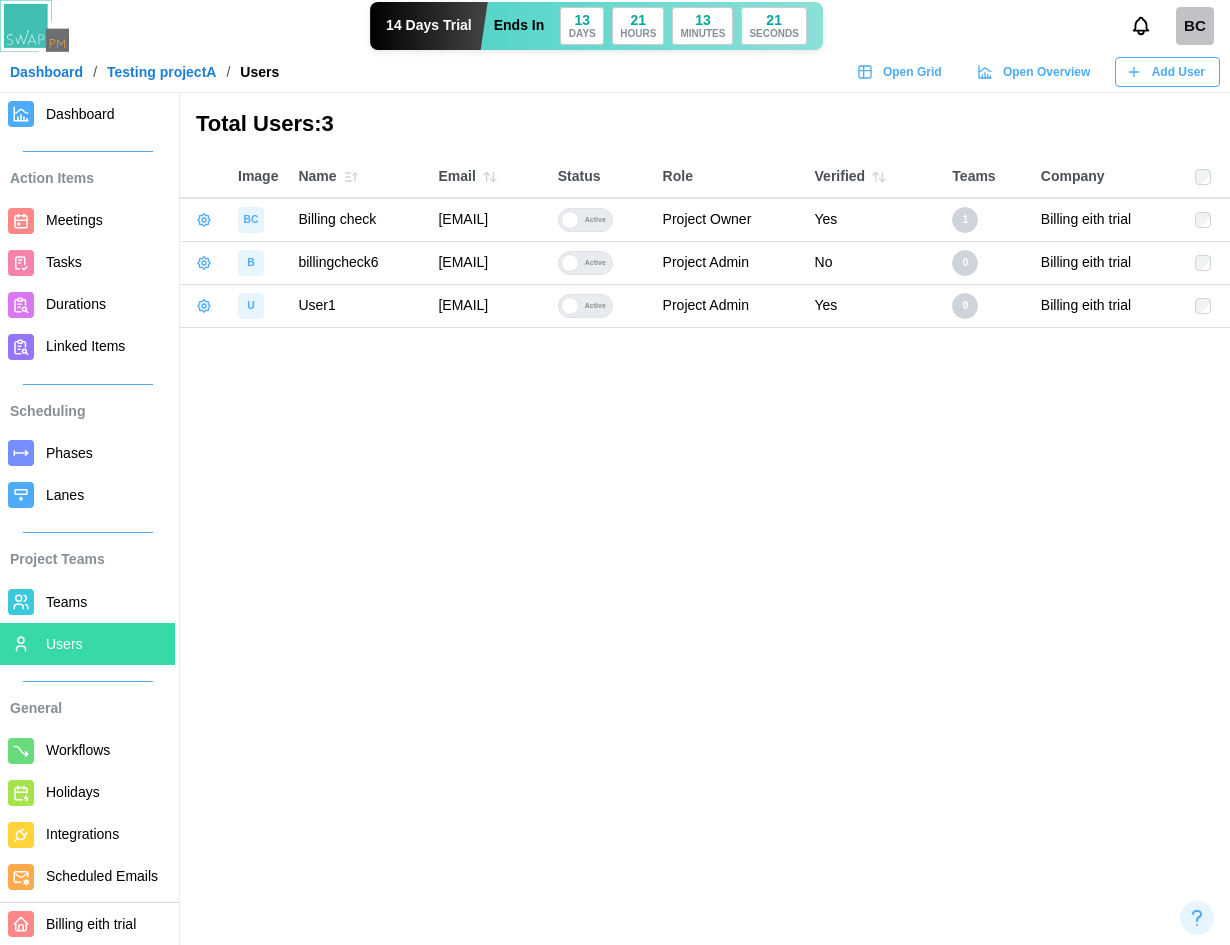 drag, startPoint x: 809, startPoint y: 431, endPoint x: 549, endPoint y: 454, distance: 261.01532 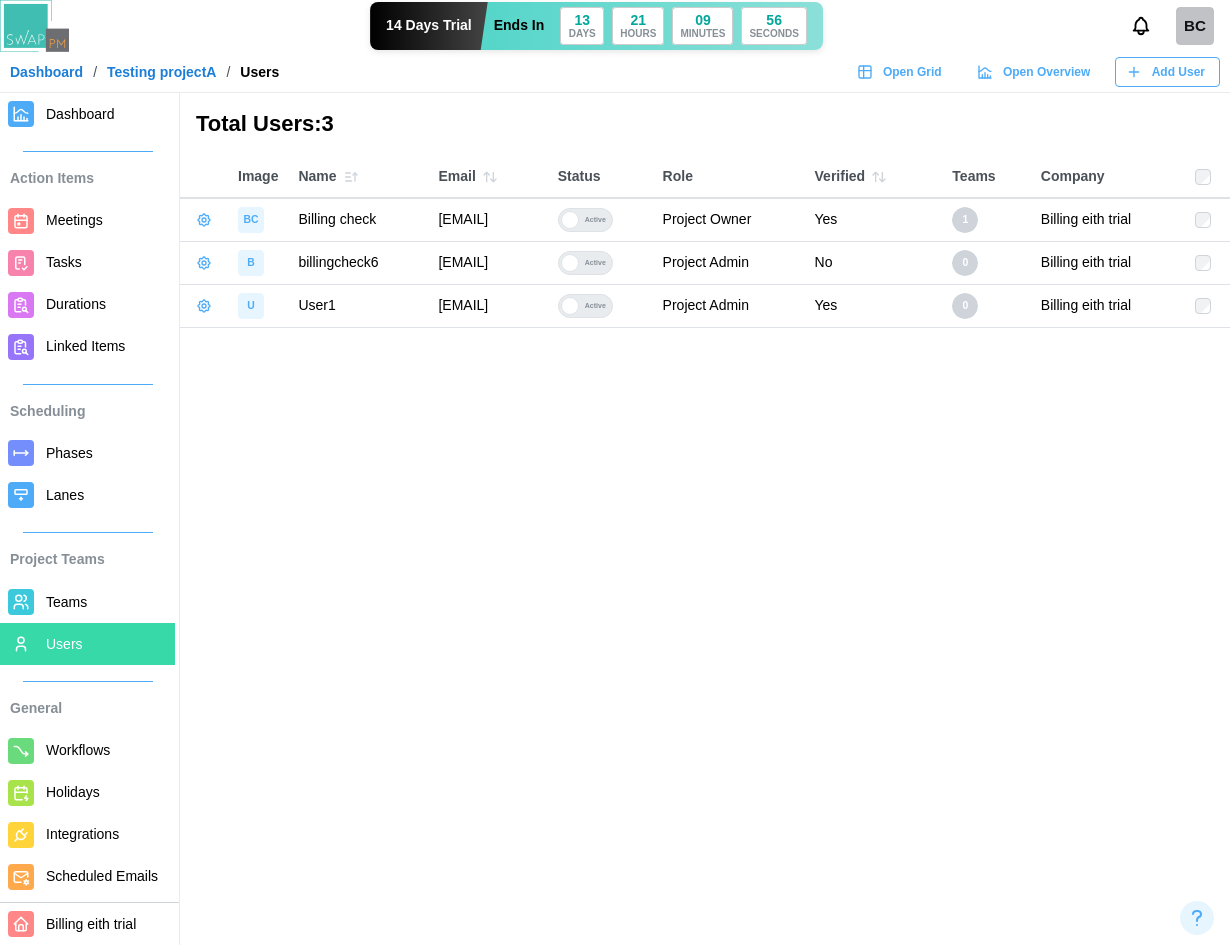 click on "Total Users:  3 Image Name Email Status Role Verified Teams Company BC Billing check qatestercodingcops+billingcheck@gmail.com Active Project Owner Yes 1 Billing eith trial B billingcheck6 qatestercodingcops+billingcheck6@gmail.com Active Project Admin No 0 Billing eith trial U User1 qatestercodingcops+User1@gmail.com Active Project Admin Yes 0 Billing eith trial" at bounding box center [615, 472] 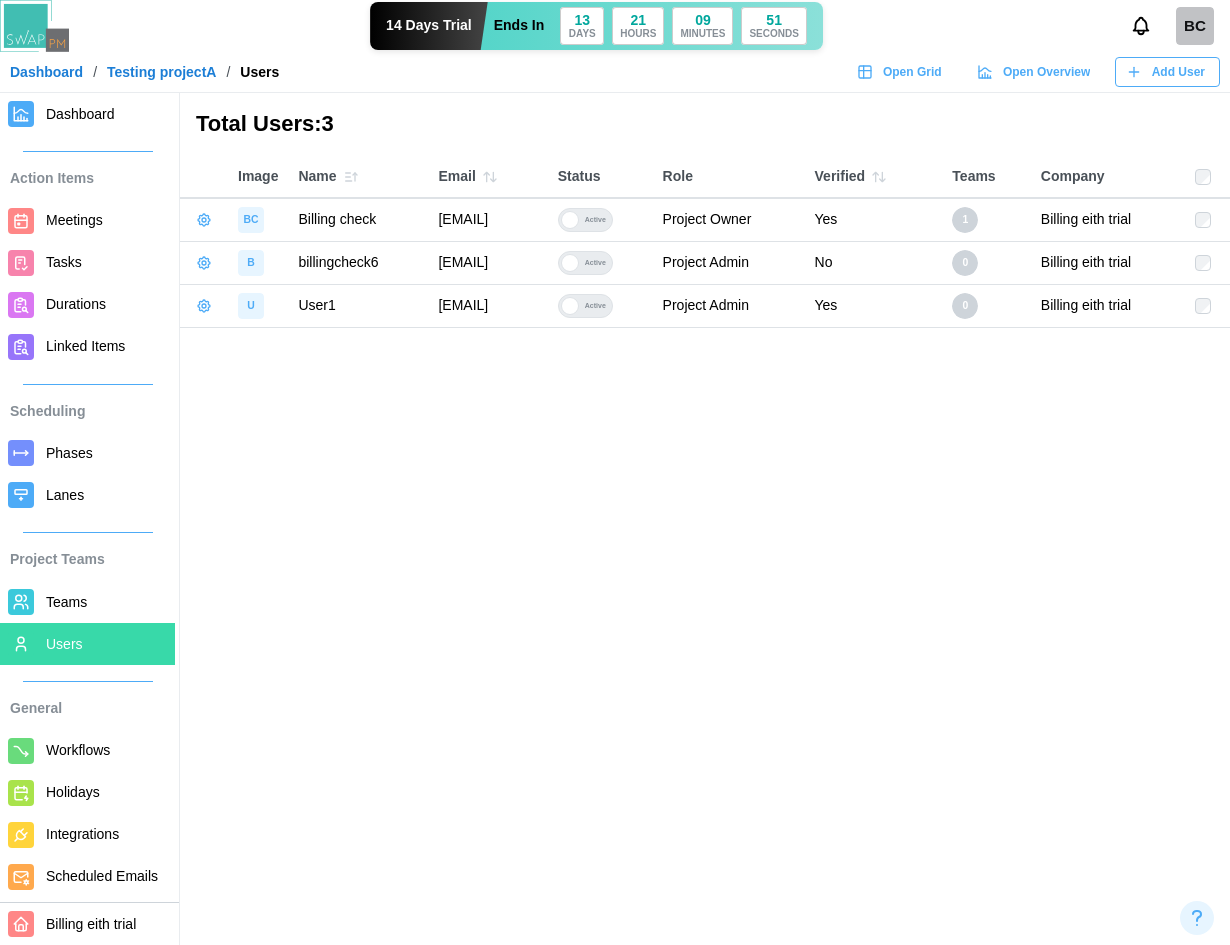 click on "Dashboard" at bounding box center [87, 114] 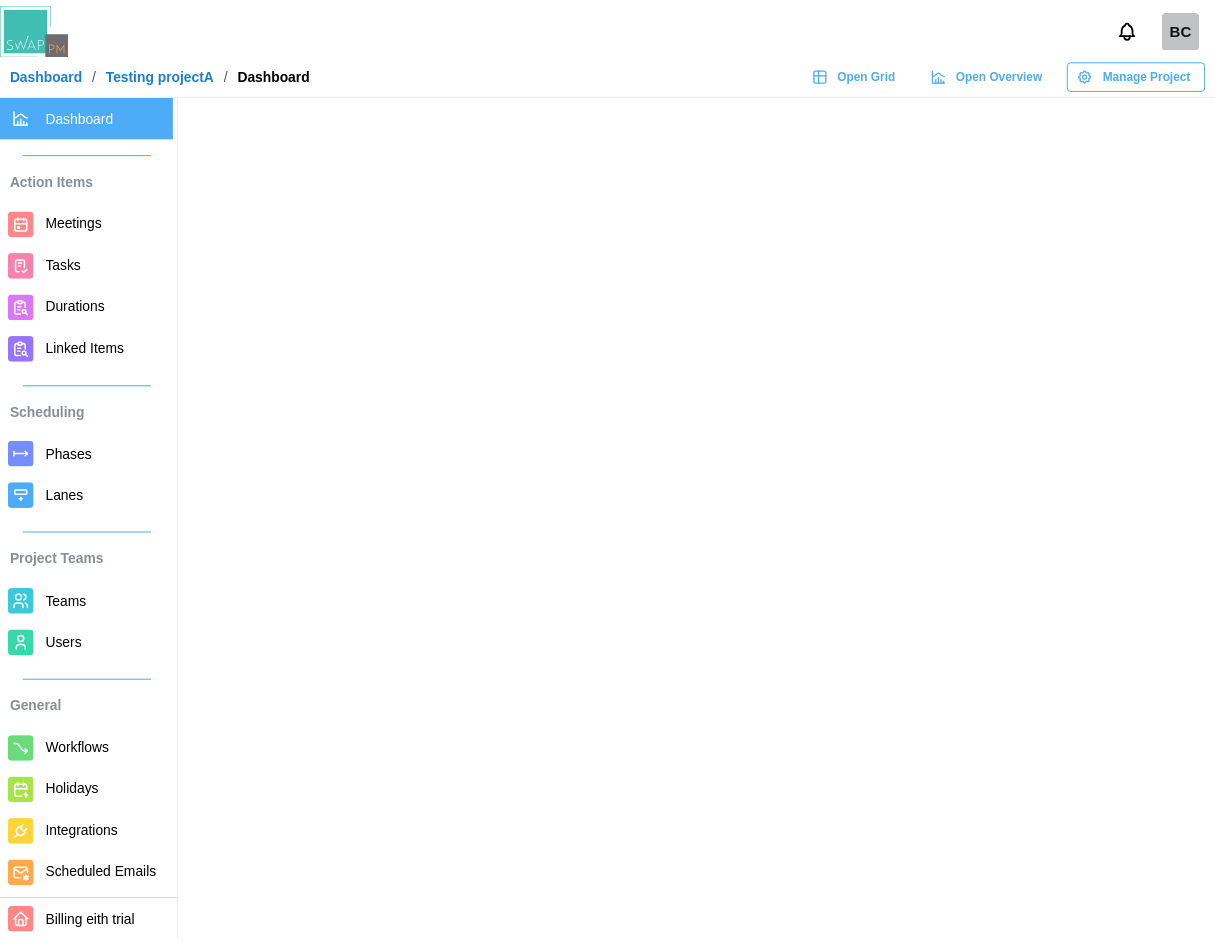 scroll, scrollTop: 0, scrollLeft: 0, axis: both 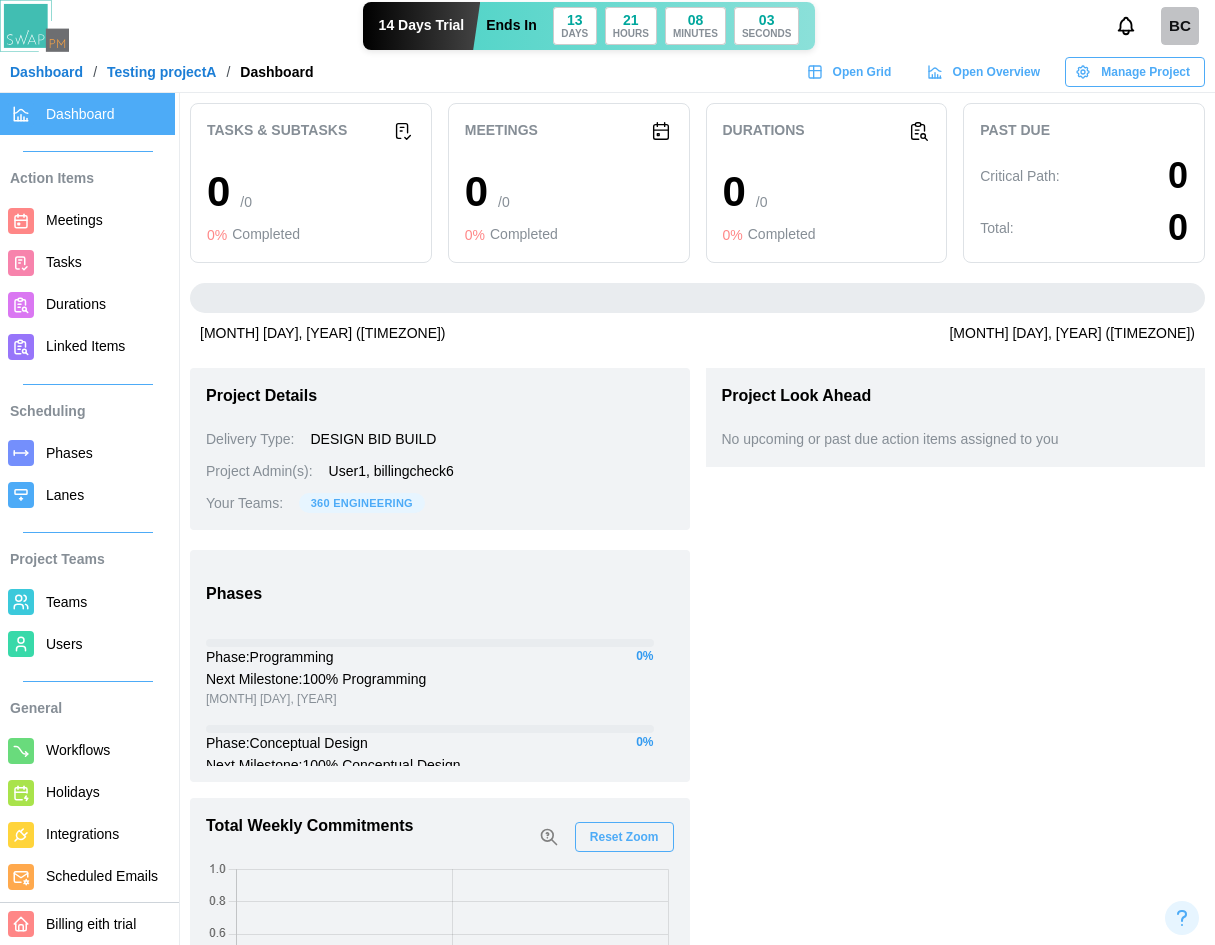 click on "Project Look Ahead No upcoming or past due action items assigned to you" at bounding box center [956, 738] 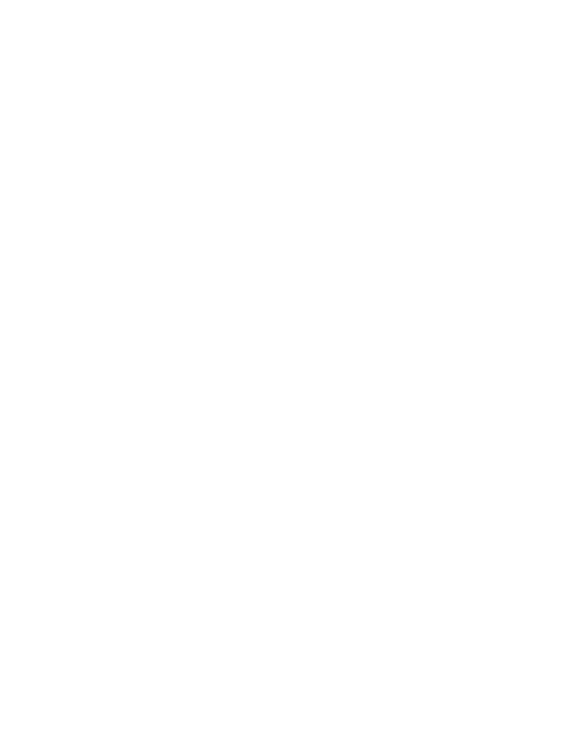 scroll, scrollTop: 0, scrollLeft: 0, axis: both 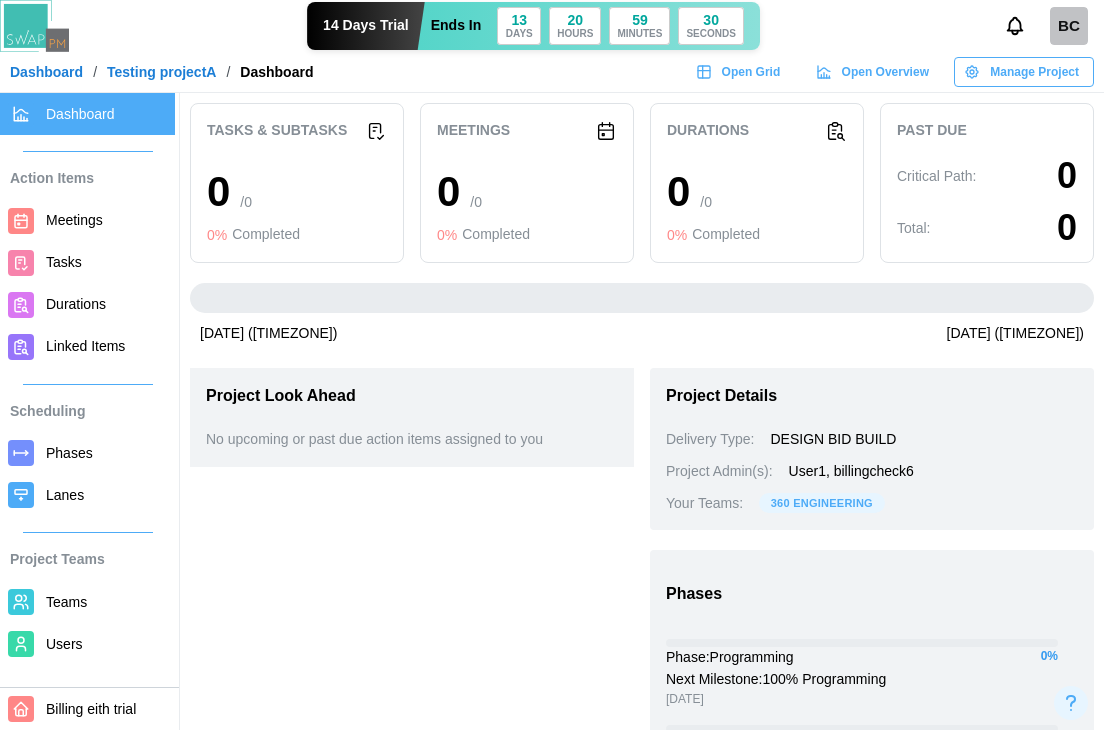 click on "0 /  0" at bounding box center [297, 192] 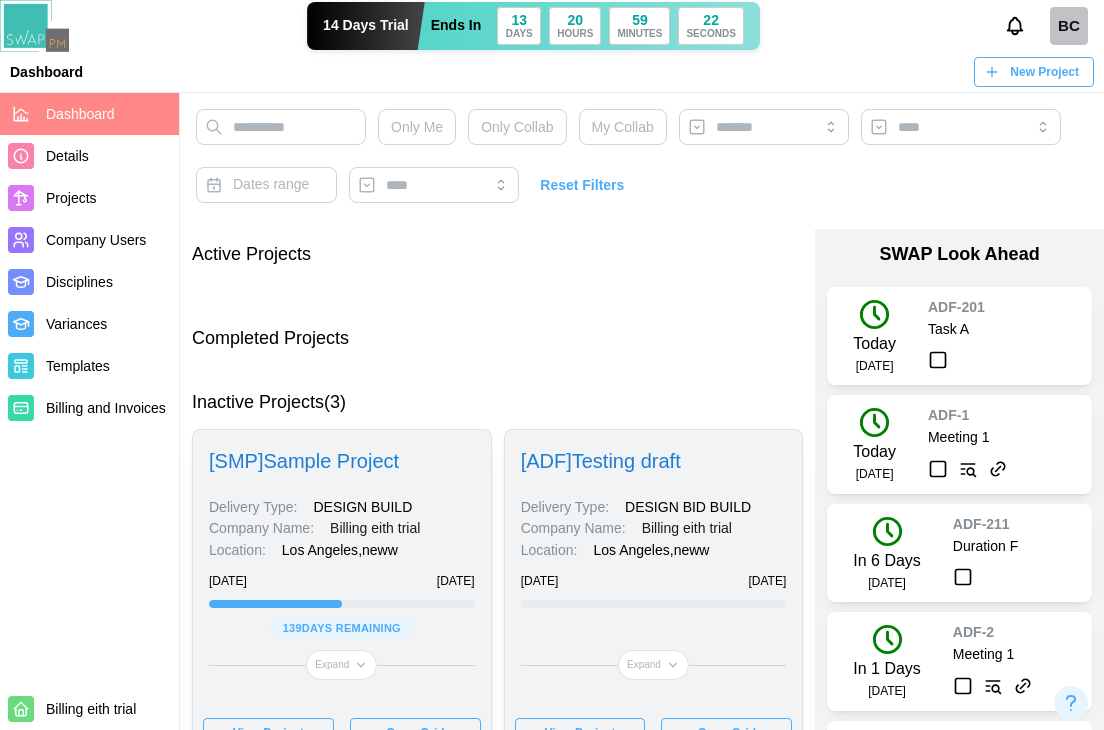 click on "New Project" at bounding box center [1044, 72] 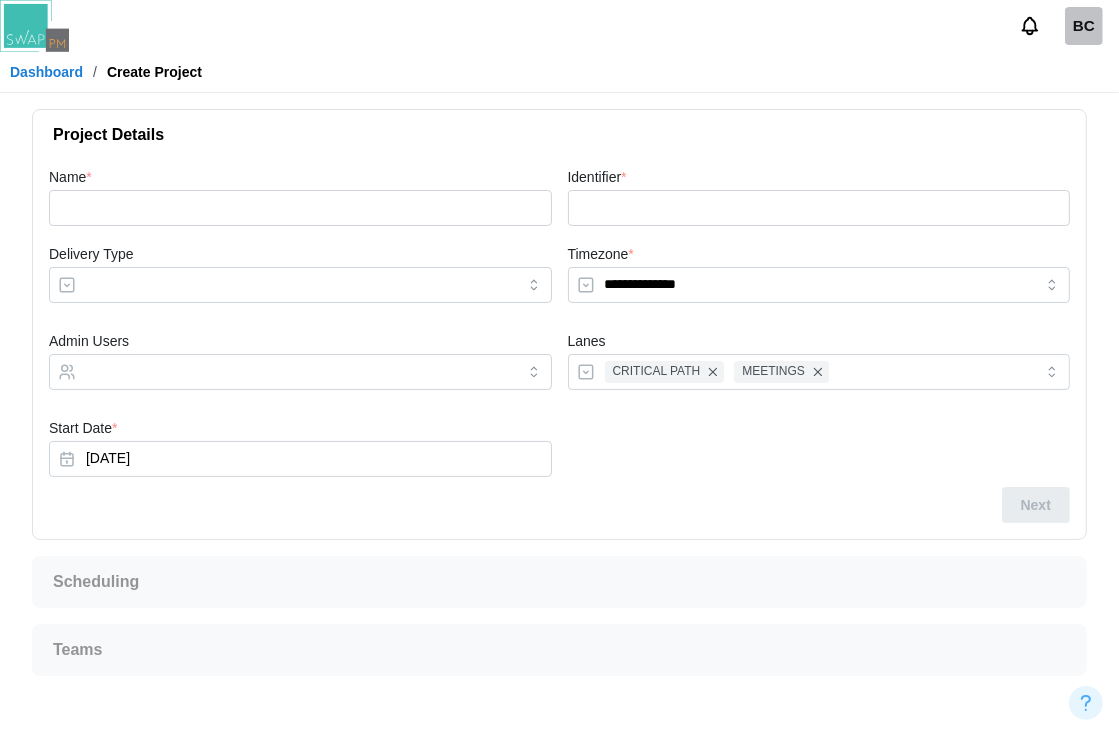 click on "Name  *" at bounding box center (300, 195) 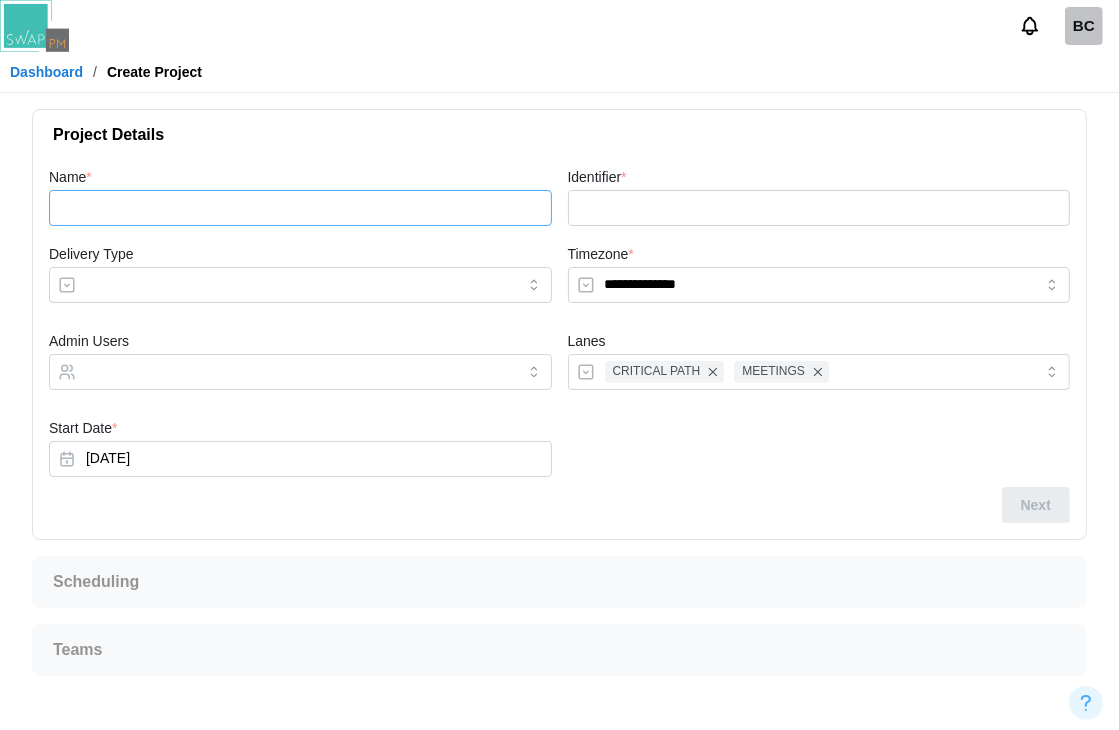 click on "Name  *" at bounding box center (300, 208) 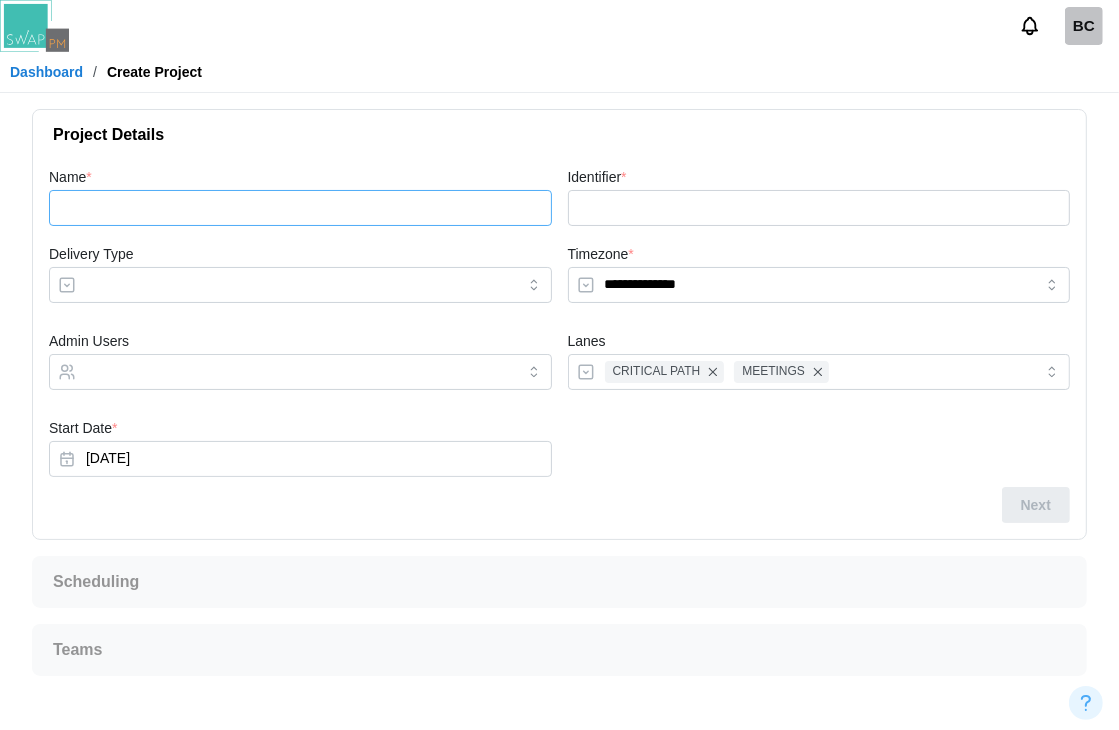 type on "*" 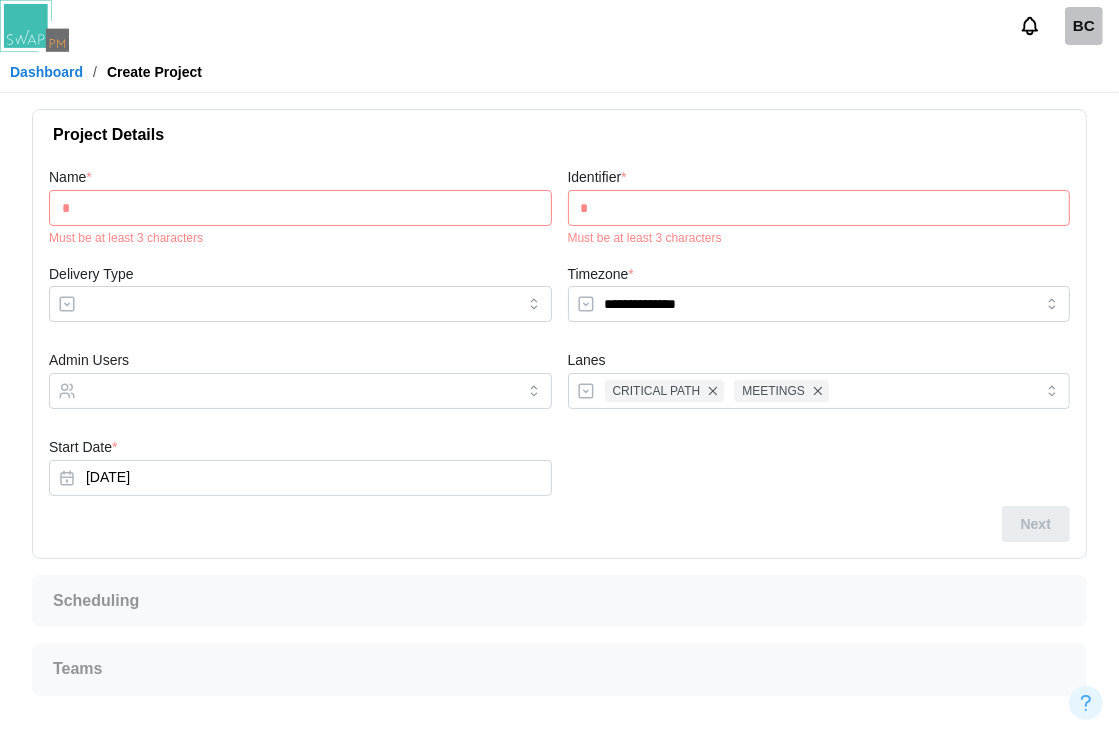 type on "**" 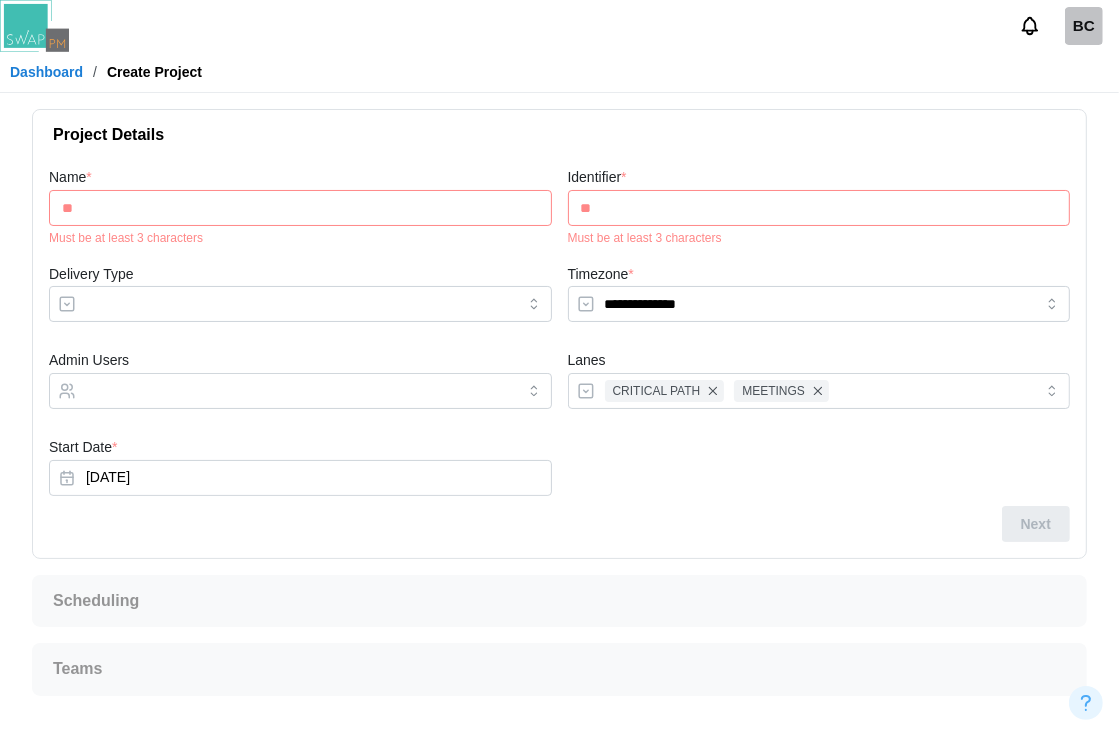 type on "***" 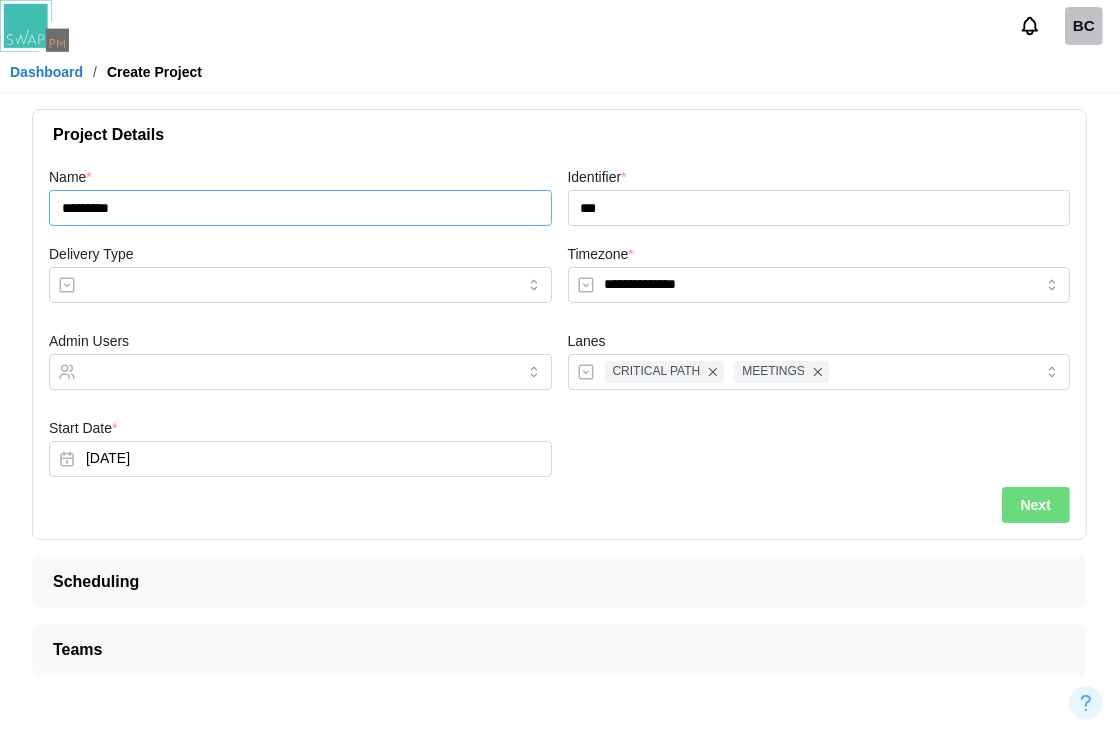 type on "**********" 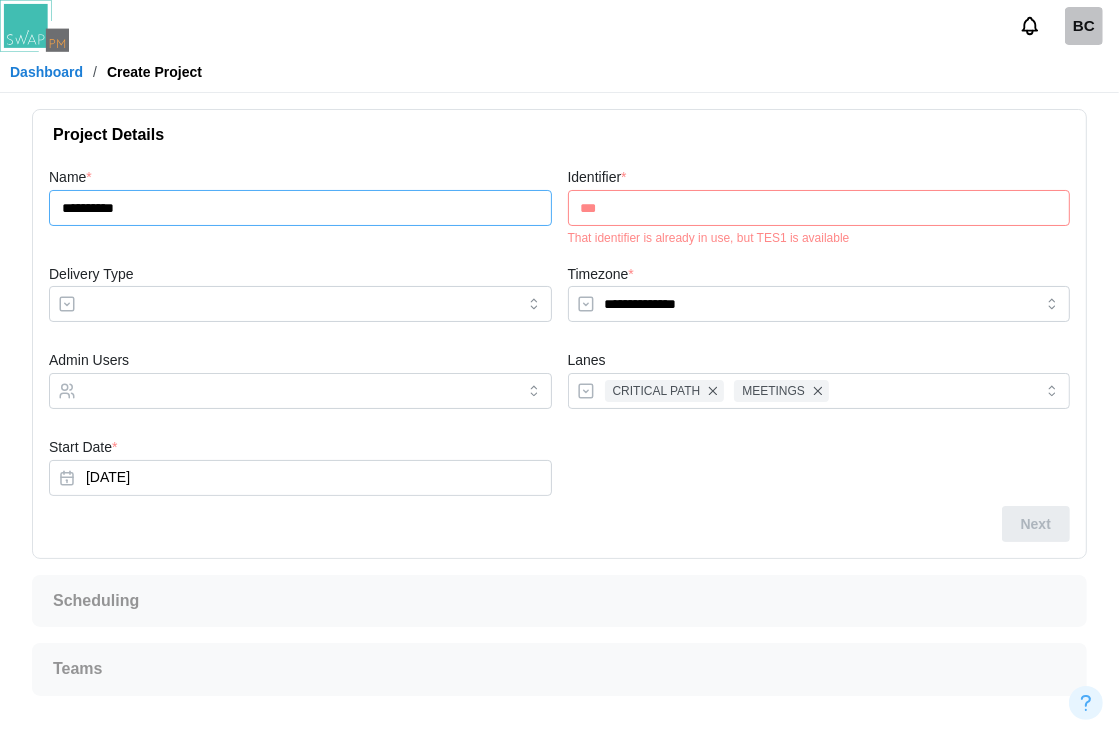 type on "**********" 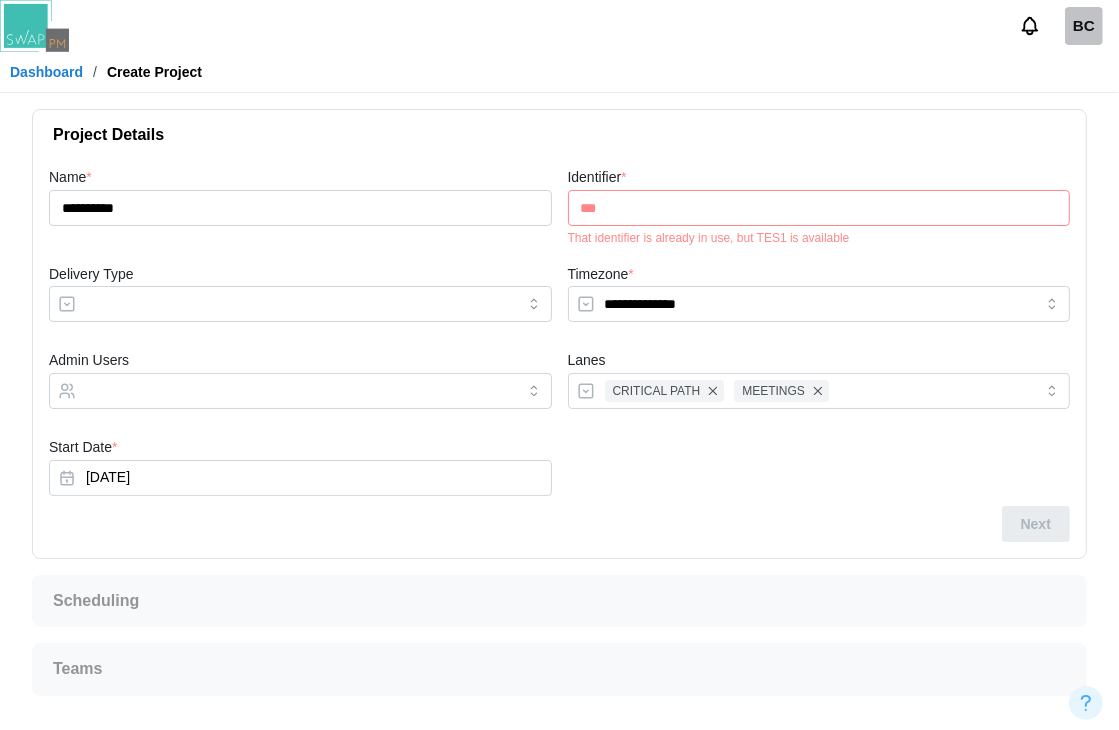 click on "Delivery Type" at bounding box center (300, 292) 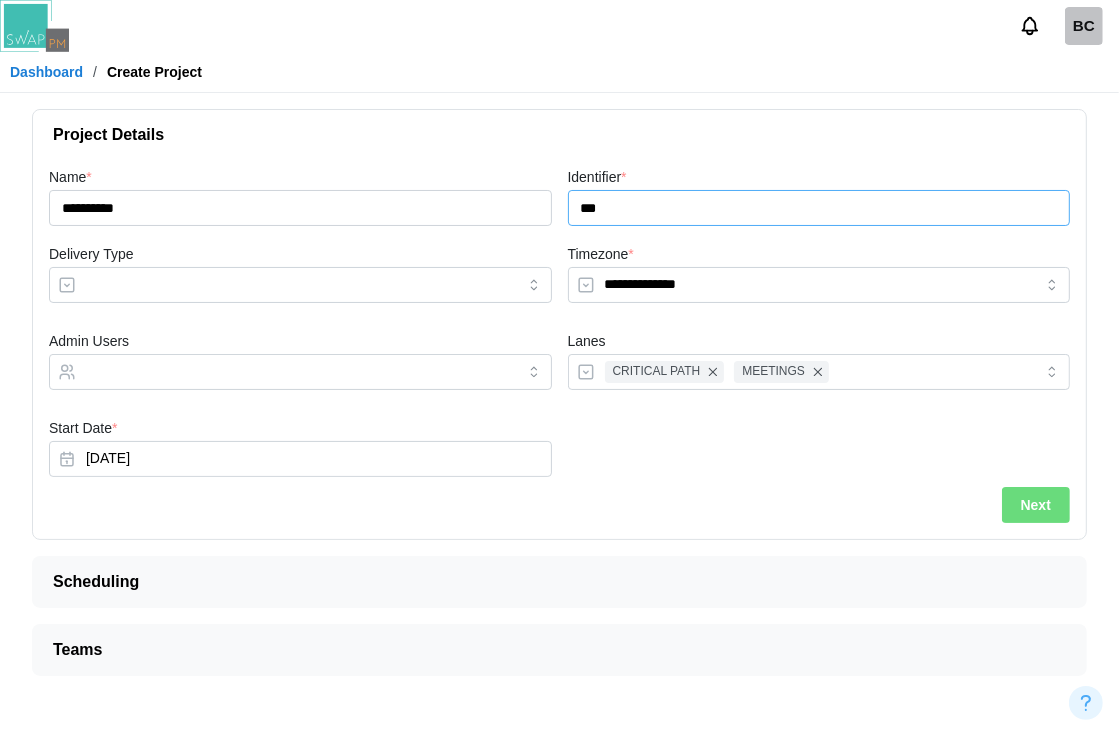 drag, startPoint x: 646, startPoint y: 200, endPoint x: 592, endPoint y: 205, distance: 54.230988 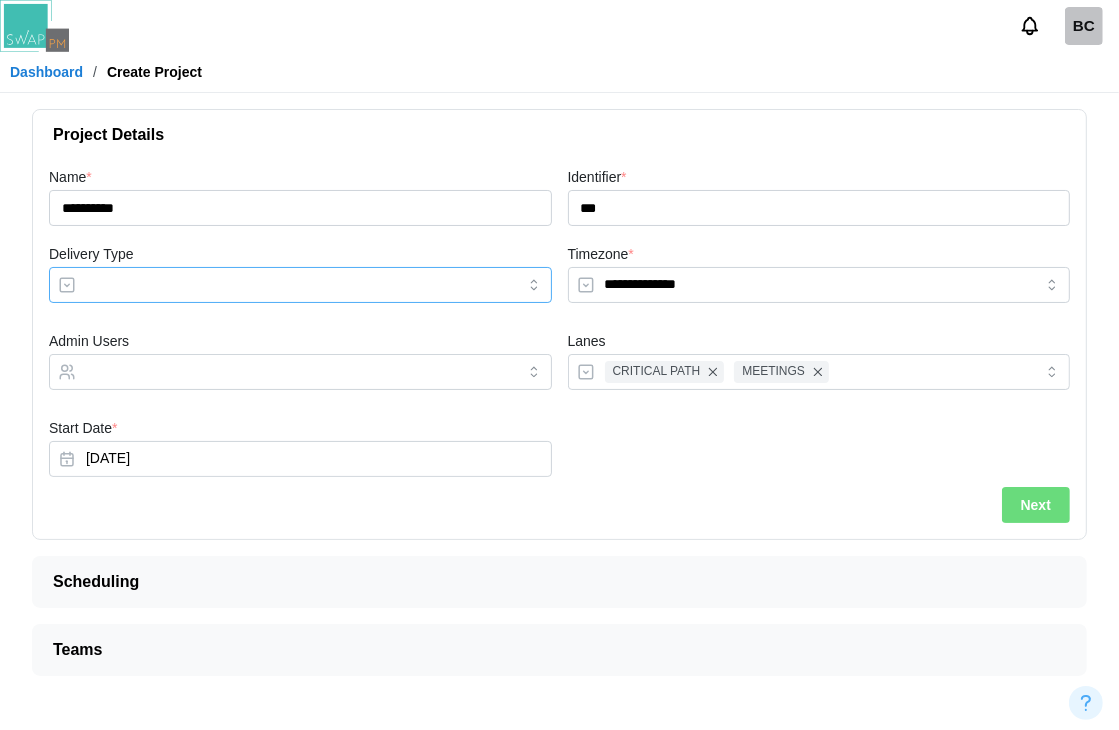 click on "Delivery Type" at bounding box center (300, 285) 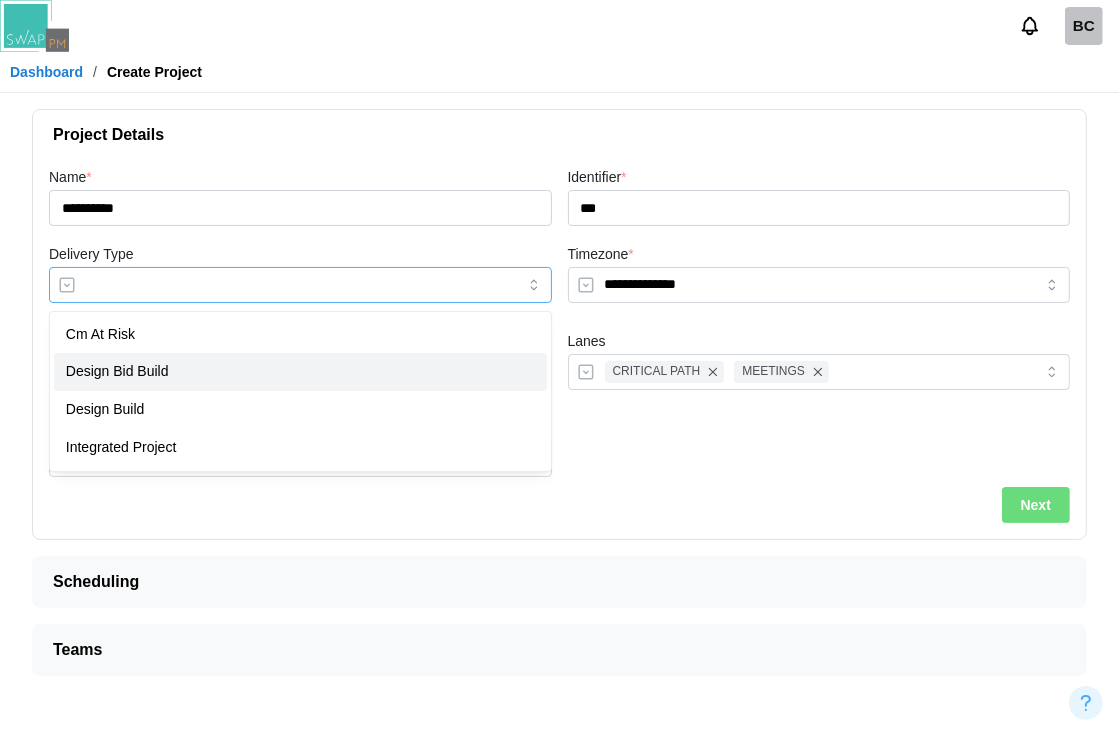 type on "**********" 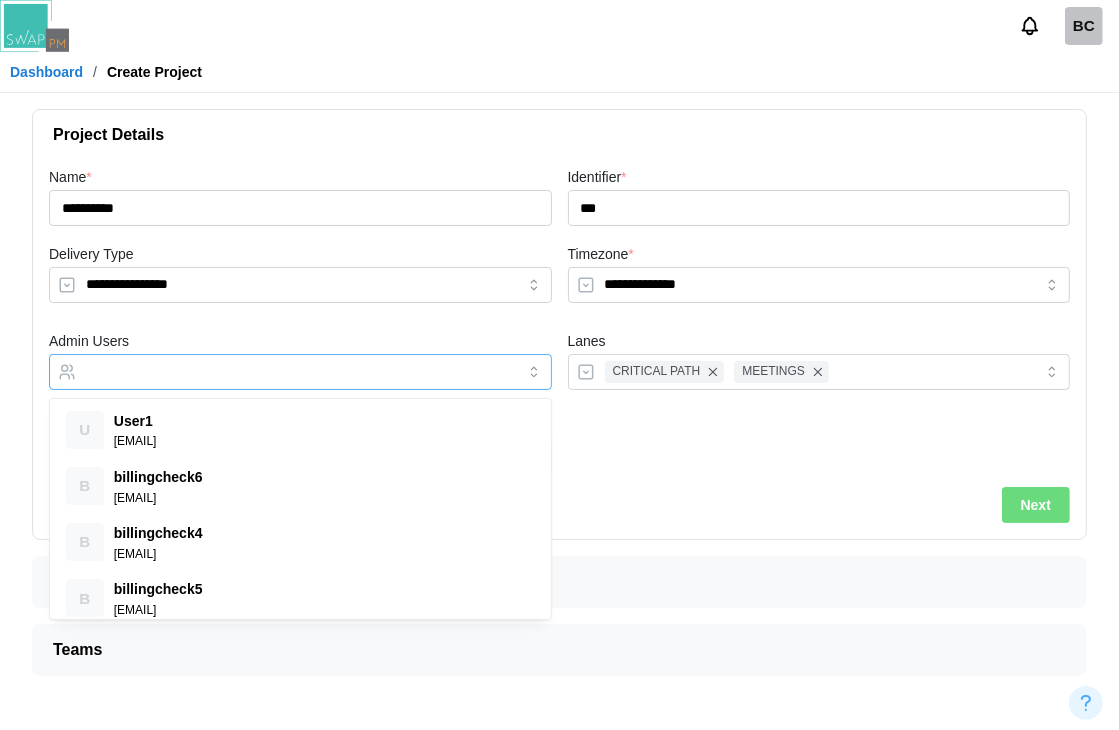 click on "Admin Users" at bounding box center [282, 372] 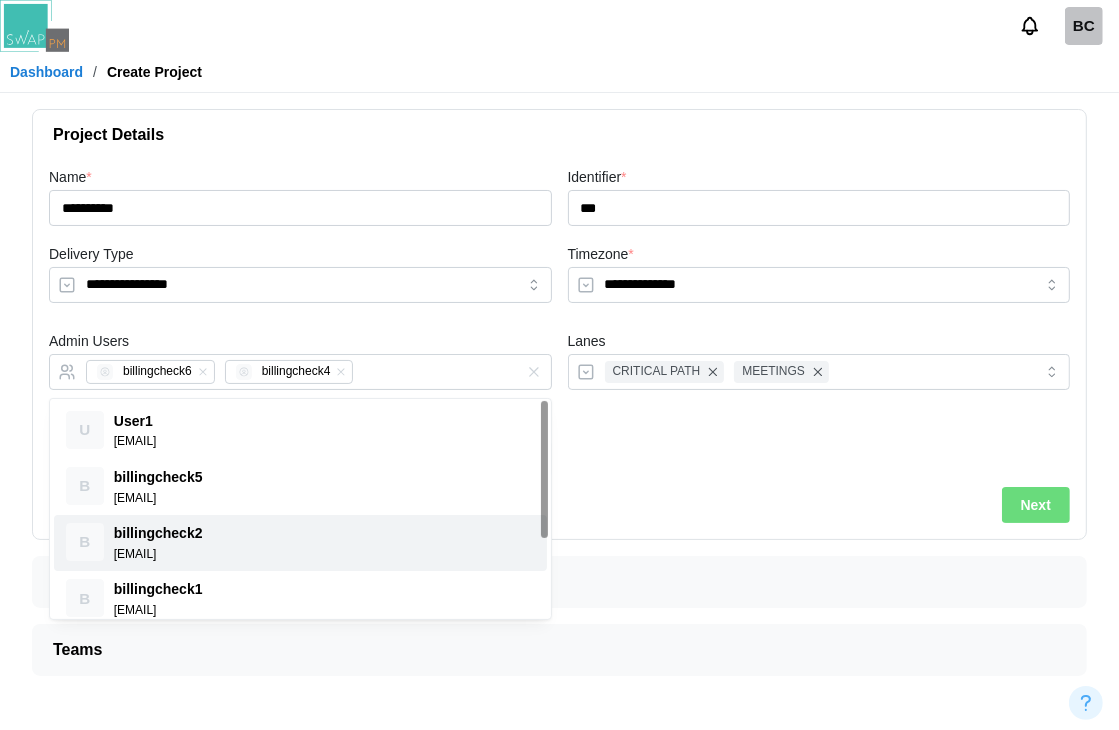 click on "Next" at bounding box center (1036, 505) 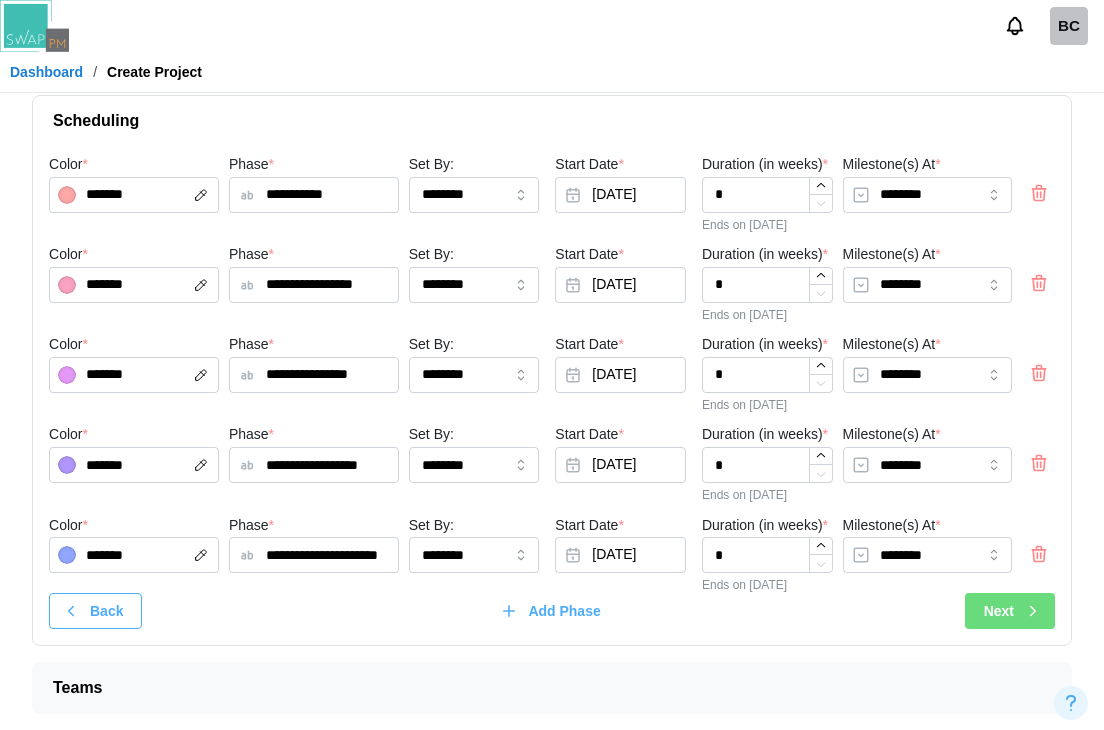 scroll, scrollTop: 177, scrollLeft: 0, axis: vertical 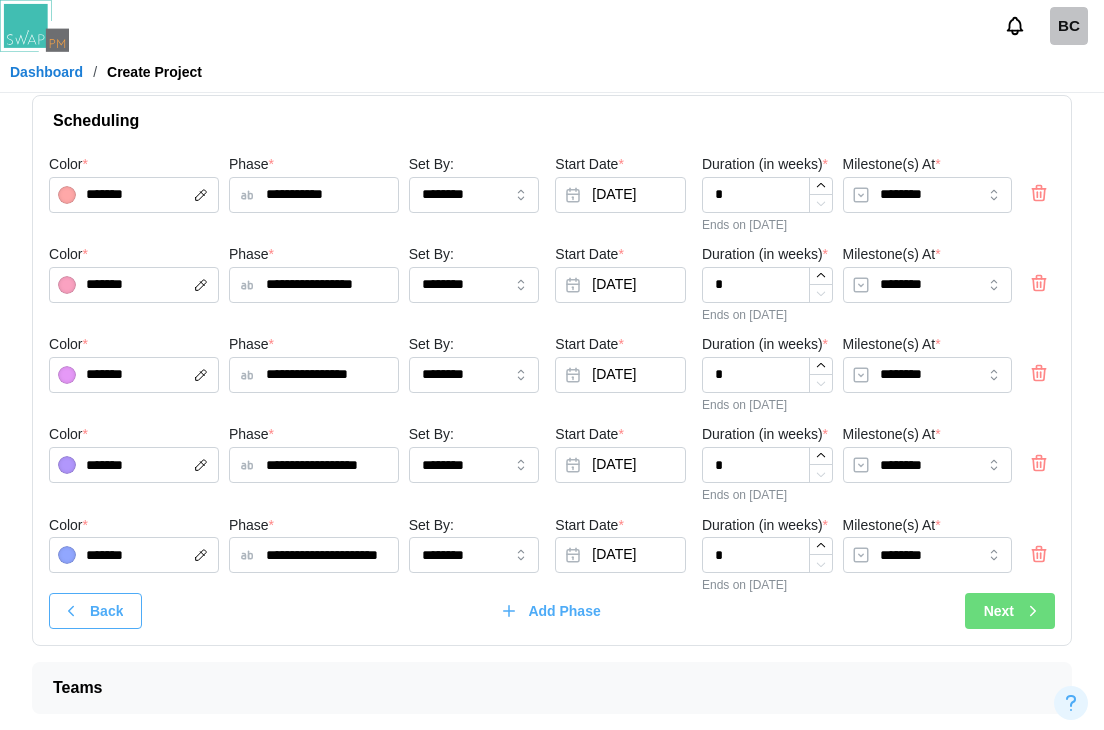 click on "Next" at bounding box center [999, 611] 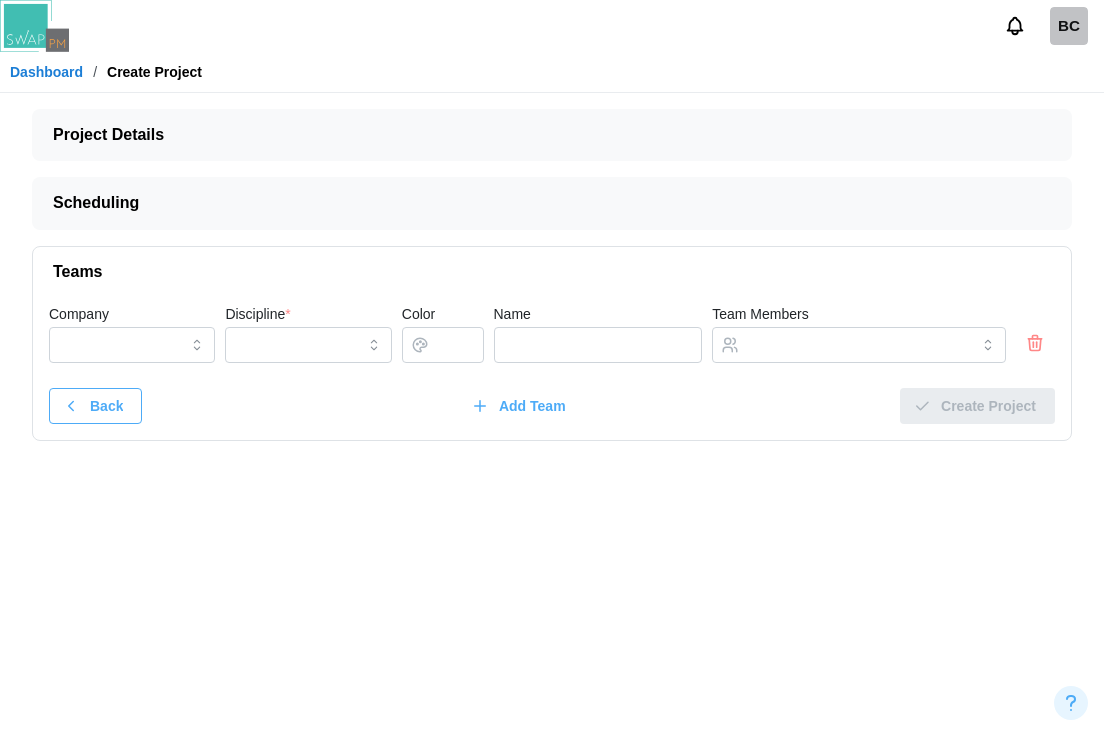 scroll, scrollTop: 0, scrollLeft: 0, axis: both 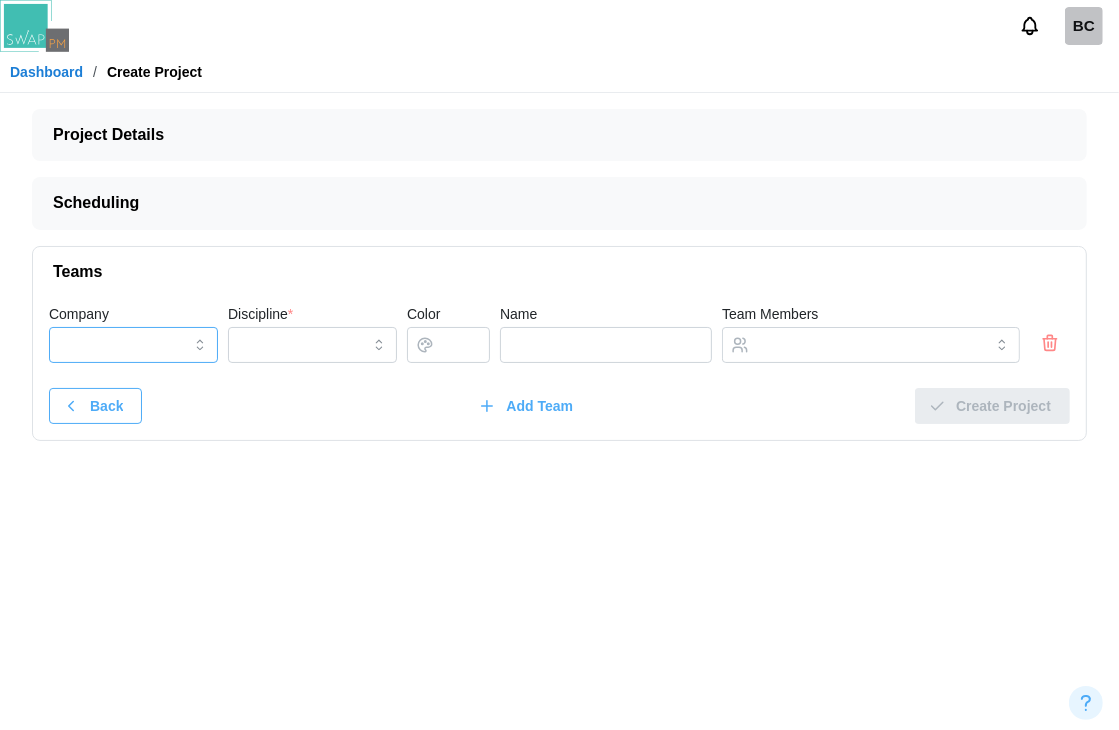 click on "Company" at bounding box center (133, 345) 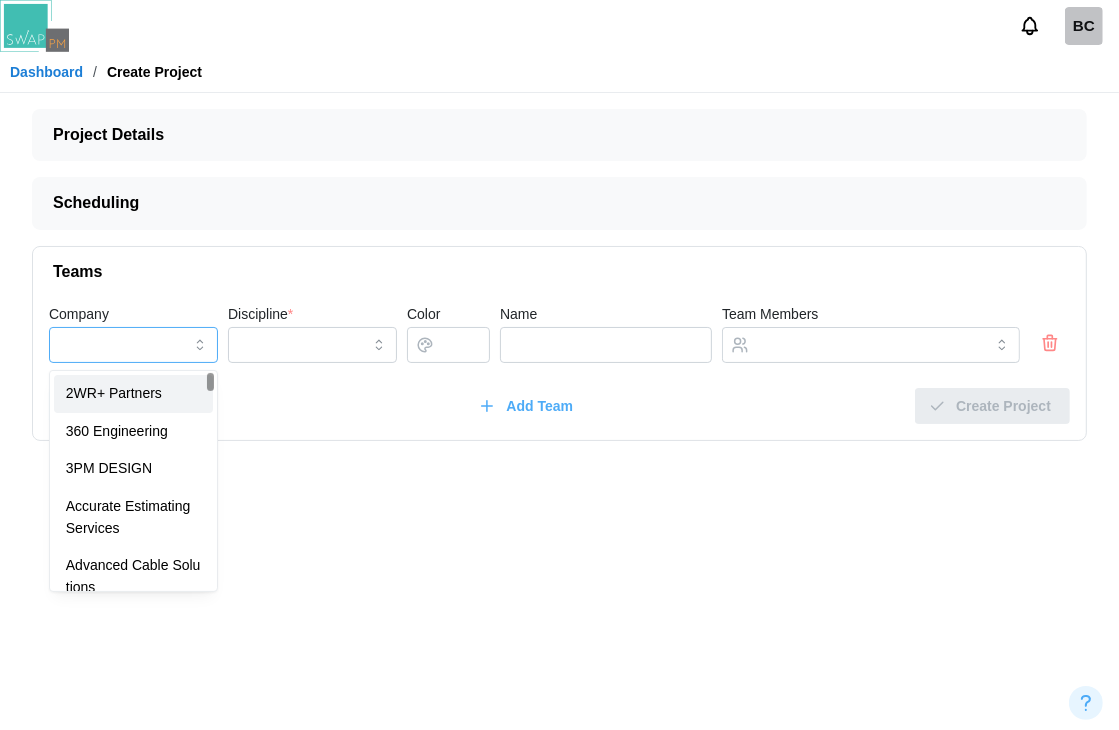 type on "**********" 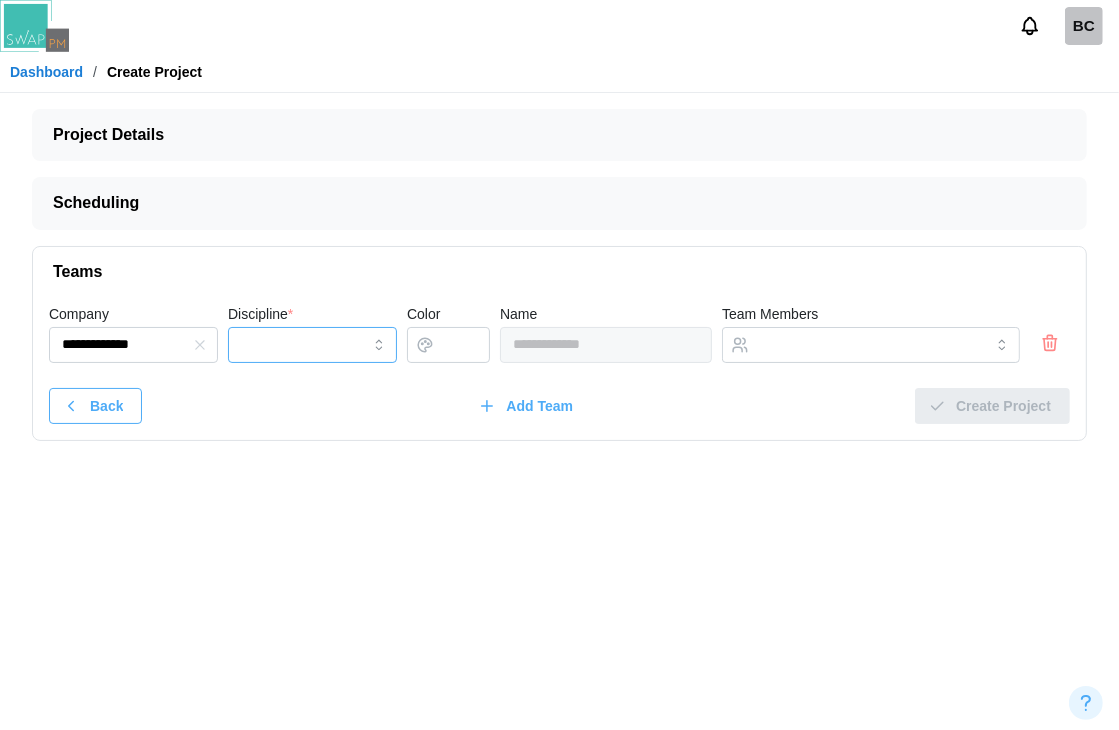click on "Discipline  *" at bounding box center [312, 345] 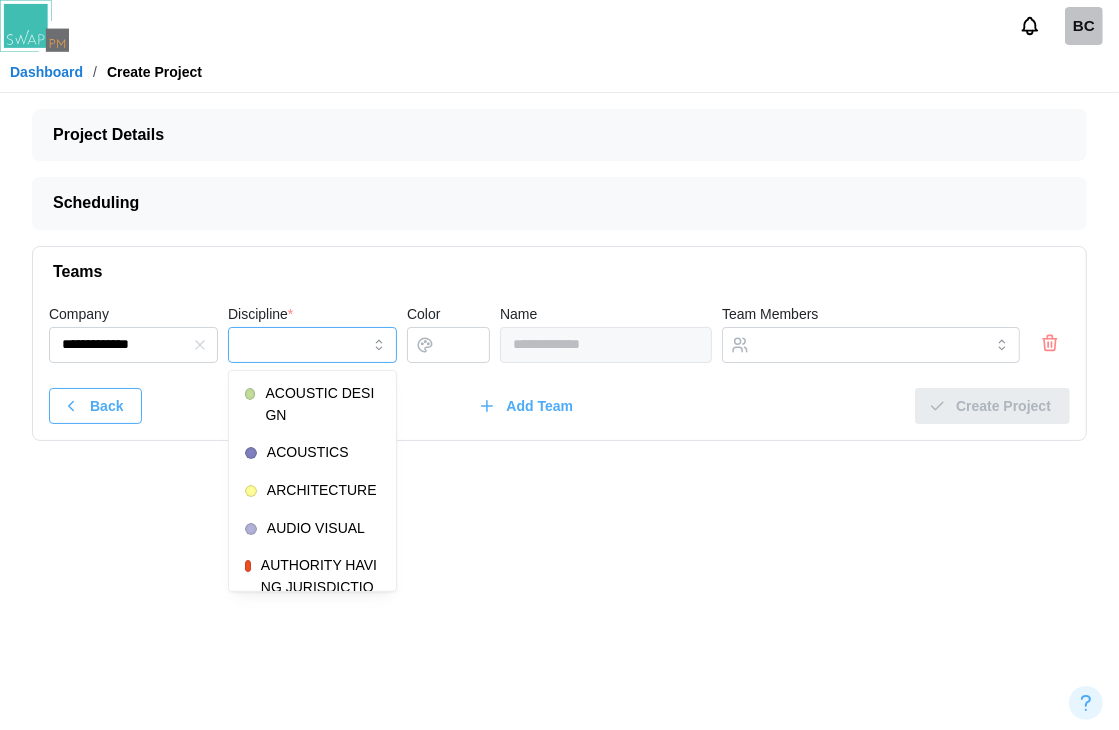 type on "**********" 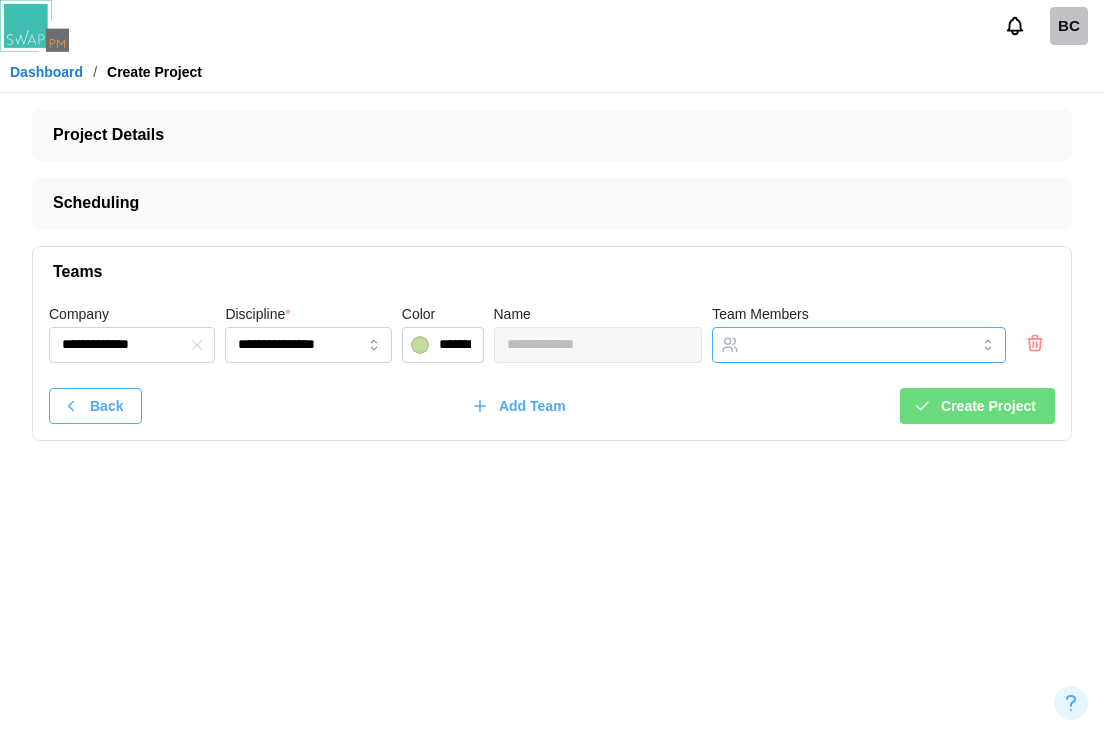 click at bounding box center (838, 345) 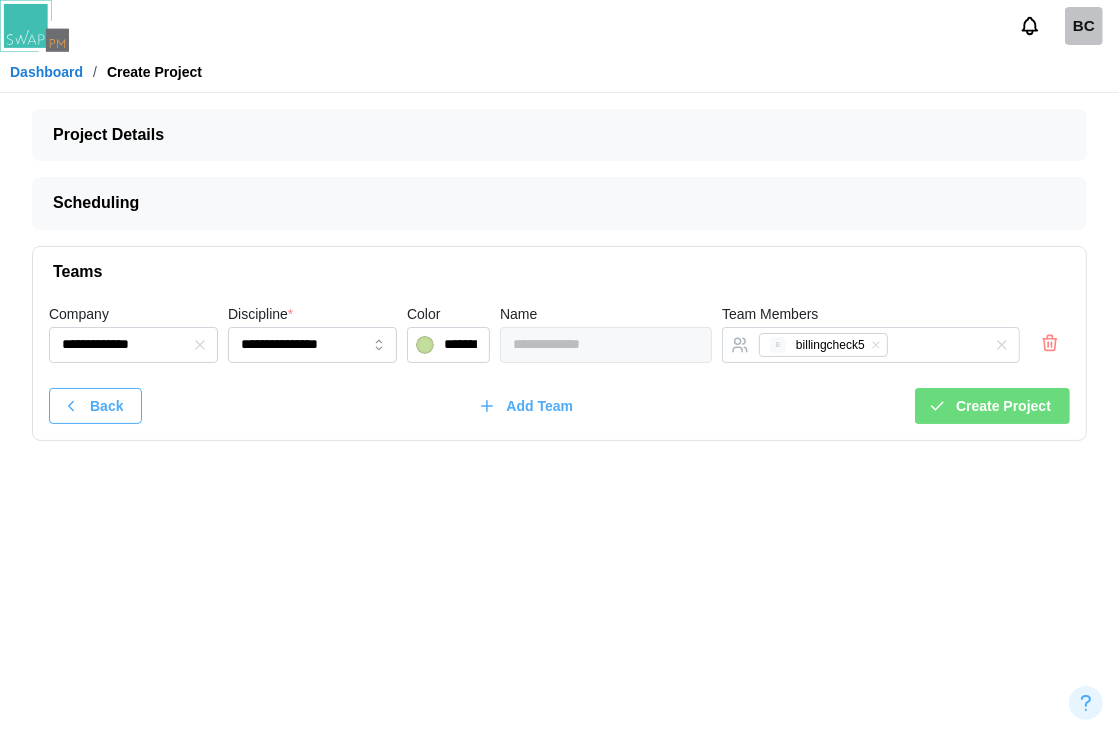 click on "Create Project" at bounding box center [992, 406] 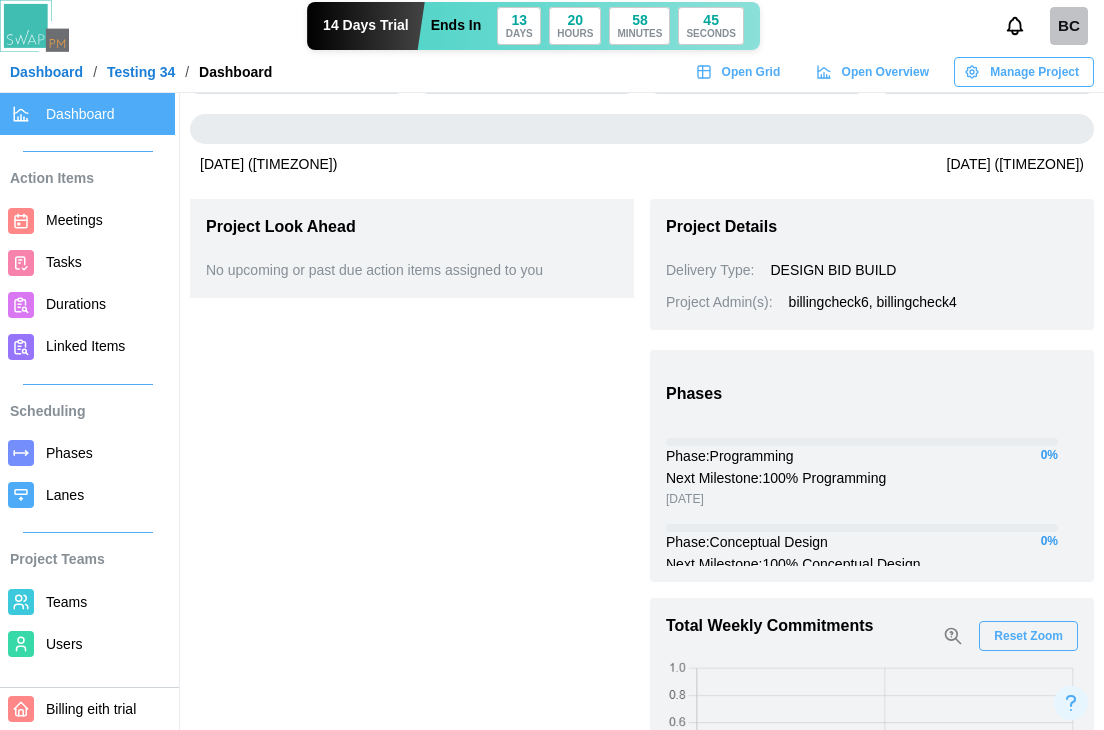 scroll, scrollTop: 329, scrollLeft: 0, axis: vertical 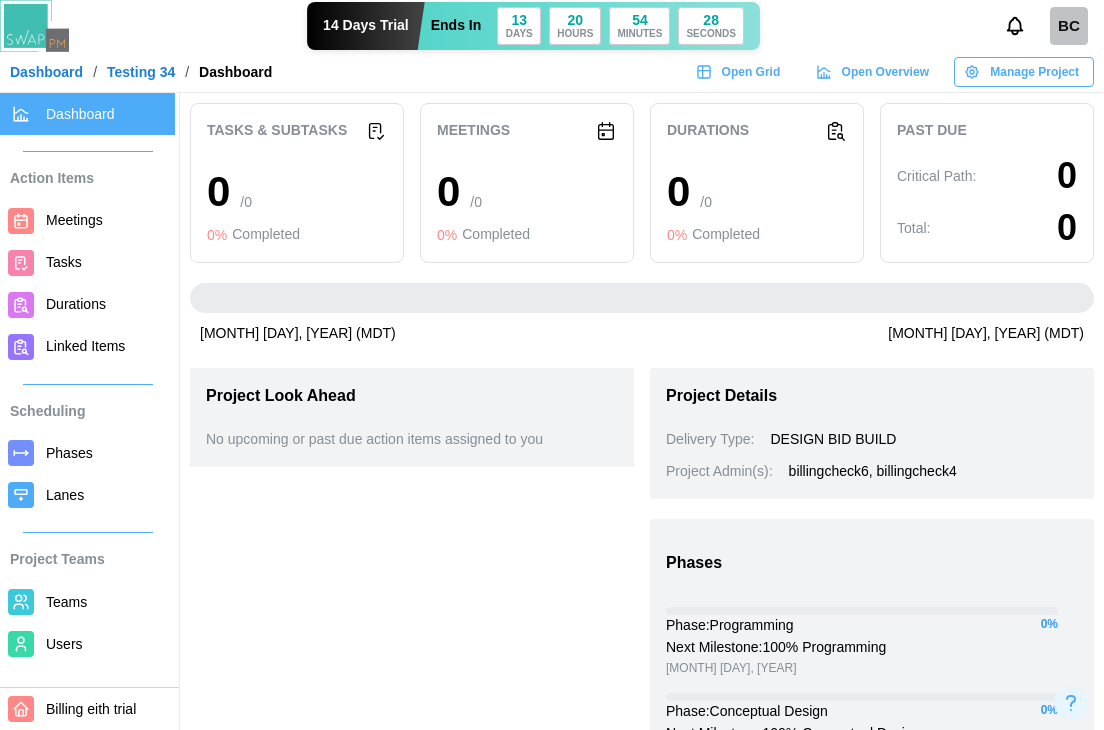 click on "BC" at bounding box center (1069, 26) 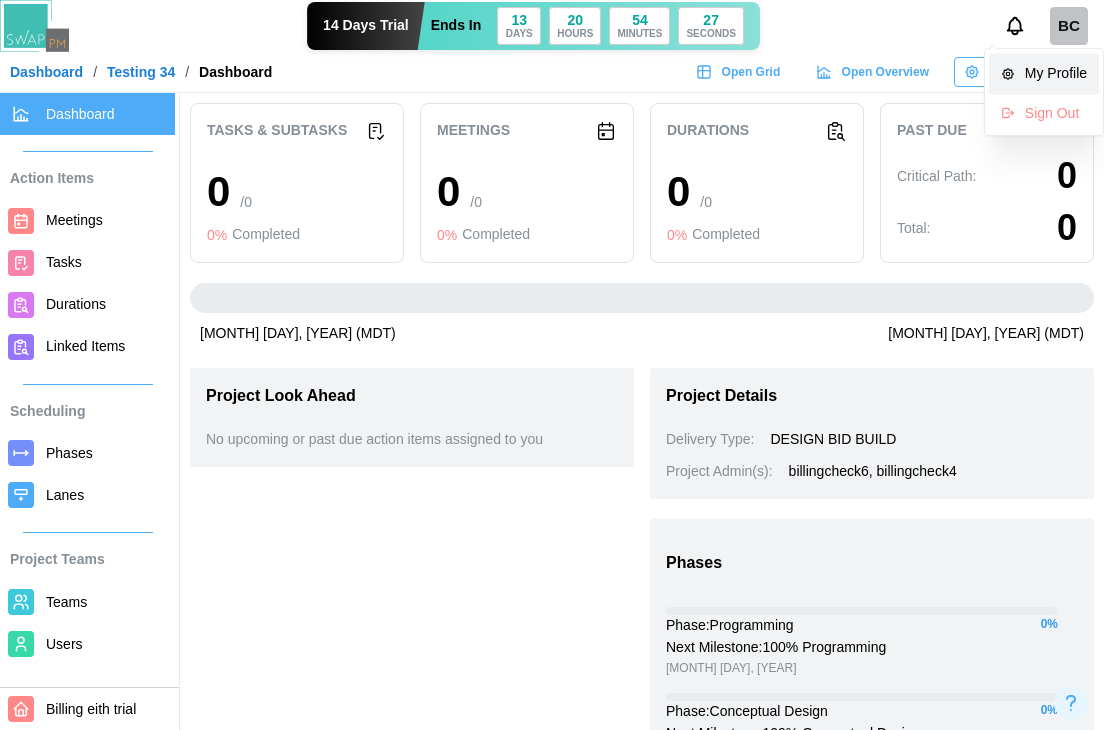 click on "My Profile" at bounding box center (1056, 74) 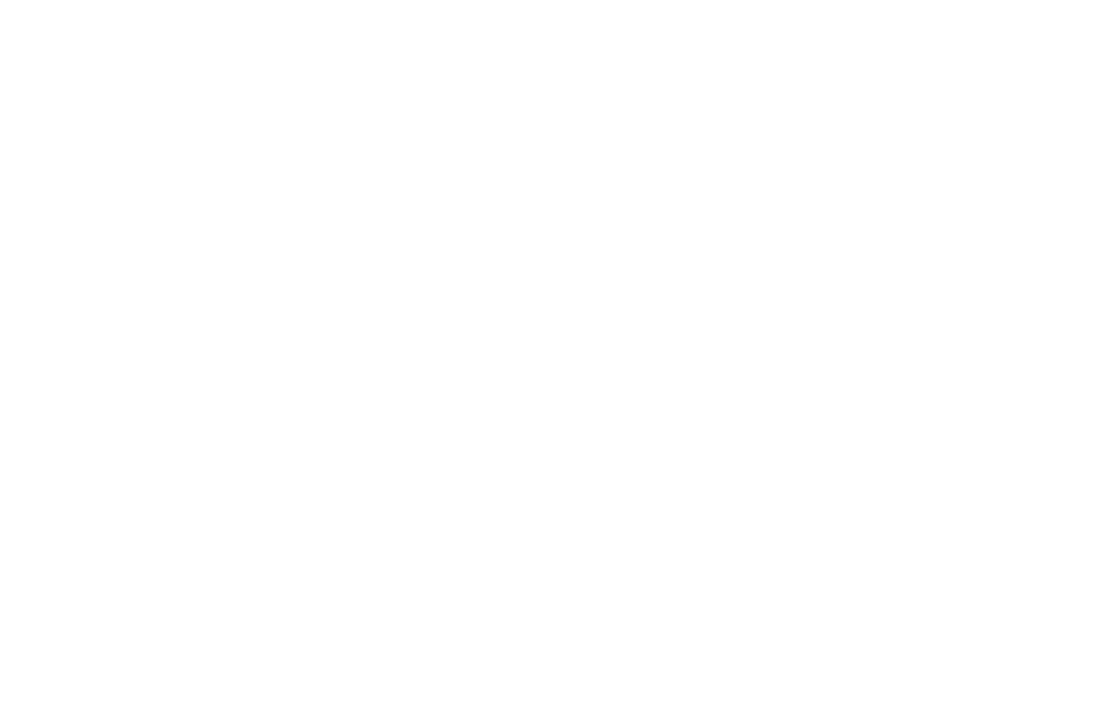 scroll, scrollTop: 0, scrollLeft: 0, axis: both 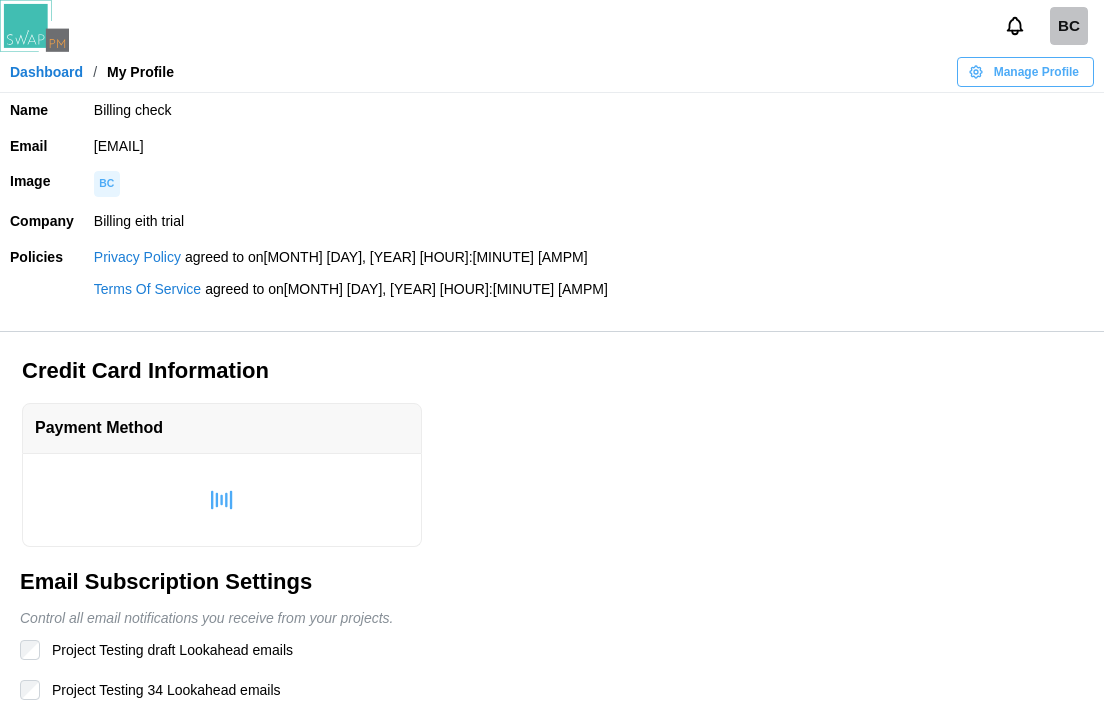 click on "[EMAIL]" at bounding box center [594, 147] 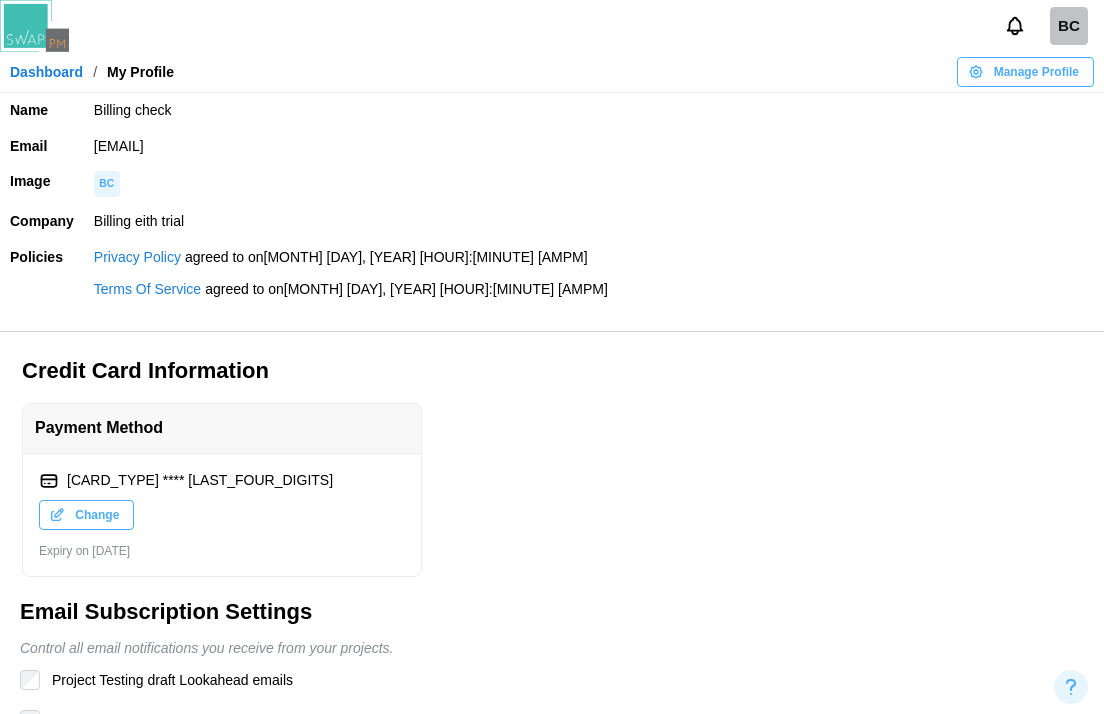click on "BC" at bounding box center (552, 26) 